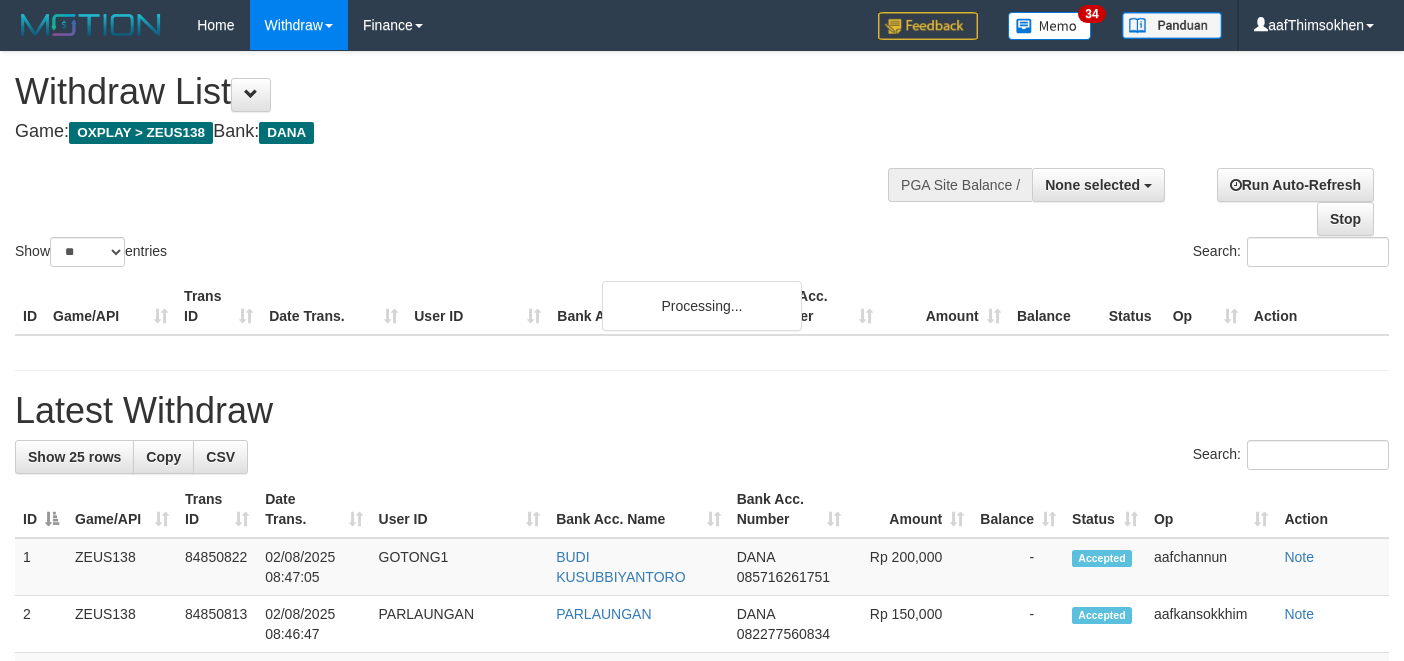 select 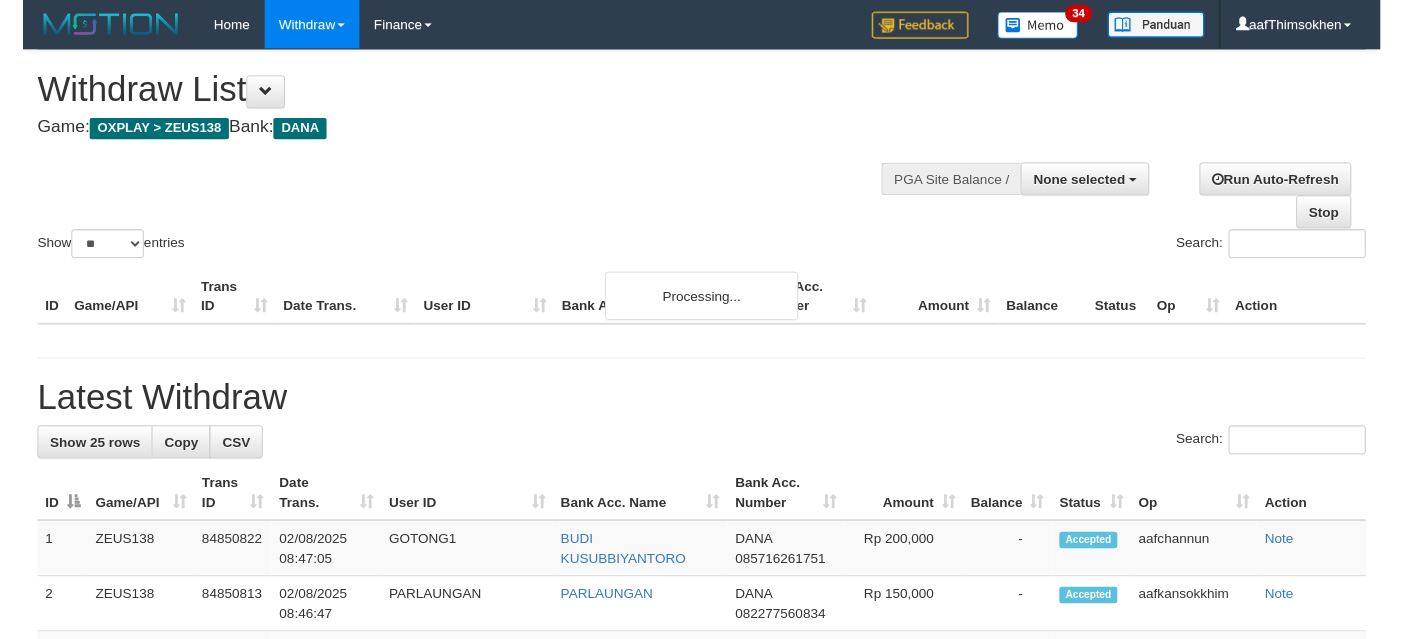 scroll, scrollTop: 337, scrollLeft: 0, axis: vertical 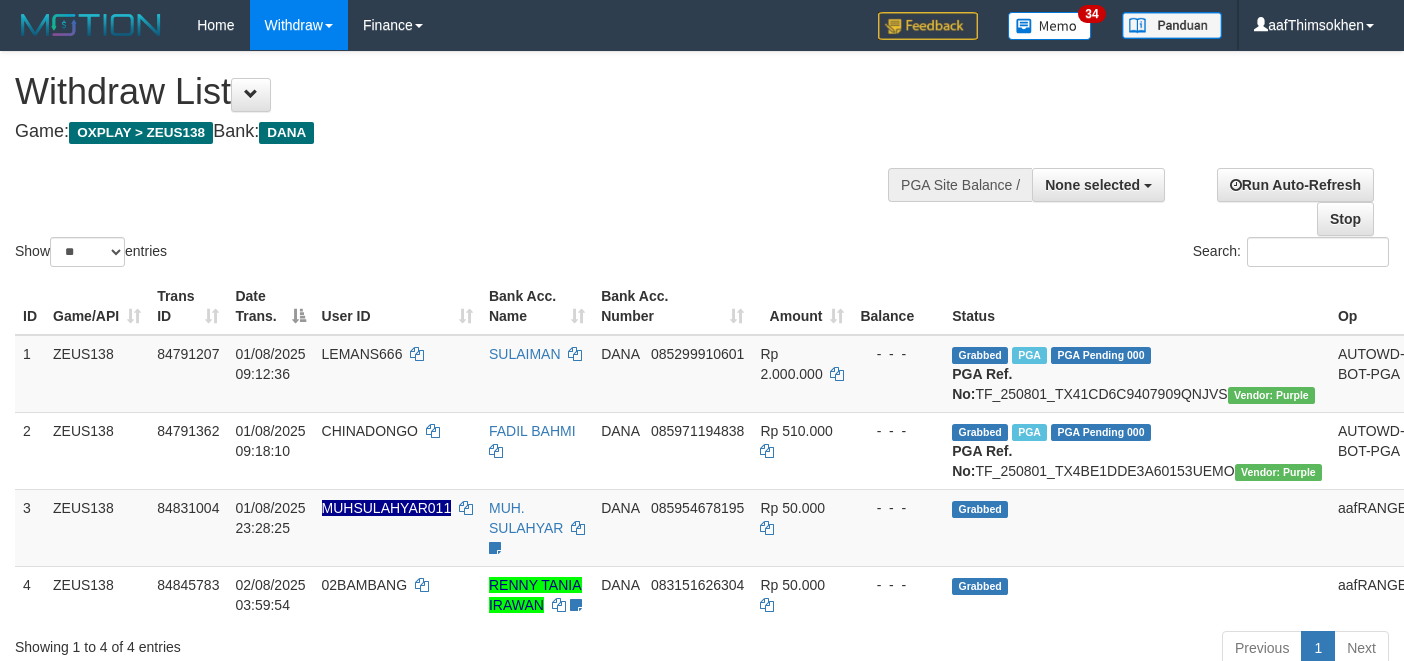 select 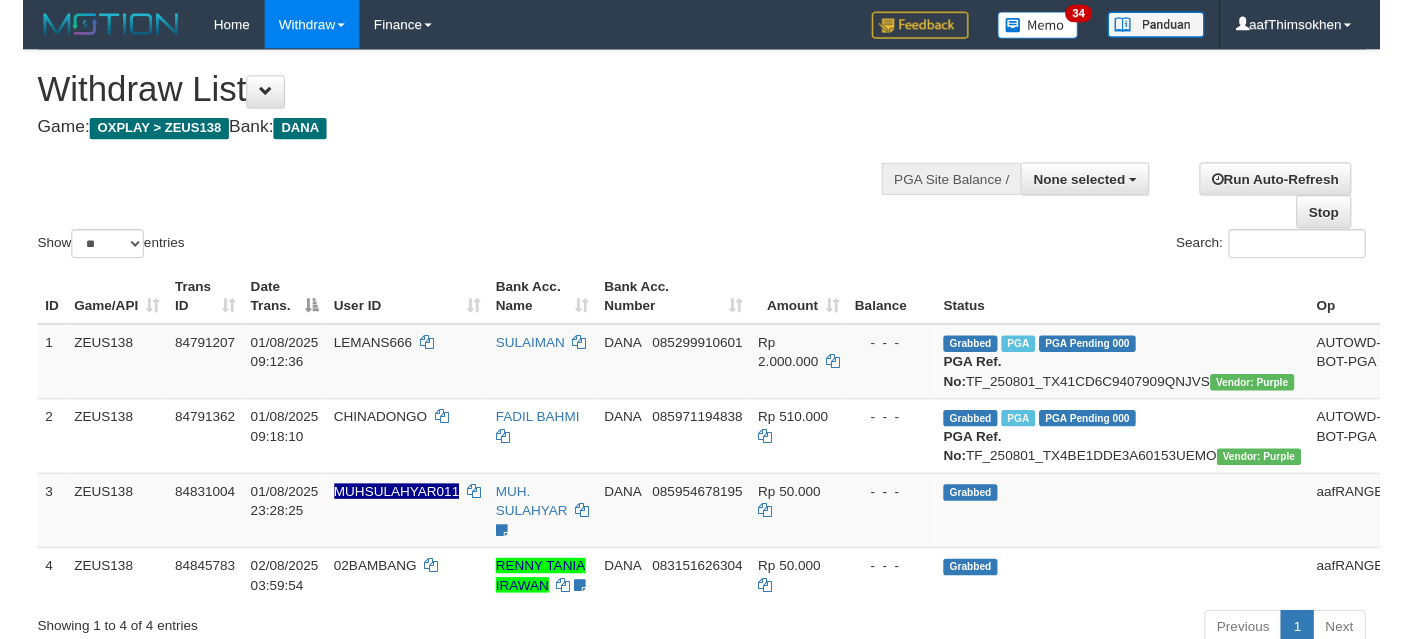 scroll, scrollTop: 337, scrollLeft: 0, axis: vertical 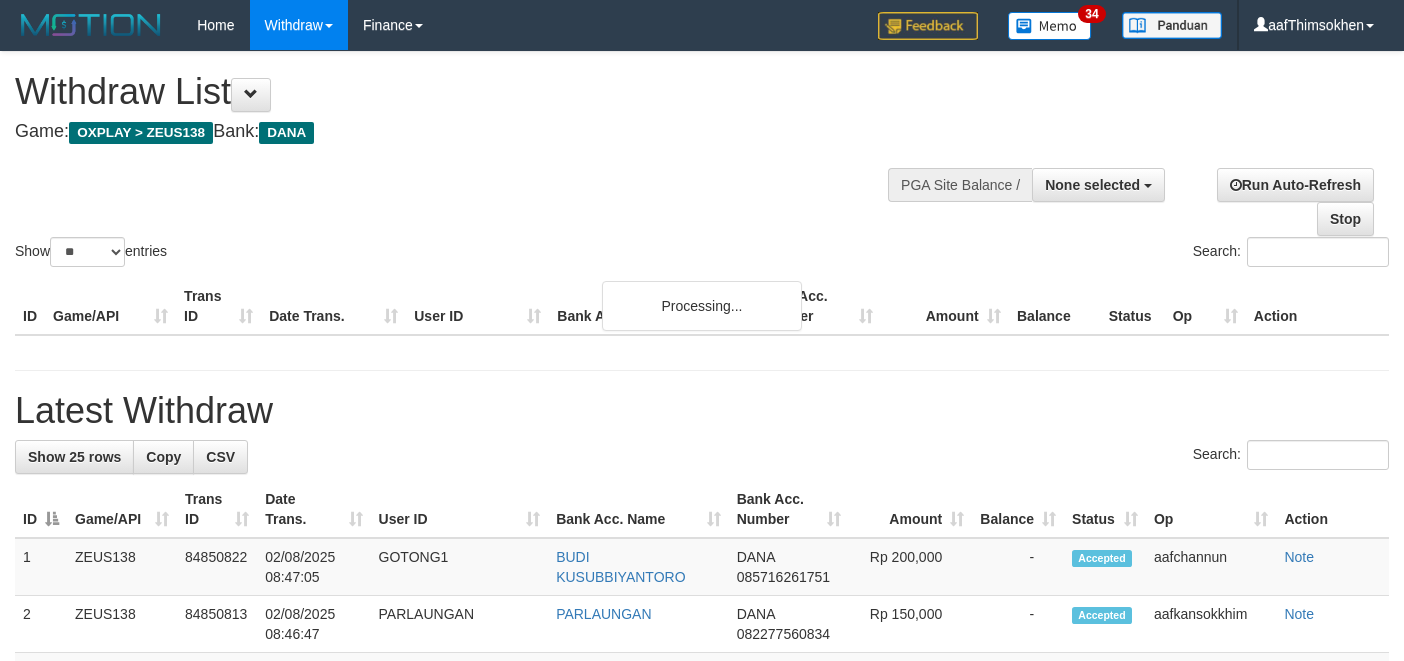 select 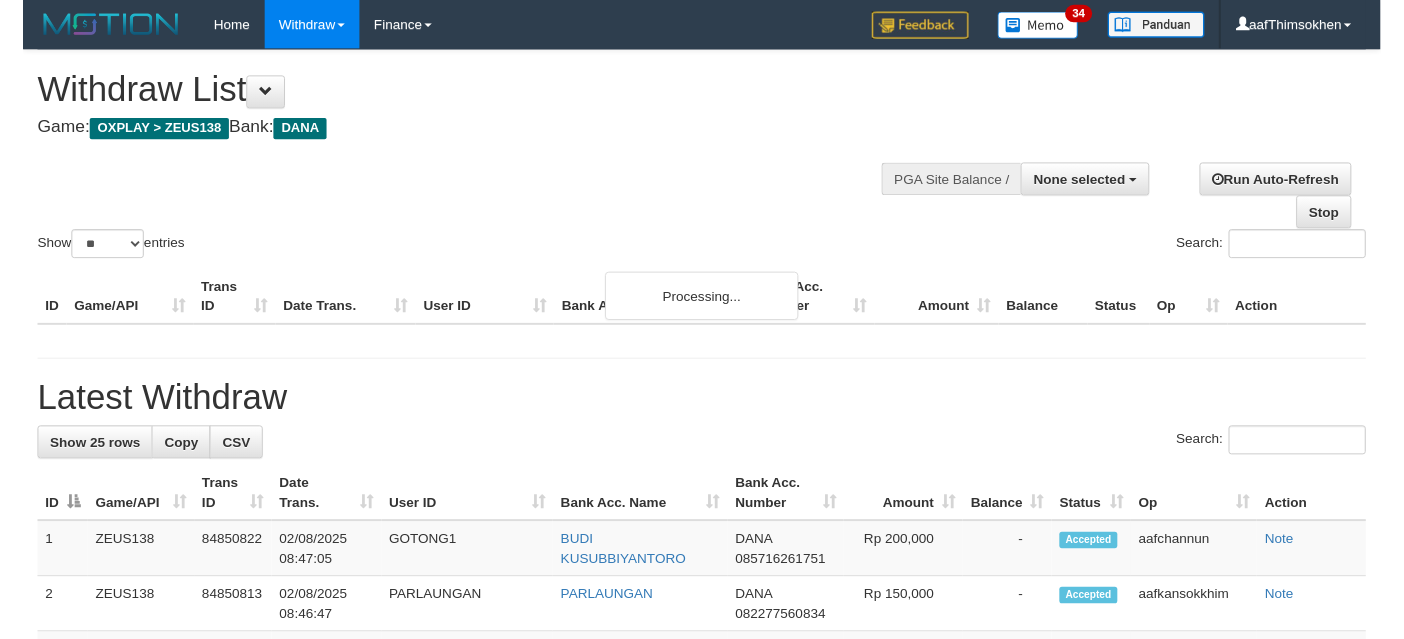 scroll, scrollTop: 337, scrollLeft: 0, axis: vertical 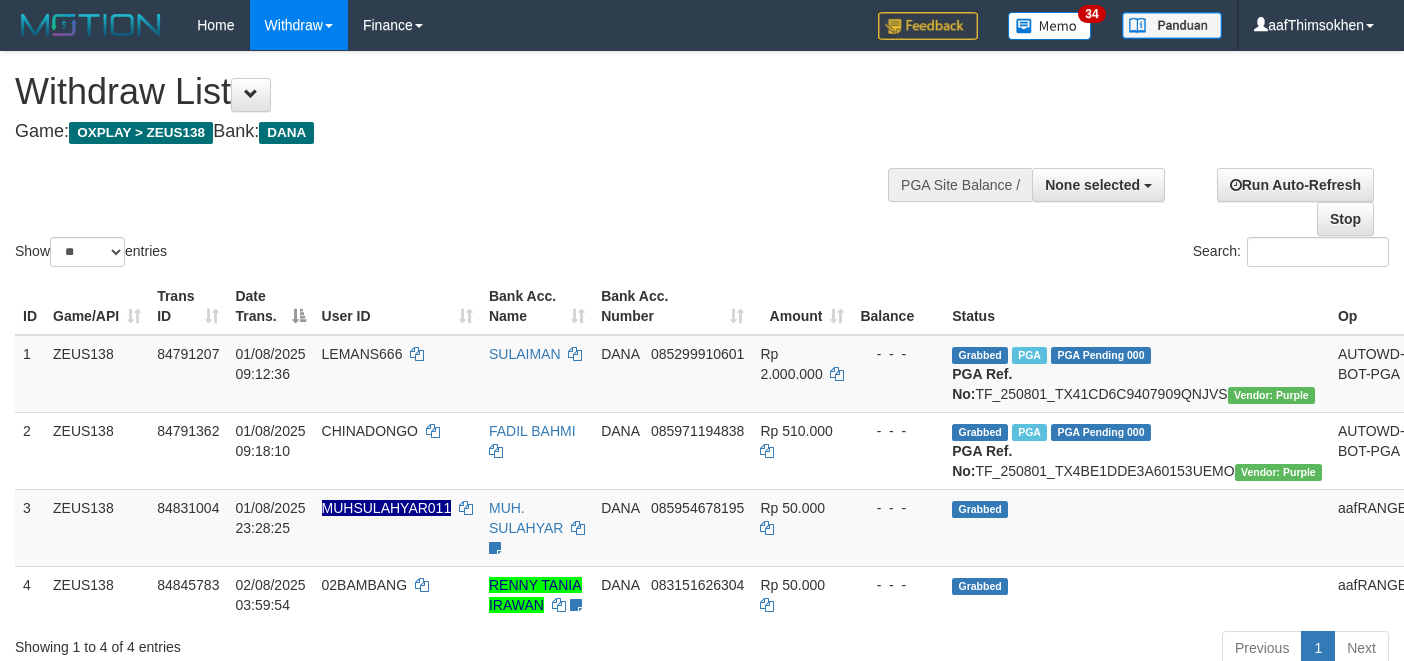 select 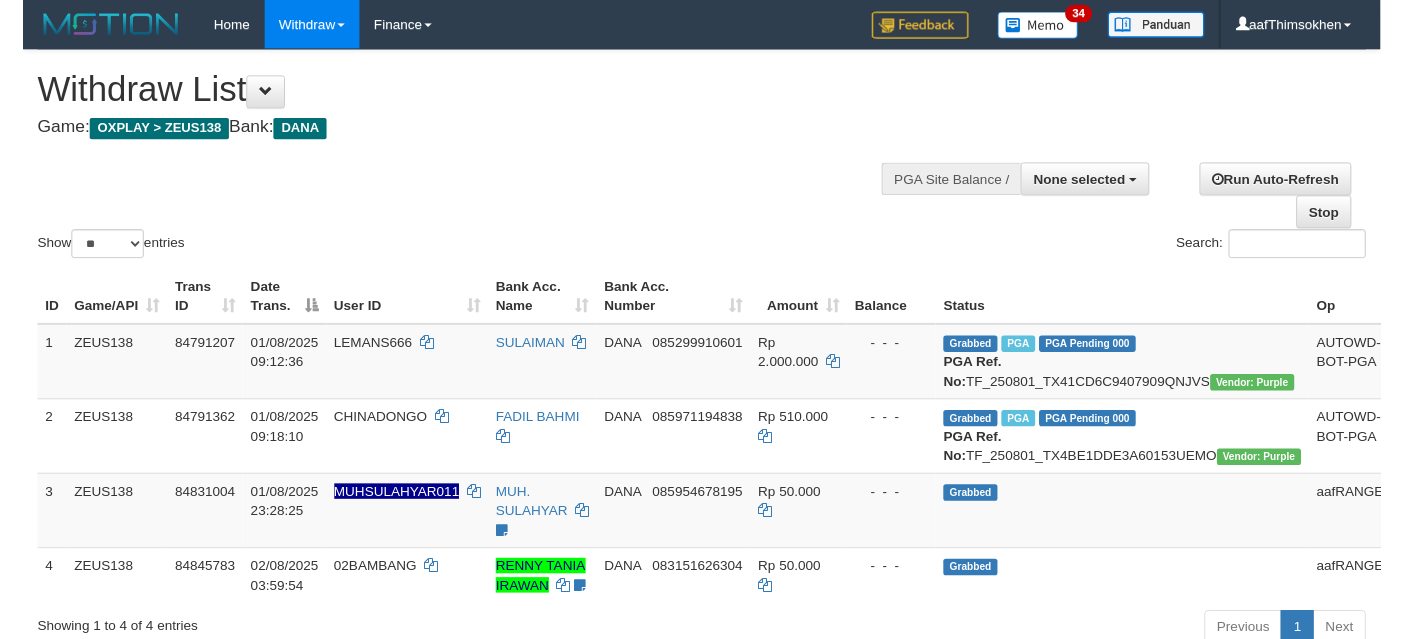 scroll, scrollTop: 337, scrollLeft: 0, axis: vertical 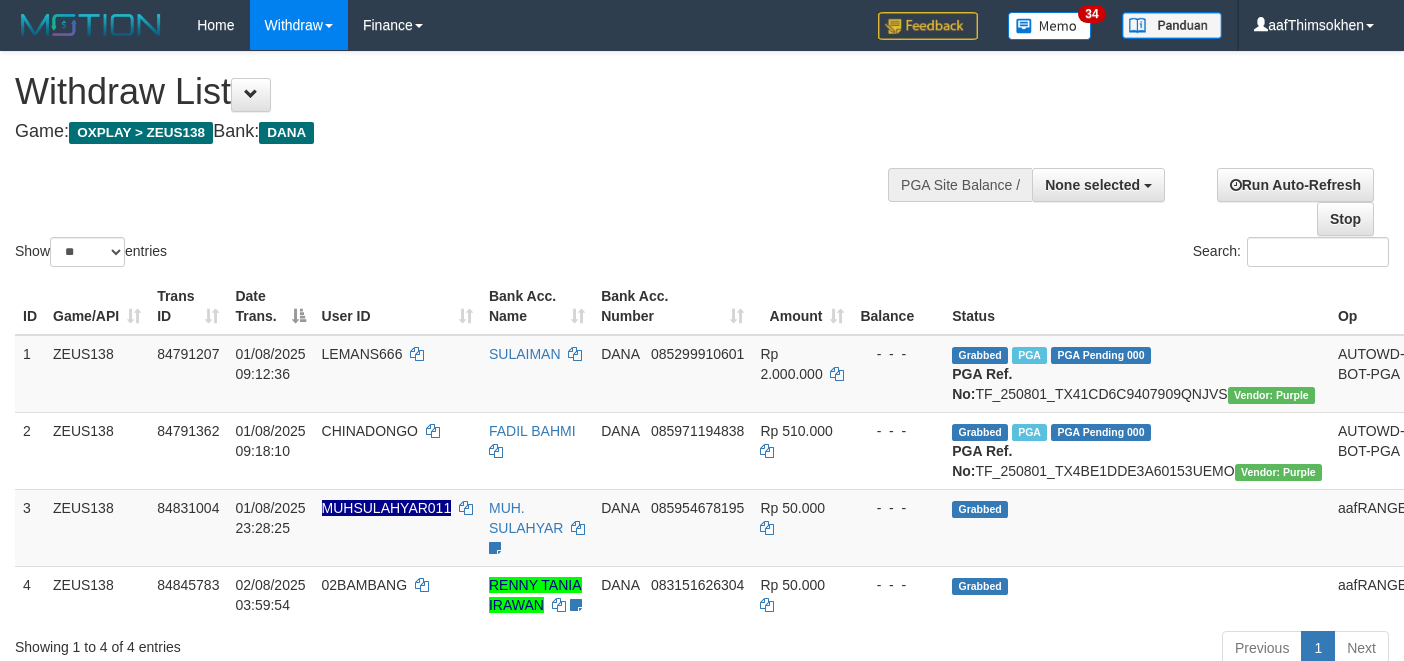 select 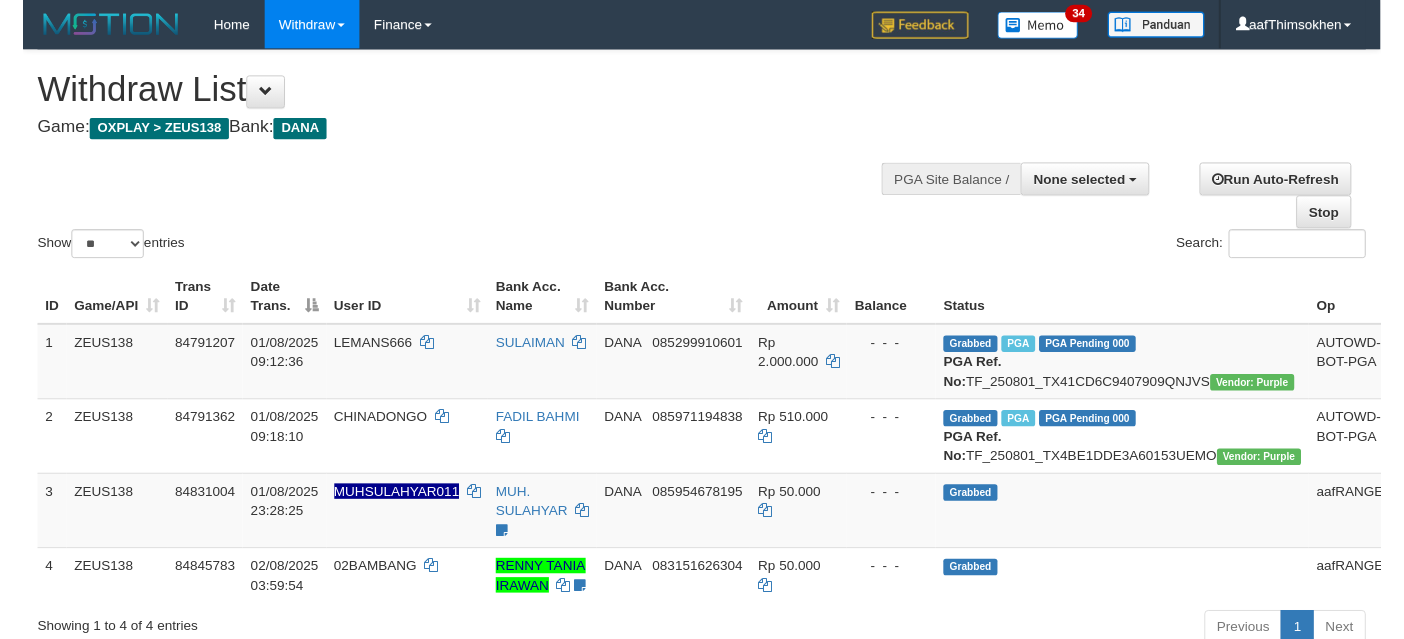 scroll, scrollTop: 337, scrollLeft: 0, axis: vertical 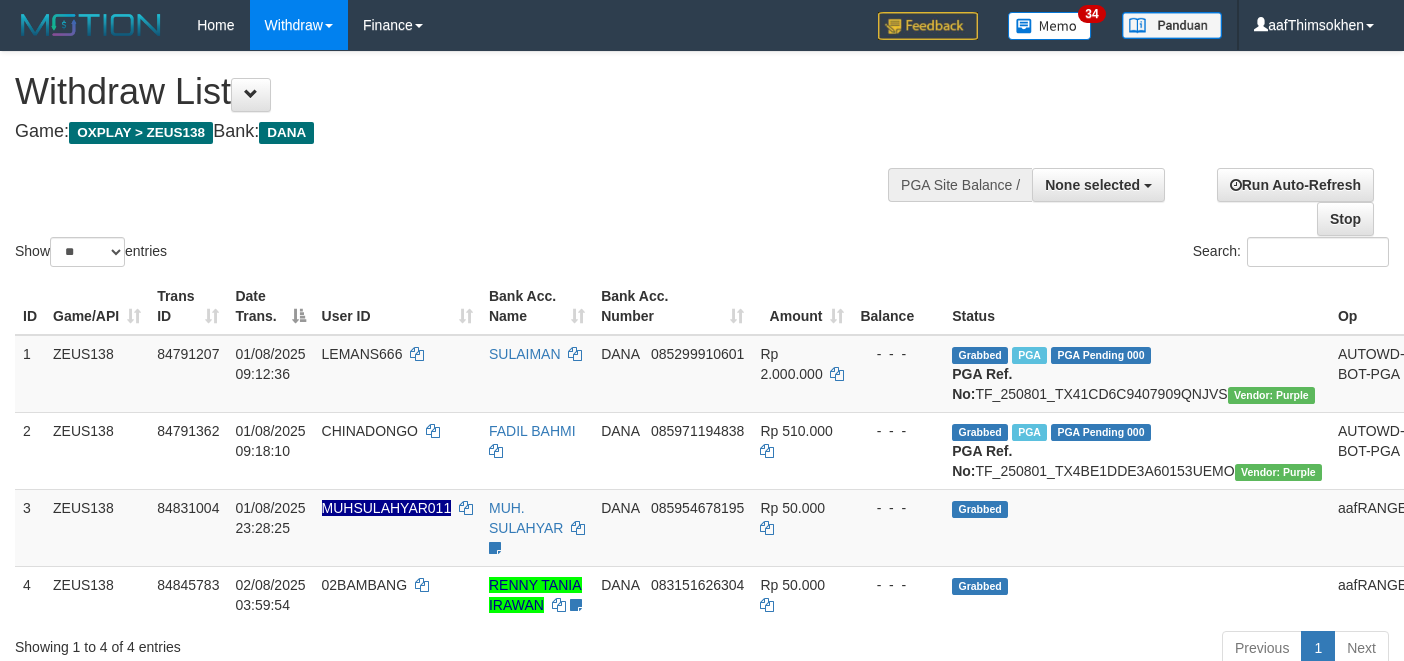 select 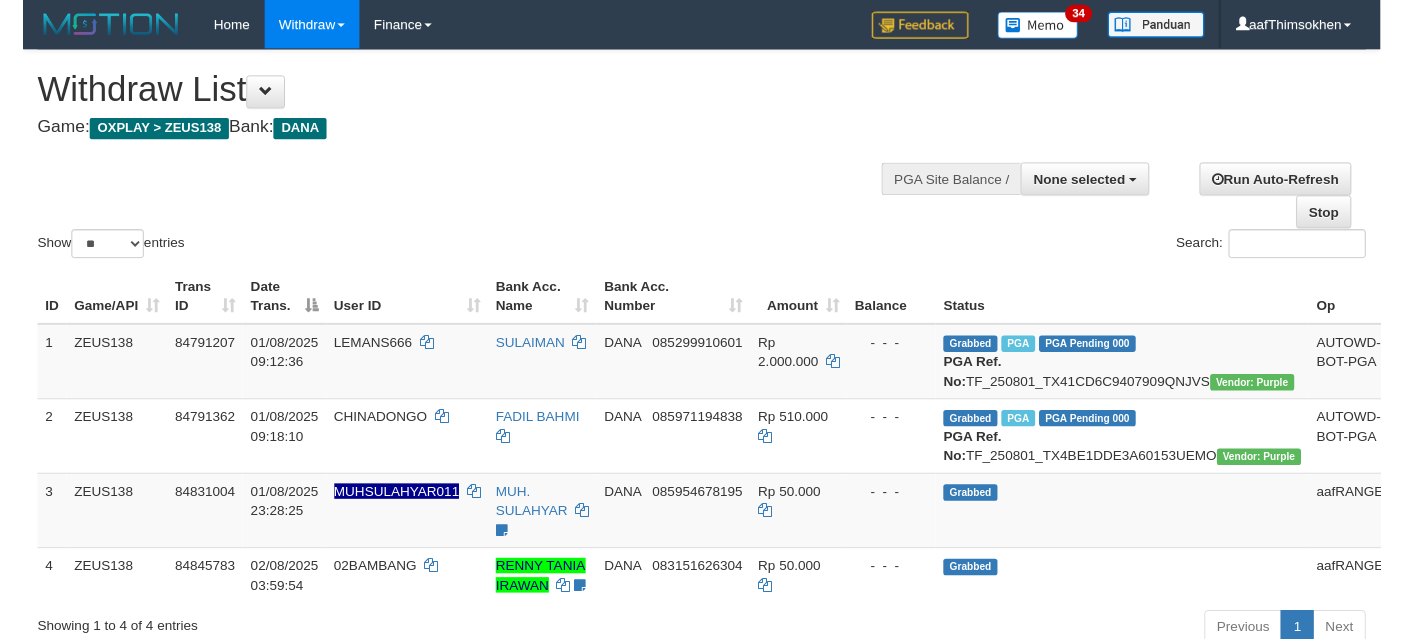 scroll, scrollTop: 337, scrollLeft: 0, axis: vertical 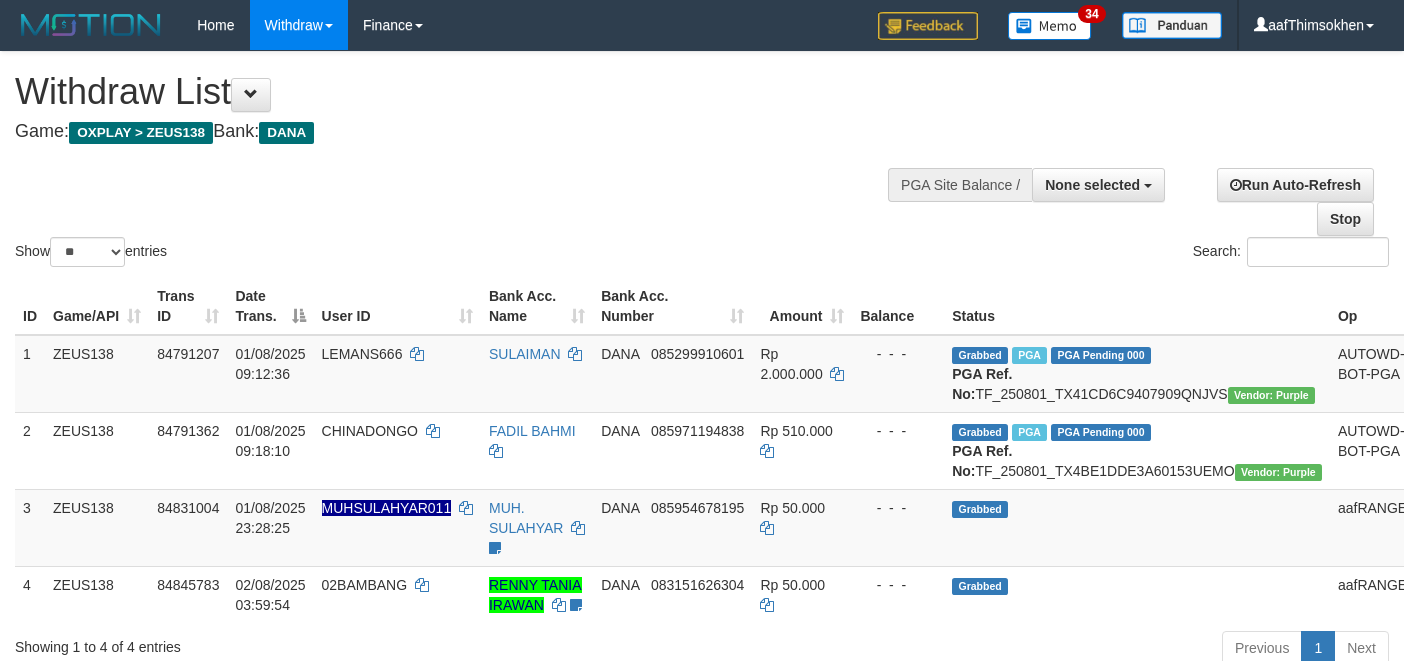 select 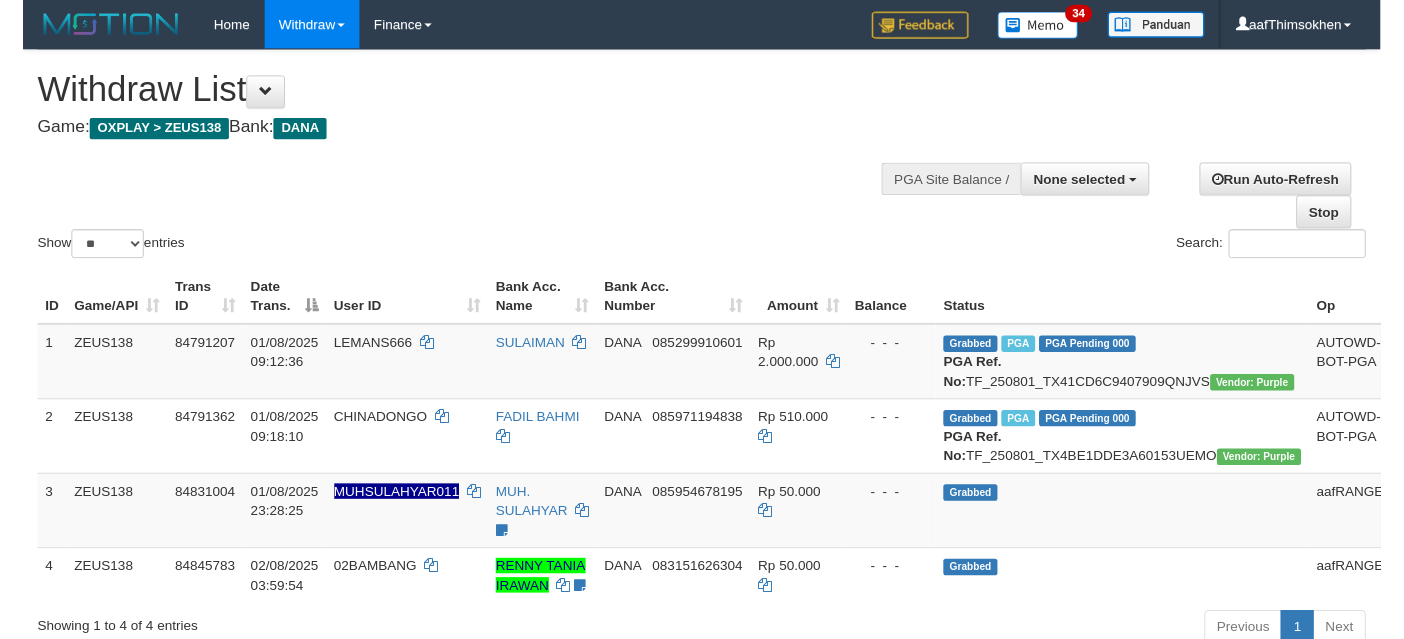 scroll, scrollTop: 337, scrollLeft: 0, axis: vertical 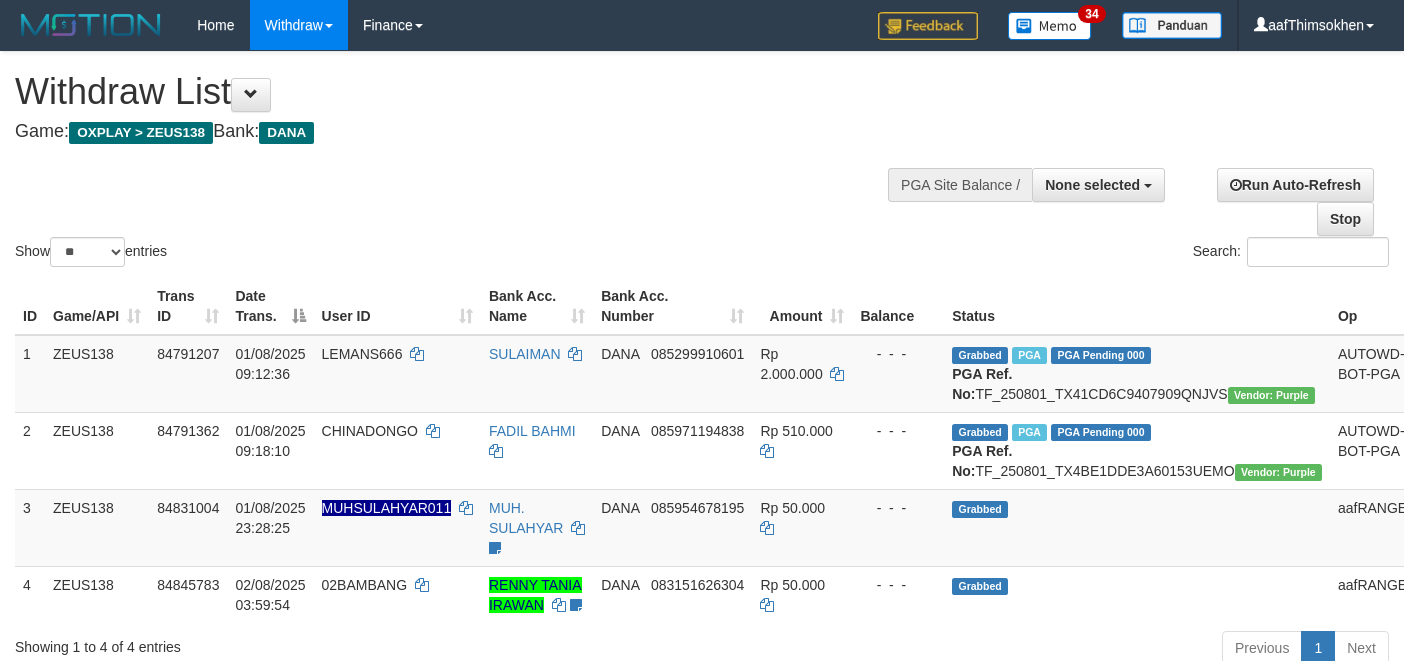select 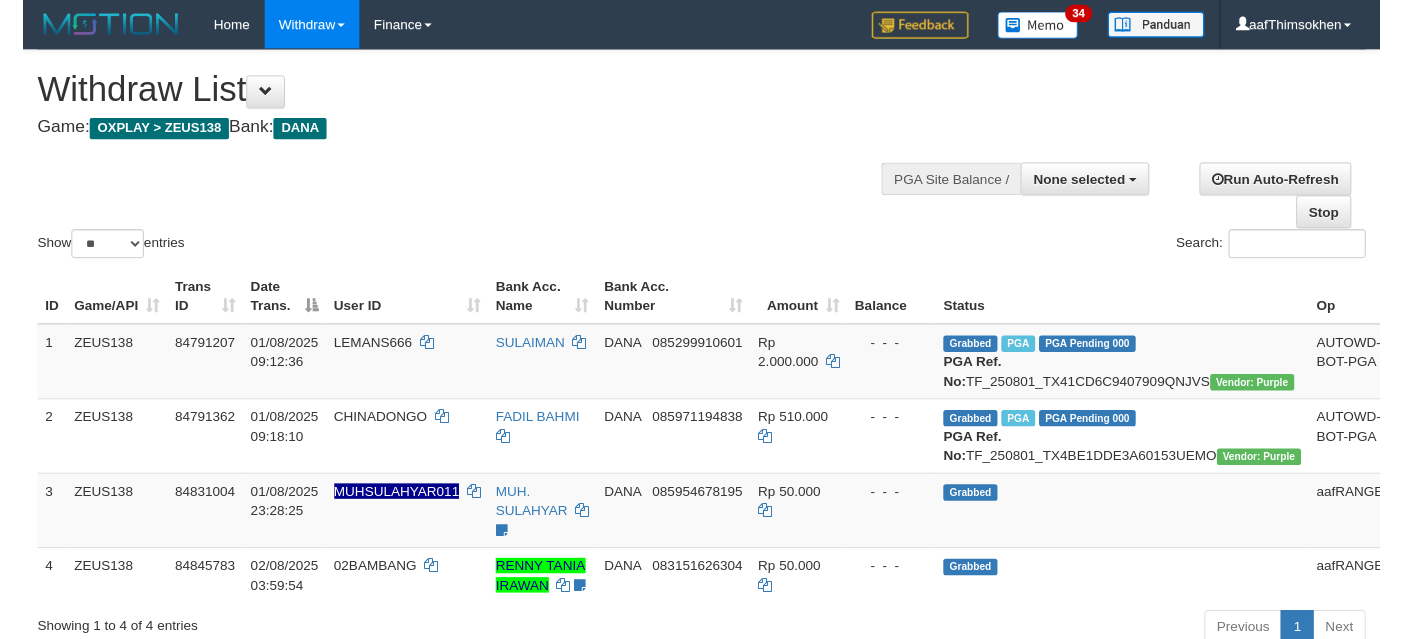 scroll, scrollTop: 337, scrollLeft: 0, axis: vertical 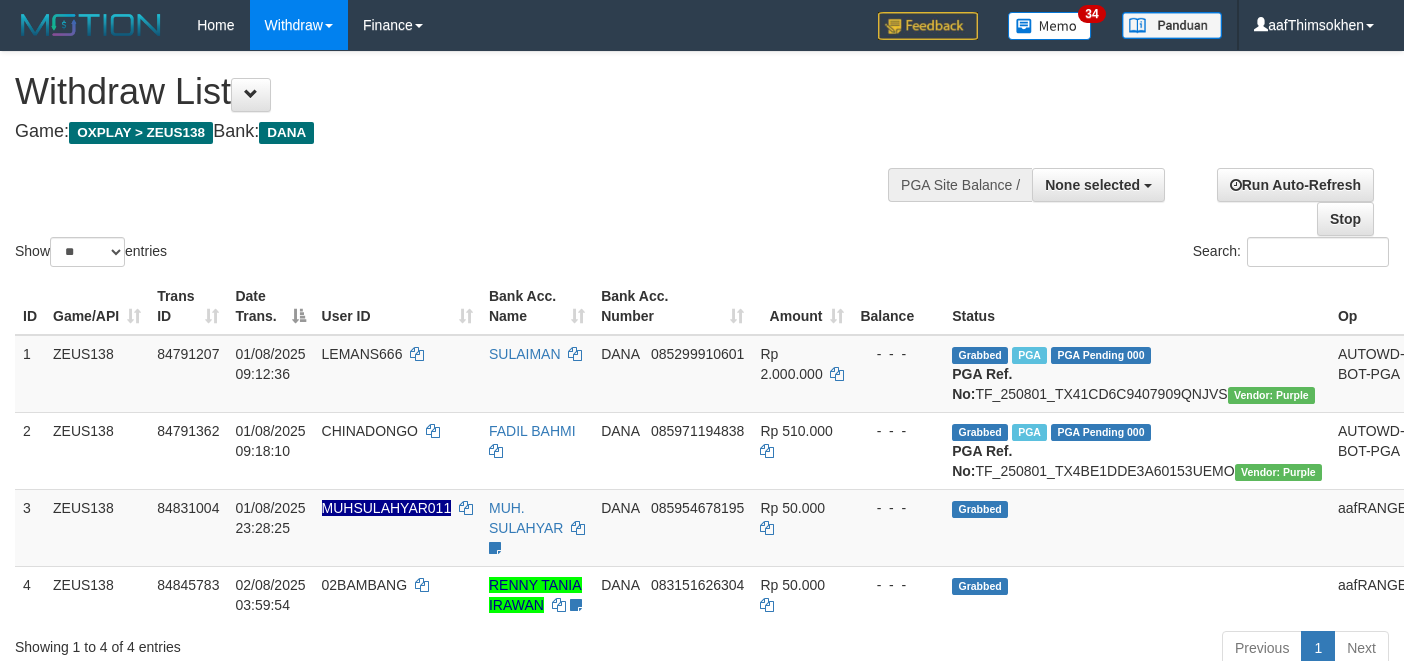 select 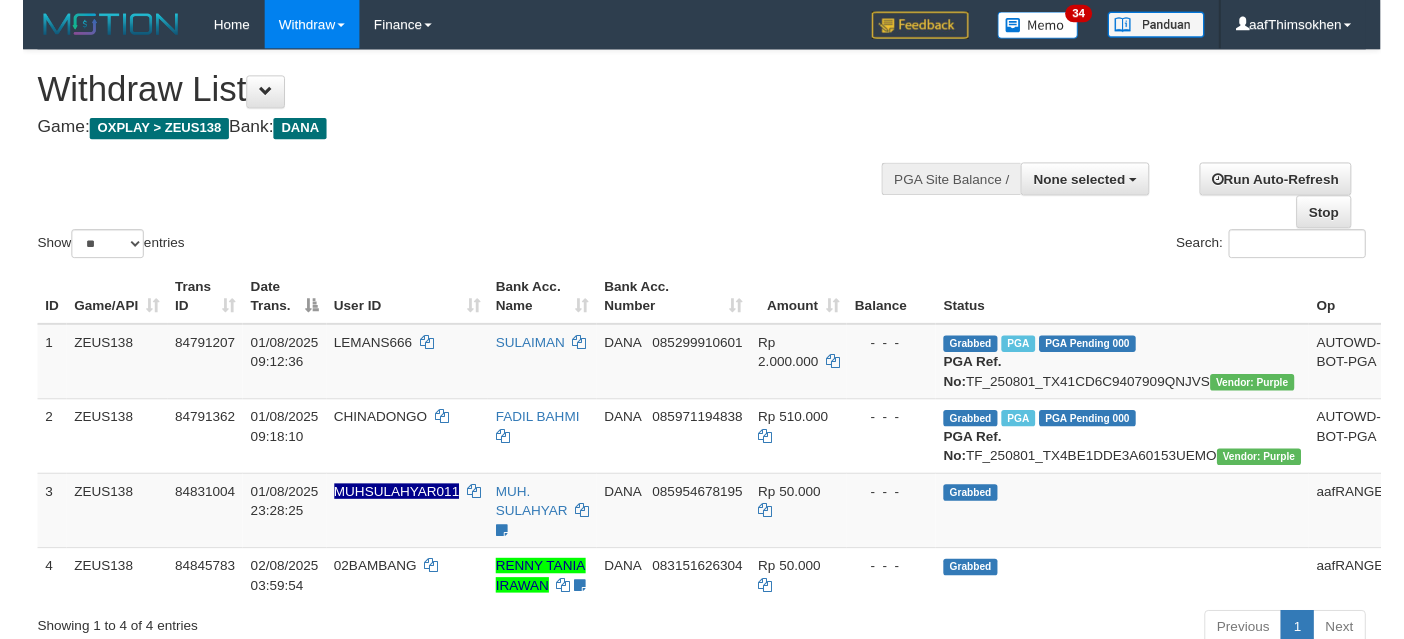 scroll, scrollTop: 337, scrollLeft: 0, axis: vertical 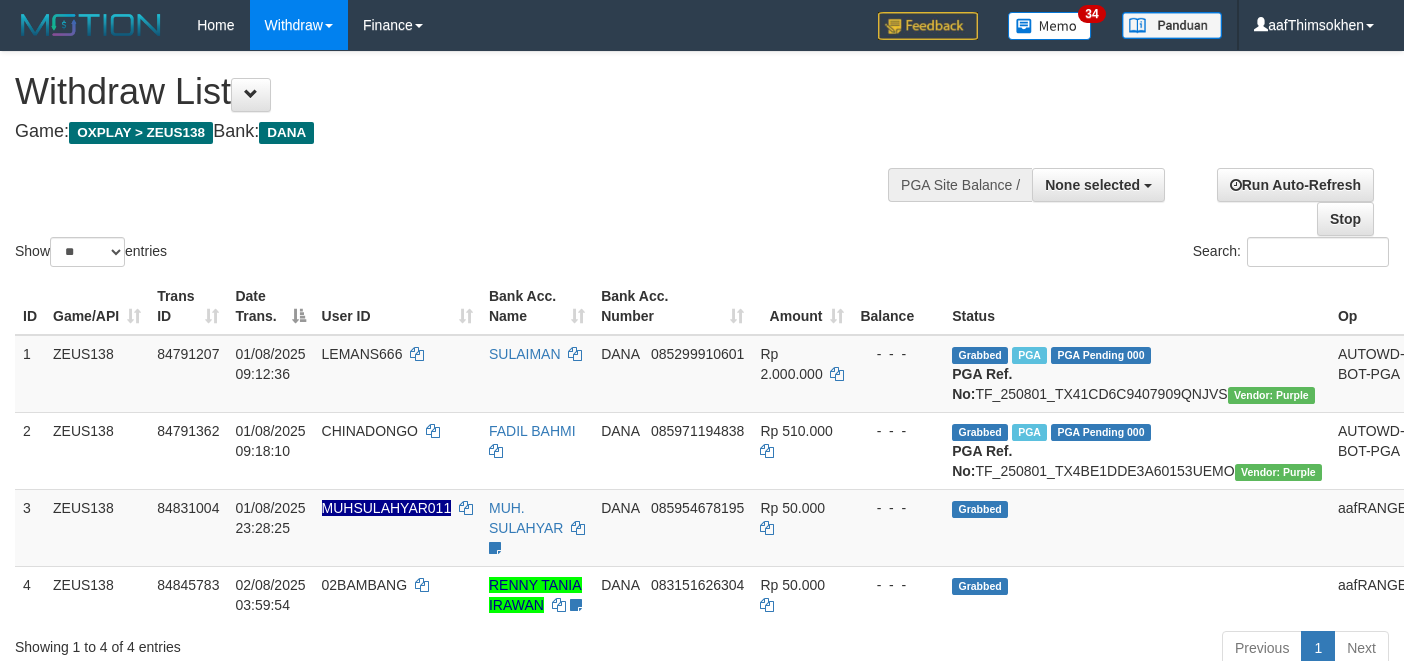 select 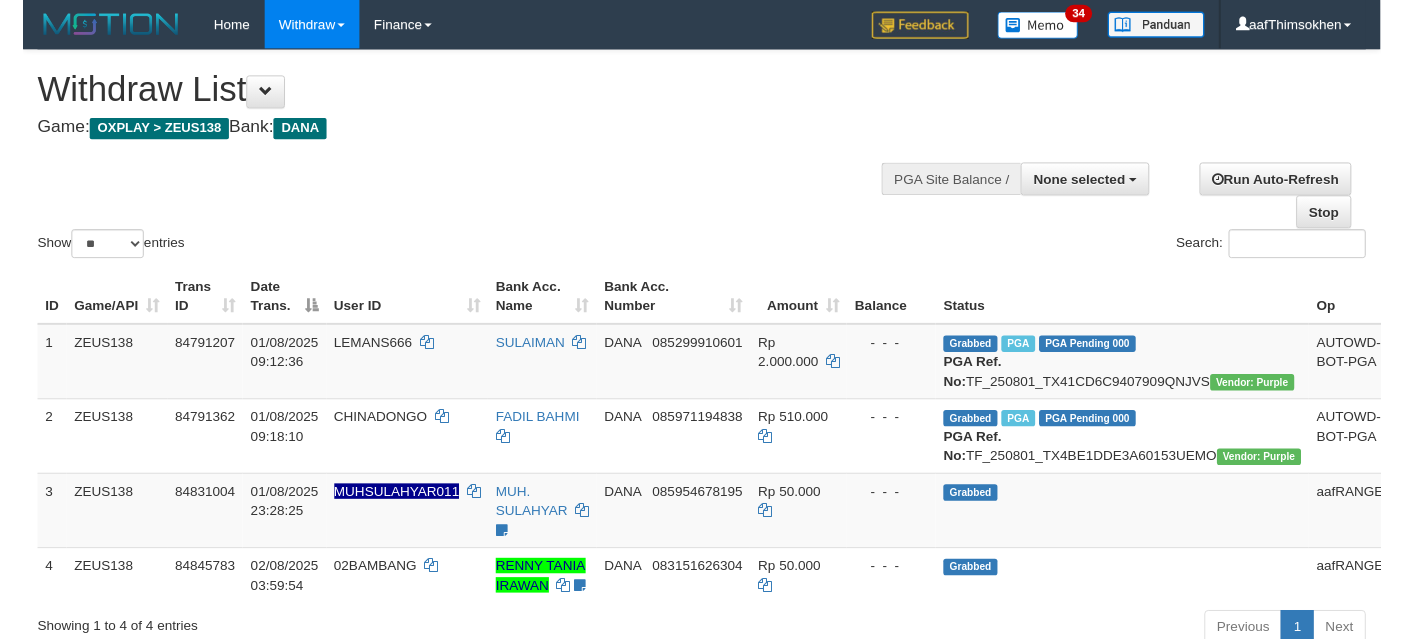 scroll, scrollTop: 337, scrollLeft: 0, axis: vertical 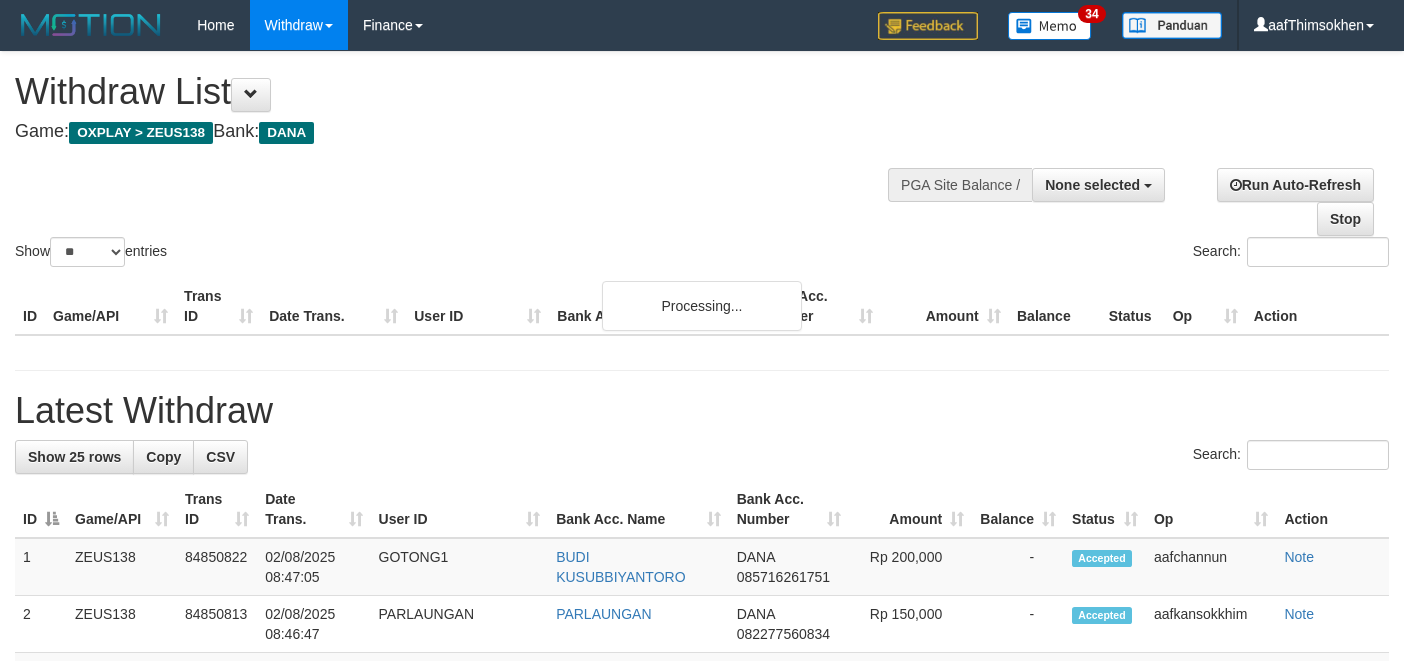 select 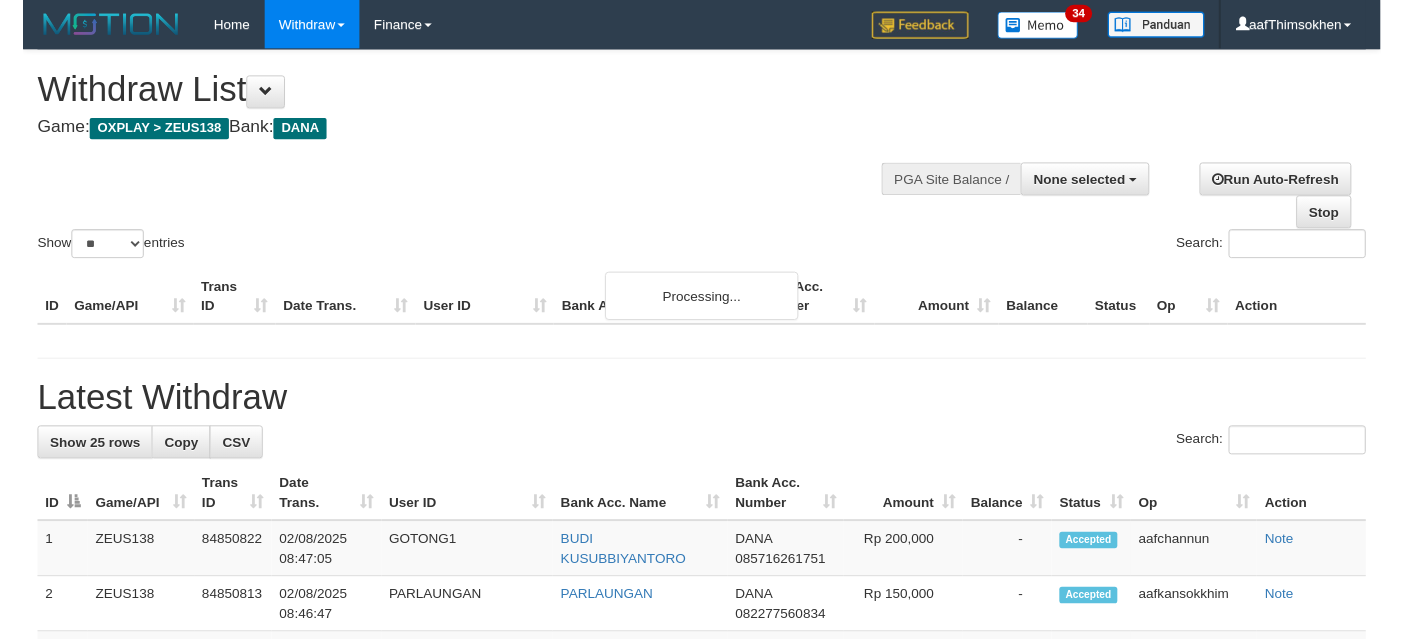 scroll, scrollTop: 337, scrollLeft: 0, axis: vertical 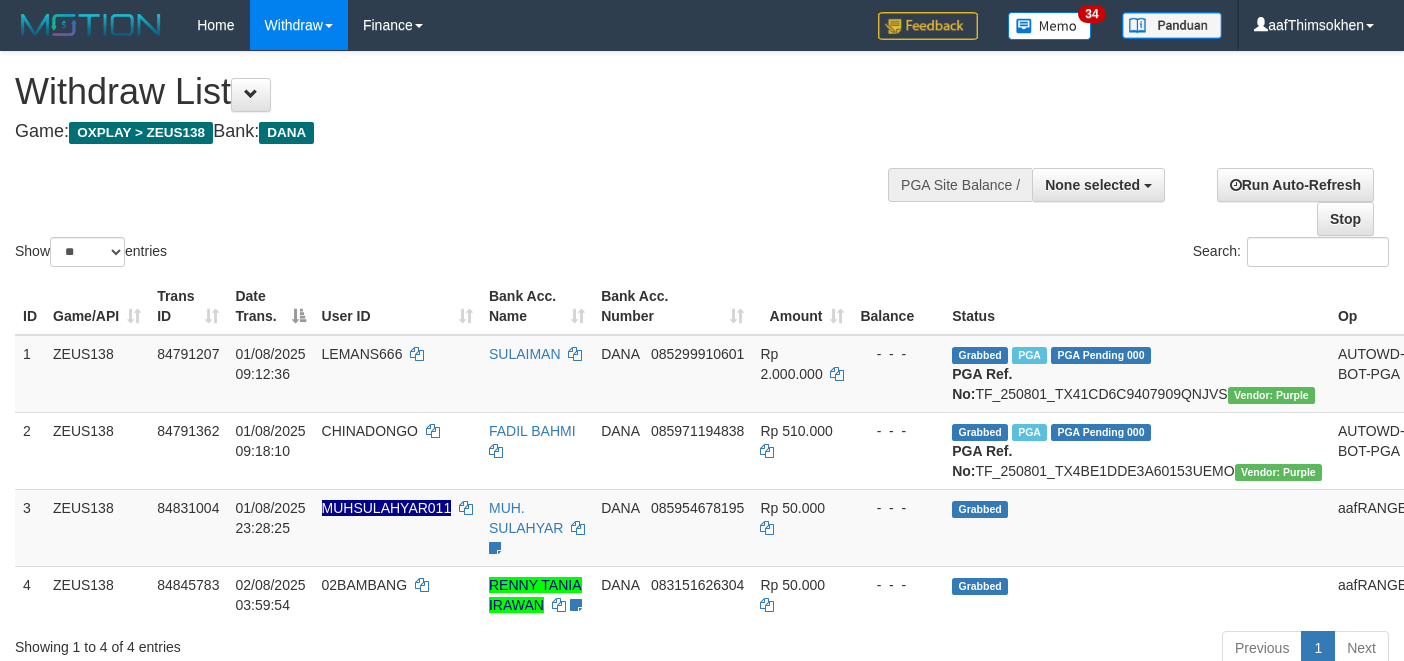 select 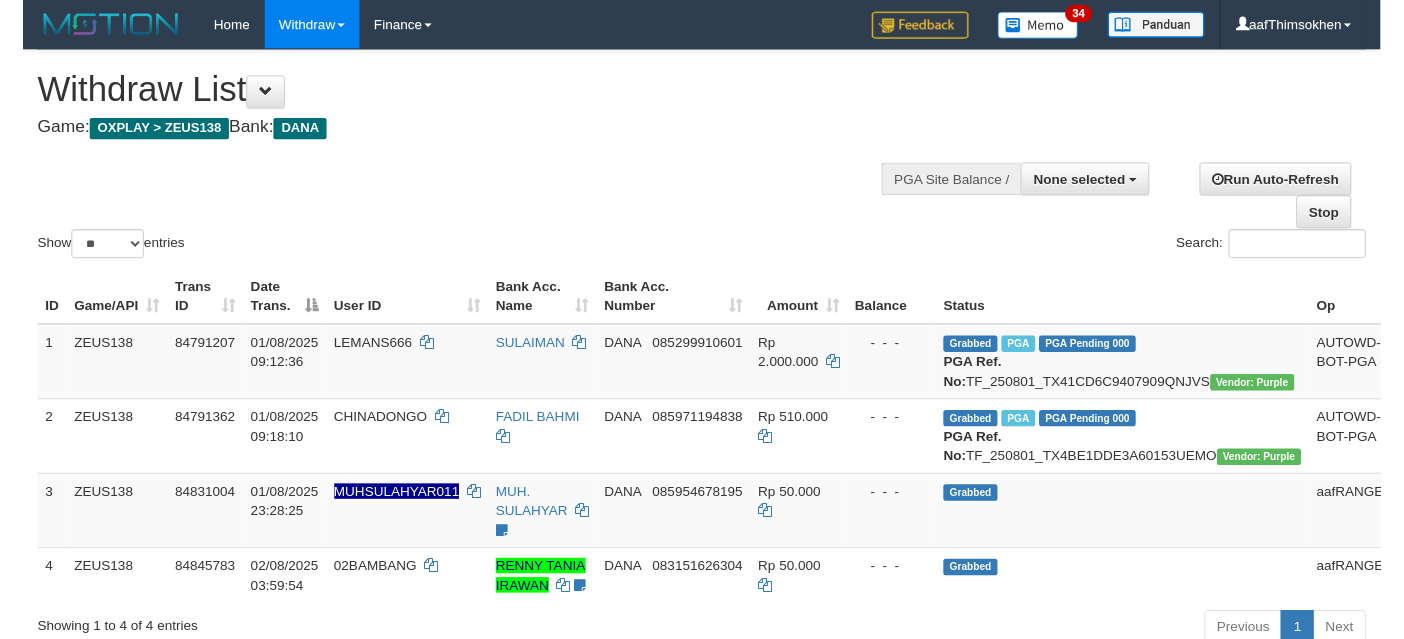 scroll, scrollTop: 337, scrollLeft: 0, axis: vertical 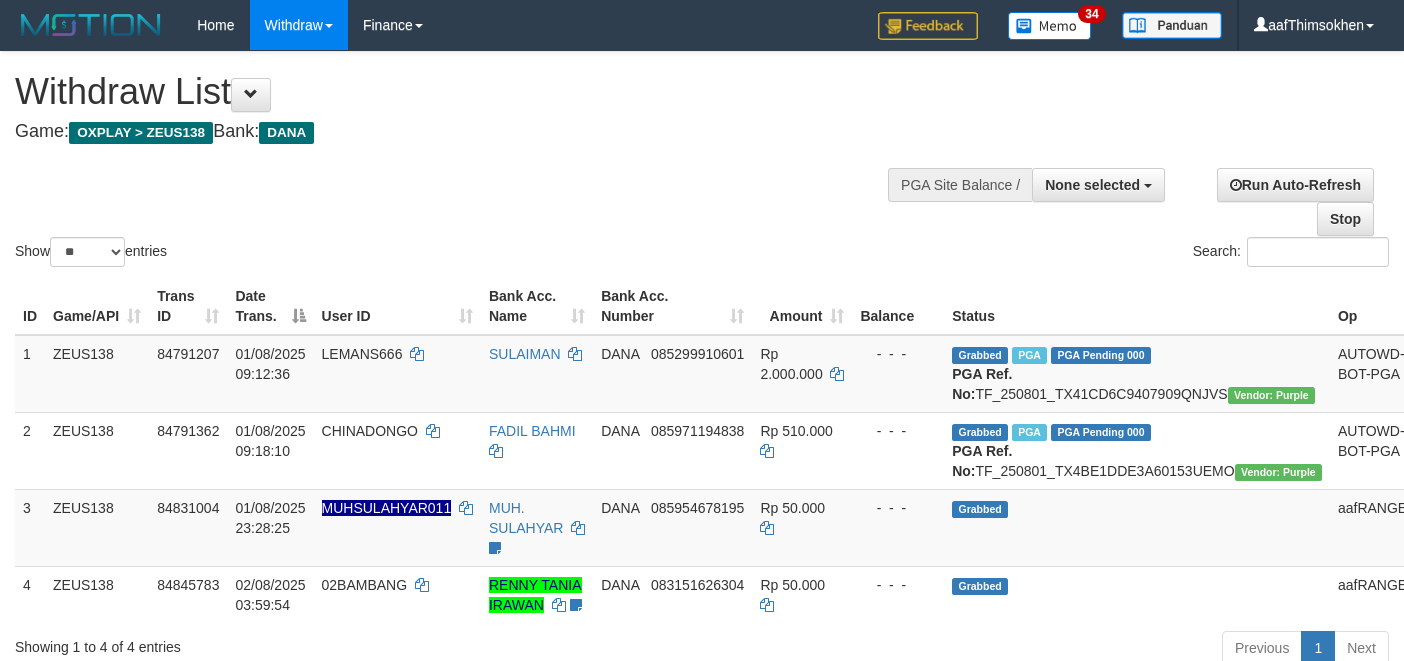 select 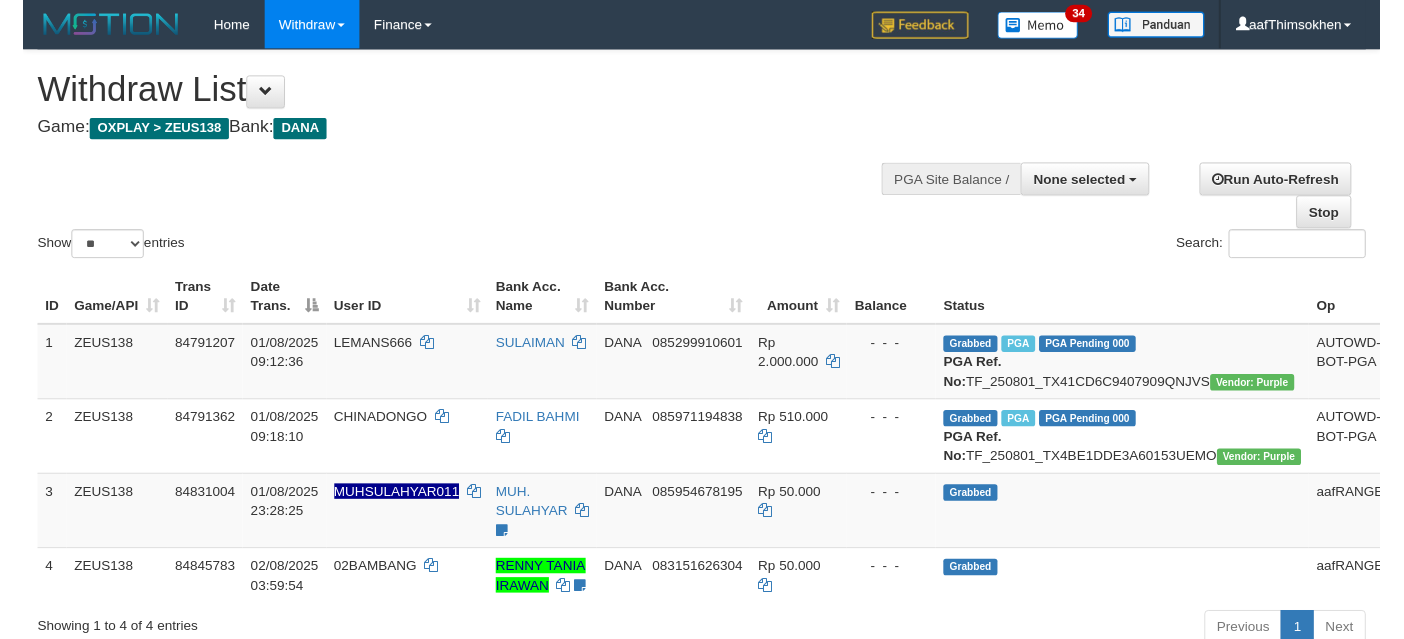 scroll, scrollTop: 337, scrollLeft: 0, axis: vertical 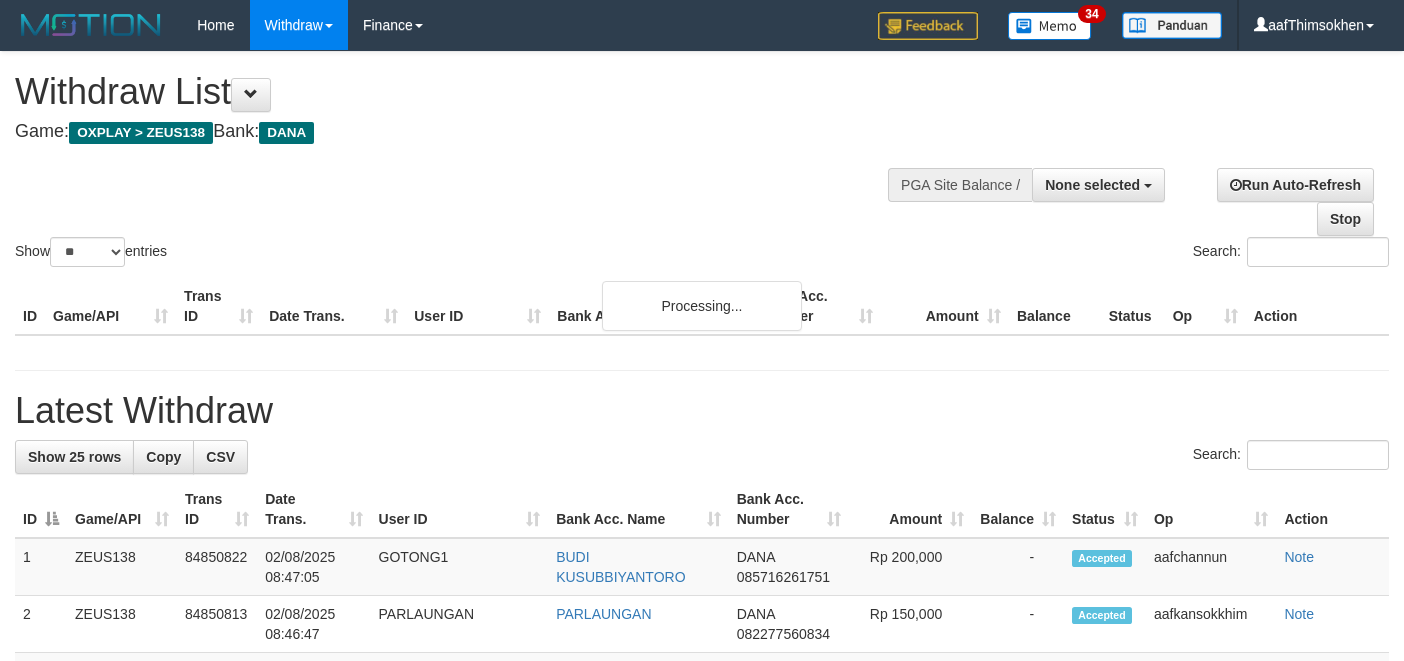 select 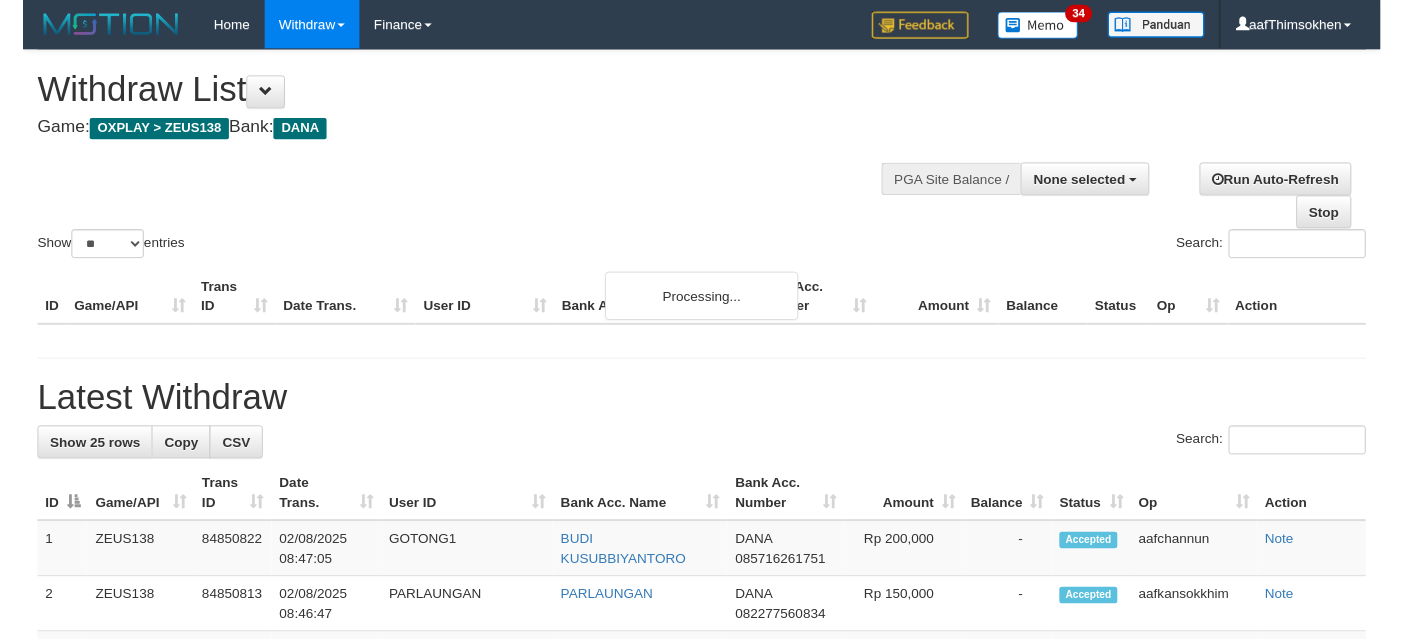 scroll, scrollTop: 337, scrollLeft: 0, axis: vertical 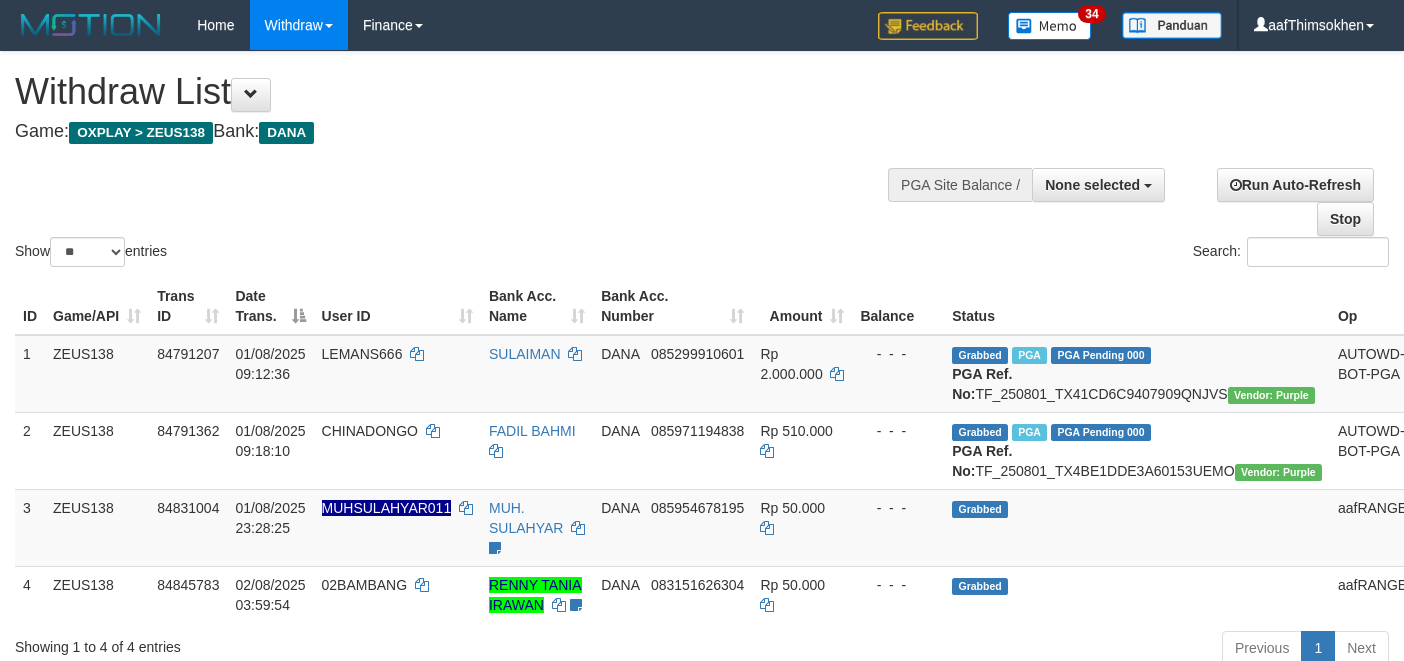 select 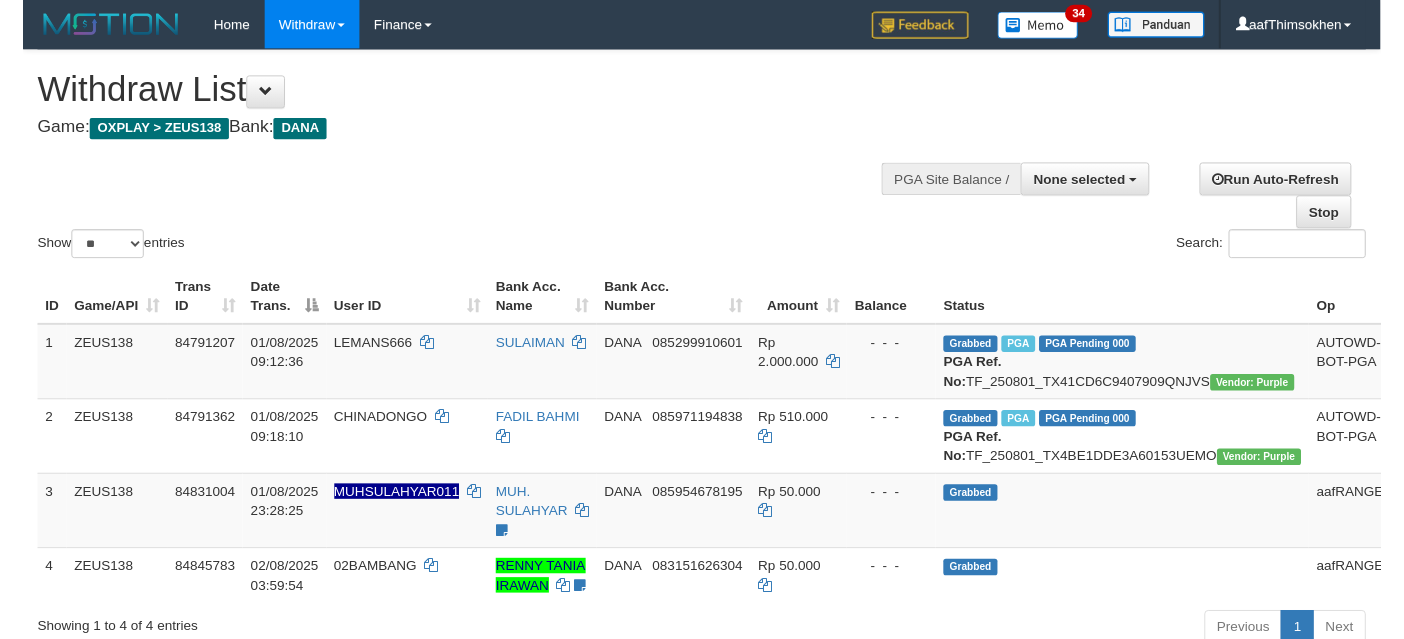 scroll, scrollTop: 337, scrollLeft: 0, axis: vertical 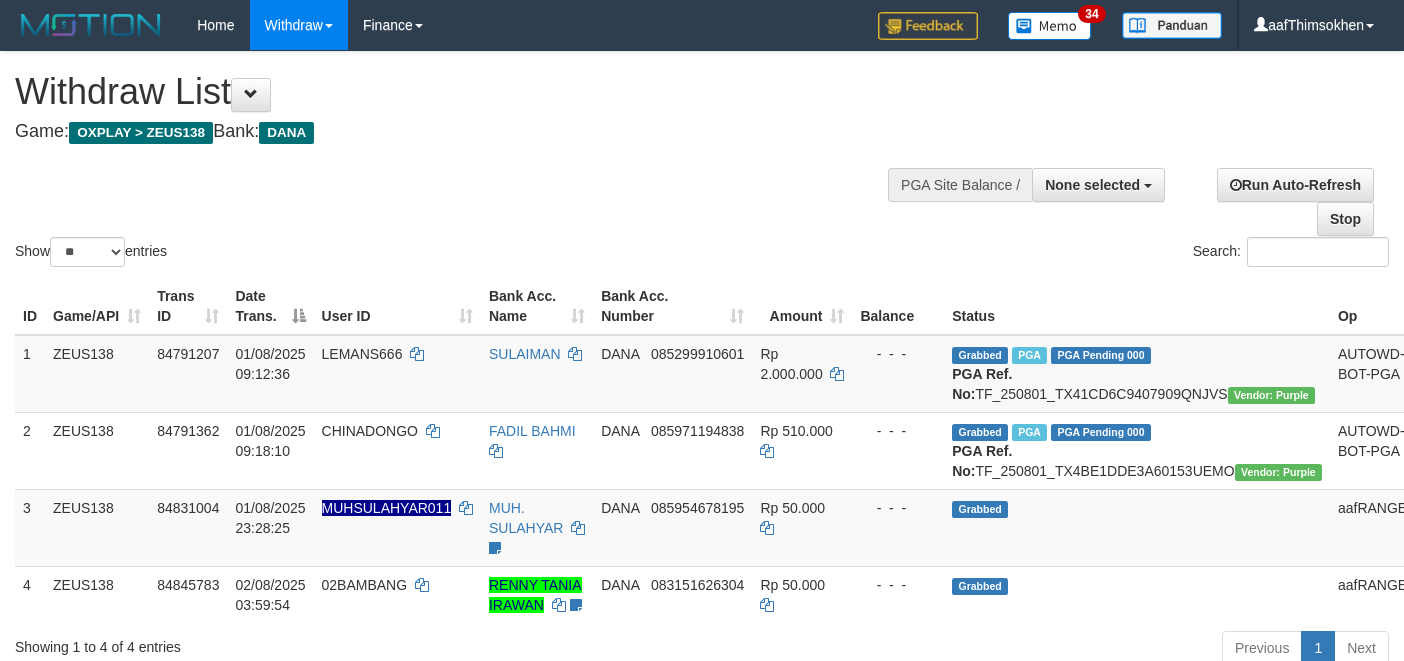 select 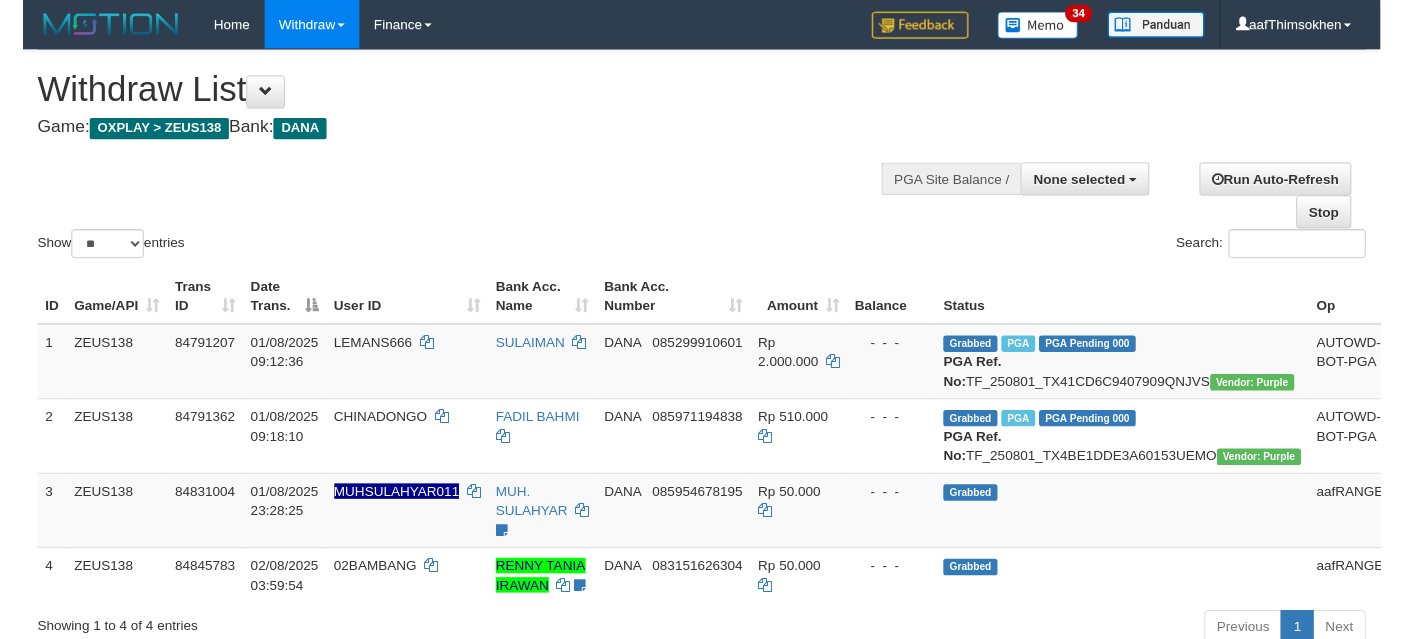 scroll, scrollTop: 337, scrollLeft: 0, axis: vertical 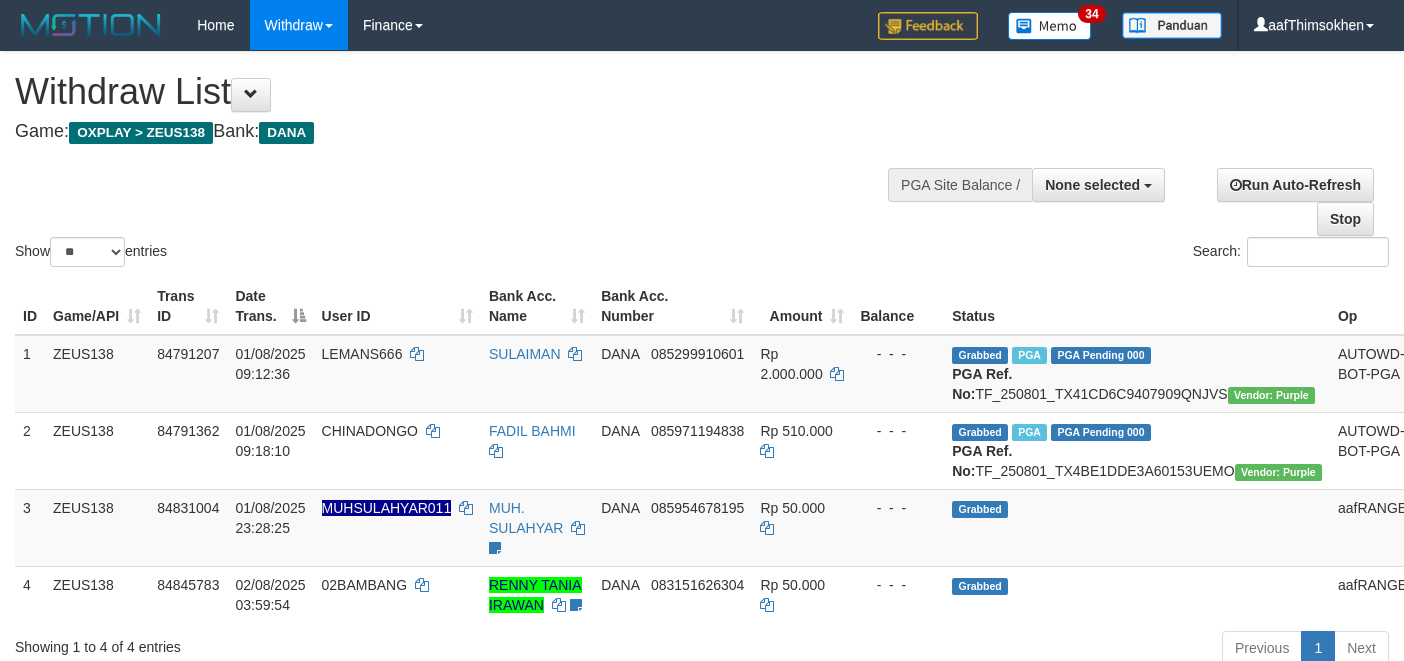 select 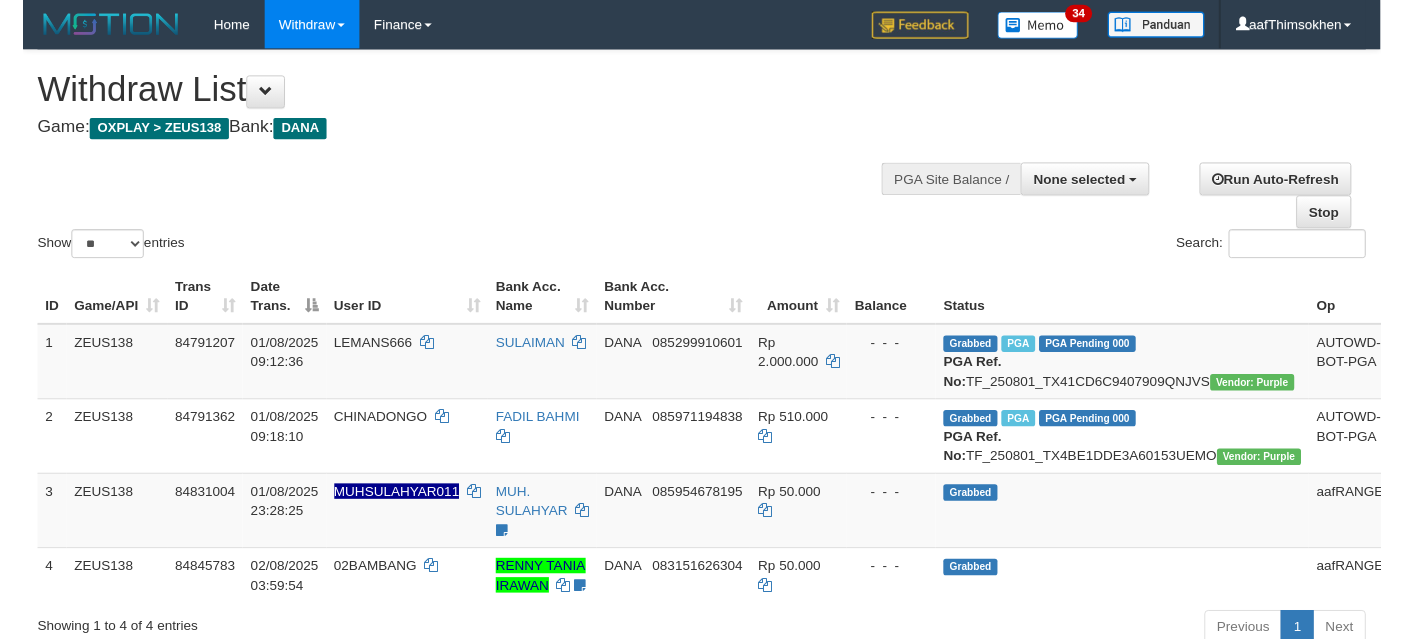 scroll, scrollTop: 337, scrollLeft: 0, axis: vertical 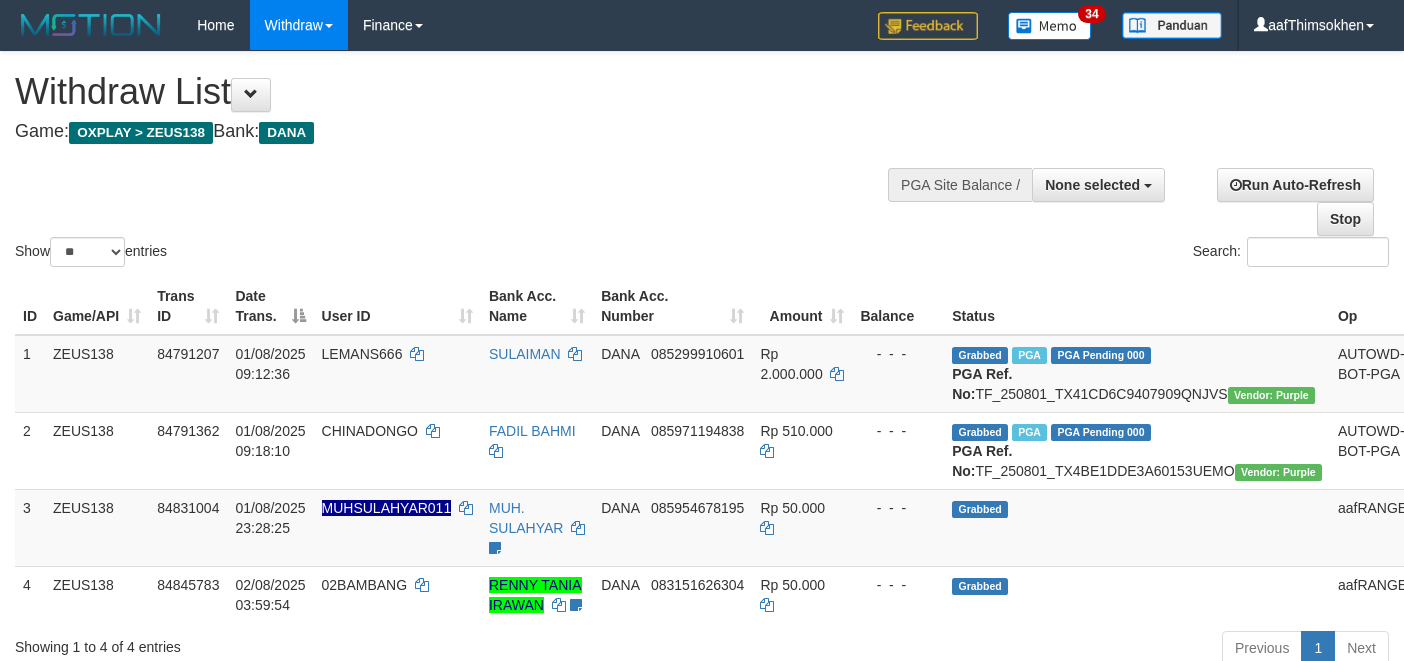 select 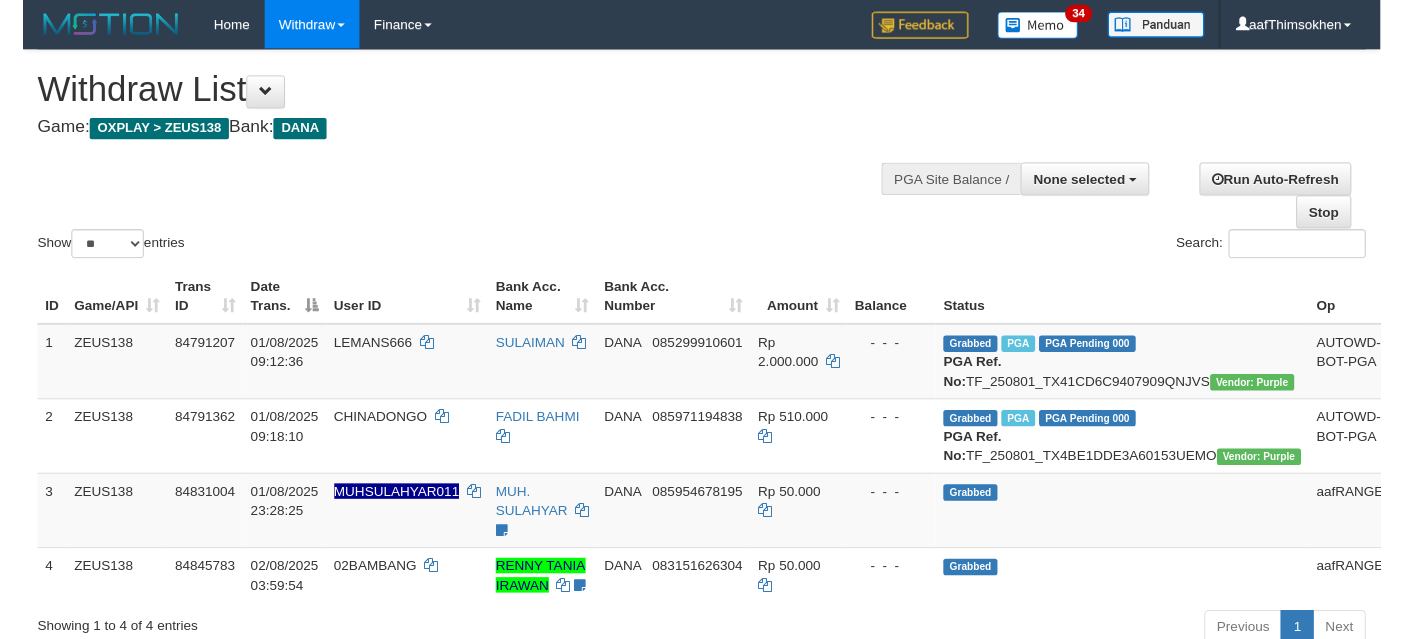 scroll, scrollTop: 337, scrollLeft: 0, axis: vertical 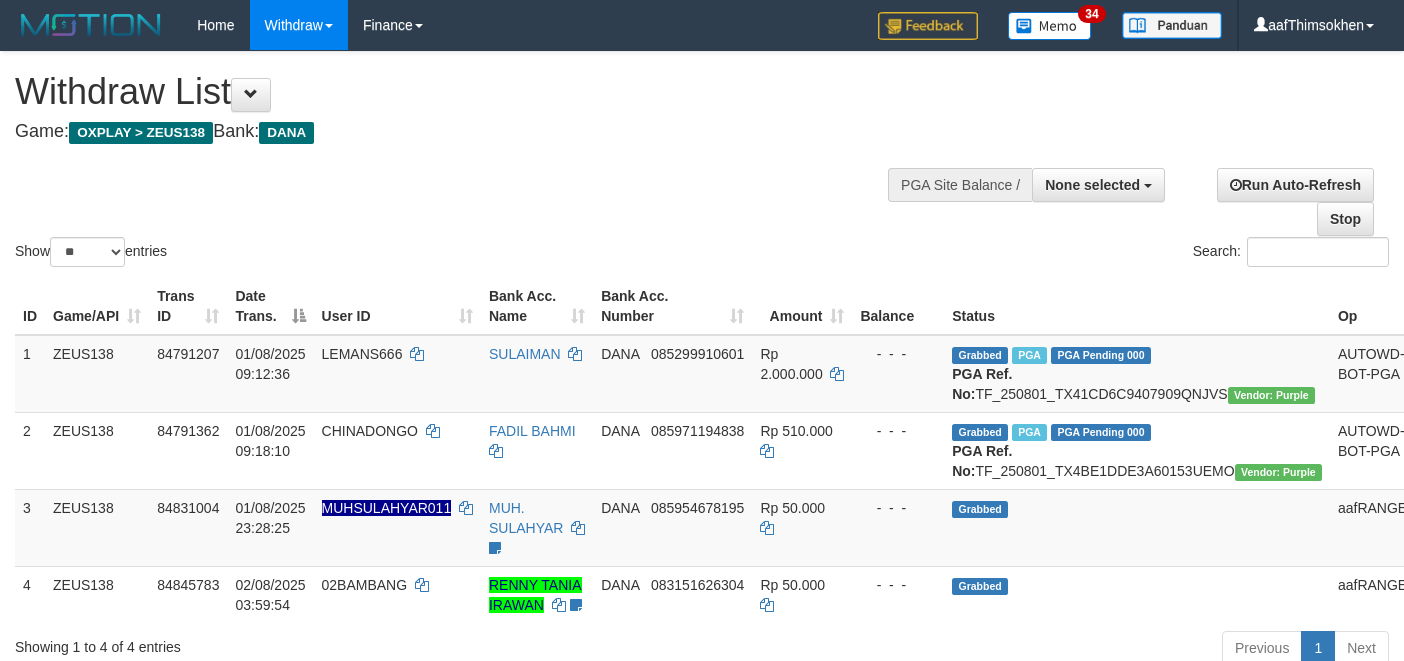 select 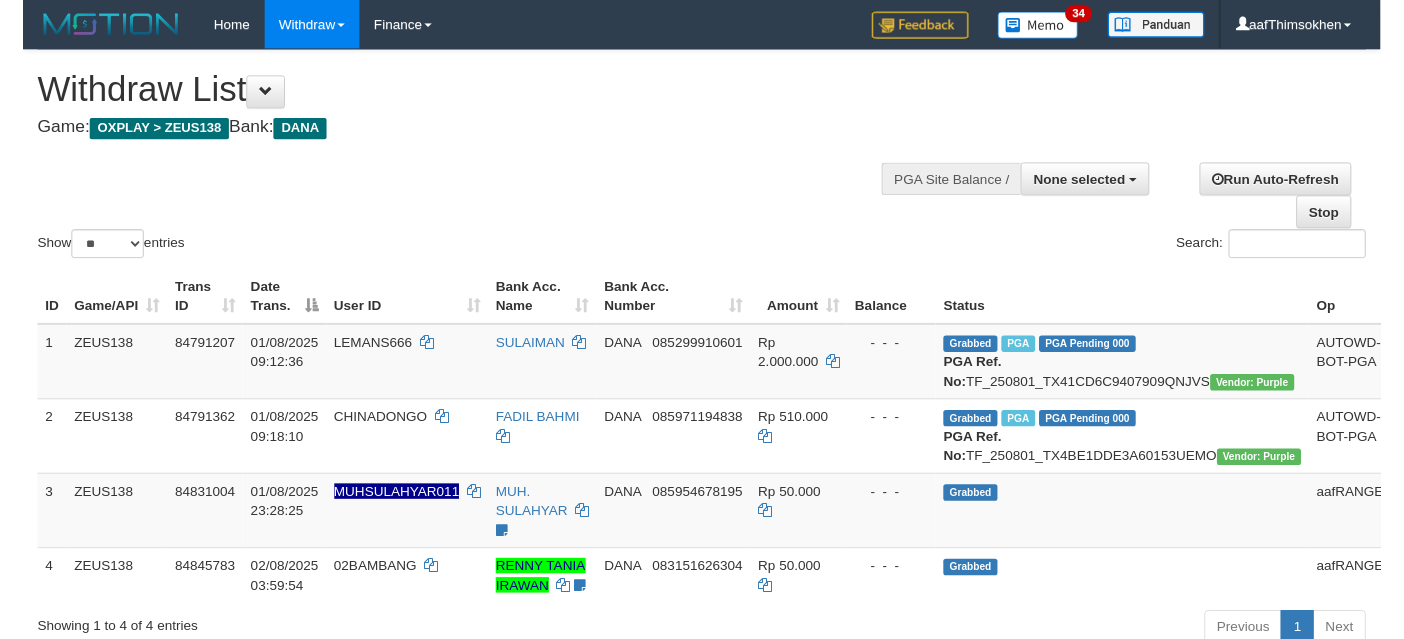 scroll, scrollTop: 337, scrollLeft: 0, axis: vertical 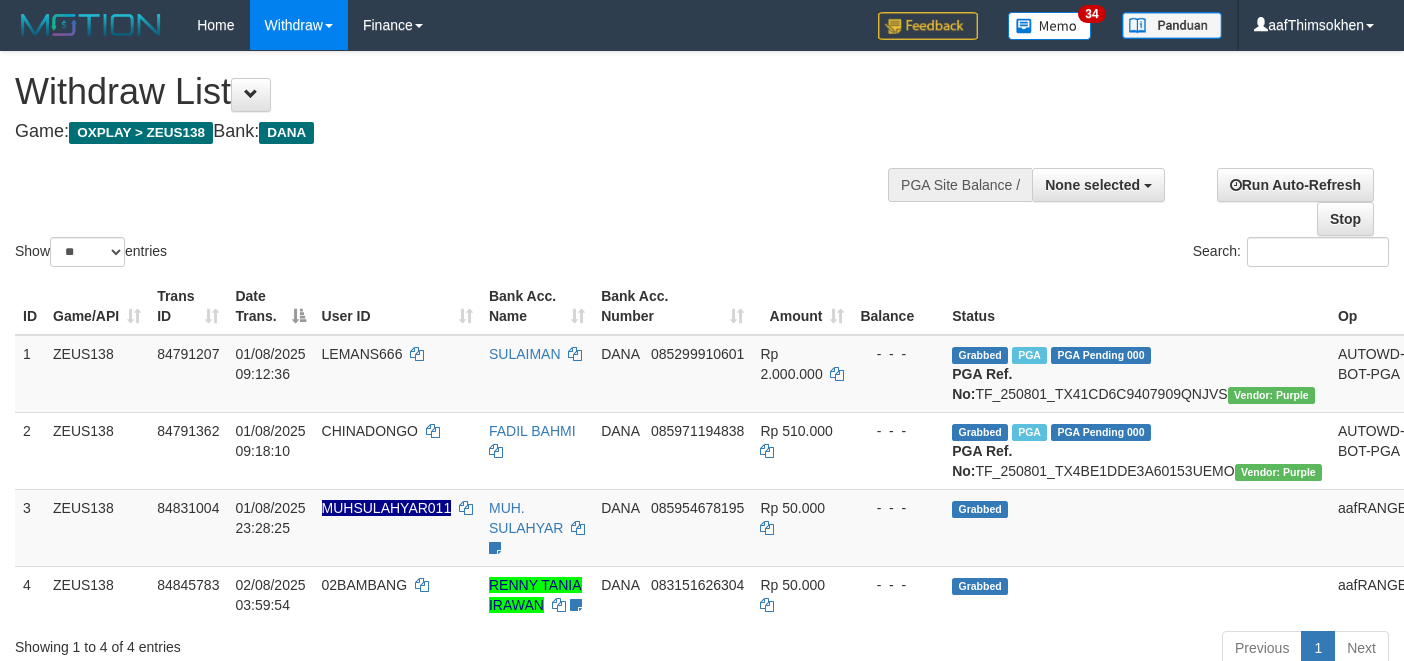 select 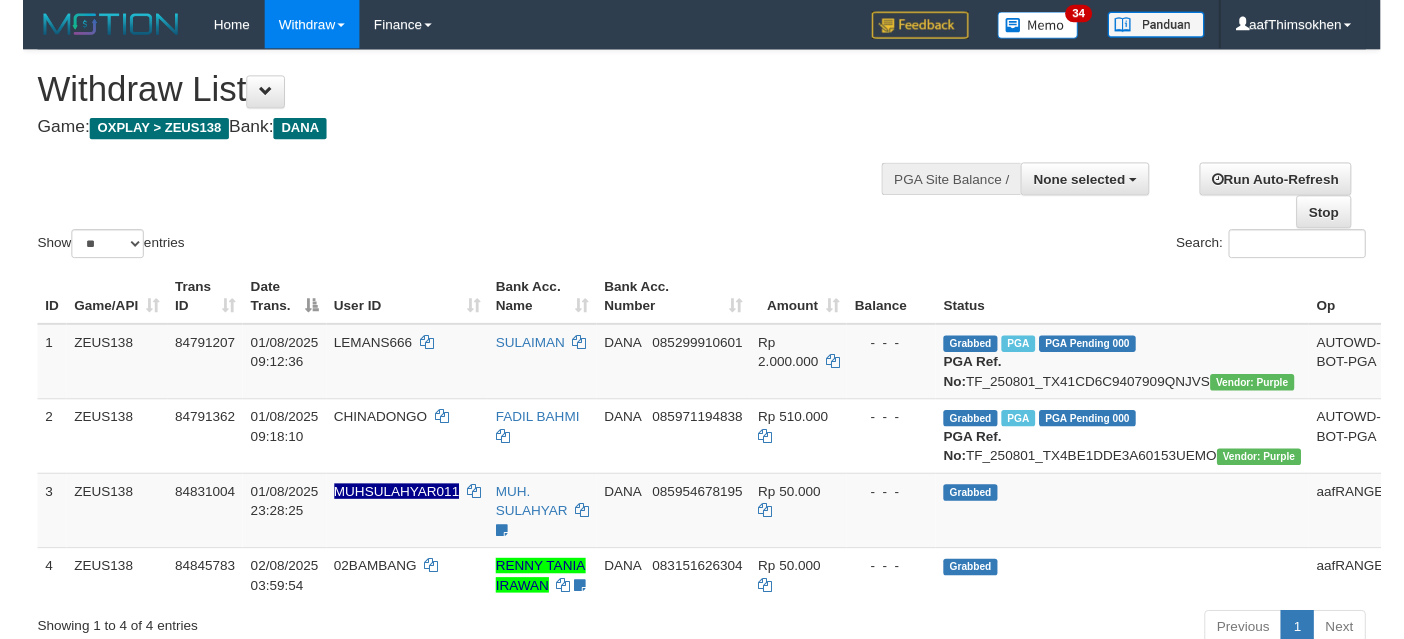 scroll, scrollTop: 337, scrollLeft: 0, axis: vertical 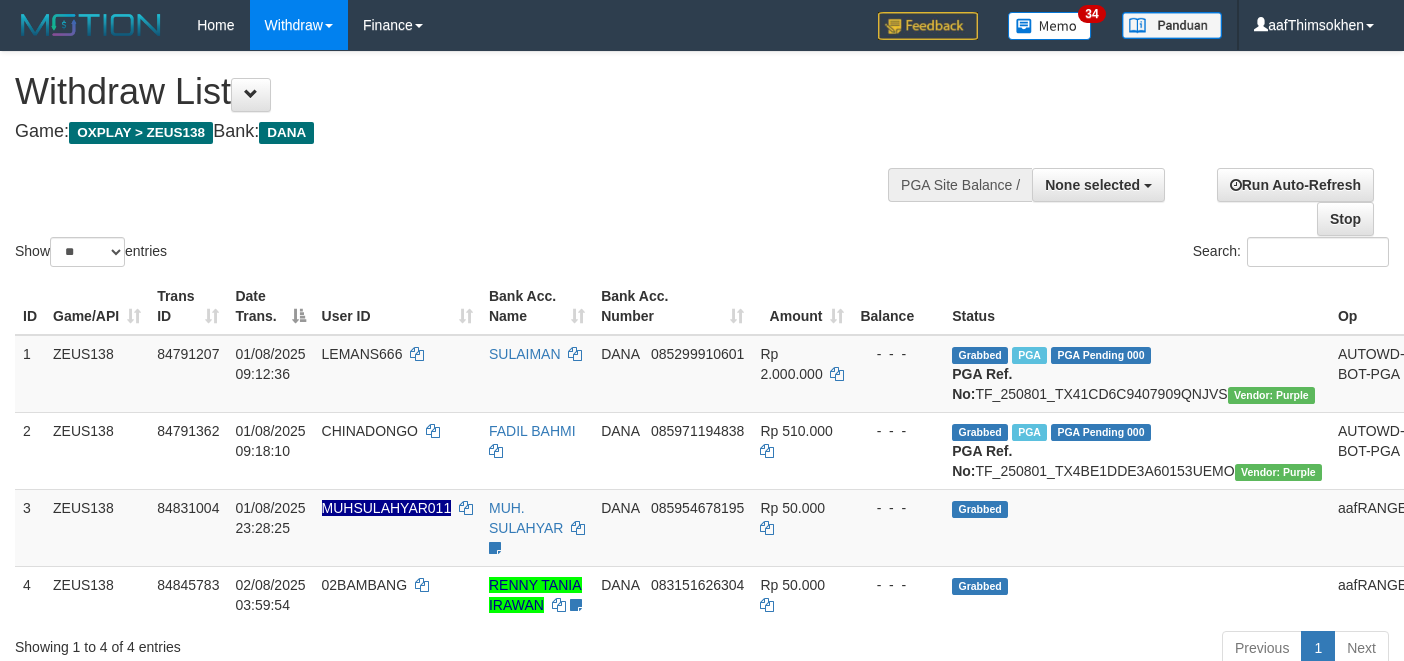 select 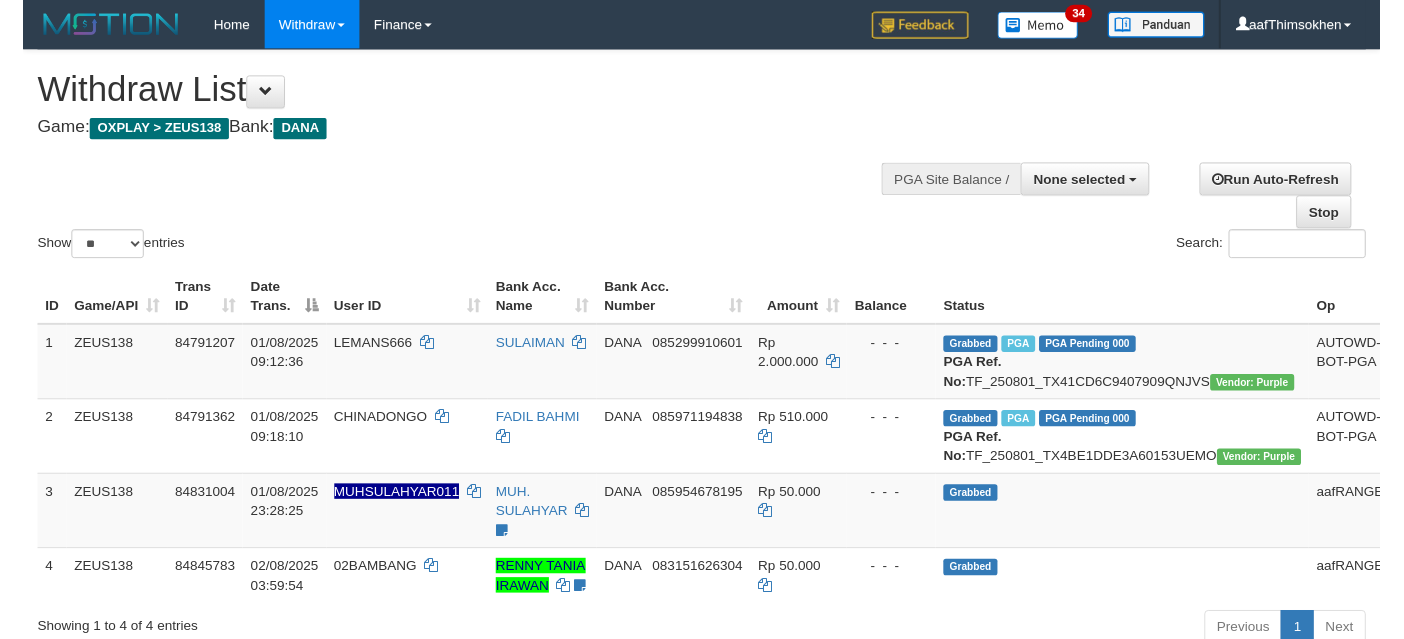 scroll, scrollTop: 337, scrollLeft: 0, axis: vertical 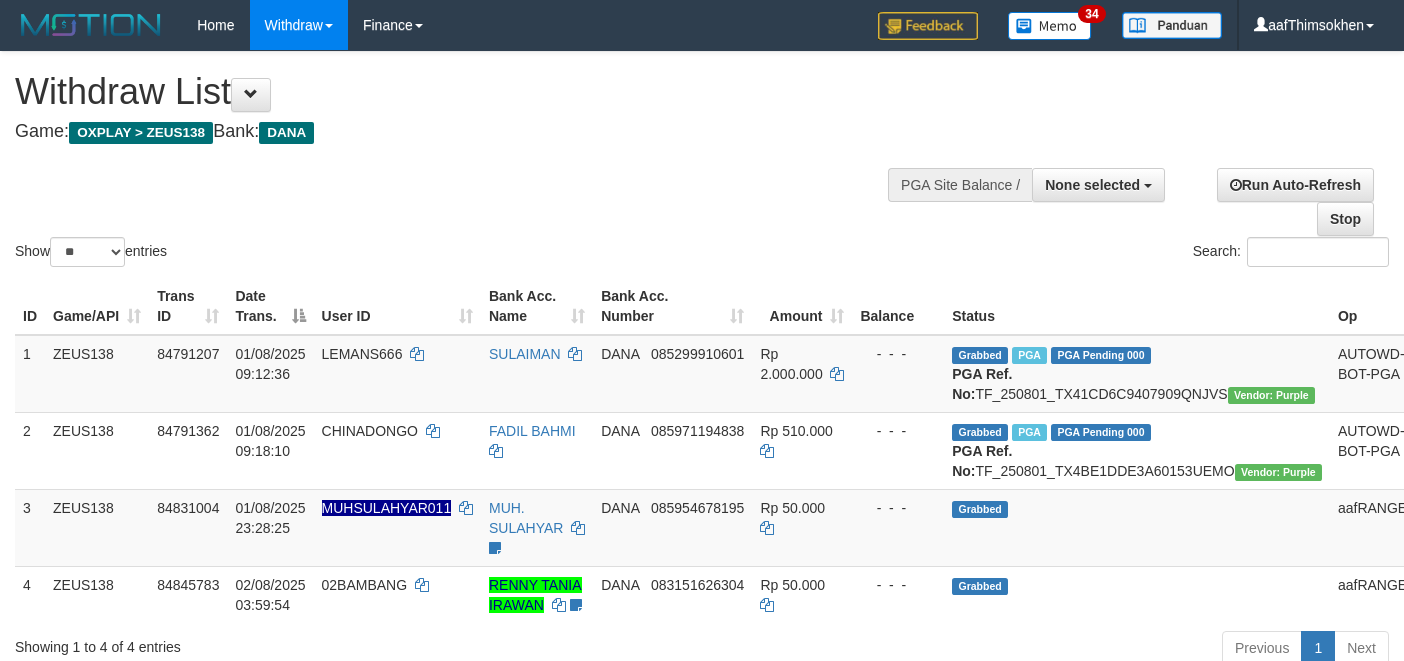 select 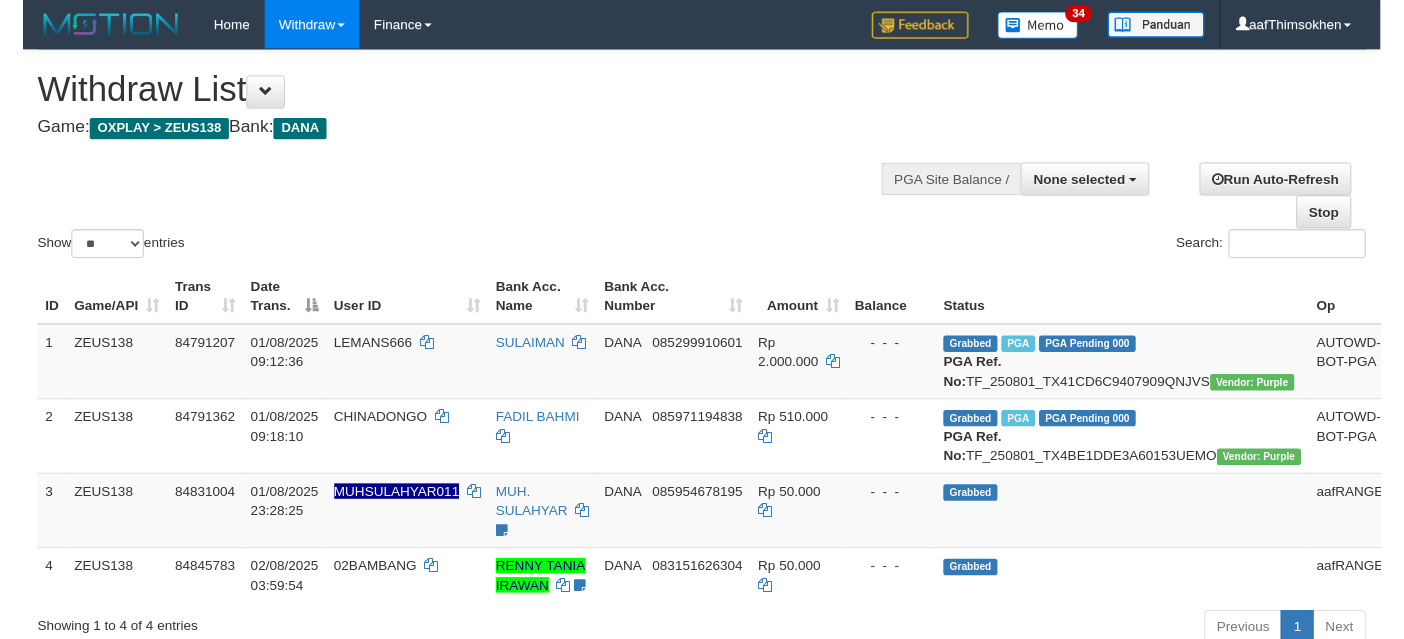 scroll, scrollTop: 337, scrollLeft: 0, axis: vertical 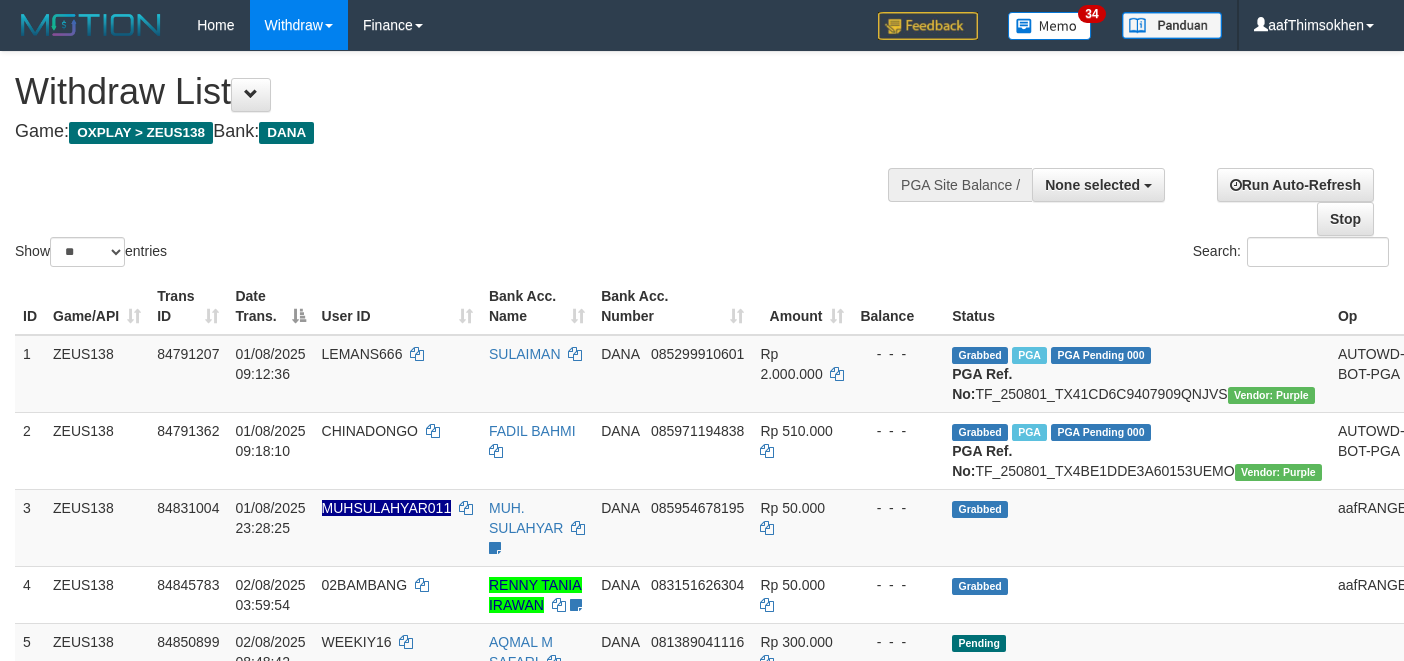 select 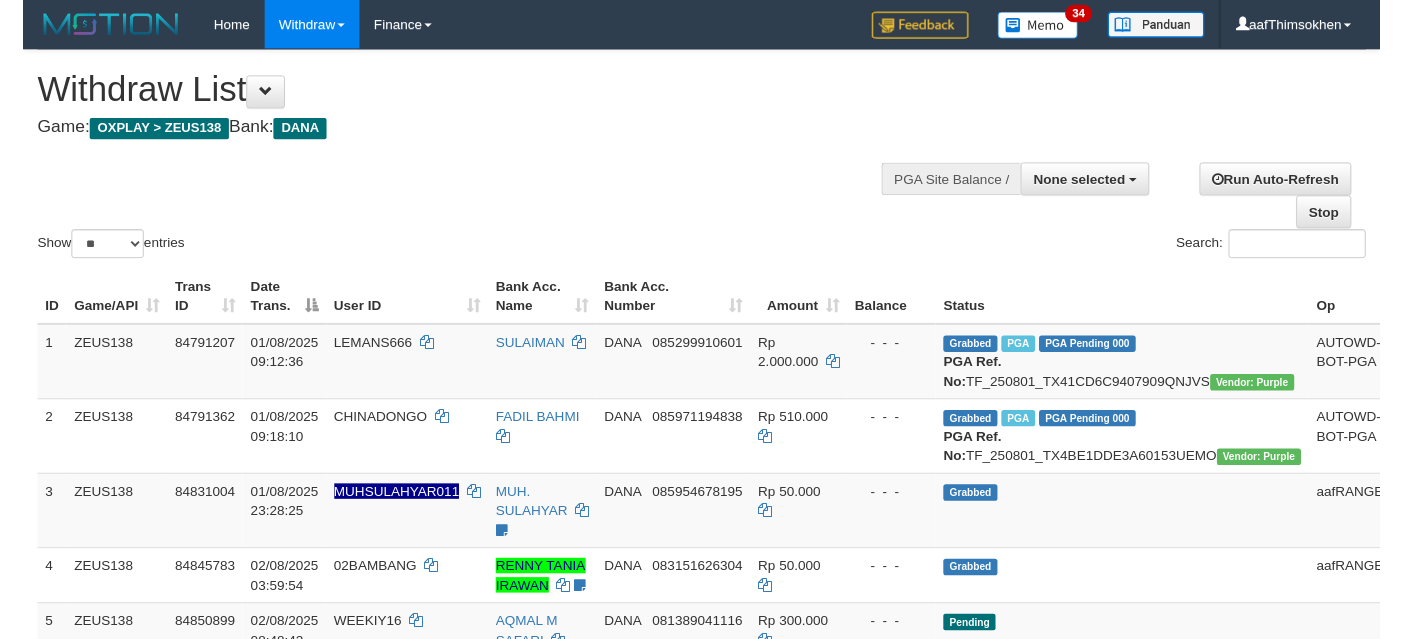 scroll, scrollTop: 337, scrollLeft: 0, axis: vertical 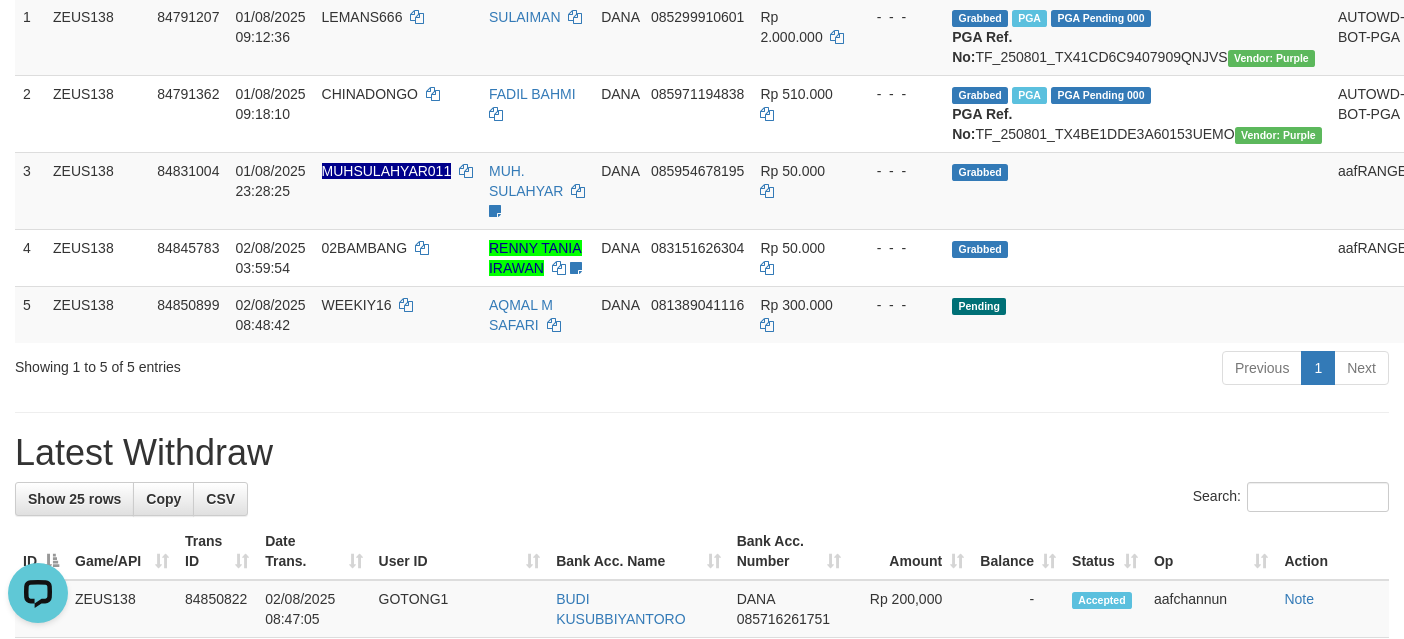 click on "**********" at bounding box center (702, 927) 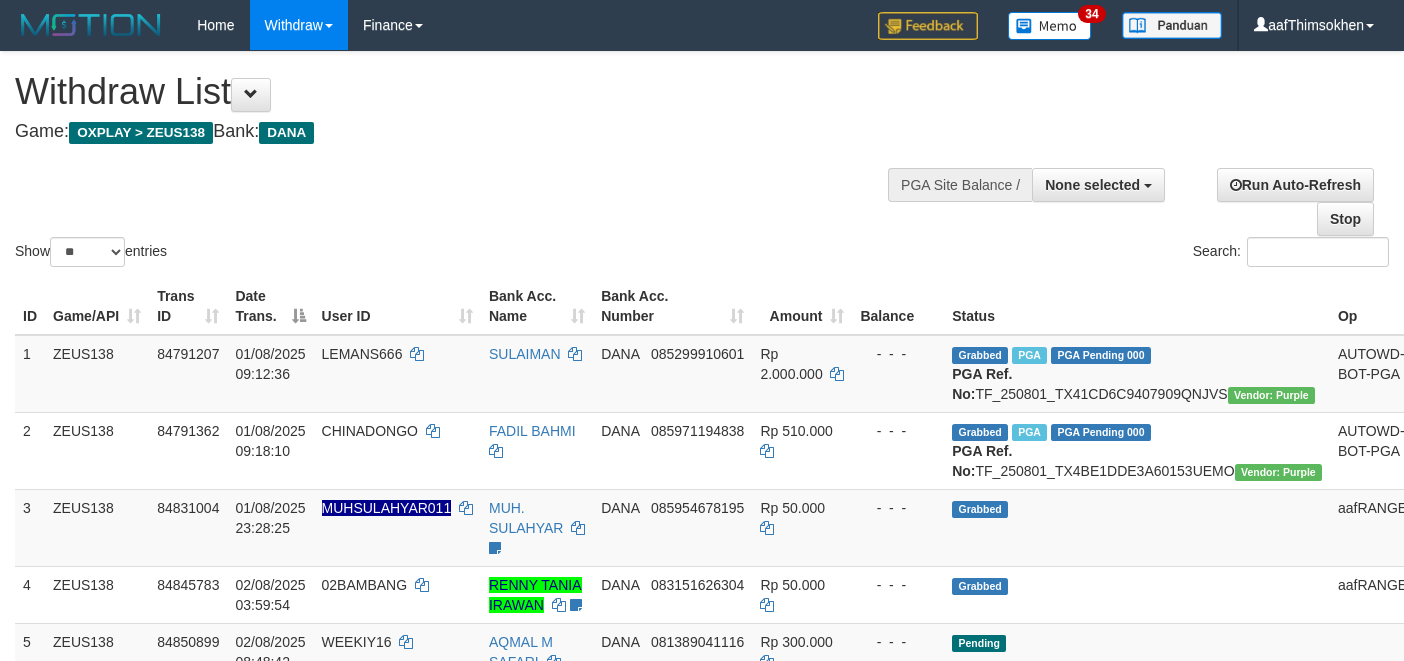 select 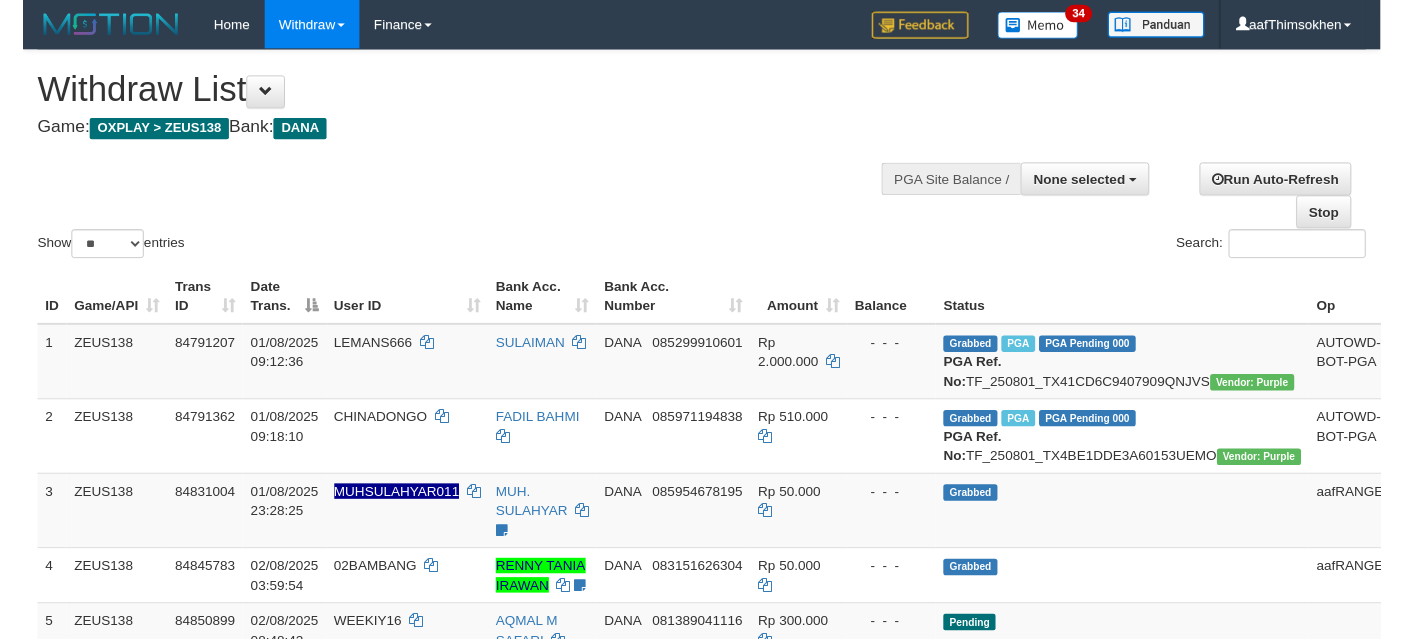 scroll, scrollTop: 337, scrollLeft: 0, axis: vertical 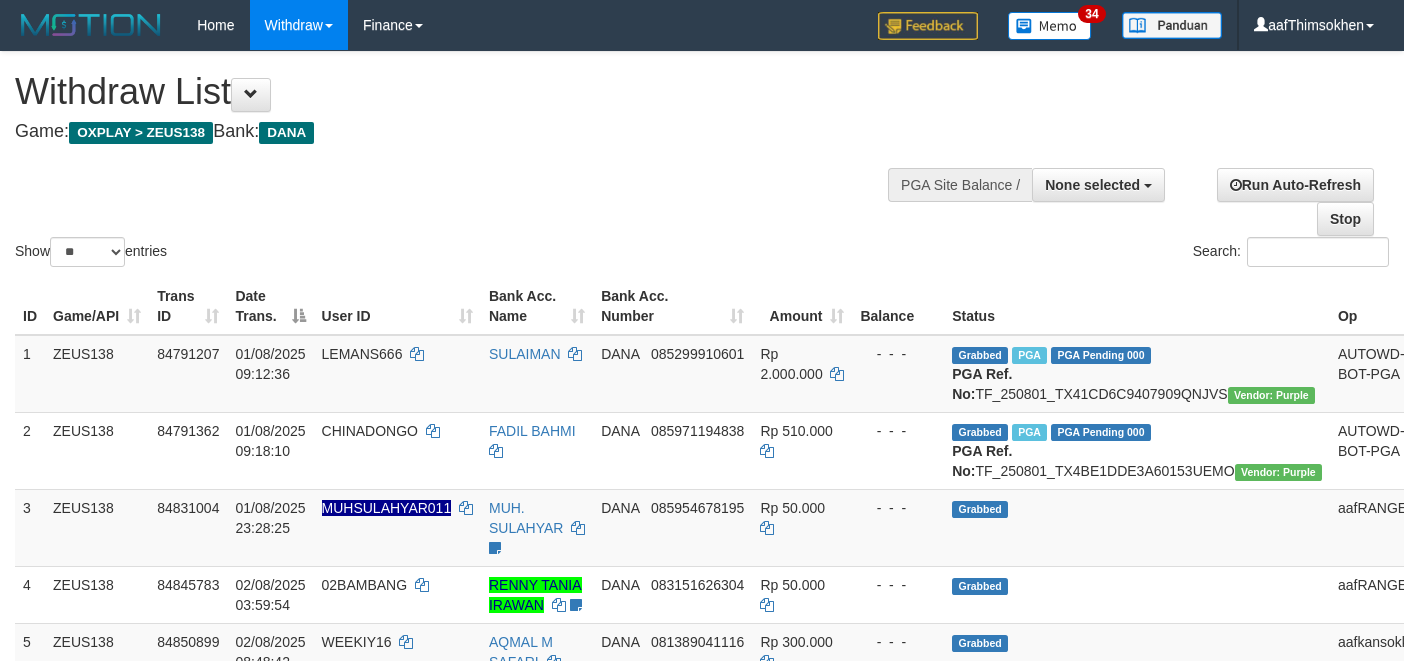 select 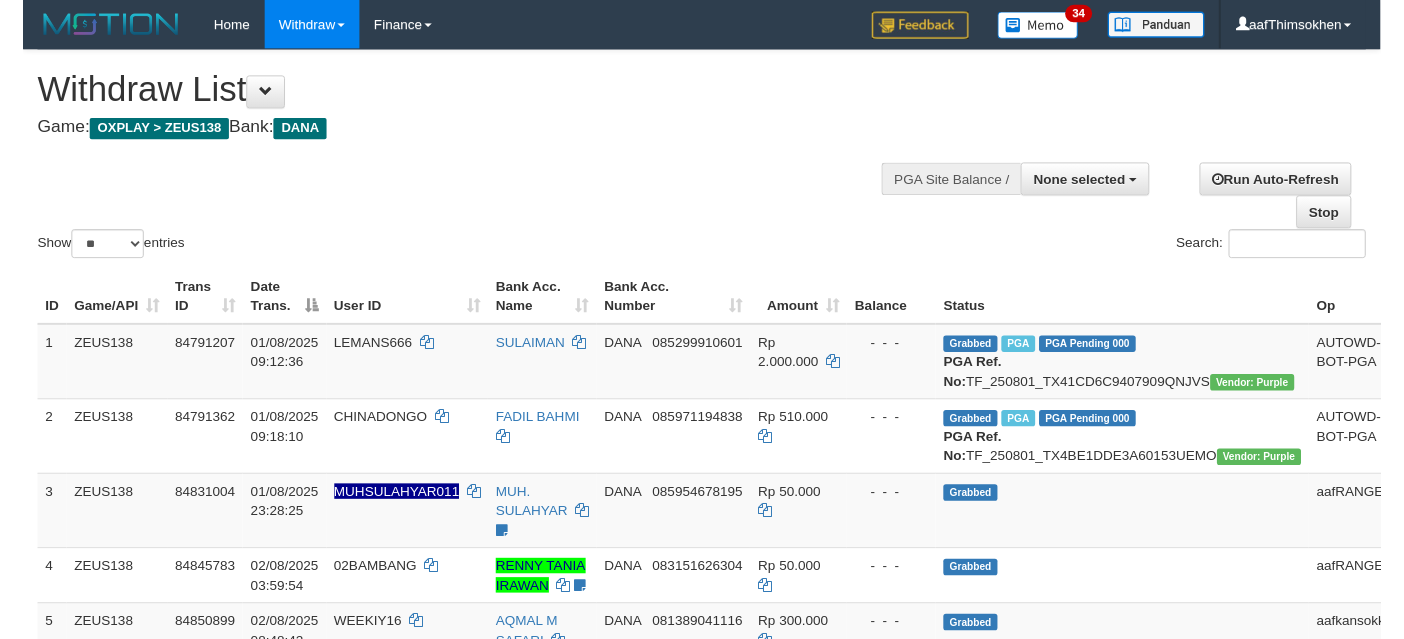 scroll, scrollTop: 337, scrollLeft: 0, axis: vertical 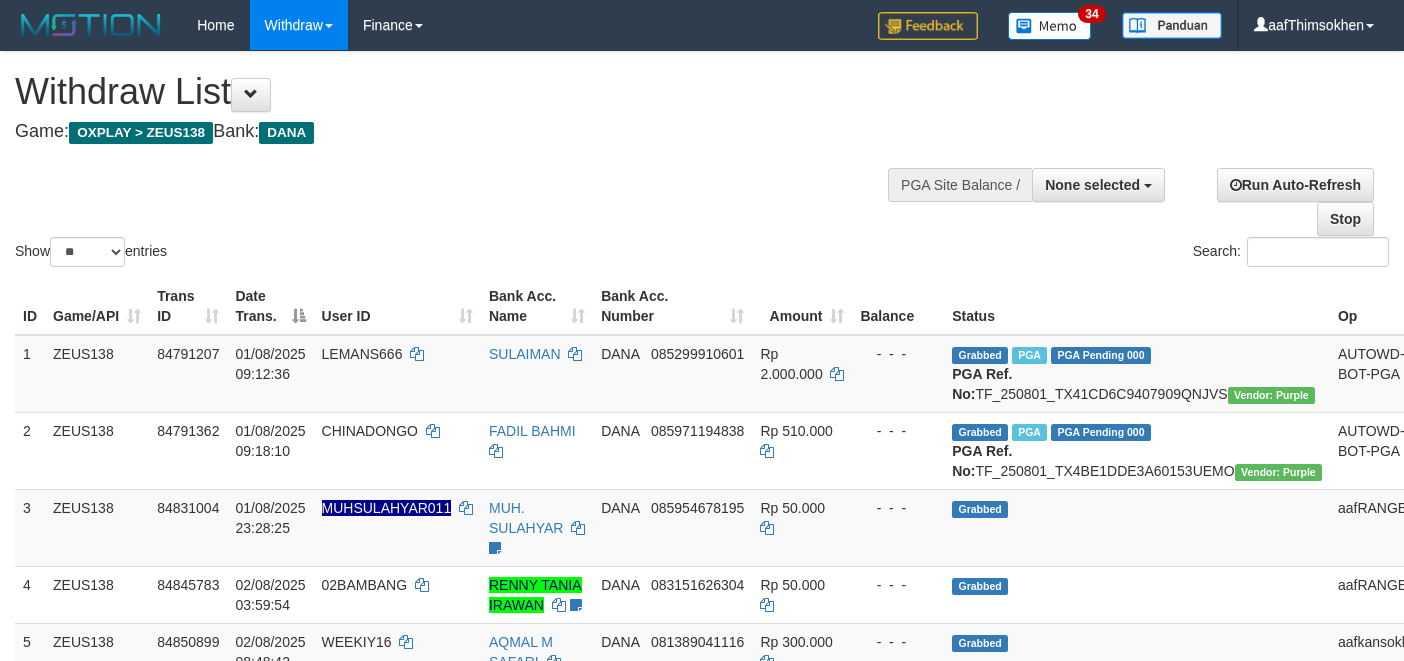 select 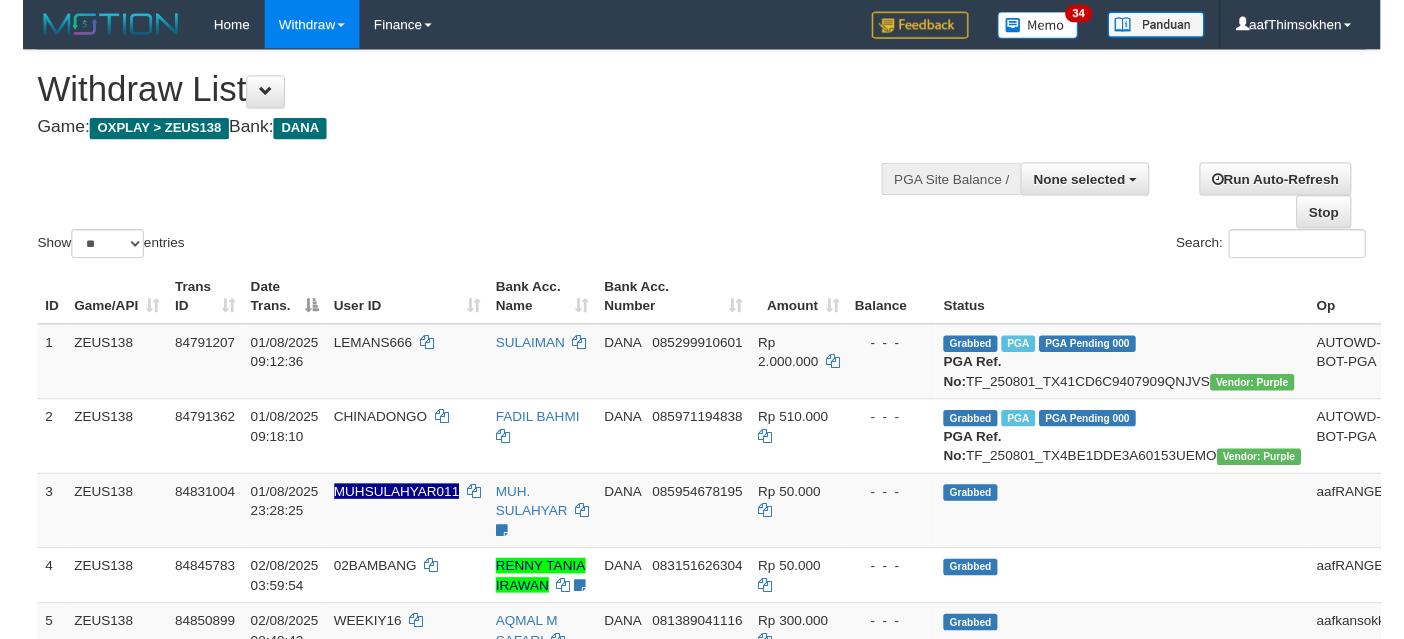scroll, scrollTop: 337, scrollLeft: 0, axis: vertical 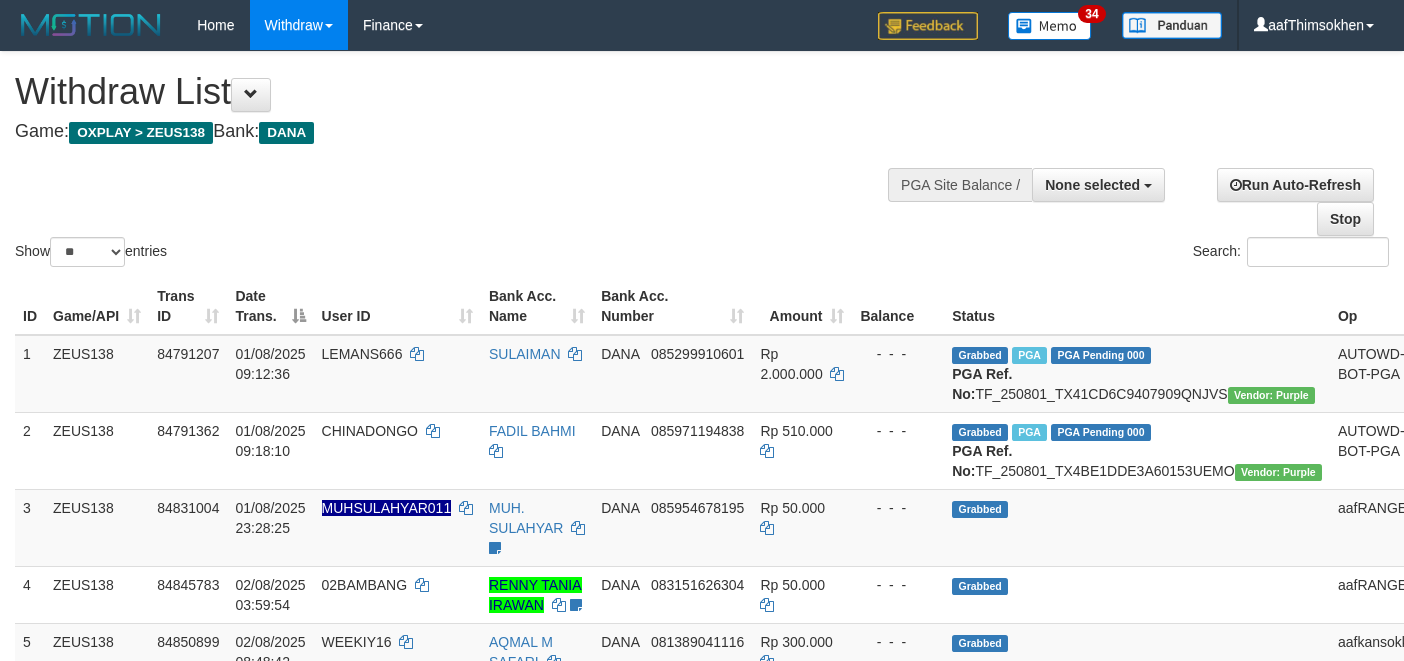 select 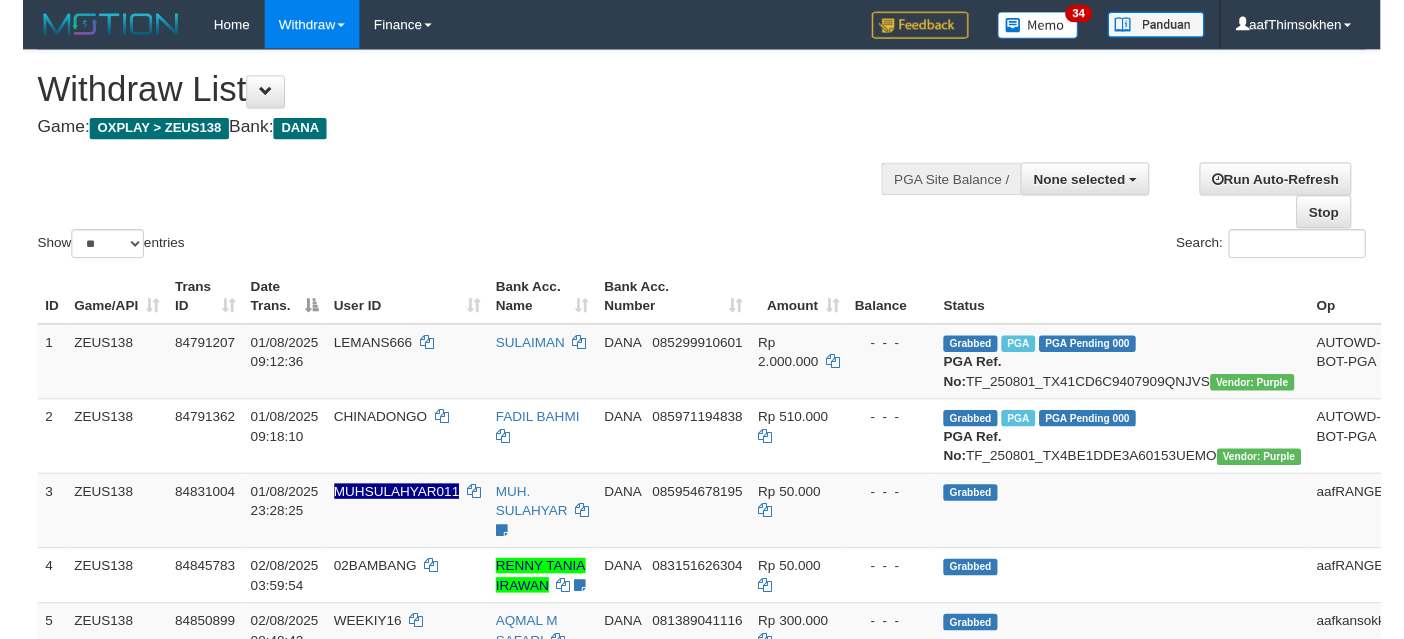 scroll, scrollTop: 337, scrollLeft: 0, axis: vertical 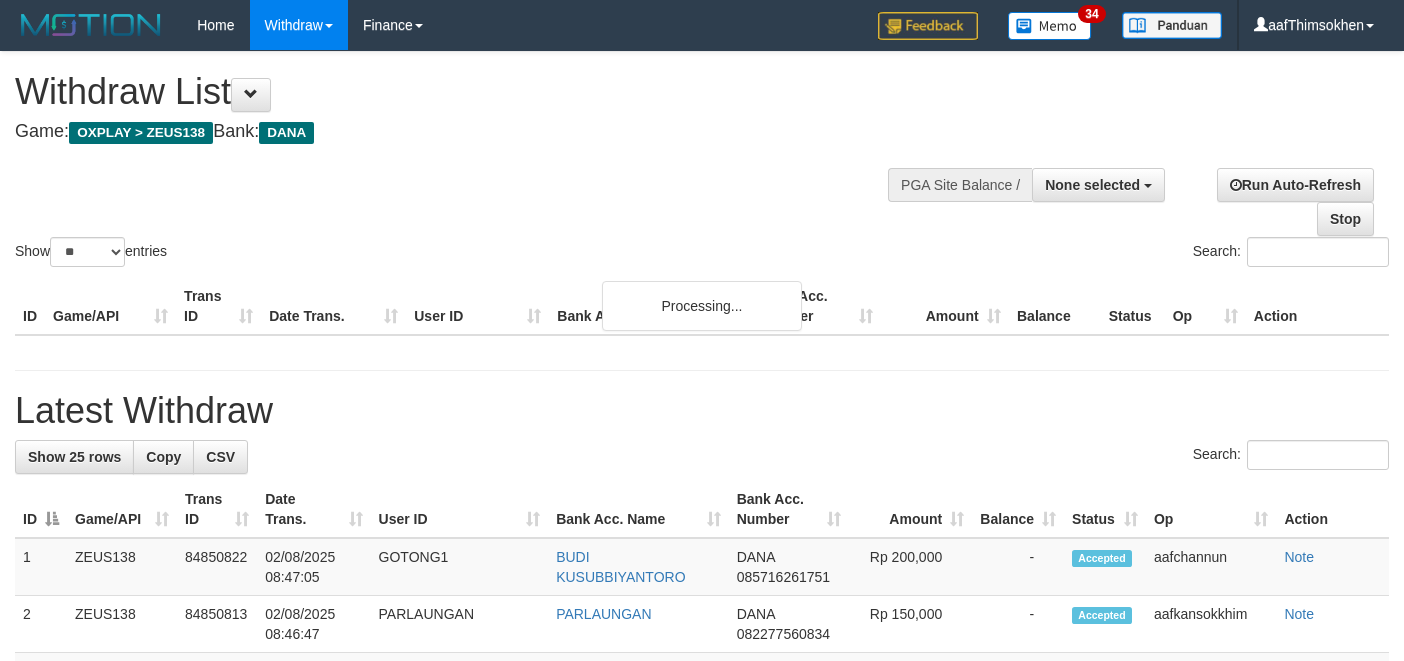 select 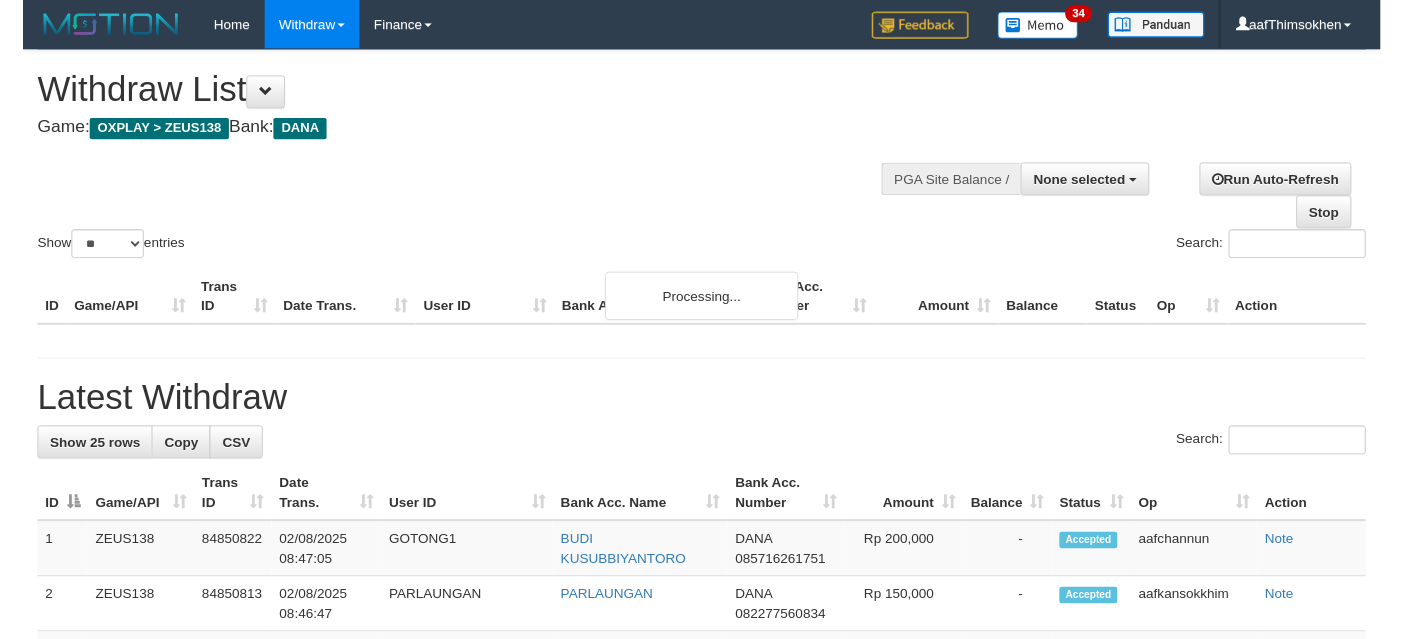 scroll, scrollTop: 337, scrollLeft: 0, axis: vertical 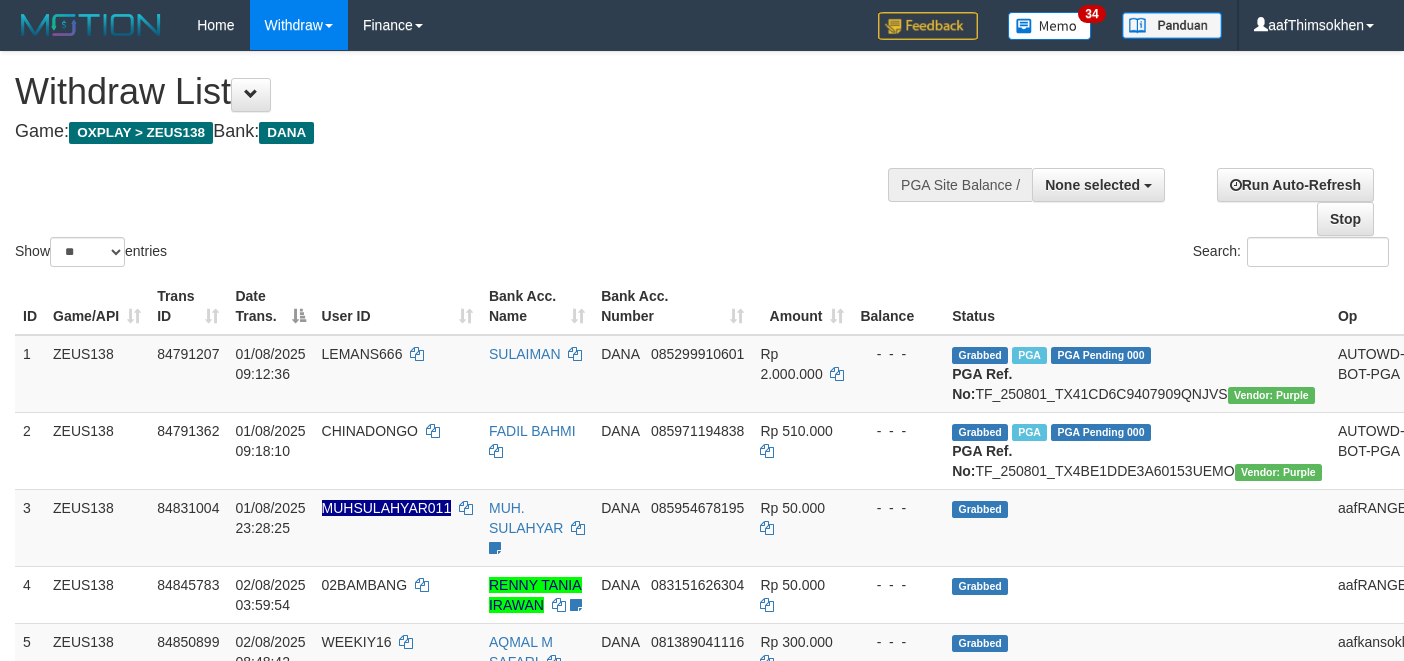 select 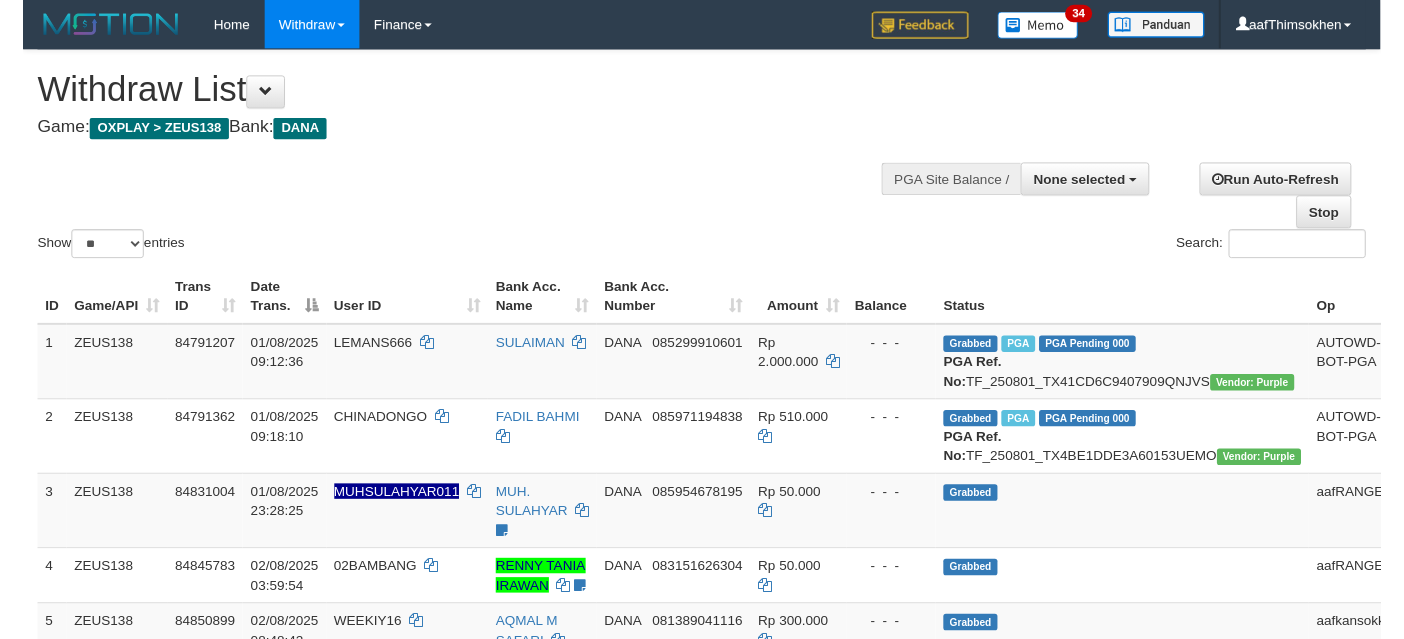 scroll, scrollTop: 337, scrollLeft: 0, axis: vertical 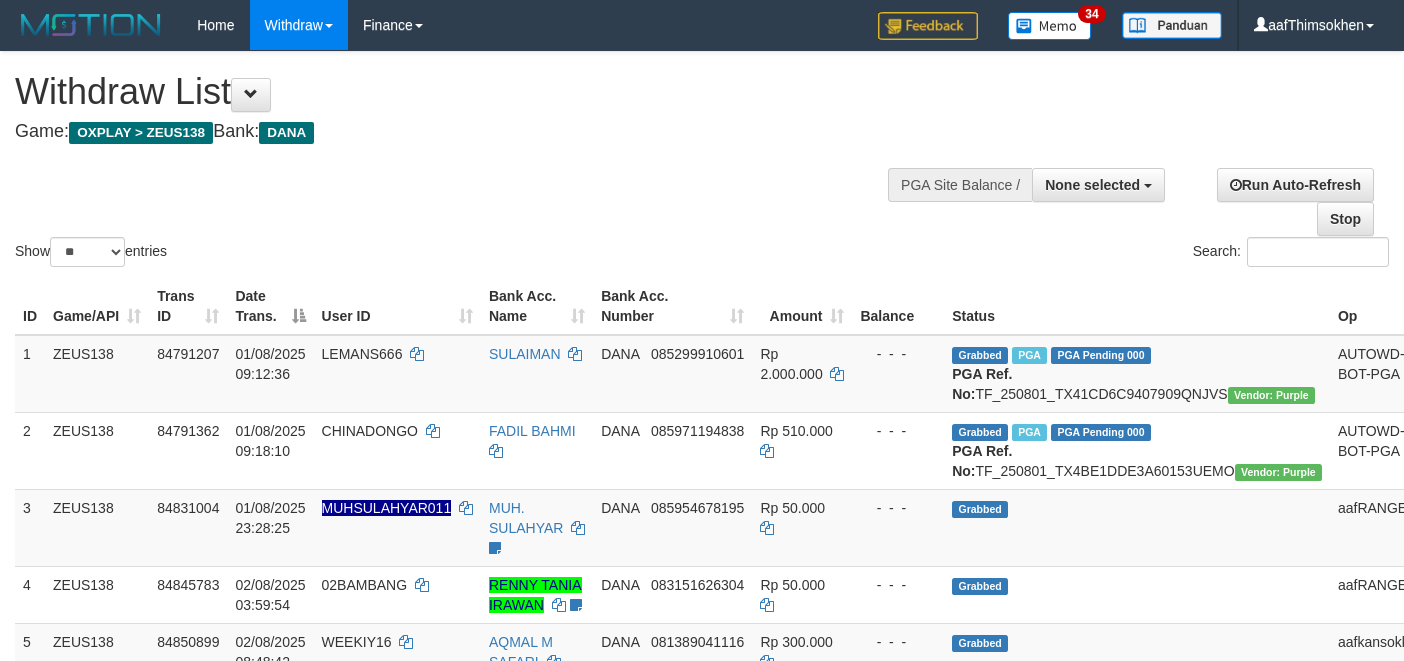 select 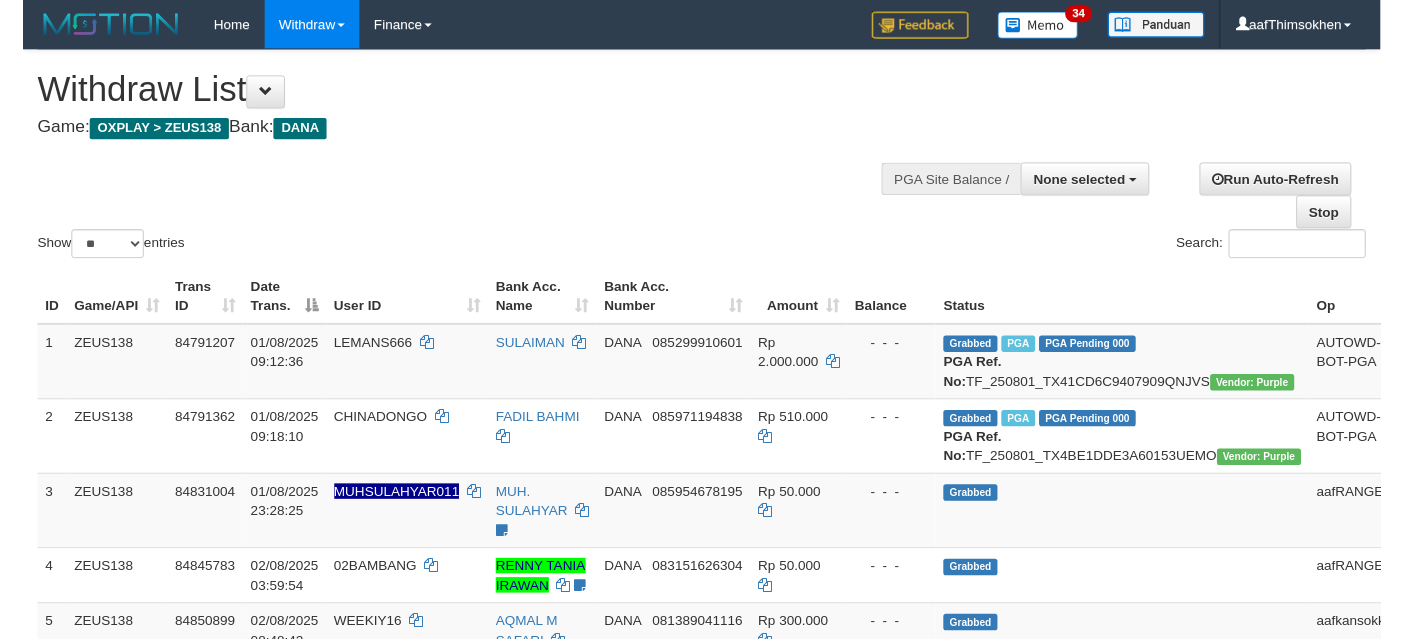 scroll, scrollTop: 337, scrollLeft: 0, axis: vertical 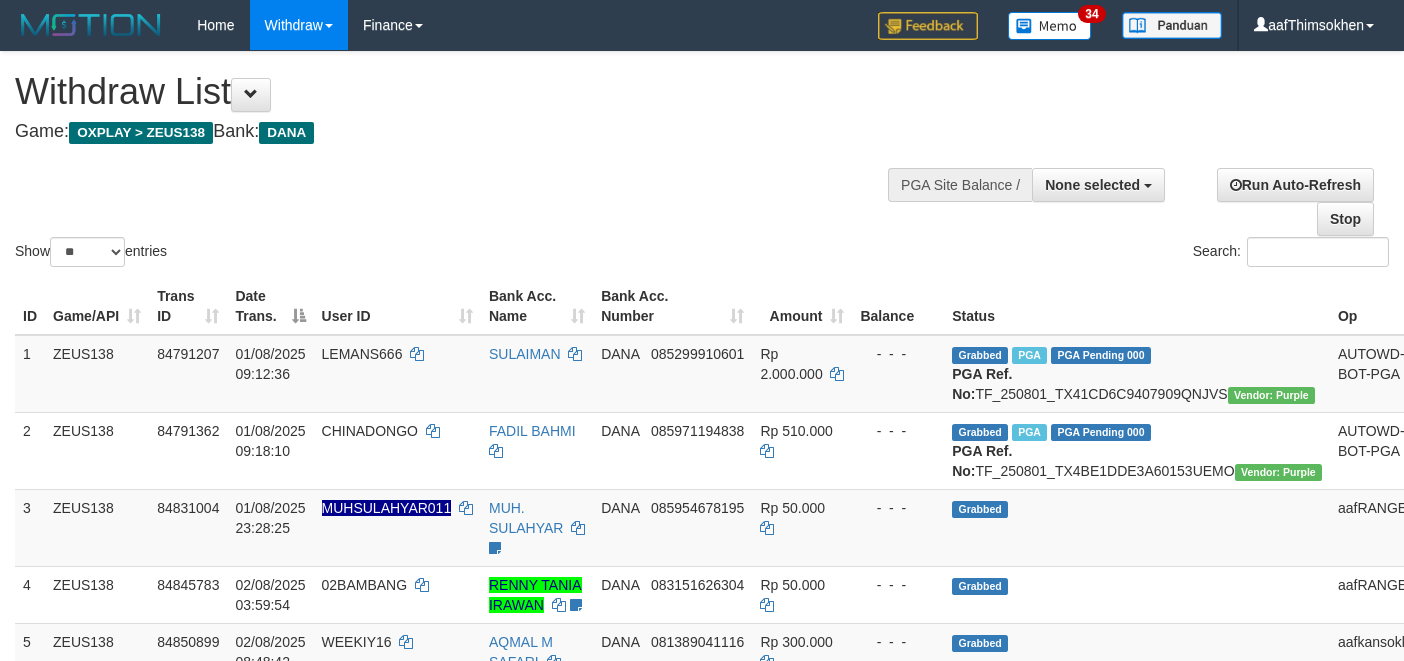 select 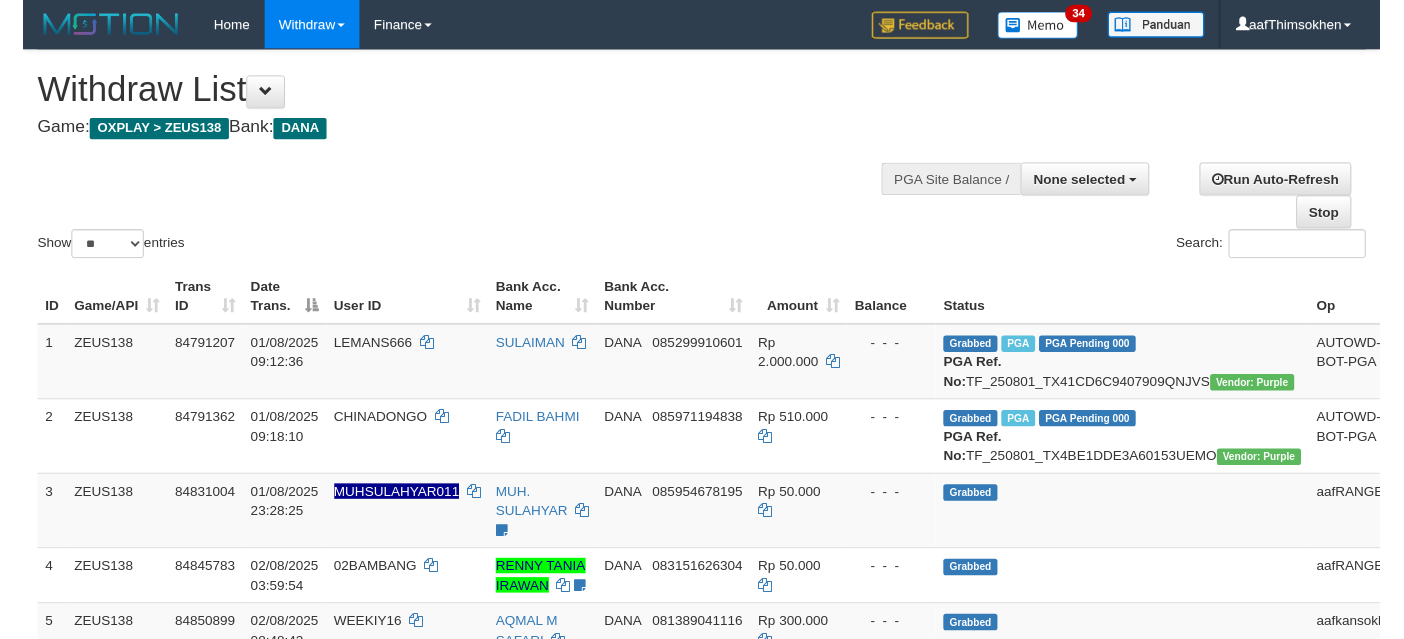 scroll, scrollTop: 337, scrollLeft: 0, axis: vertical 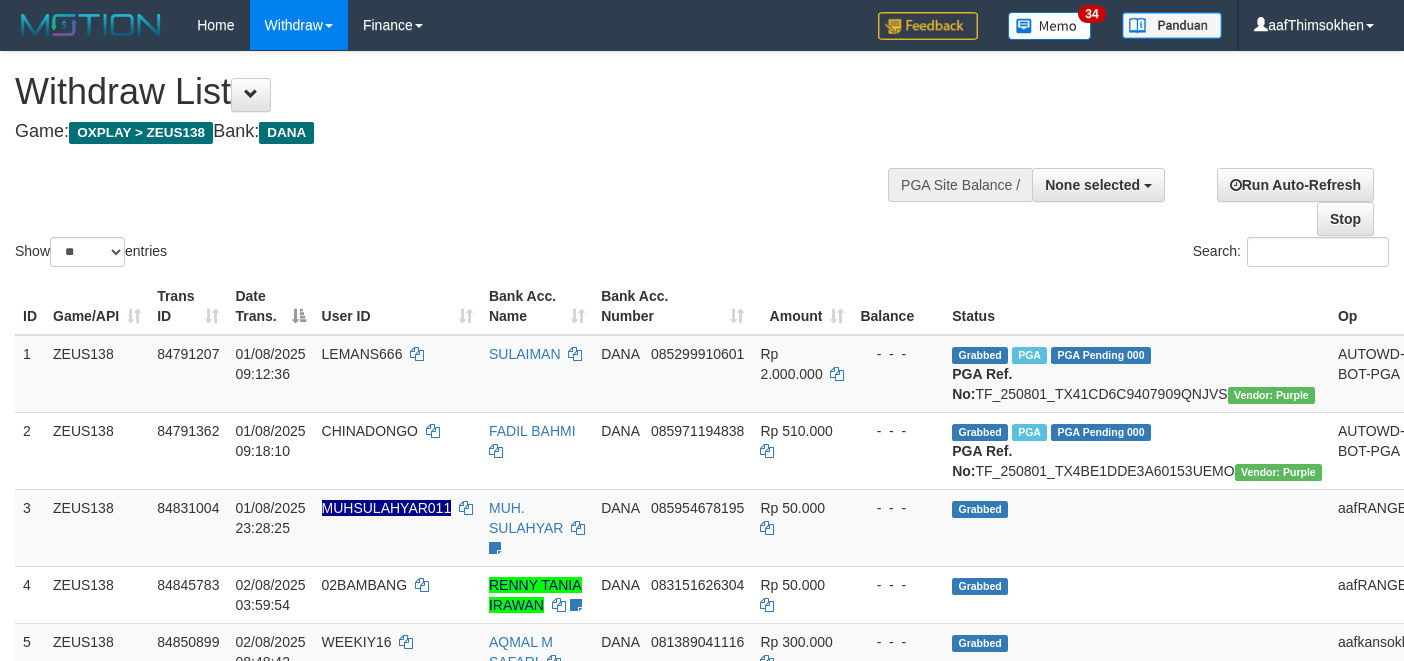 select 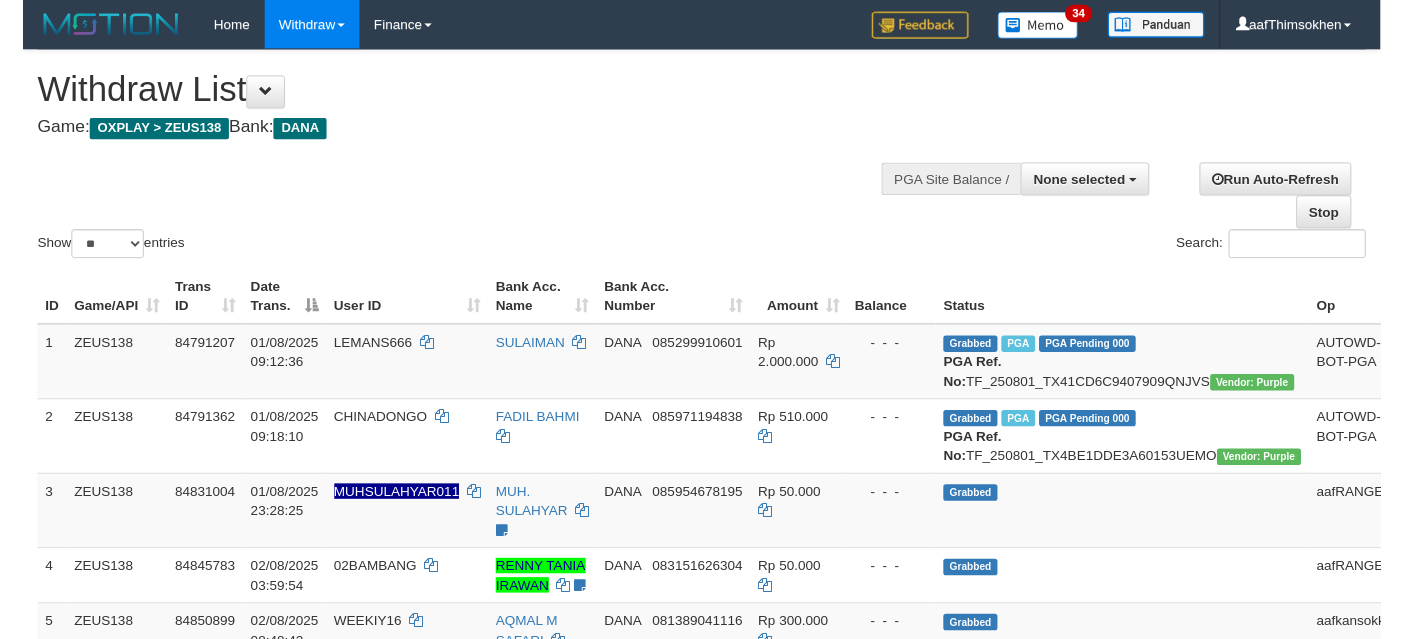 scroll, scrollTop: 337, scrollLeft: 0, axis: vertical 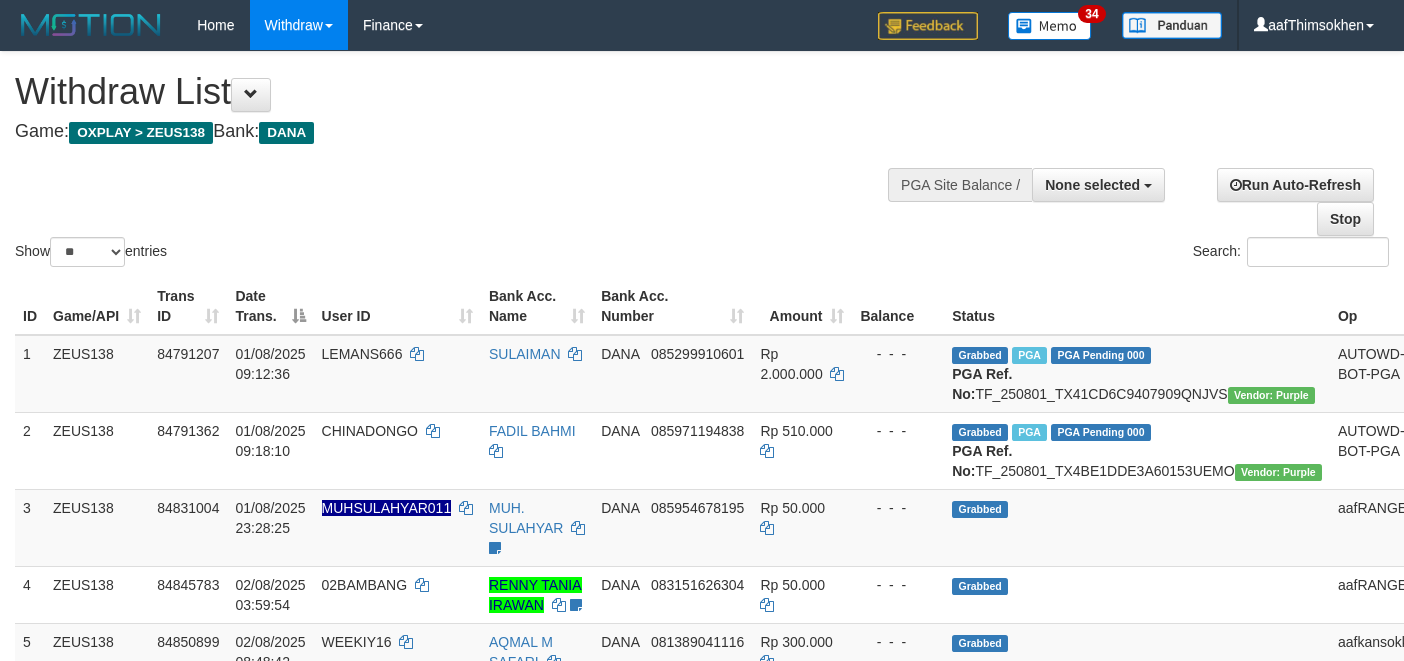 select 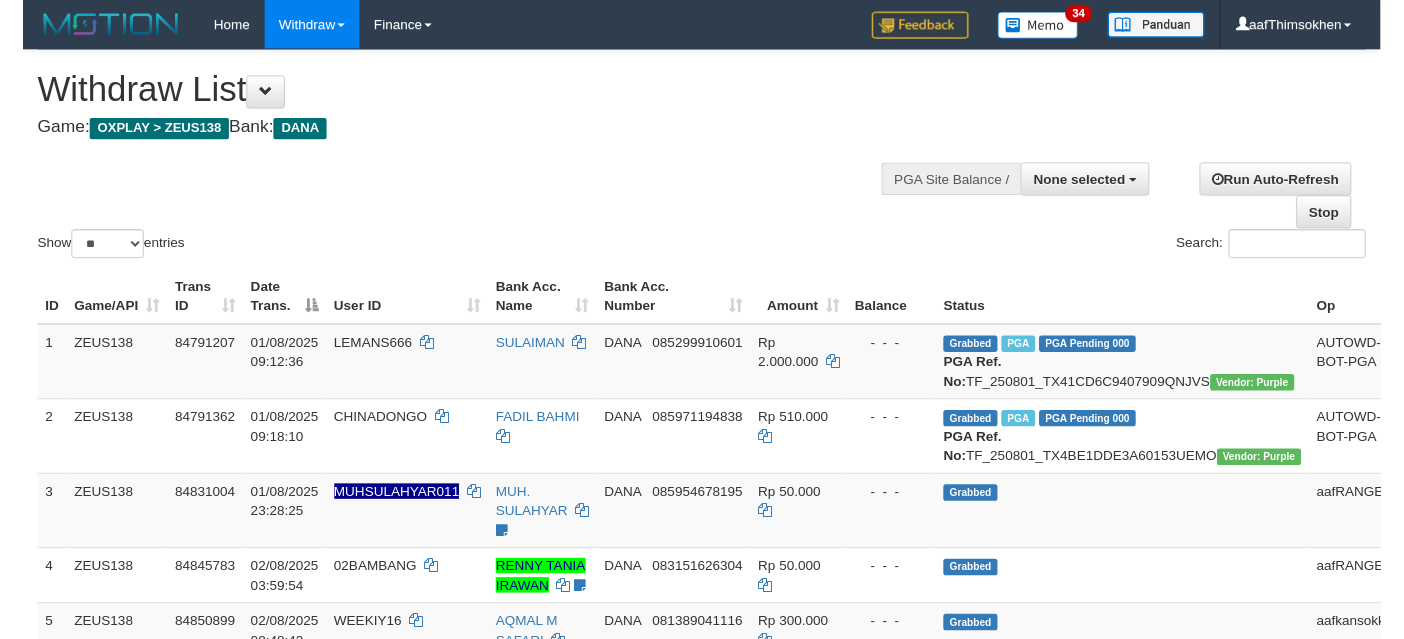 scroll, scrollTop: 337, scrollLeft: 0, axis: vertical 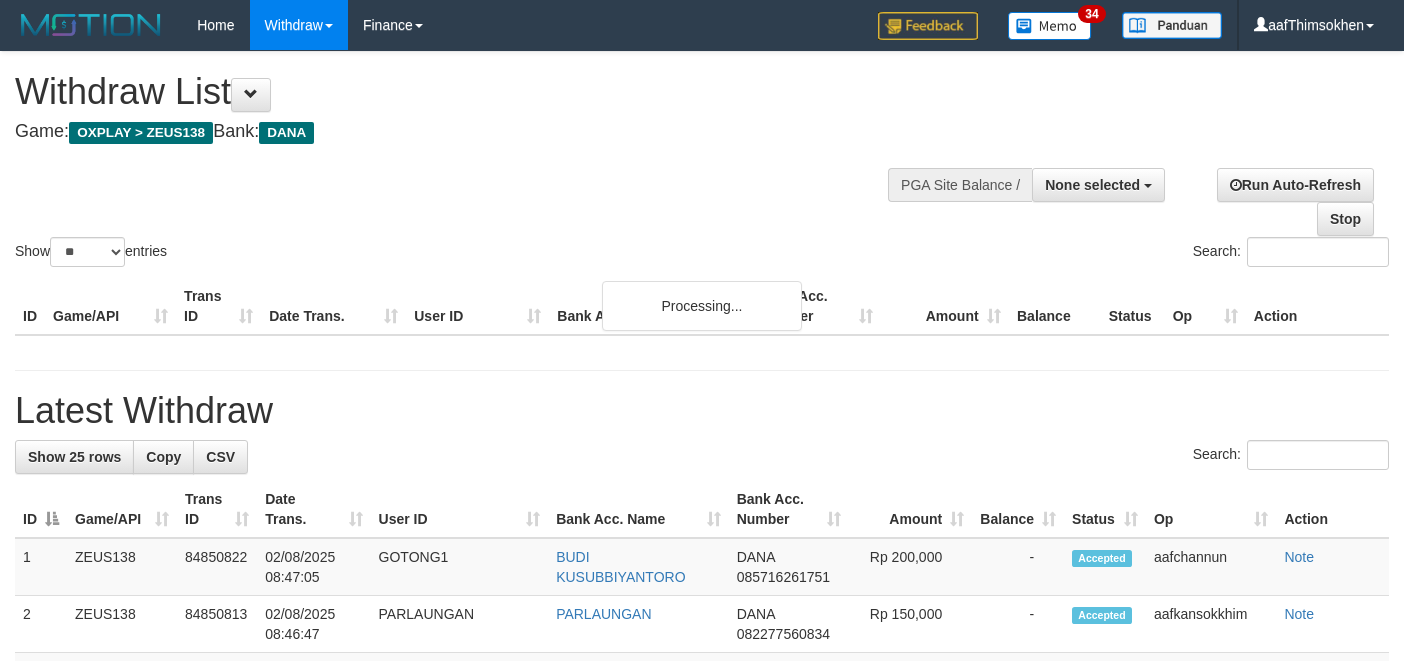 select 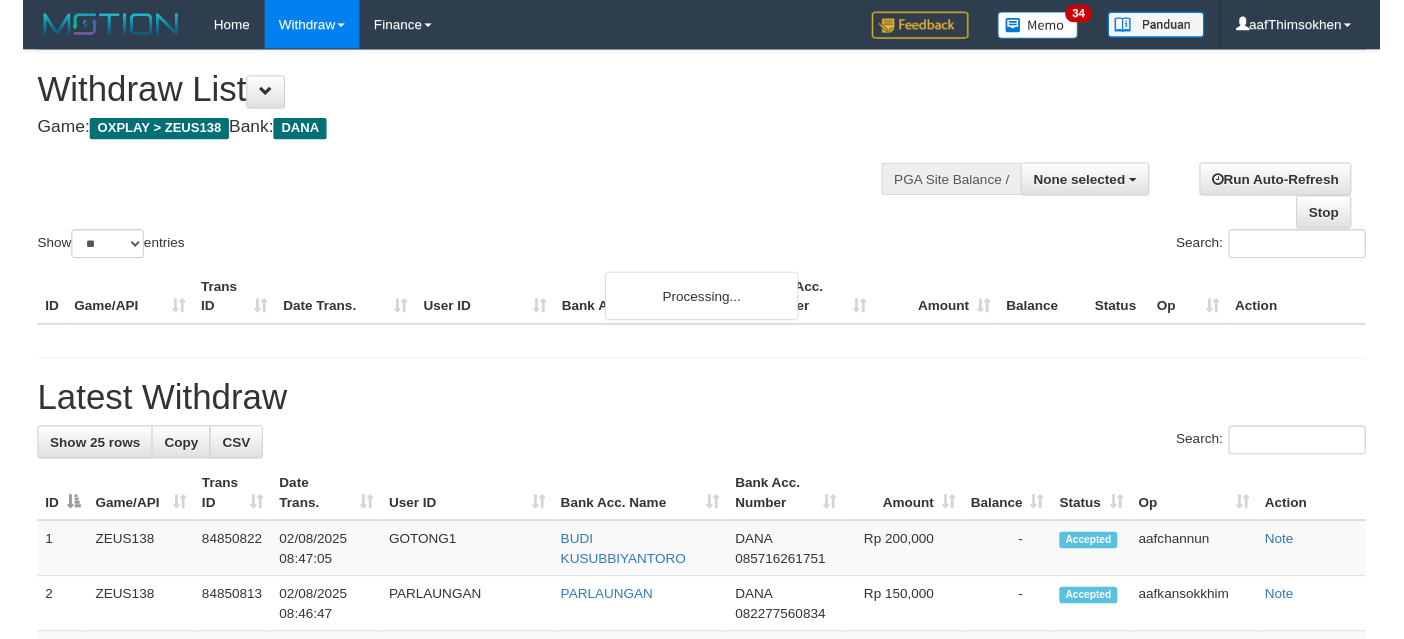 scroll, scrollTop: 337, scrollLeft: 0, axis: vertical 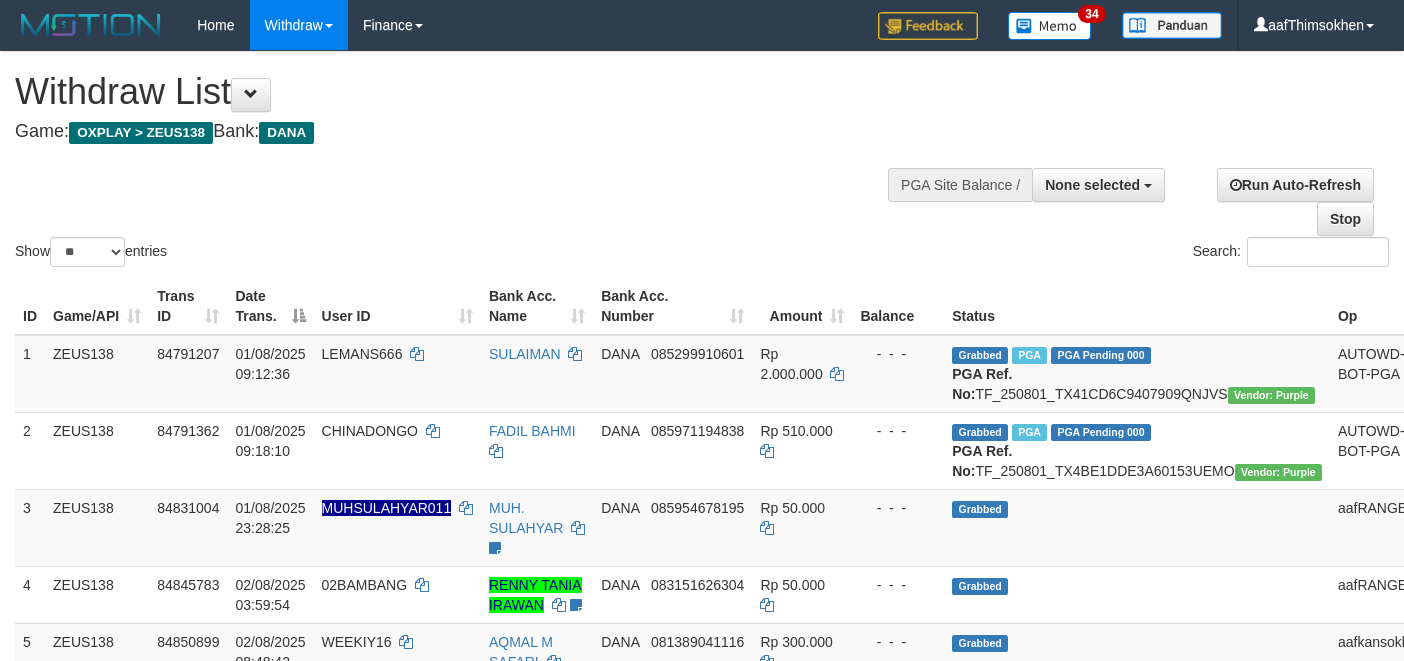 select 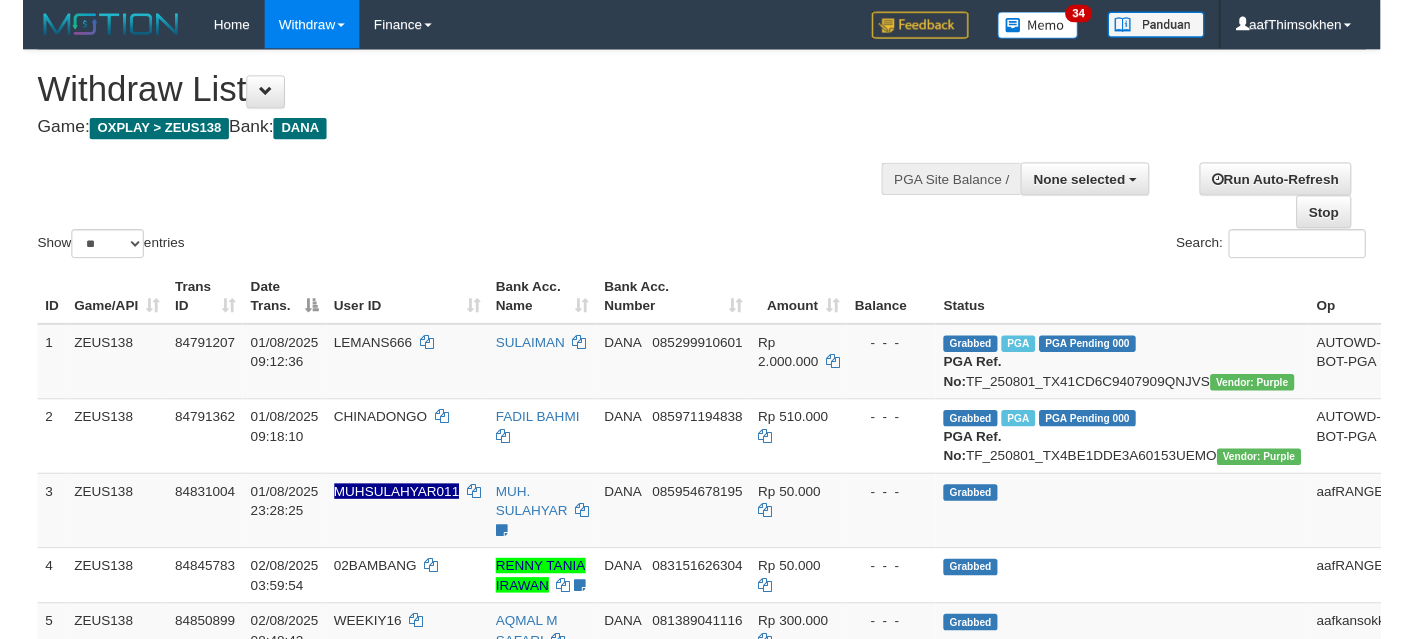 scroll, scrollTop: 337, scrollLeft: 0, axis: vertical 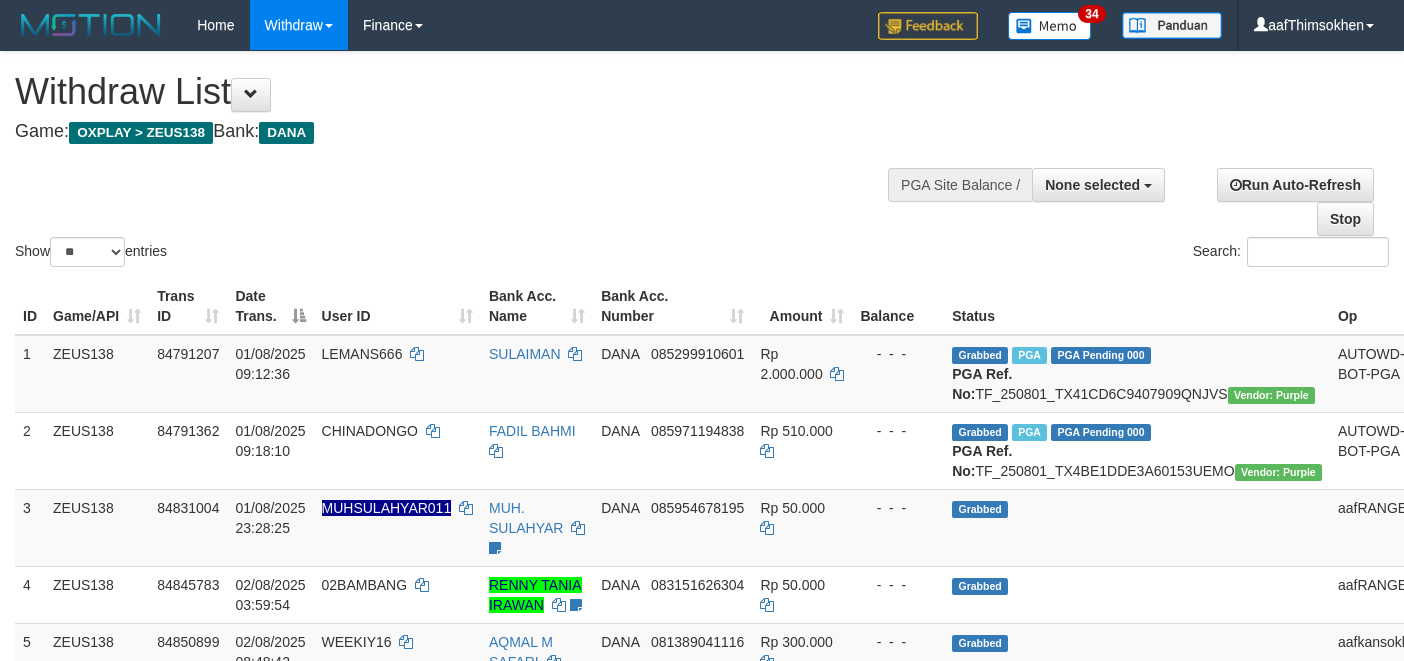 select 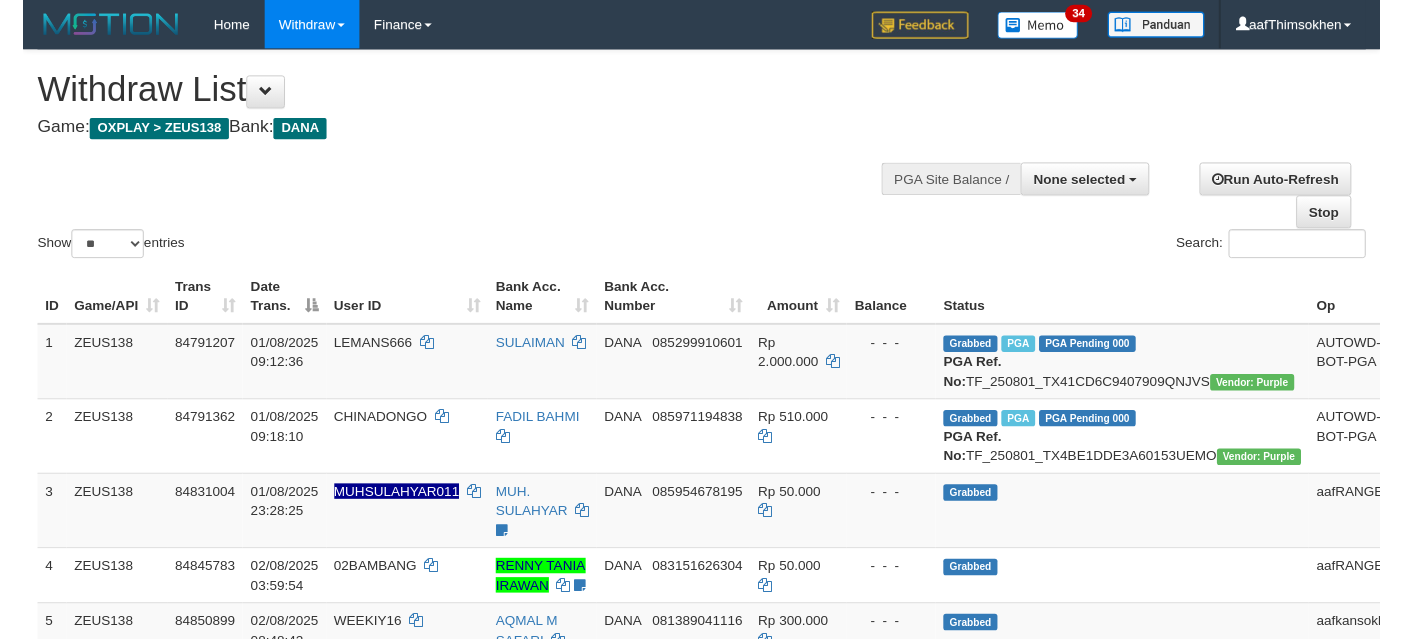 scroll, scrollTop: 337, scrollLeft: 0, axis: vertical 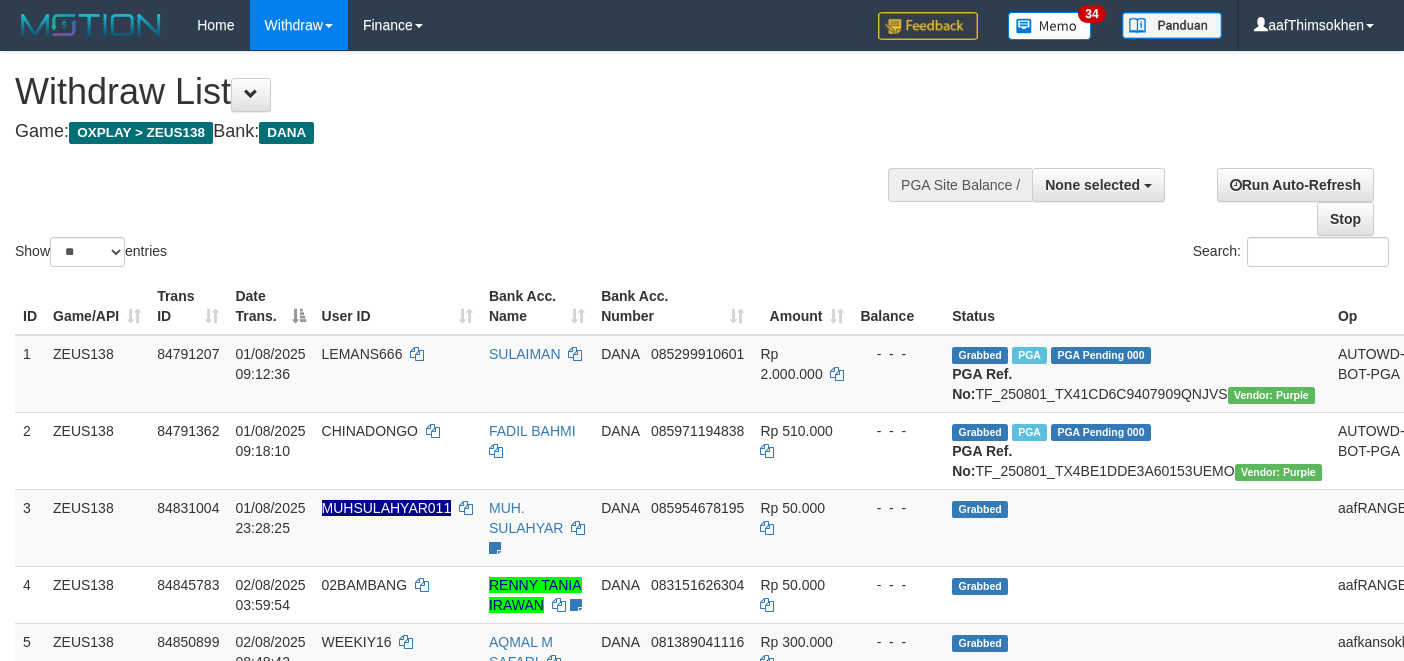 select 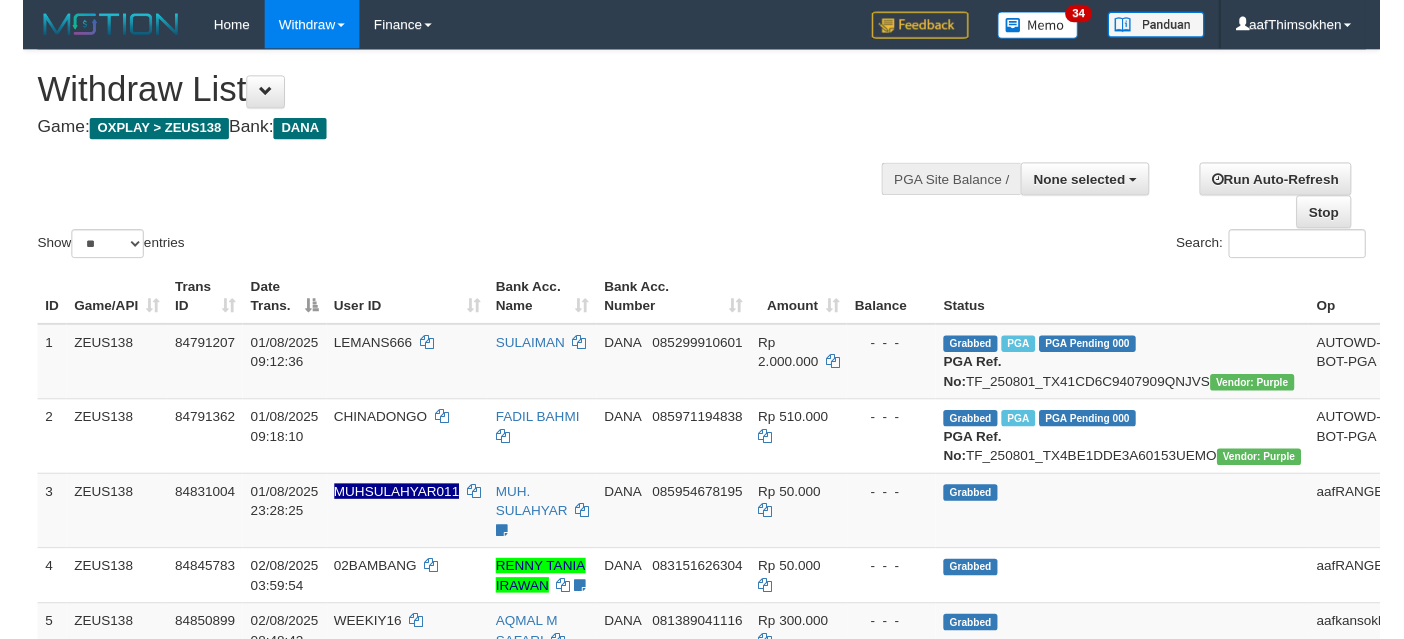scroll, scrollTop: 337, scrollLeft: 0, axis: vertical 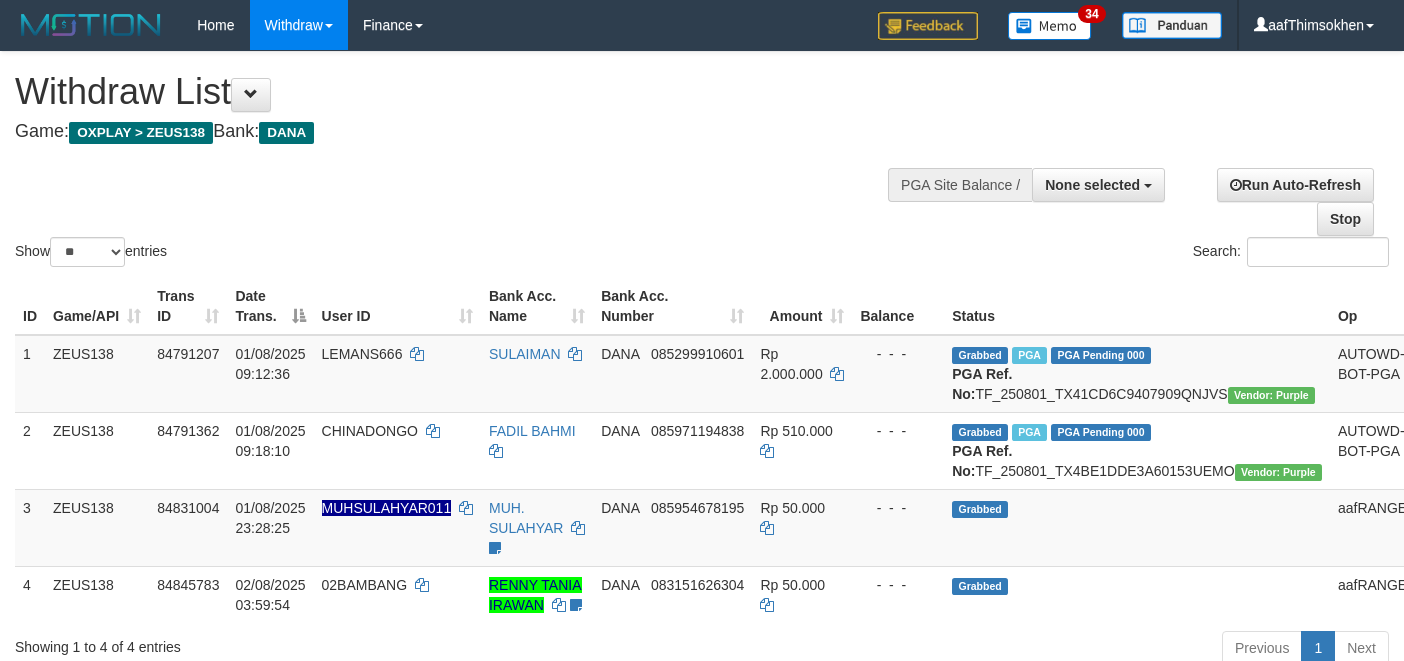 select 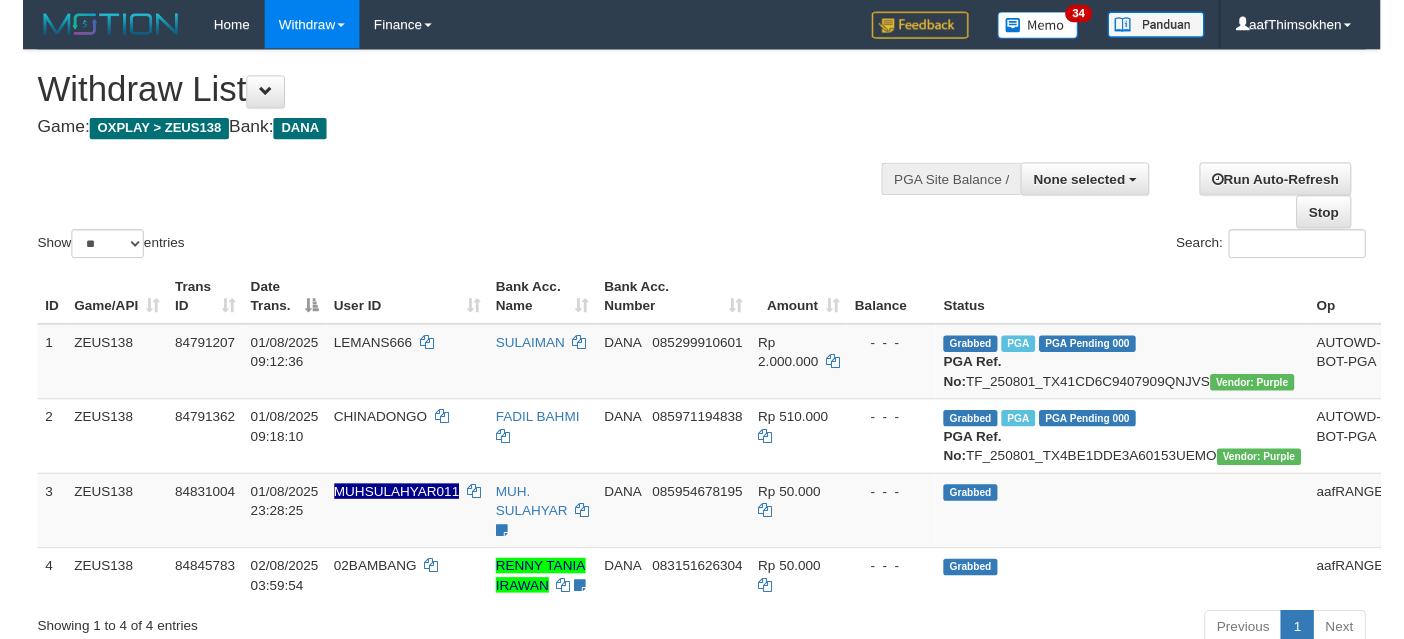 scroll, scrollTop: 337, scrollLeft: 0, axis: vertical 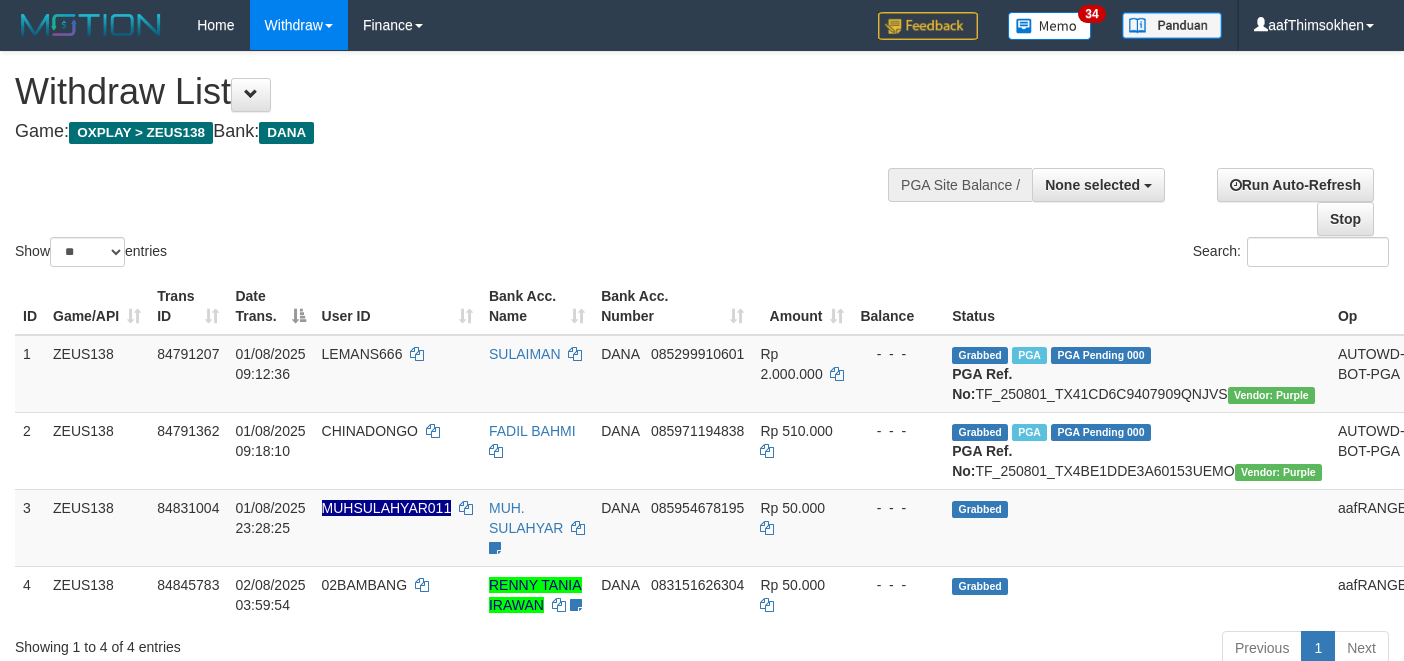 select 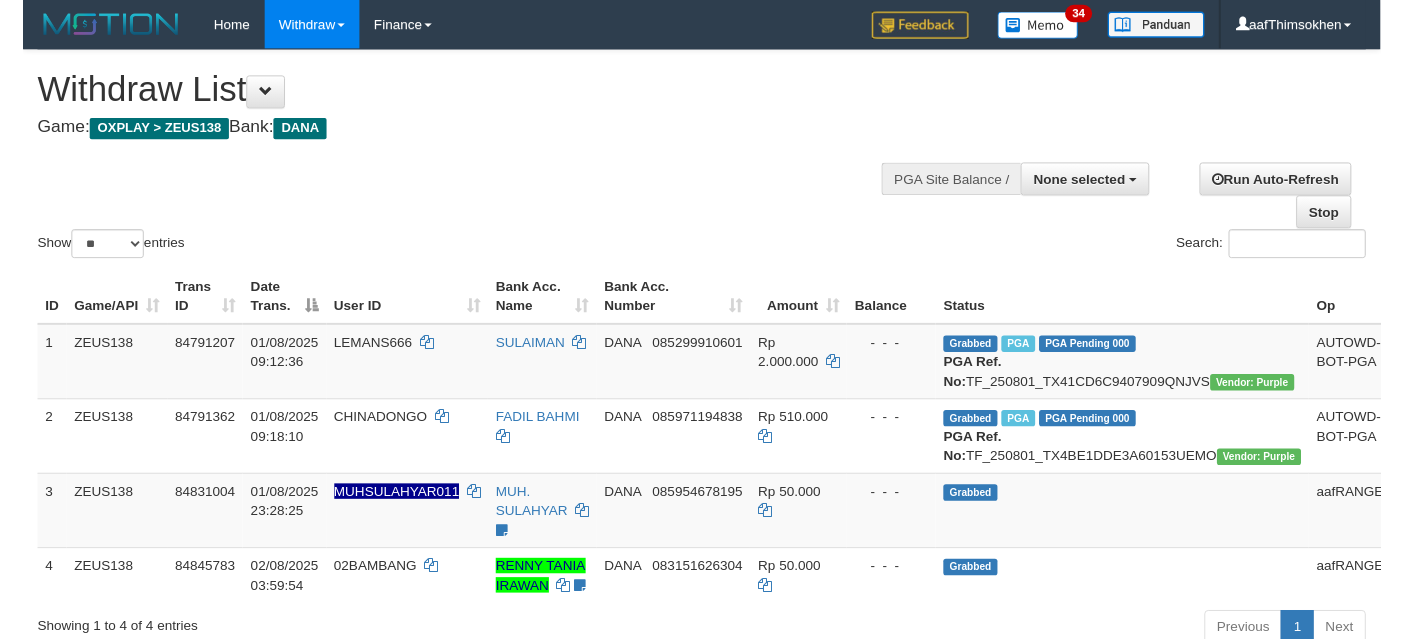 scroll, scrollTop: 337, scrollLeft: 0, axis: vertical 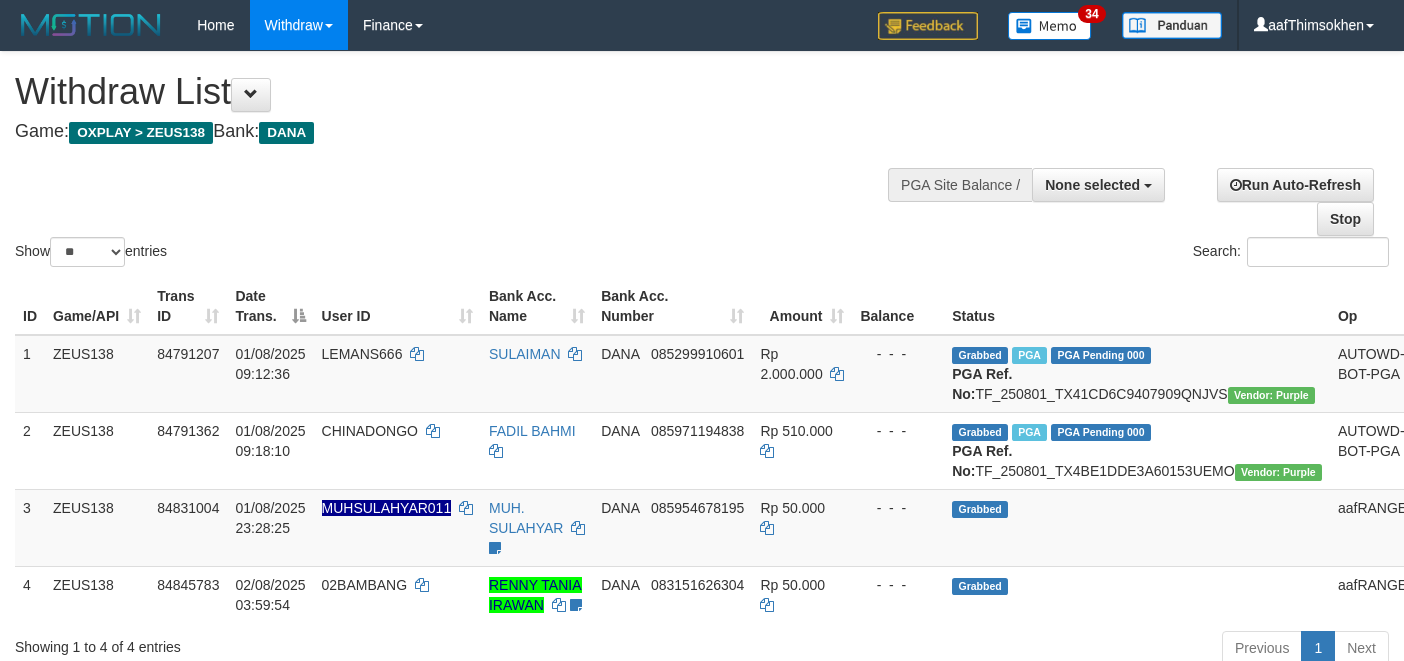select 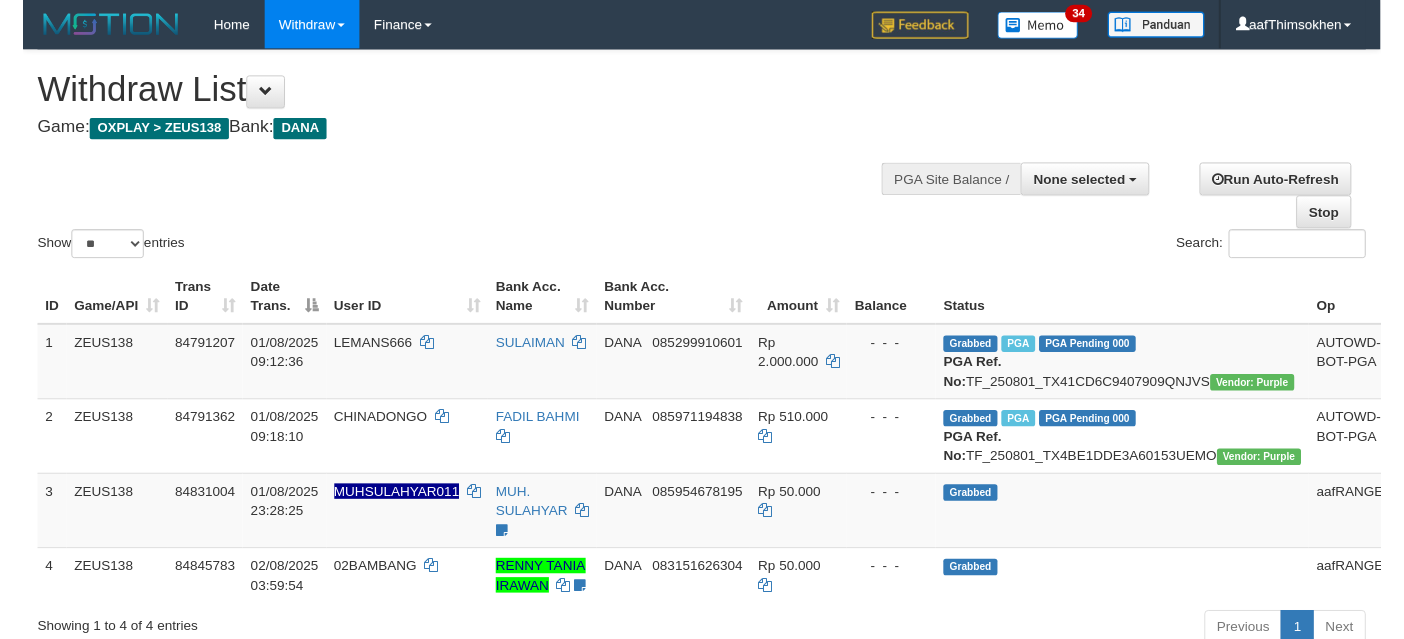 scroll, scrollTop: 337, scrollLeft: 0, axis: vertical 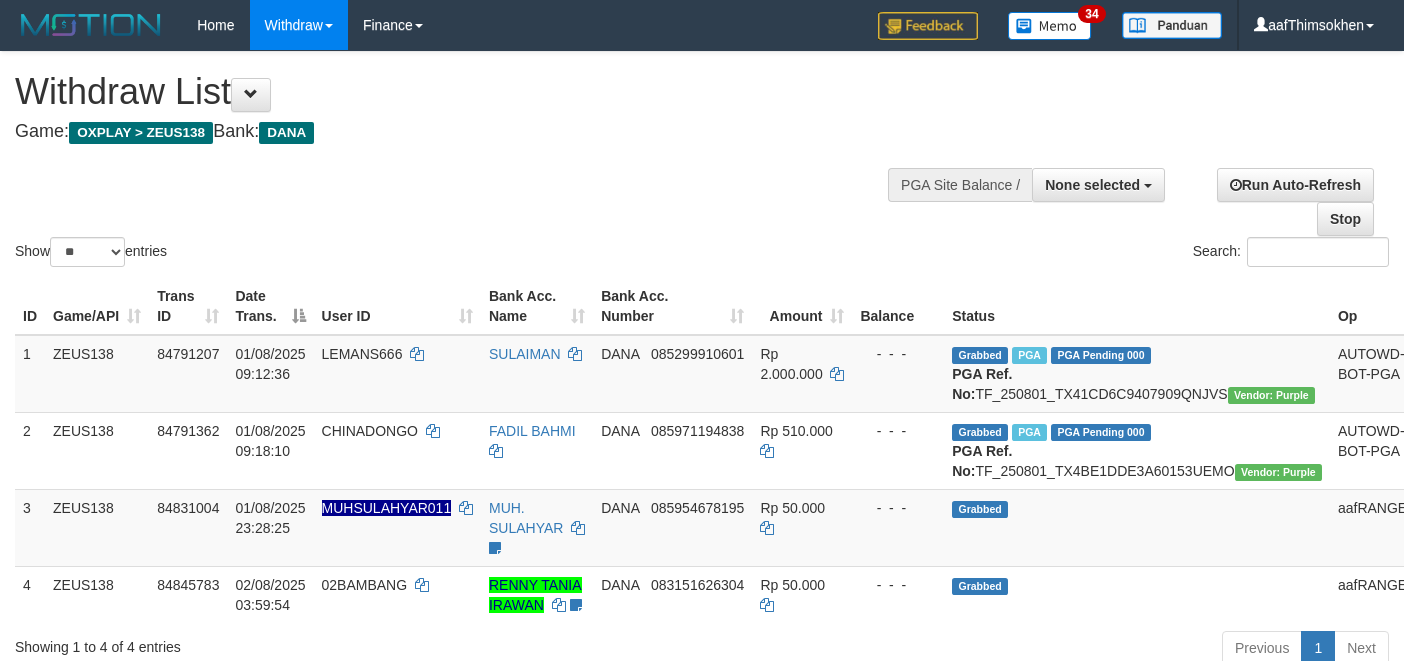 select 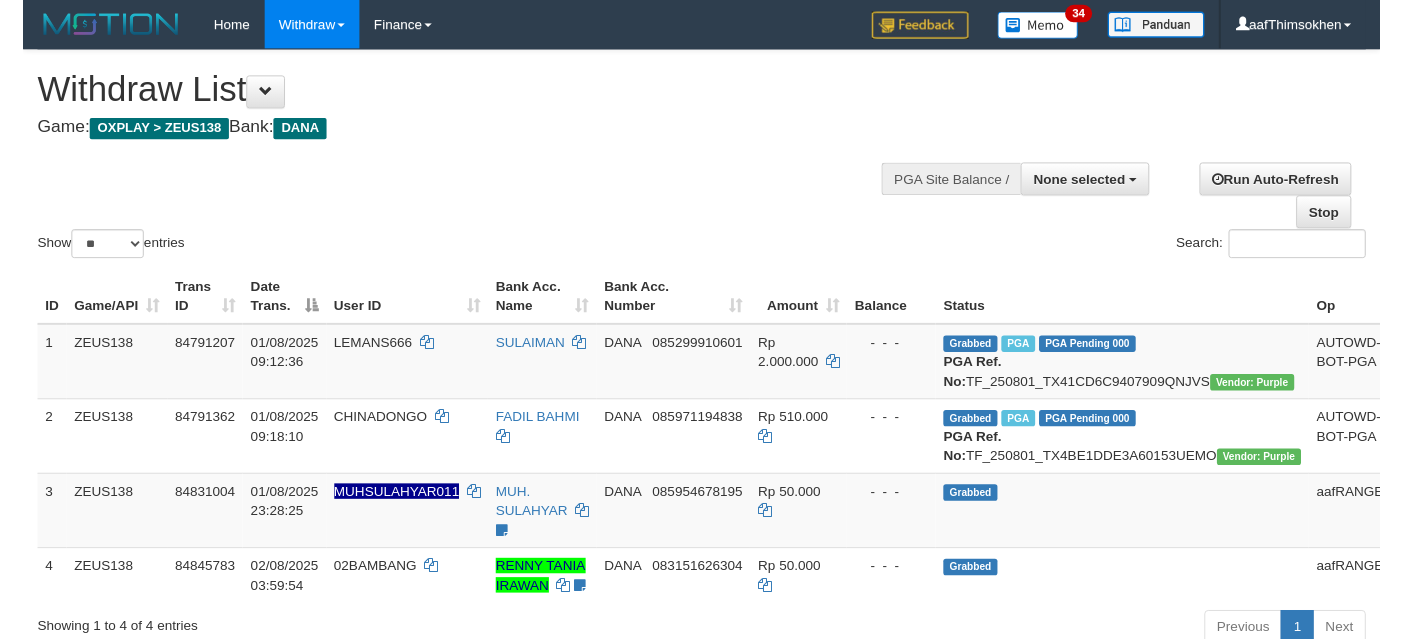scroll, scrollTop: 337, scrollLeft: 0, axis: vertical 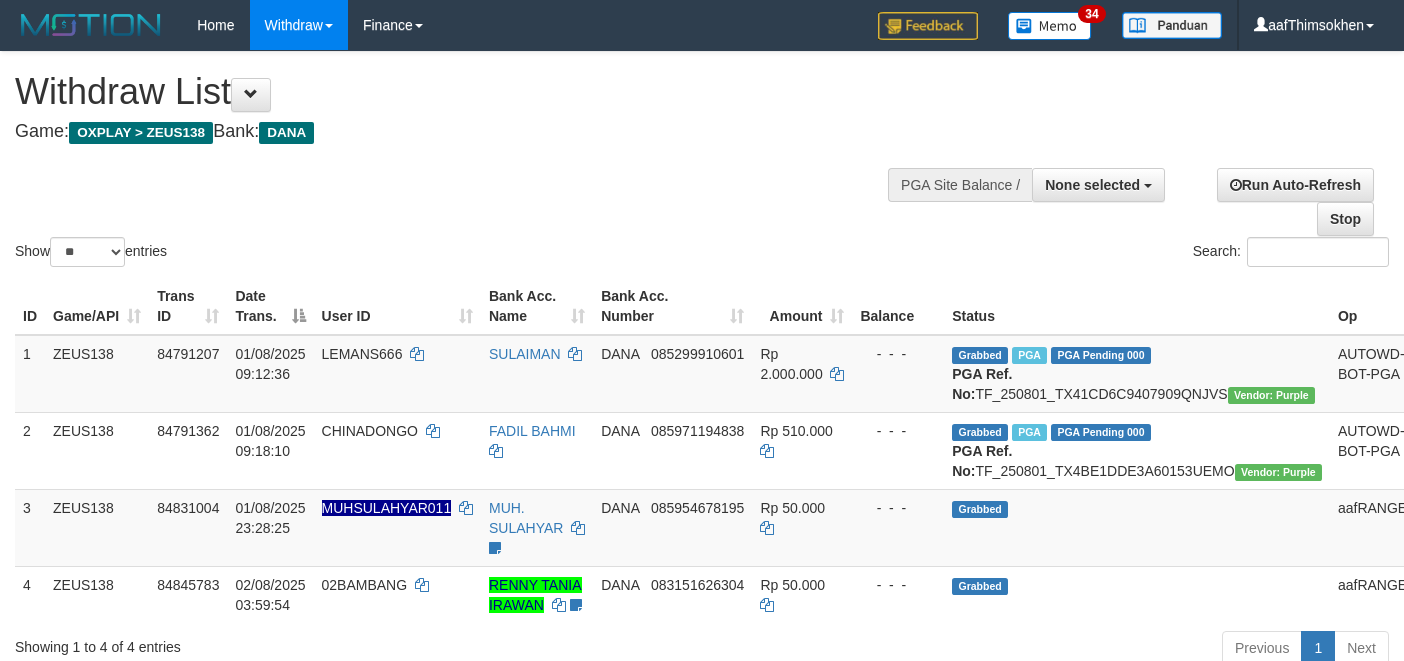 select 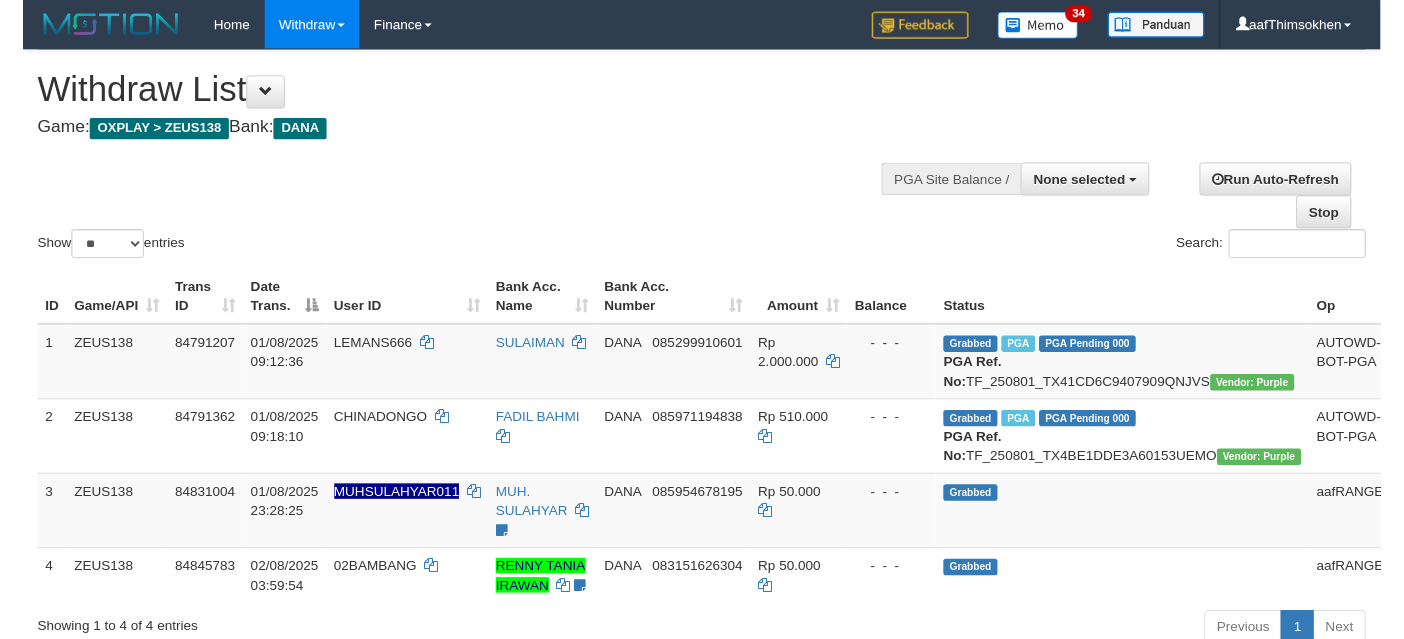 scroll, scrollTop: 337, scrollLeft: 0, axis: vertical 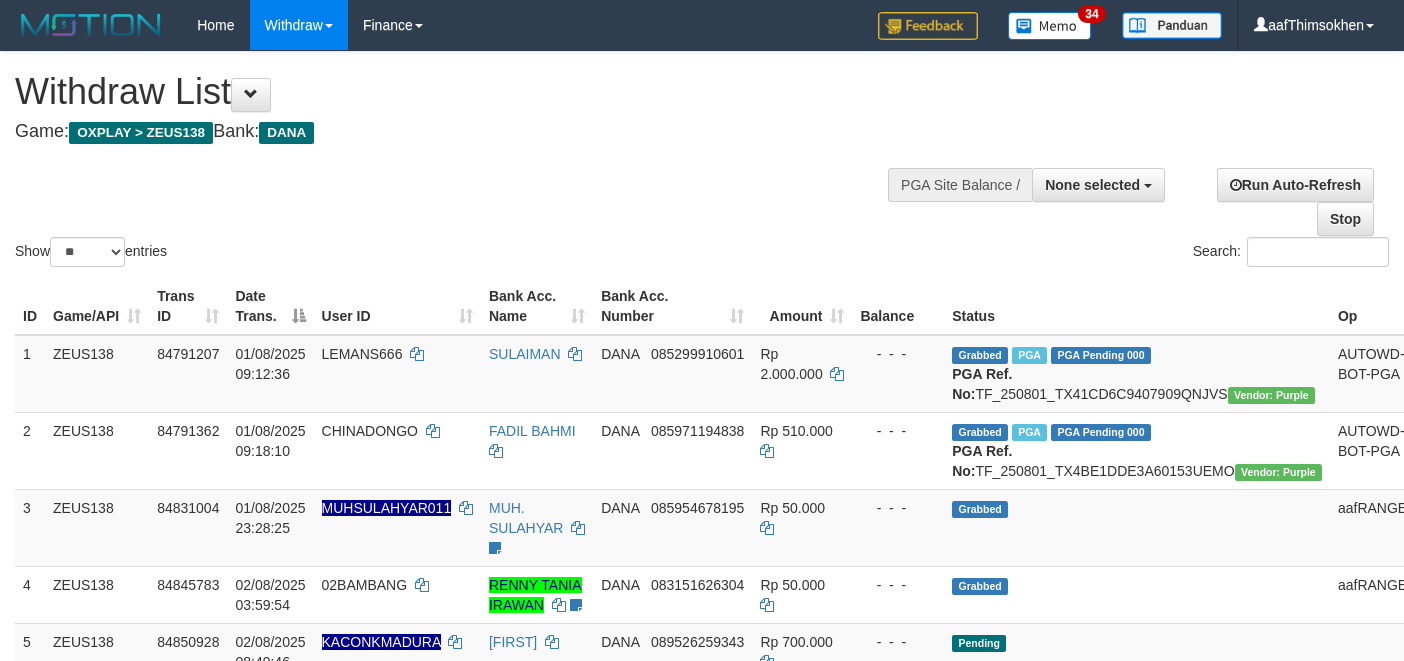 select 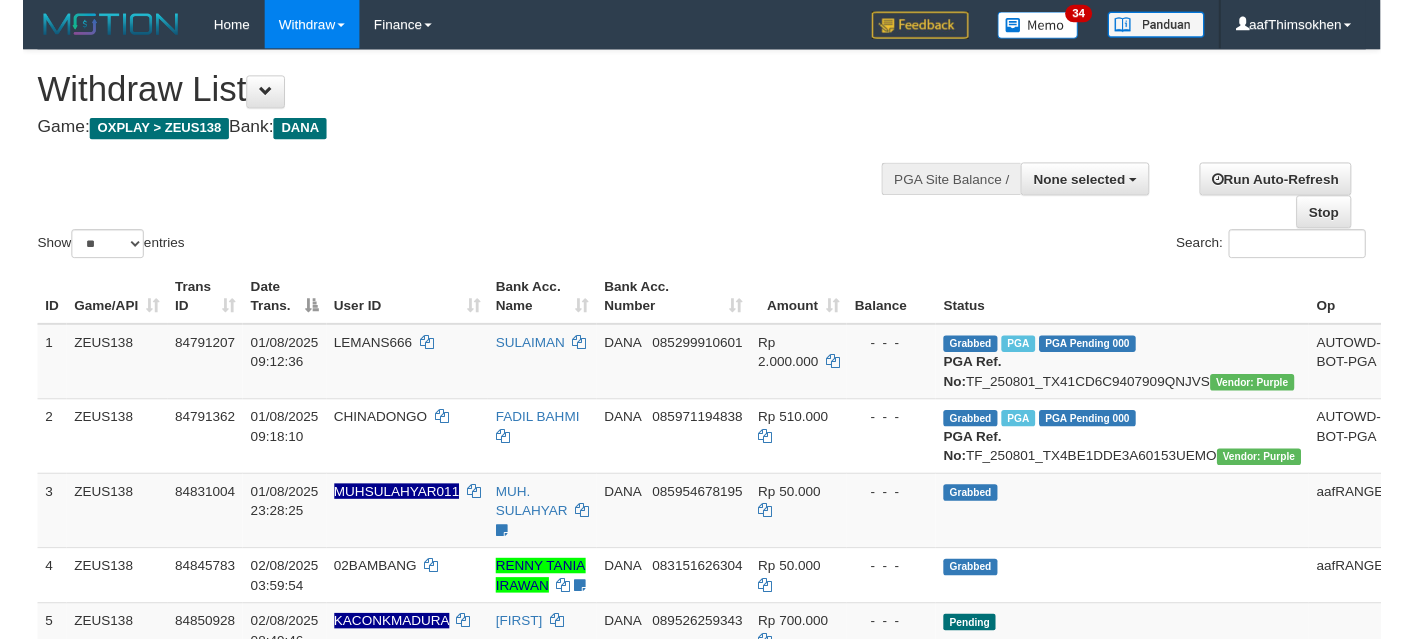 scroll, scrollTop: 337, scrollLeft: 0, axis: vertical 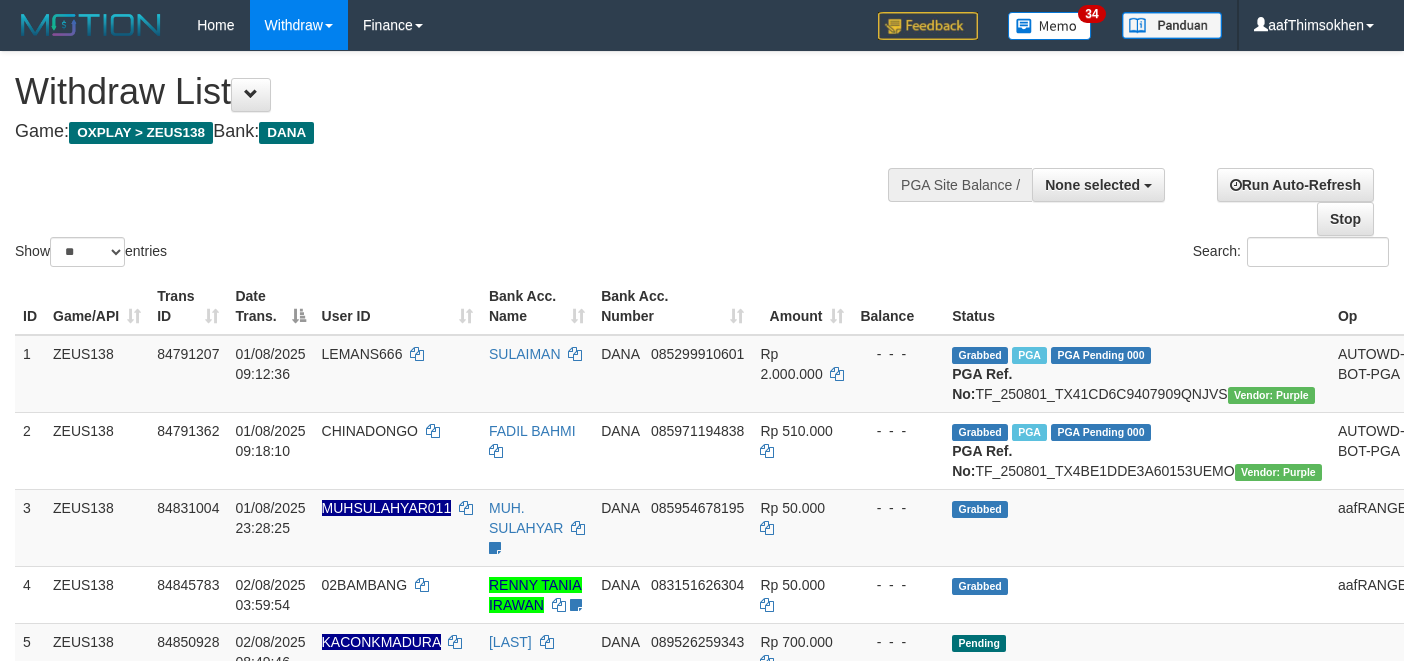 select 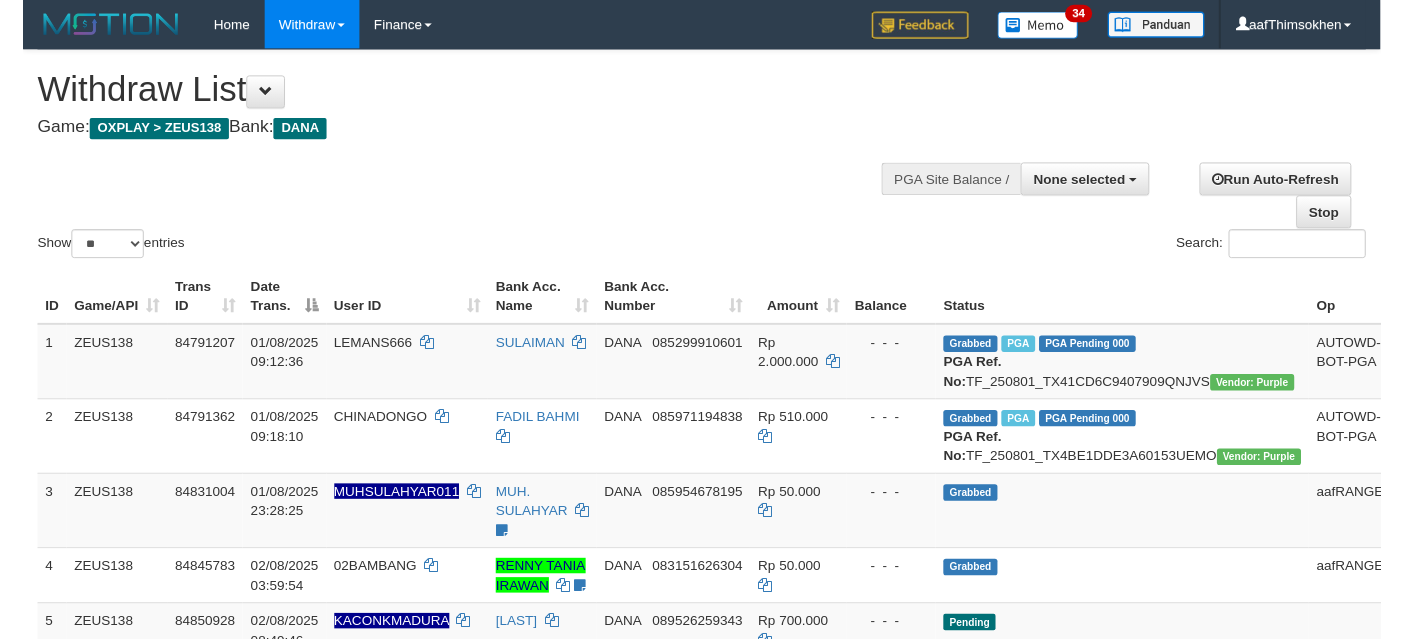 scroll, scrollTop: 337, scrollLeft: 0, axis: vertical 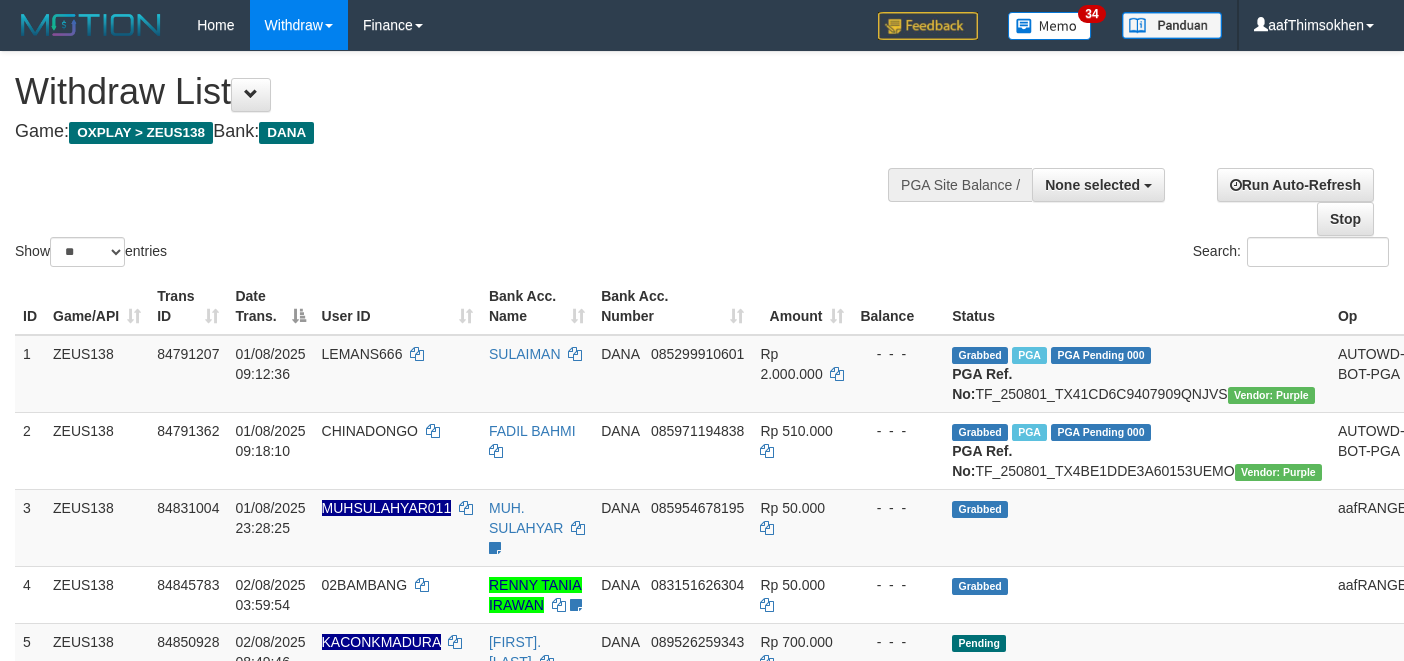 select 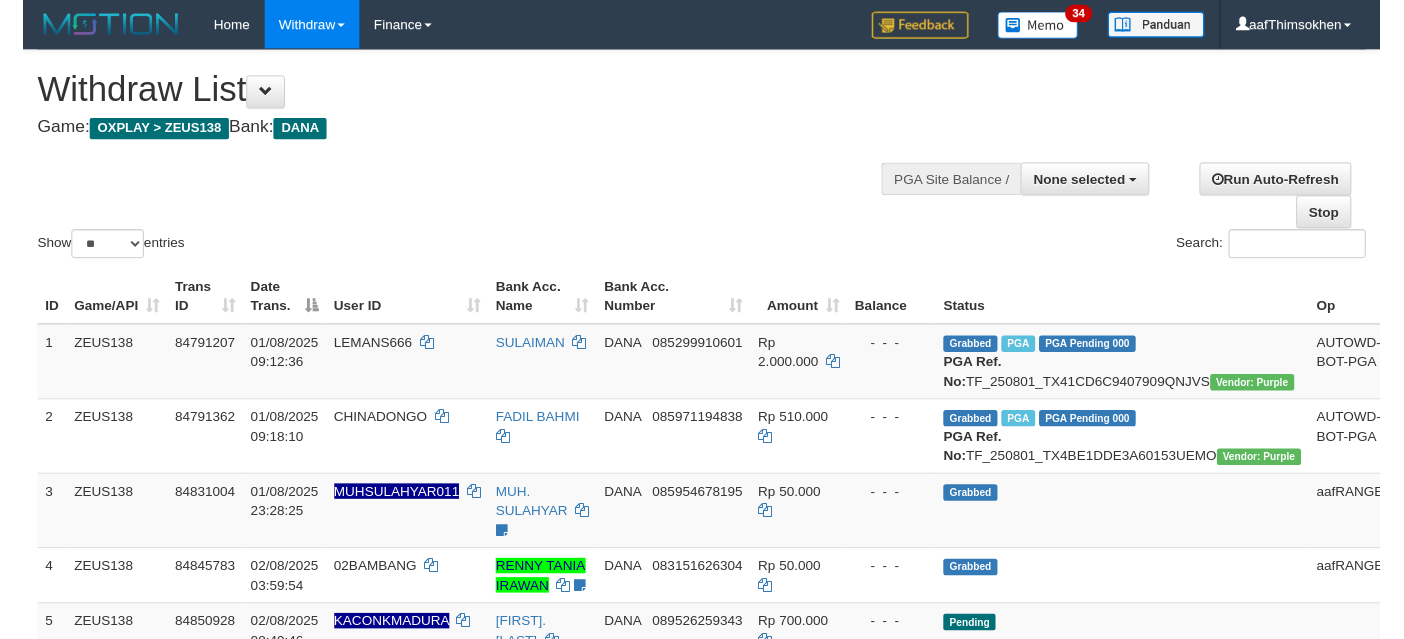 scroll, scrollTop: 337, scrollLeft: 0, axis: vertical 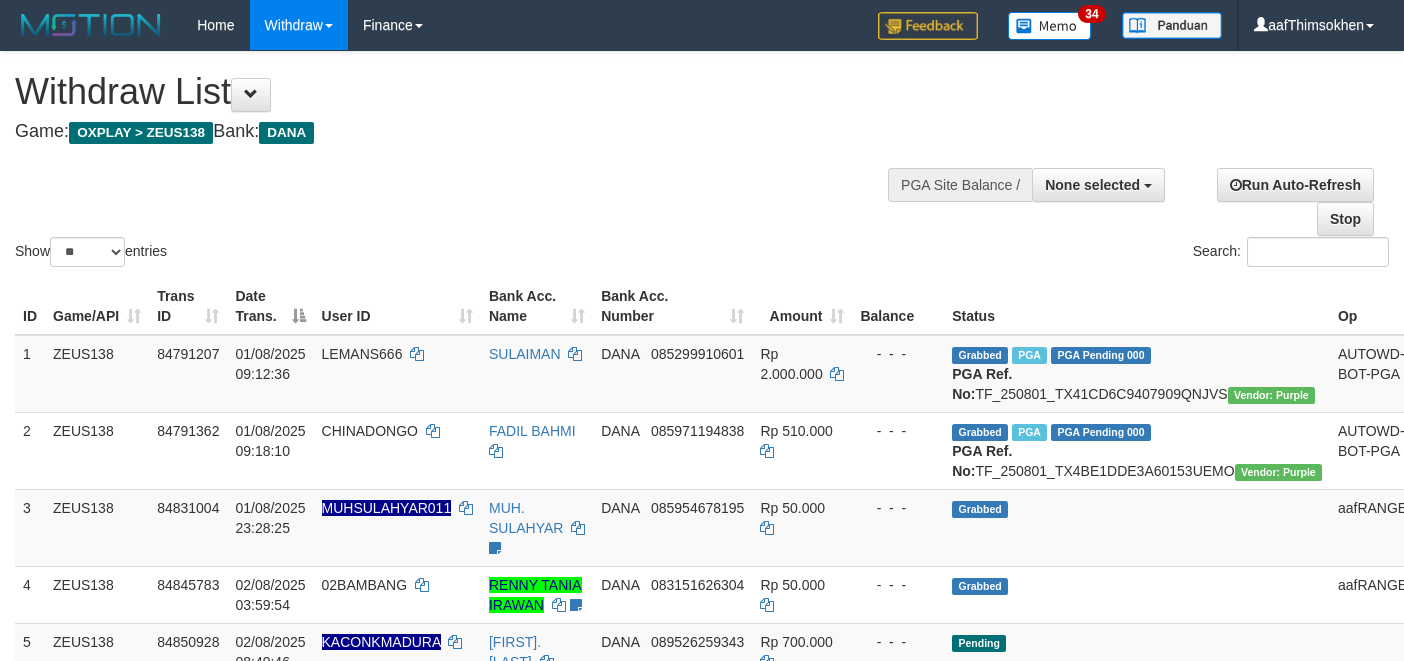 select 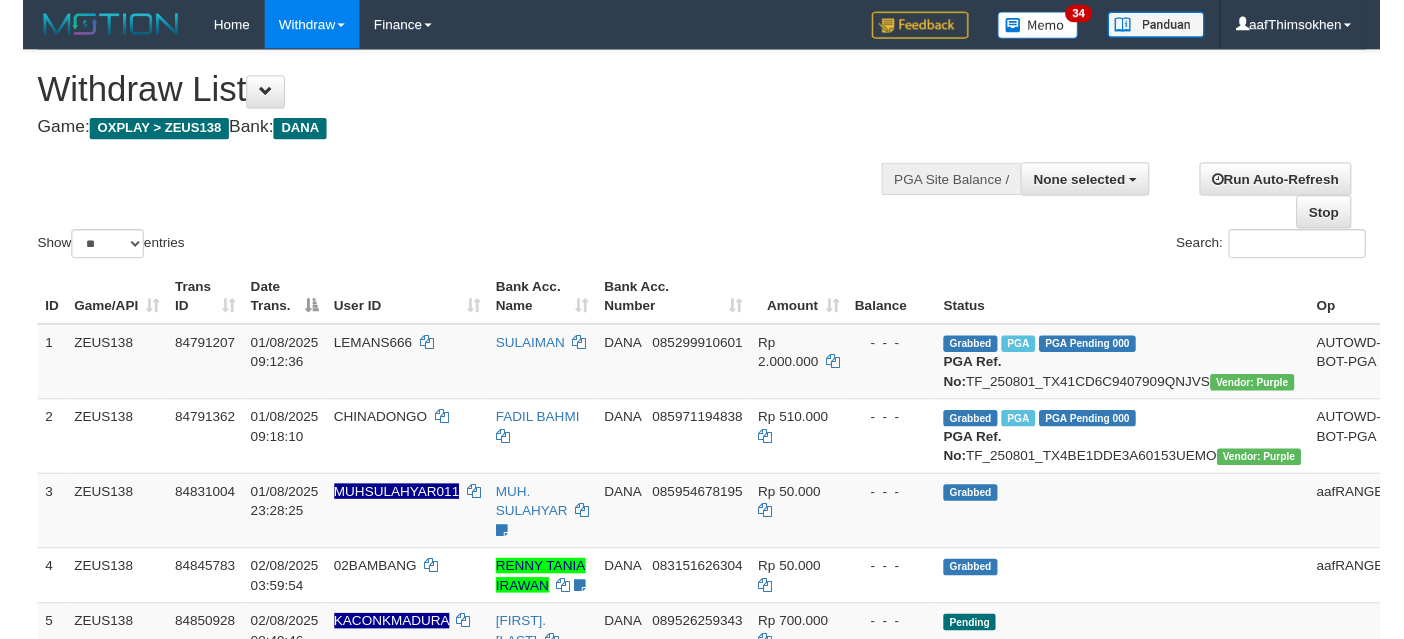 scroll, scrollTop: 337, scrollLeft: 0, axis: vertical 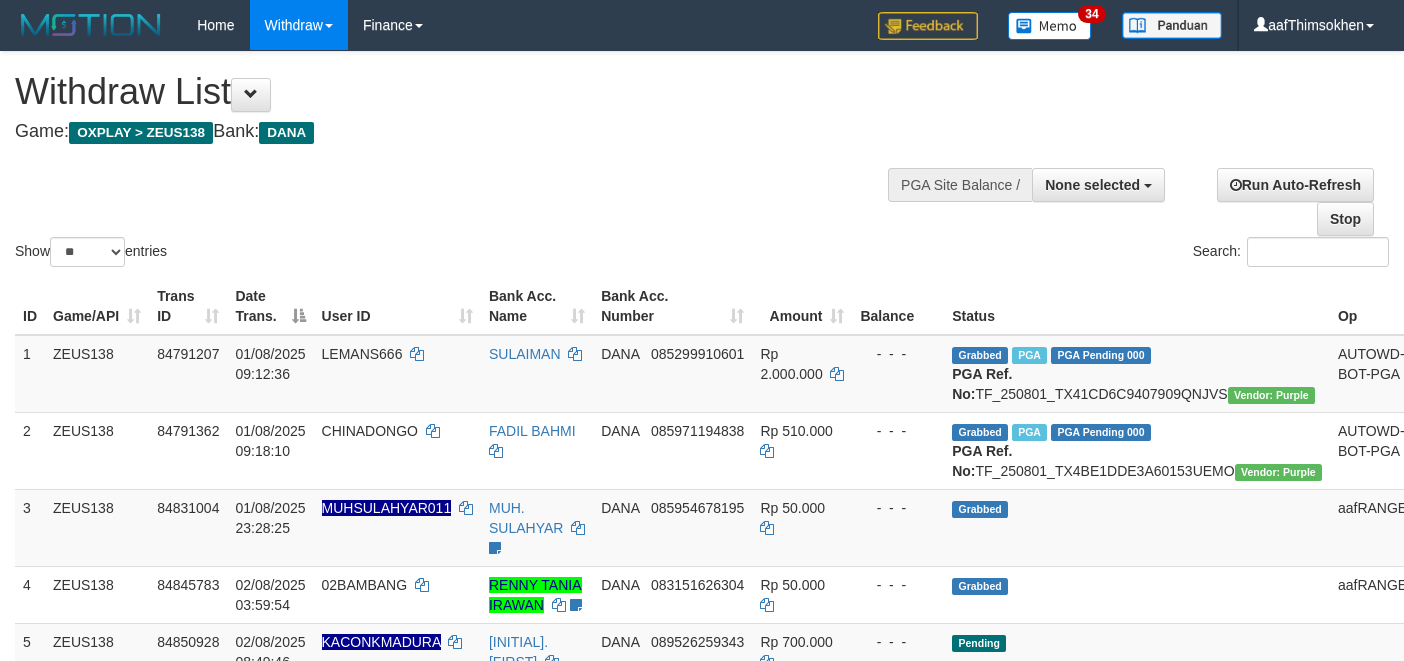 select 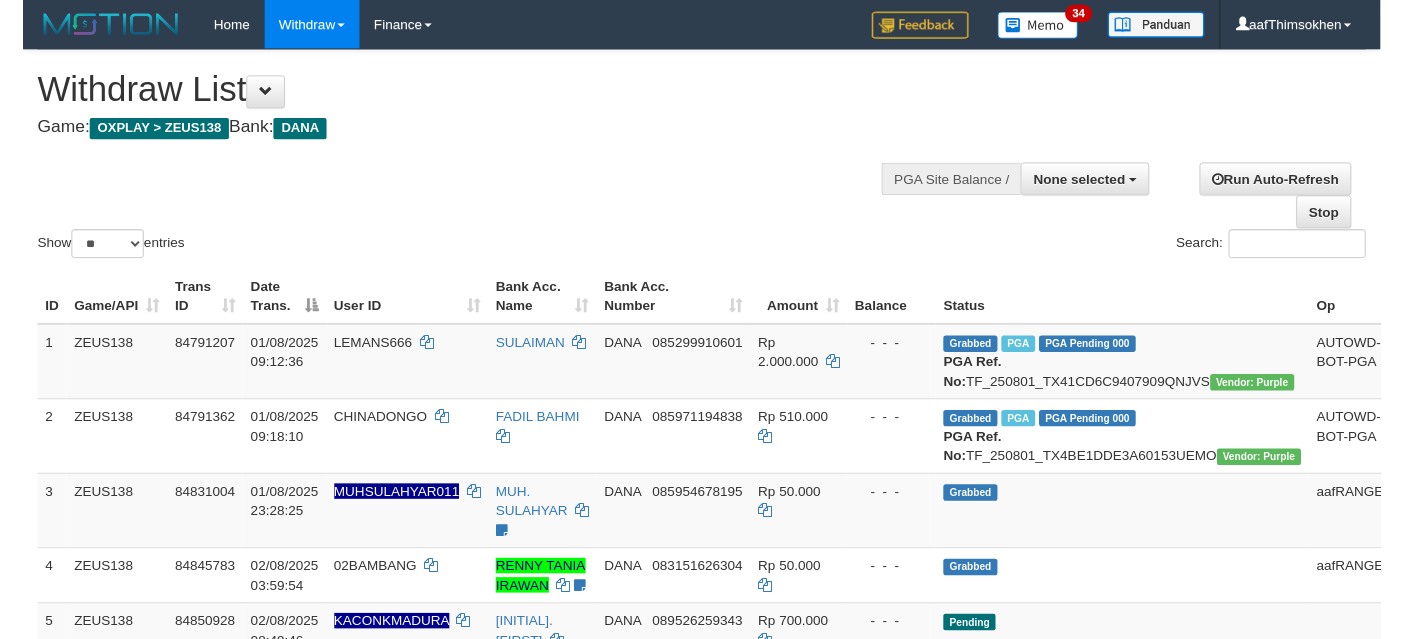 scroll, scrollTop: 337, scrollLeft: 0, axis: vertical 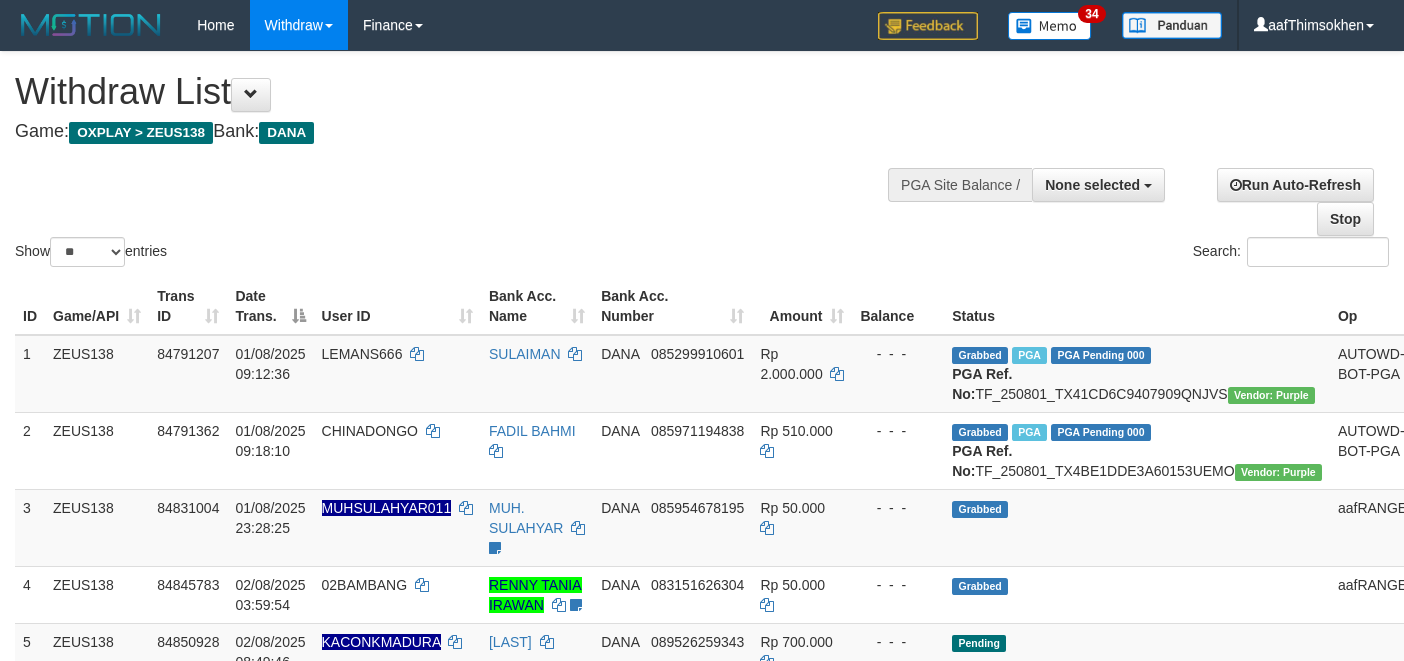 select 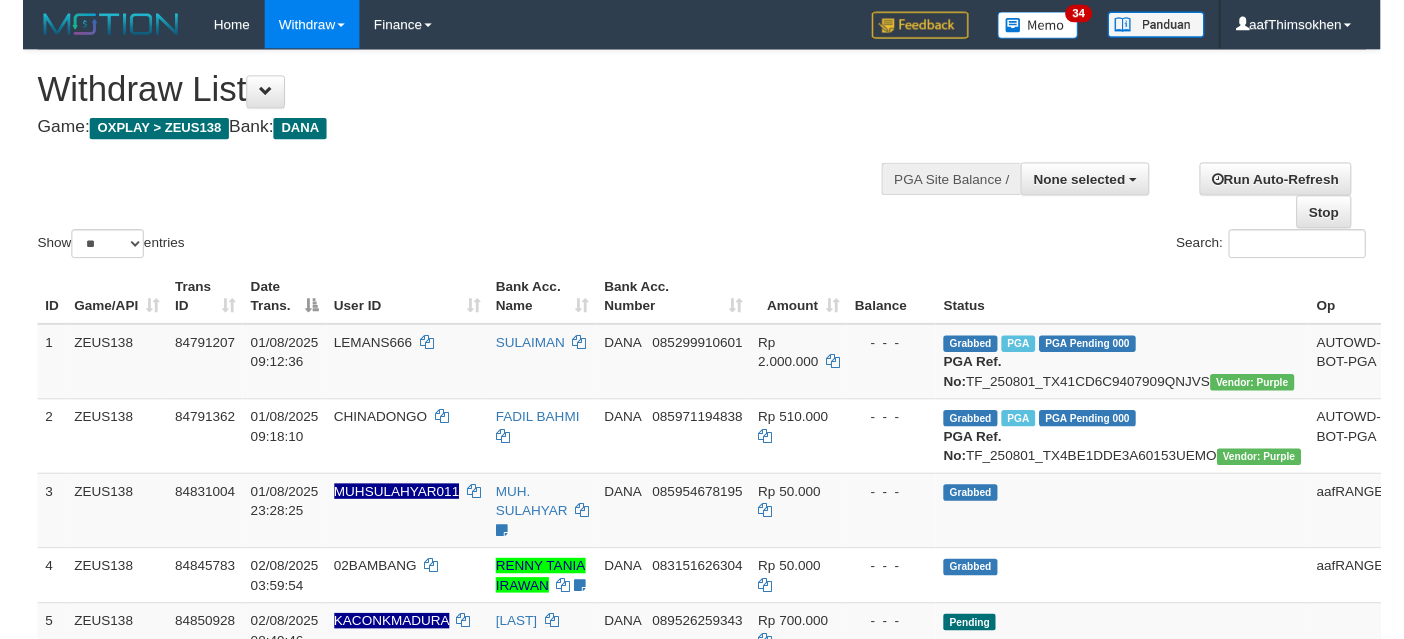 scroll, scrollTop: 337, scrollLeft: 0, axis: vertical 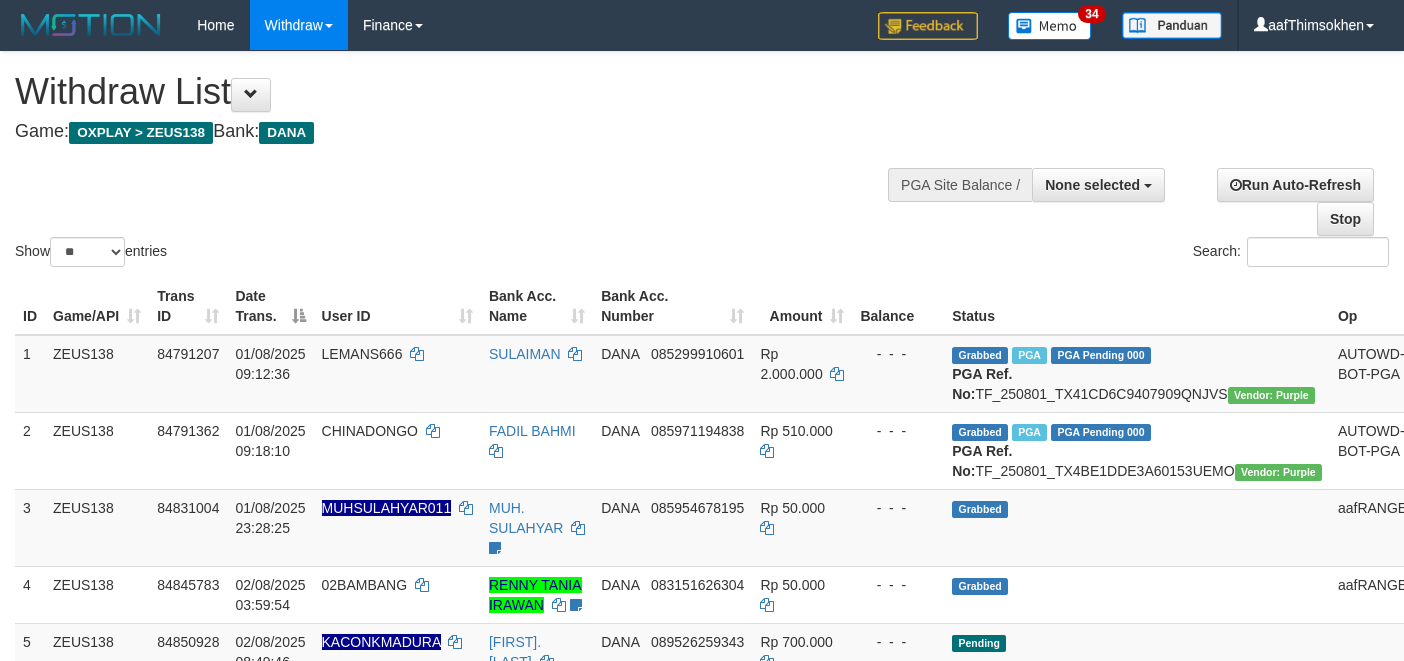 select 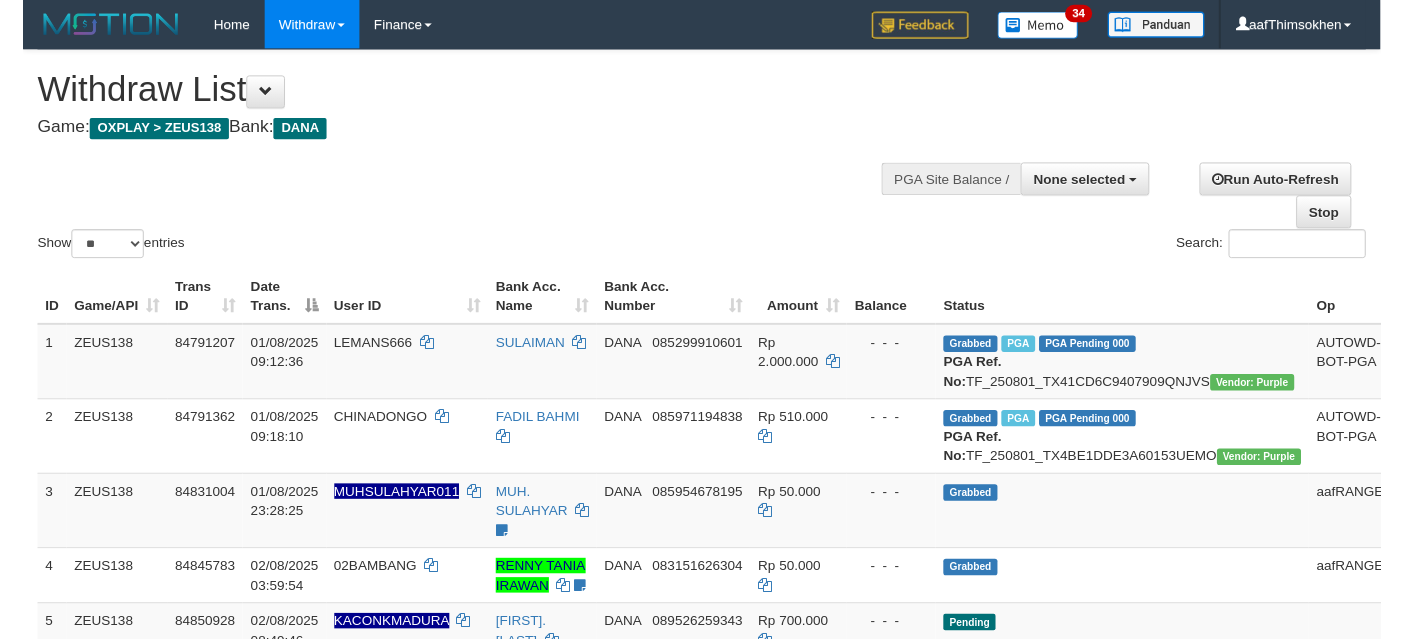 scroll, scrollTop: 337, scrollLeft: 0, axis: vertical 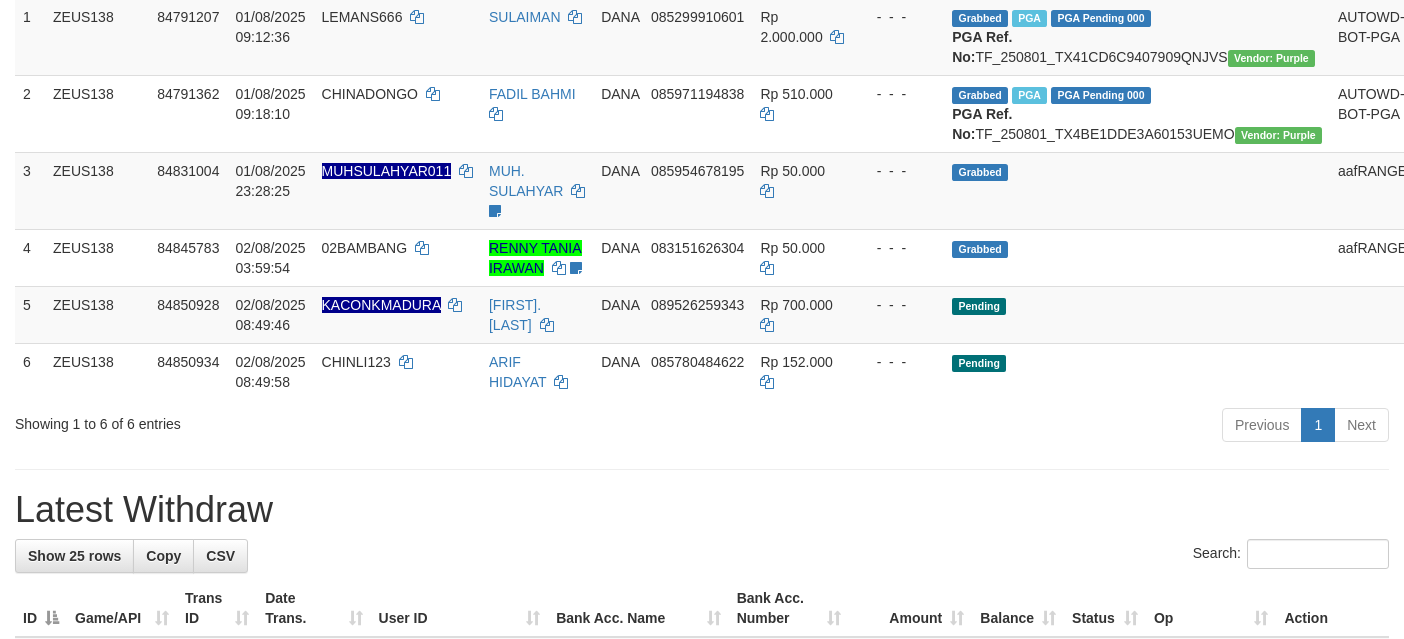 drag, startPoint x: 876, startPoint y: 498, endPoint x: 862, endPoint y: 564, distance: 67.46851 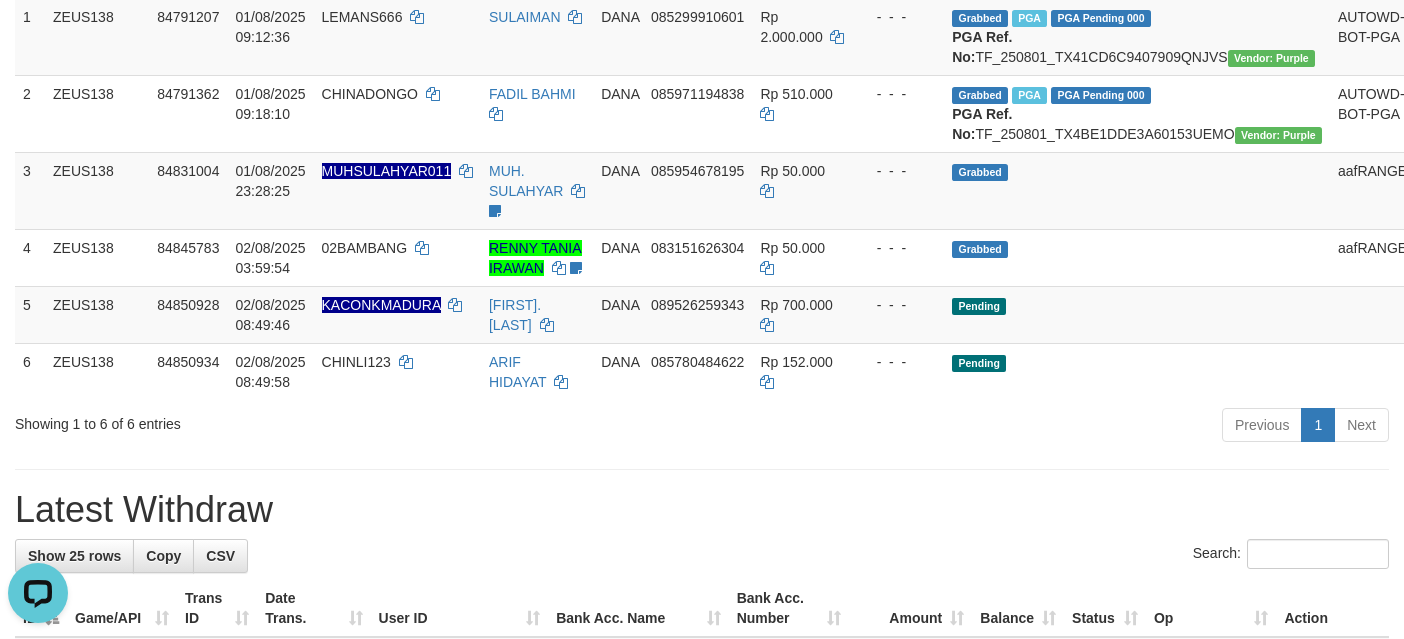 scroll, scrollTop: 0, scrollLeft: 0, axis: both 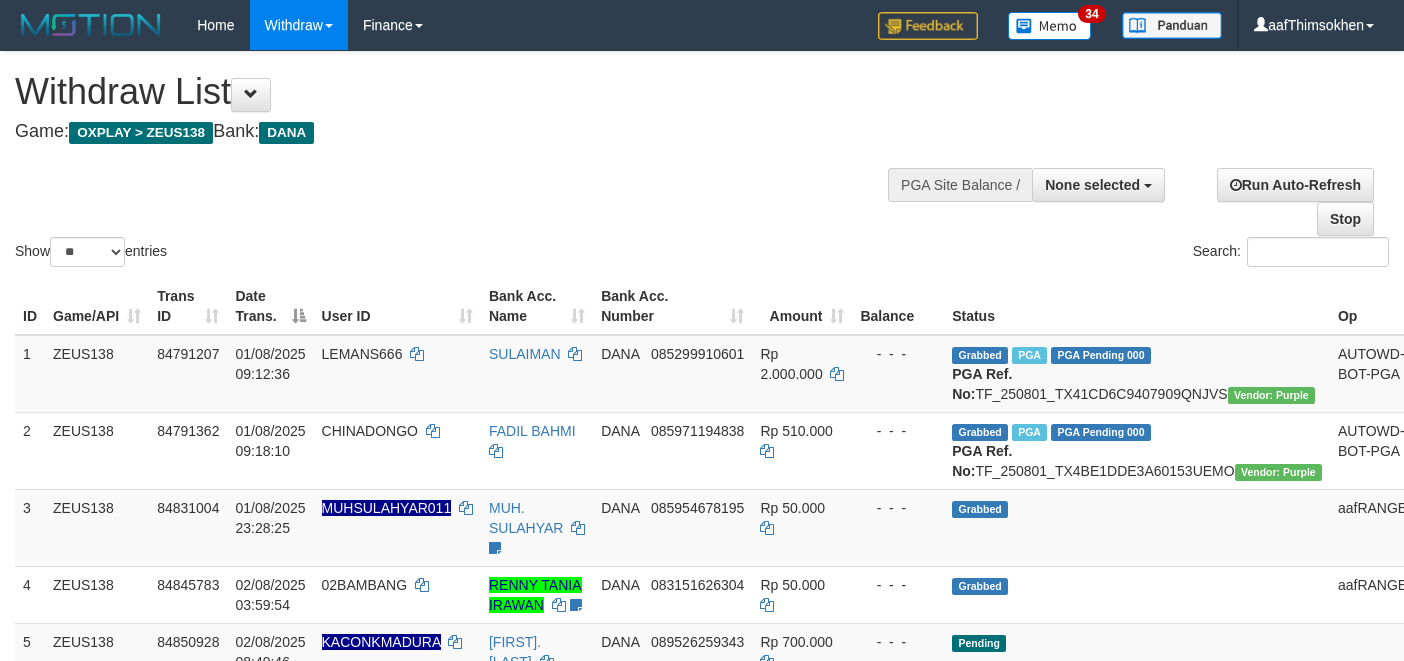 select 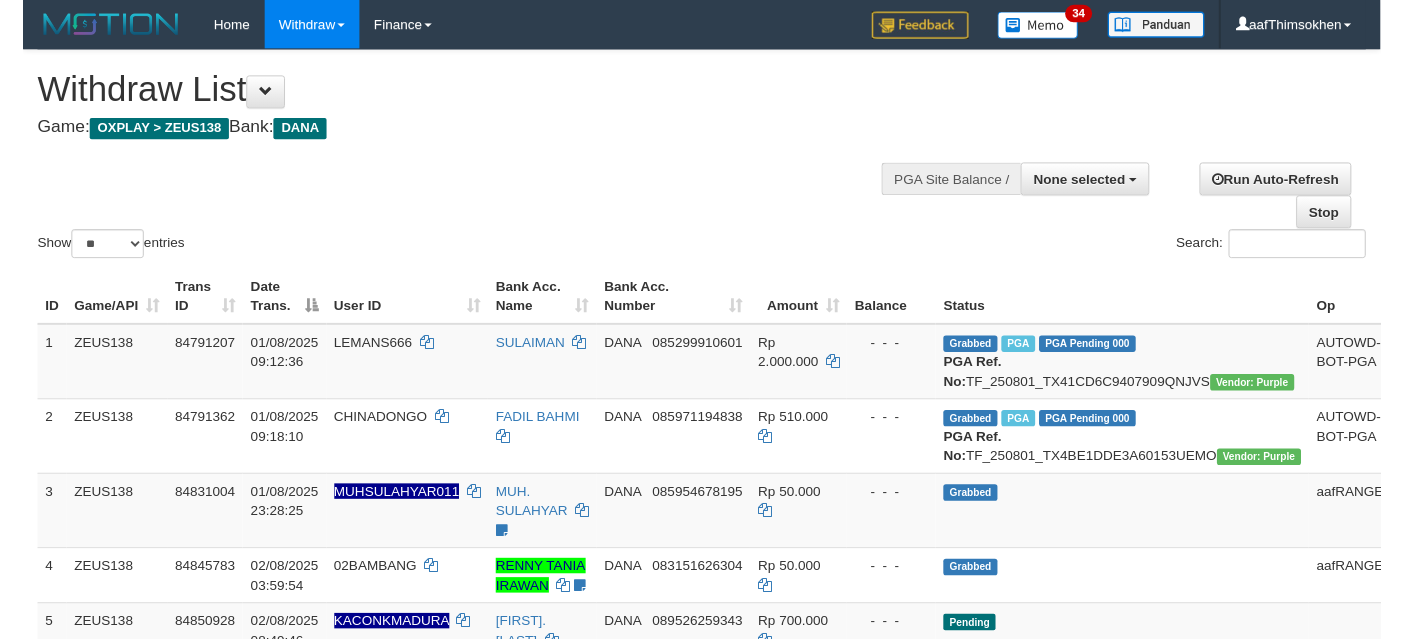 scroll, scrollTop: 337, scrollLeft: 0, axis: vertical 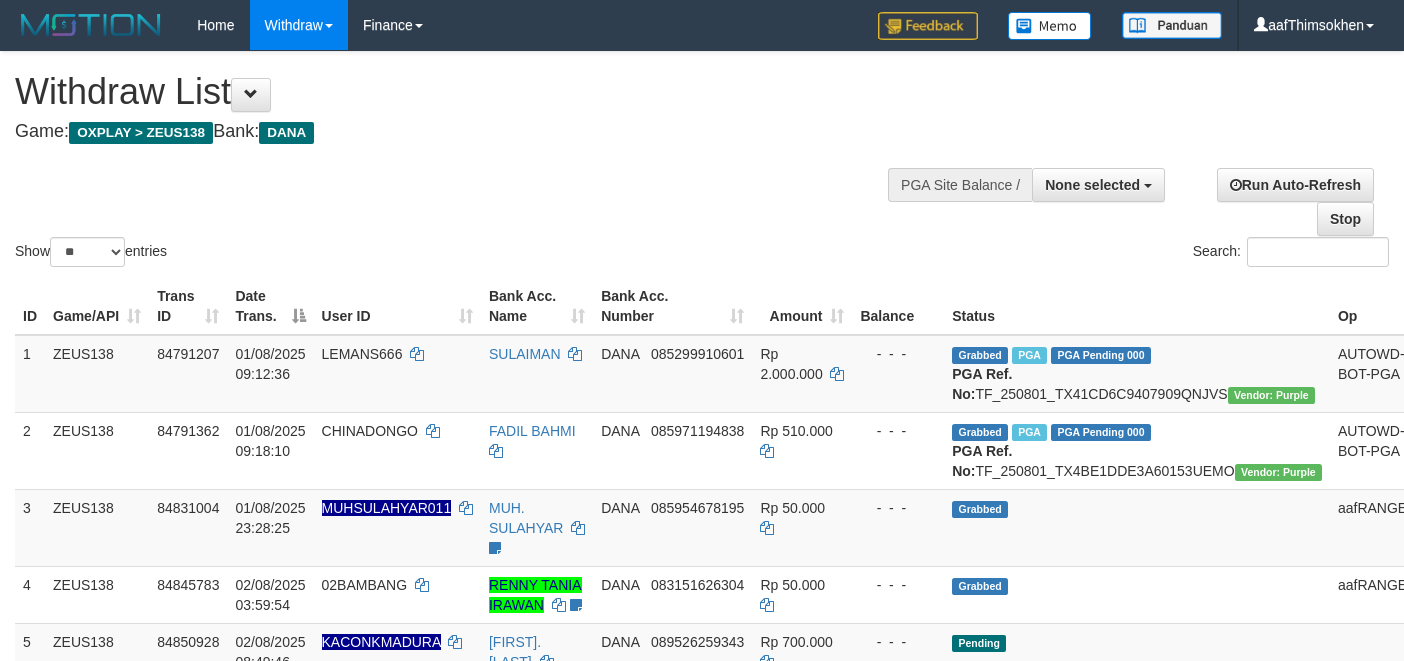 select 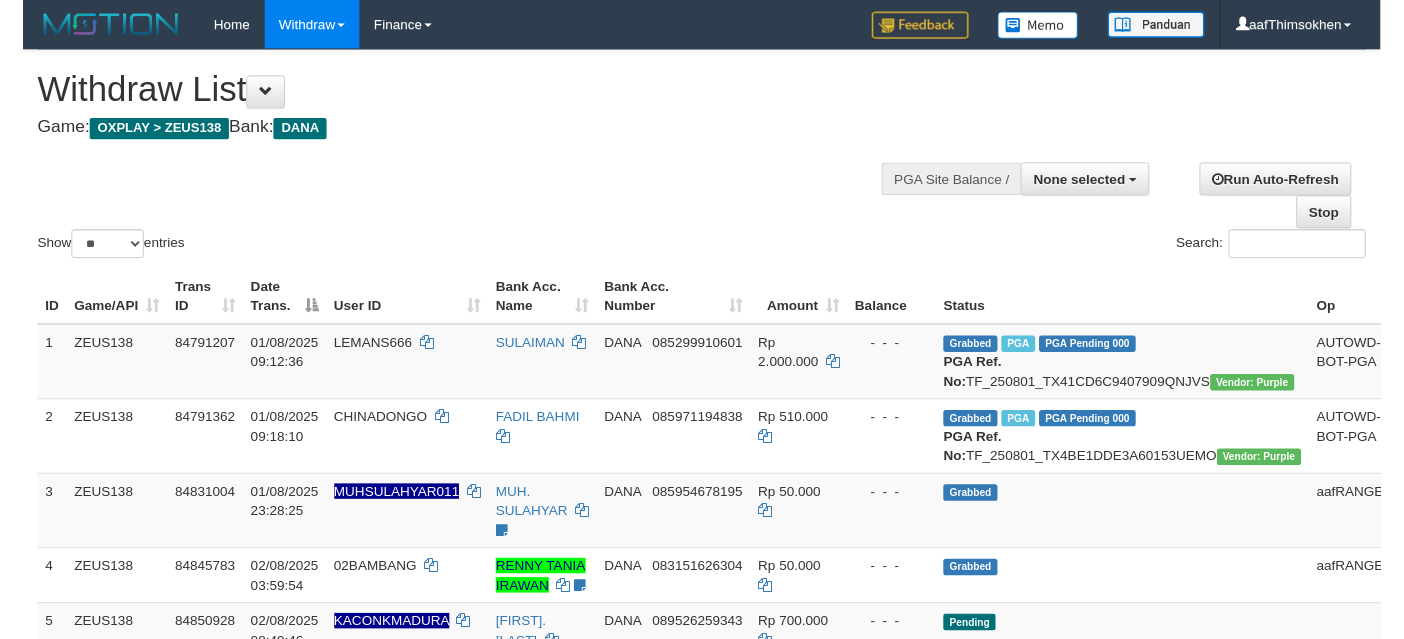 scroll, scrollTop: 337, scrollLeft: 0, axis: vertical 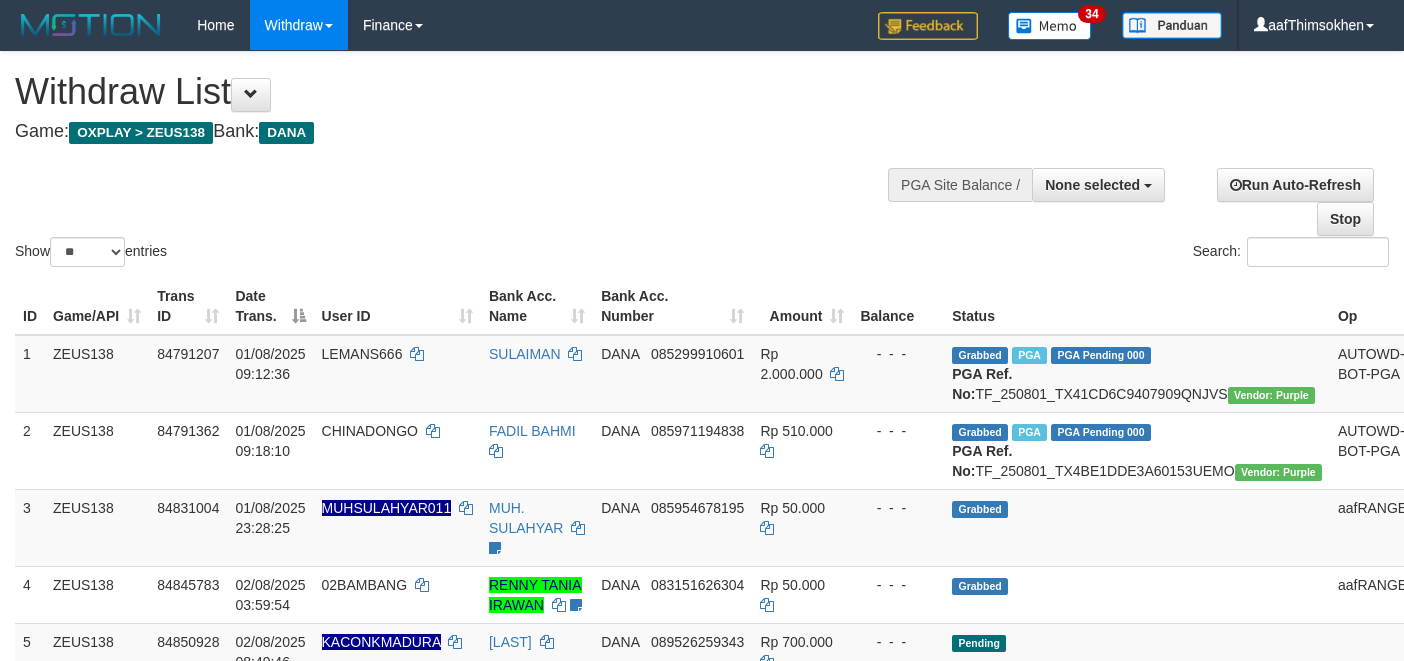 select 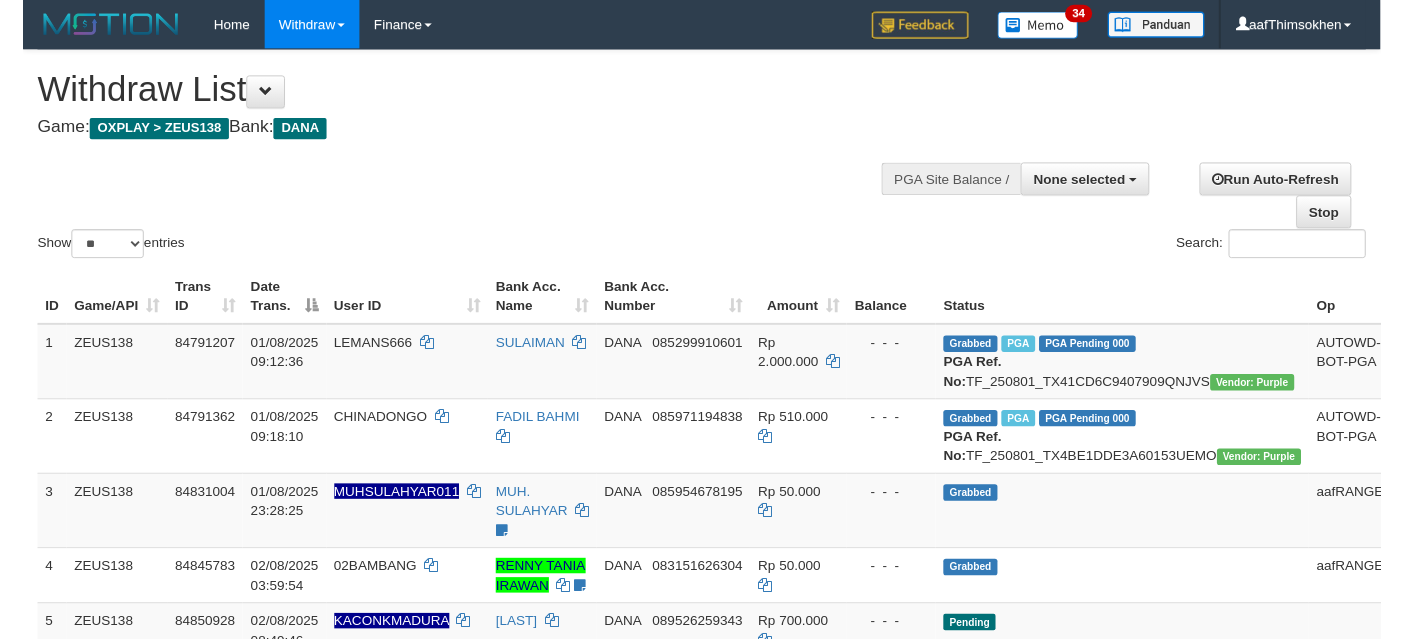 scroll, scrollTop: 337, scrollLeft: 0, axis: vertical 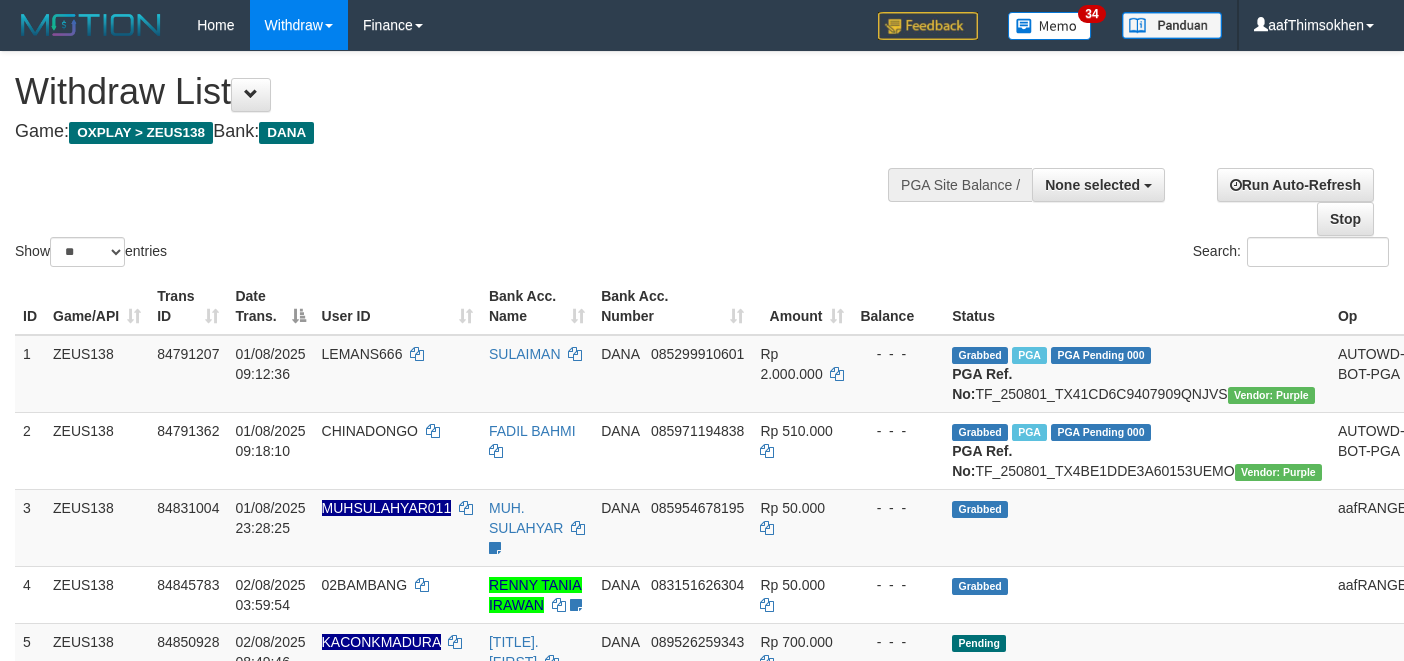 select 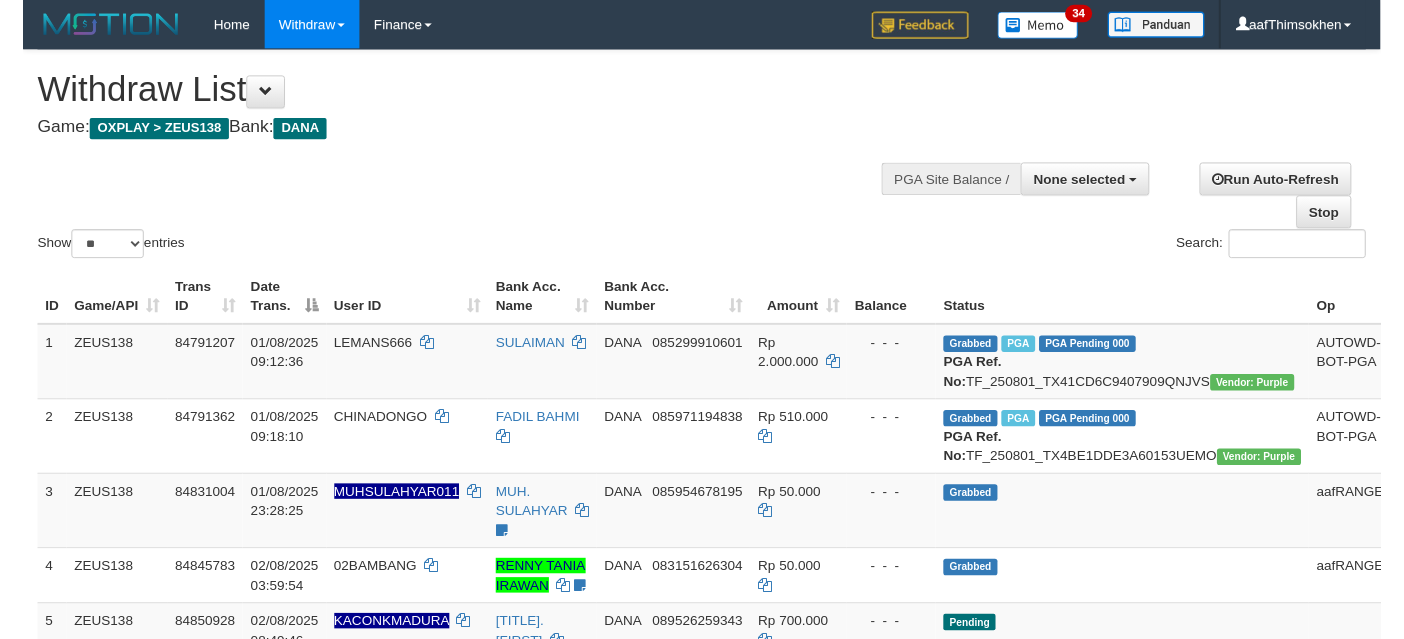 scroll, scrollTop: 337, scrollLeft: 0, axis: vertical 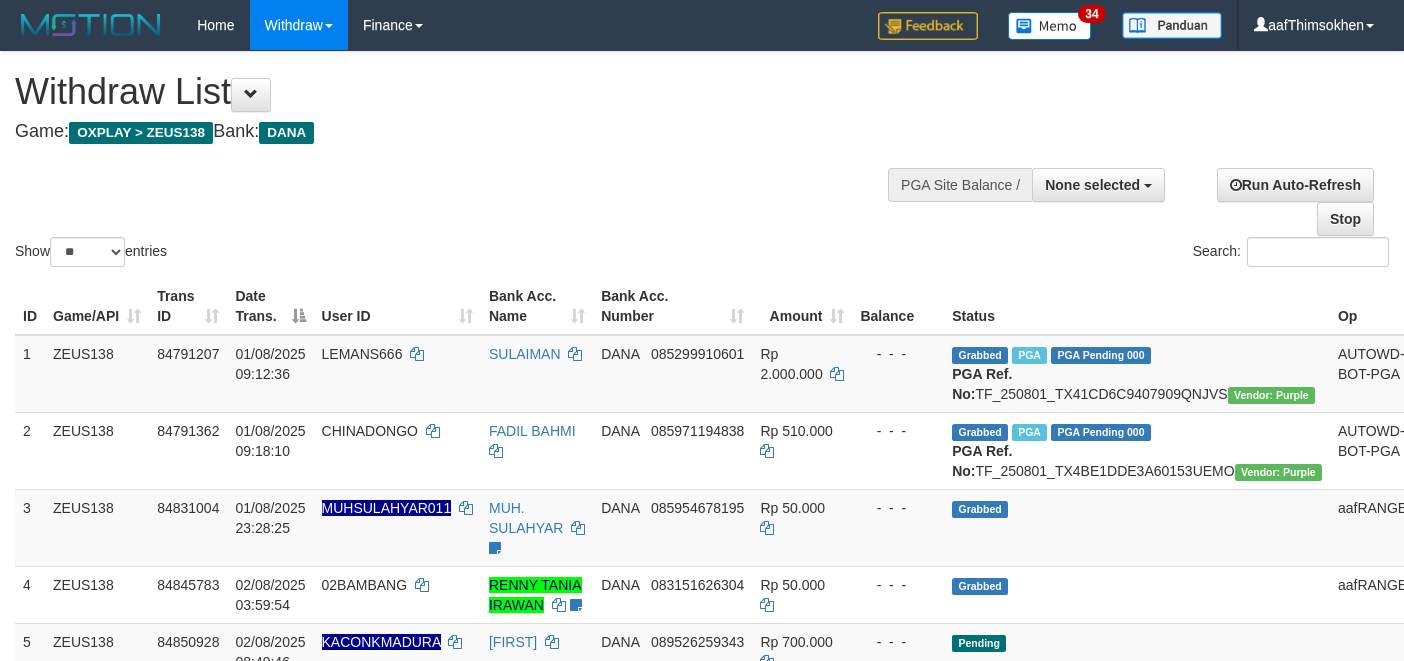 select 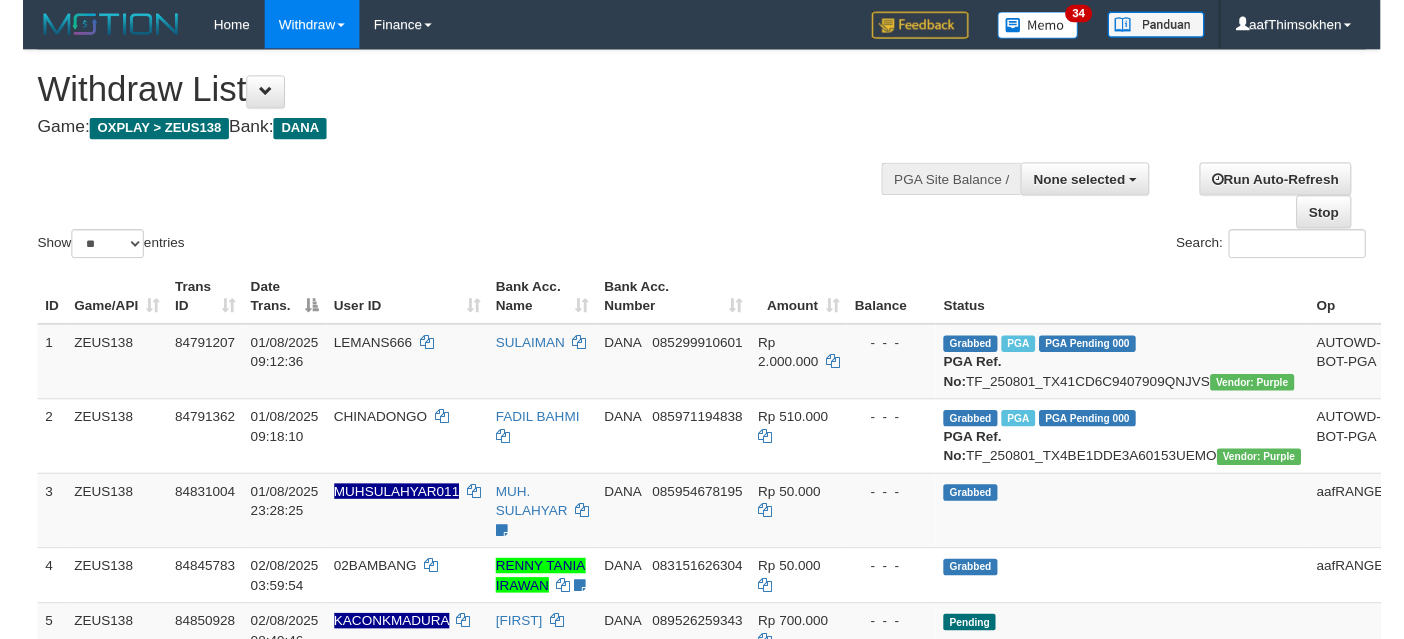 scroll, scrollTop: 337, scrollLeft: 0, axis: vertical 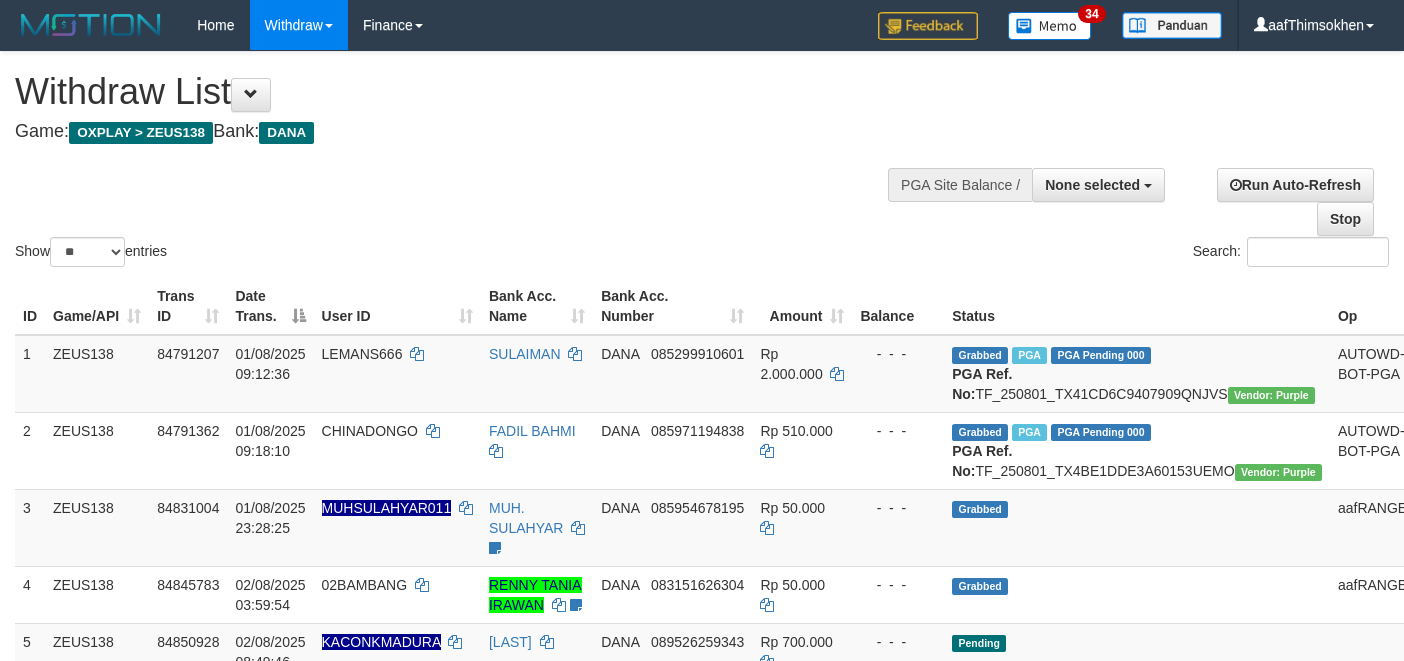 select 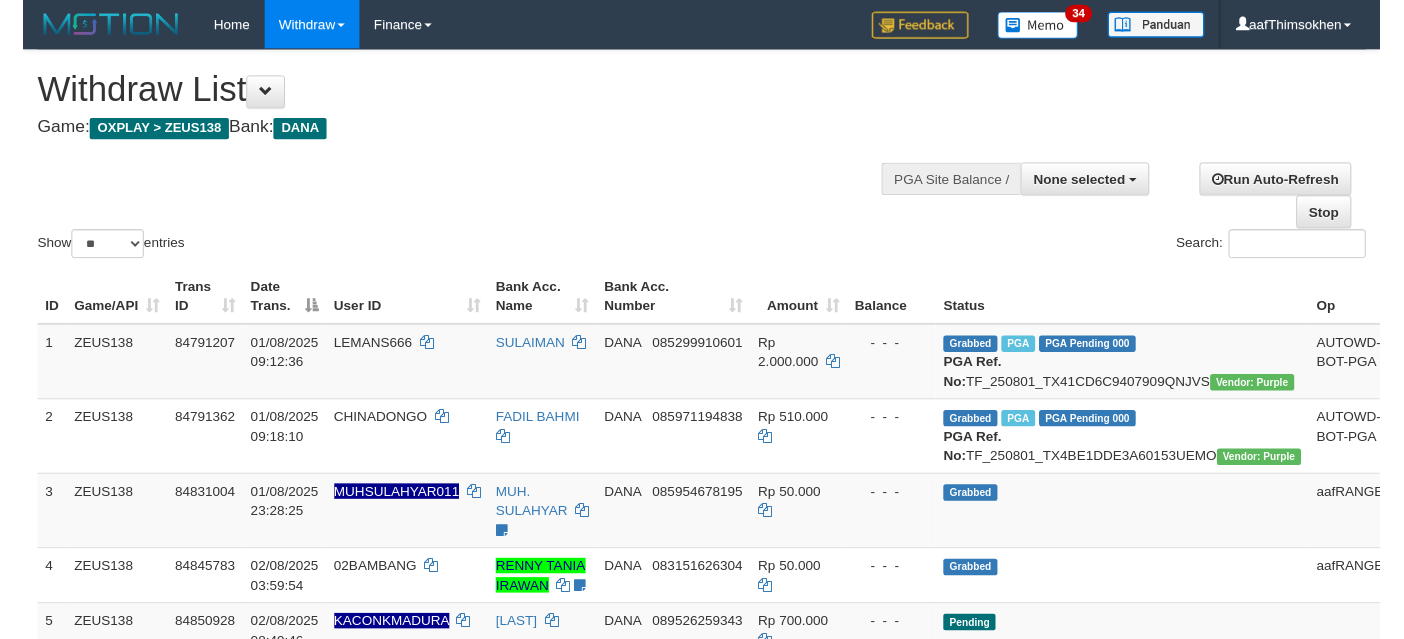 scroll, scrollTop: 337, scrollLeft: 0, axis: vertical 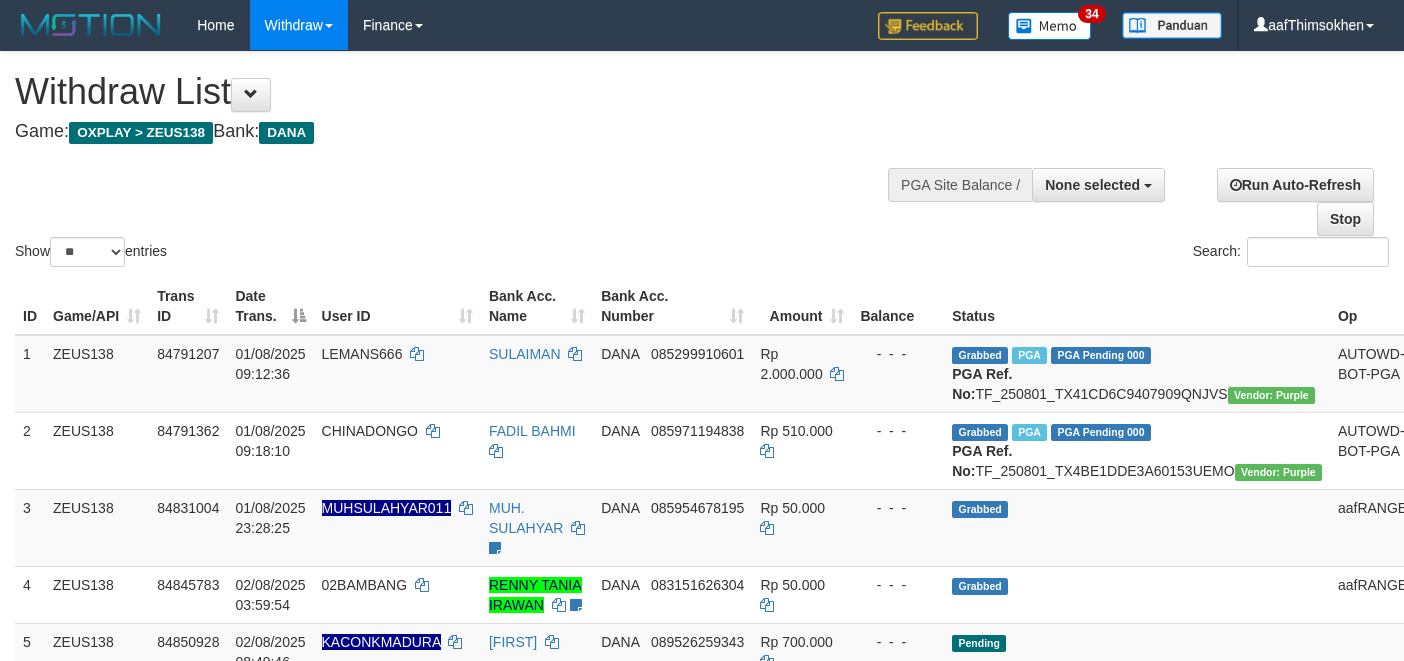 select 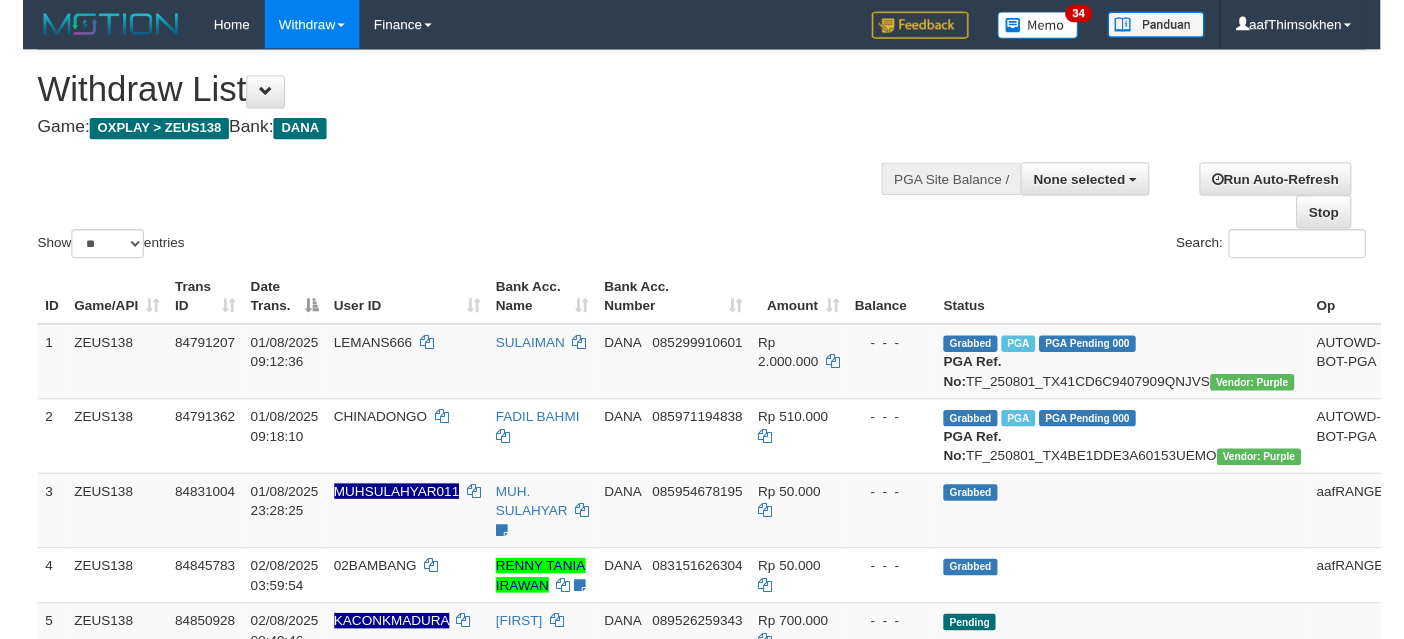 scroll, scrollTop: 337, scrollLeft: 0, axis: vertical 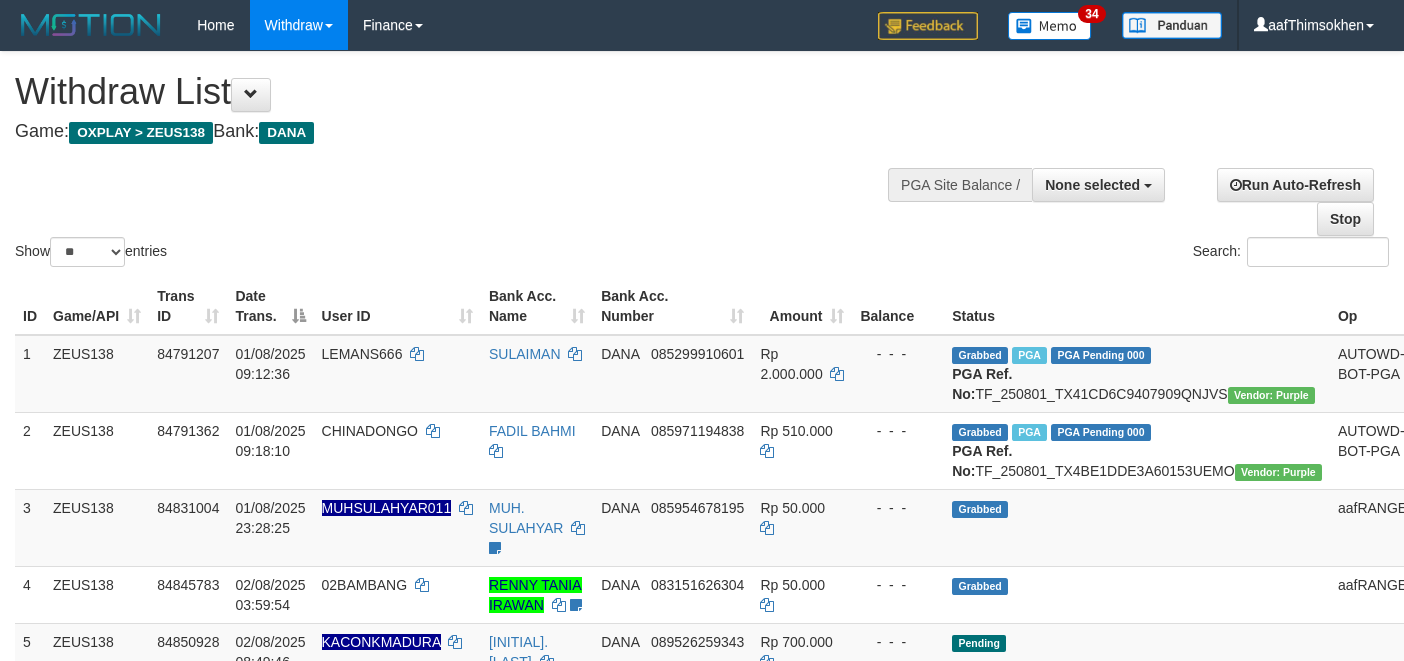 select 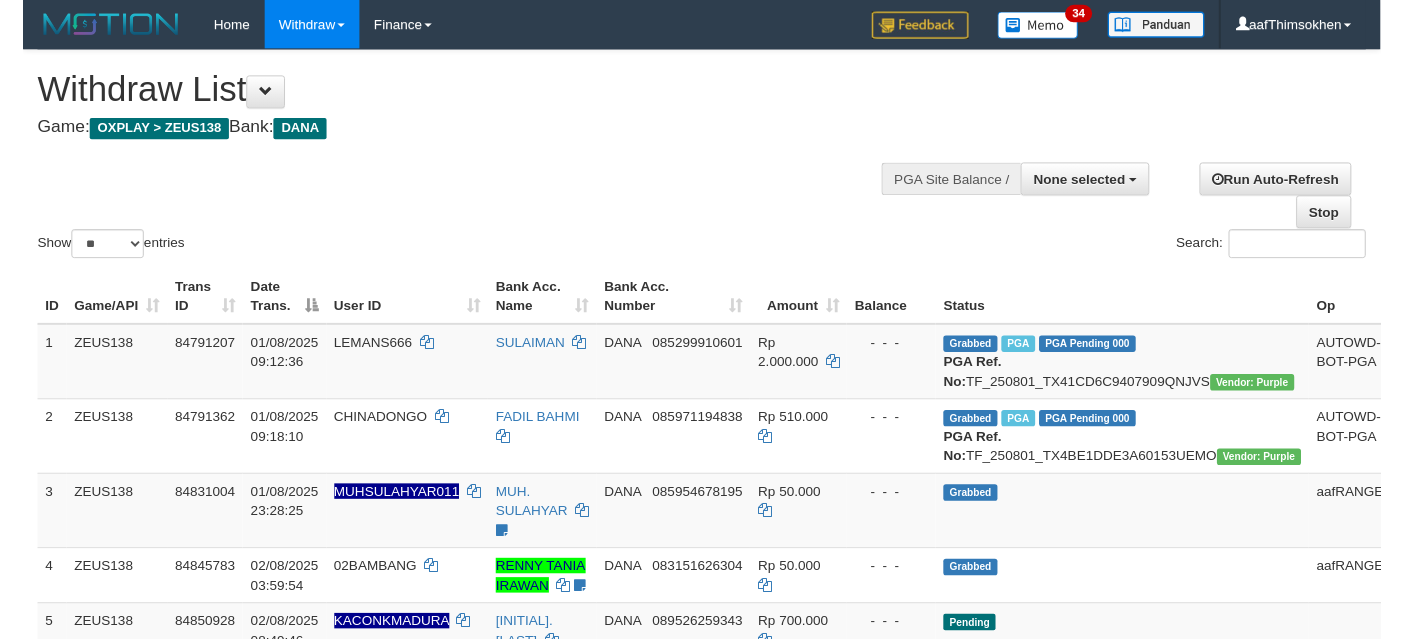 scroll, scrollTop: 337, scrollLeft: 0, axis: vertical 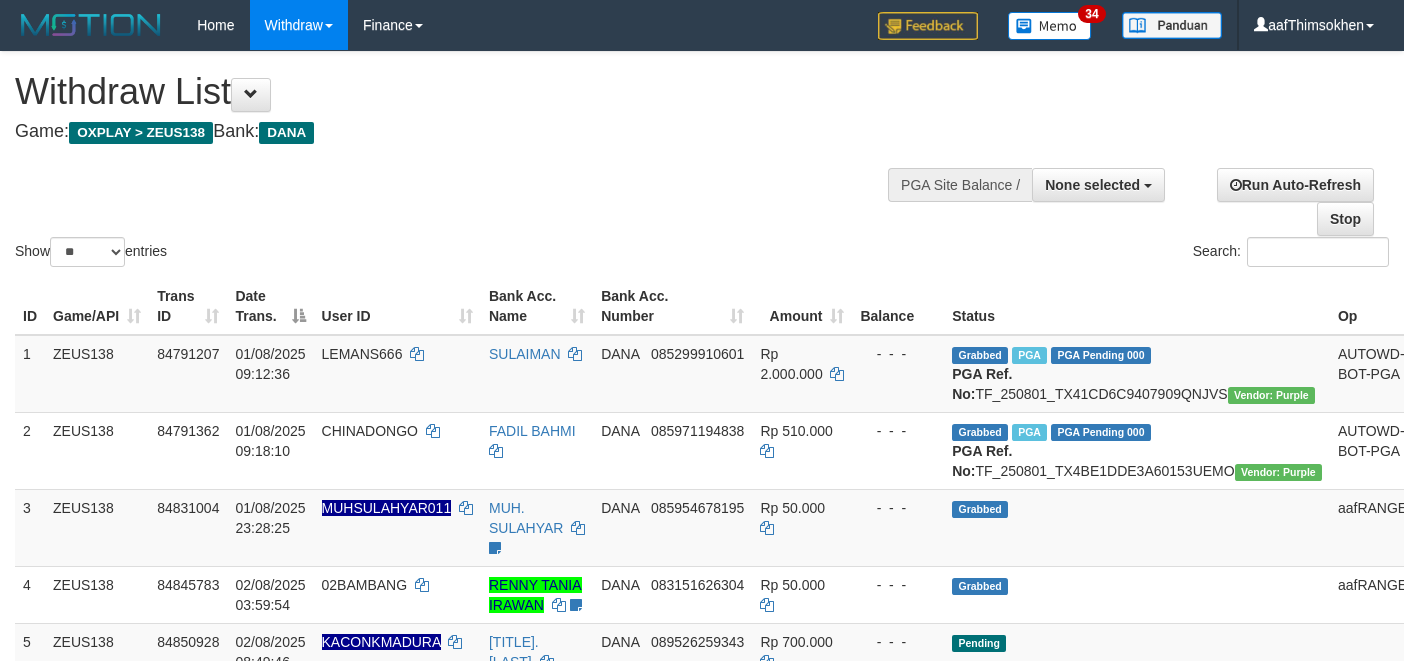 select 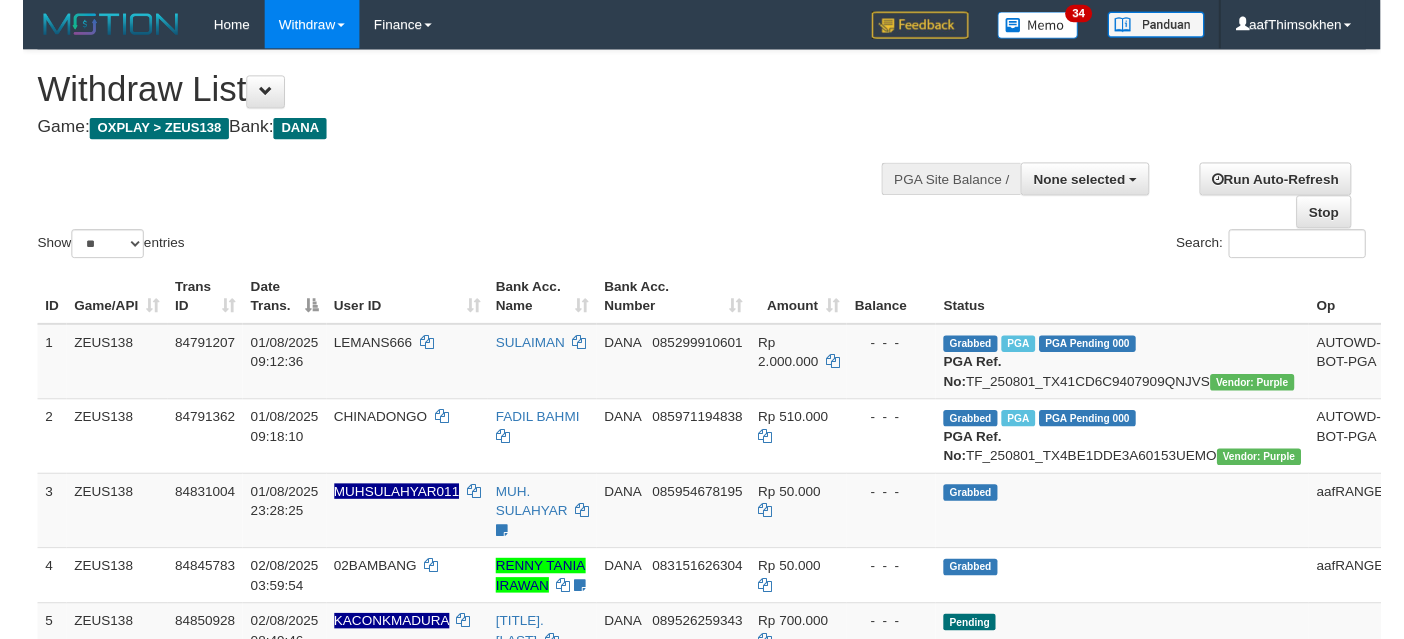scroll, scrollTop: 337, scrollLeft: 0, axis: vertical 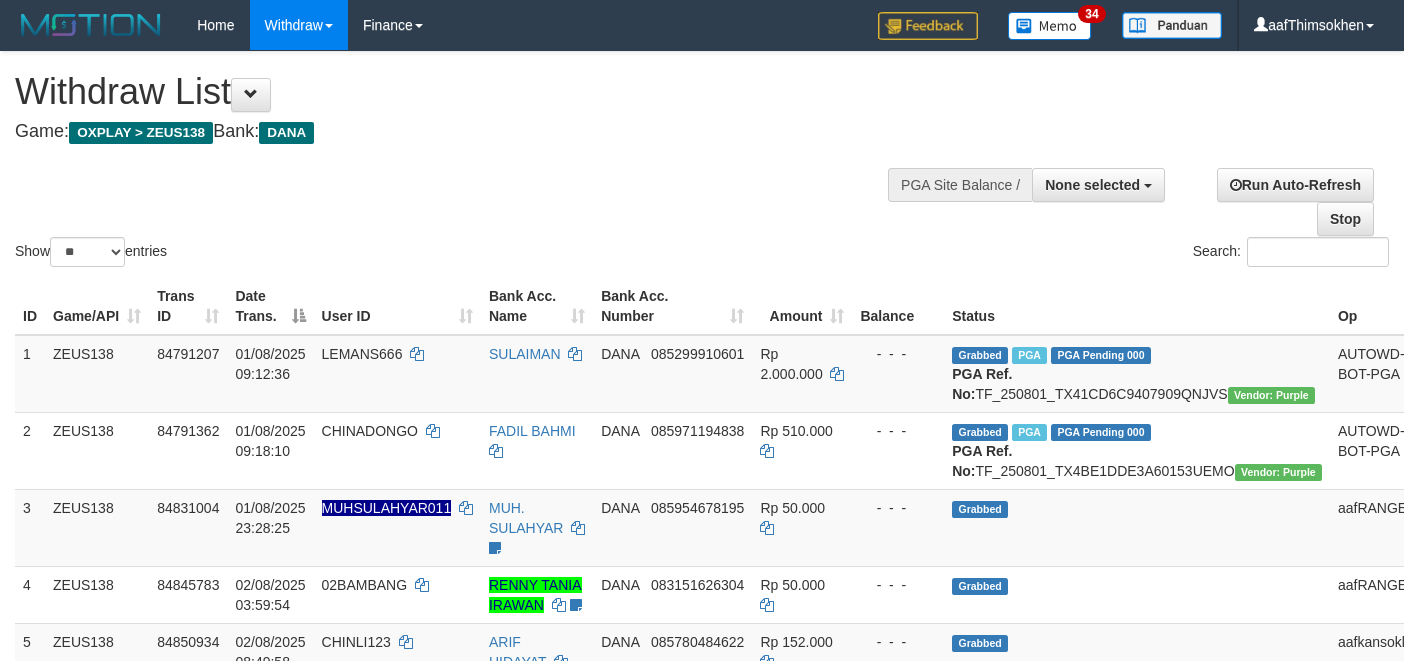 select 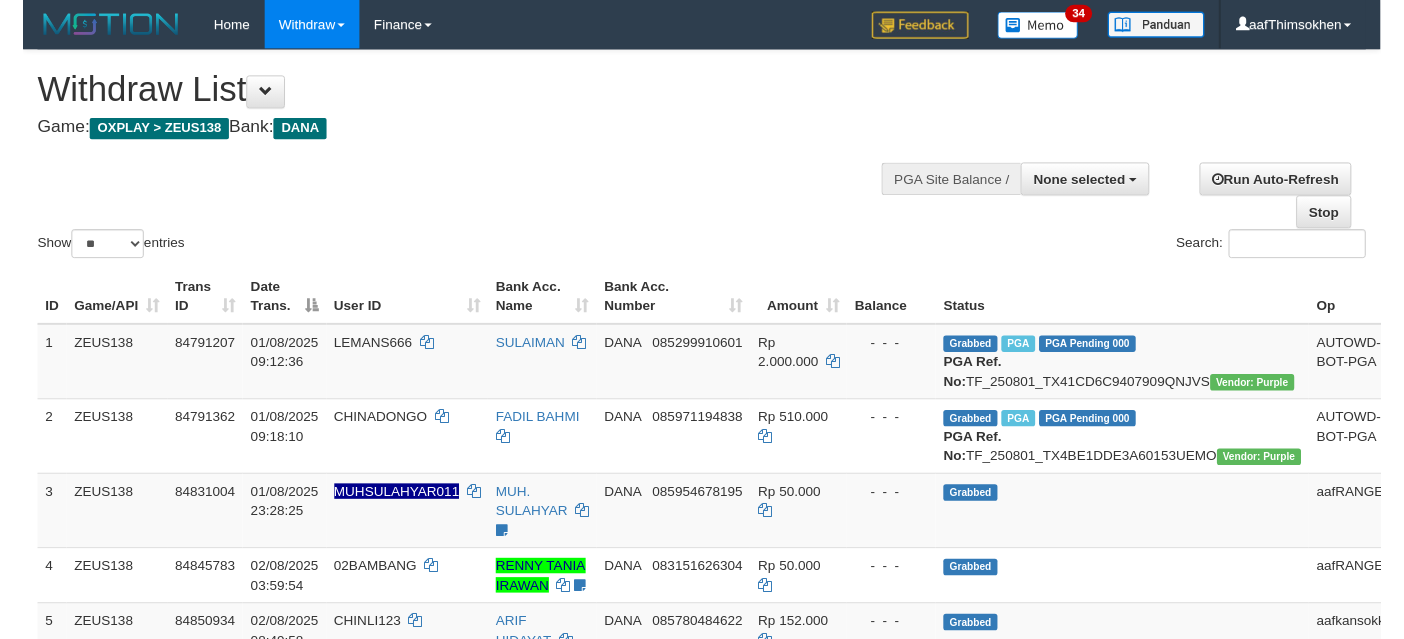 scroll, scrollTop: 337, scrollLeft: 0, axis: vertical 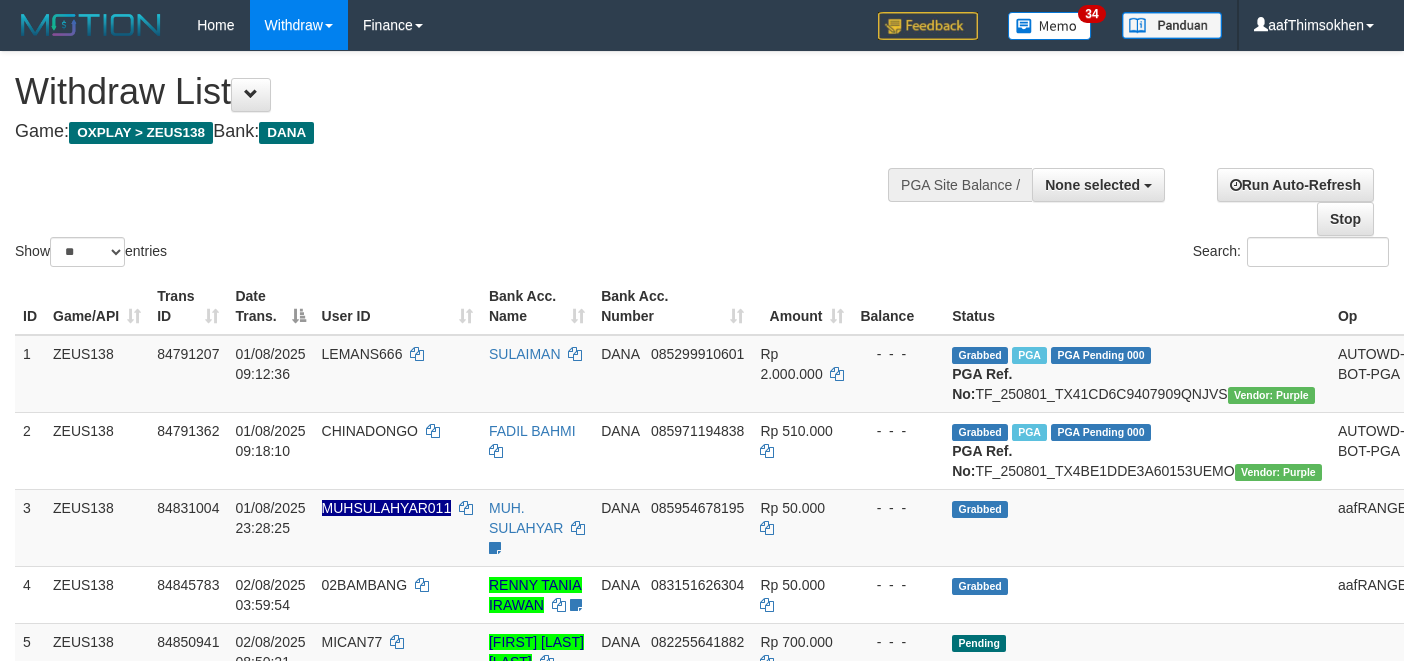 select 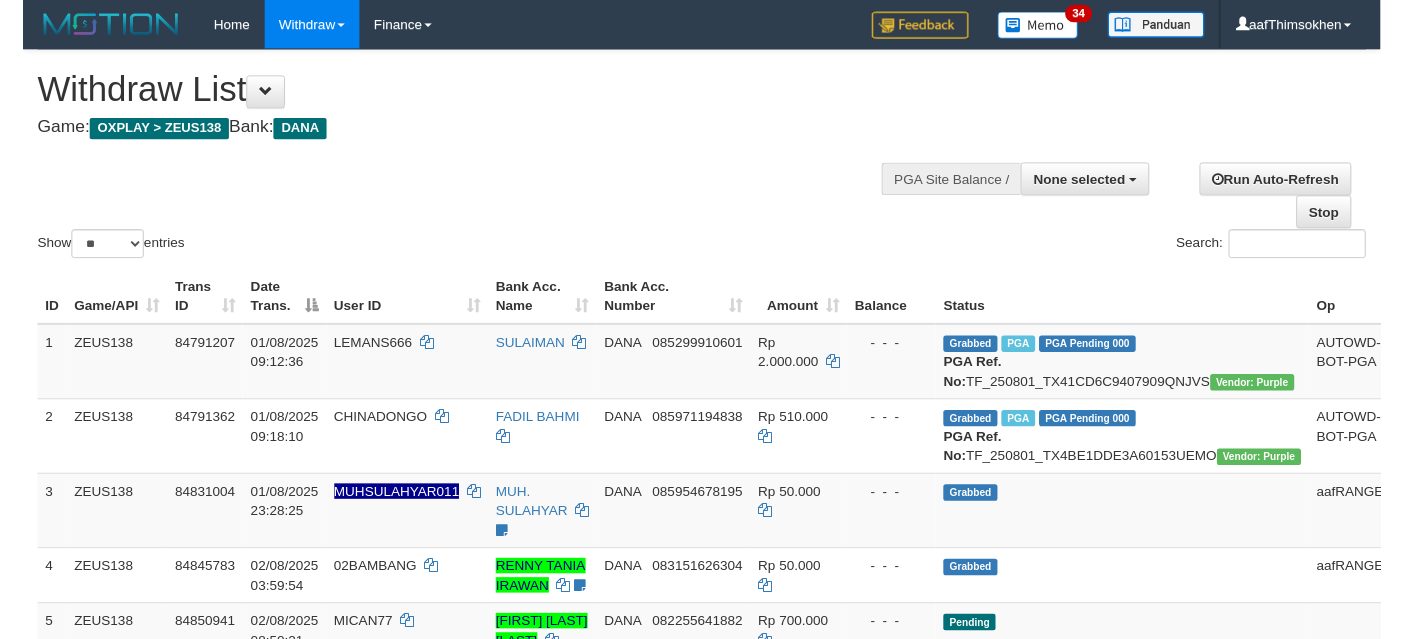 scroll, scrollTop: 337, scrollLeft: 0, axis: vertical 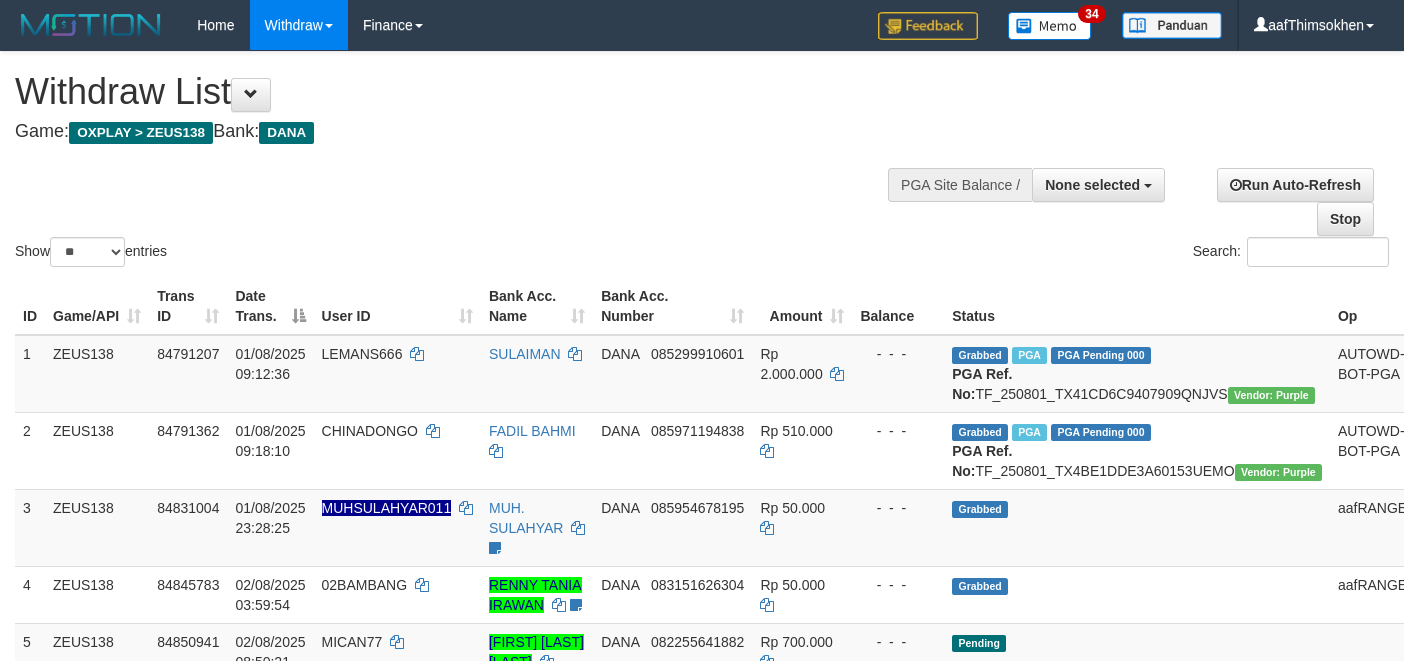 select 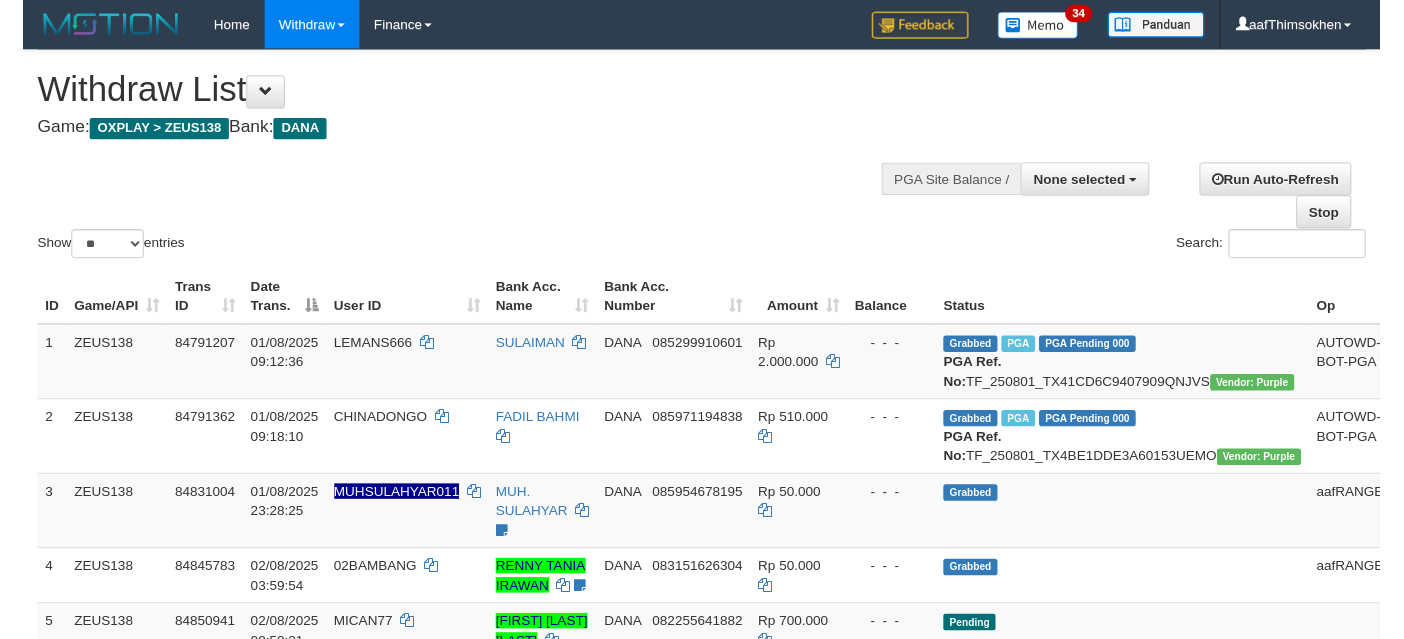 scroll, scrollTop: 337, scrollLeft: 0, axis: vertical 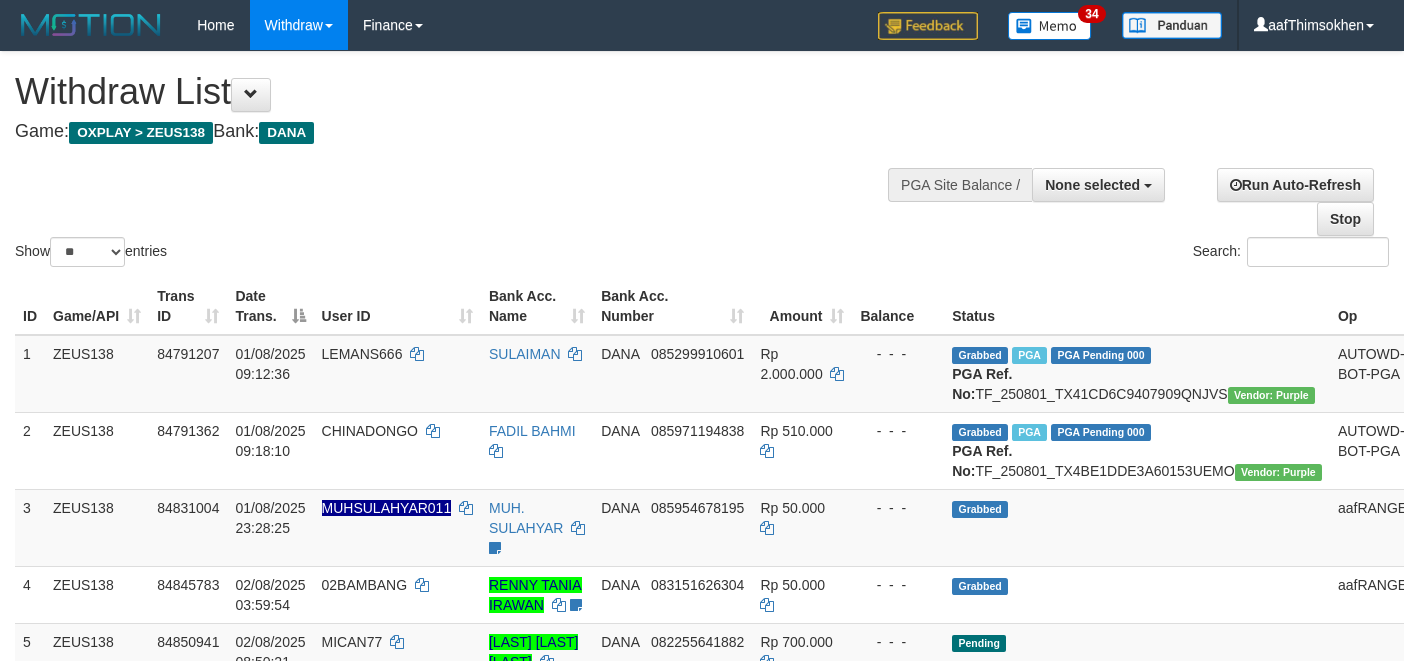 select 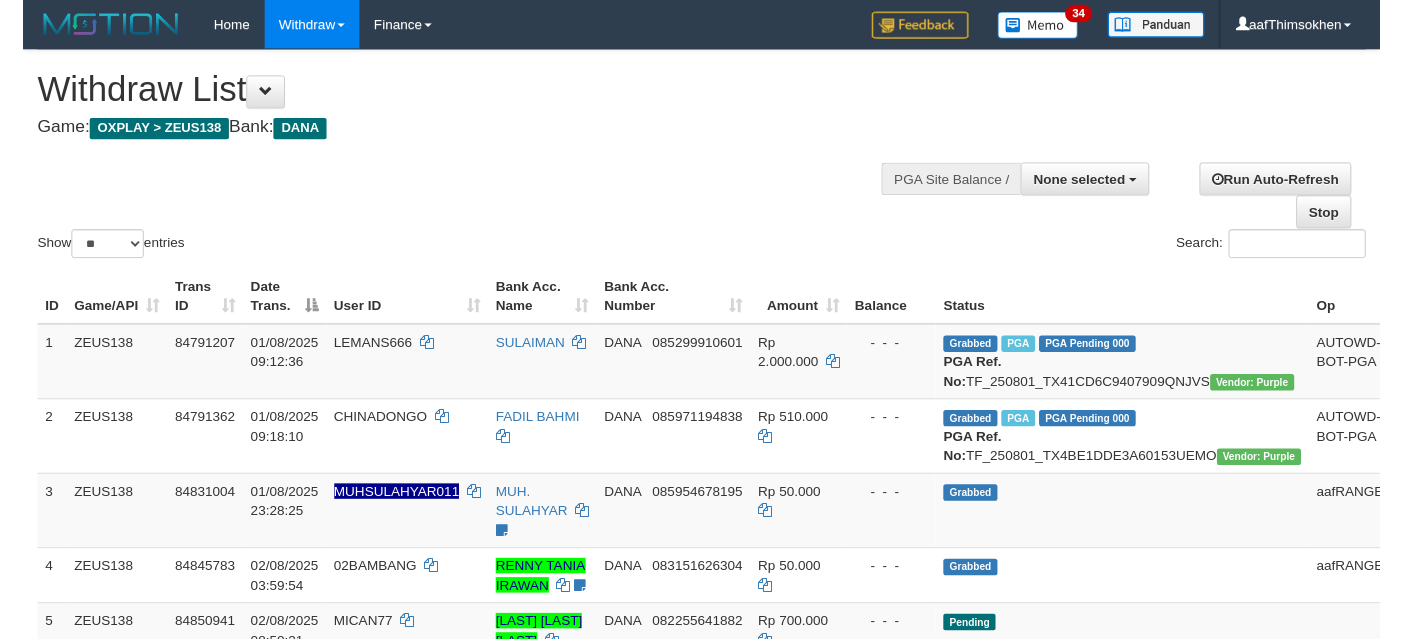 scroll, scrollTop: 337, scrollLeft: 0, axis: vertical 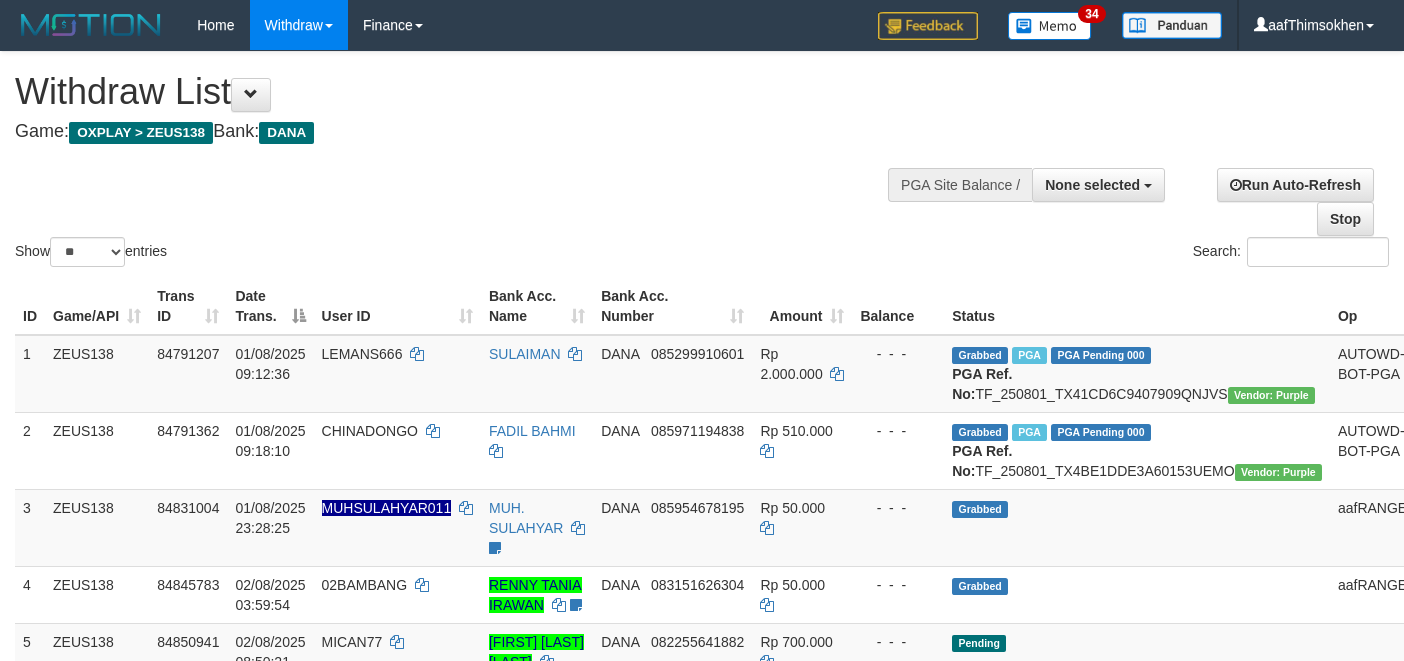 select 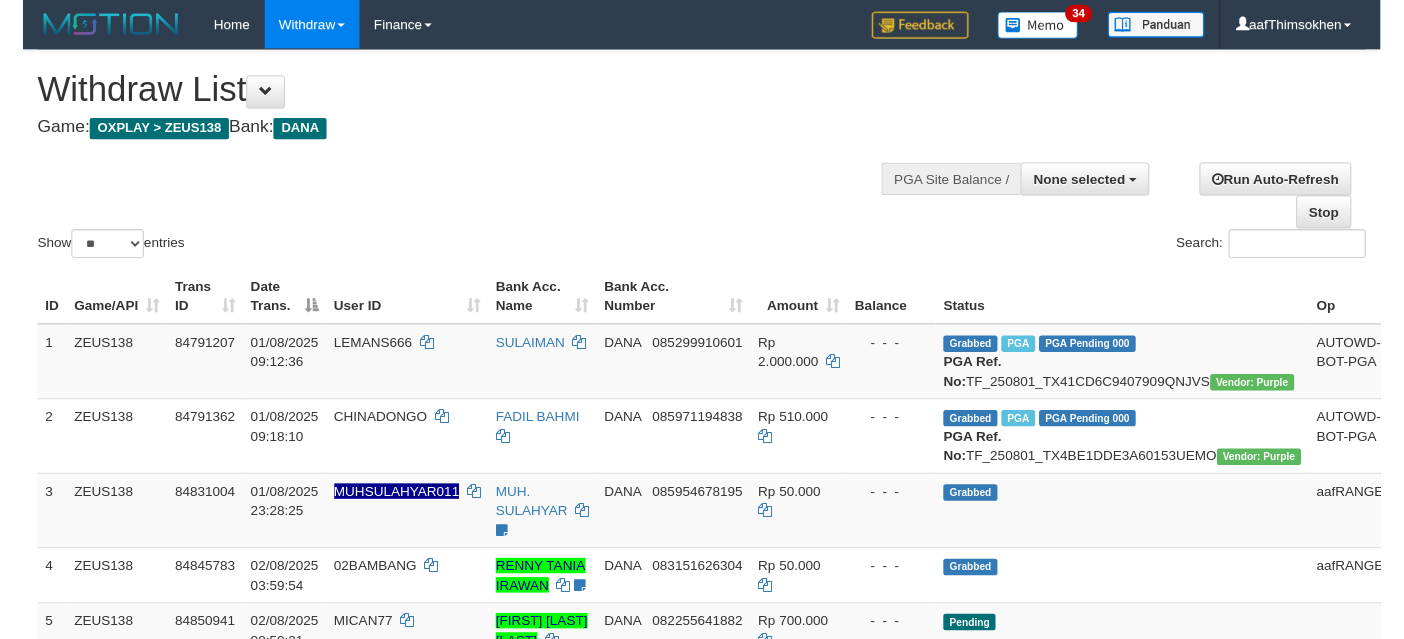 scroll, scrollTop: 337, scrollLeft: 0, axis: vertical 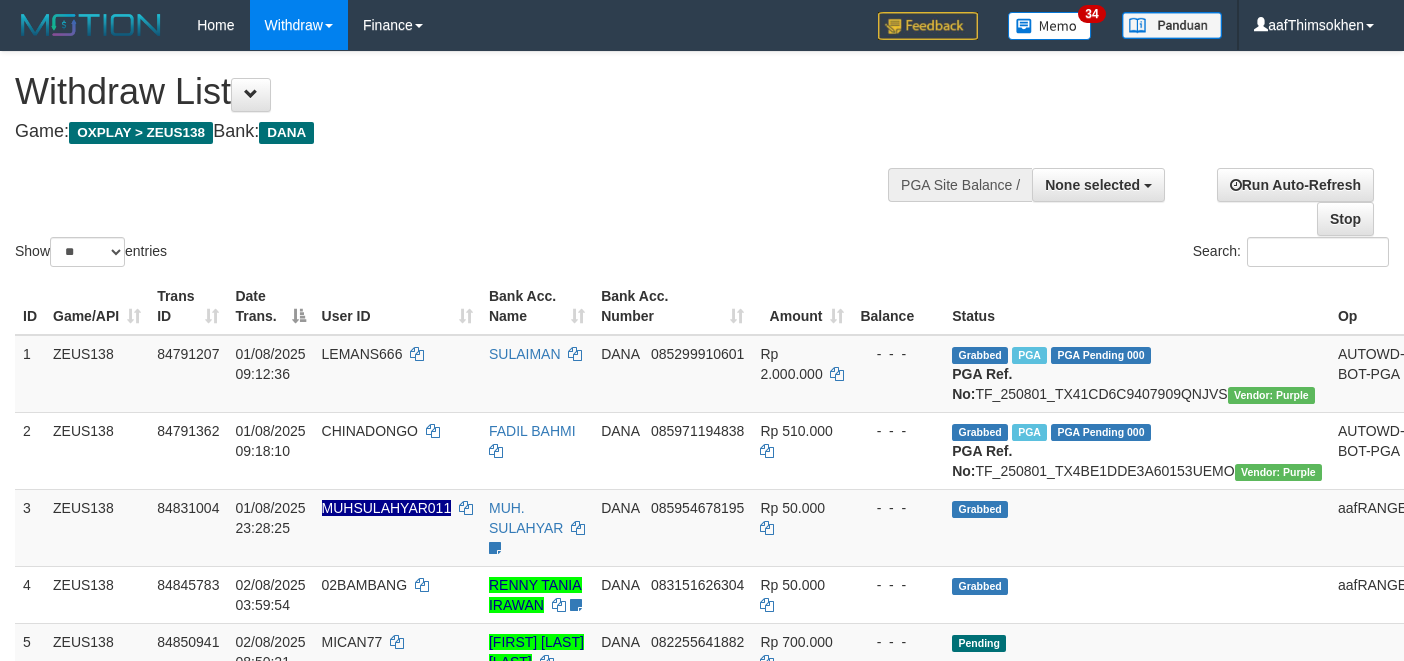 select 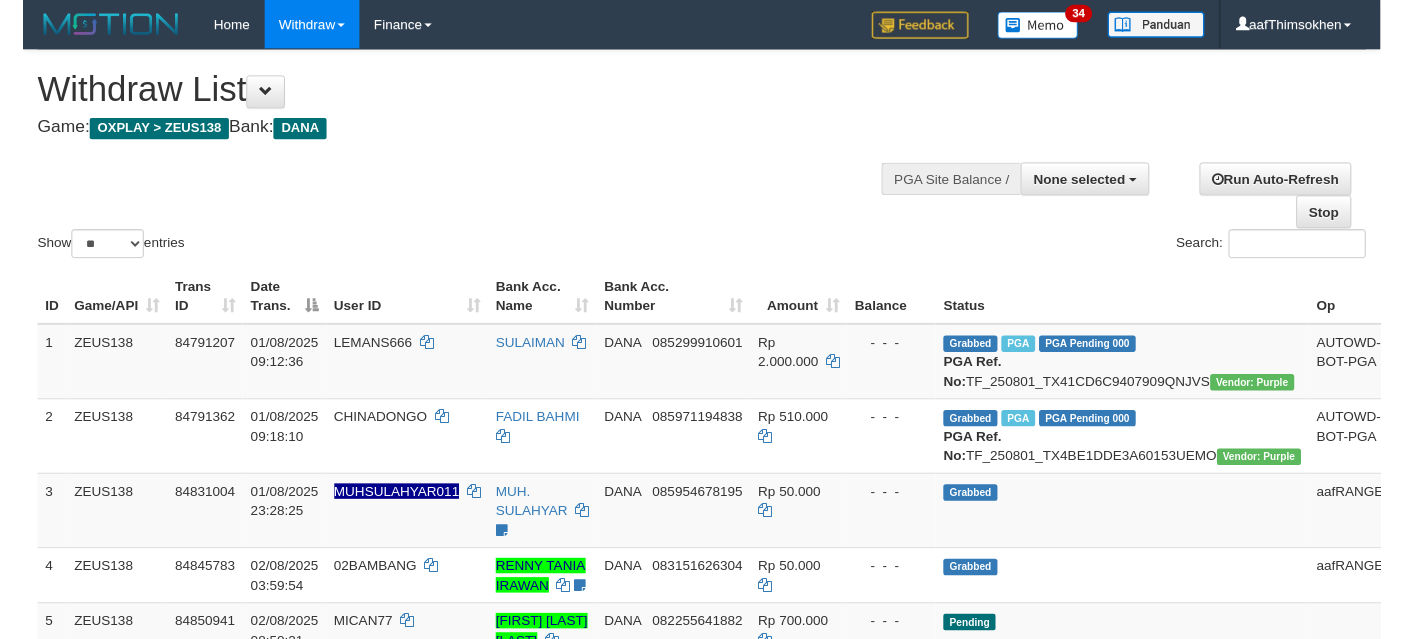 scroll, scrollTop: 337, scrollLeft: 0, axis: vertical 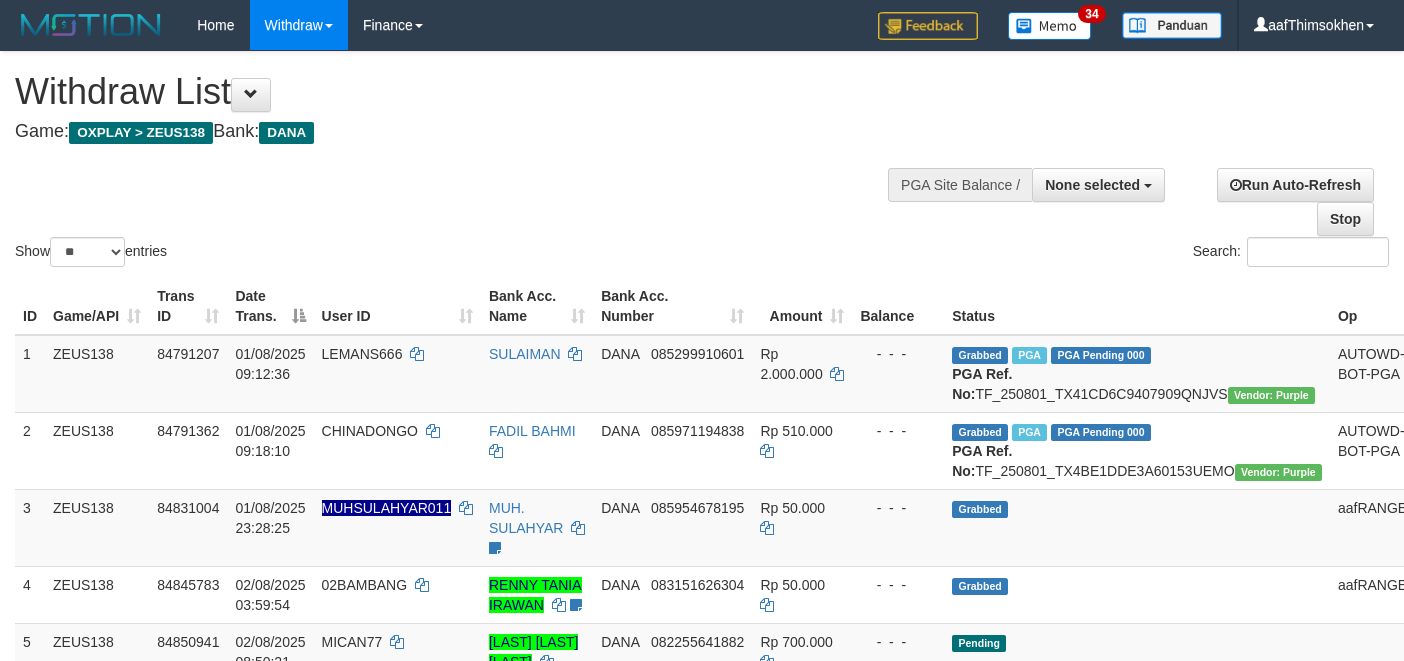 select 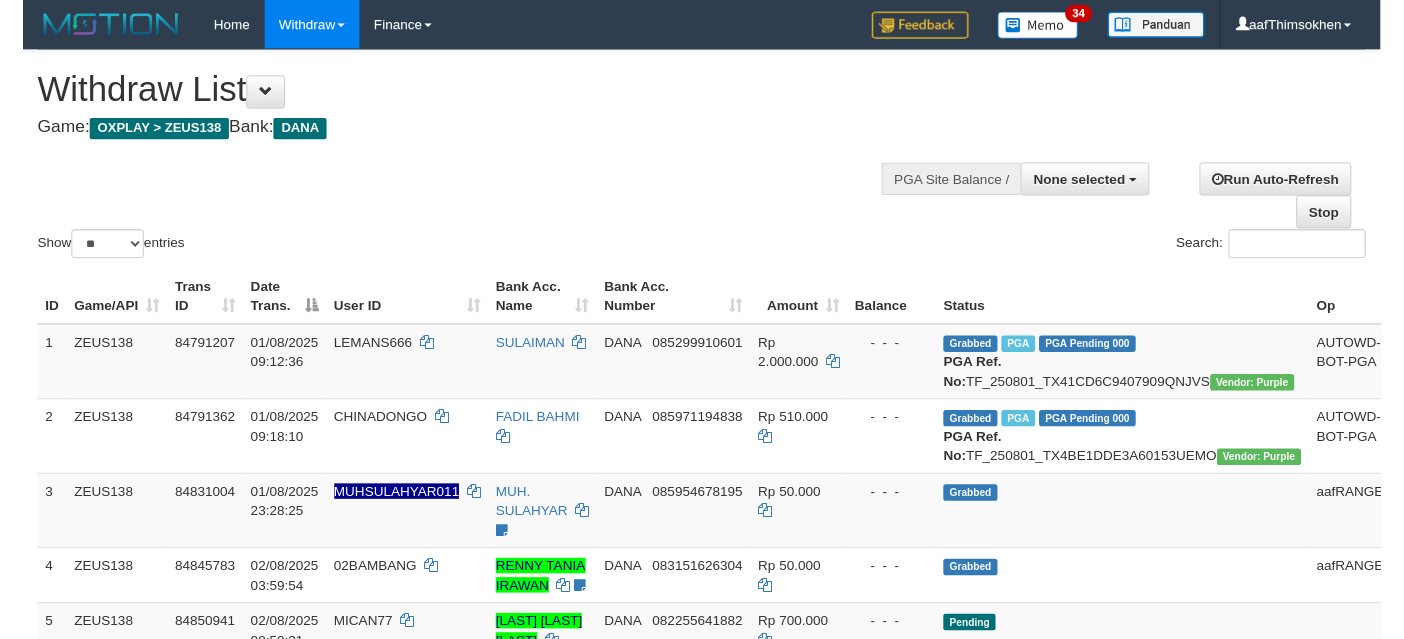 scroll, scrollTop: 337, scrollLeft: 0, axis: vertical 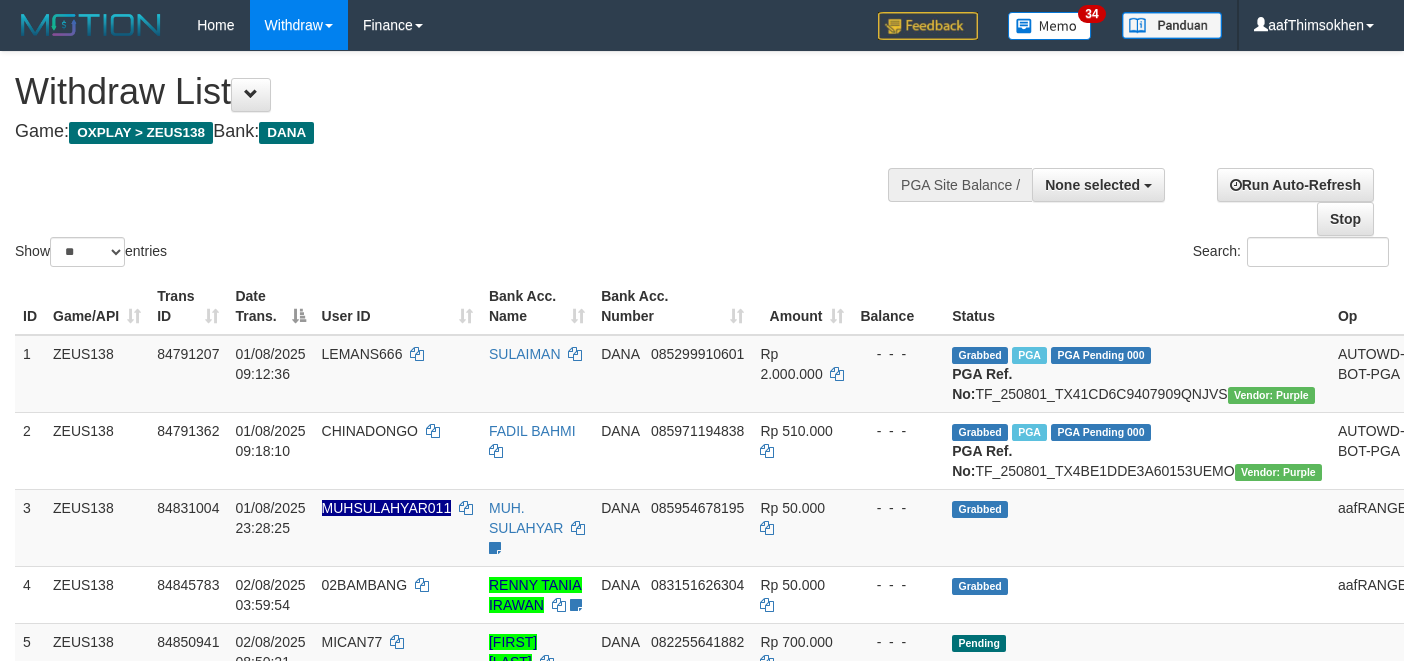 select 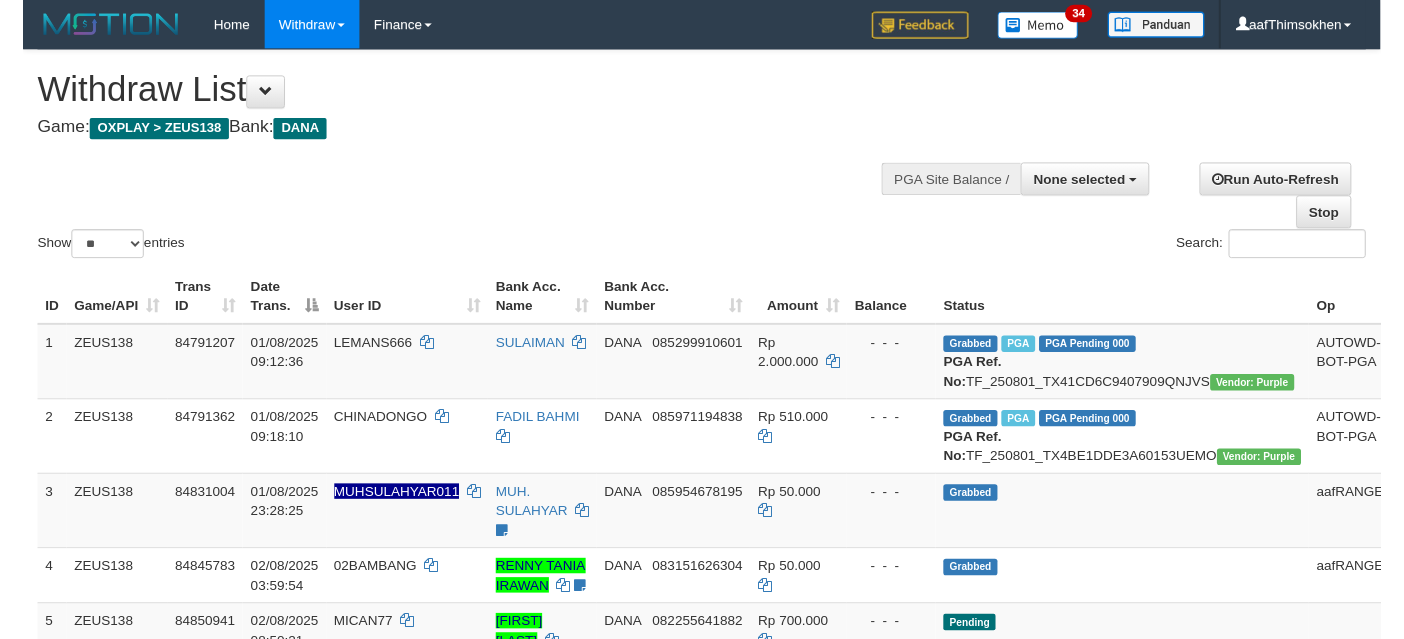 scroll, scrollTop: 337, scrollLeft: 0, axis: vertical 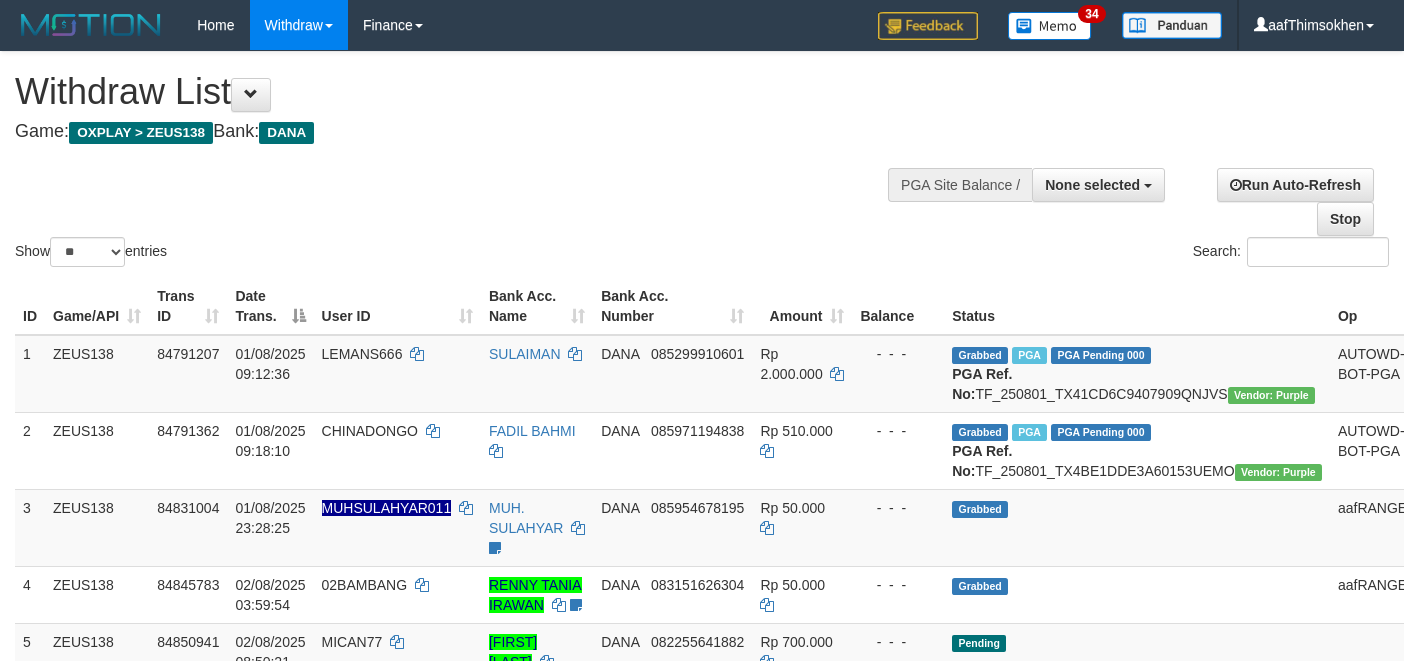 select 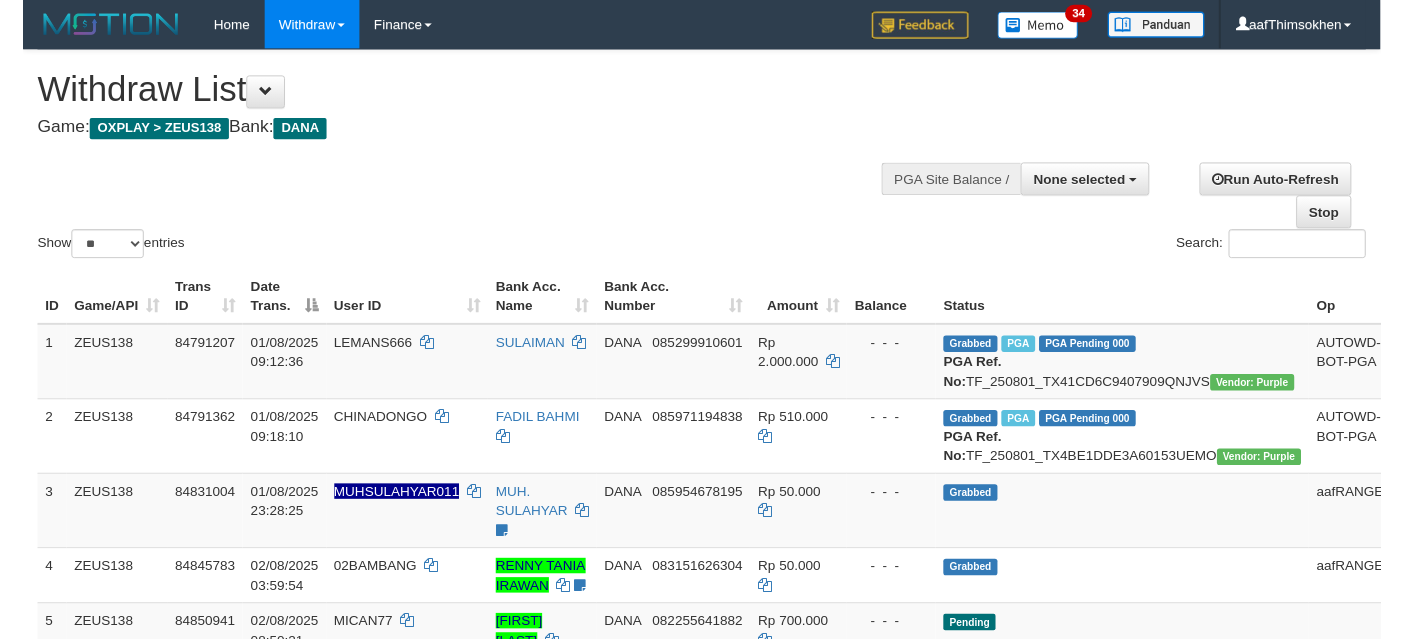 scroll, scrollTop: 337, scrollLeft: 0, axis: vertical 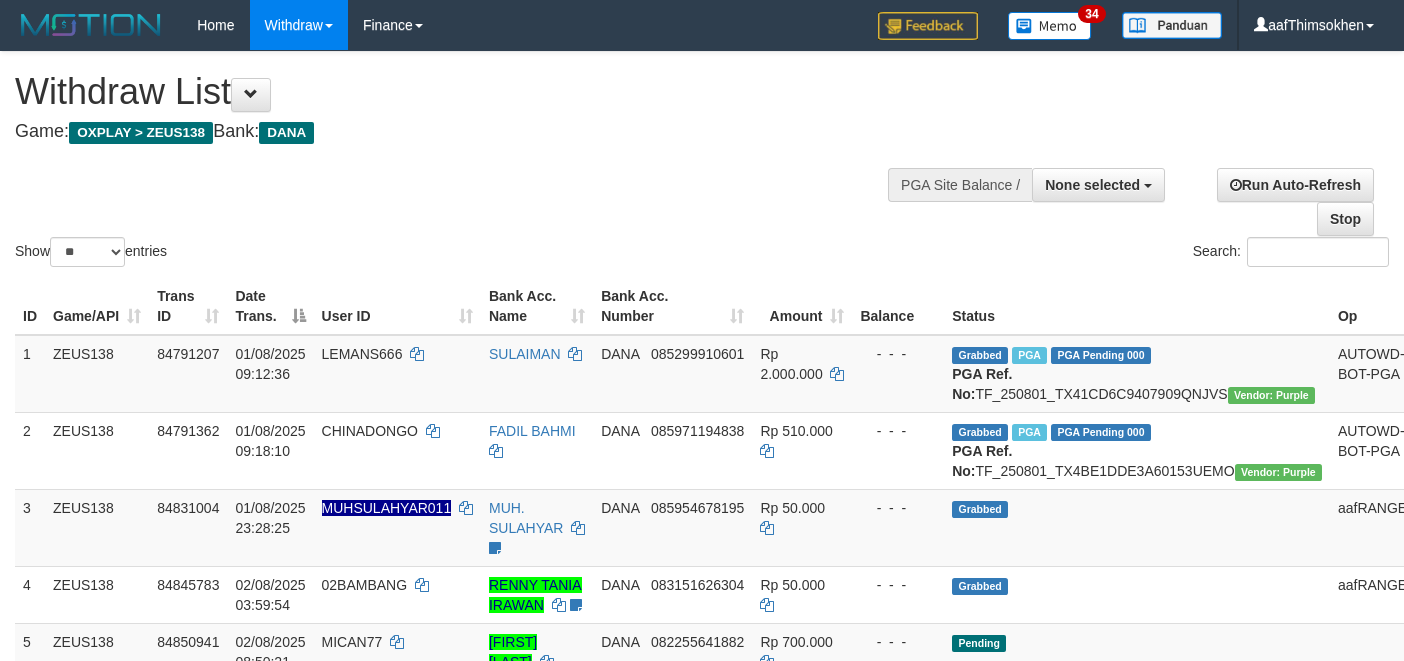 select 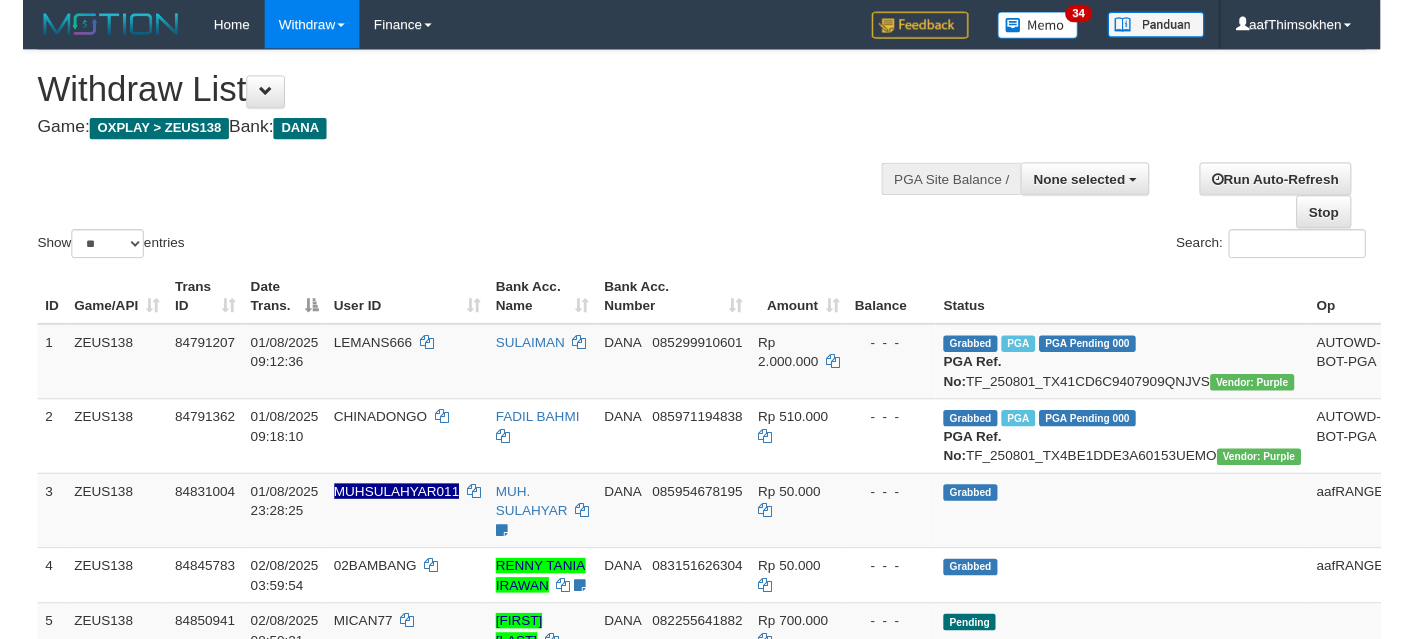 scroll, scrollTop: 337, scrollLeft: 0, axis: vertical 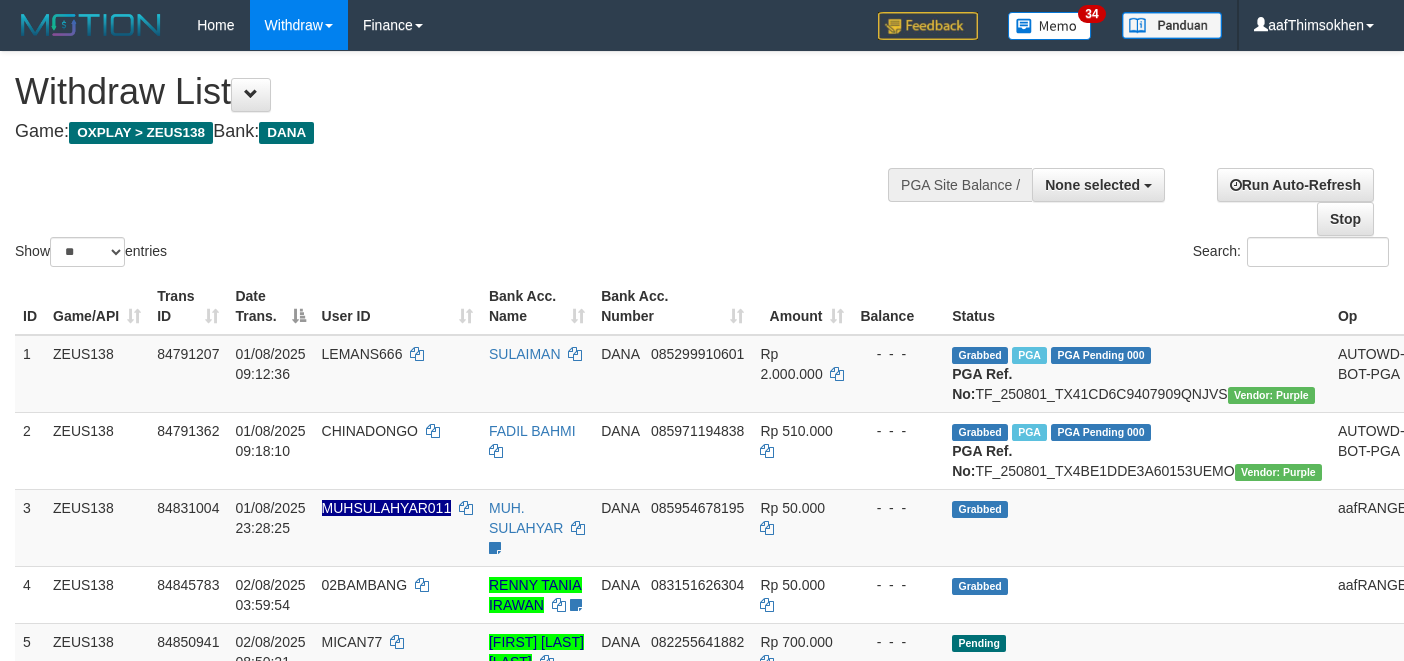 select 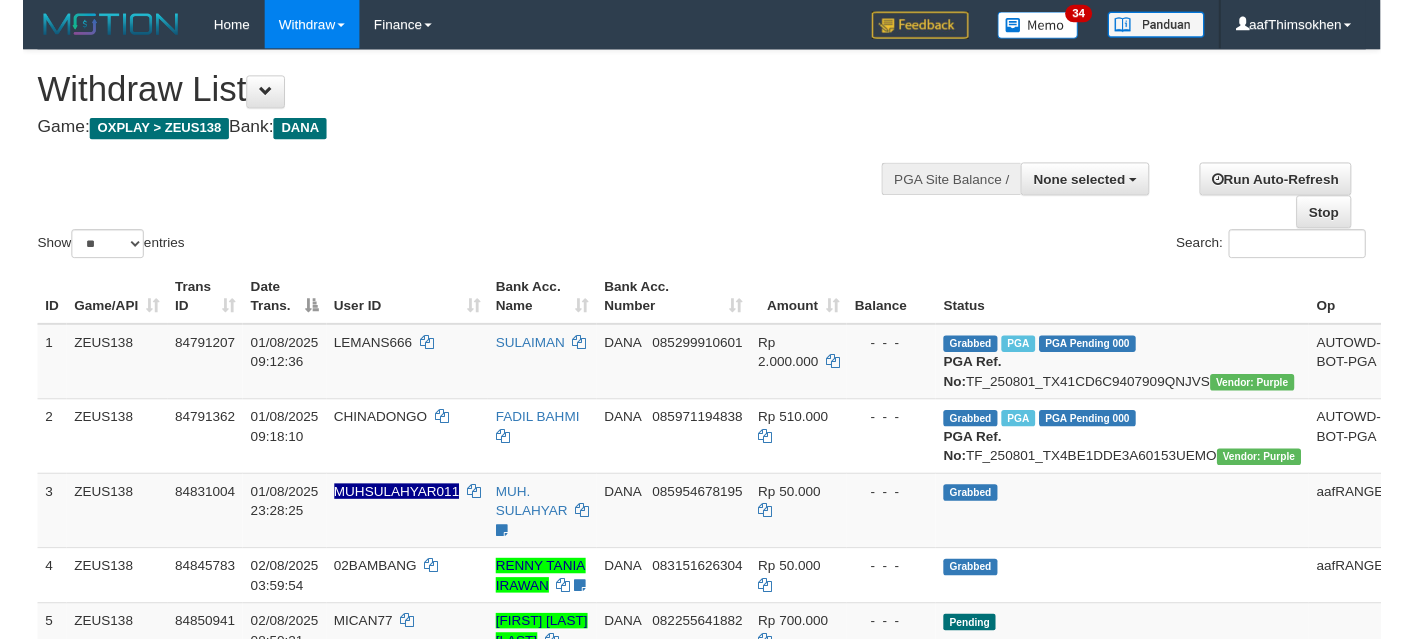 scroll, scrollTop: 337, scrollLeft: 0, axis: vertical 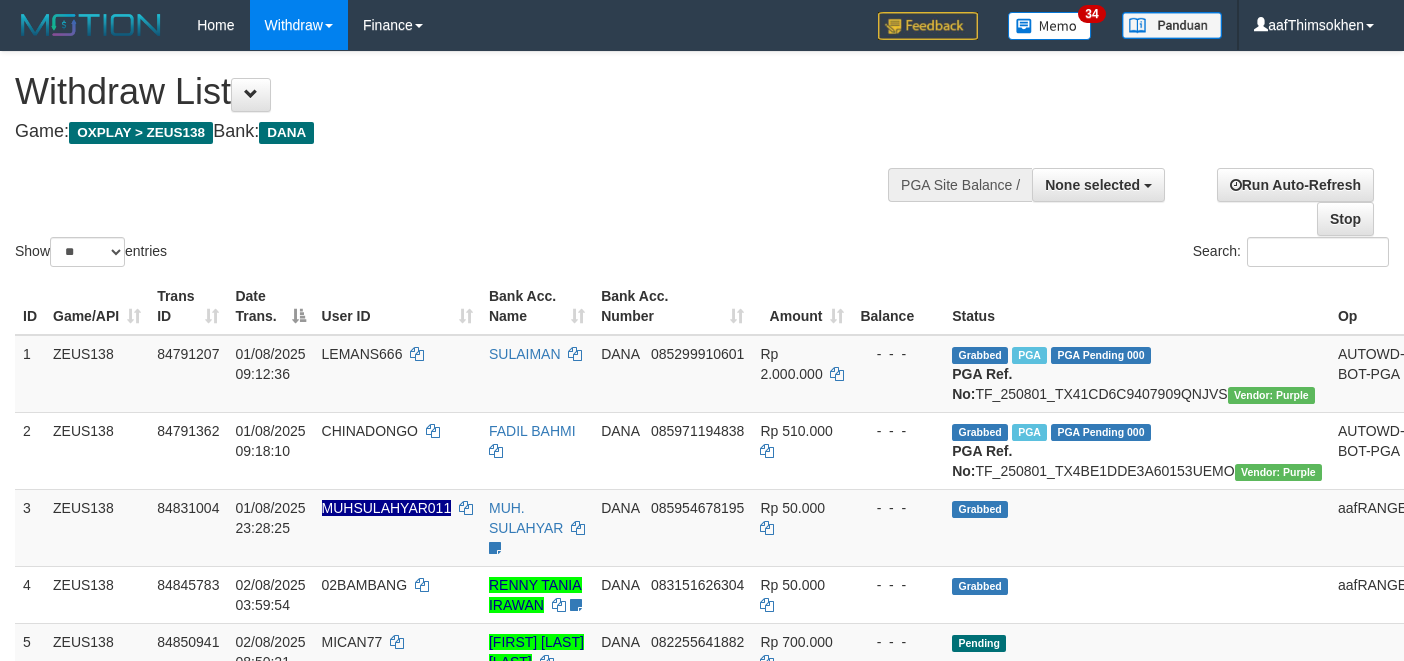 select 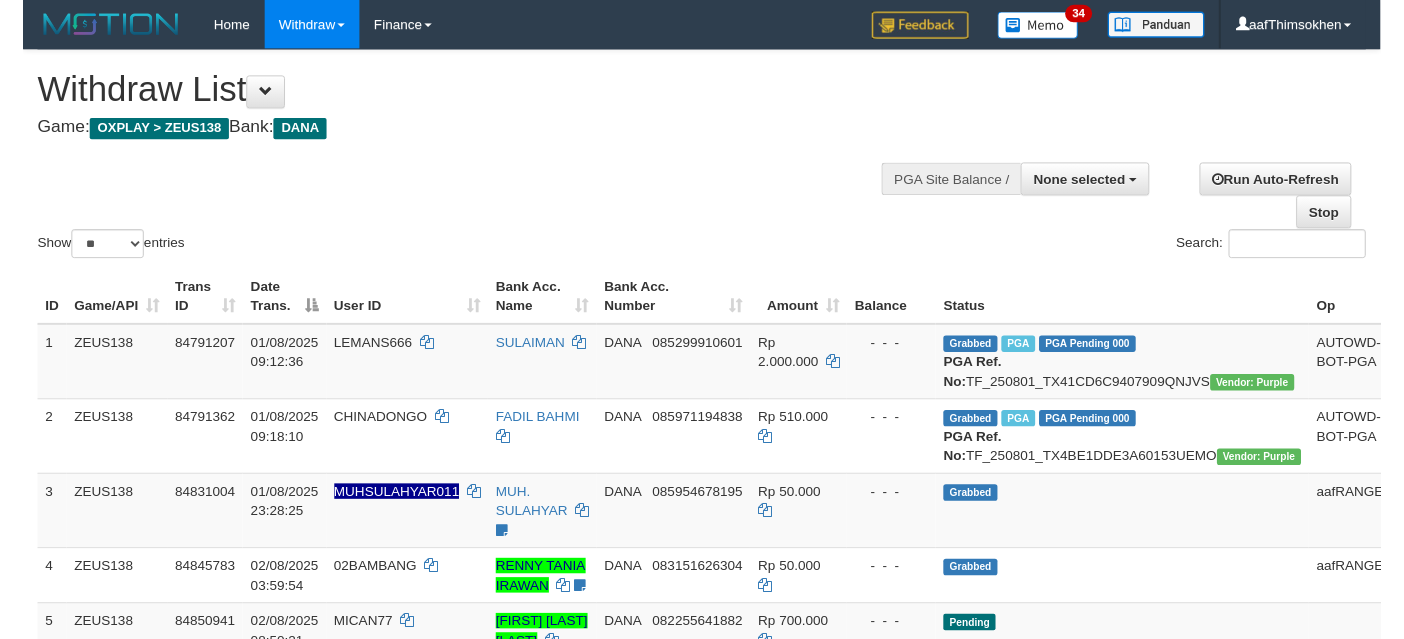scroll, scrollTop: 337, scrollLeft: 0, axis: vertical 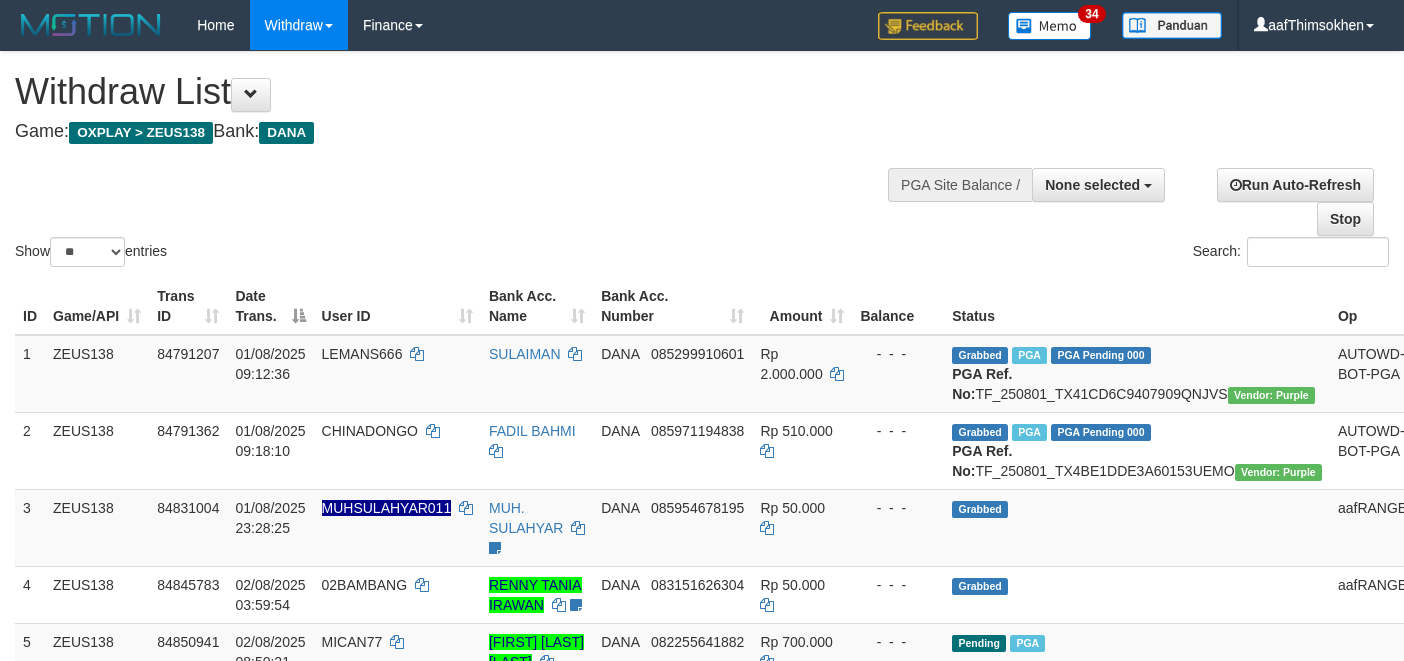 select 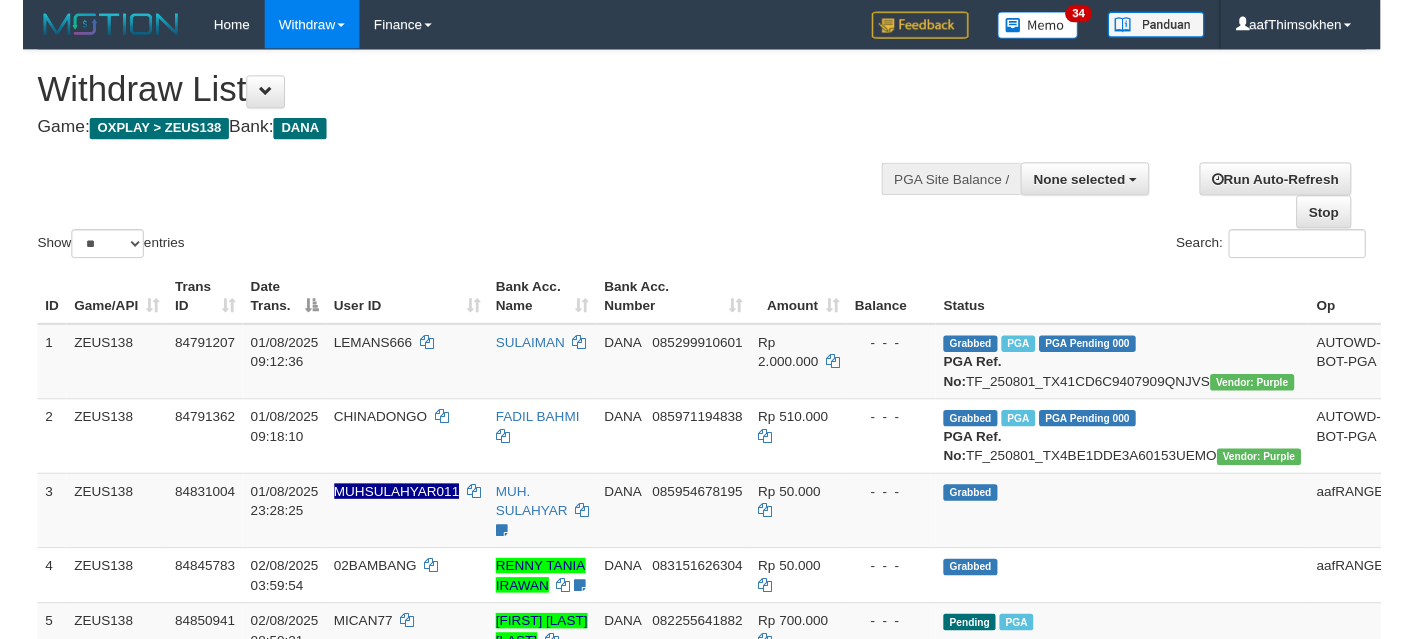 scroll, scrollTop: 337, scrollLeft: 0, axis: vertical 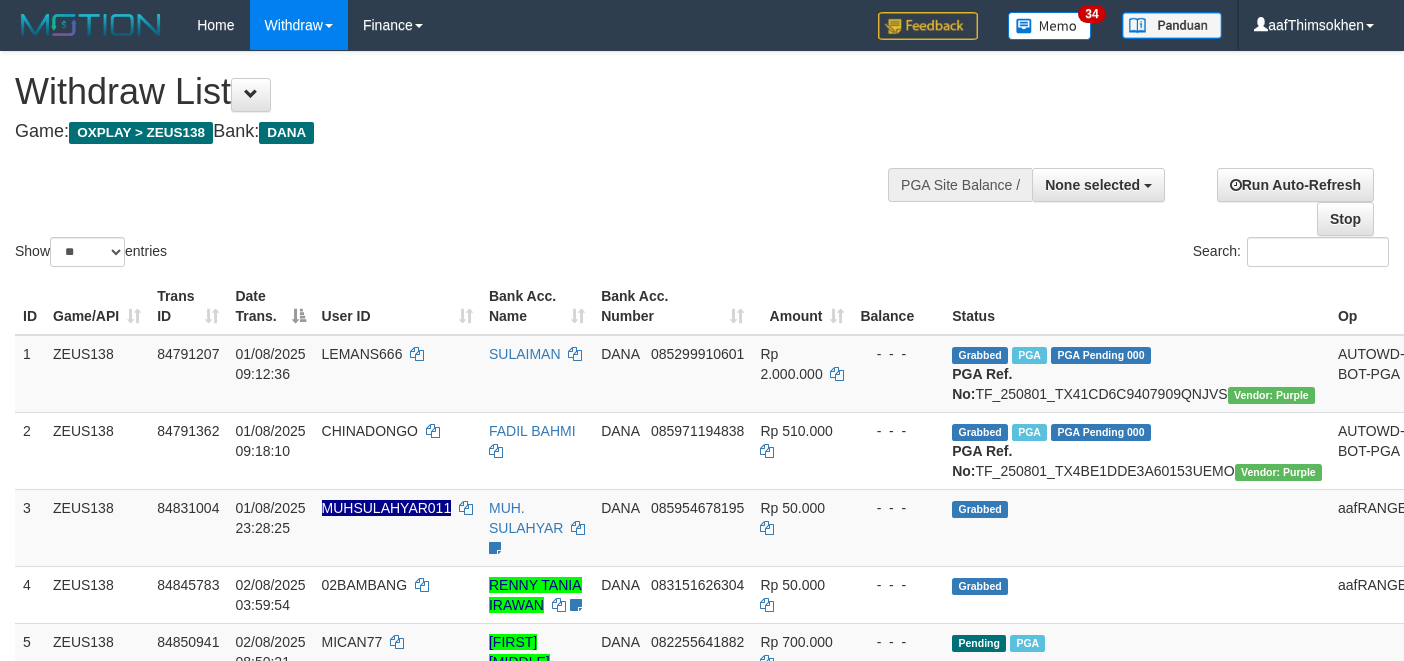 select 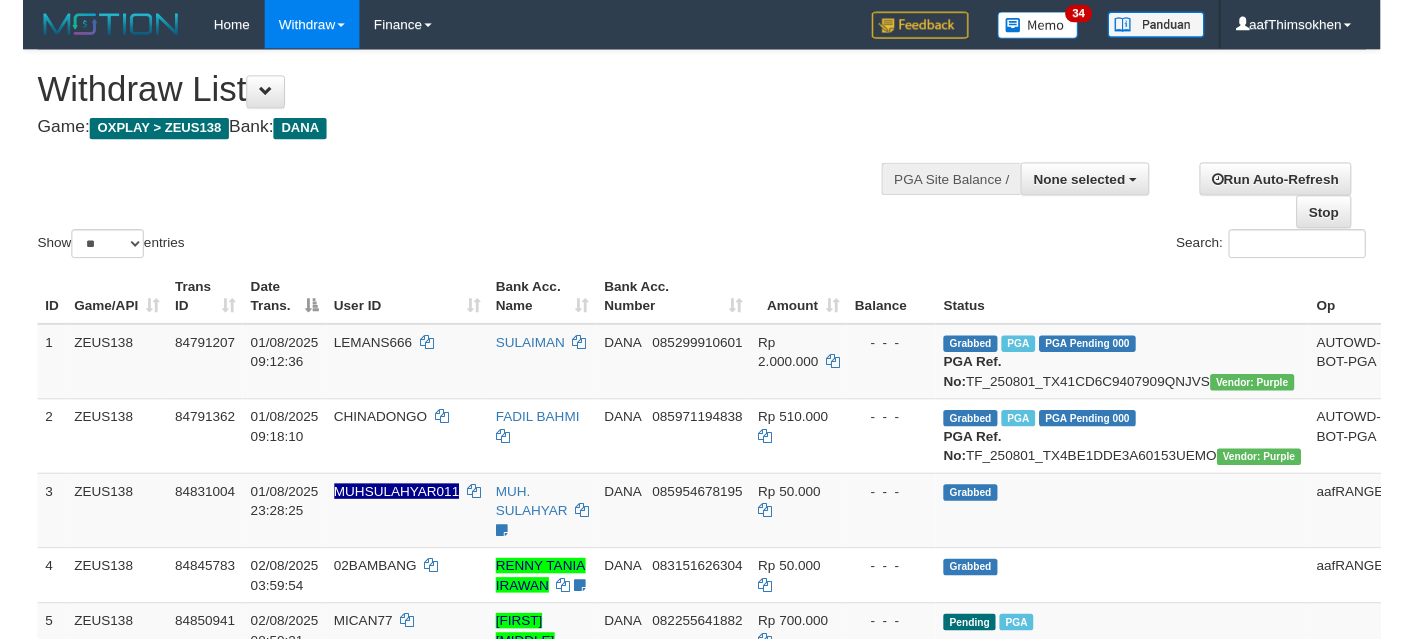 scroll, scrollTop: 337, scrollLeft: 0, axis: vertical 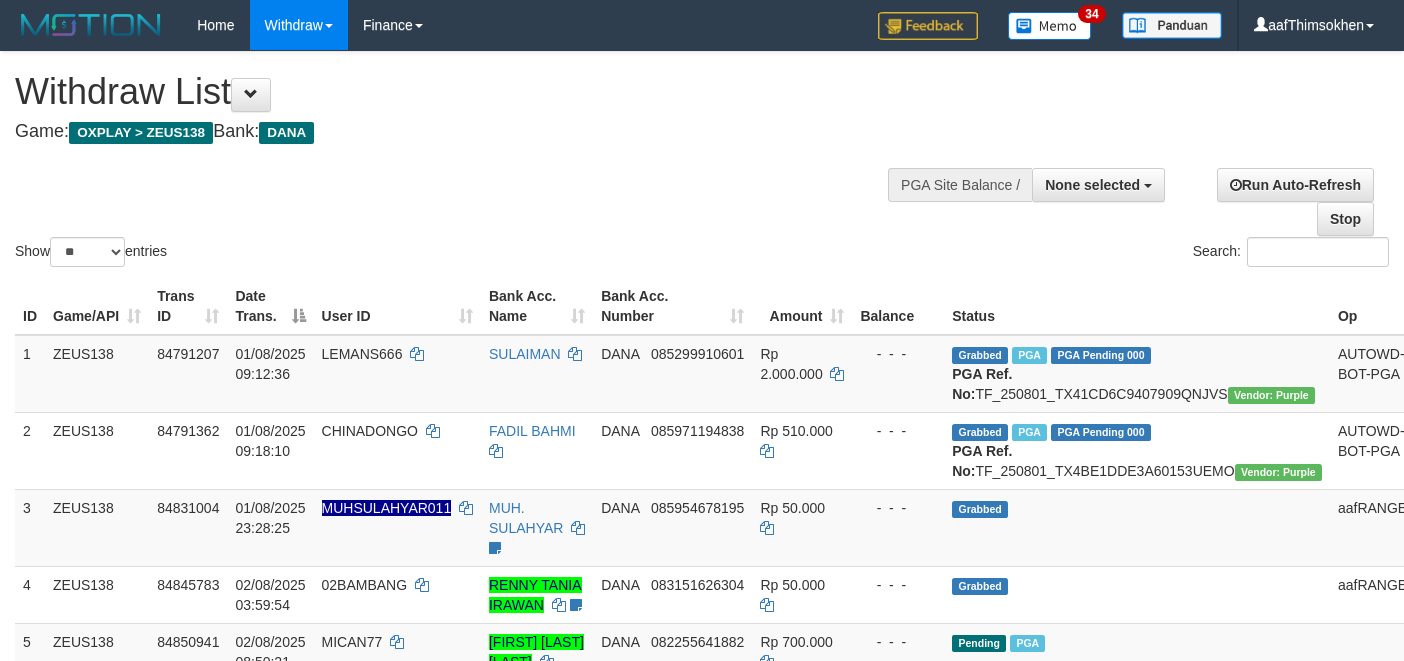 select 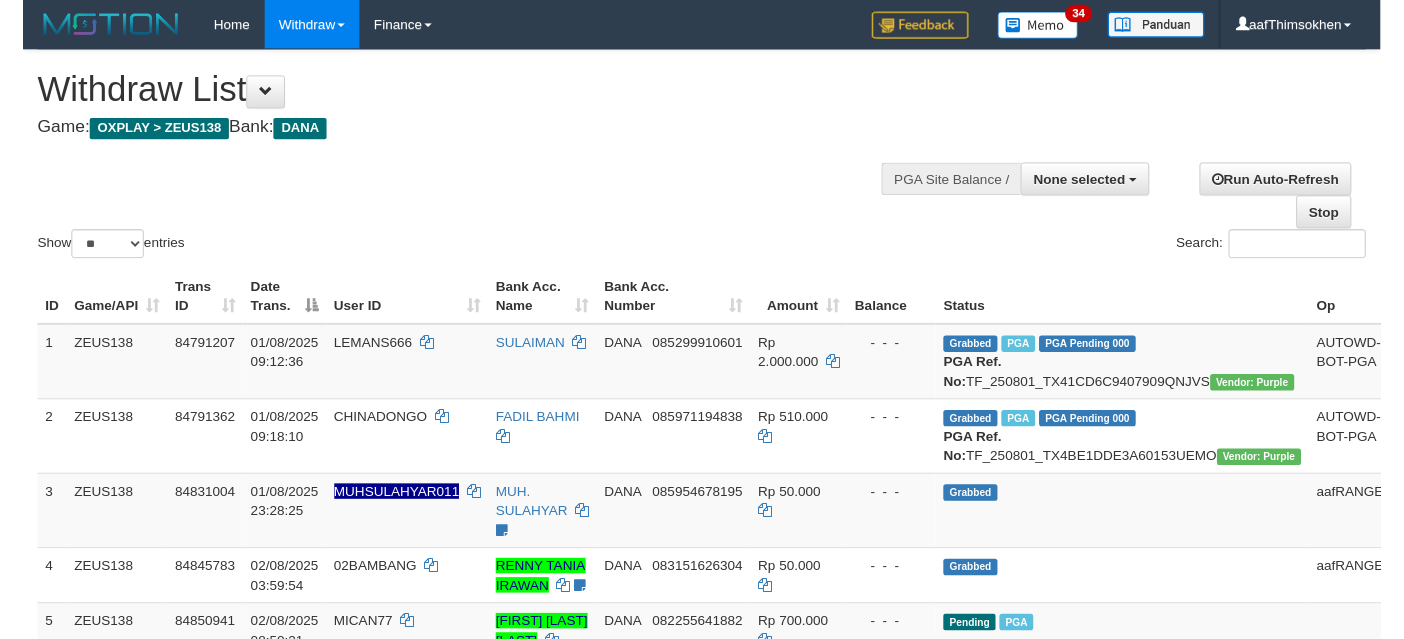 scroll, scrollTop: 337, scrollLeft: 0, axis: vertical 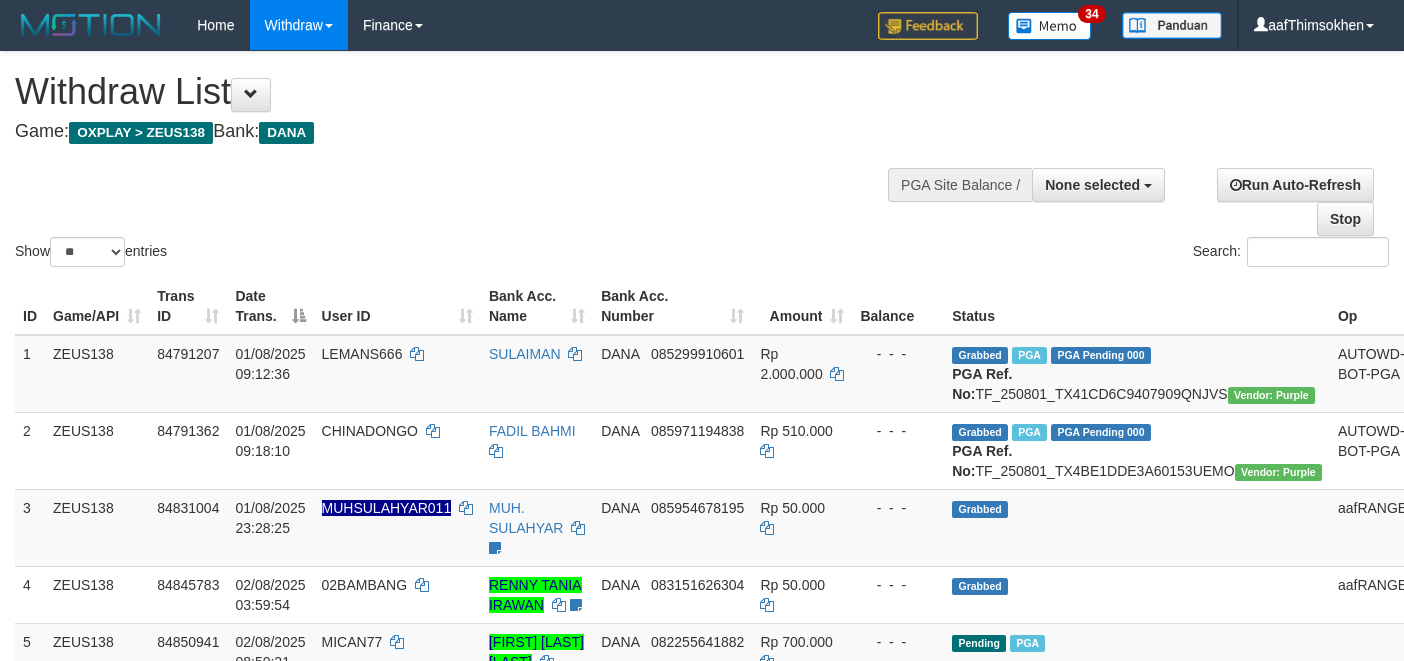 select 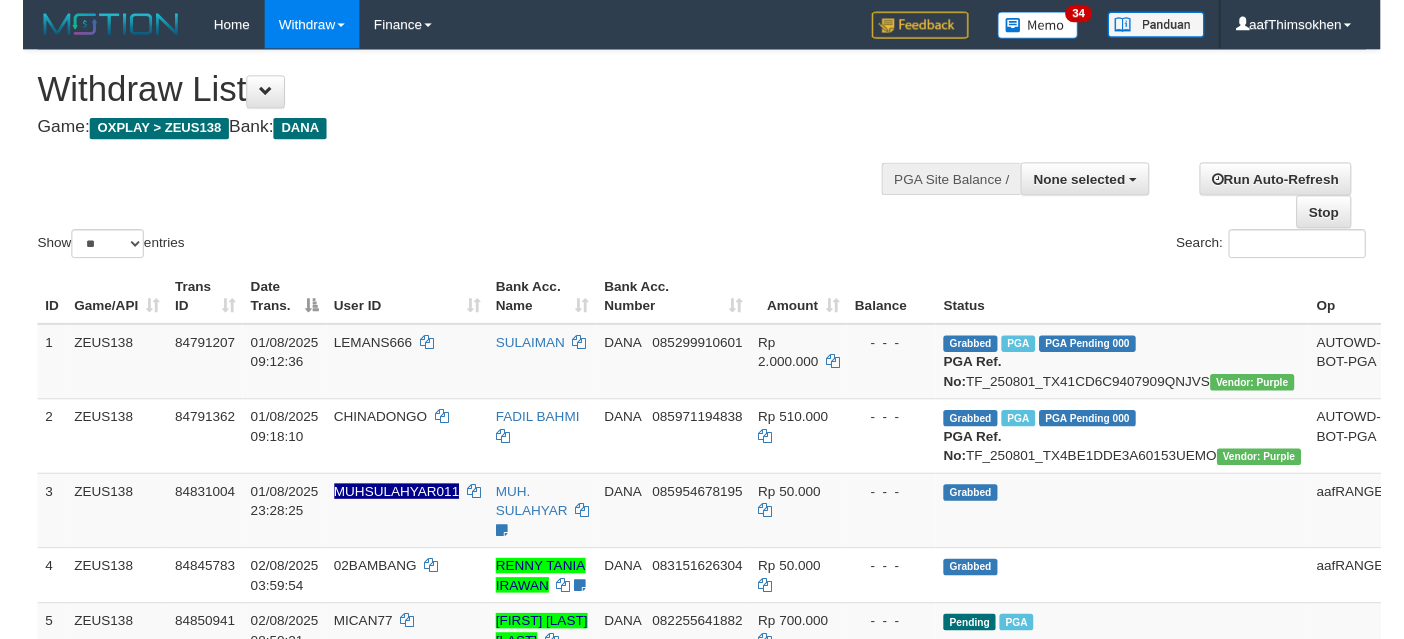 scroll, scrollTop: 337, scrollLeft: 0, axis: vertical 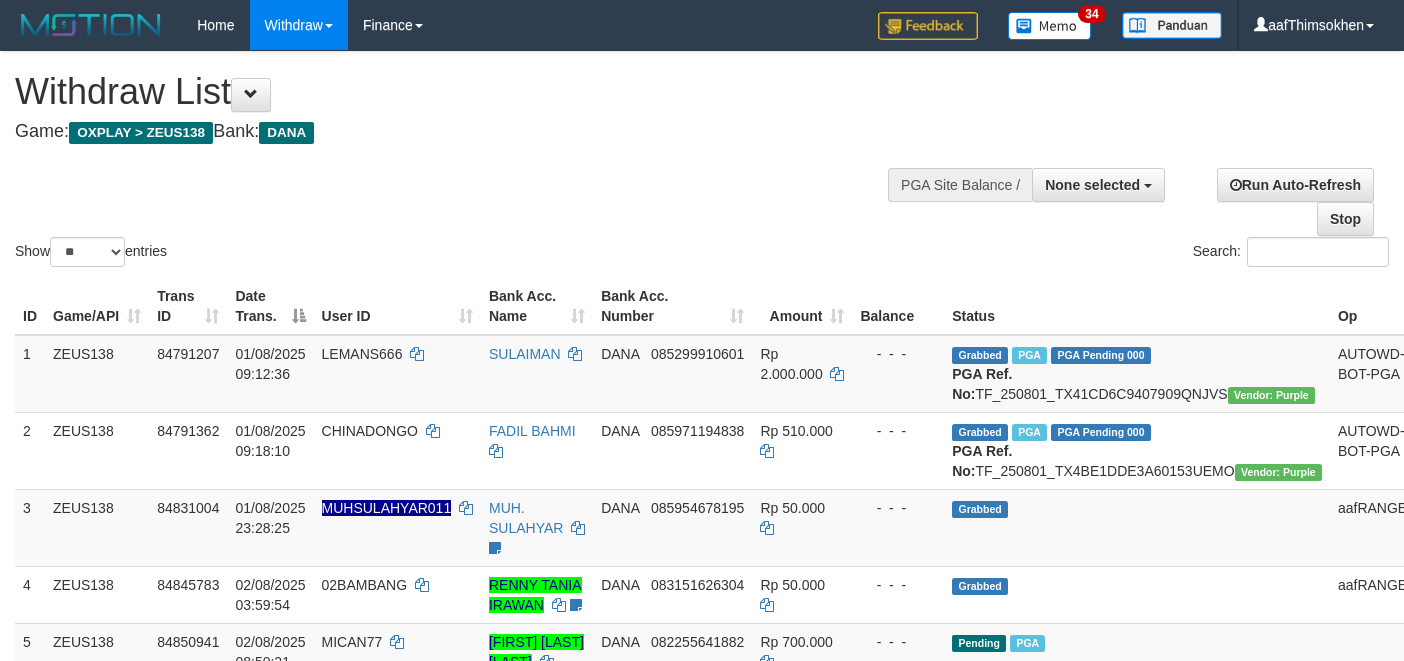 select 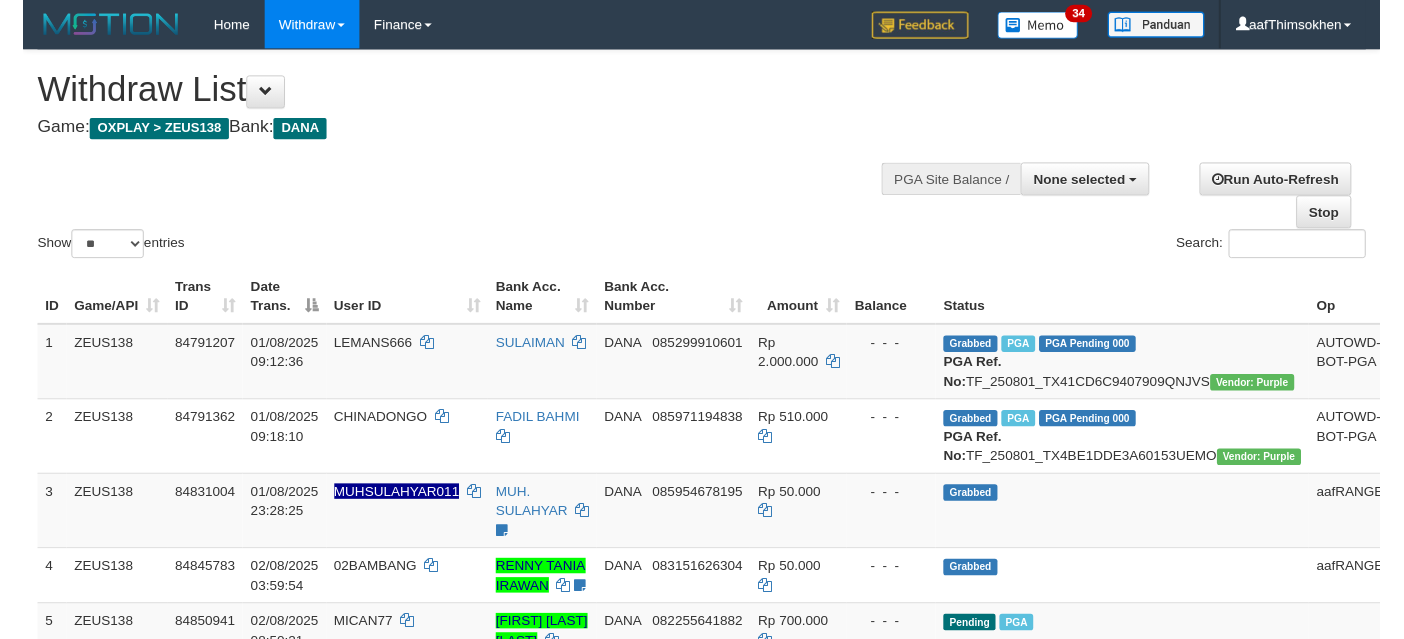 scroll, scrollTop: 337, scrollLeft: 0, axis: vertical 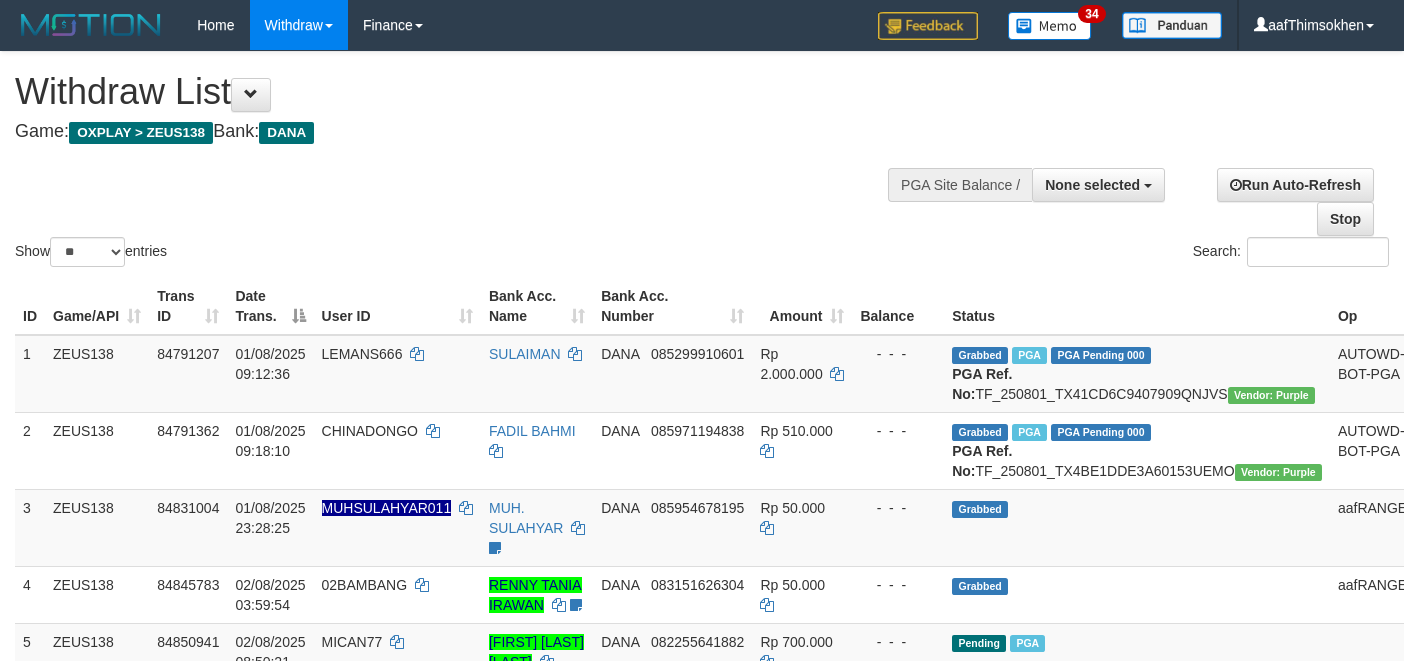 select 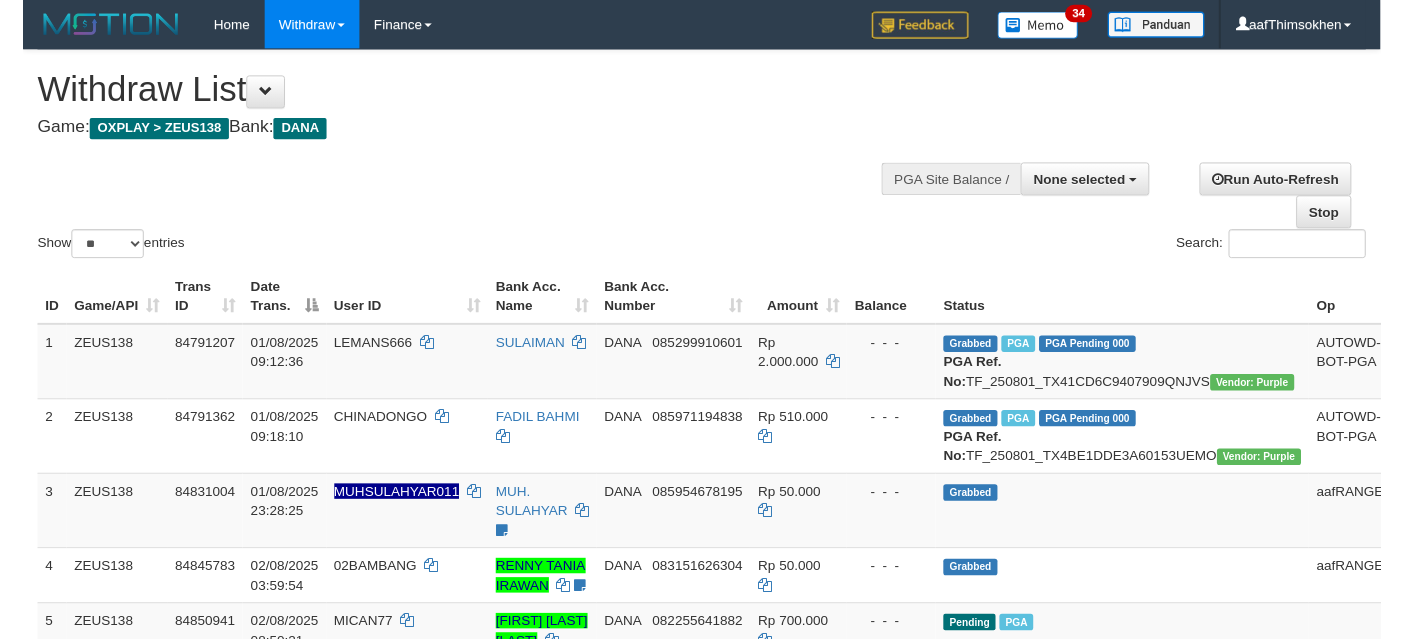 scroll, scrollTop: 337, scrollLeft: 0, axis: vertical 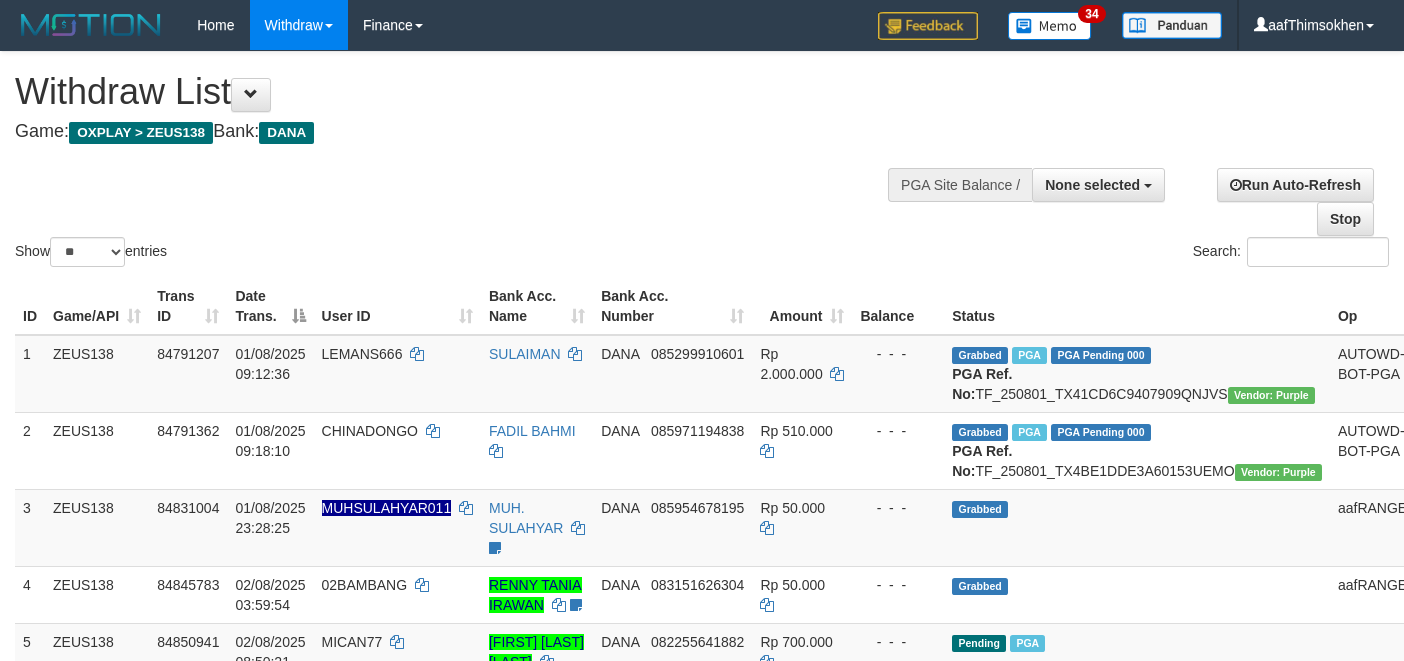 select 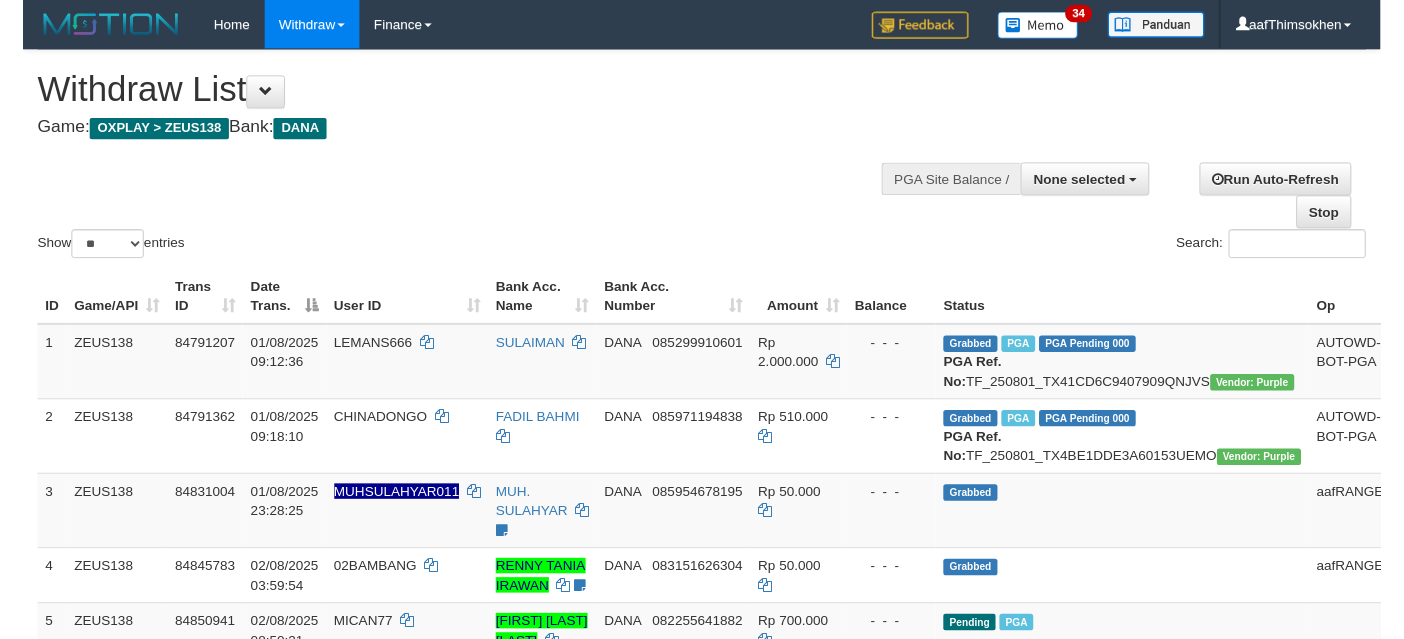 scroll, scrollTop: 337, scrollLeft: 0, axis: vertical 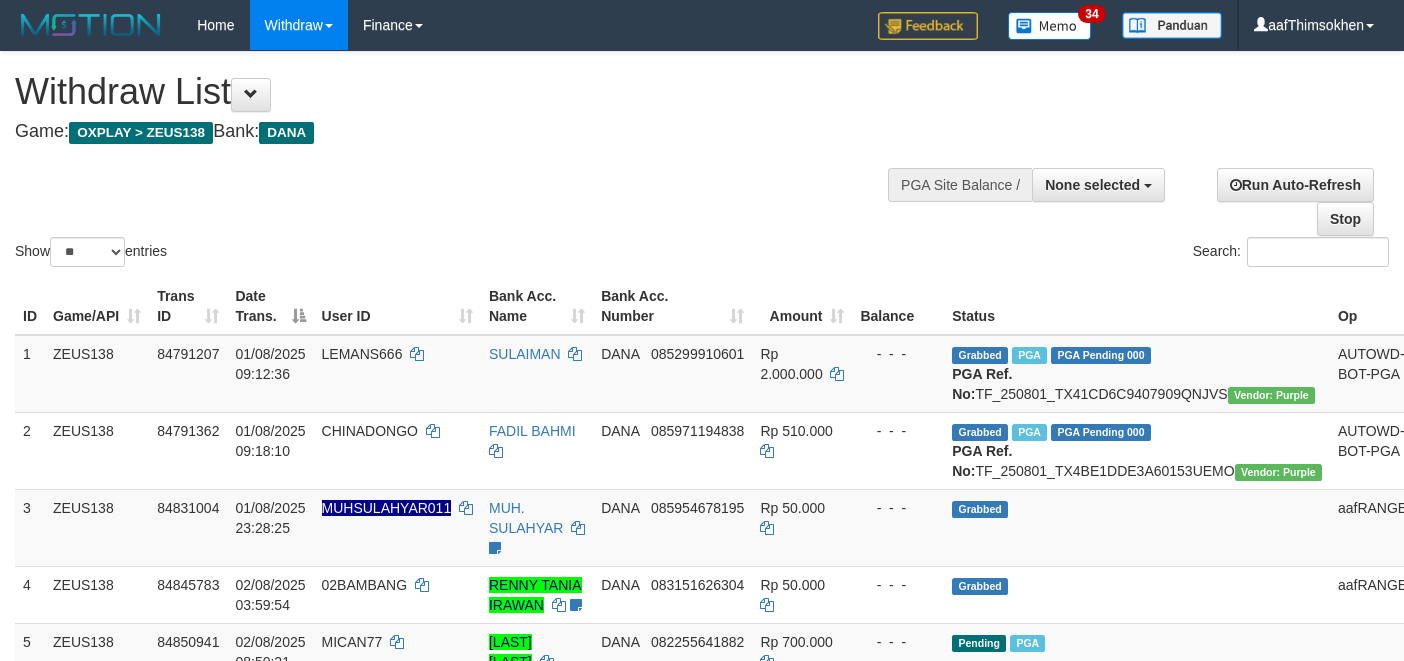select 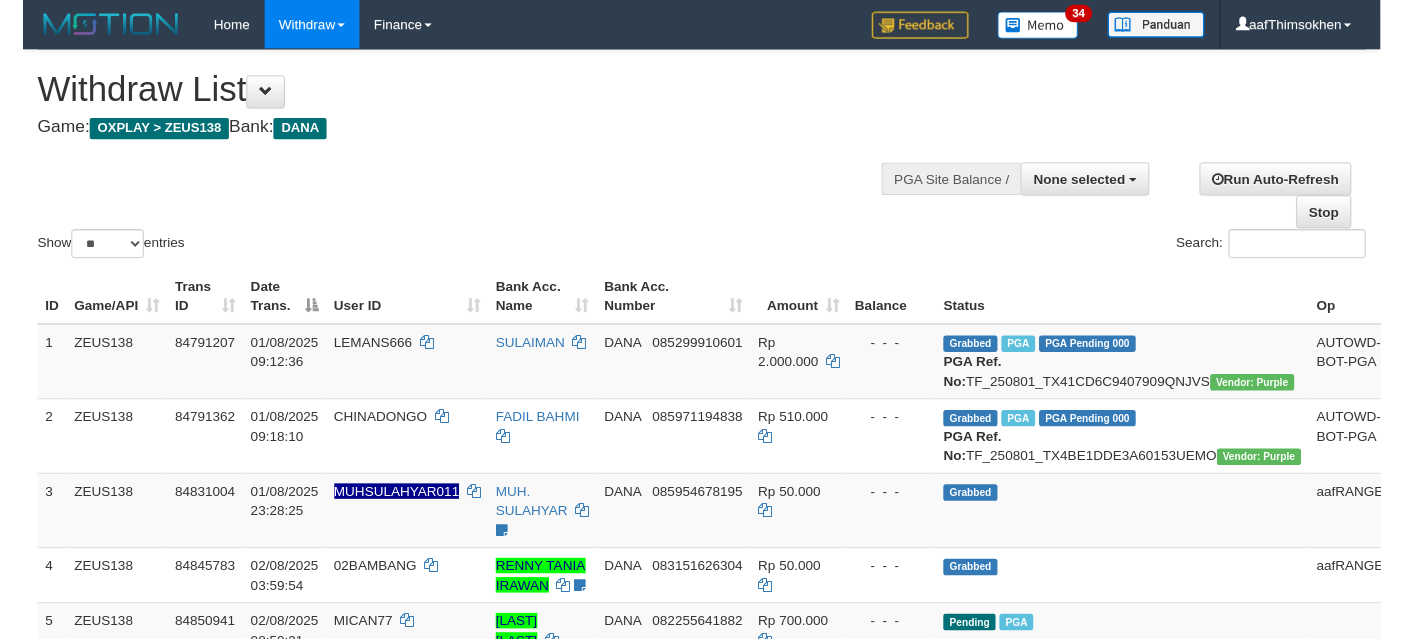 scroll, scrollTop: 337, scrollLeft: 0, axis: vertical 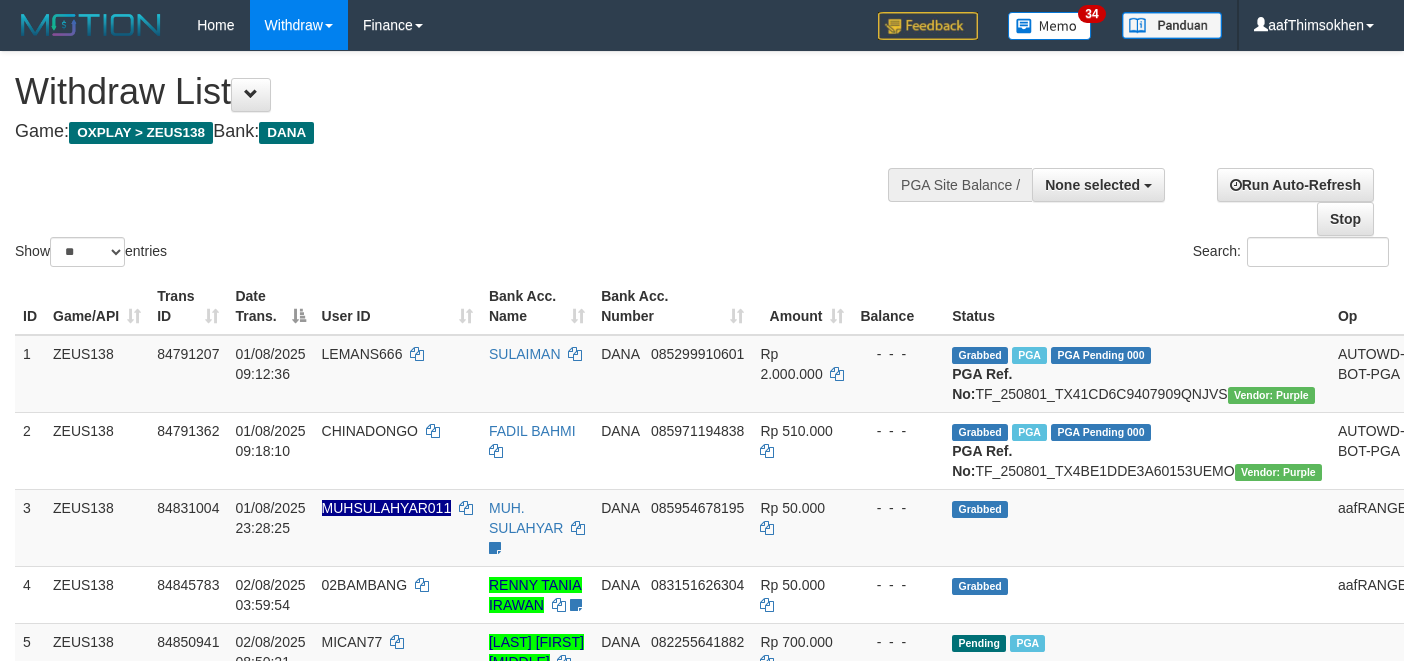 select 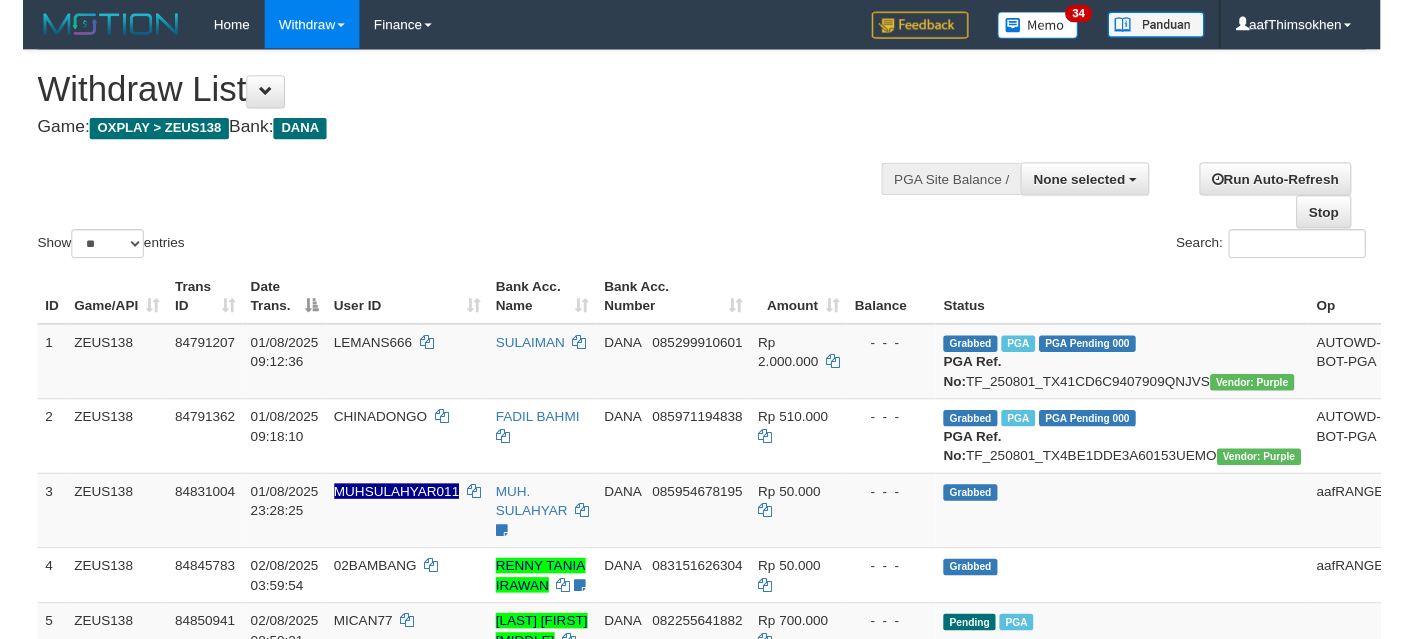 scroll, scrollTop: 337, scrollLeft: 0, axis: vertical 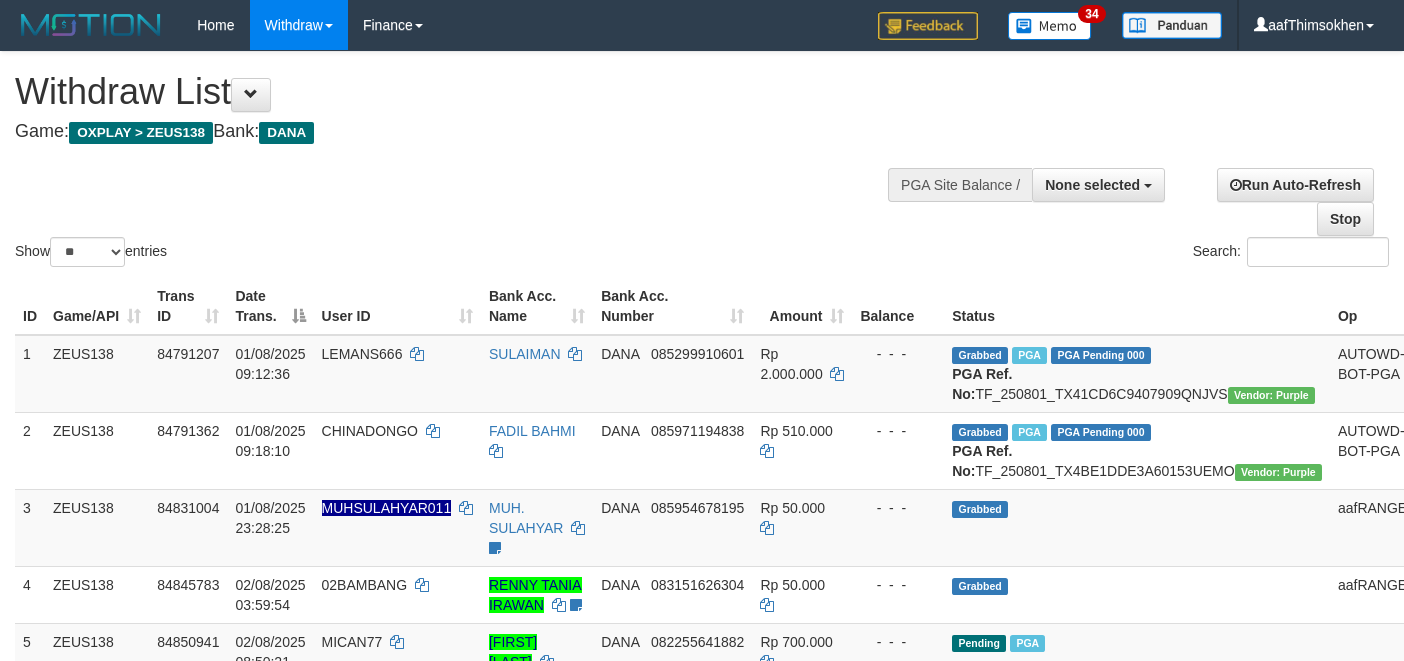 select 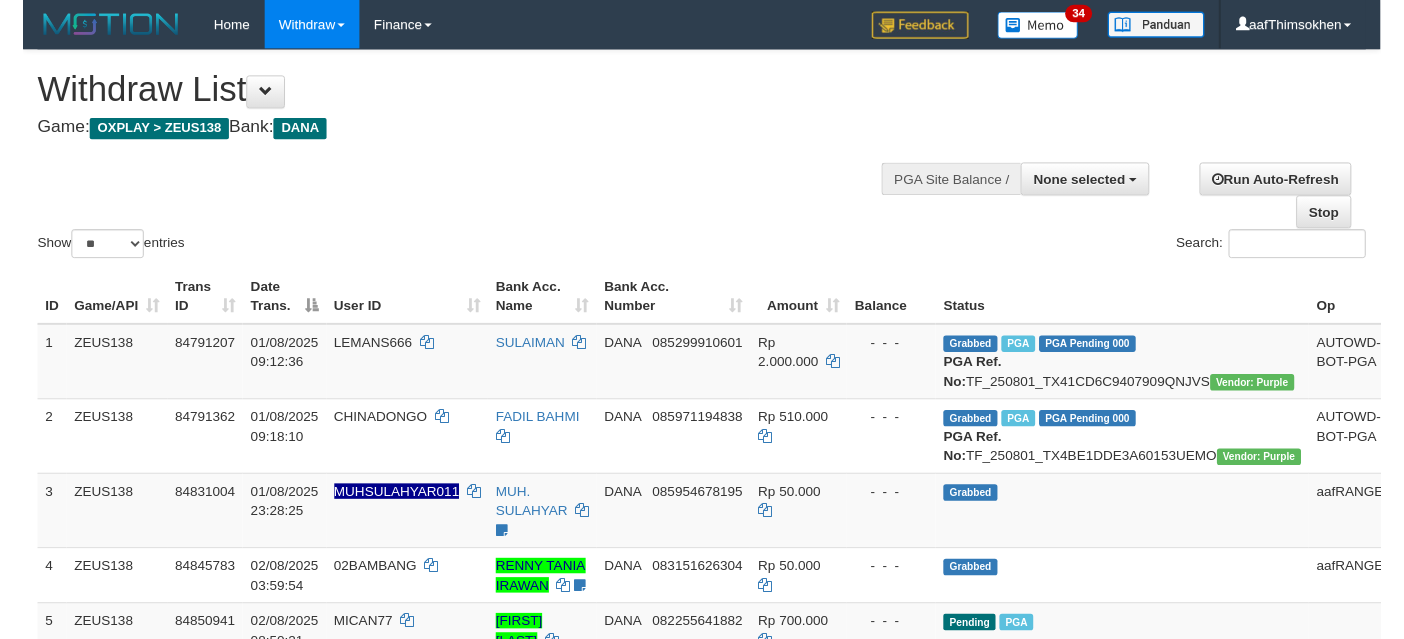 scroll, scrollTop: 337, scrollLeft: 0, axis: vertical 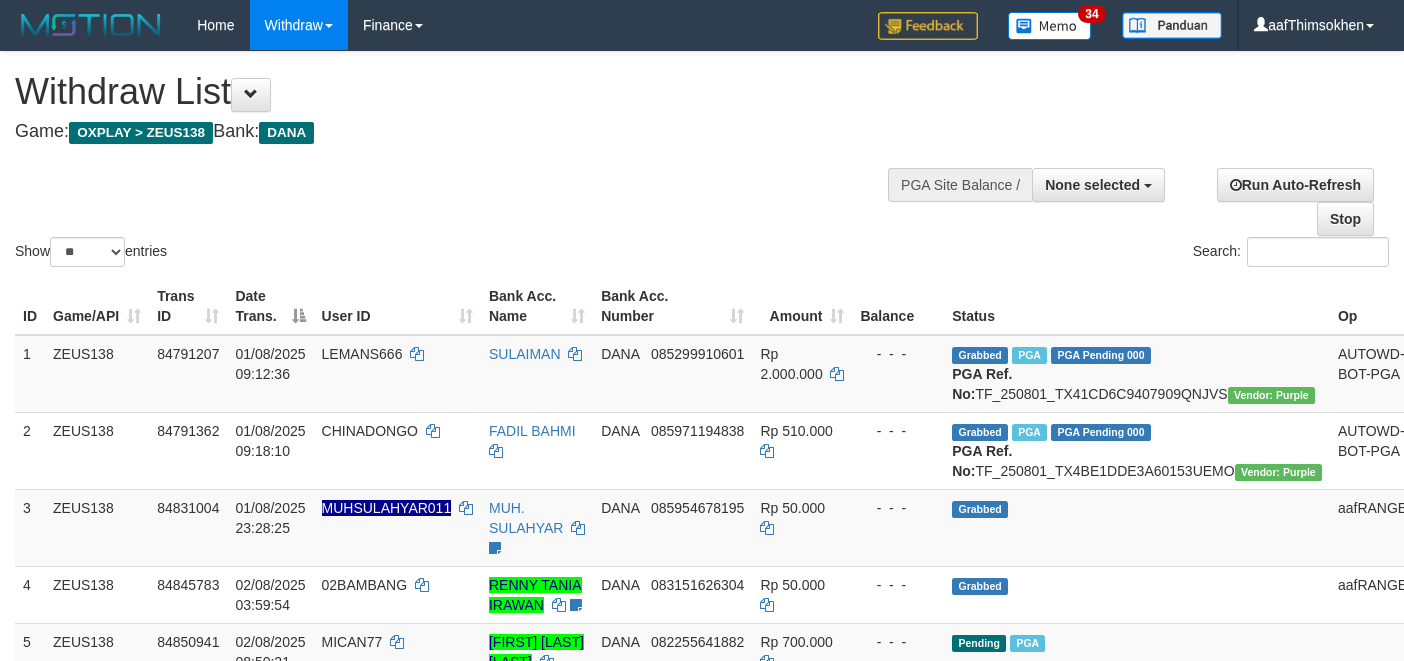select 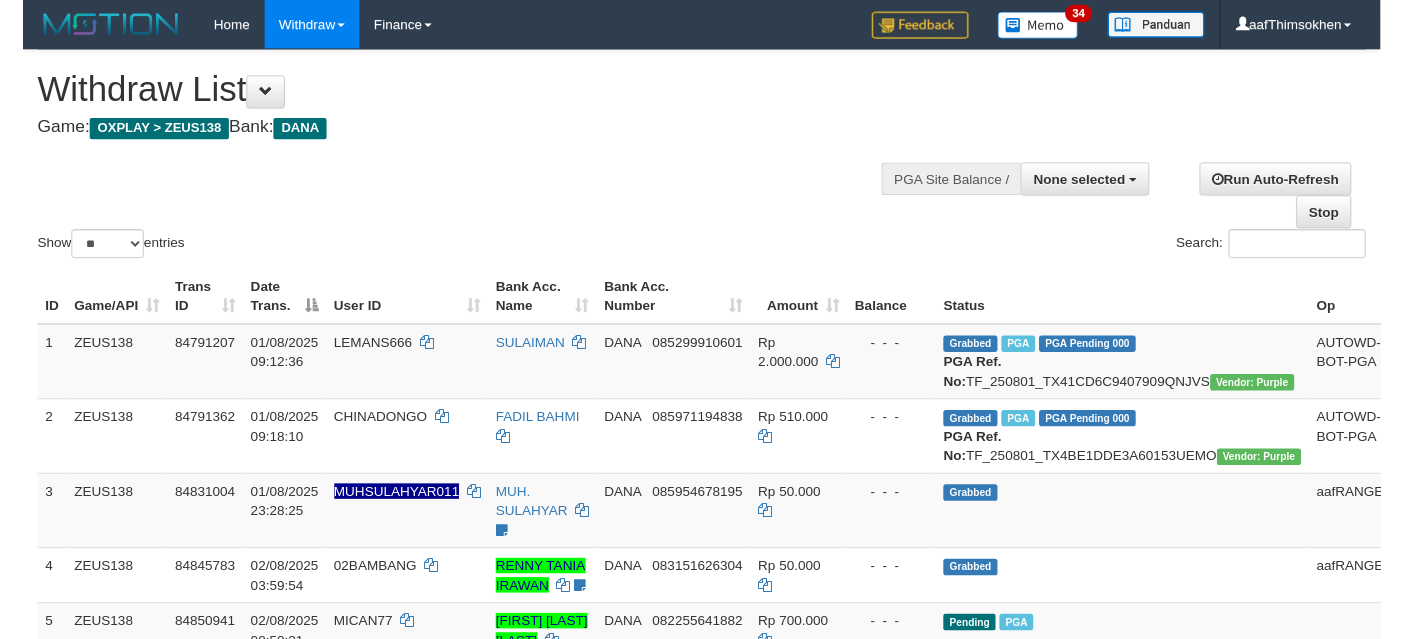 scroll, scrollTop: 337, scrollLeft: 0, axis: vertical 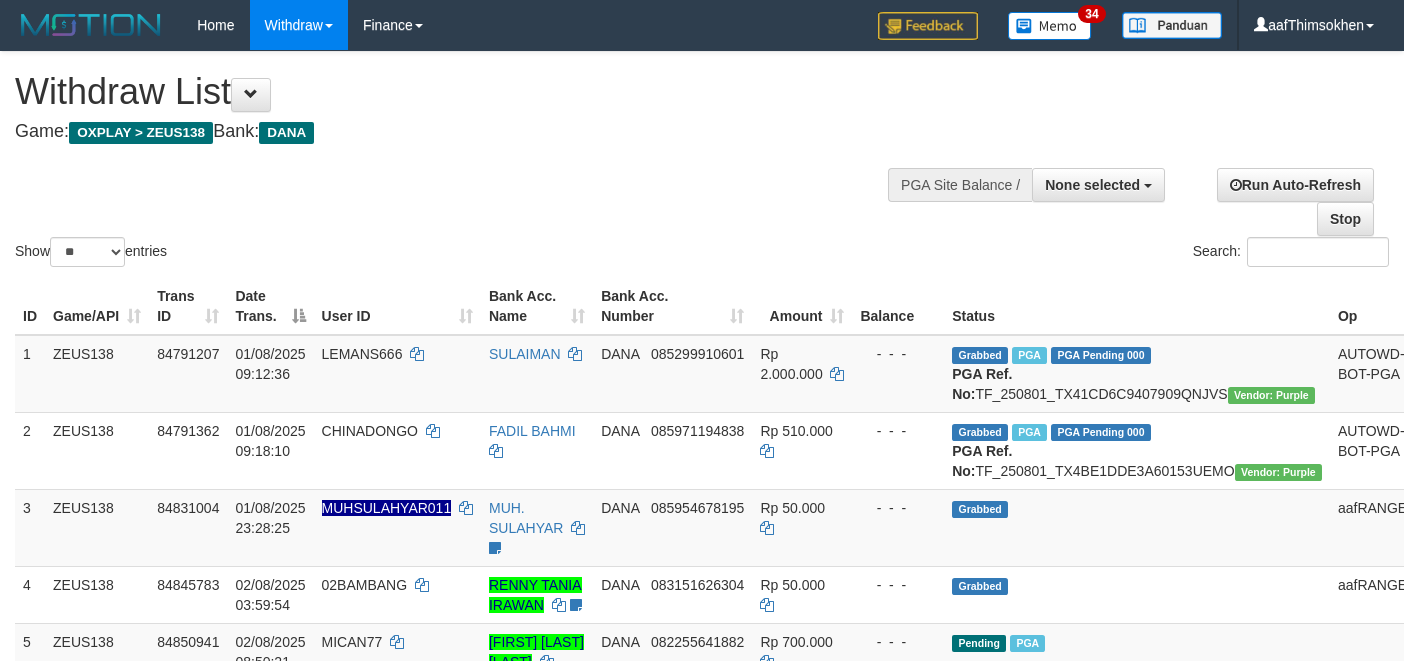 select 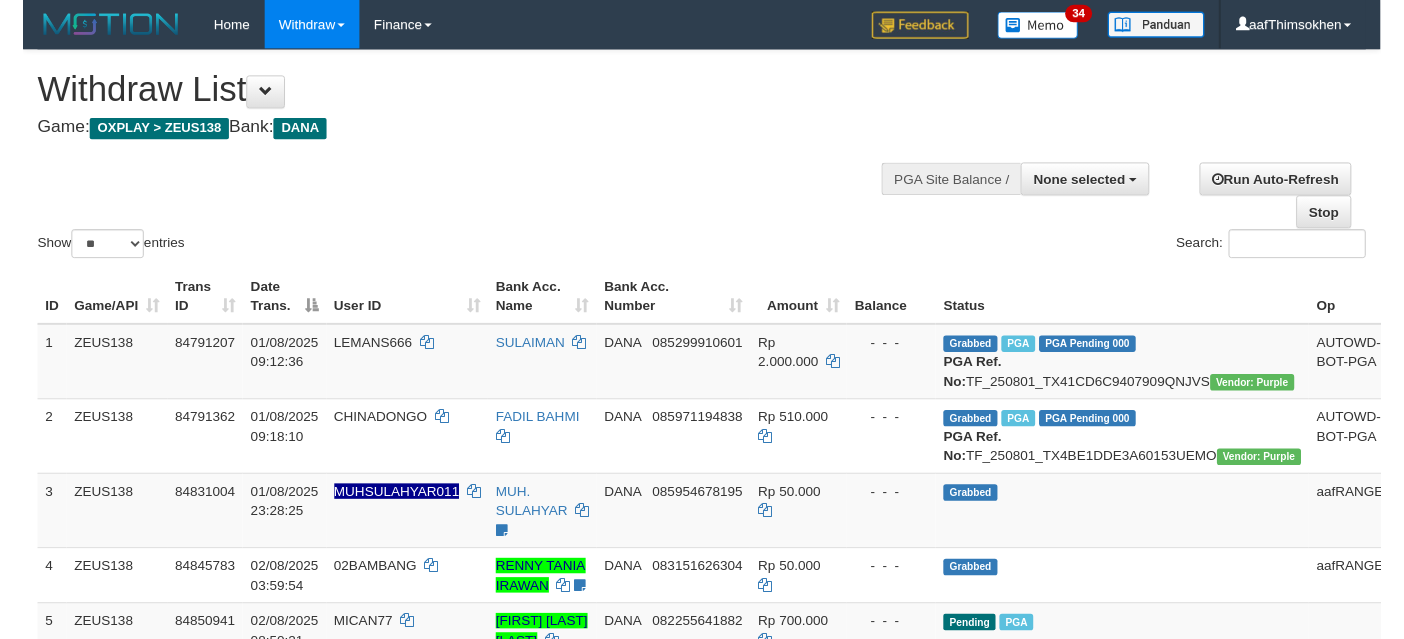 scroll, scrollTop: 337, scrollLeft: 0, axis: vertical 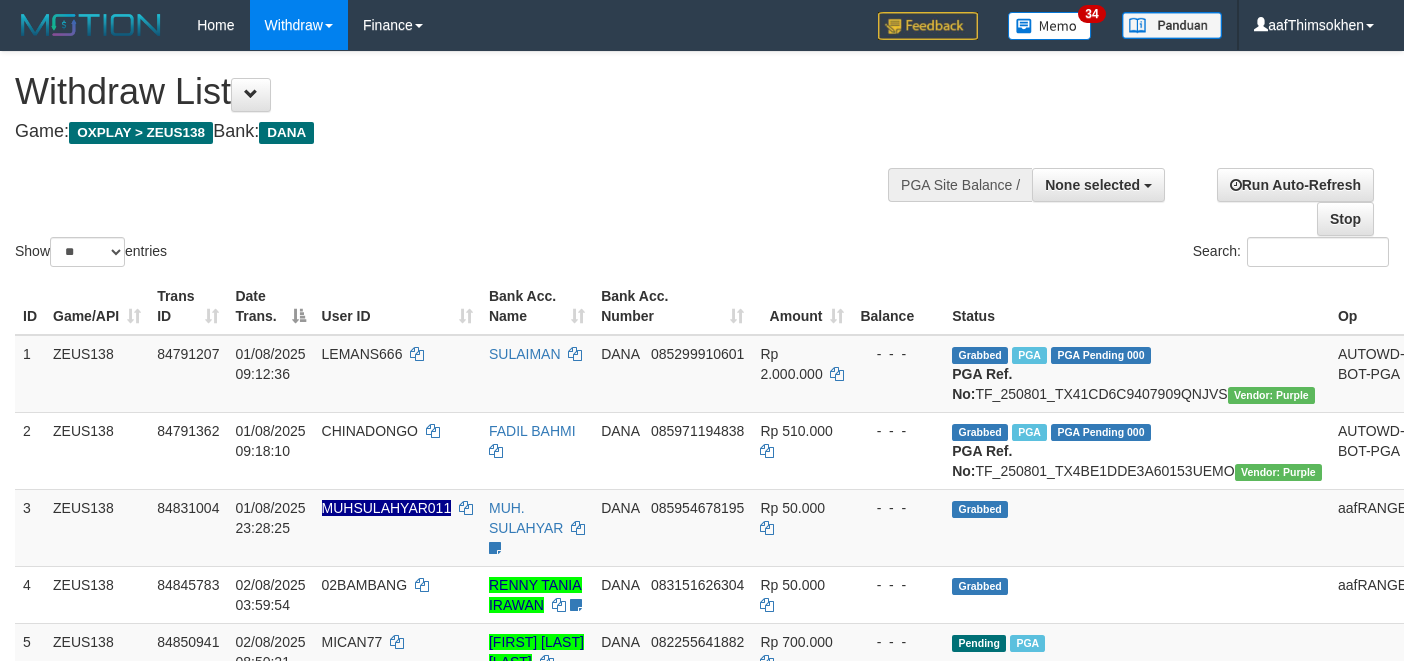 select 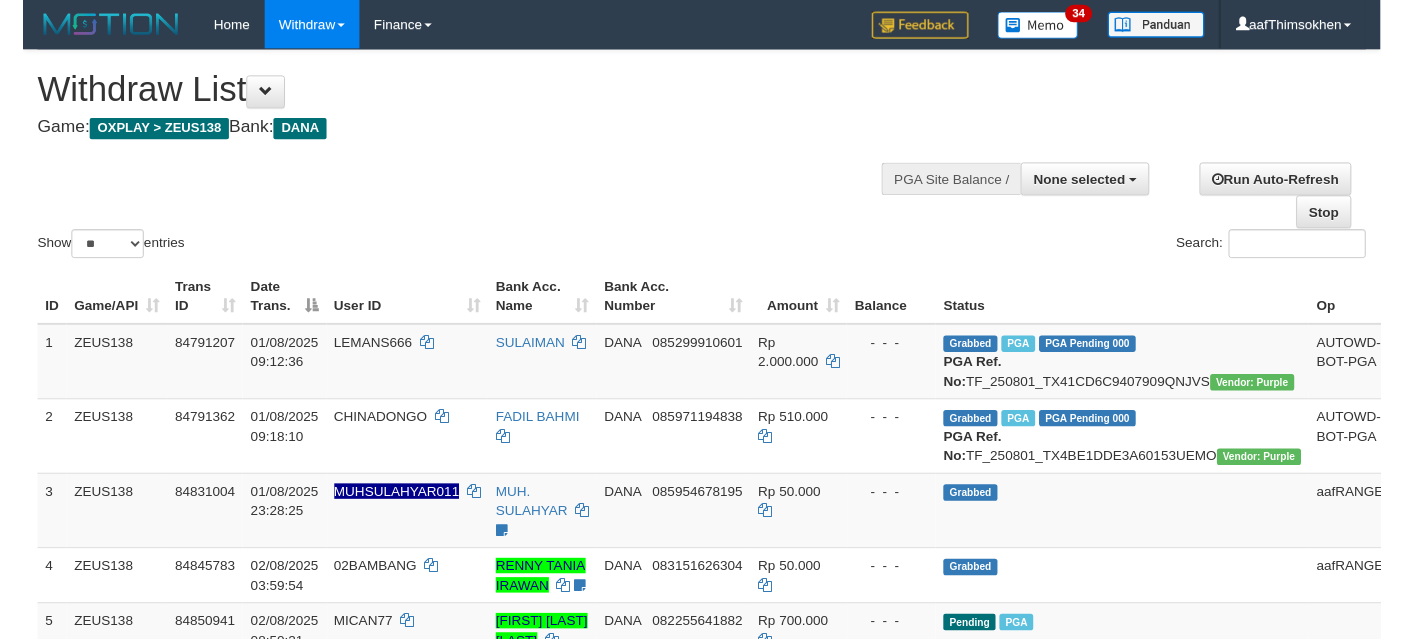 scroll, scrollTop: 337, scrollLeft: 0, axis: vertical 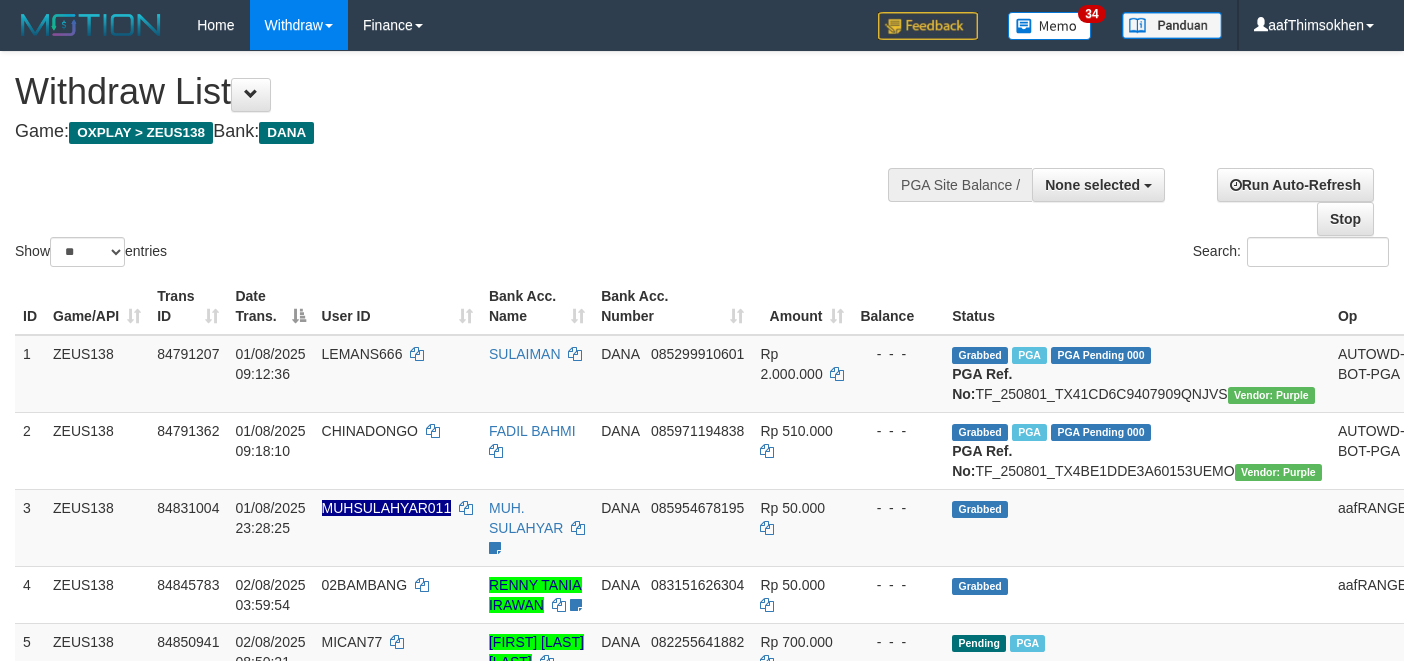 select 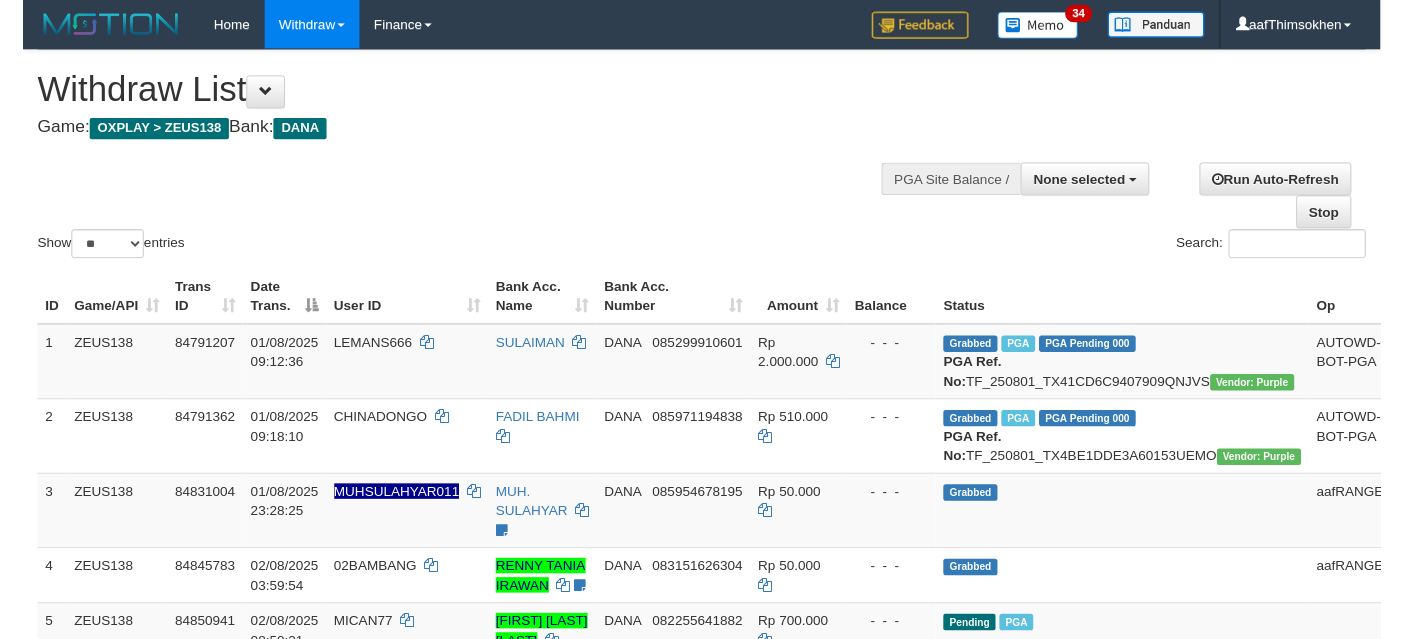 scroll, scrollTop: 337, scrollLeft: 0, axis: vertical 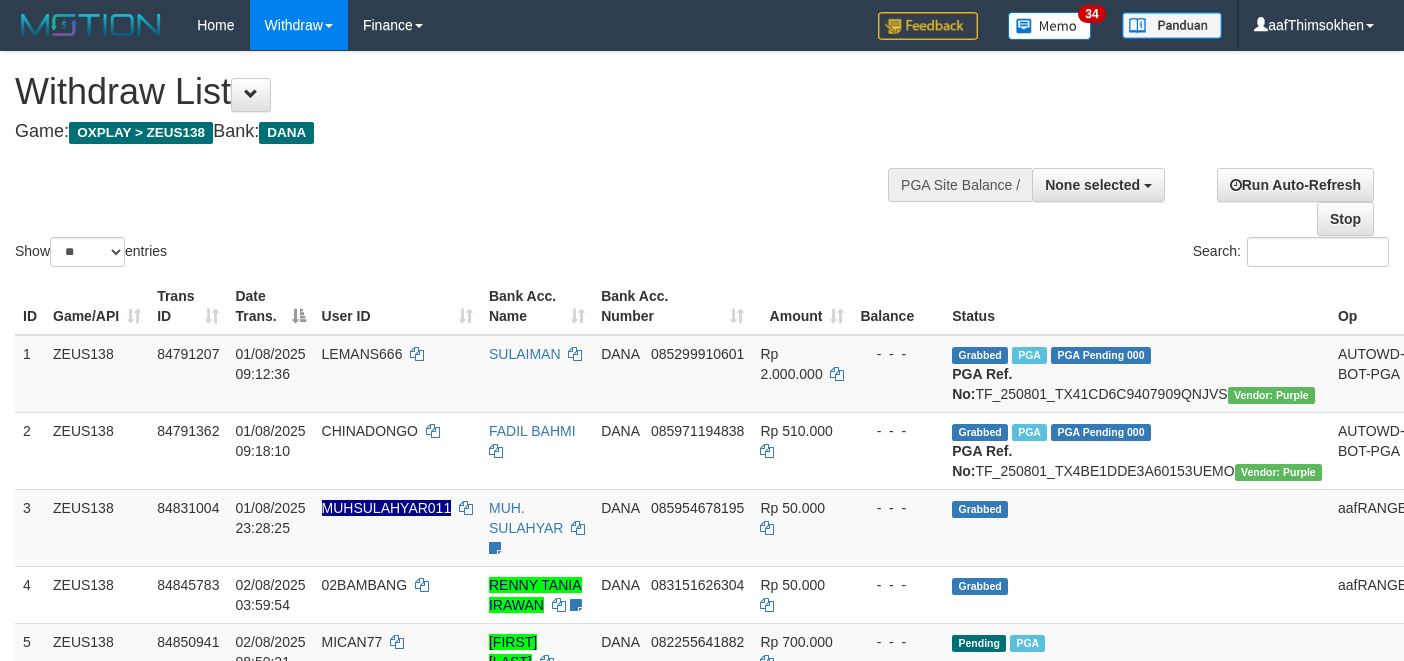 select 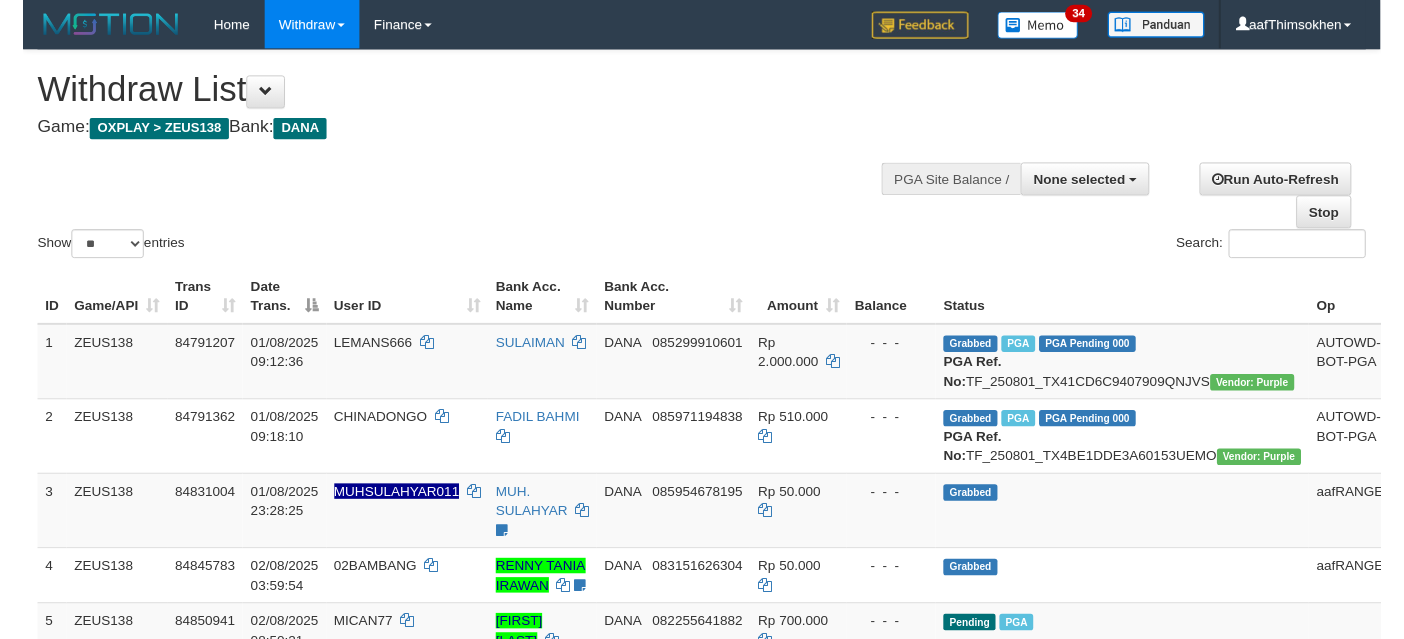 scroll, scrollTop: 337, scrollLeft: 0, axis: vertical 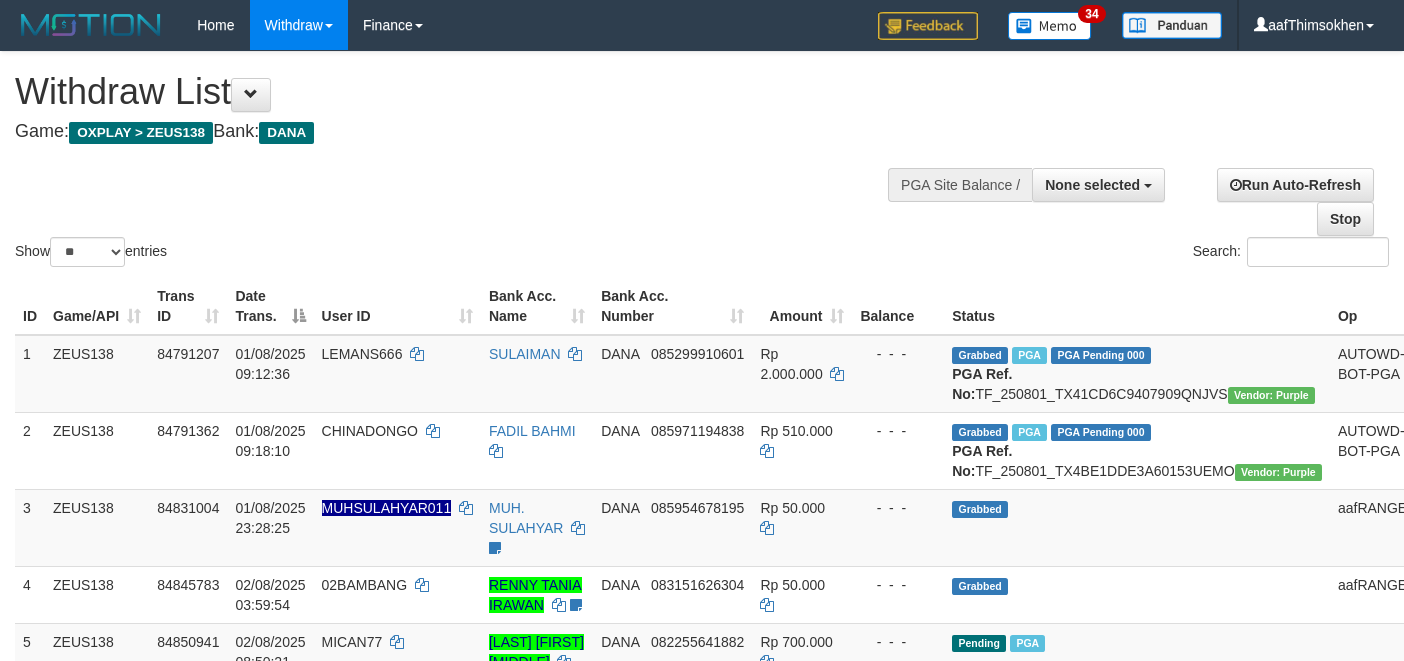 select 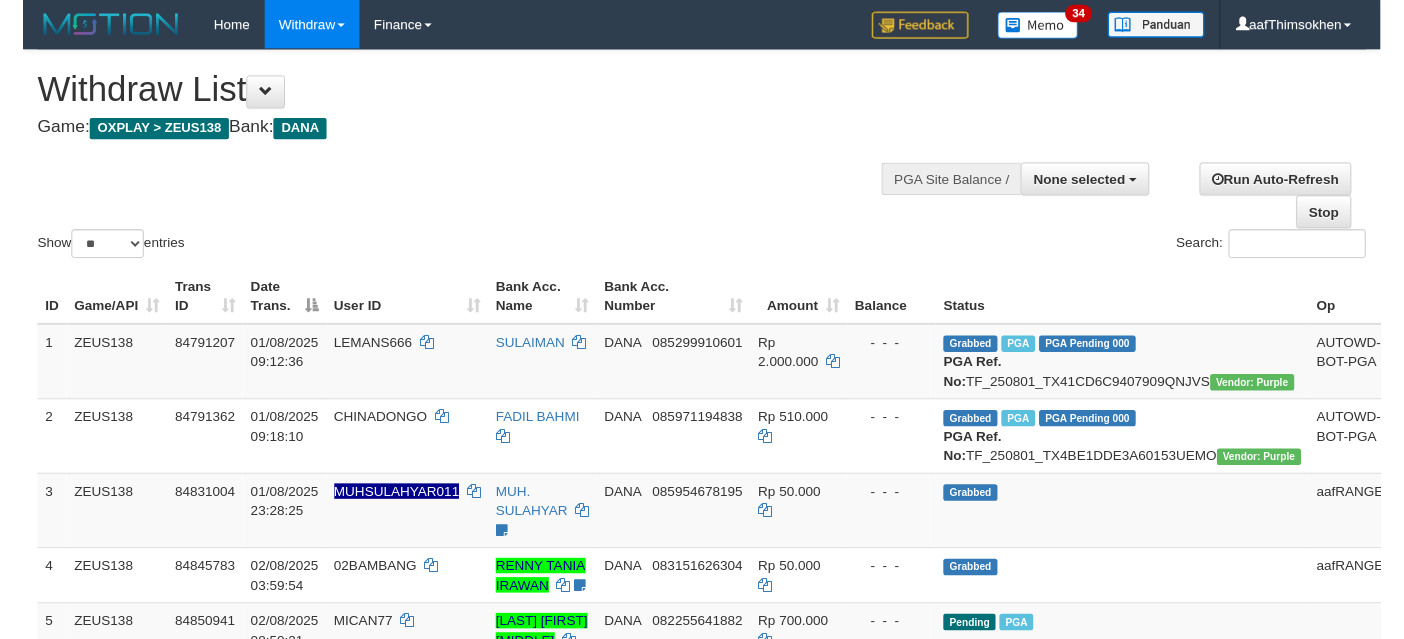 scroll, scrollTop: 337, scrollLeft: 0, axis: vertical 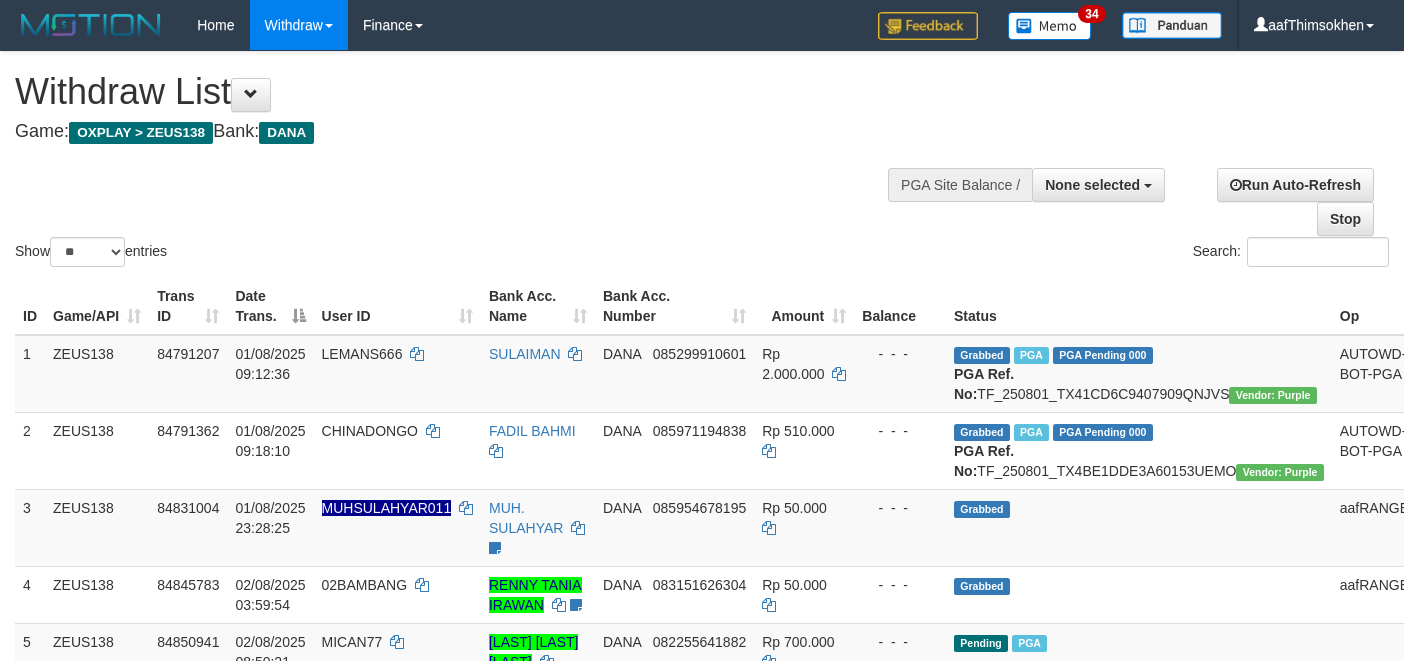 select 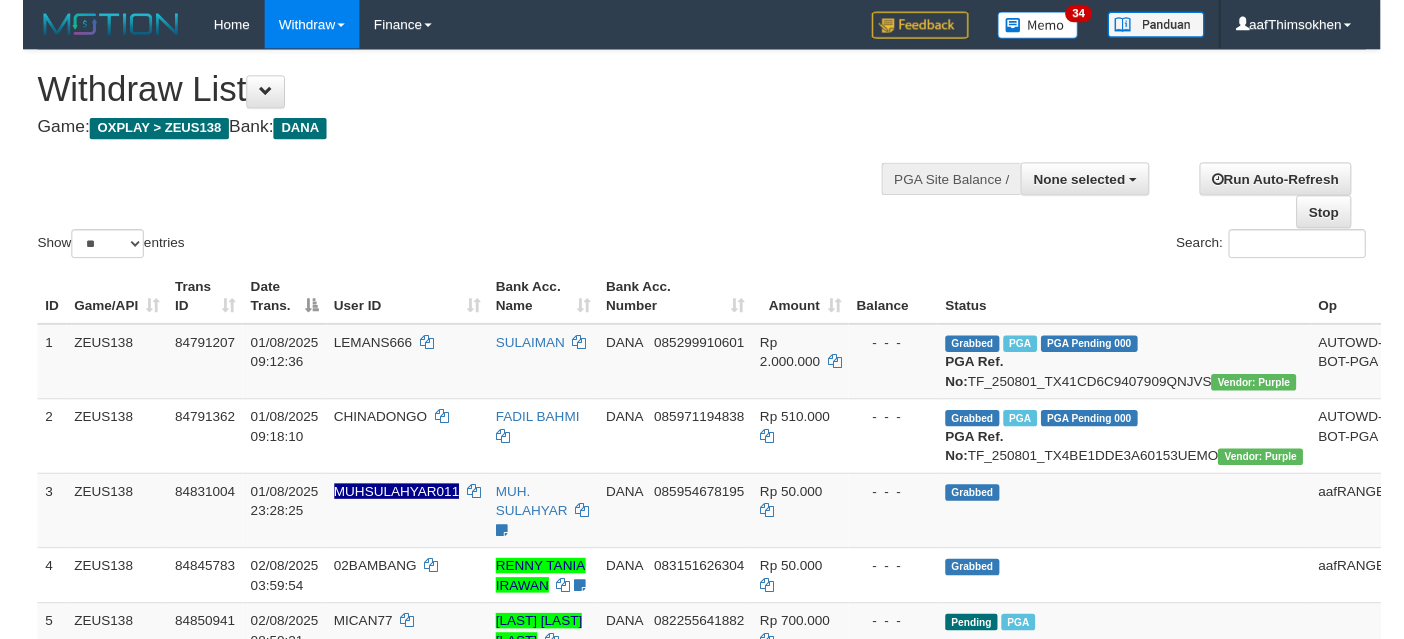scroll, scrollTop: 337, scrollLeft: 0, axis: vertical 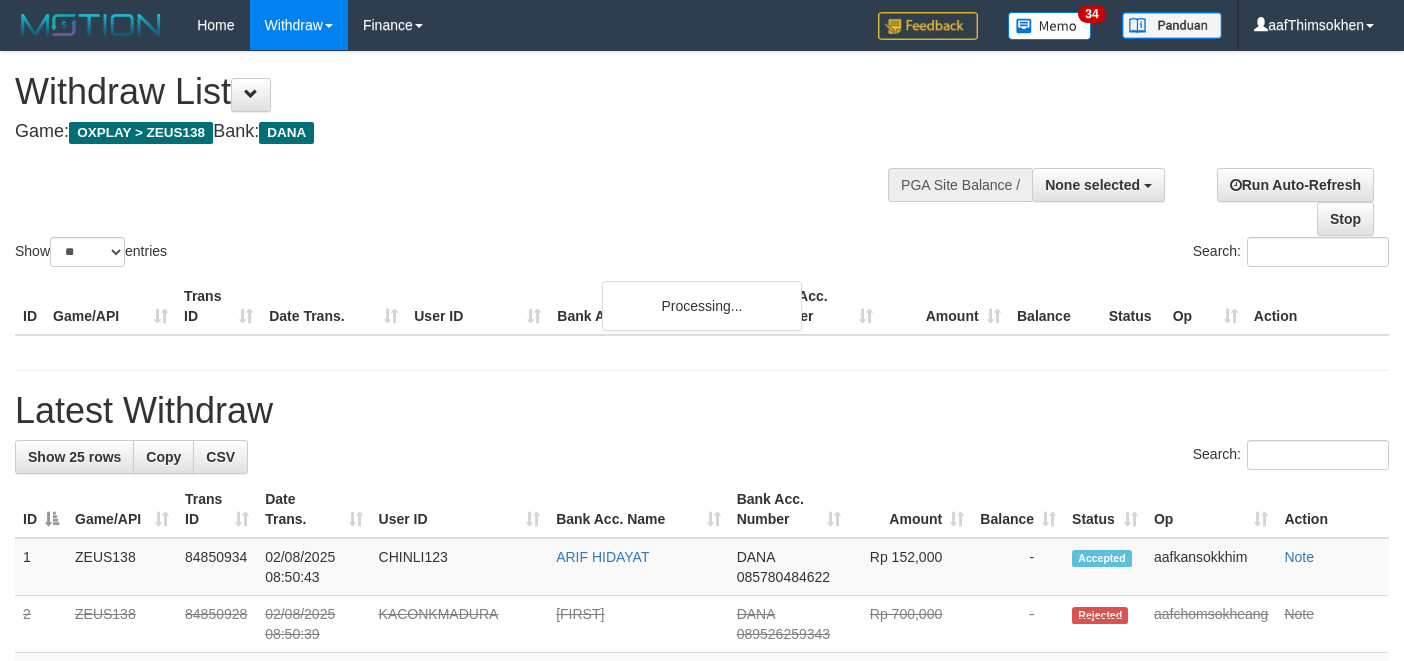 select 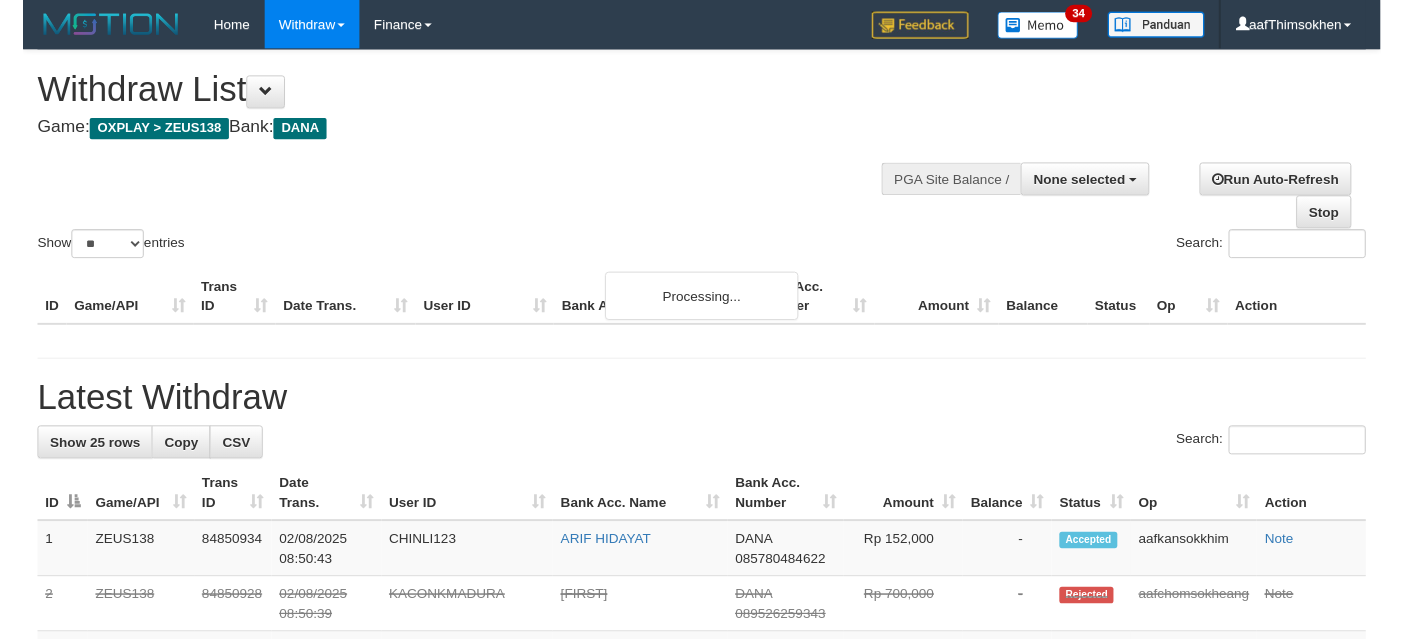 scroll, scrollTop: 337, scrollLeft: 0, axis: vertical 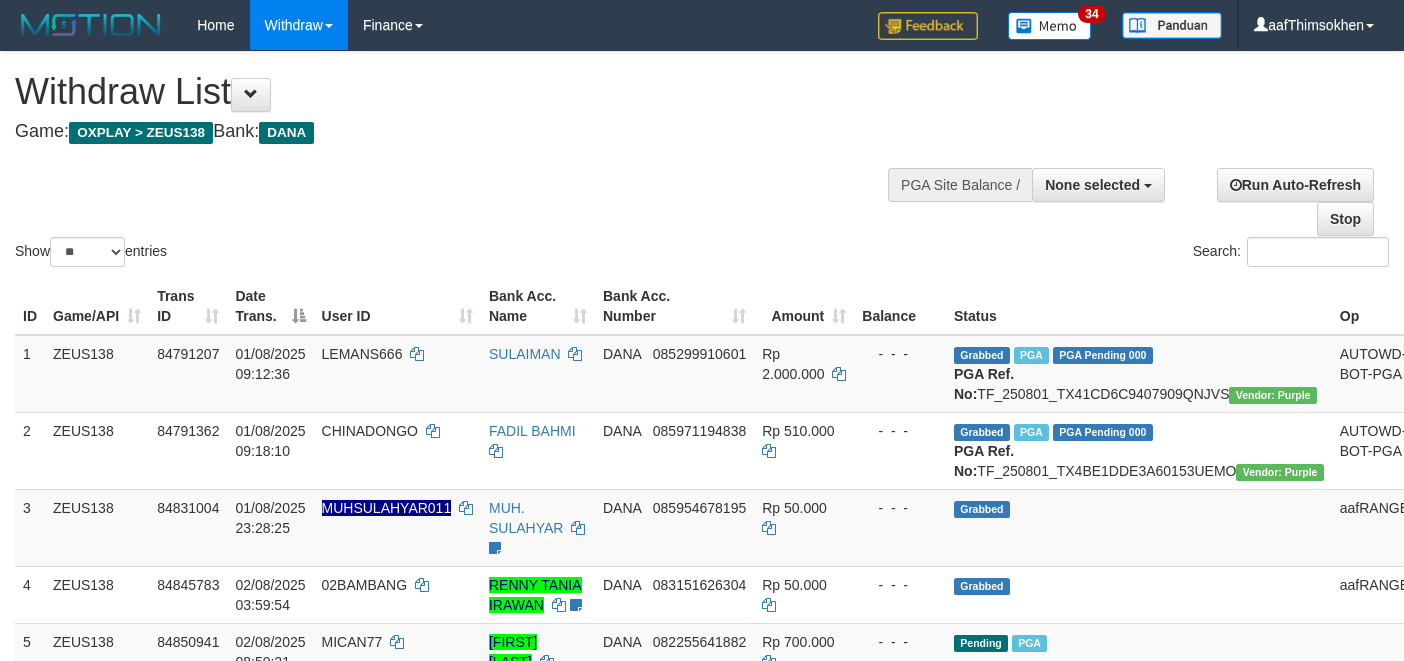select 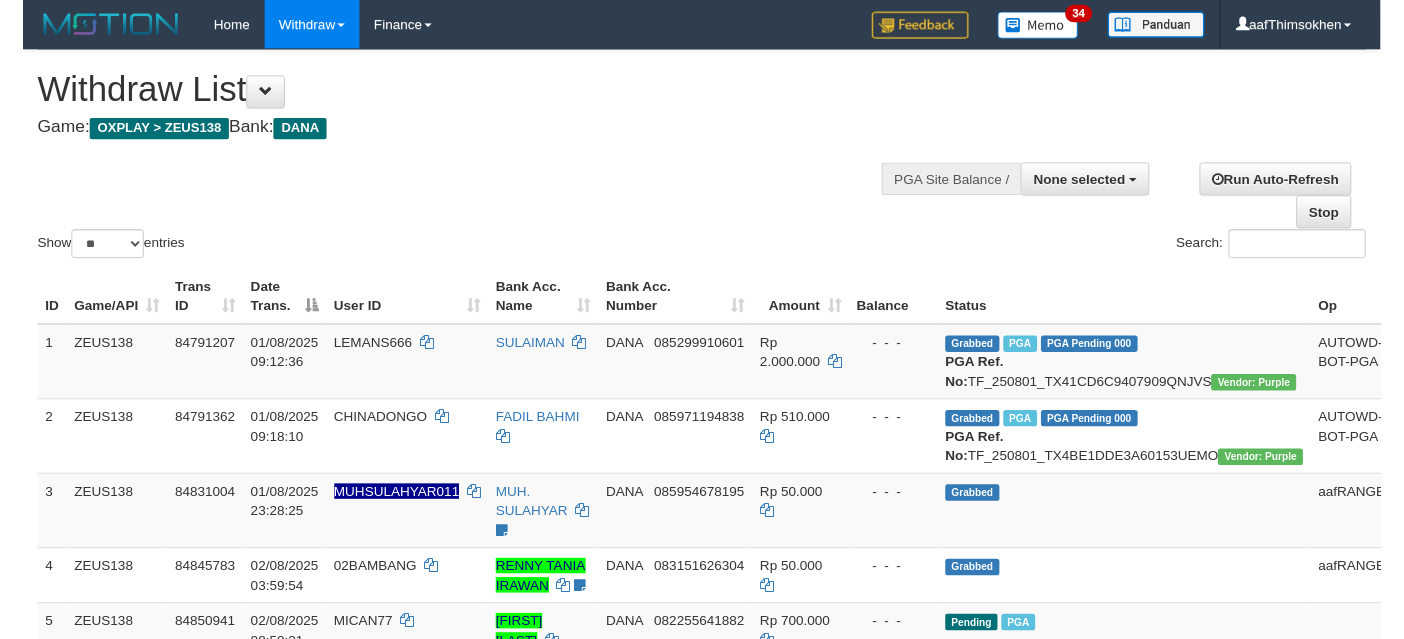 scroll, scrollTop: 337, scrollLeft: 0, axis: vertical 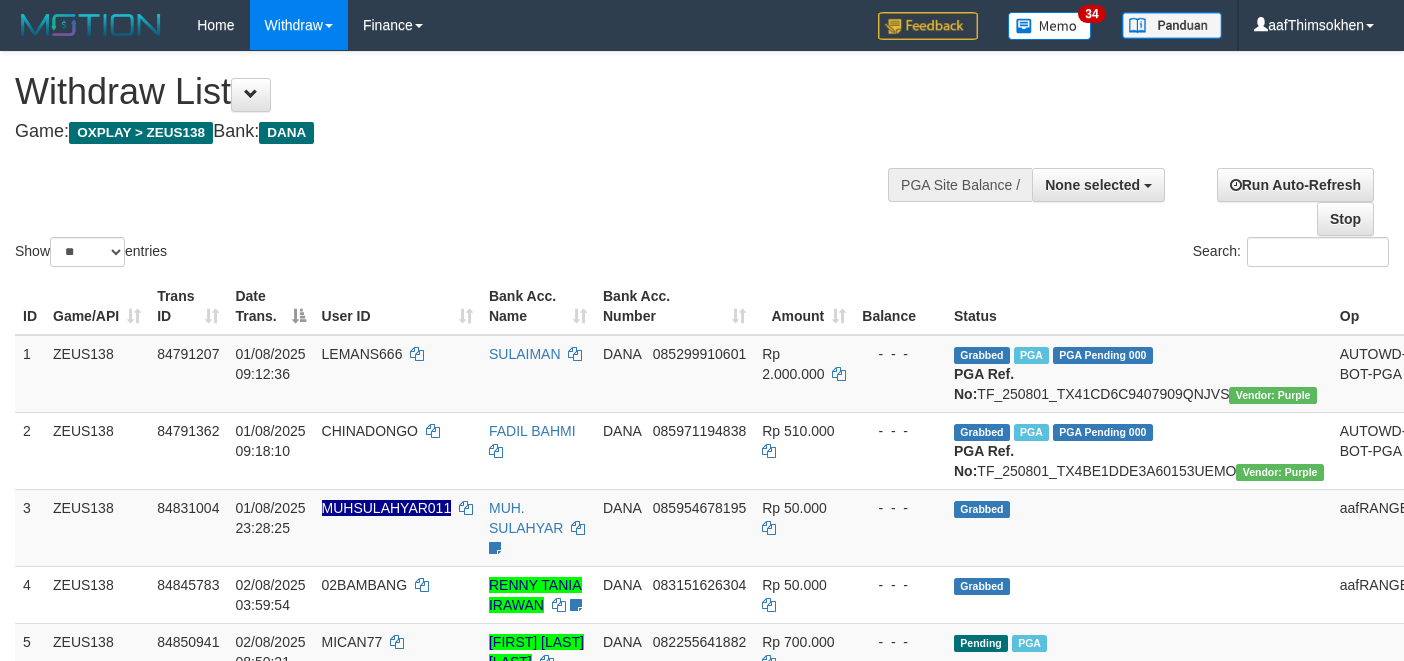select 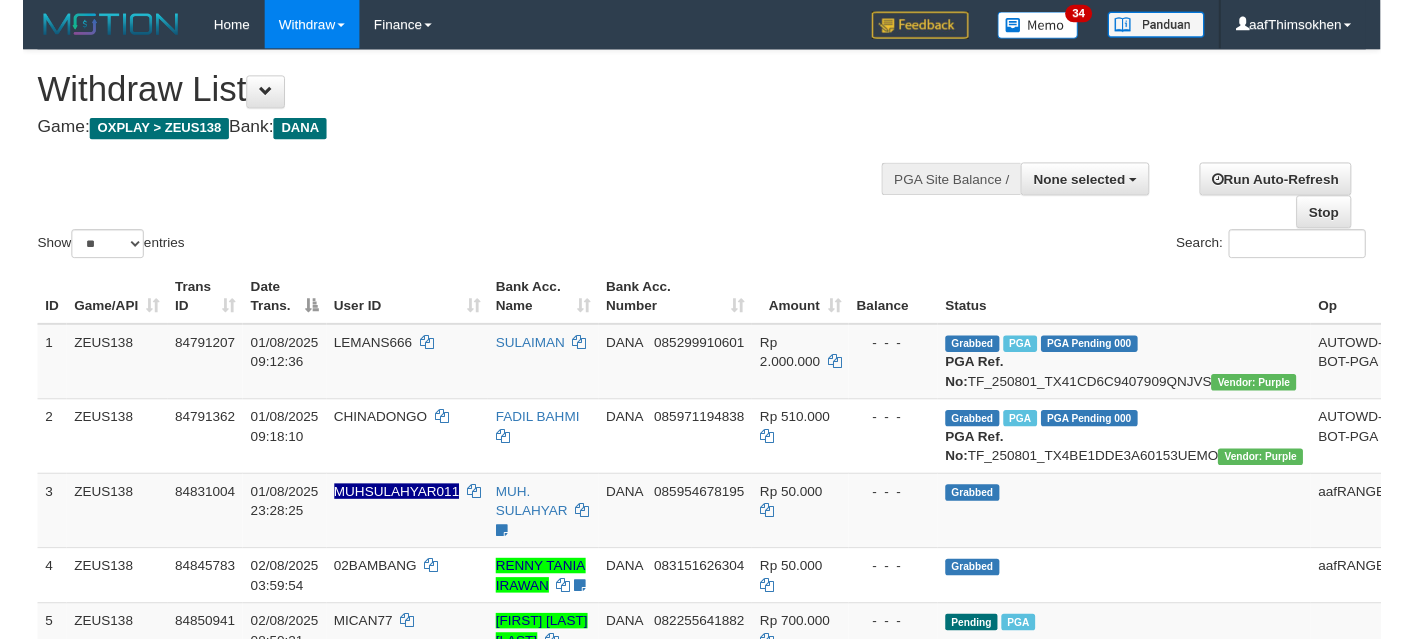 scroll, scrollTop: 337, scrollLeft: 0, axis: vertical 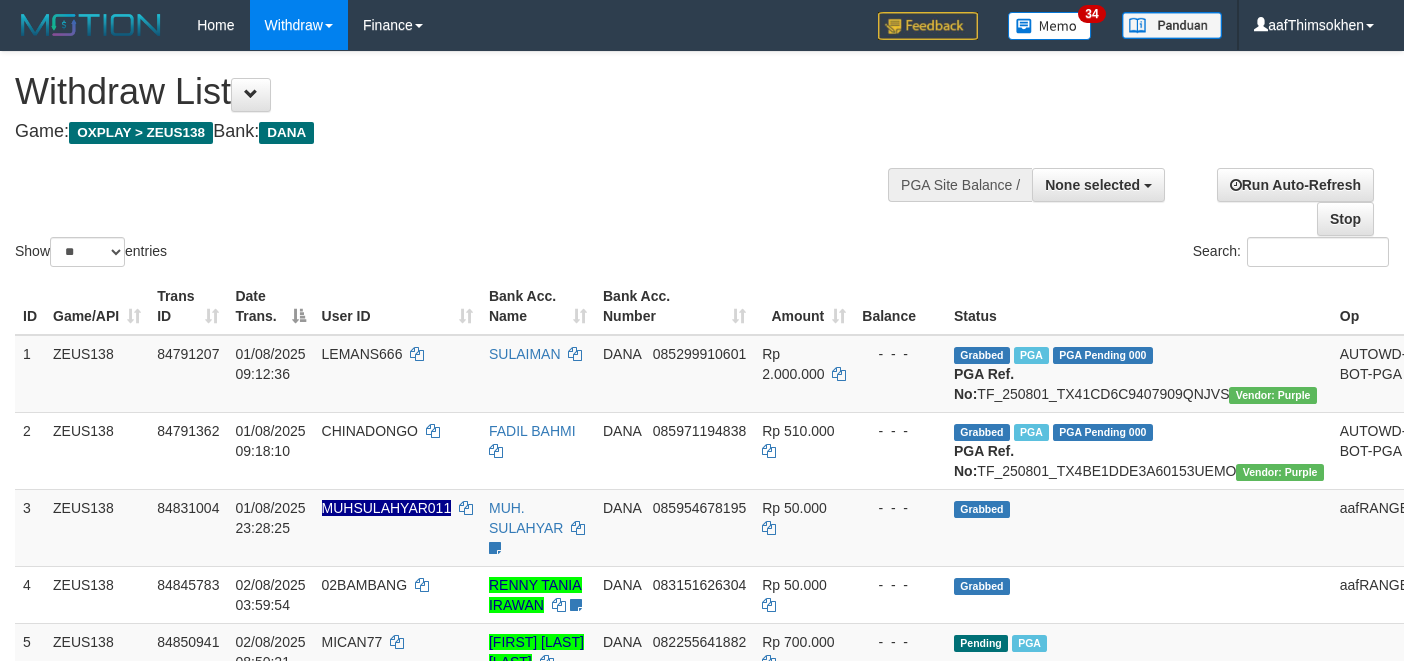 select 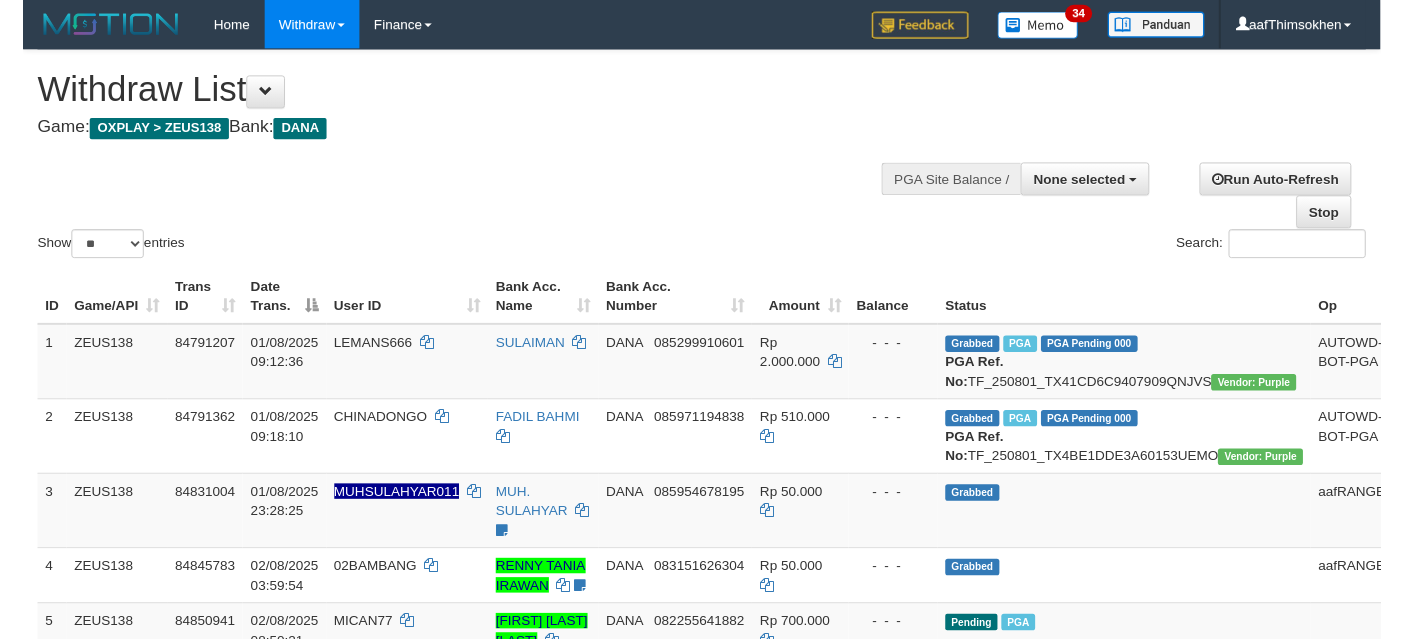 scroll, scrollTop: 337, scrollLeft: 0, axis: vertical 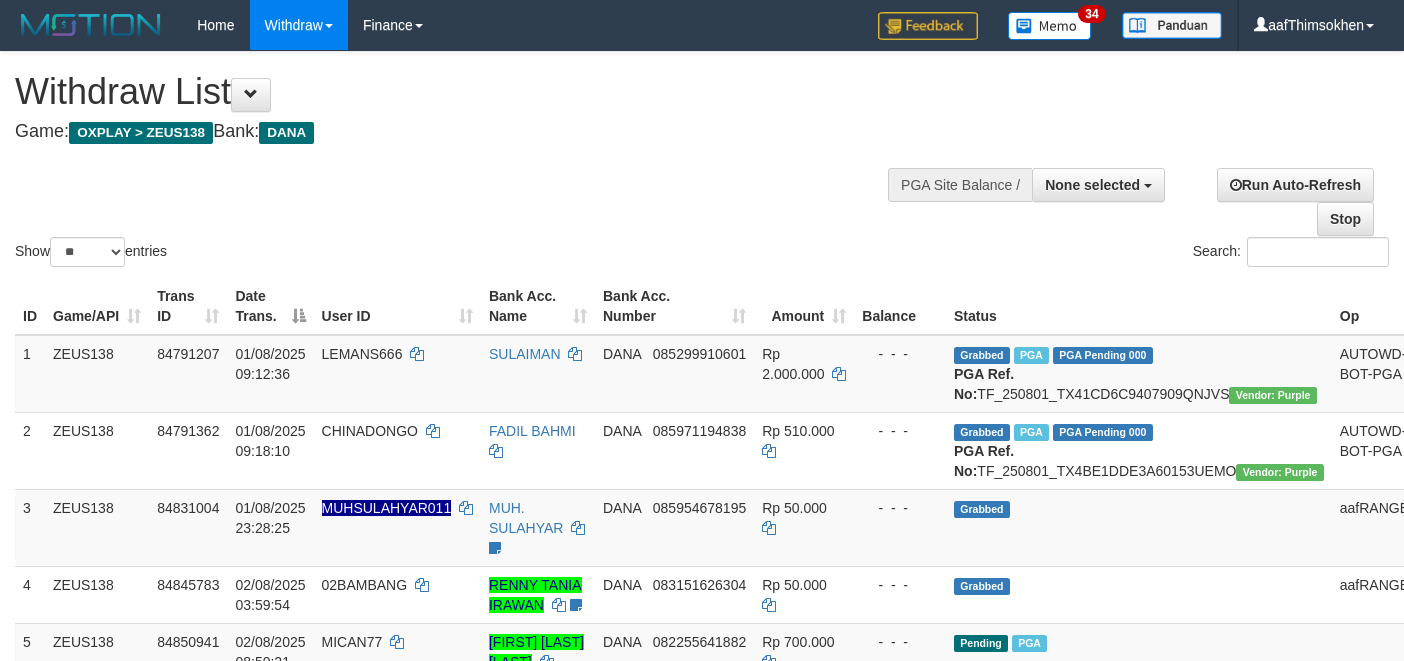 select 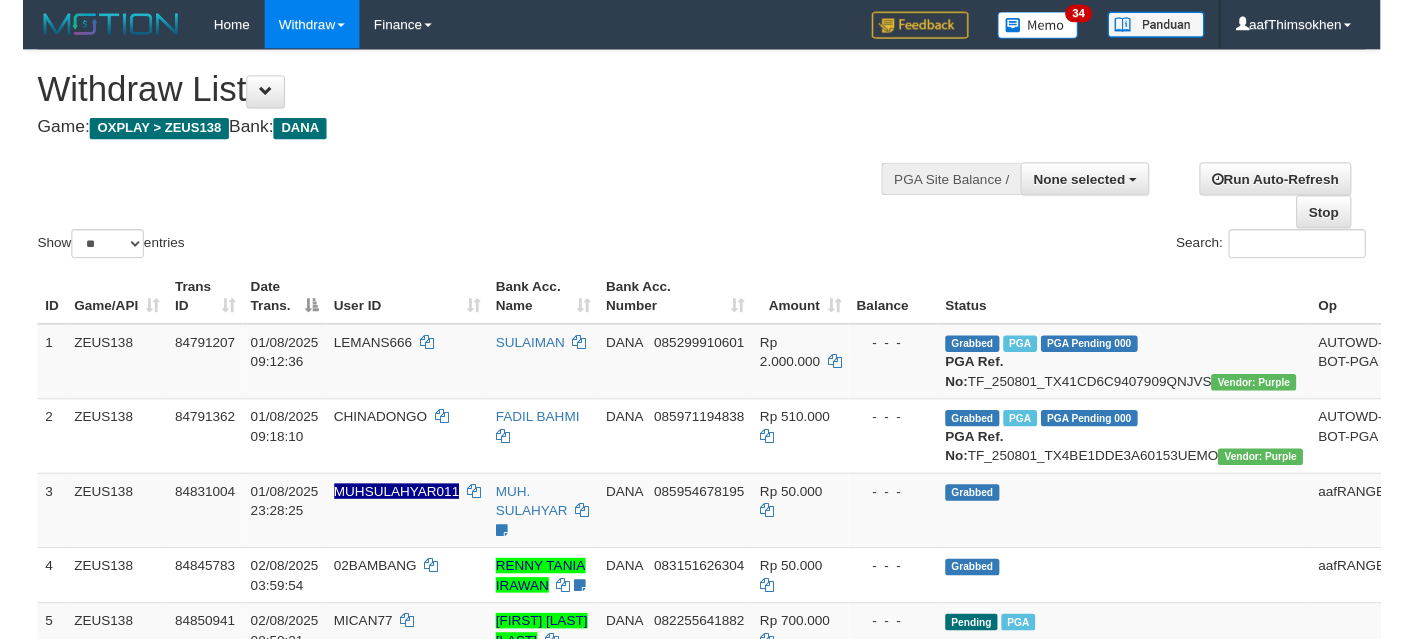 scroll, scrollTop: 337, scrollLeft: 0, axis: vertical 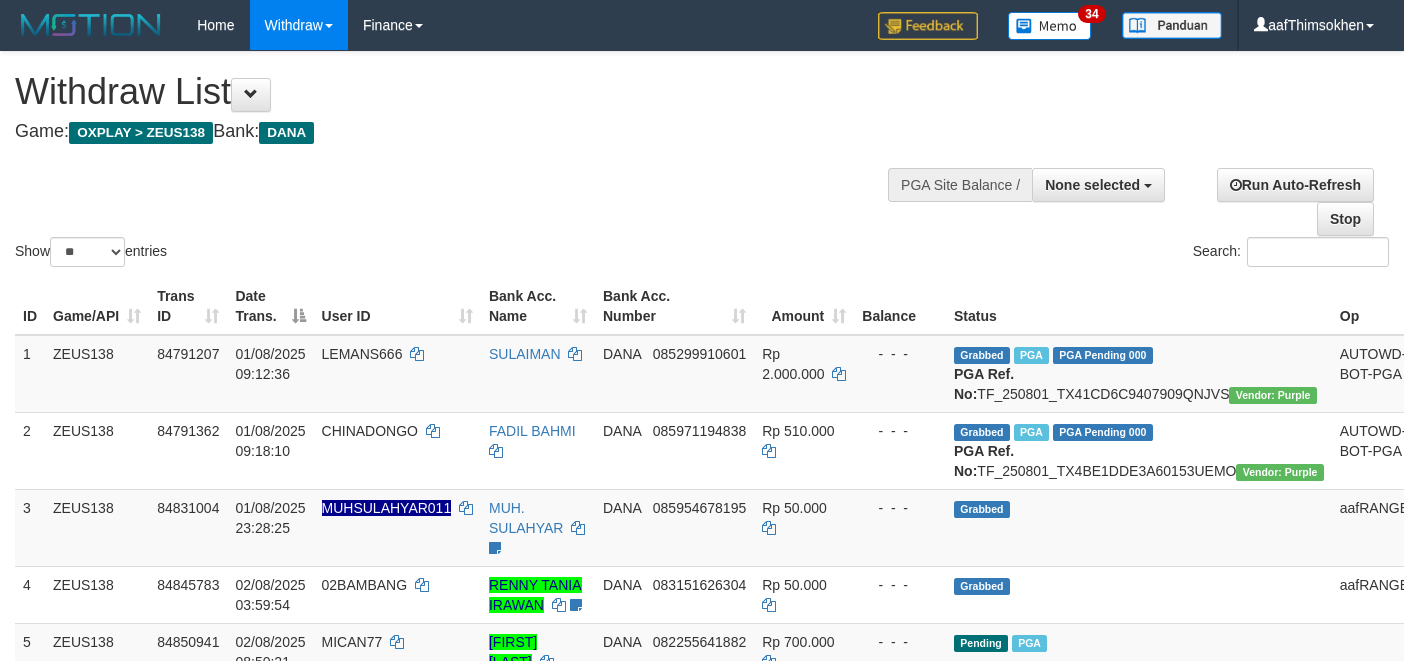 select 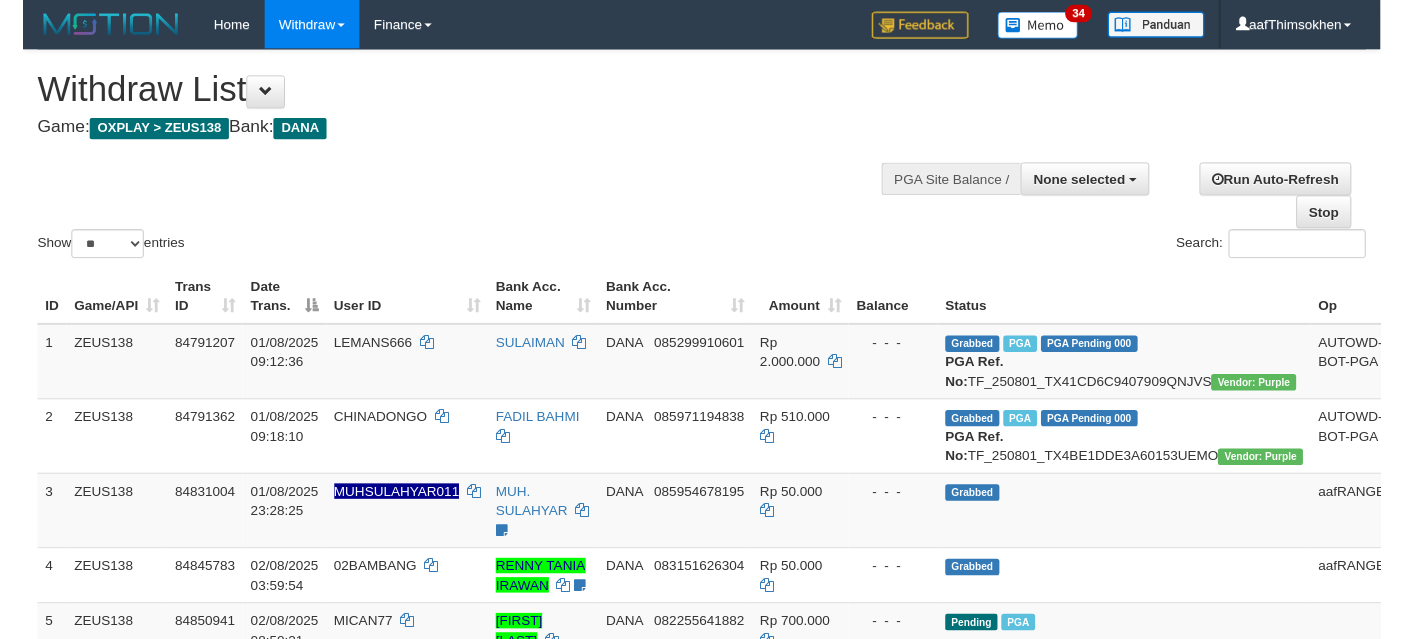 scroll, scrollTop: 337, scrollLeft: 0, axis: vertical 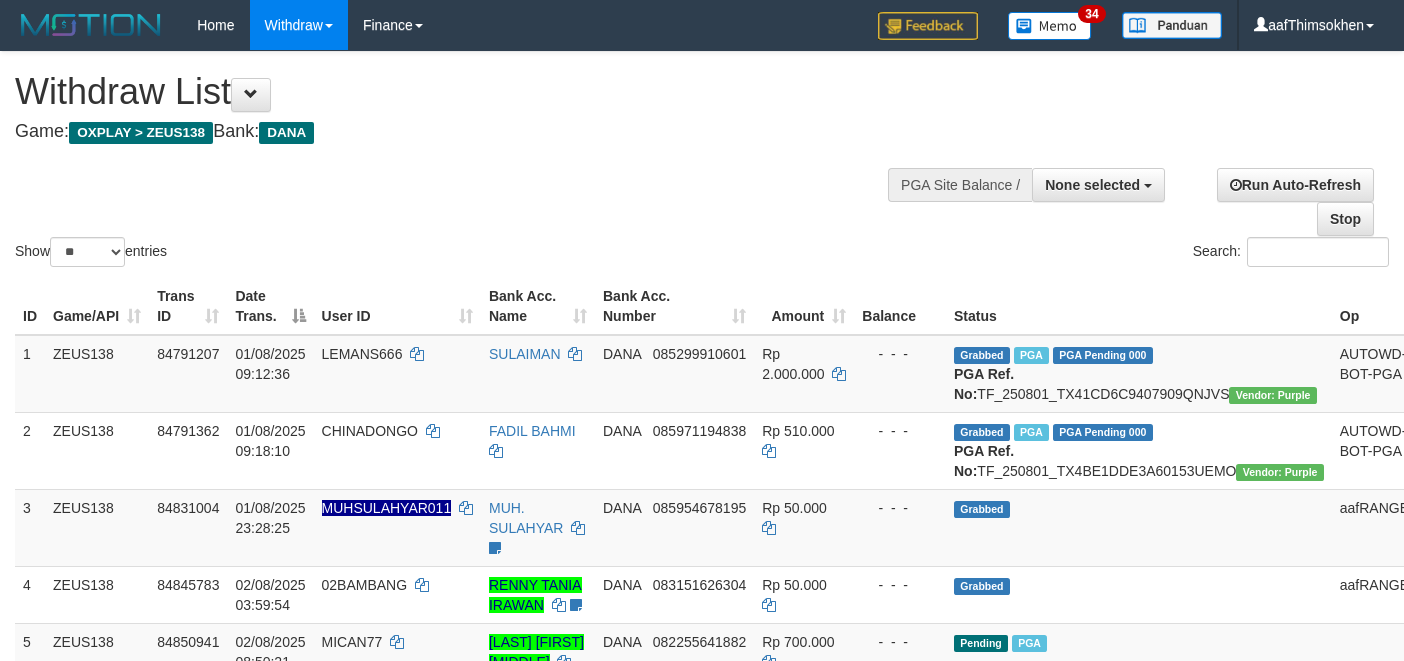select 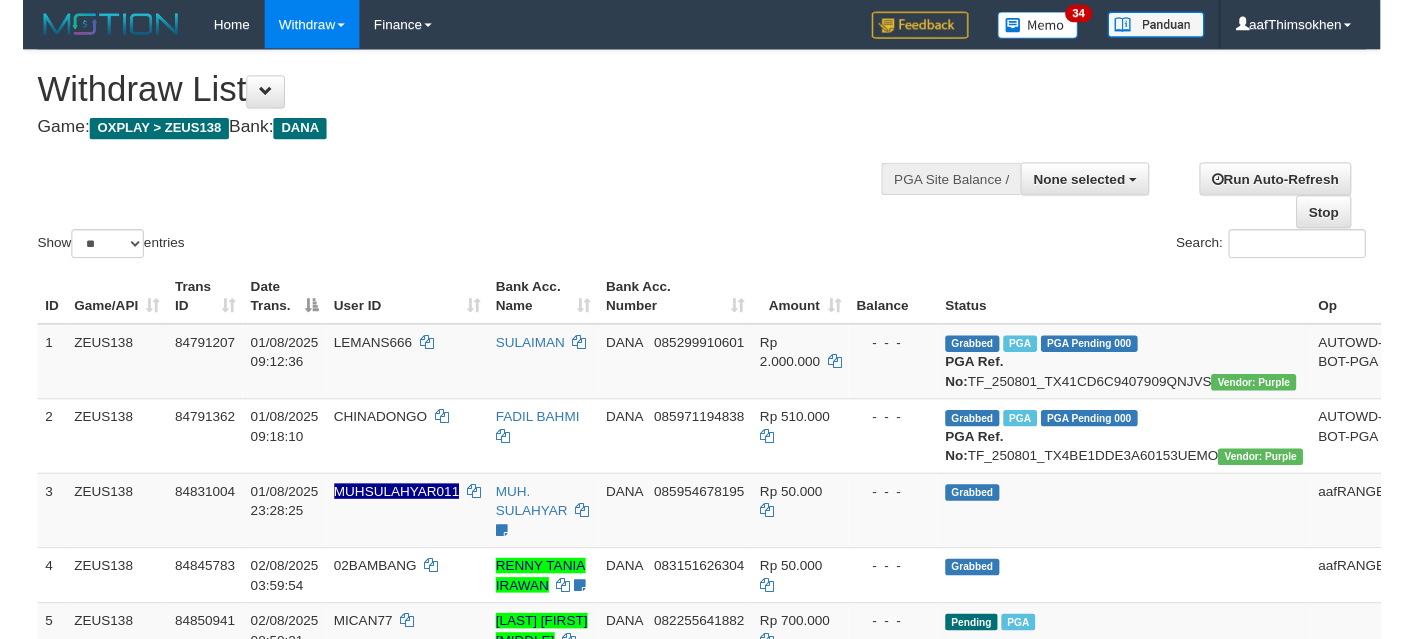 scroll, scrollTop: 337, scrollLeft: 0, axis: vertical 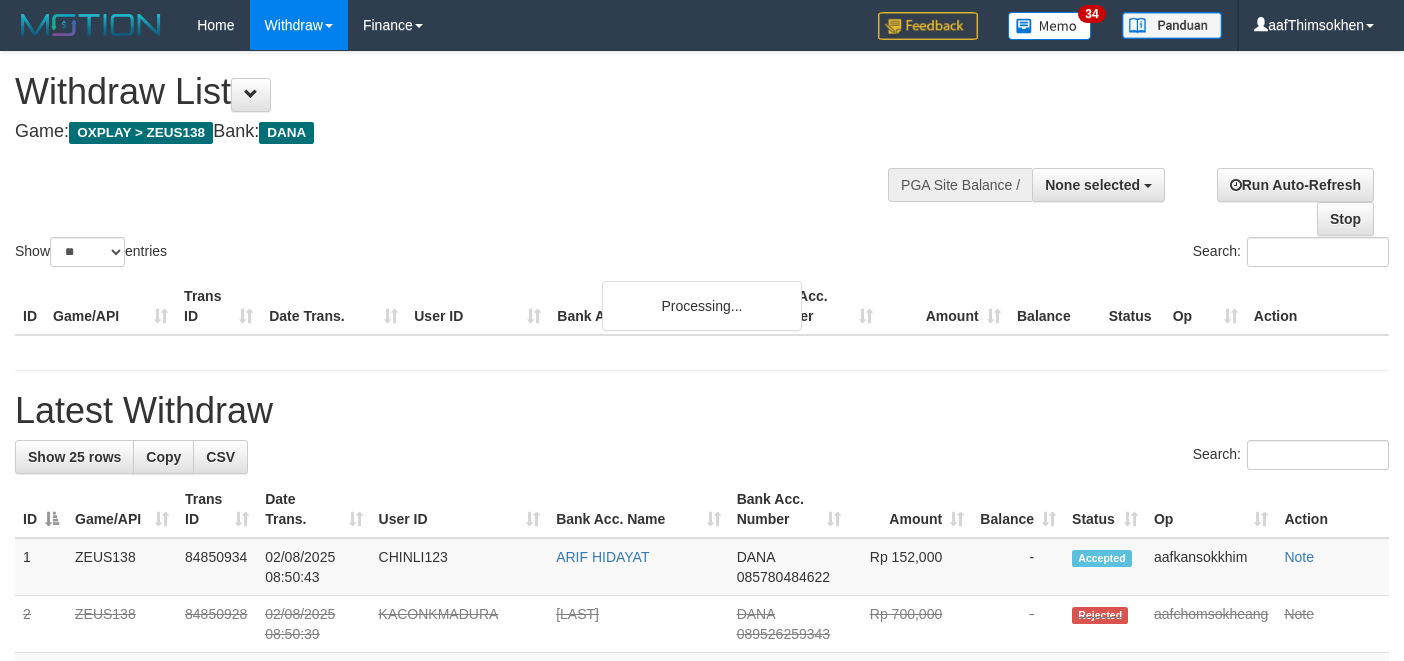 select 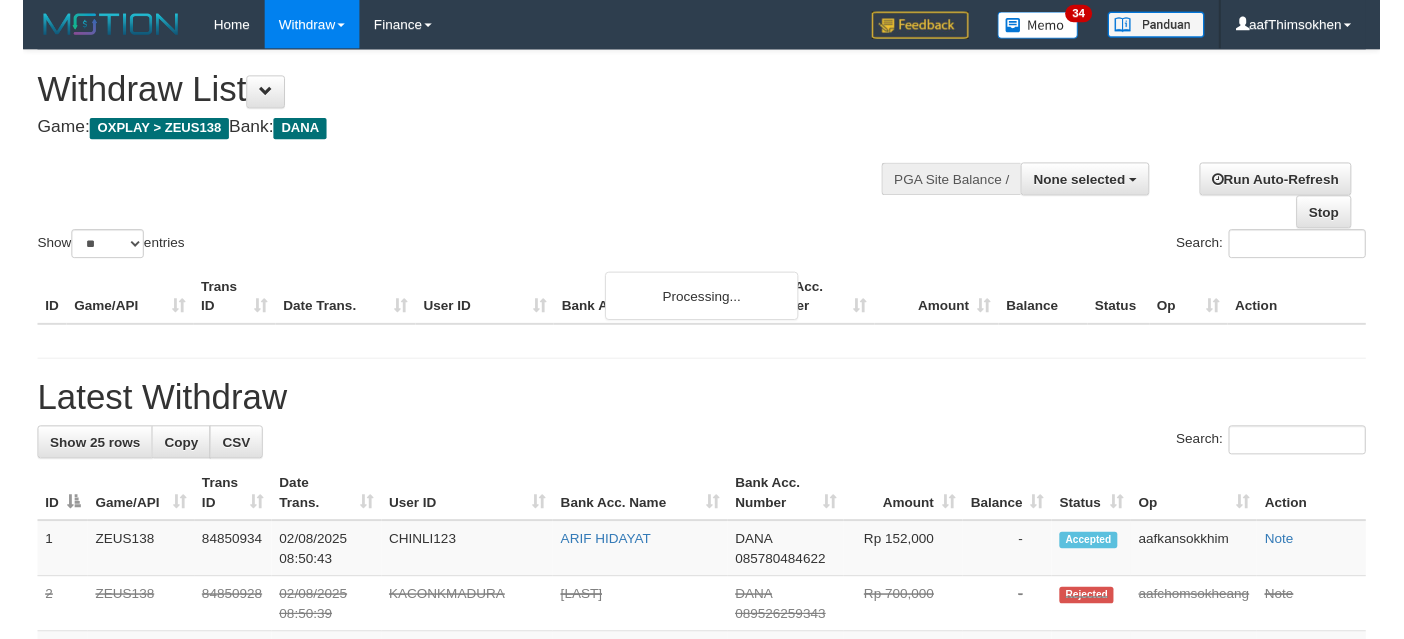 scroll, scrollTop: 337, scrollLeft: 0, axis: vertical 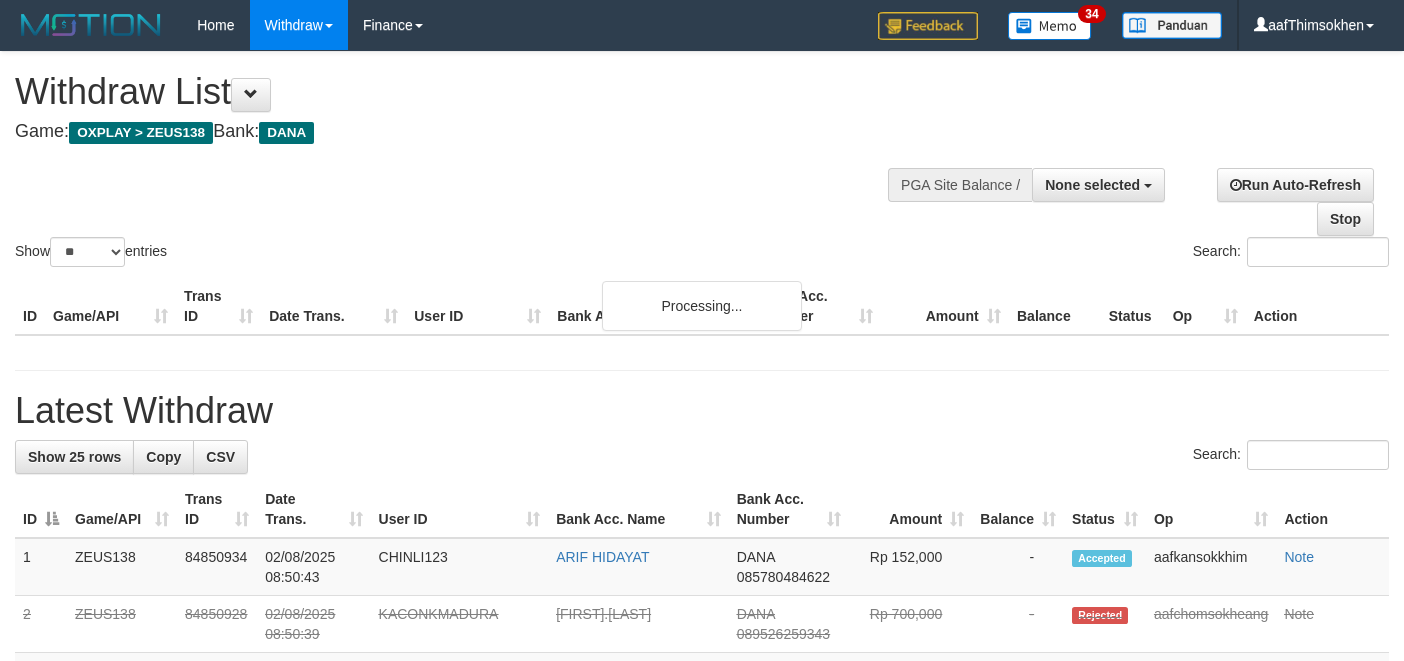 select 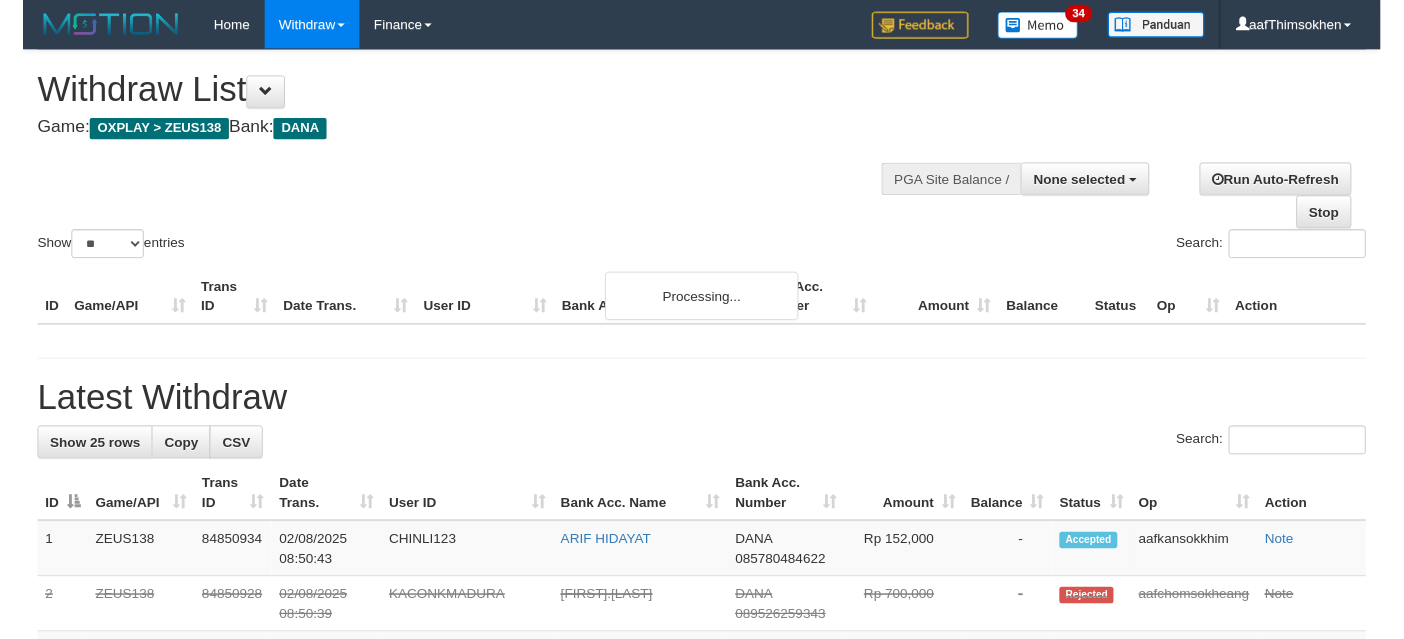 scroll, scrollTop: 337, scrollLeft: 0, axis: vertical 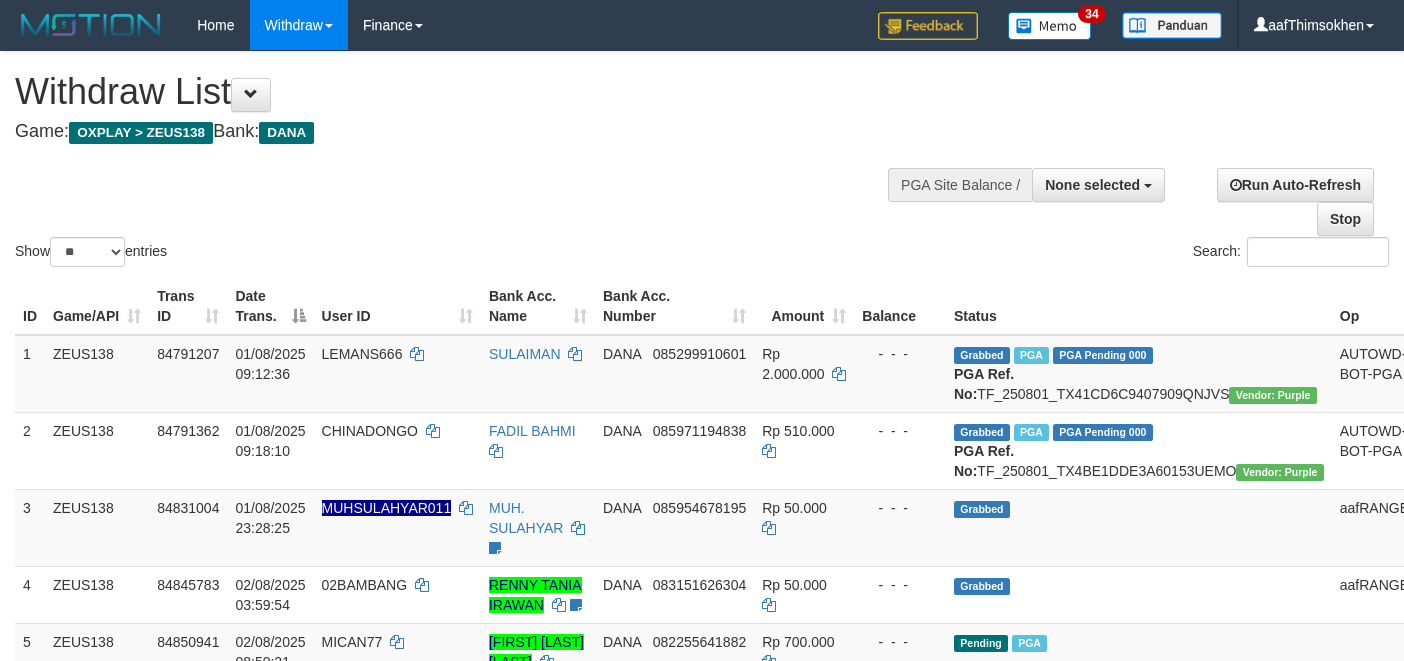 select 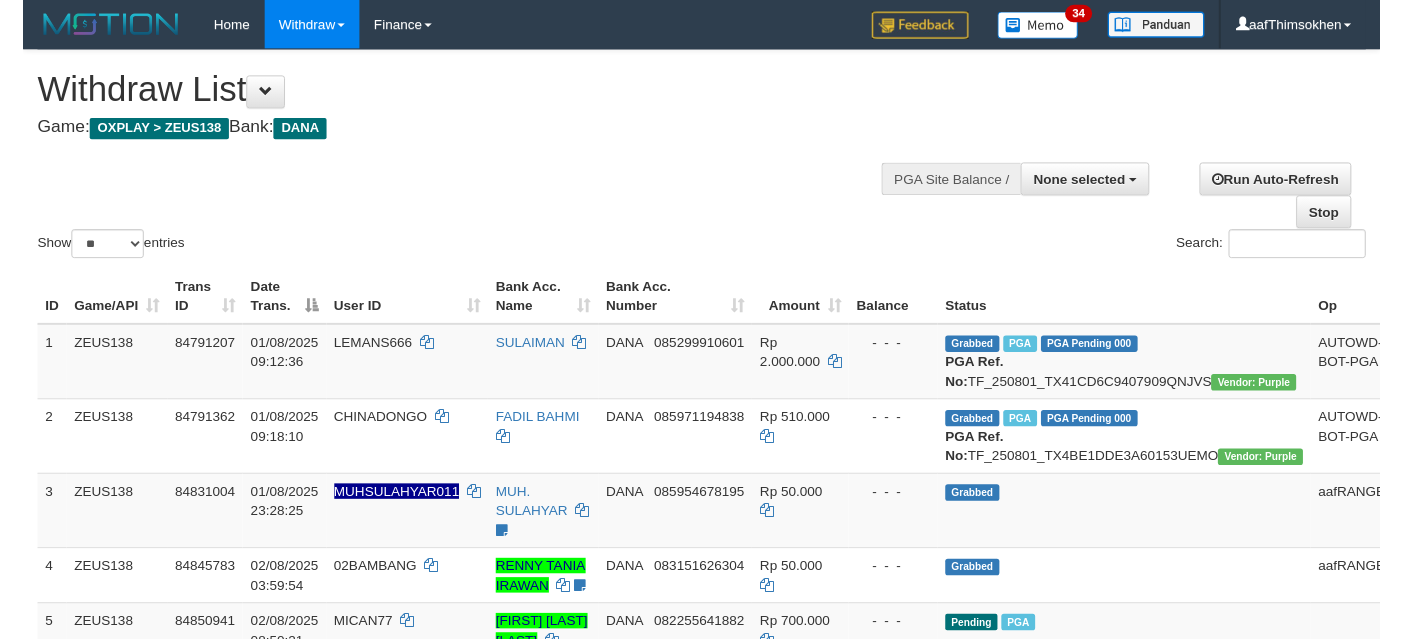 scroll, scrollTop: 337, scrollLeft: 0, axis: vertical 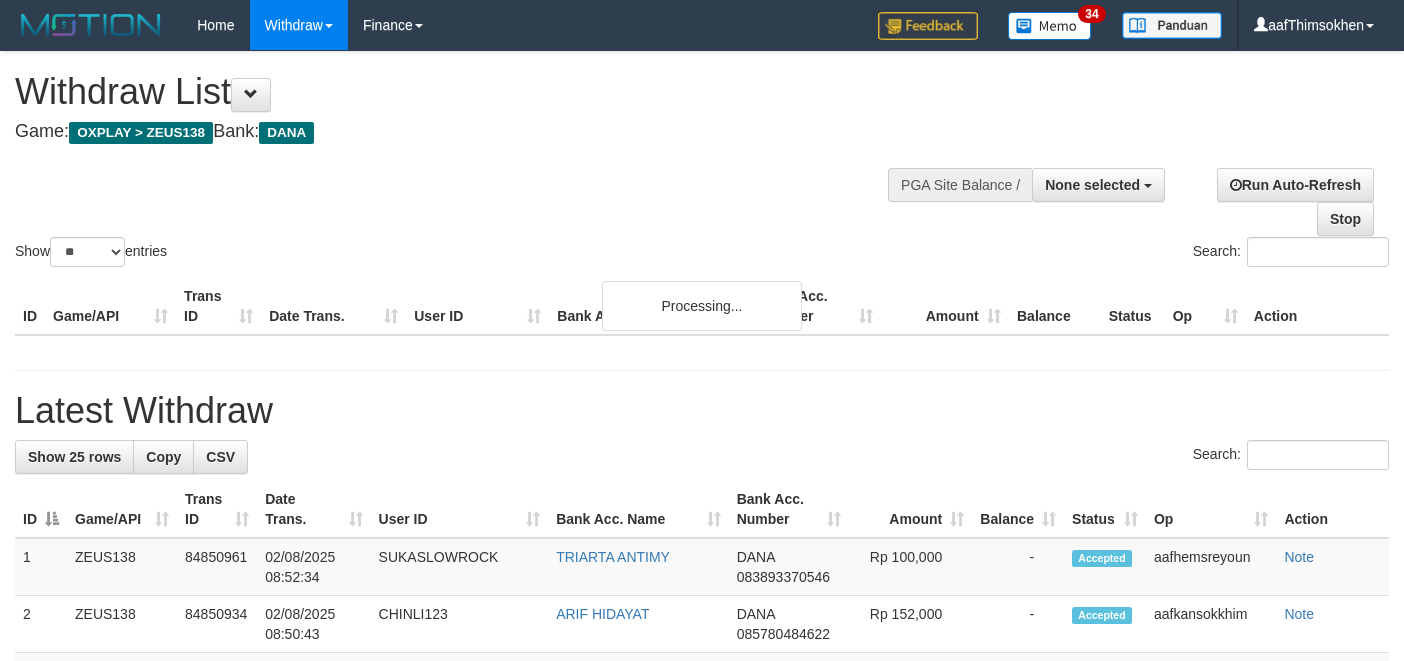 select 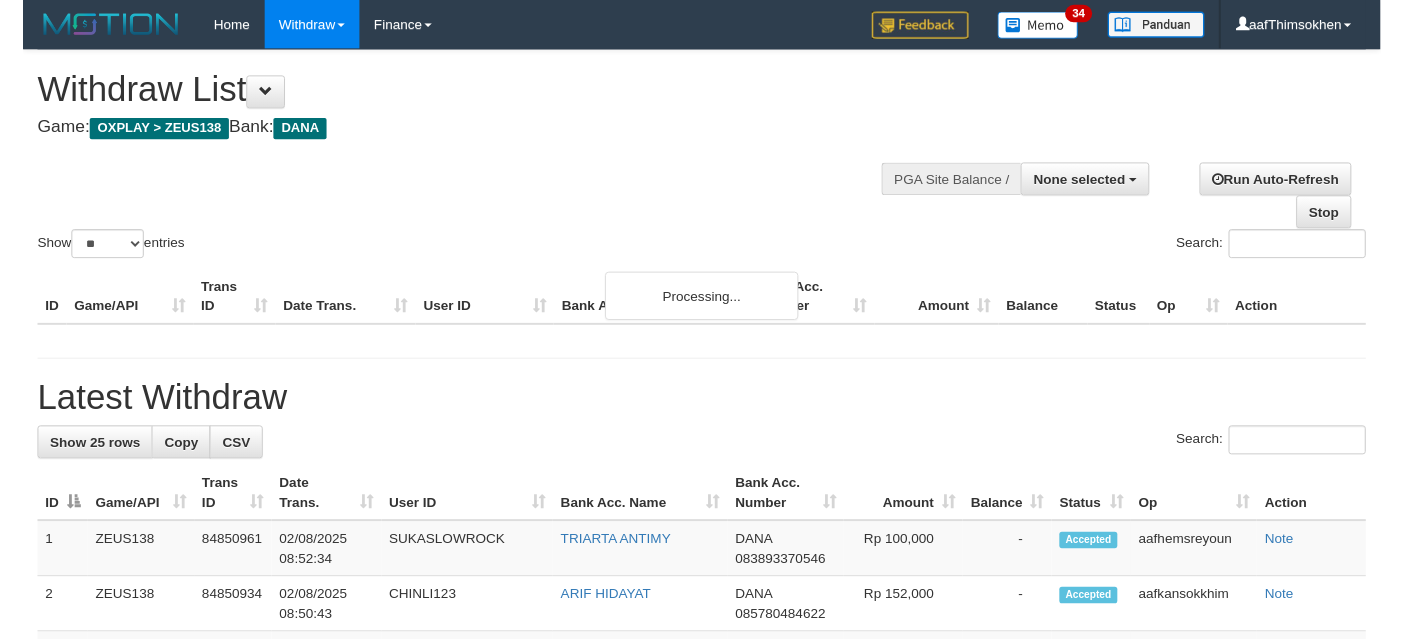 scroll, scrollTop: 337, scrollLeft: 0, axis: vertical 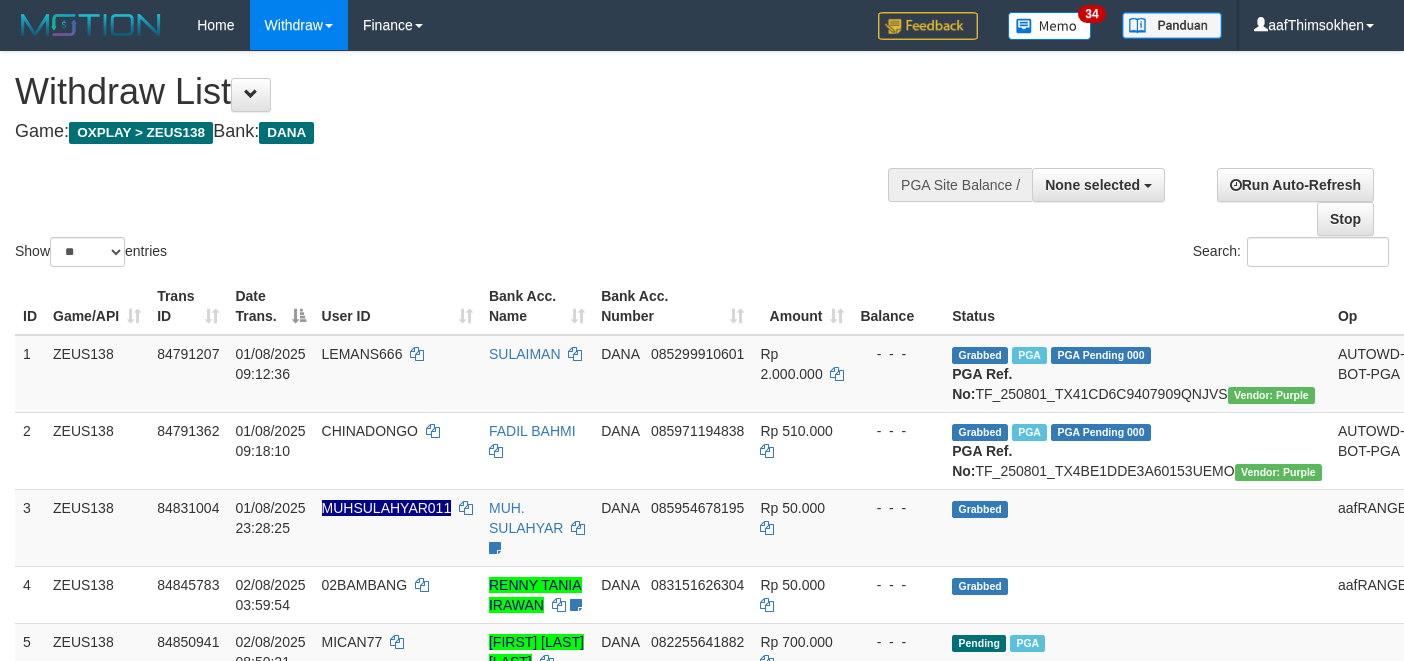select 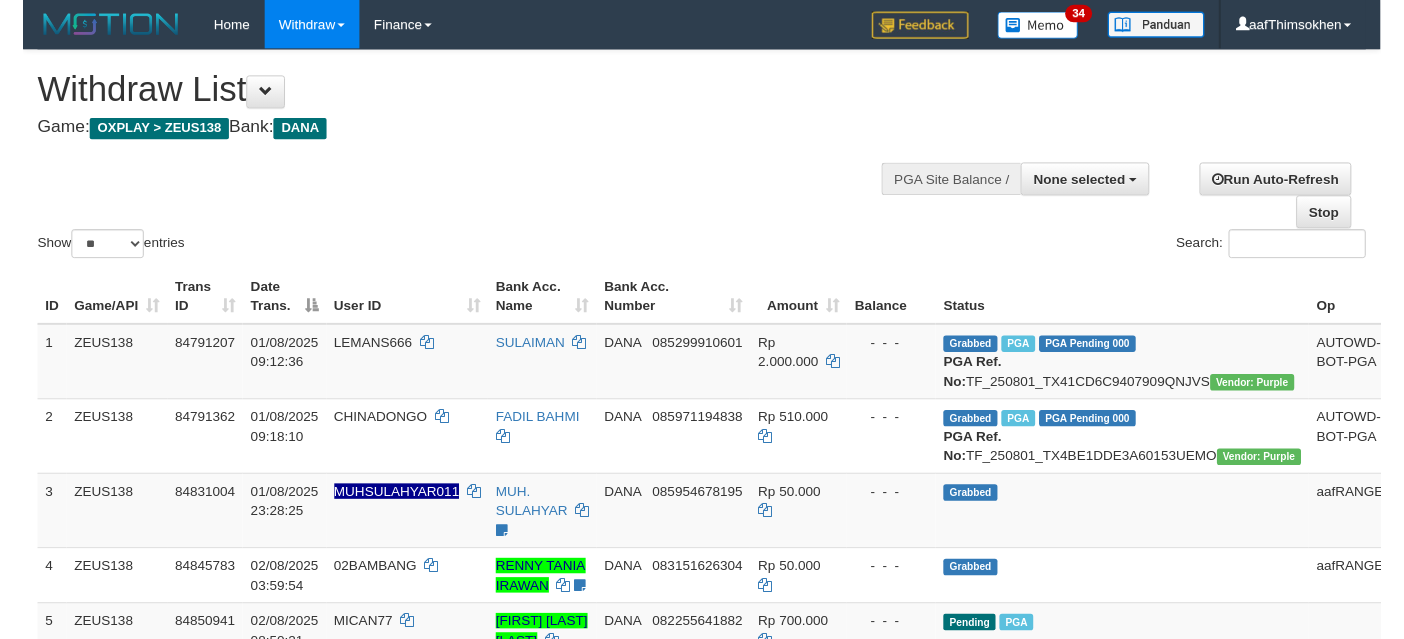 scroll, scrollTop: 337, scrollLeft: 0, axis: vertical 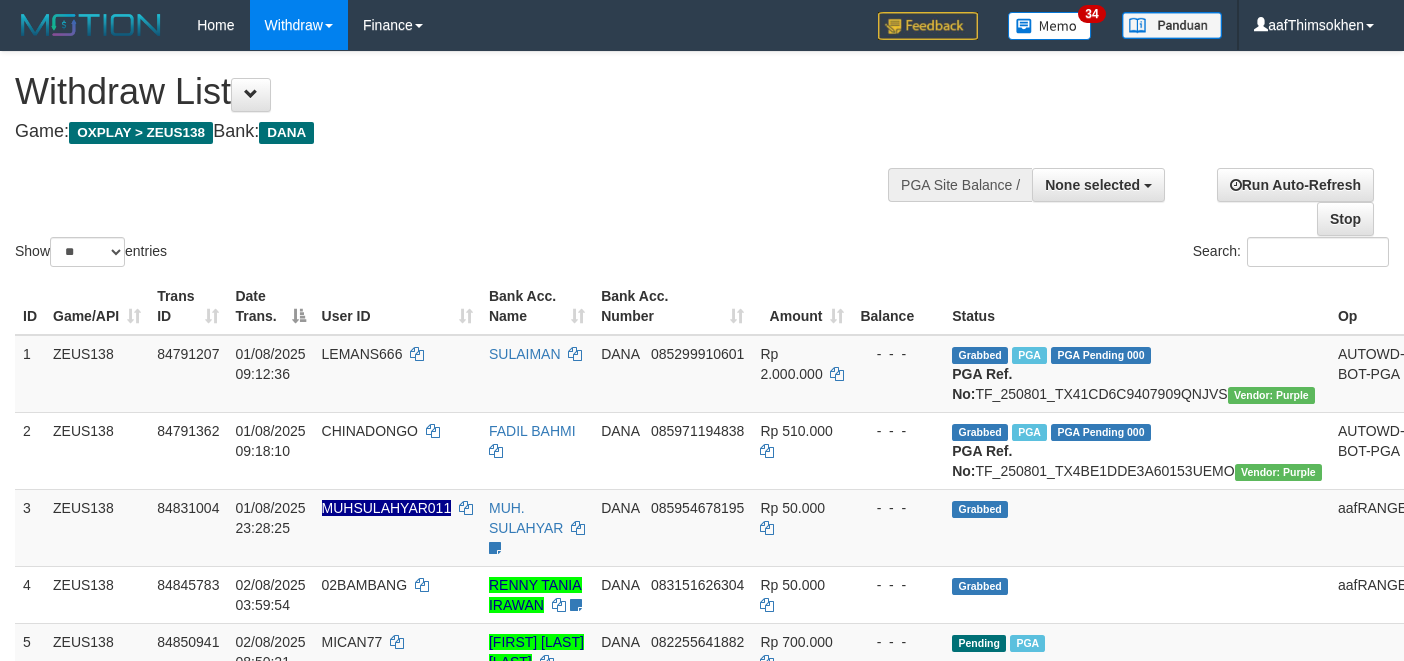 select 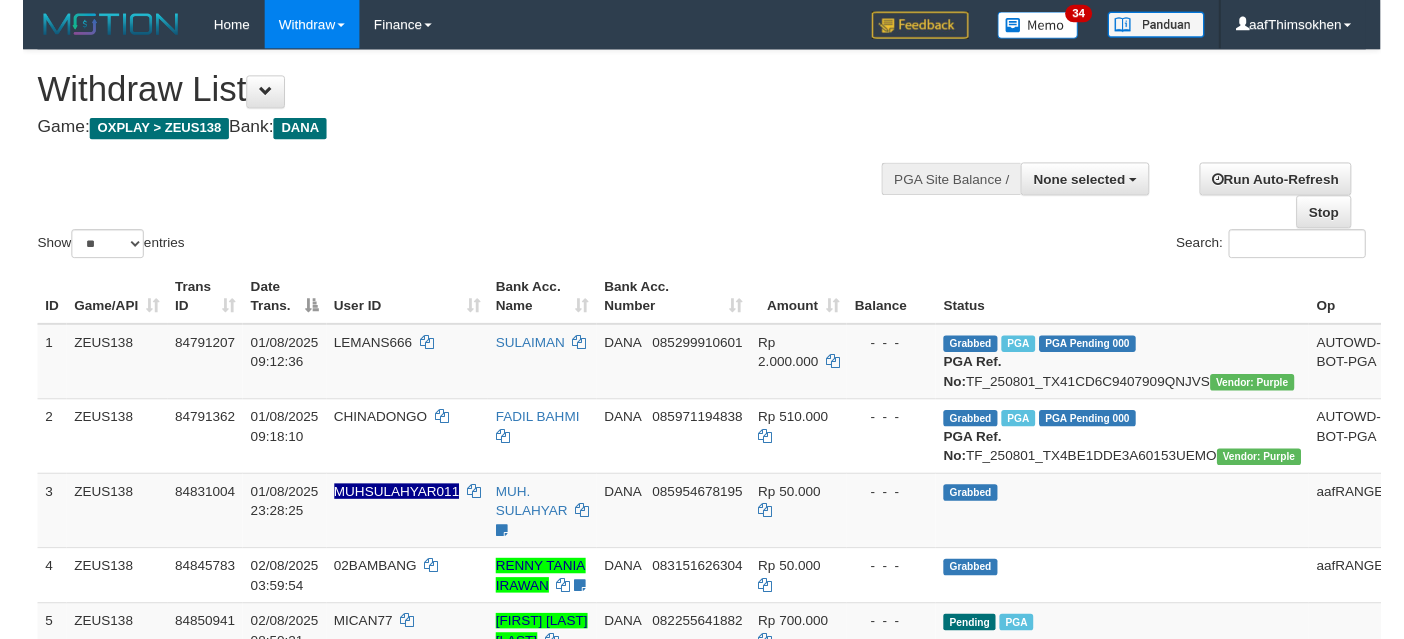 scroll, scrollTop: 337, scrollLeft: 0, axis: vertical 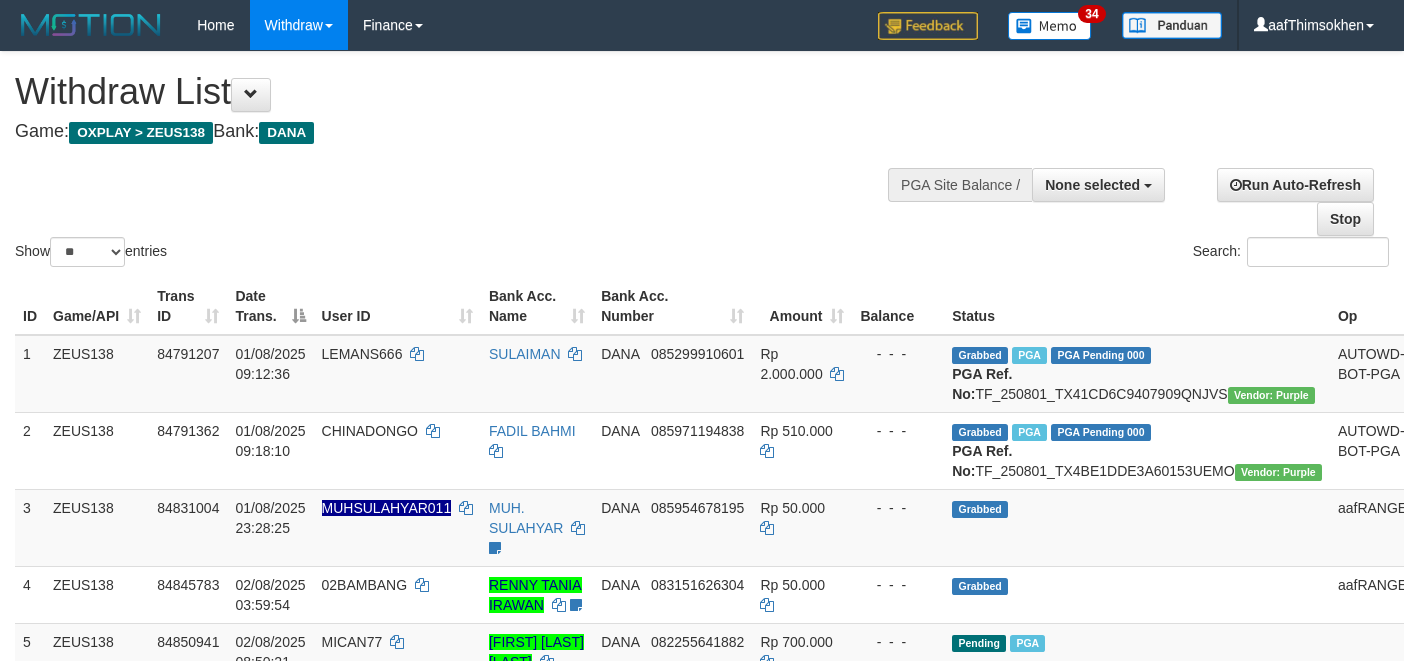 select 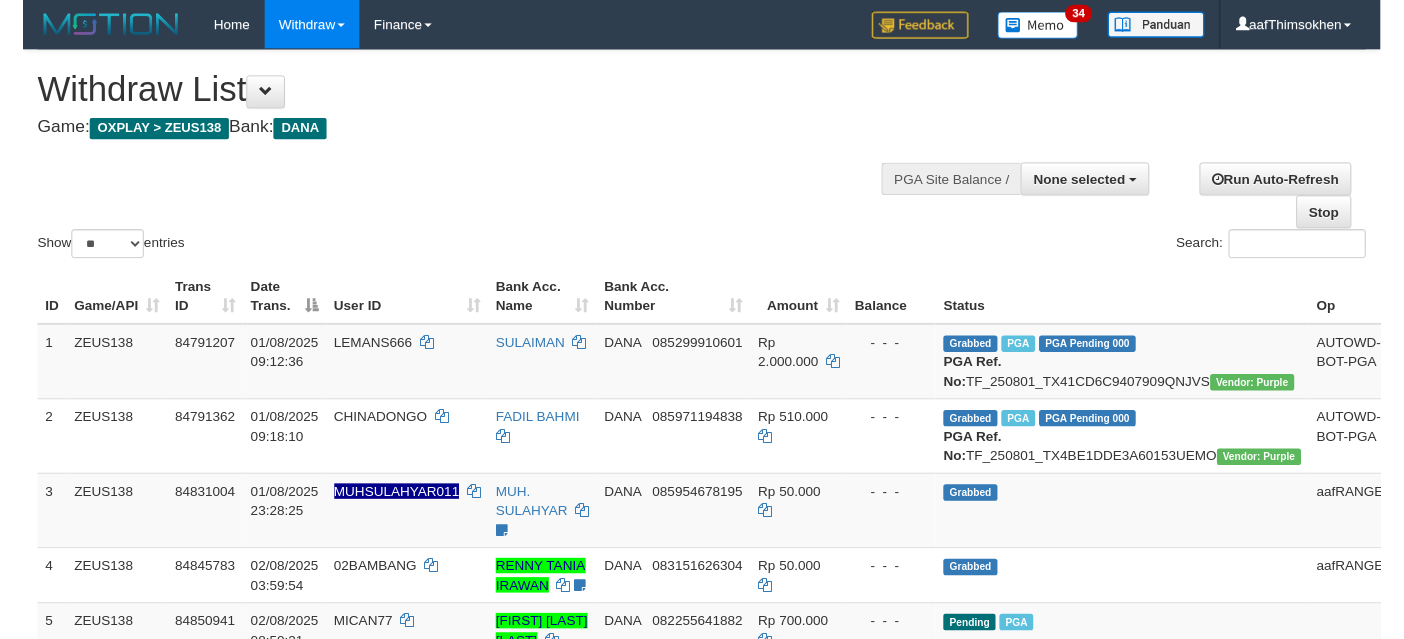 scroll, scrollTop: 337, scrollLeft: 0, axis: vertical 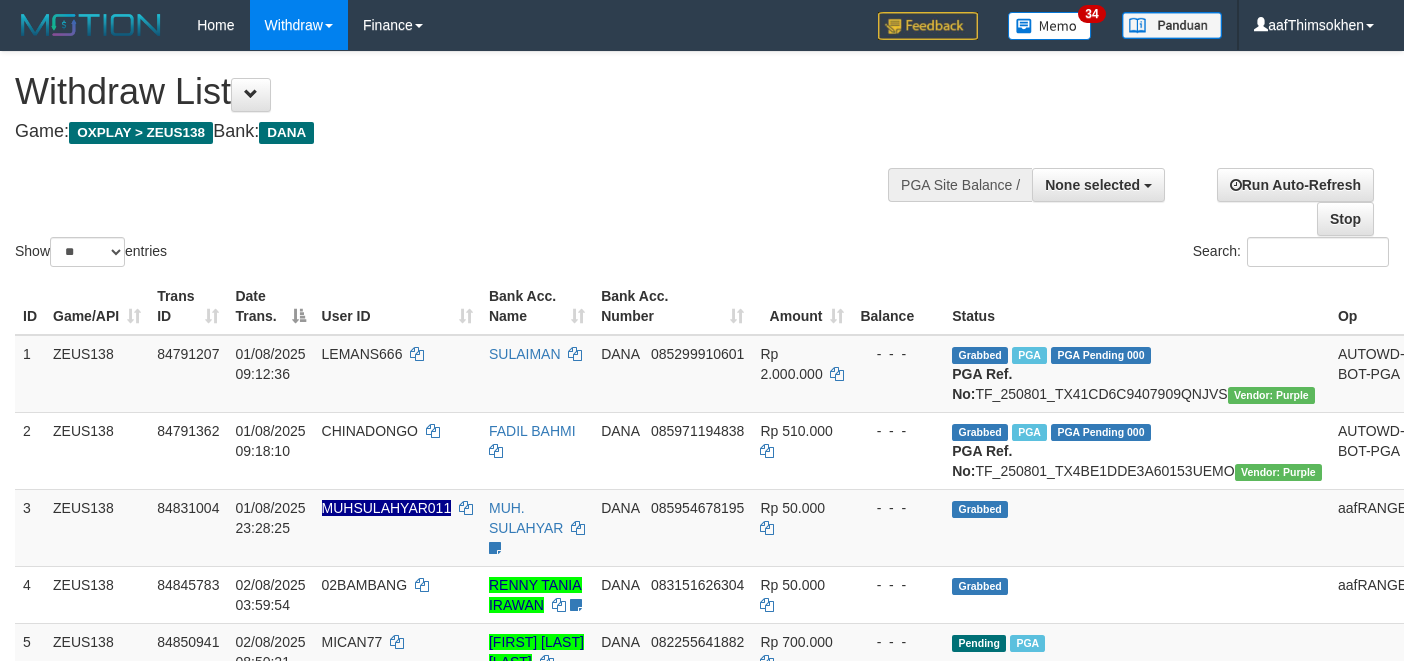 select 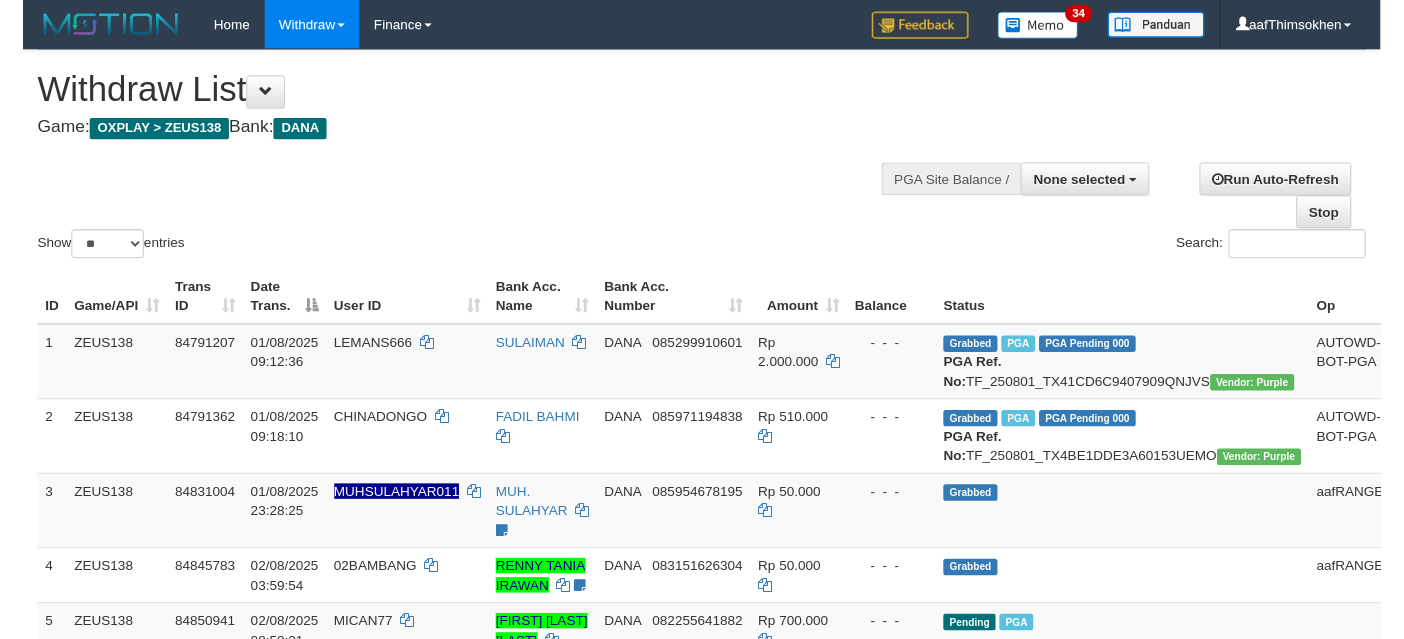 scroll, scrollTop: 337, scrollLeft: 0, axis: vertical 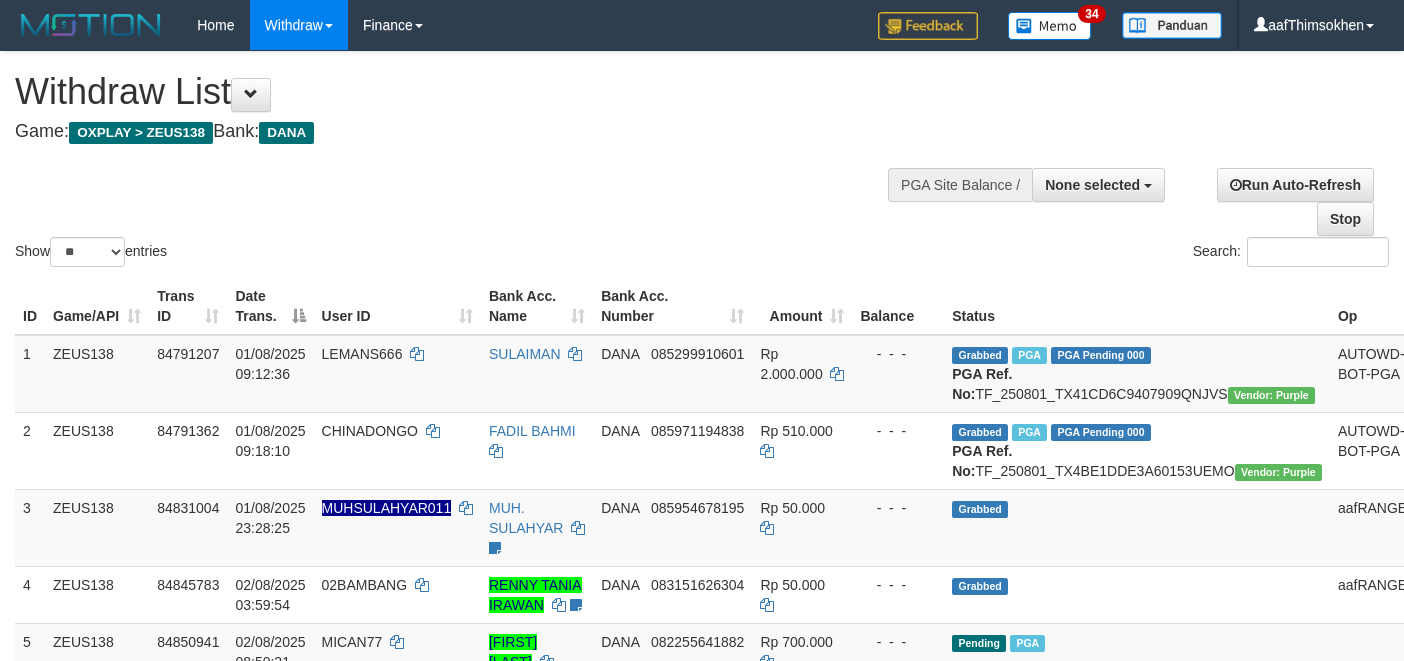 select 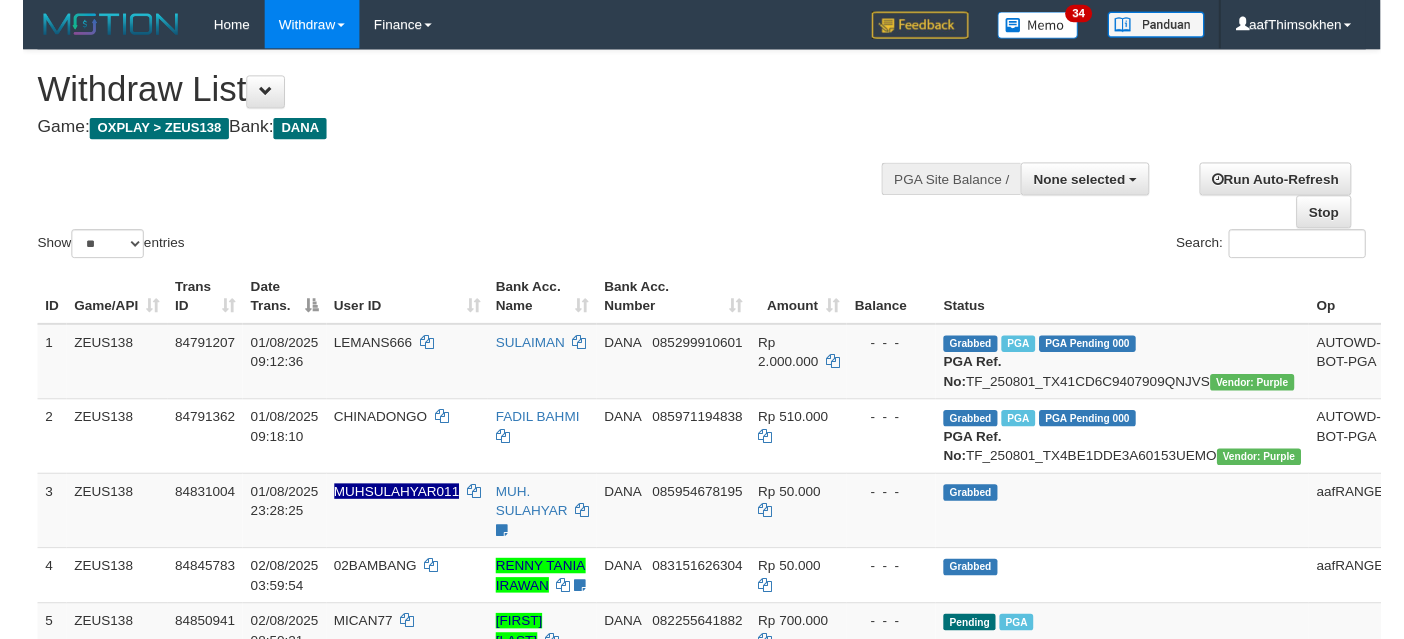 scroll, scrollTop: 337, scrollLeft: 0, axis: vertical 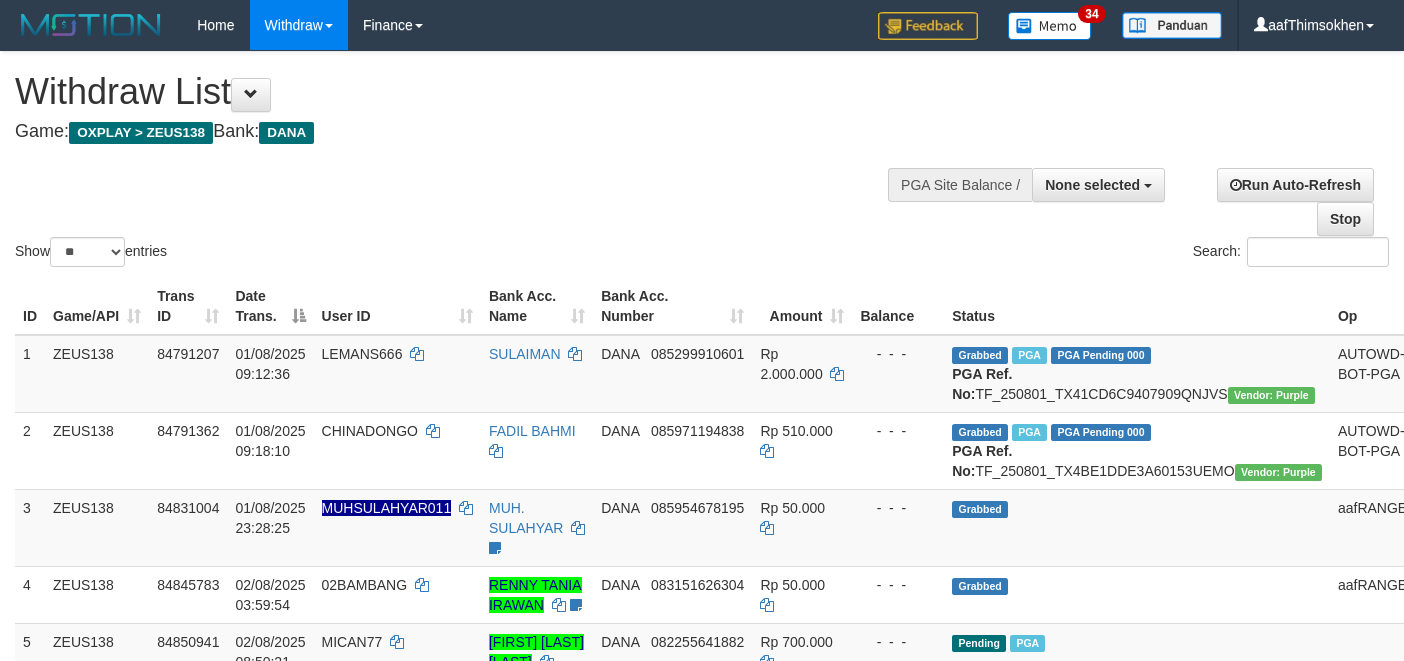 select 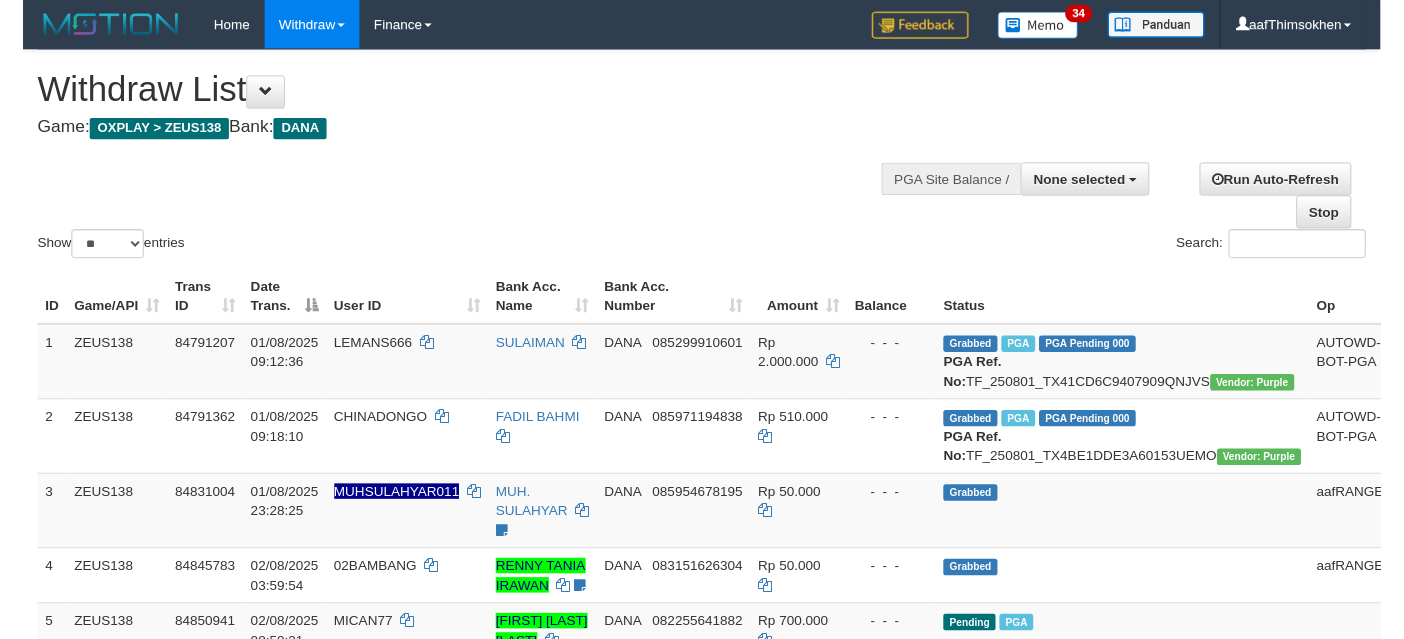 scroll, scrollTop: 337, scrollLeft: 0, axis: vertical 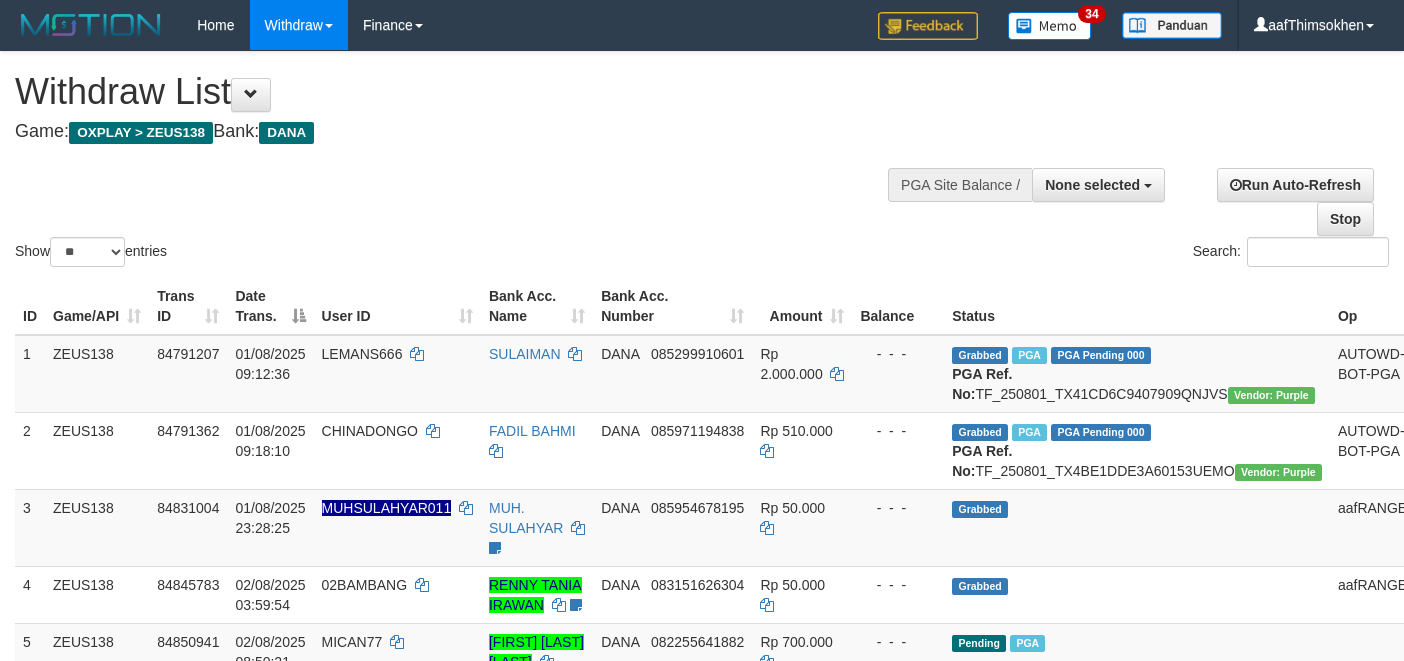 select 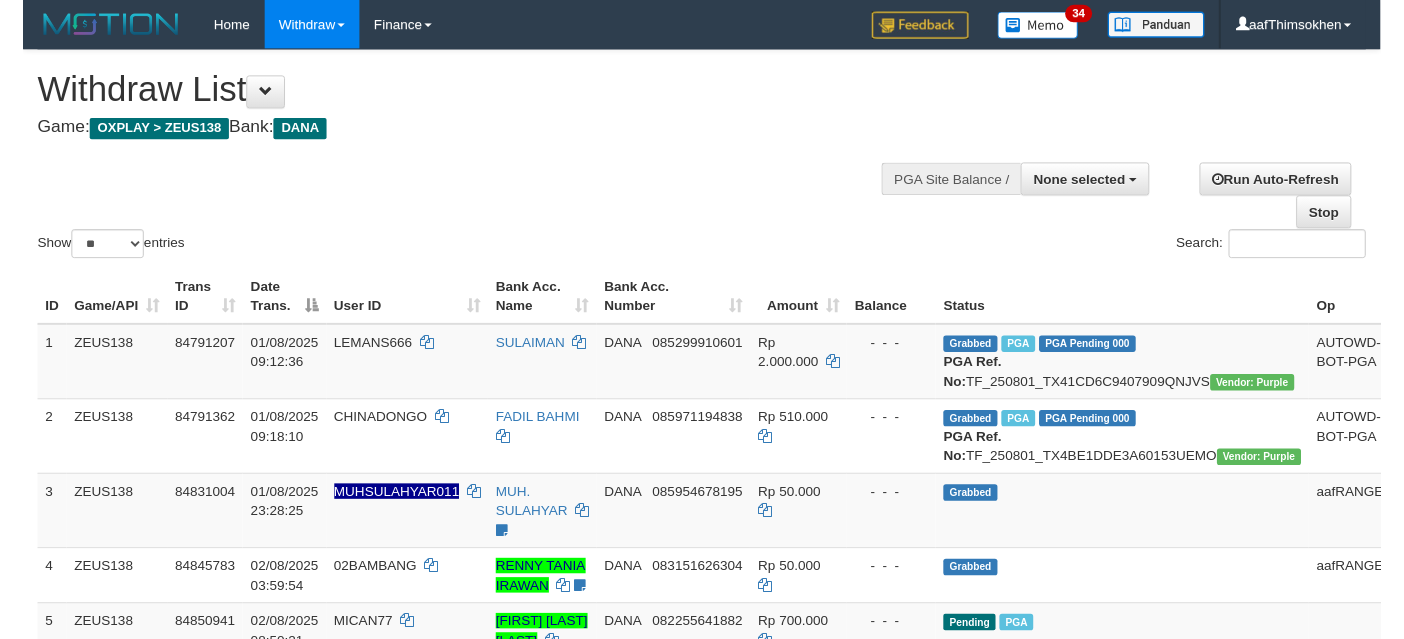 scroll, scrollTop: 337, scrollLeft: 0, axis: vertical 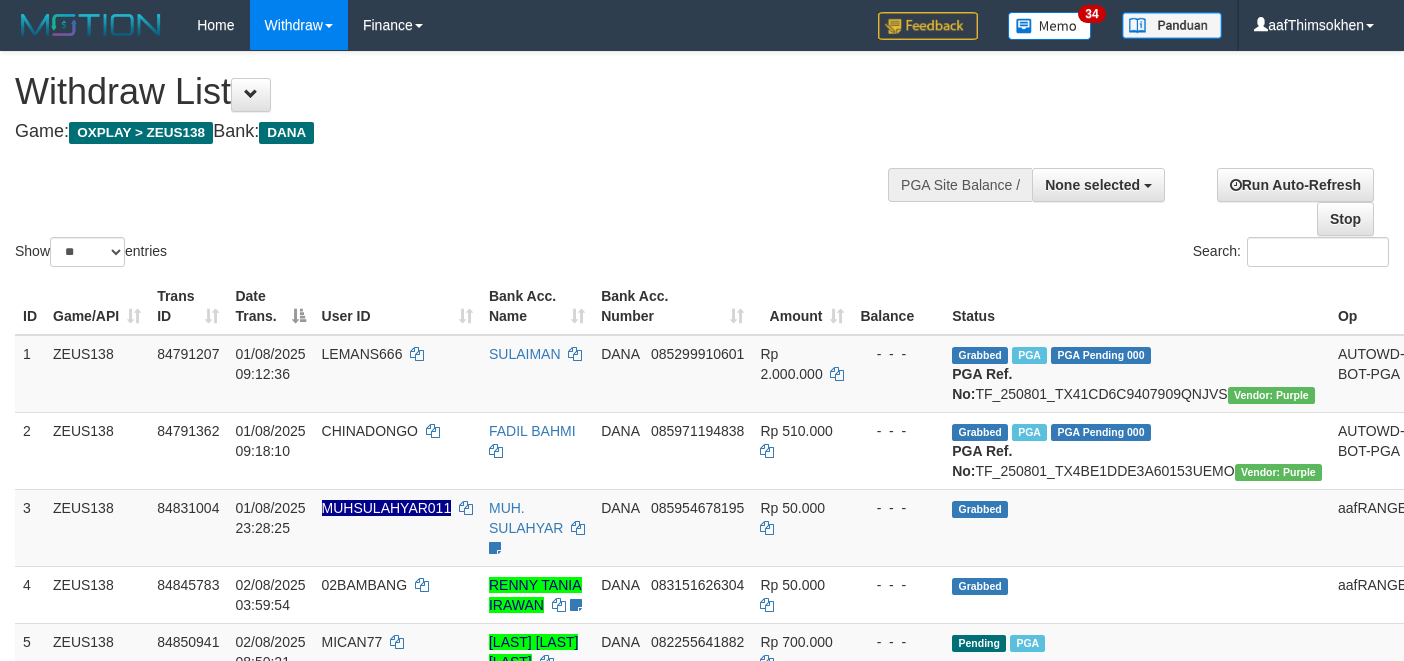 select 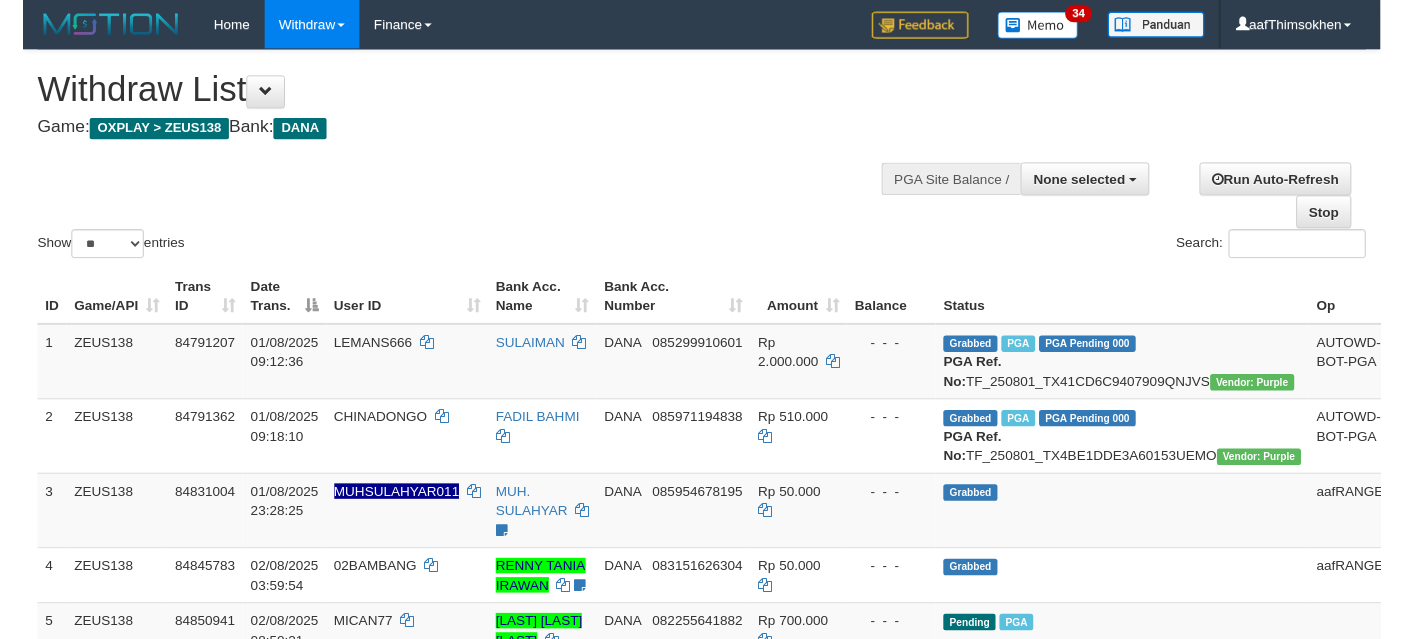 scroll, scrollTop: 337, scrollLeft: 0, axis: vertical 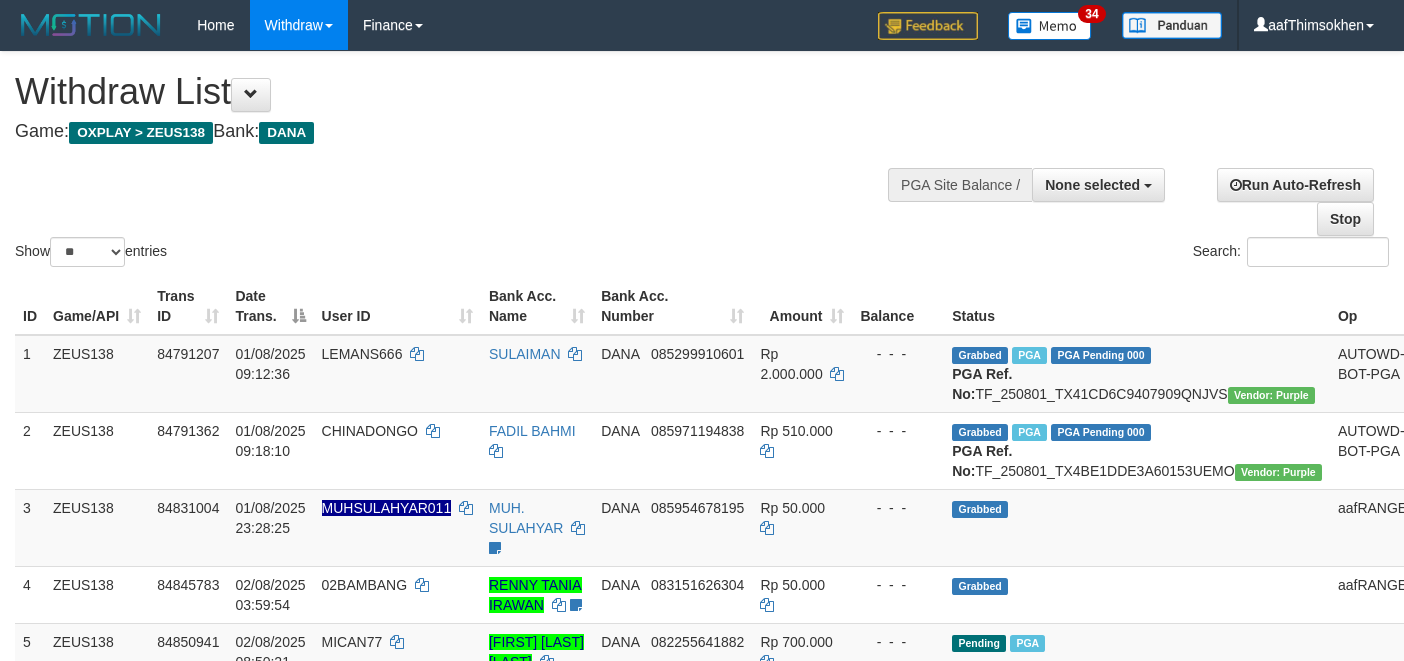 select 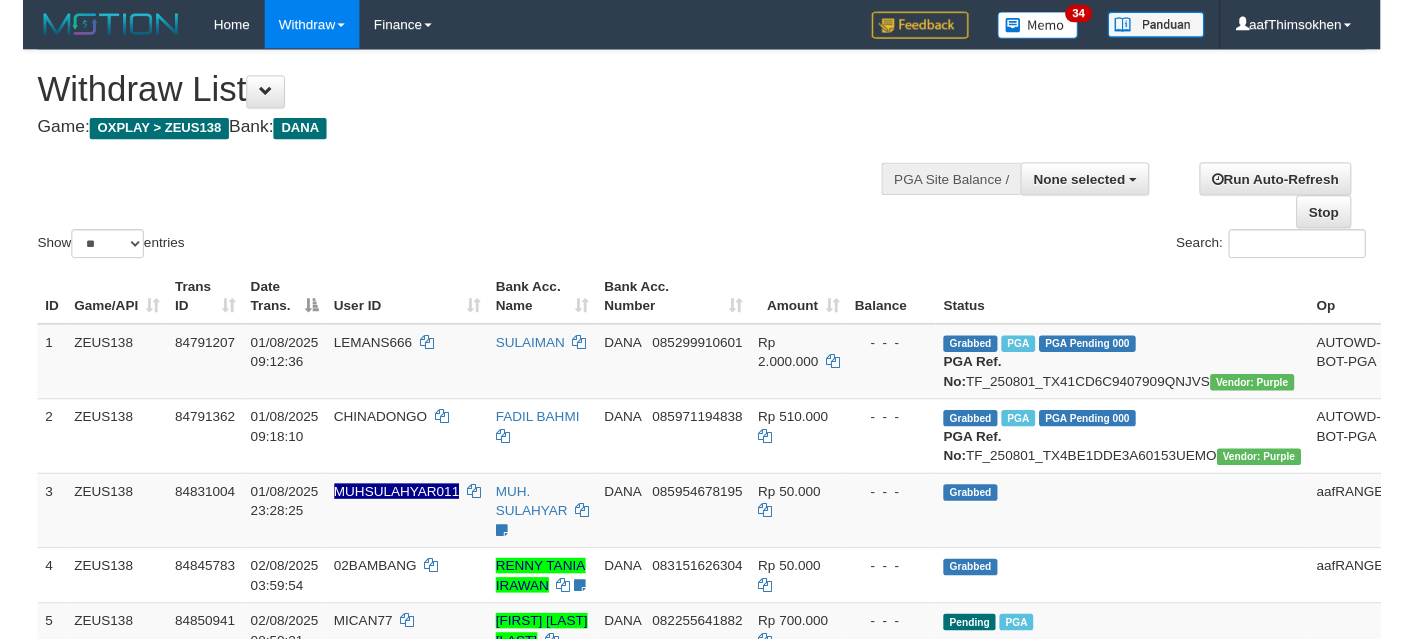 scroll, scrollTop: 337, scrollLeft: 0, axis: vertical 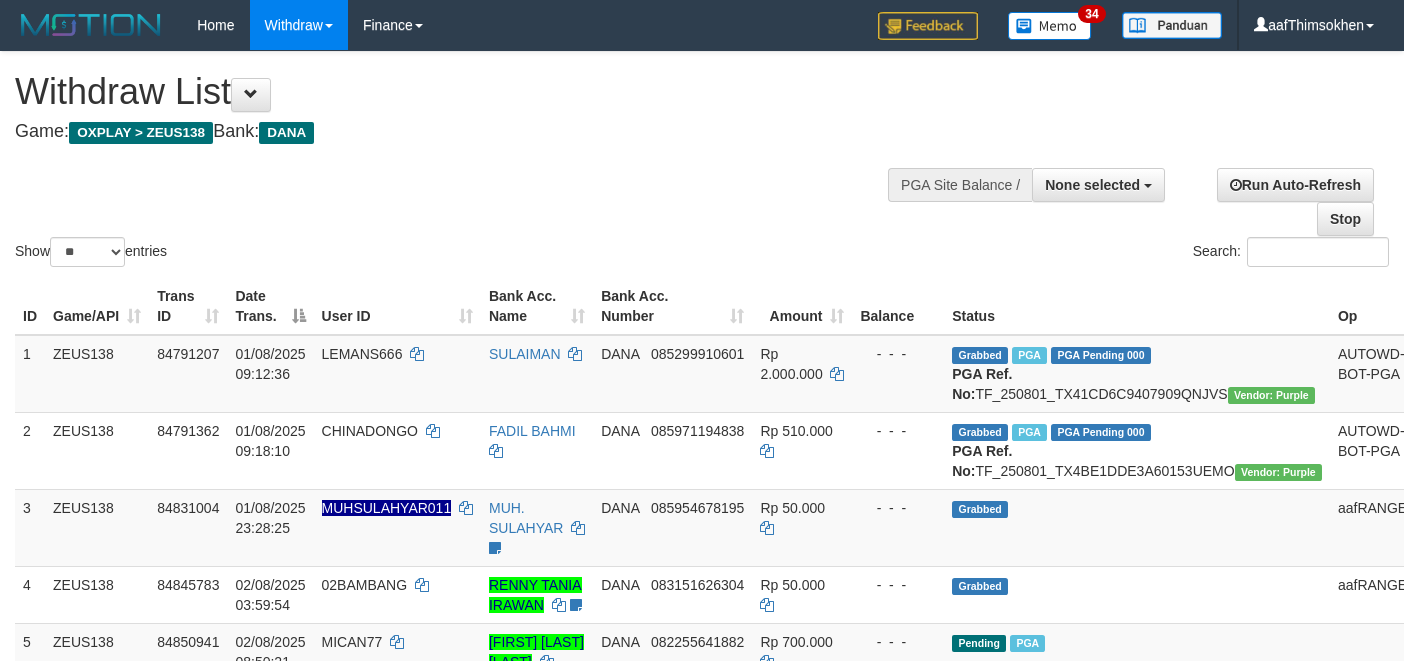 select 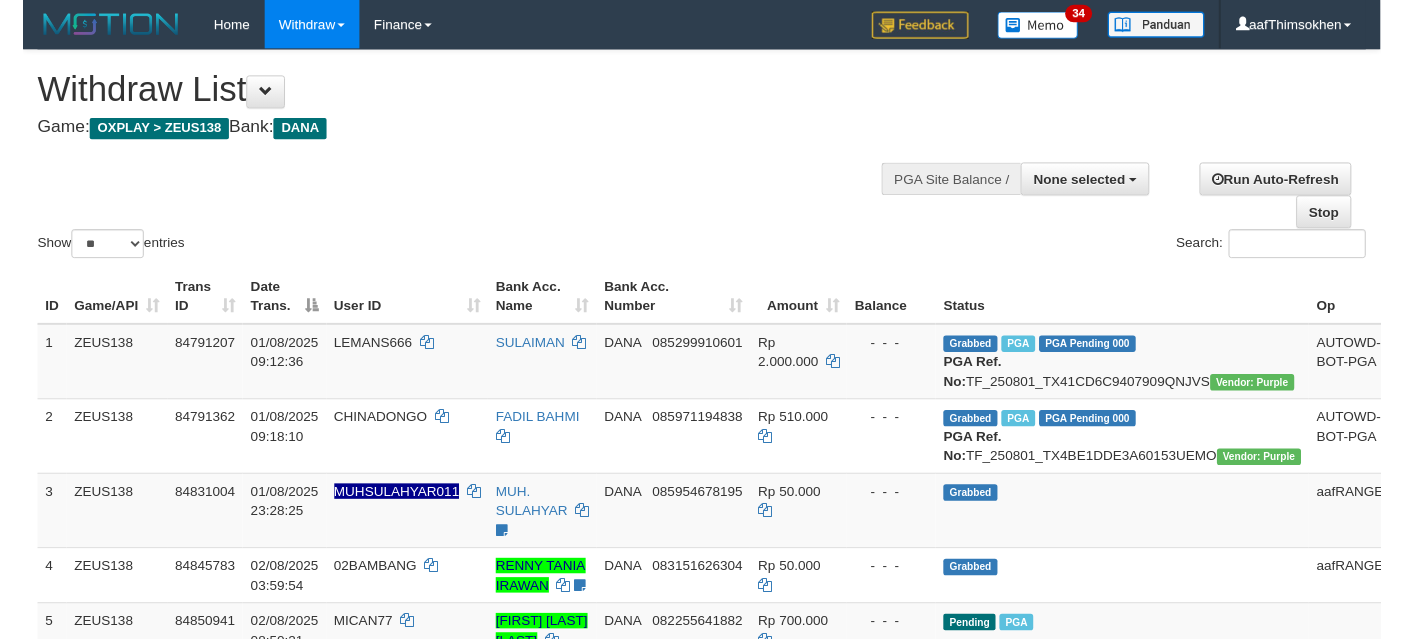 scroll, scrollTop: 337, scrollLeft: 0, axis: vertical 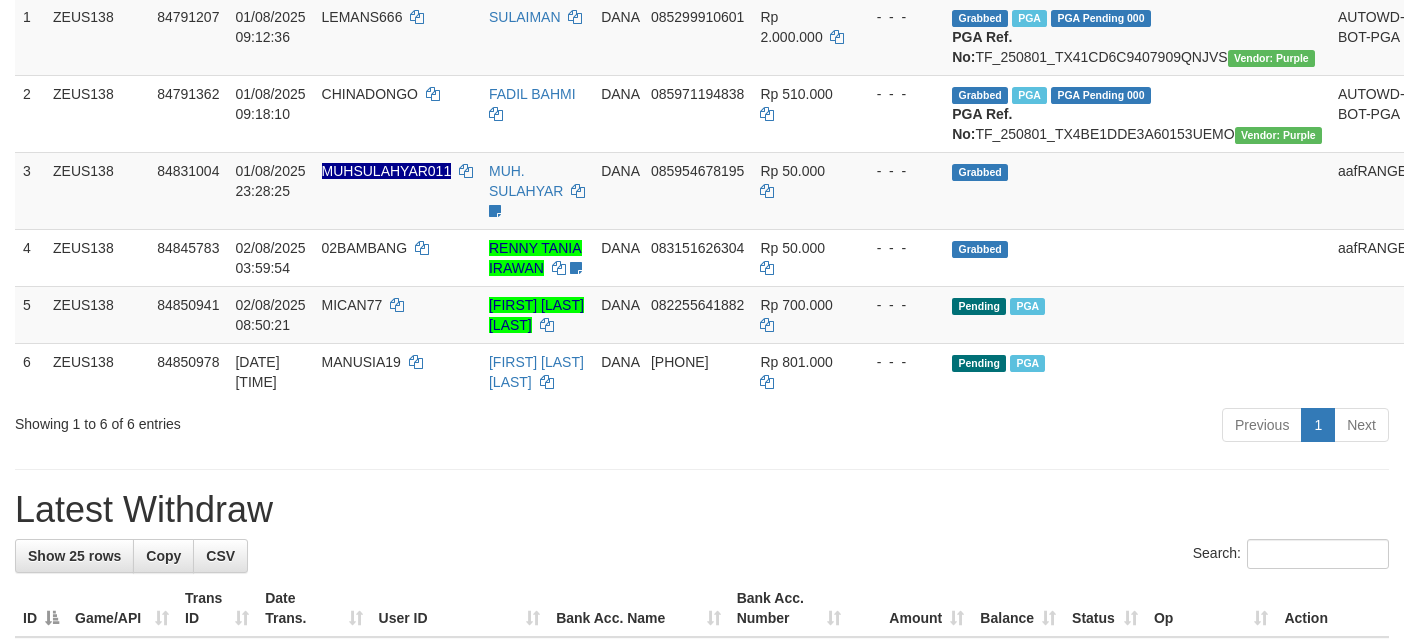 drag, startPoint x: 679, startPoint y: 562, endPoint x: 684, endPoint y: 553, distance: 10.29563 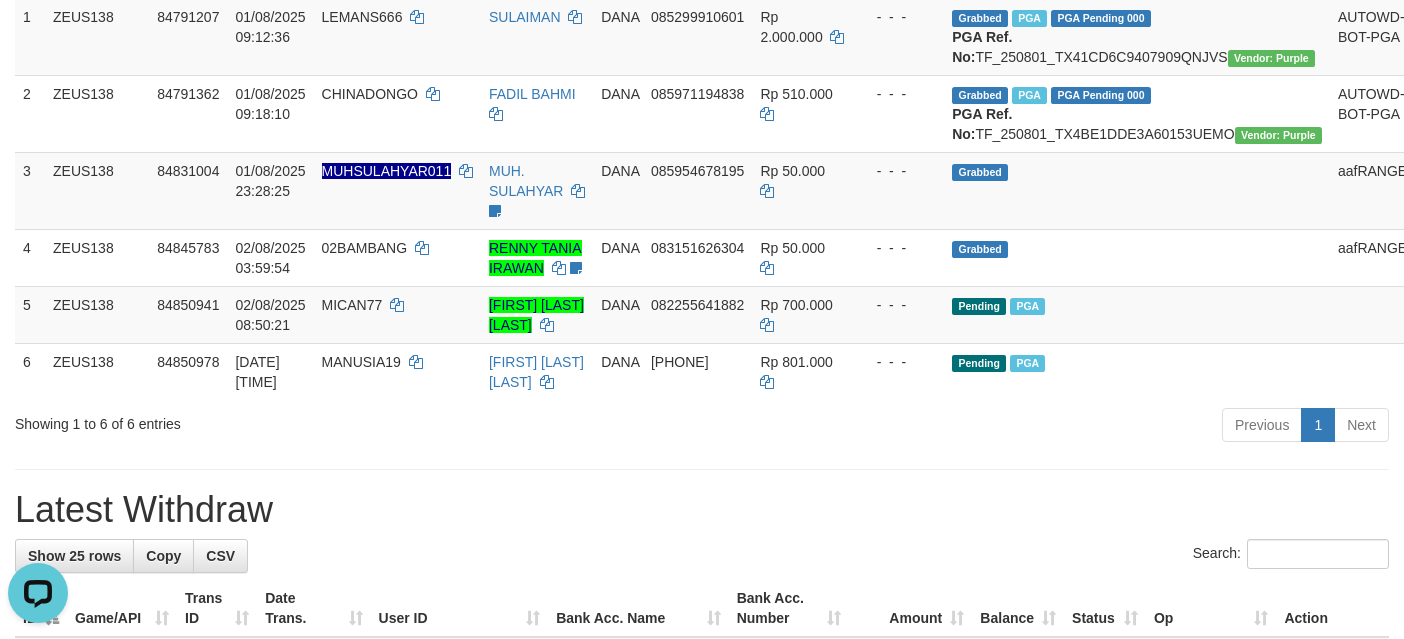 scroll, scrollTop: 0, scrollLeft: 0, axis: both 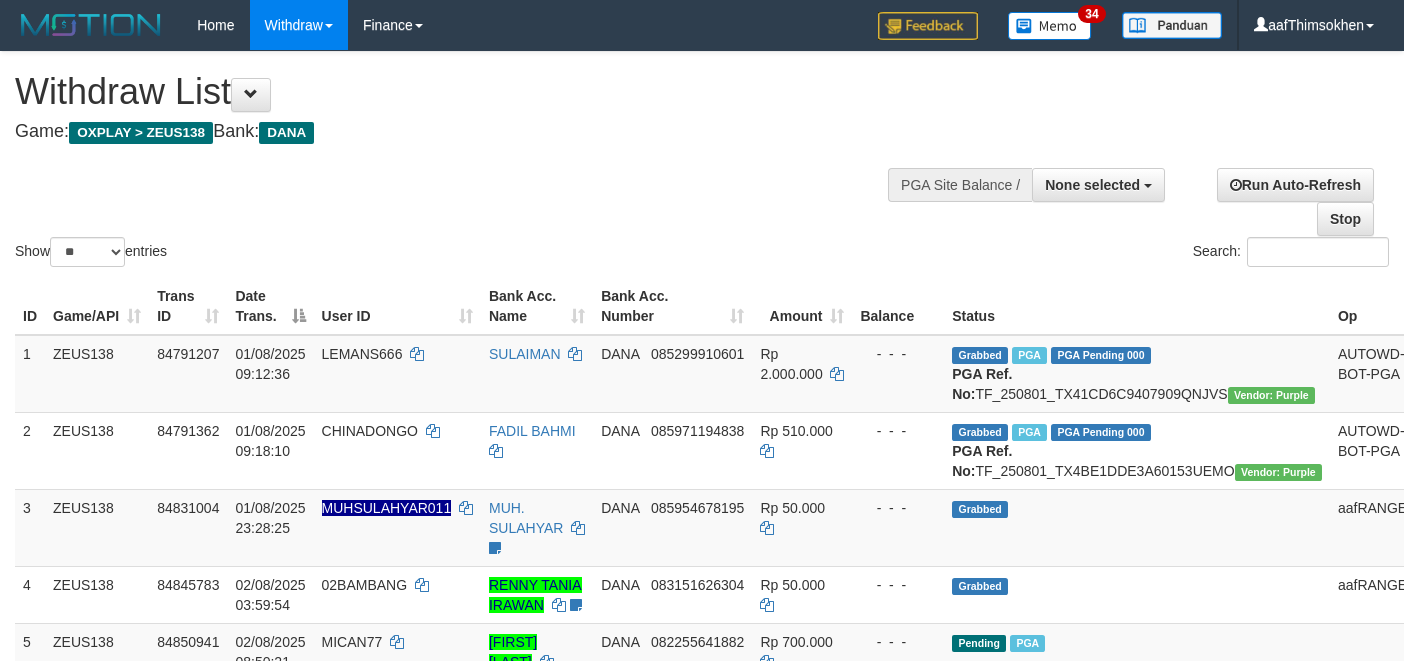 select 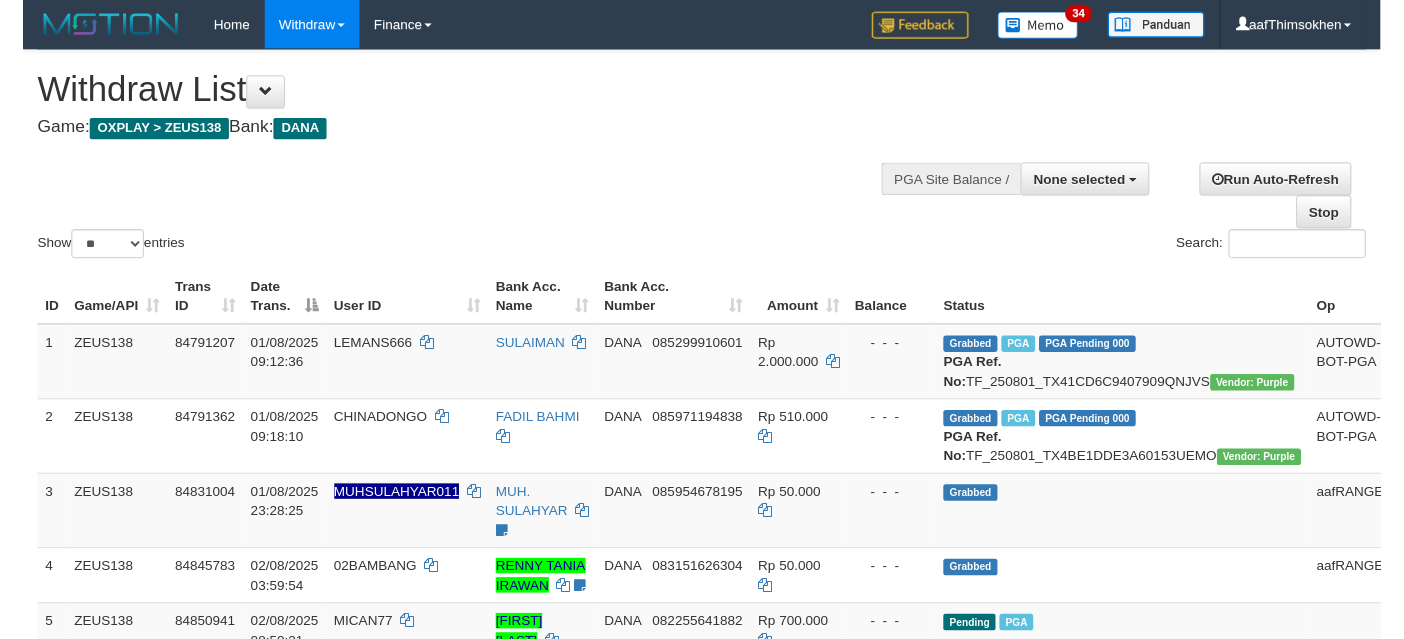 scroll, scrollTop: 337, scrollLeft: 0, axis: vertical 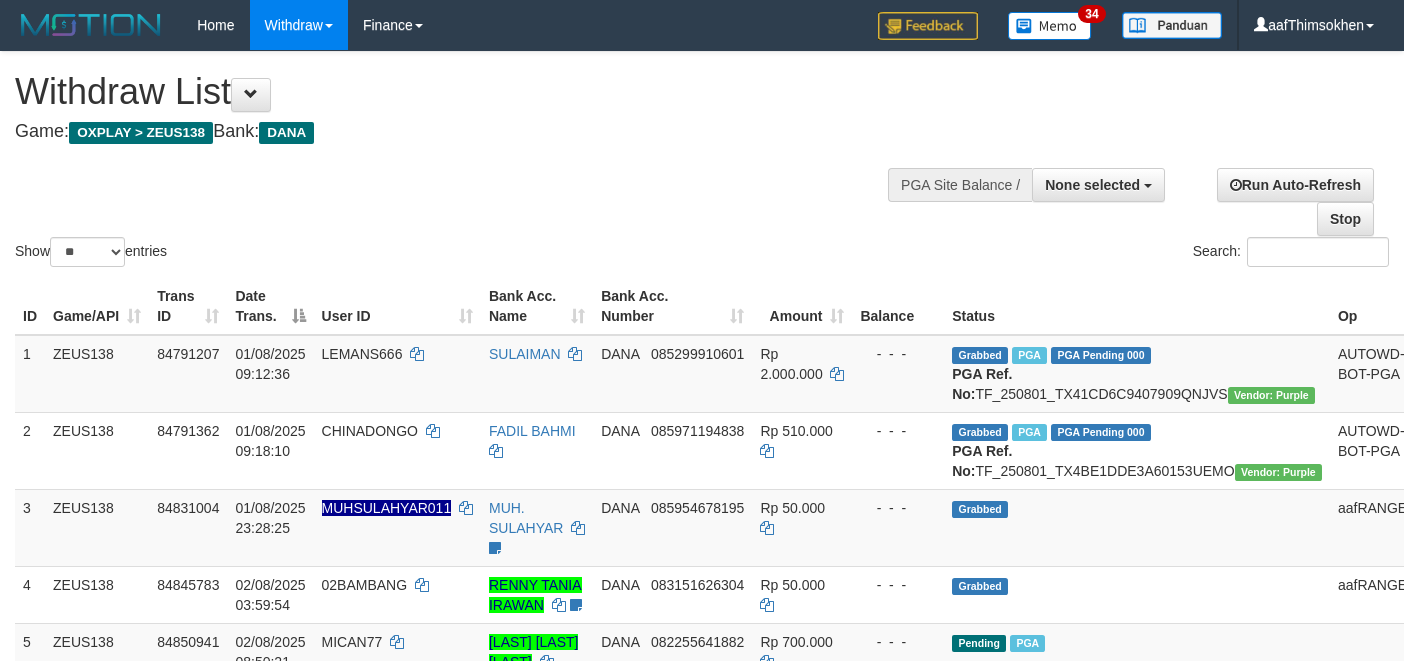 select 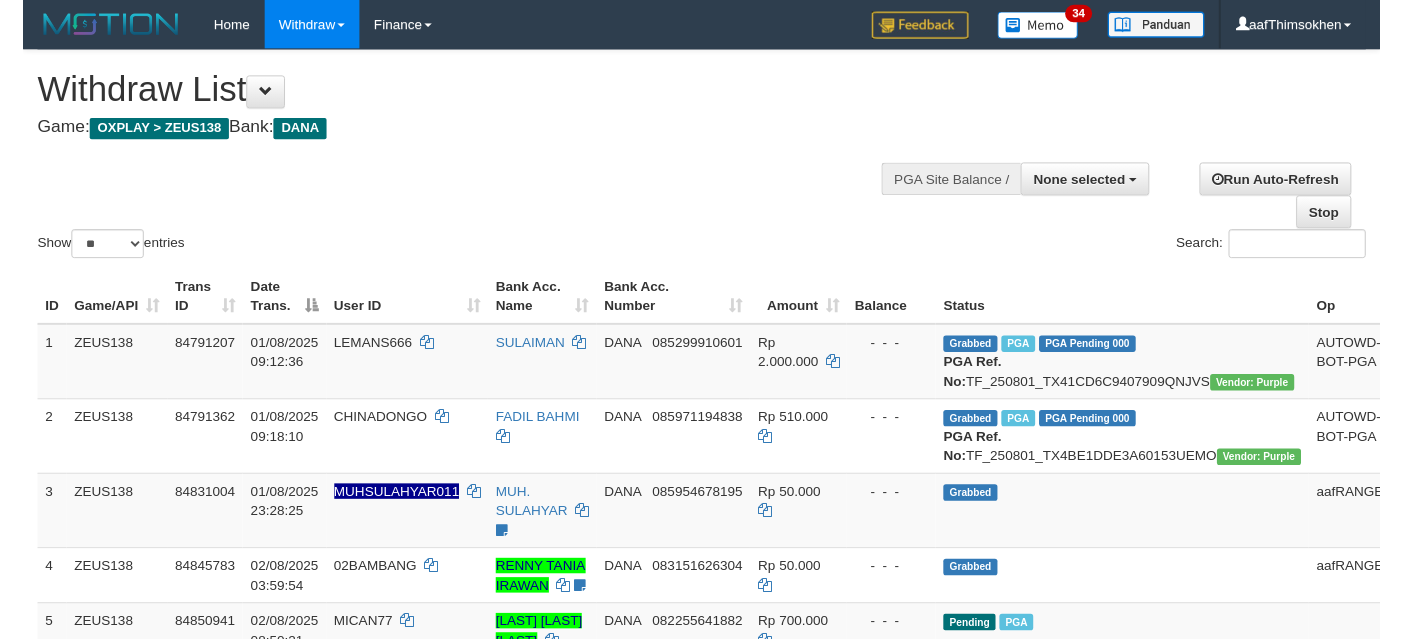 scroll, scrollTop: 337, scrollLeft: 0, axis: vertical 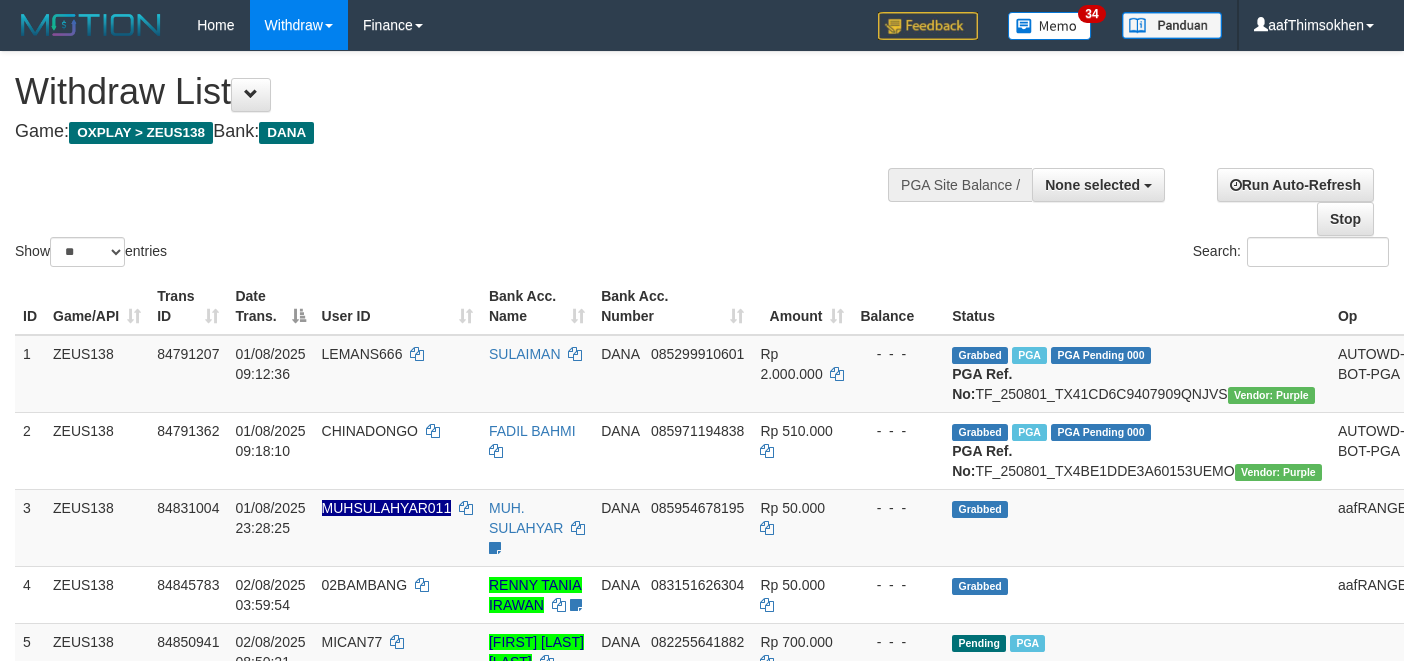 select 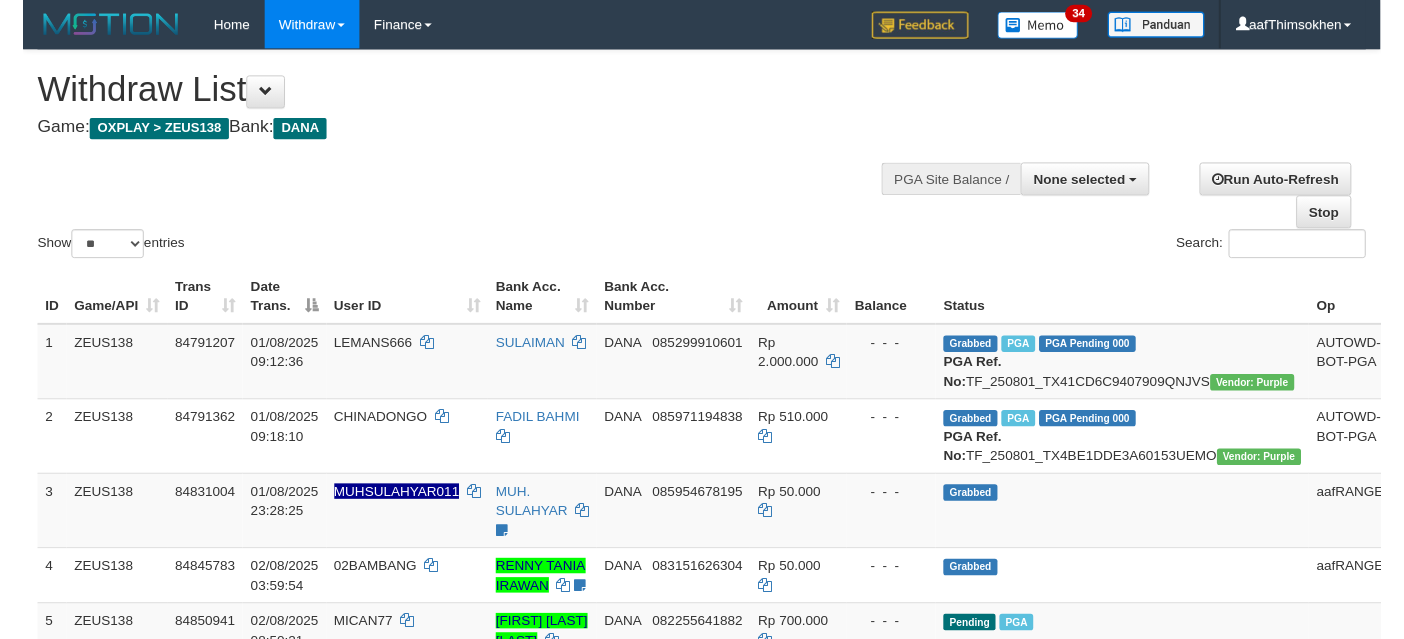 scroll, scrollTop: 337, scrollLeft: 0, axis: vertical 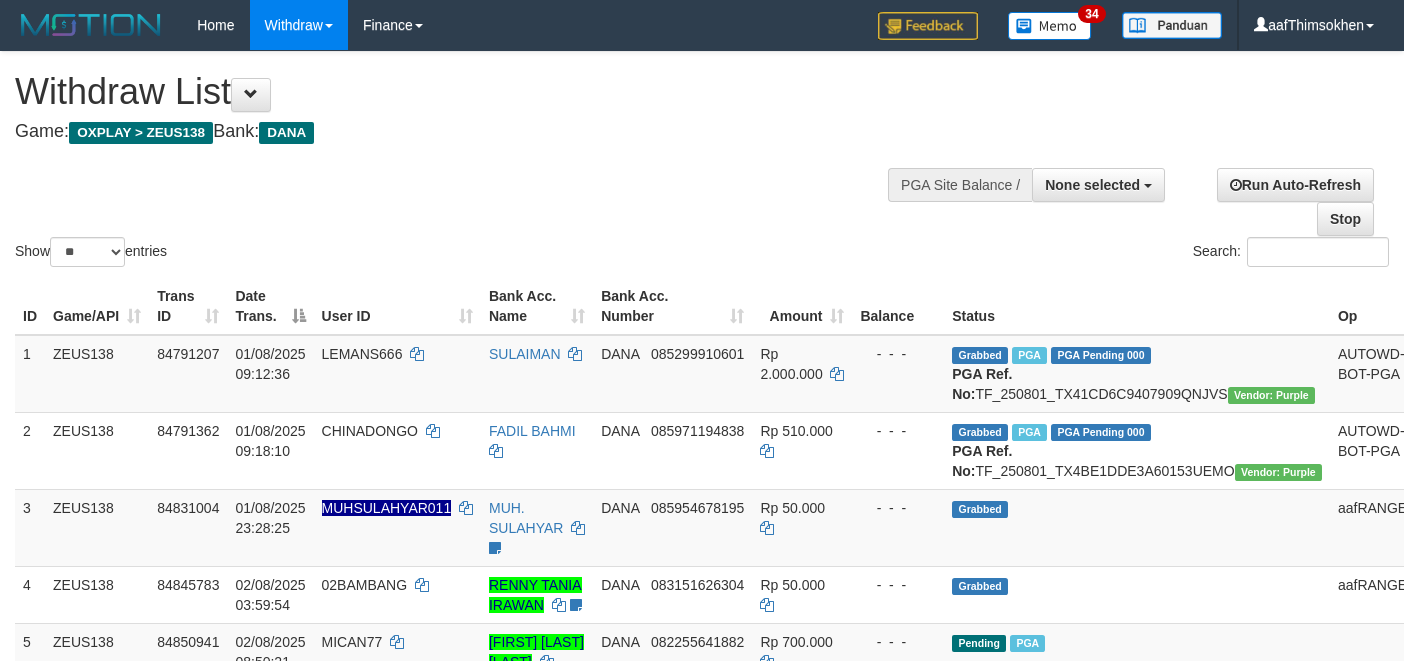 select 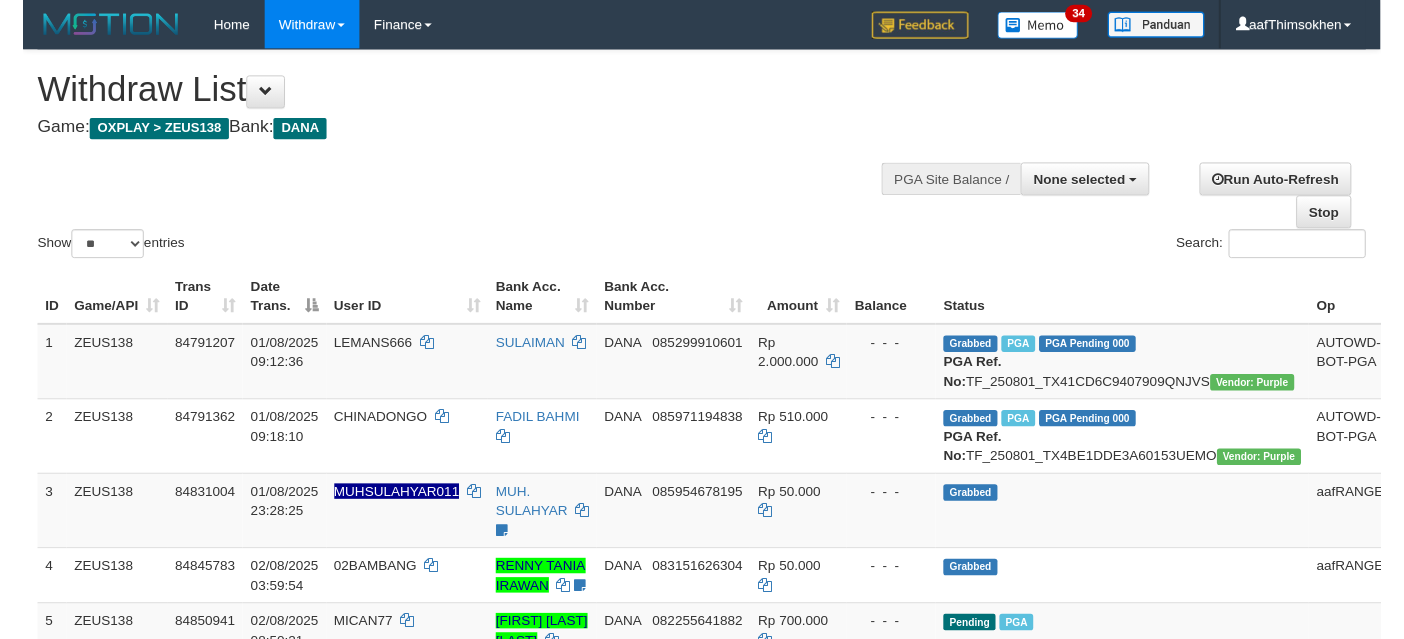 scroll, scrollTop: 337, scrollLeft: 0, axis: vertical 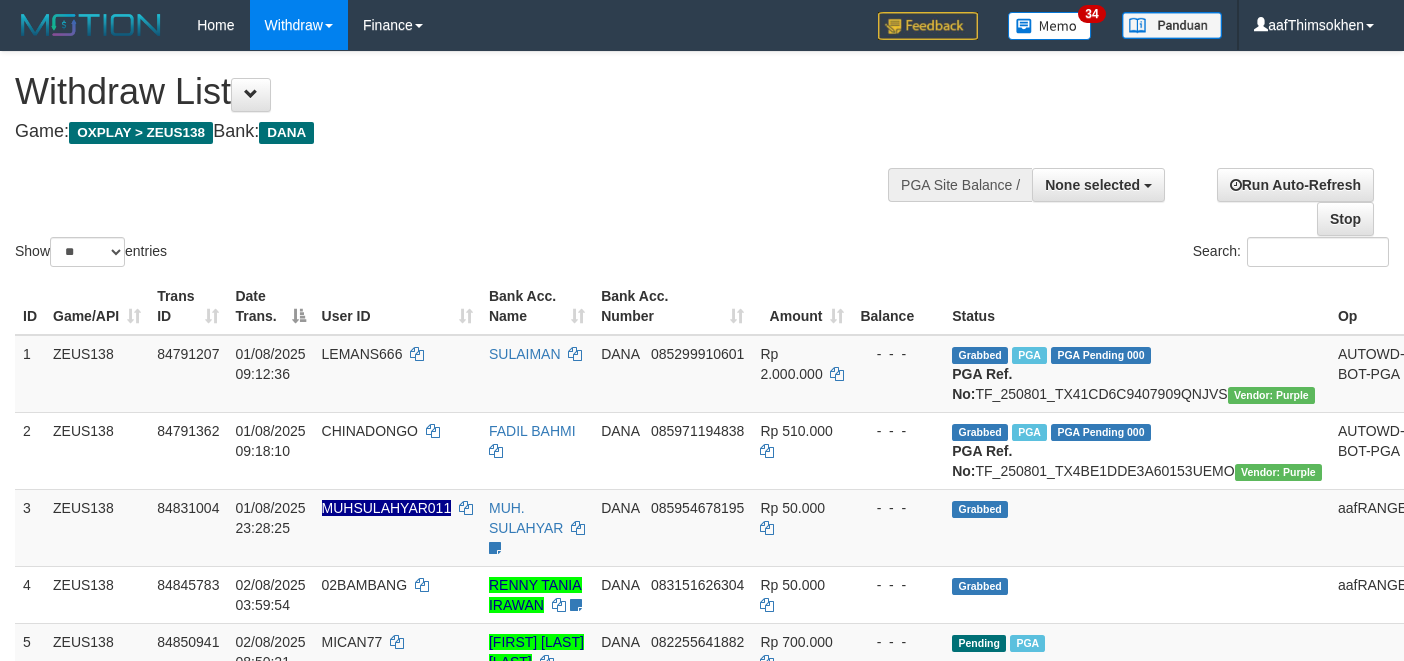 select 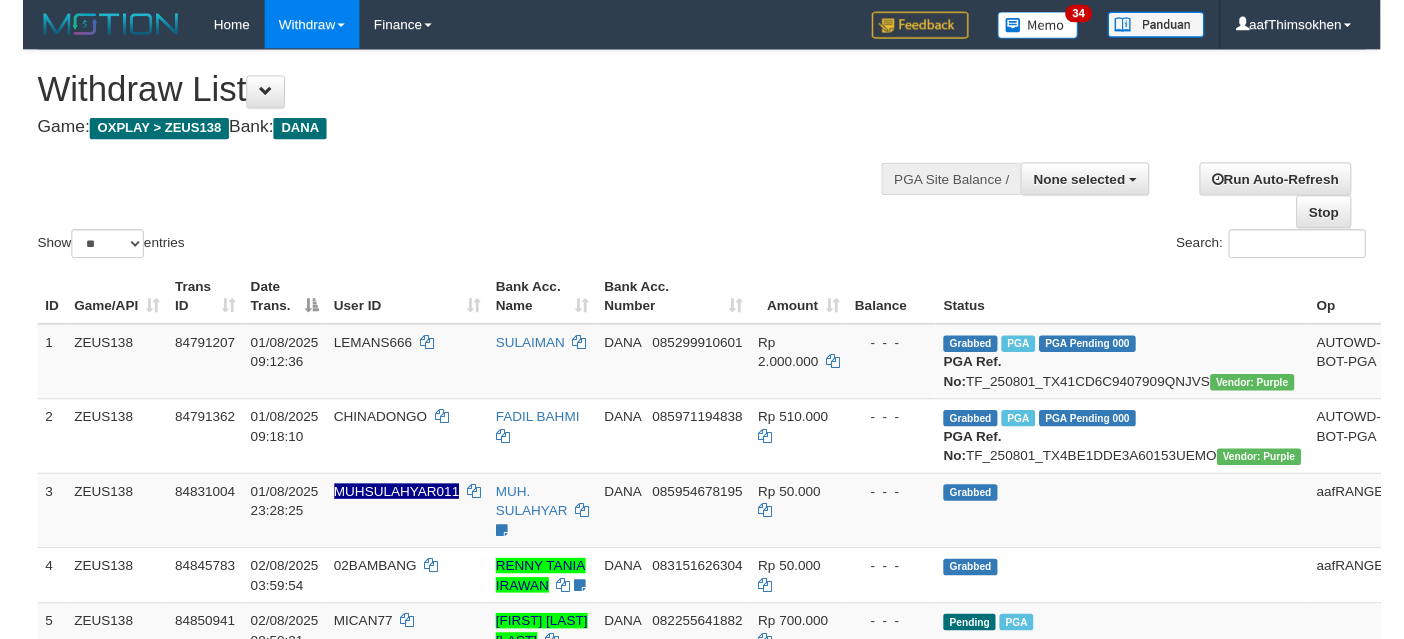 scroll, scrollTop: 337, scrollLeft: 0, axis: vertical 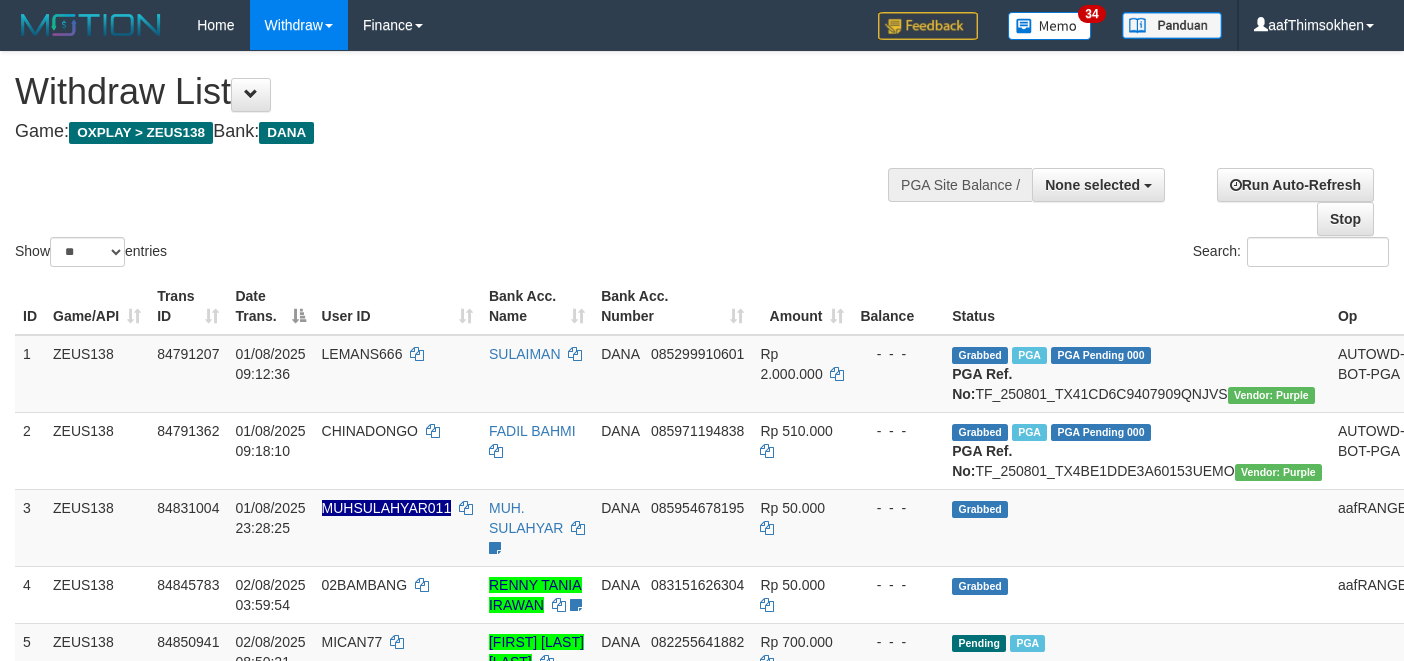 select 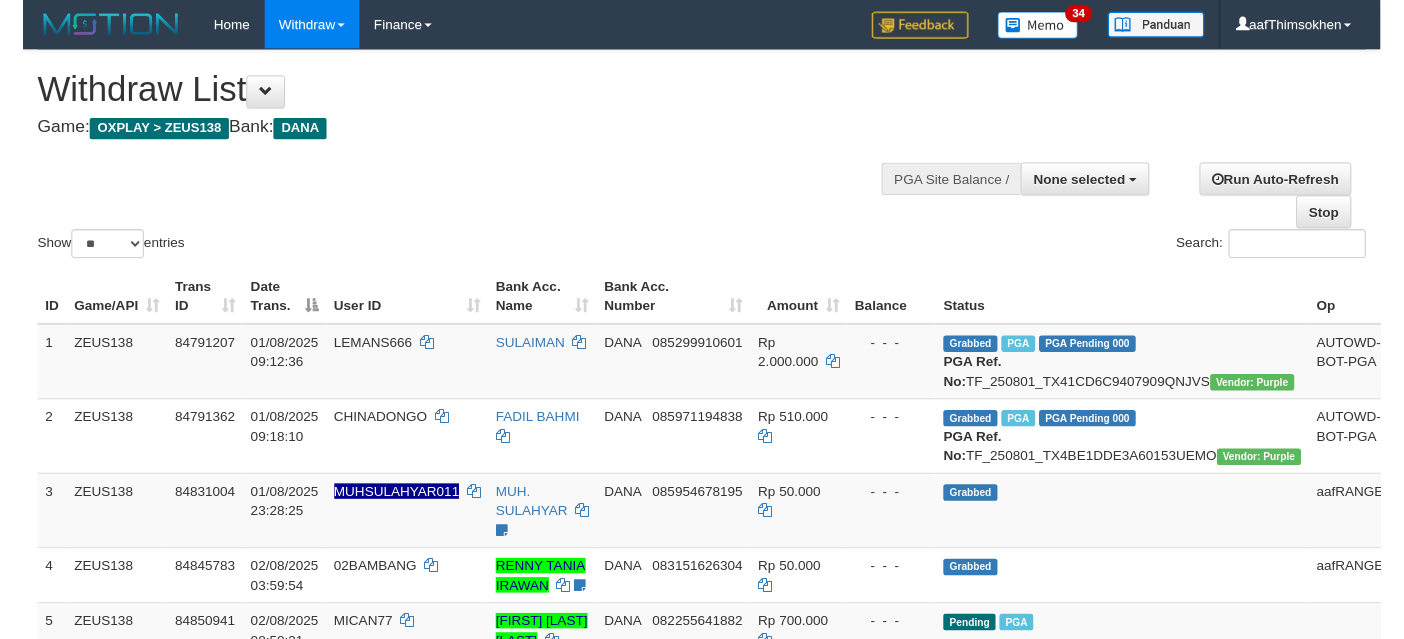 scroll, scrollTop: 337, scrollLeft: 0, axis: vertical 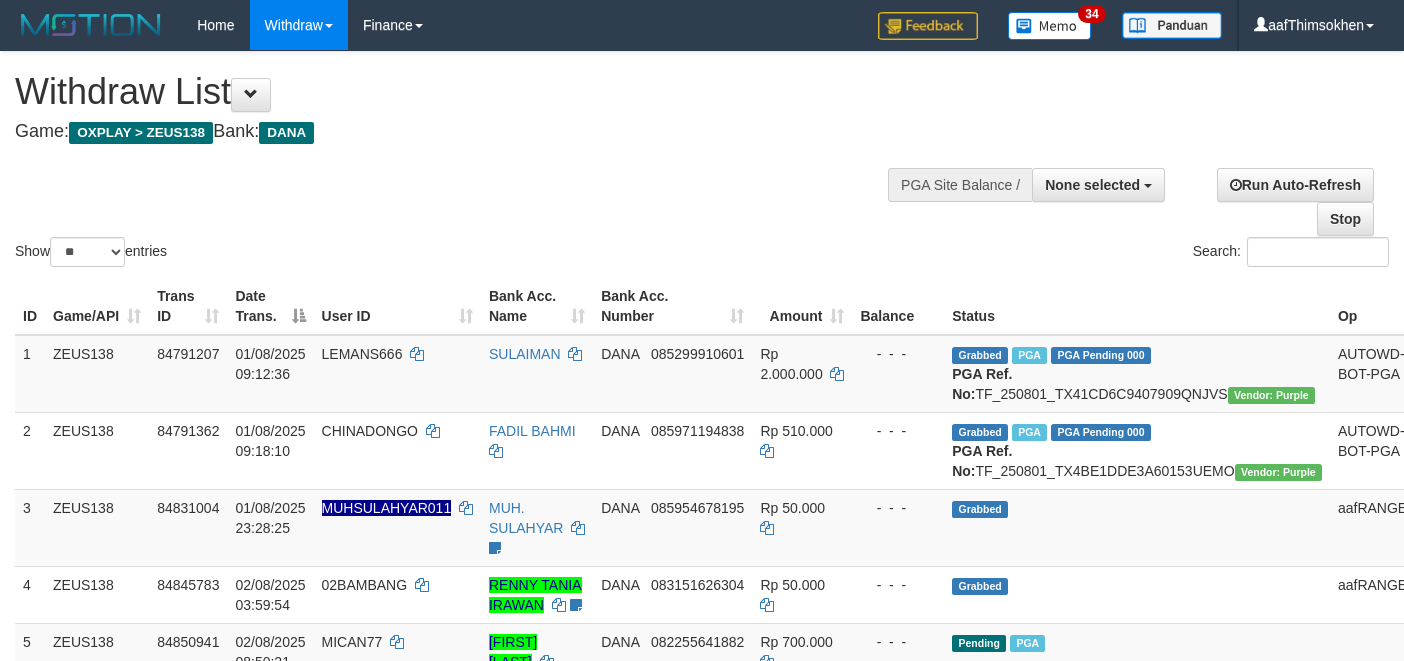 select 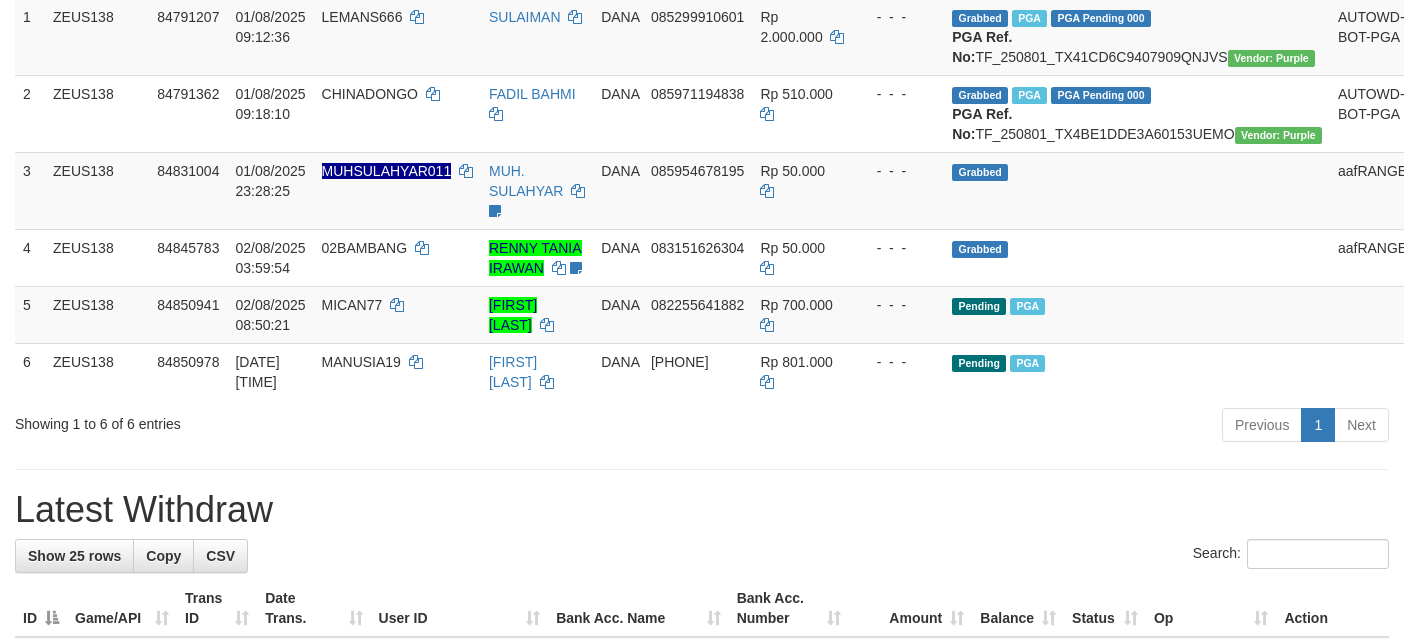 scroll, scrollTop: 337, scrollLeft: 0, axis: vertical 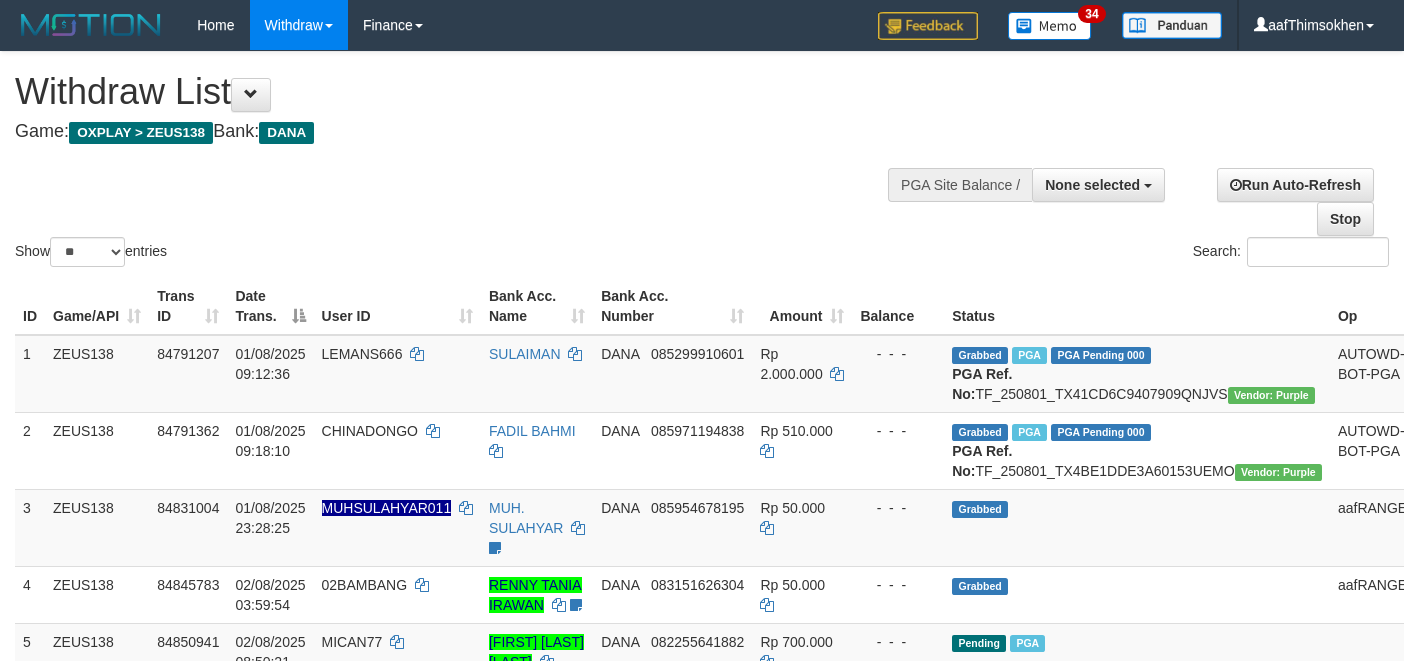 select 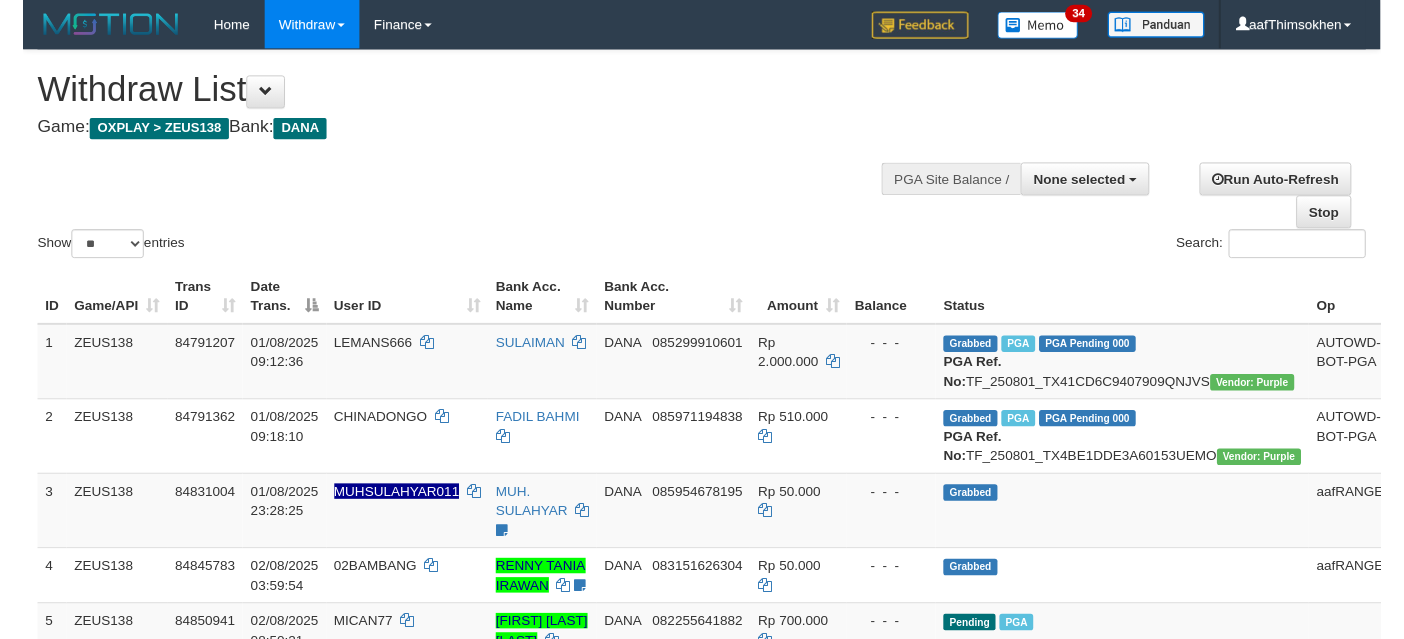 scroll, scrollTop: 337, scrollLeft: 0, axis: vertical 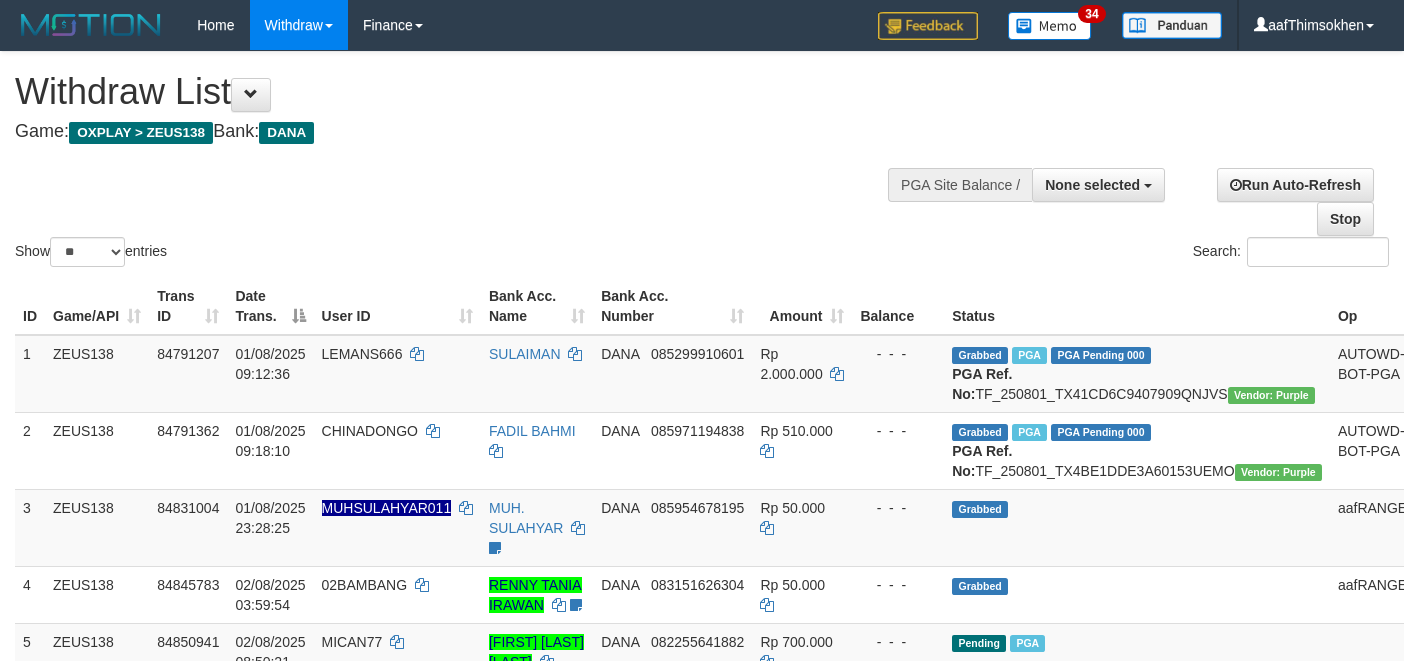 select 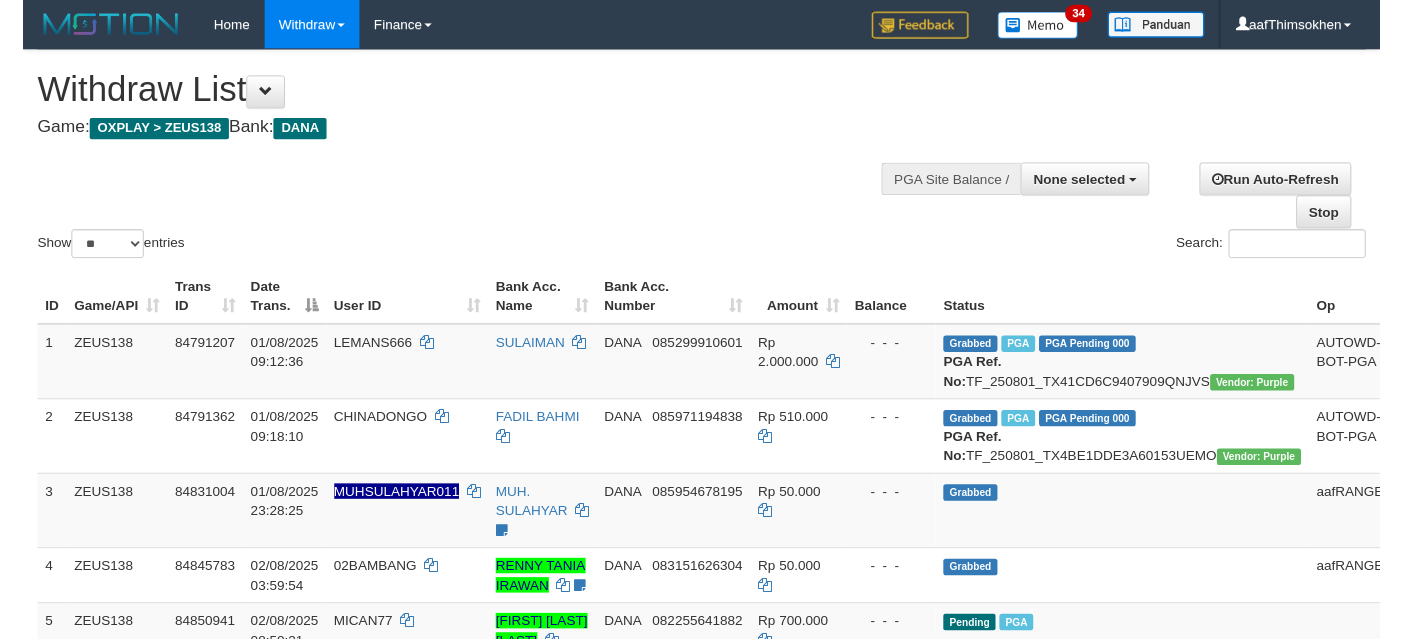 scroll, scrollTop: 337, scrollLeft: 0, axis: vertical 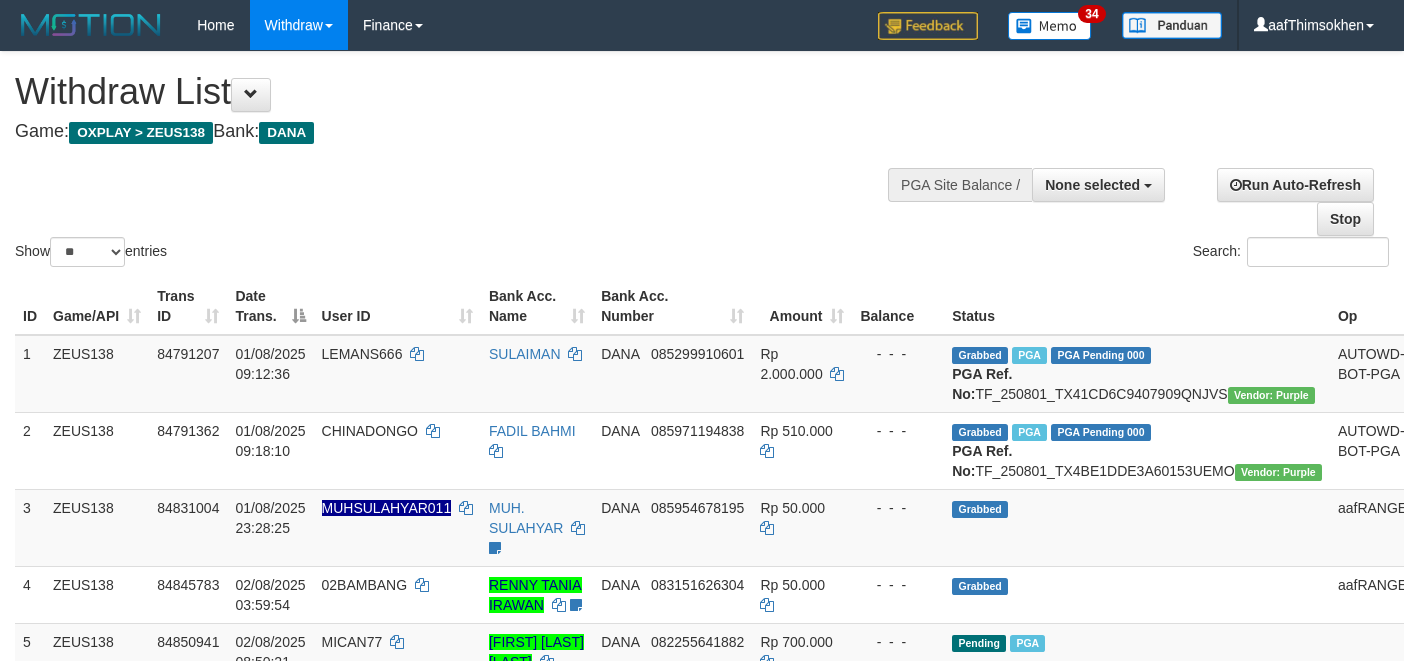 select 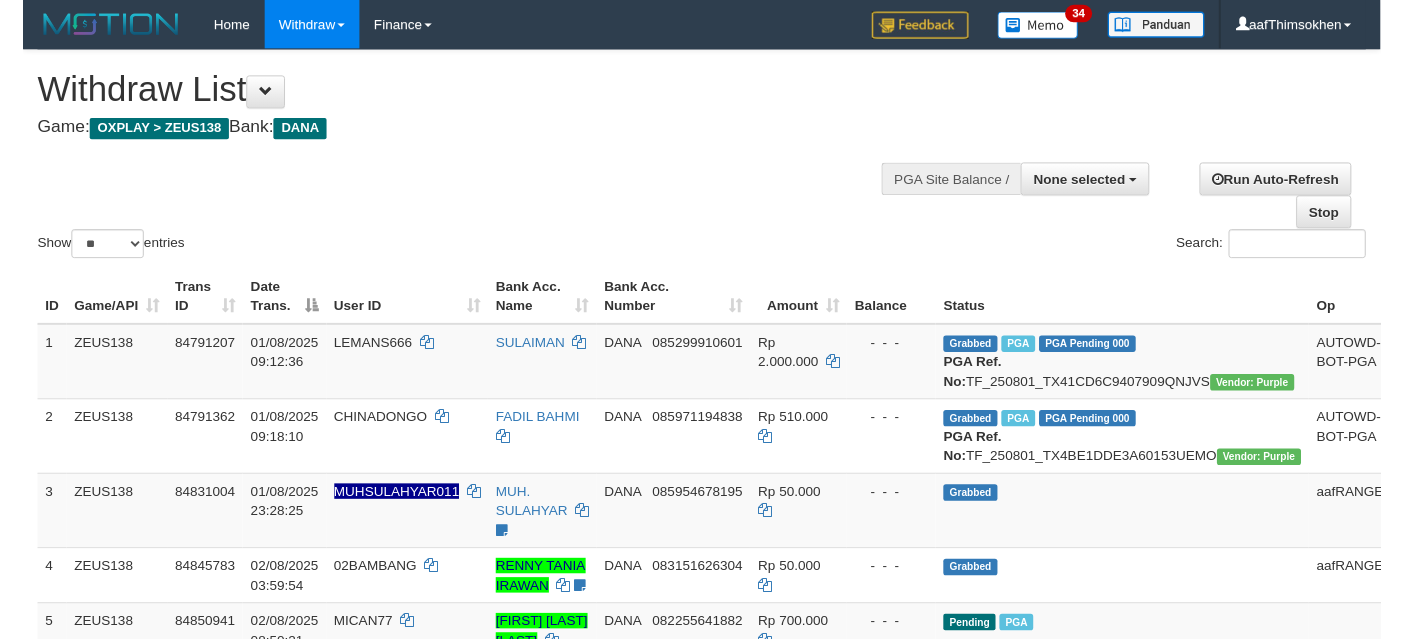 scroll, scrollTop: 337, scrollLeft: 0, axis: vertical 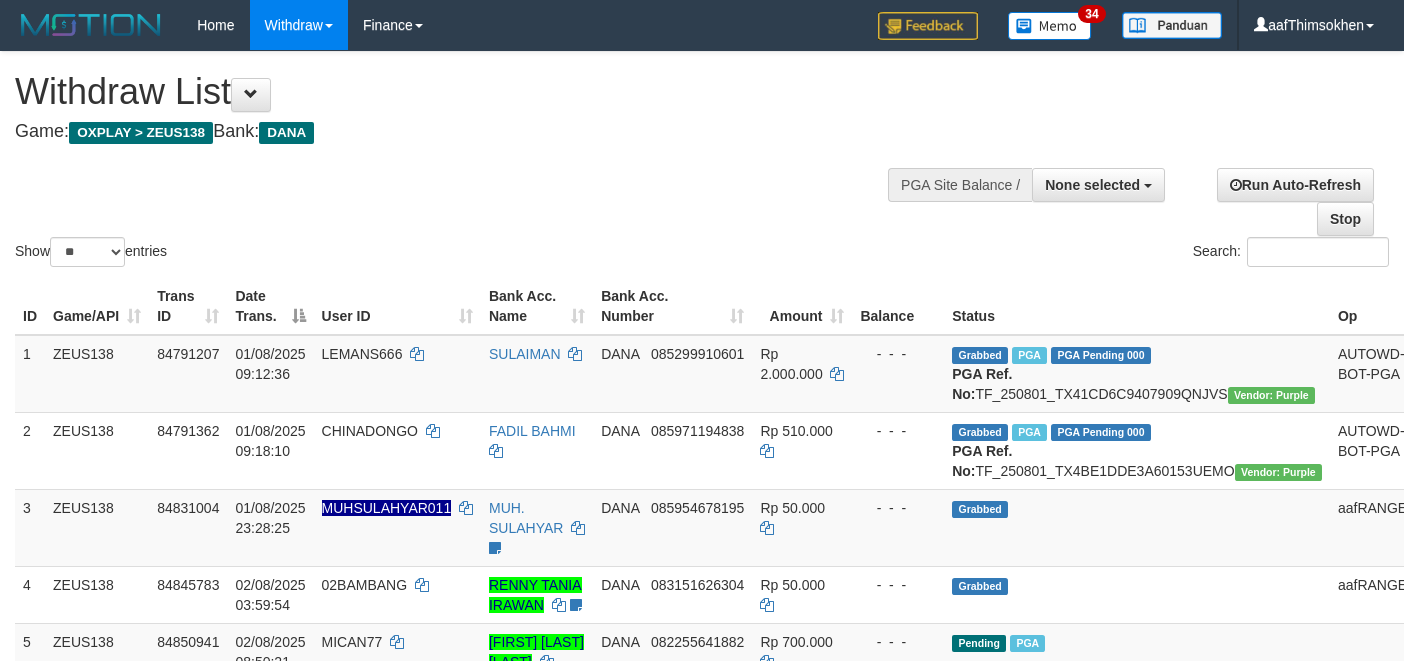 select 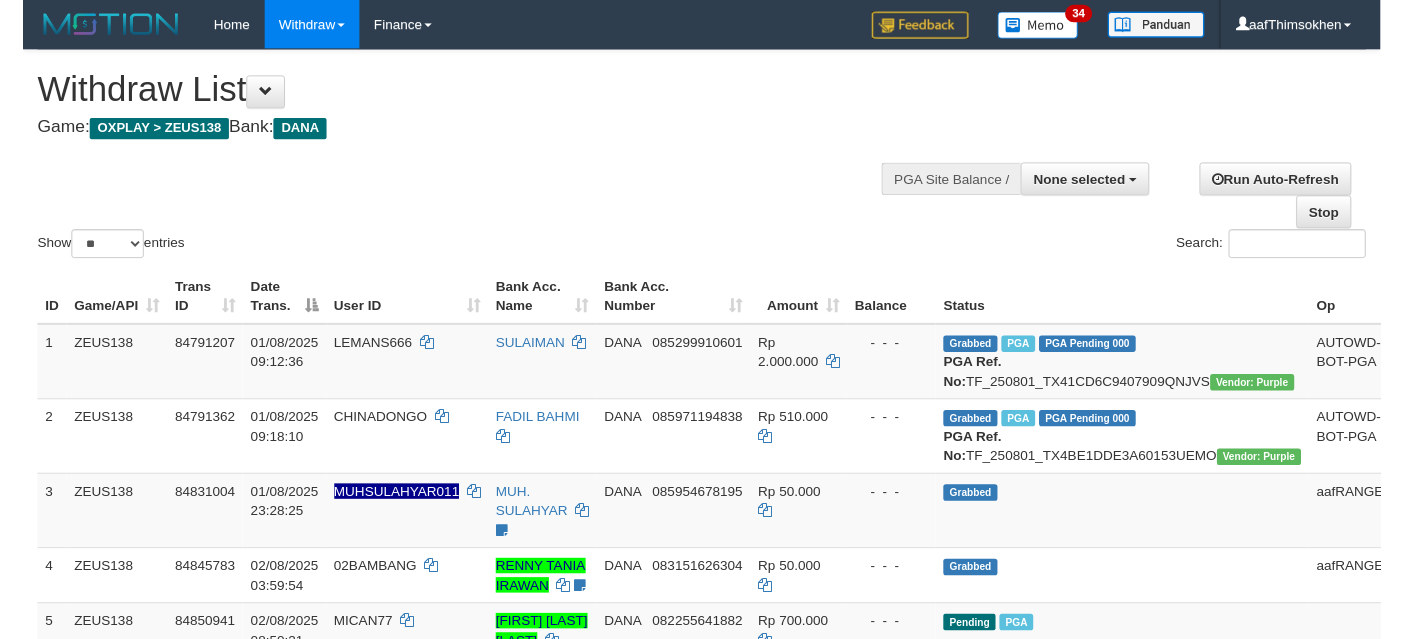 scroll, scrollTop: 337, scrollLeft: 0, axis: vertical 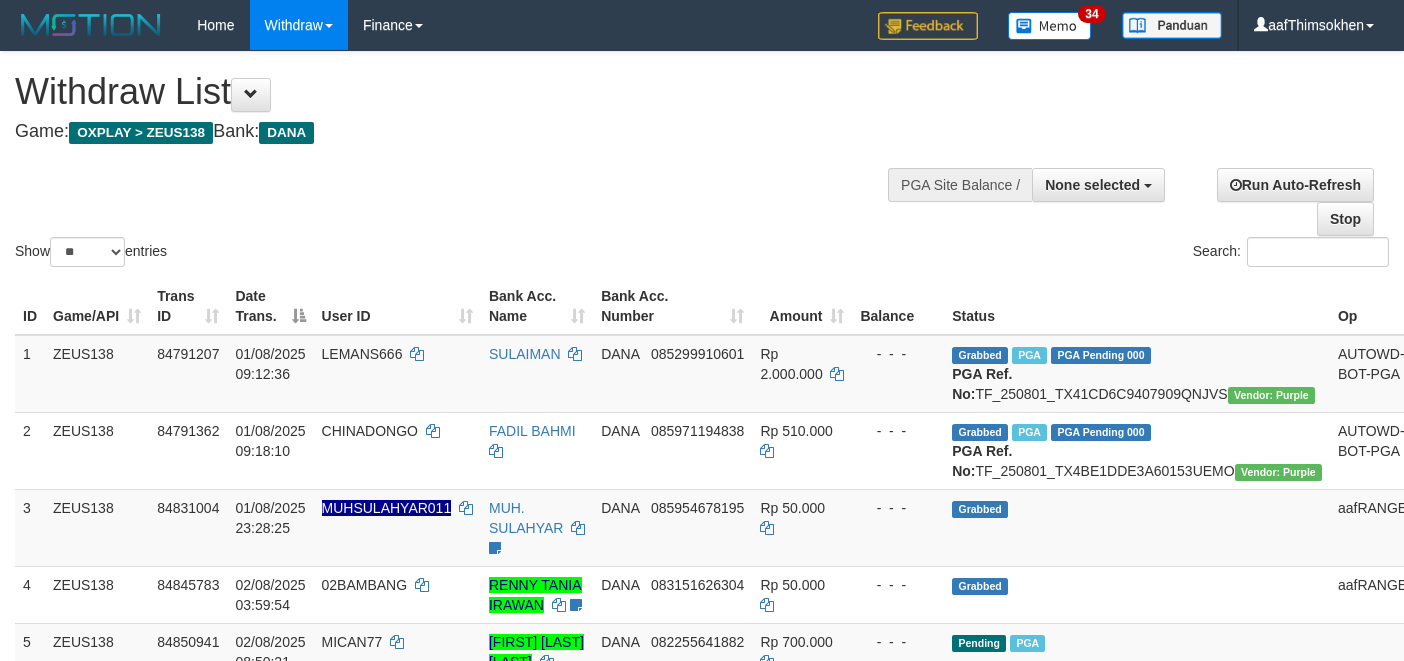 select 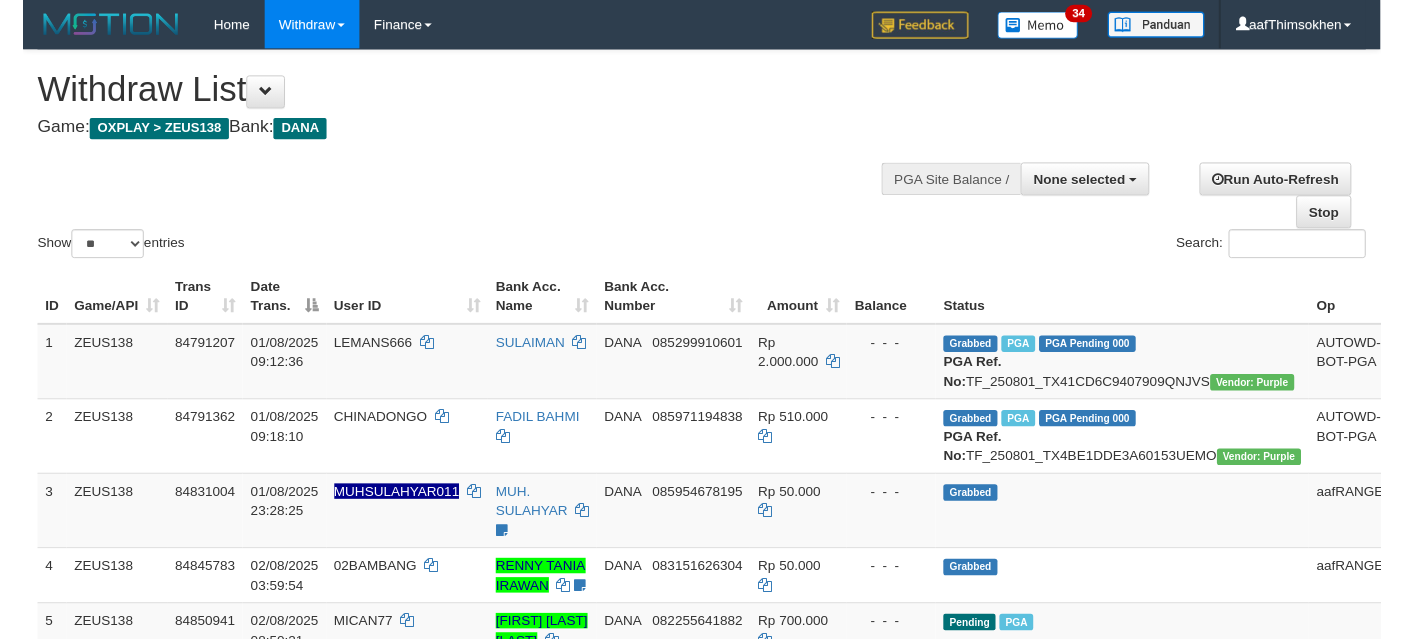 scroll, scrollTop: 337, scrollLeft: 0, axis: vertical 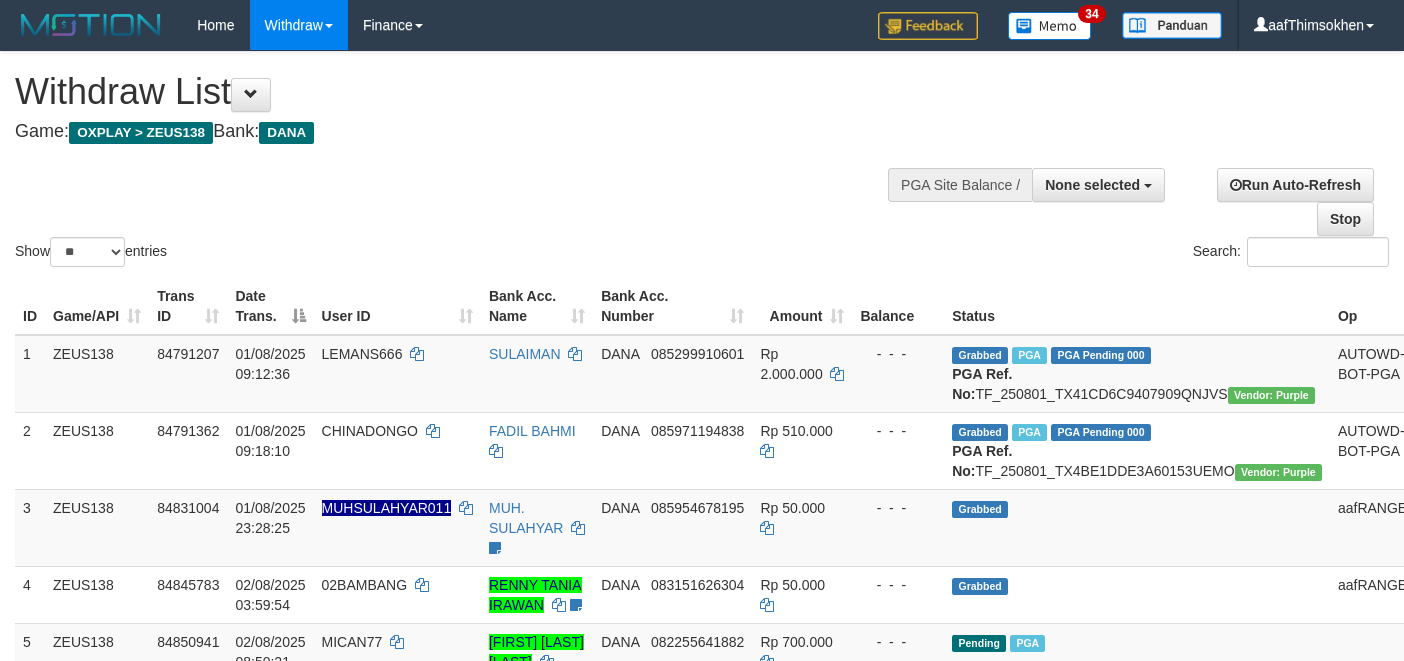 select 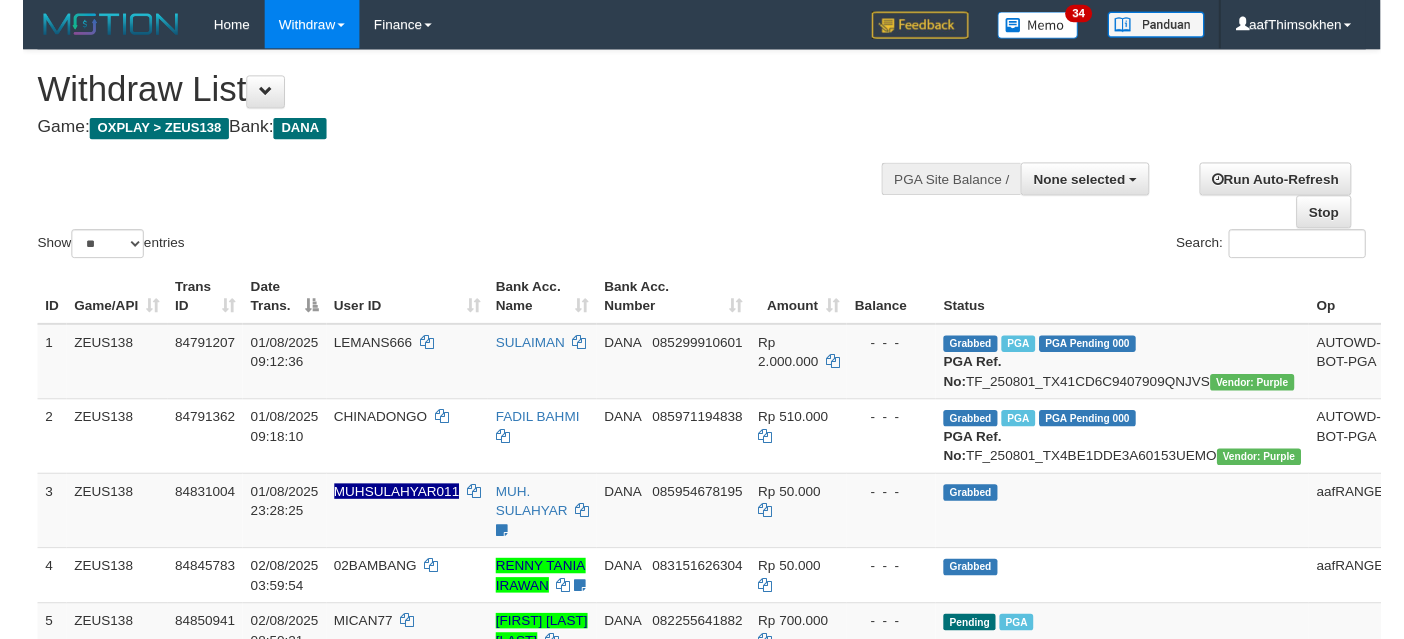 scroll, scrollTop: 337, scrollLeft: 0, axis: vertical 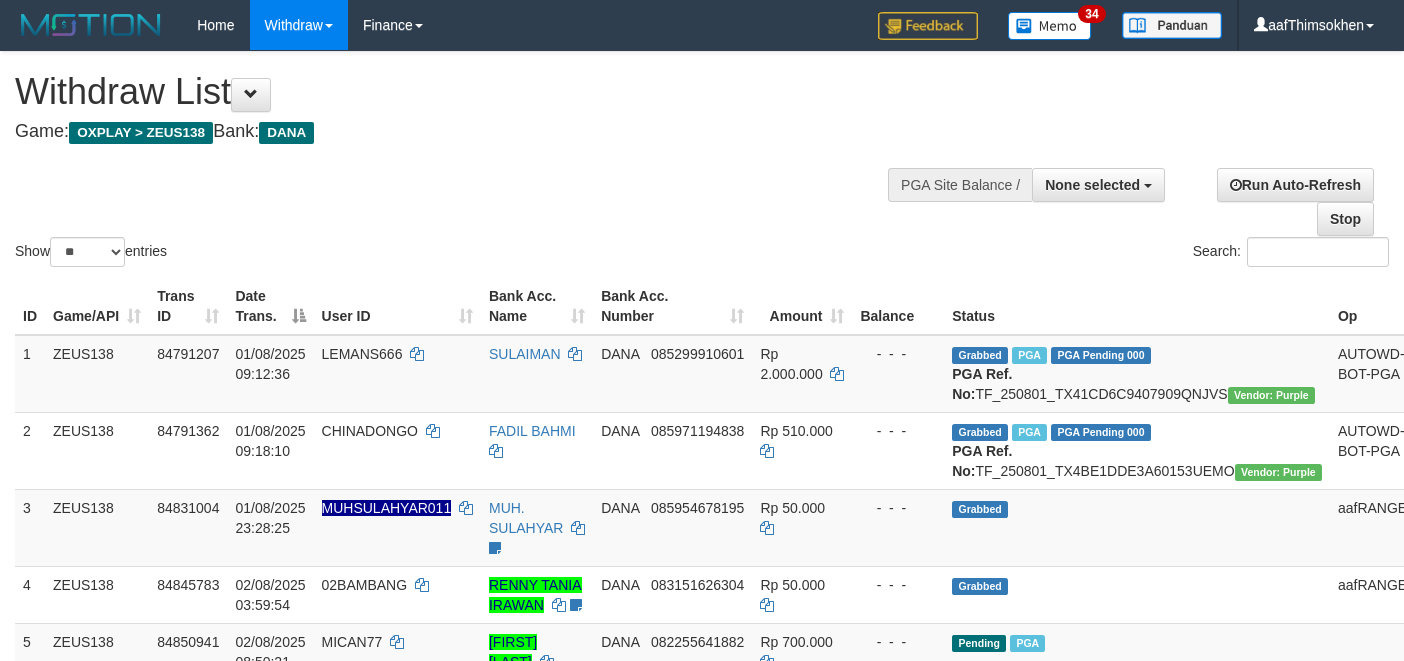 select 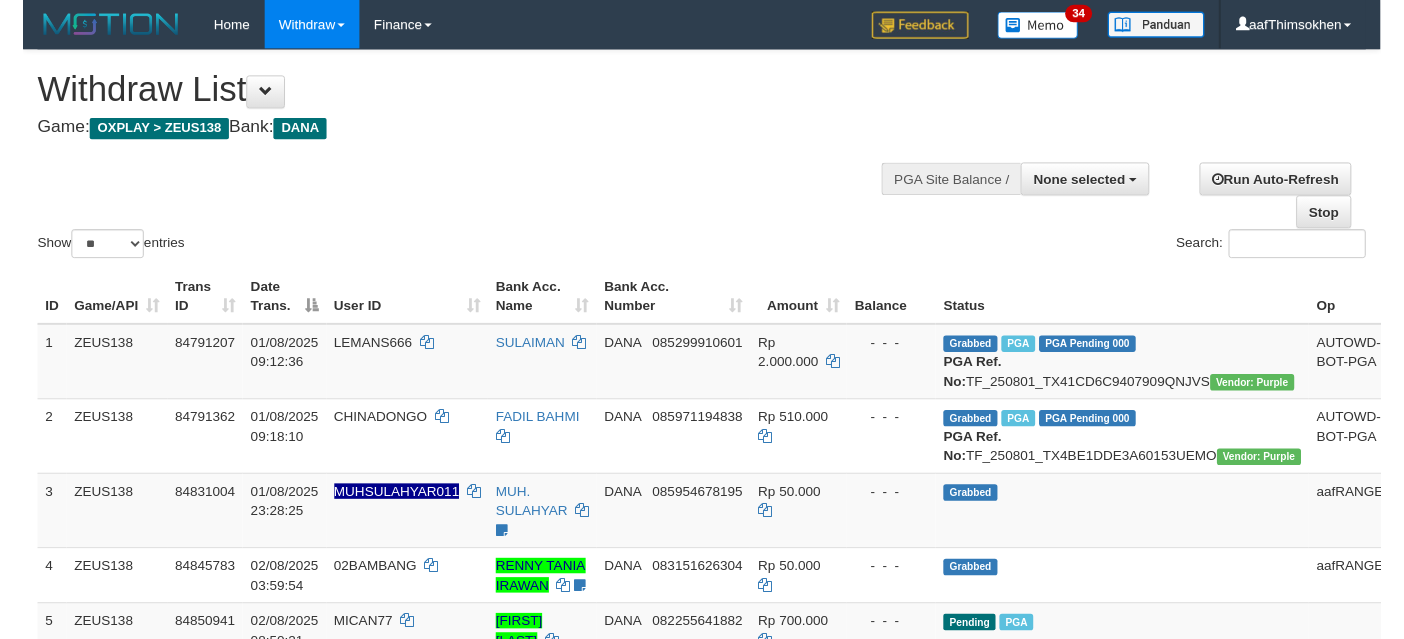 scroll, scrollTop: 337, scrollLeft: 0, axis: vertical 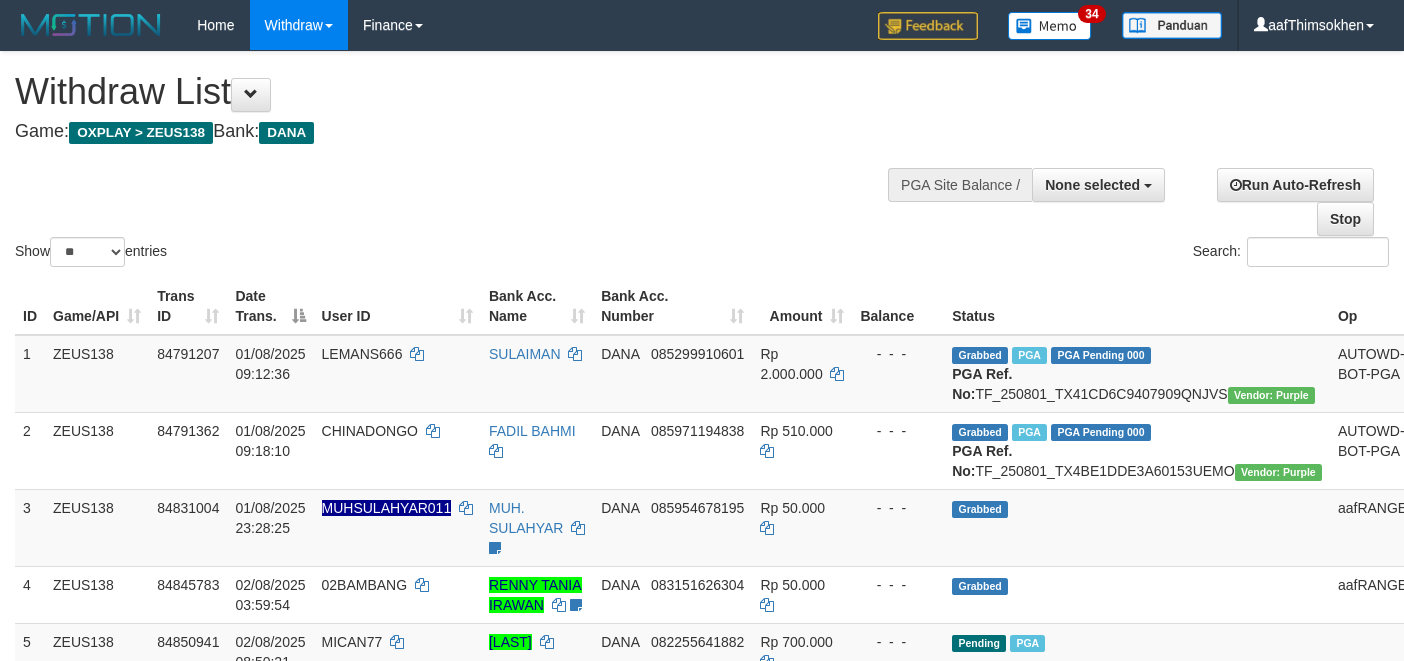 select 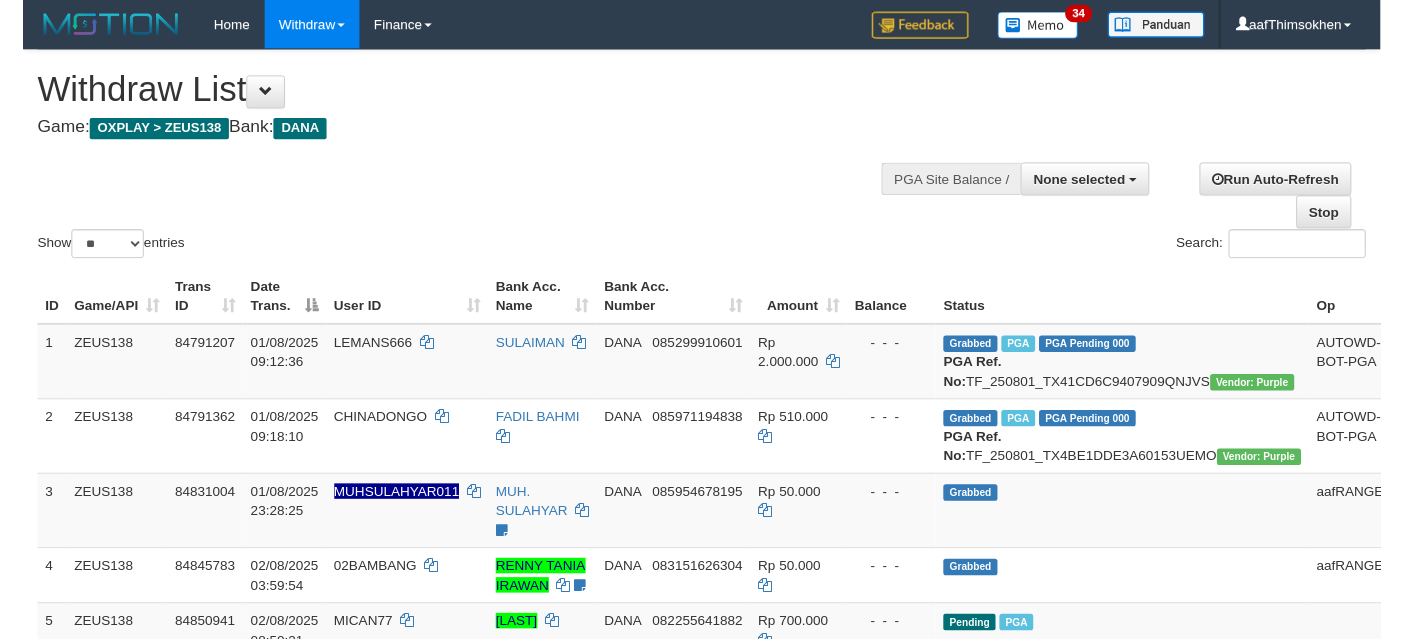 scroll, scrollTop: 337, scrollLeft: 0, axis: vertical 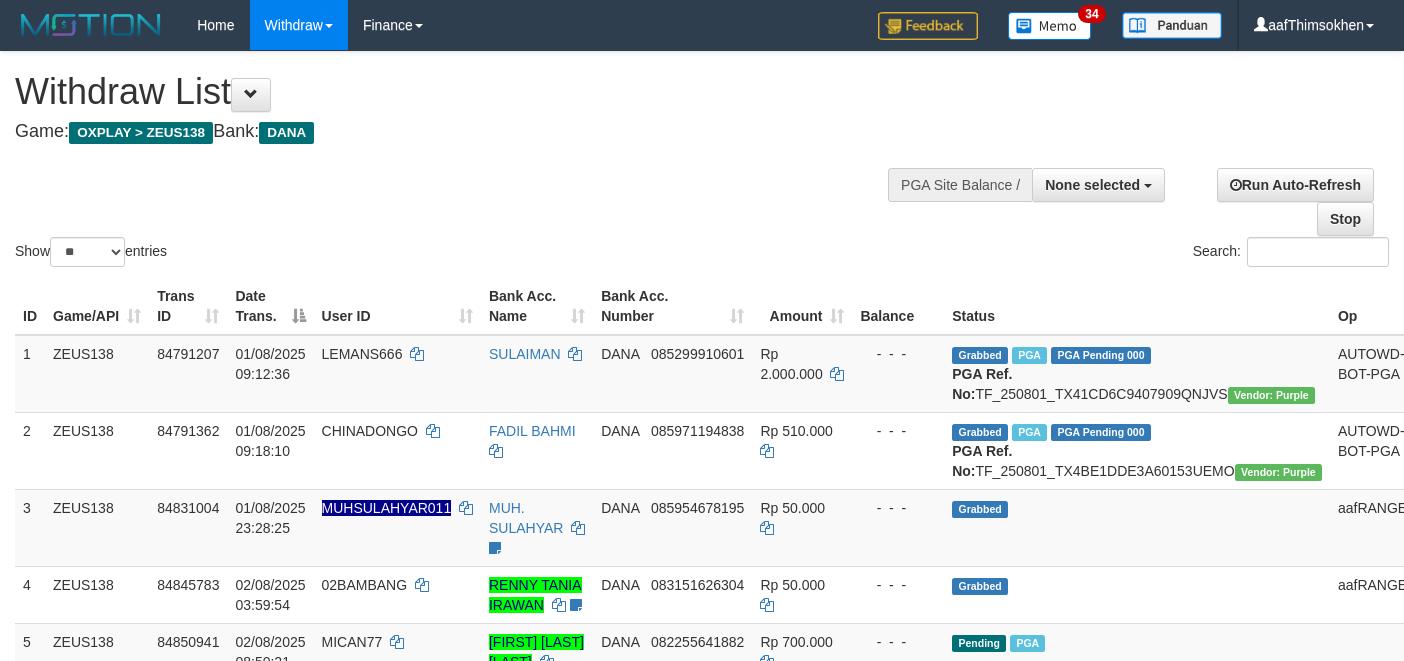 select 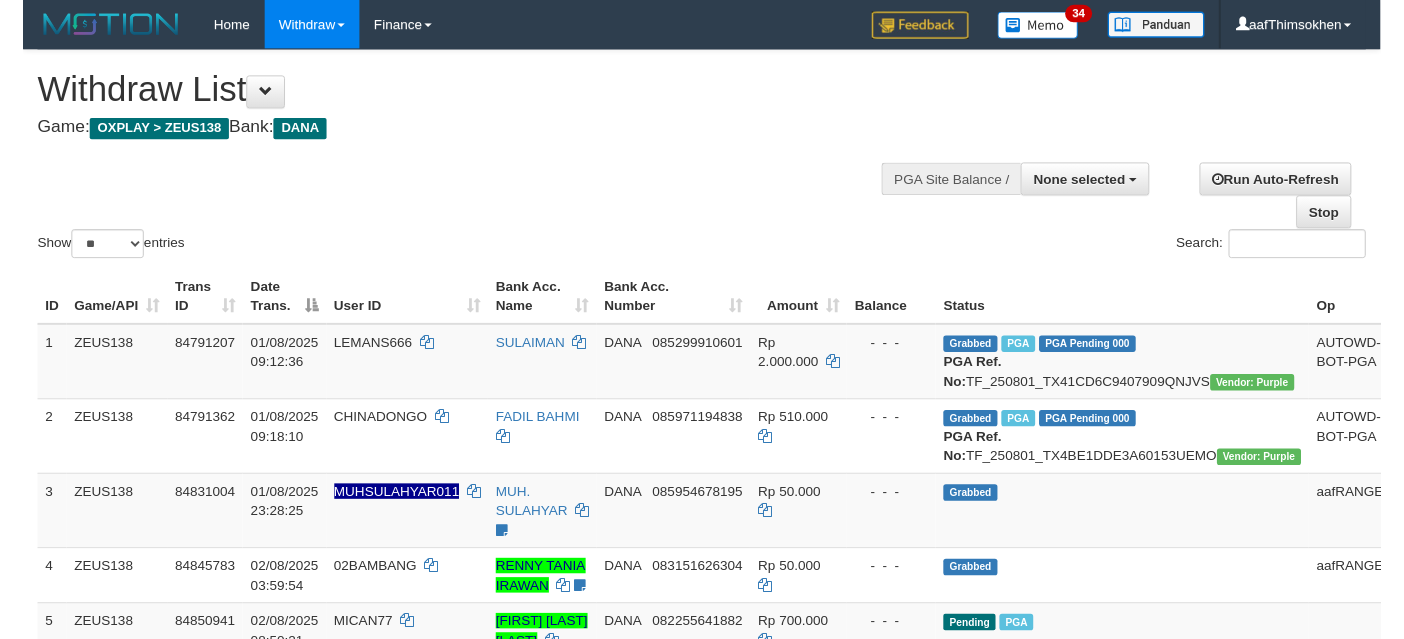 scroll, scrollTop: 337, scrollLeft: 0, axis: vertical 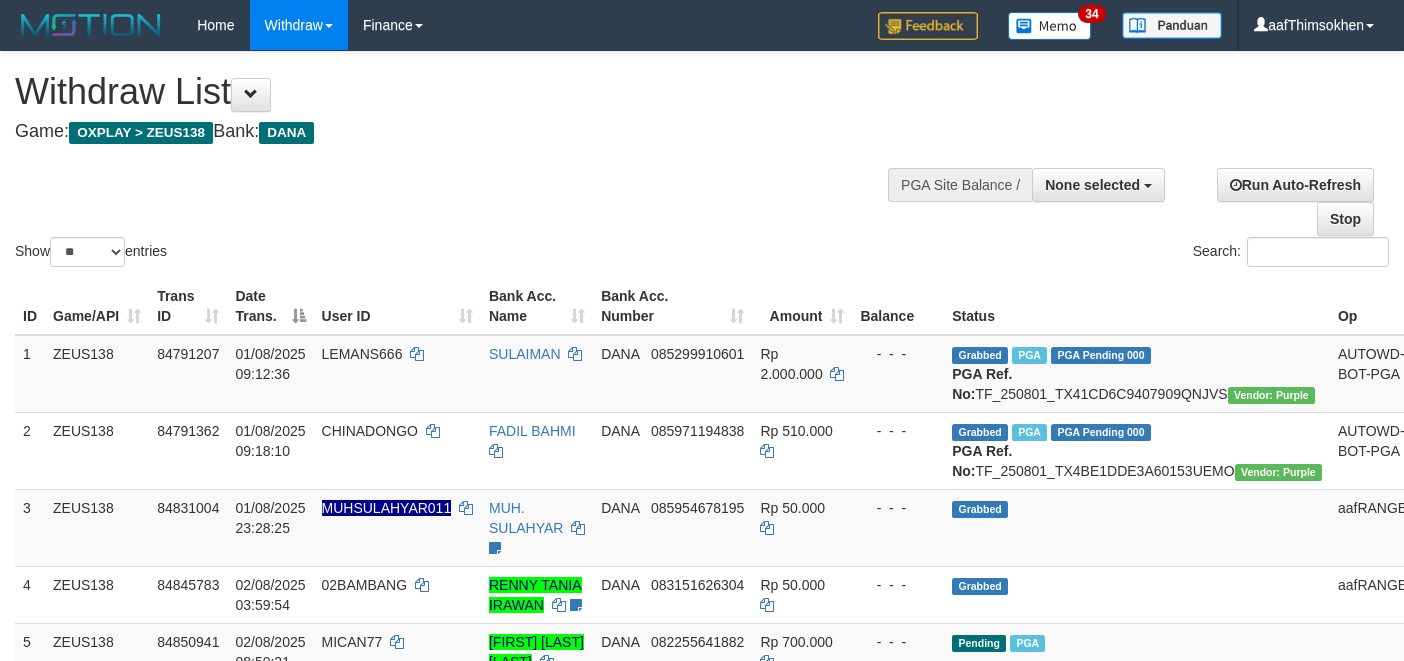 select 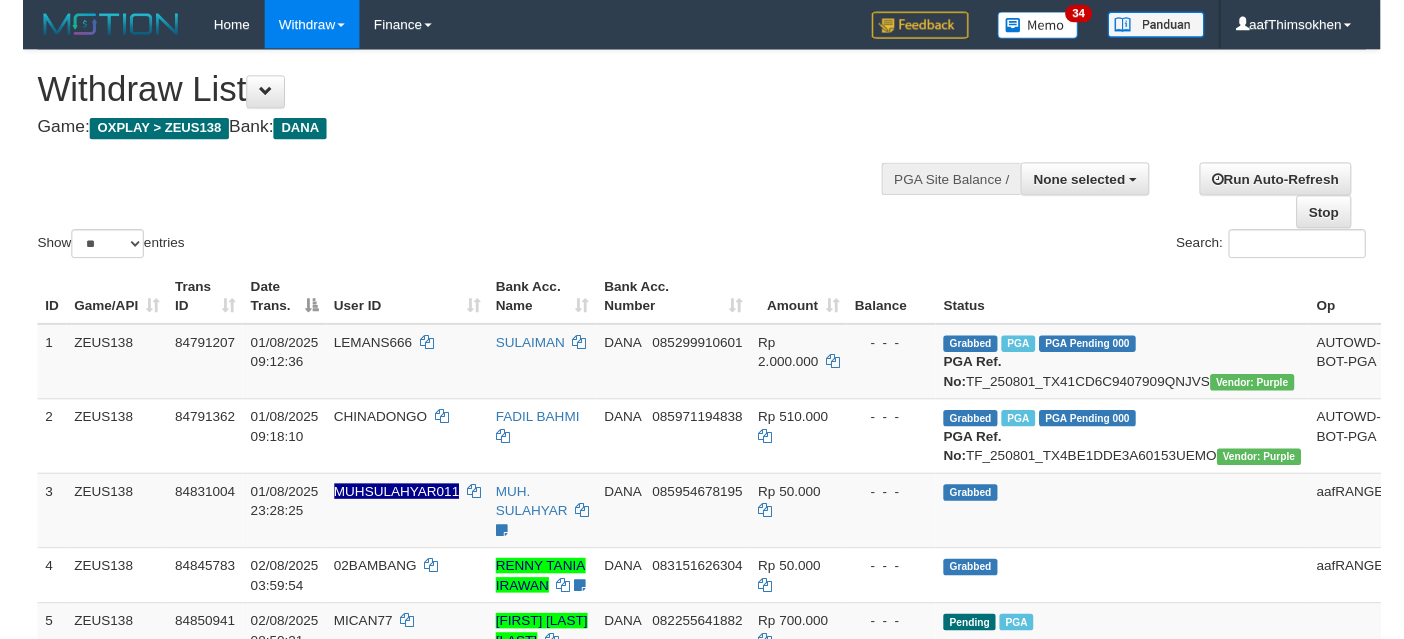 scroll, scrollTop: 337, scrollLeft: 0, axis: vertical 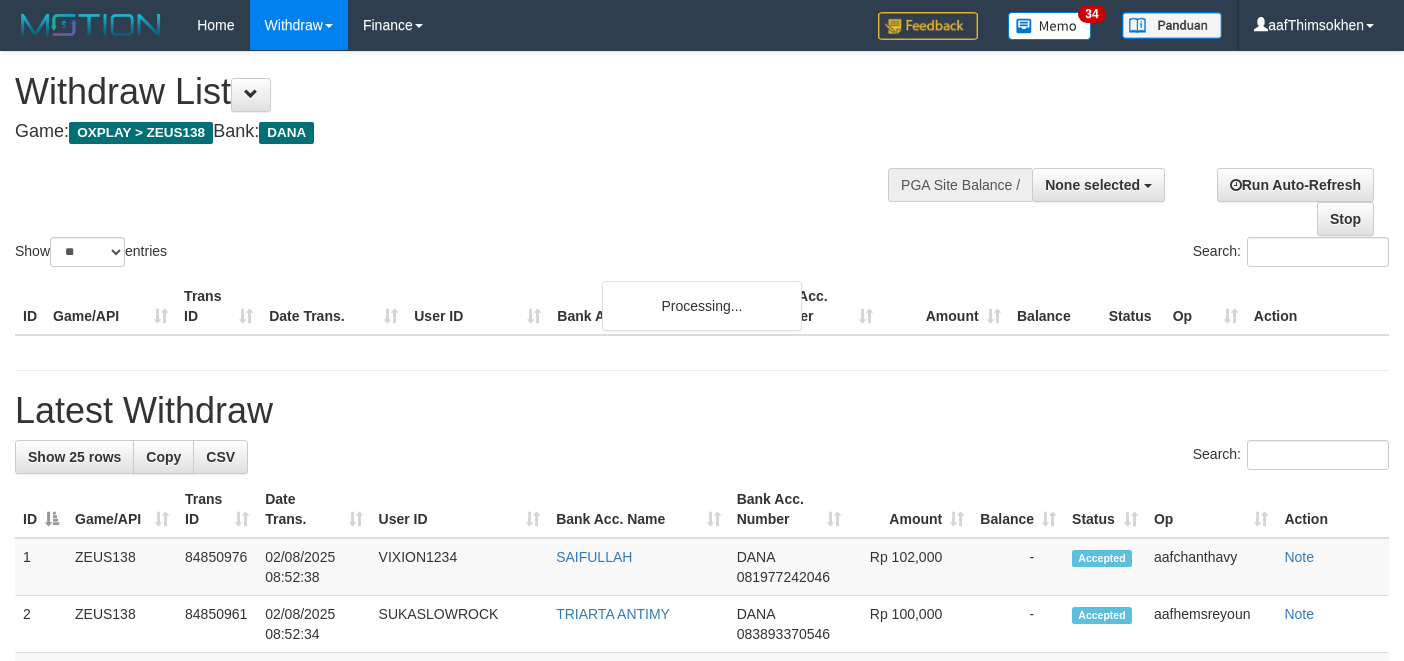 select 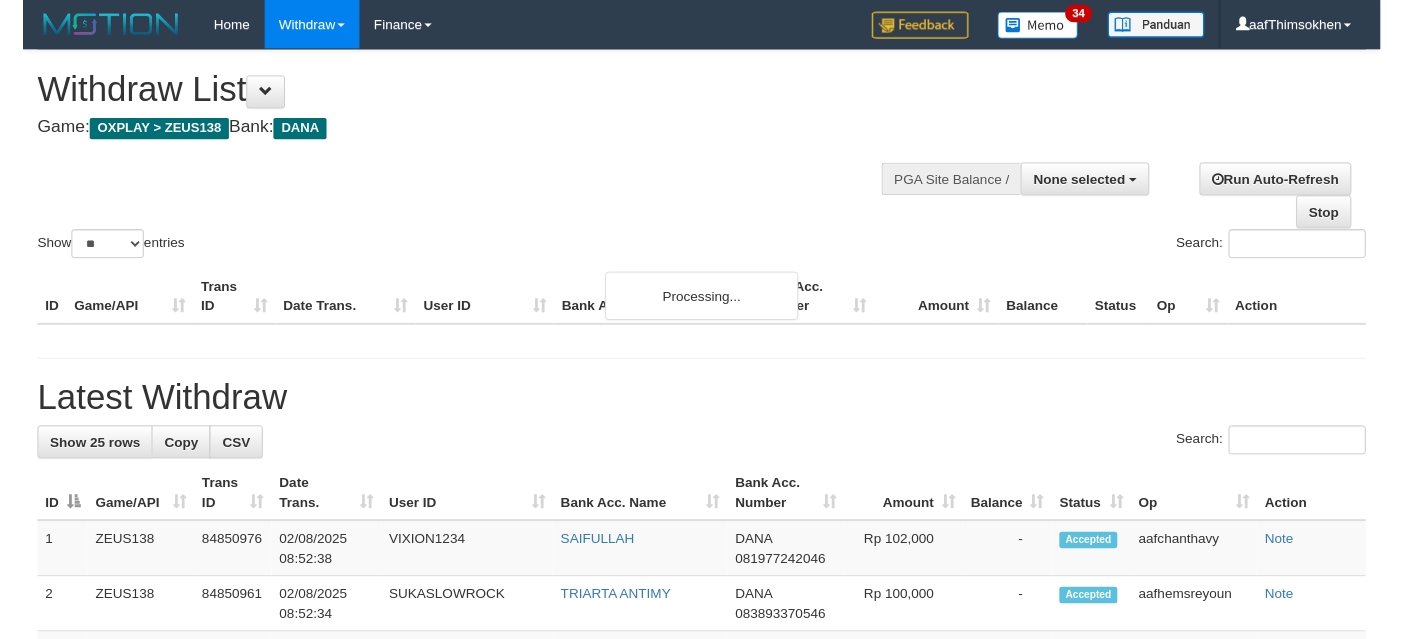 scroll, scrollTop: 337, scrollLeft: 0, axis: vertical 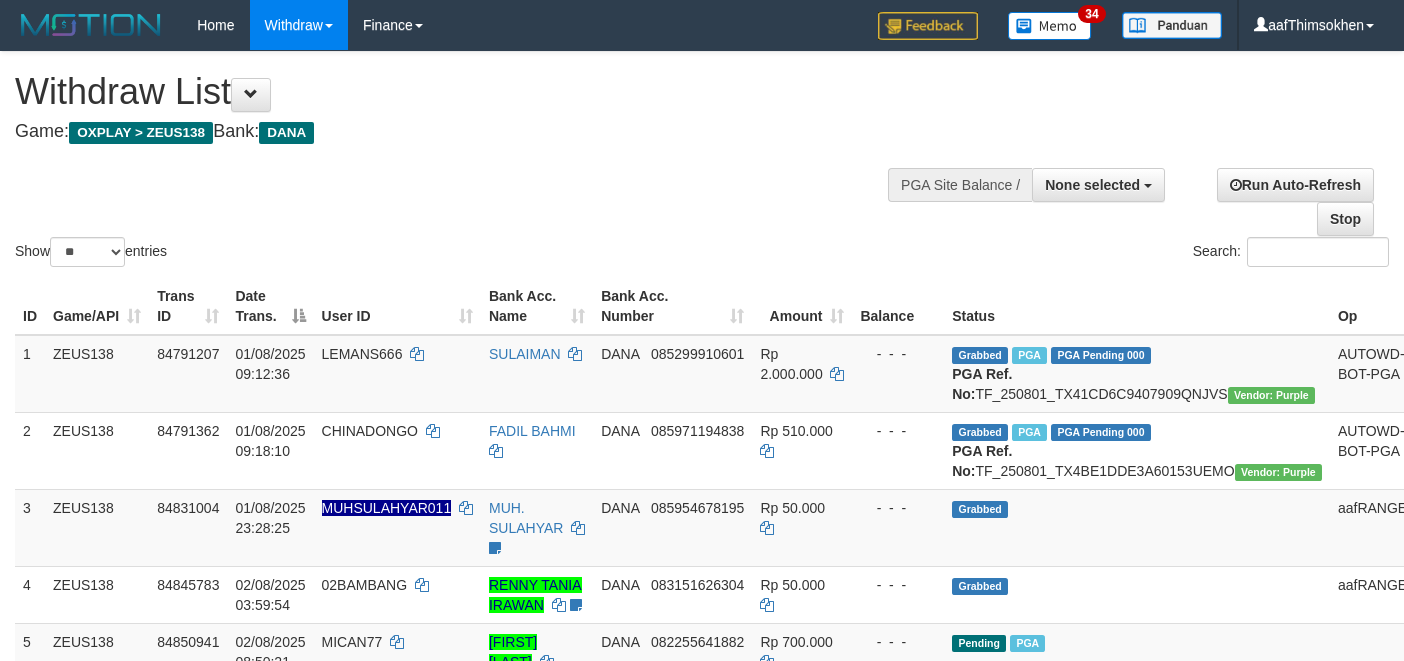 select 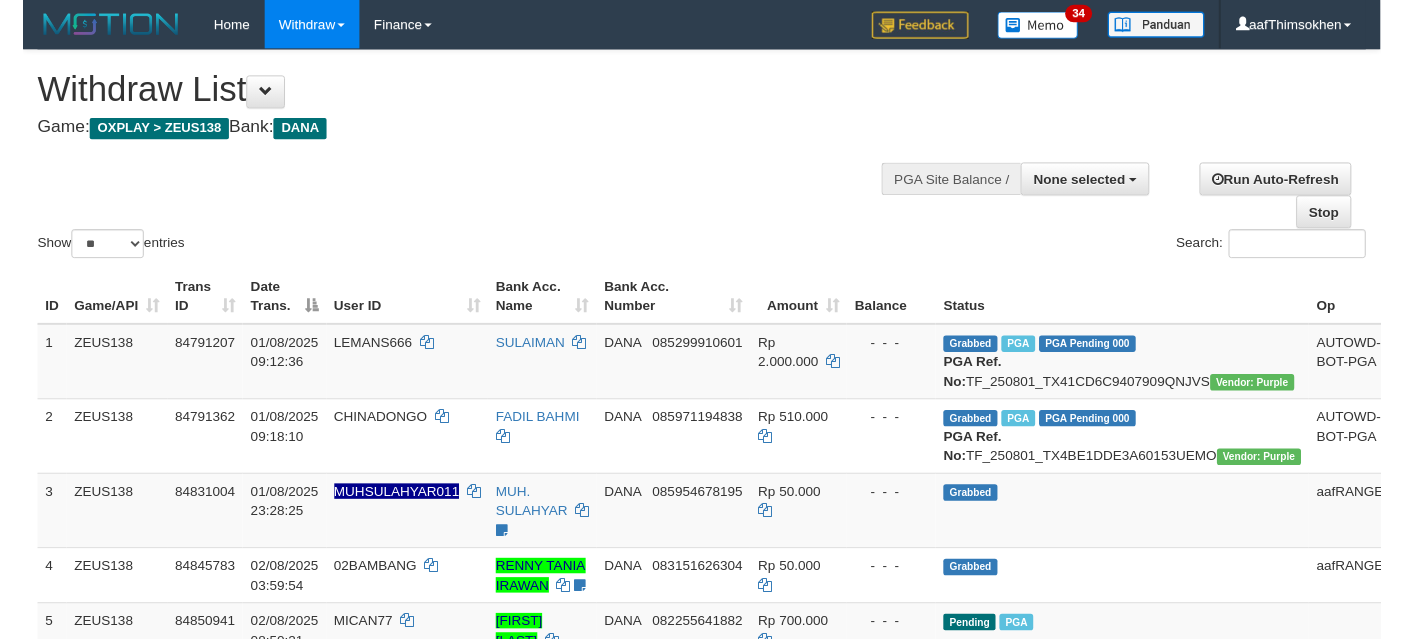 scroll, scrollTop: 337, scrollLeft: 0, axis: vertical 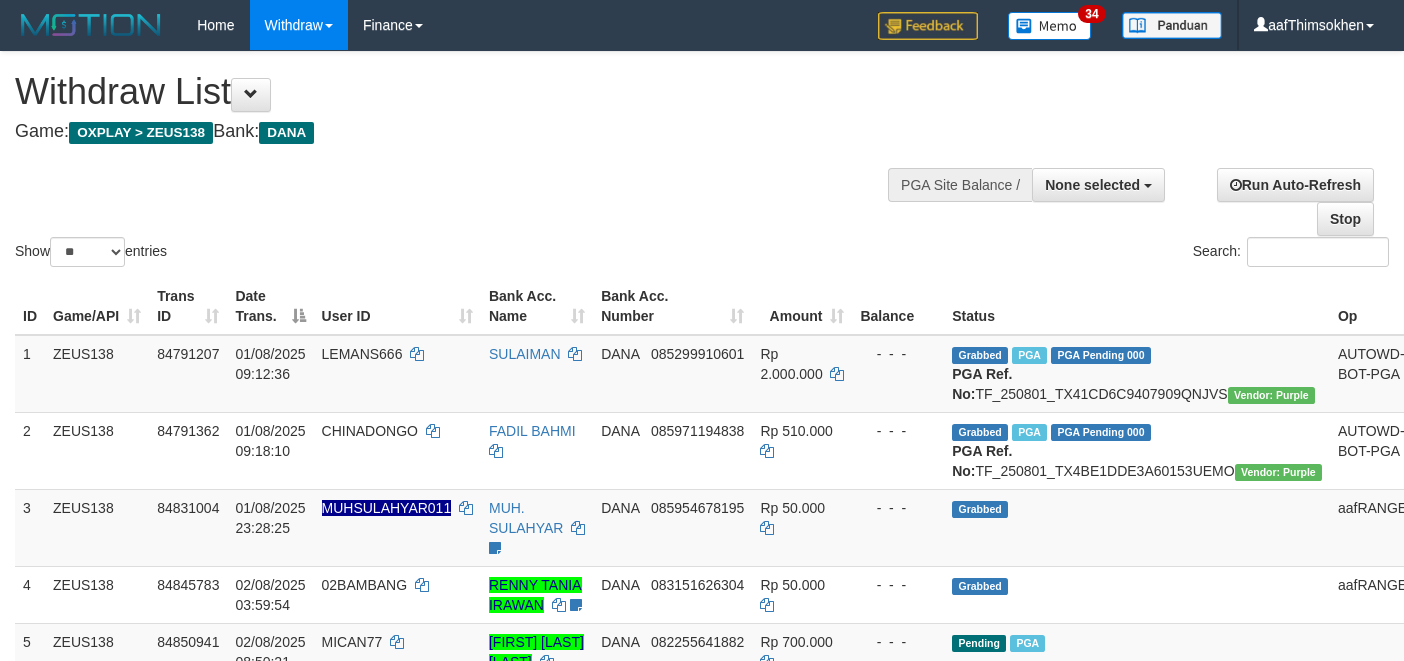 select 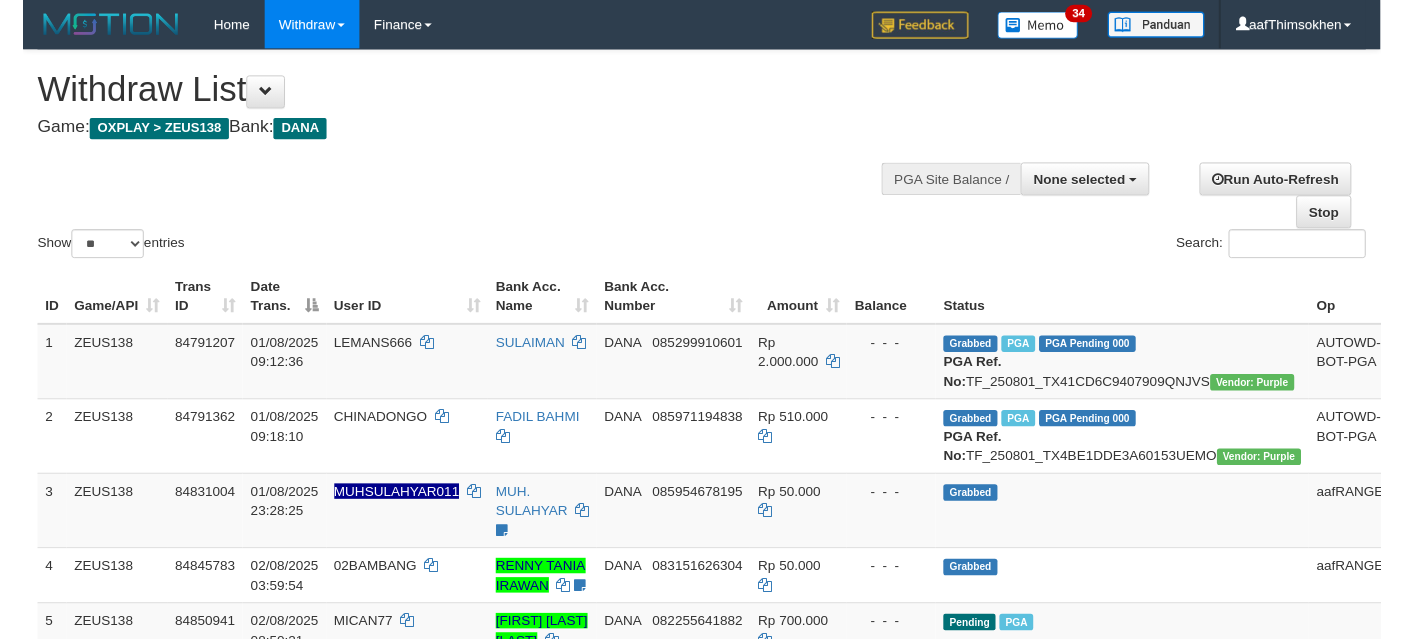 scroll, scrollTop: 337, scrollLeft: 0, axis: vertical 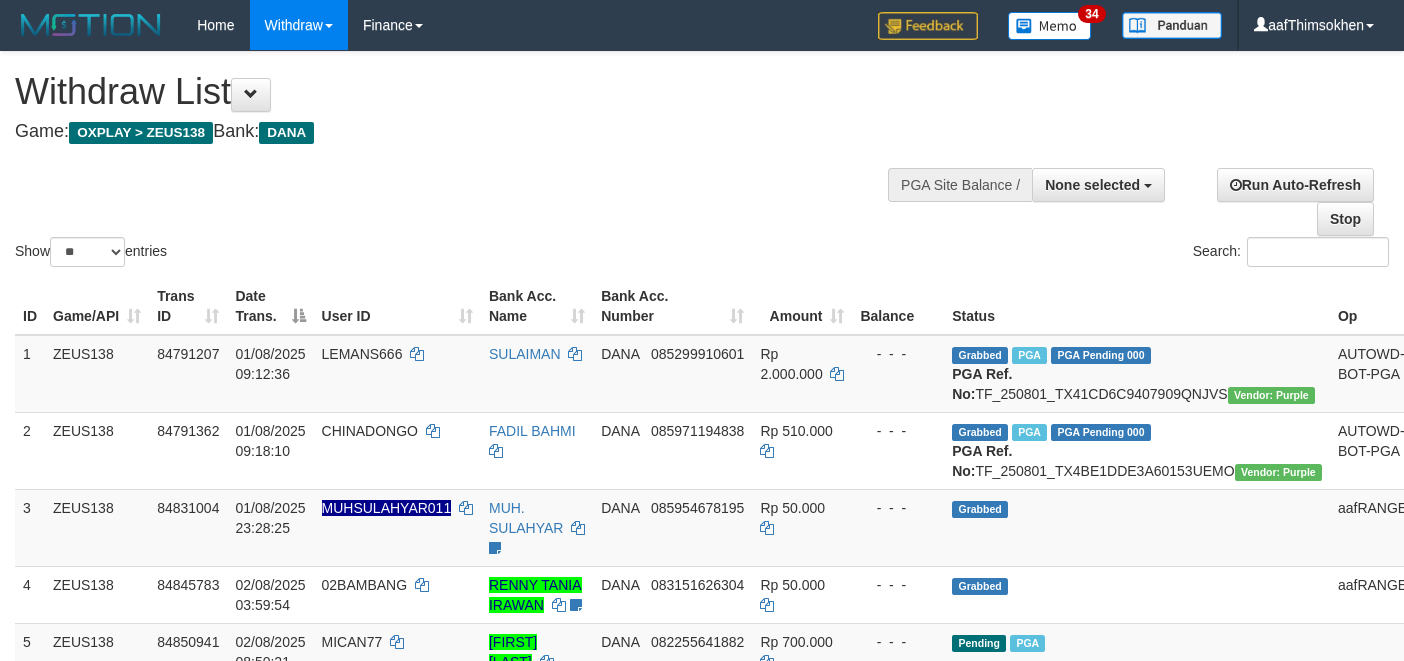 select 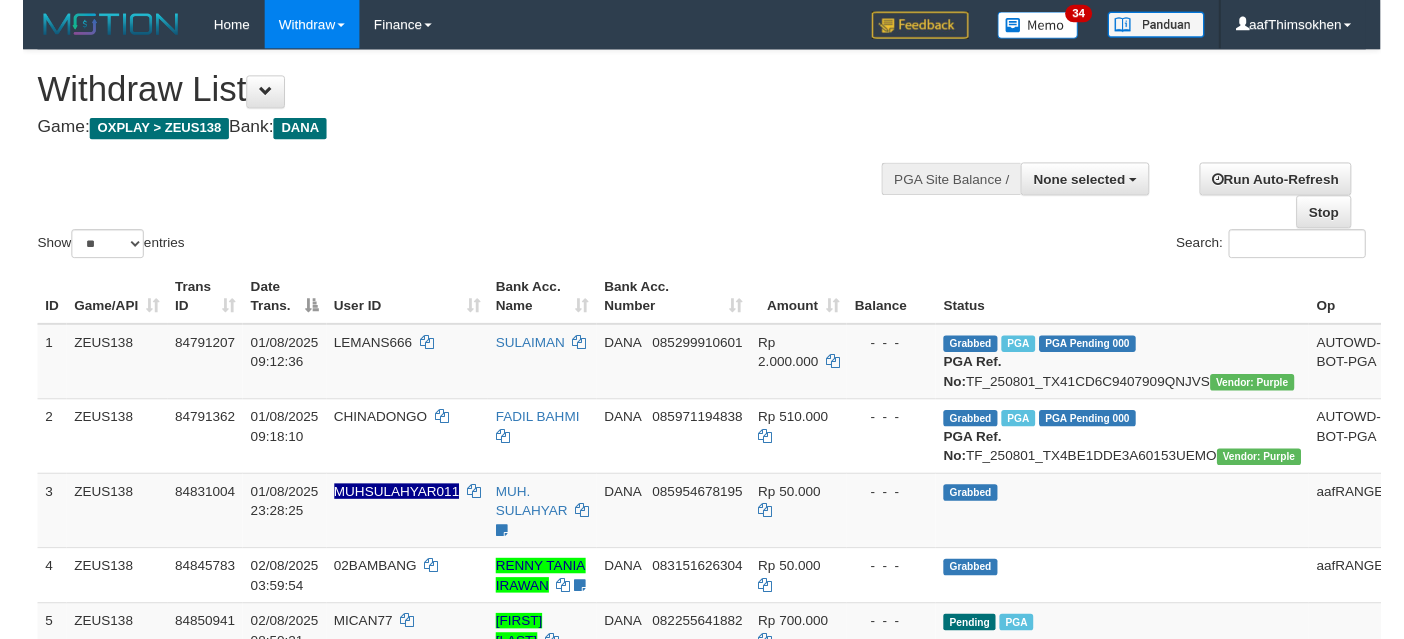 scroll, scrollTop: 337, scrollLeft: 0, axis: vertical 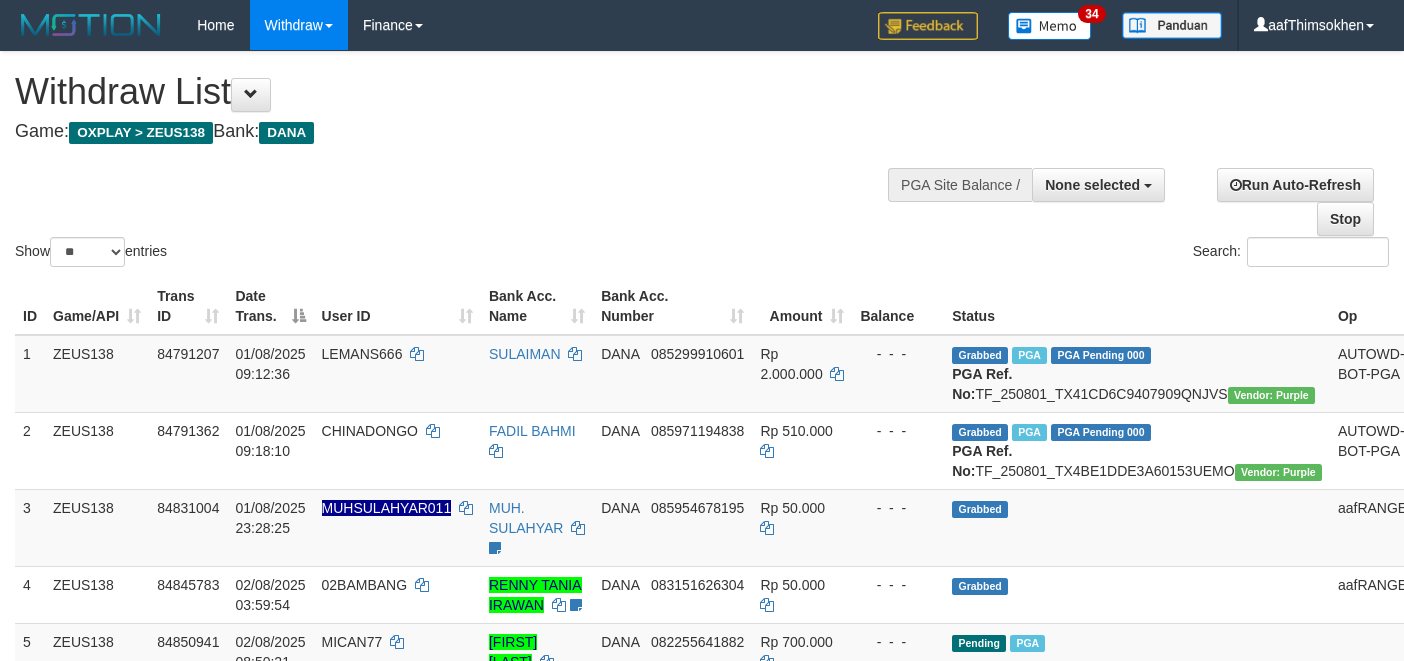 select 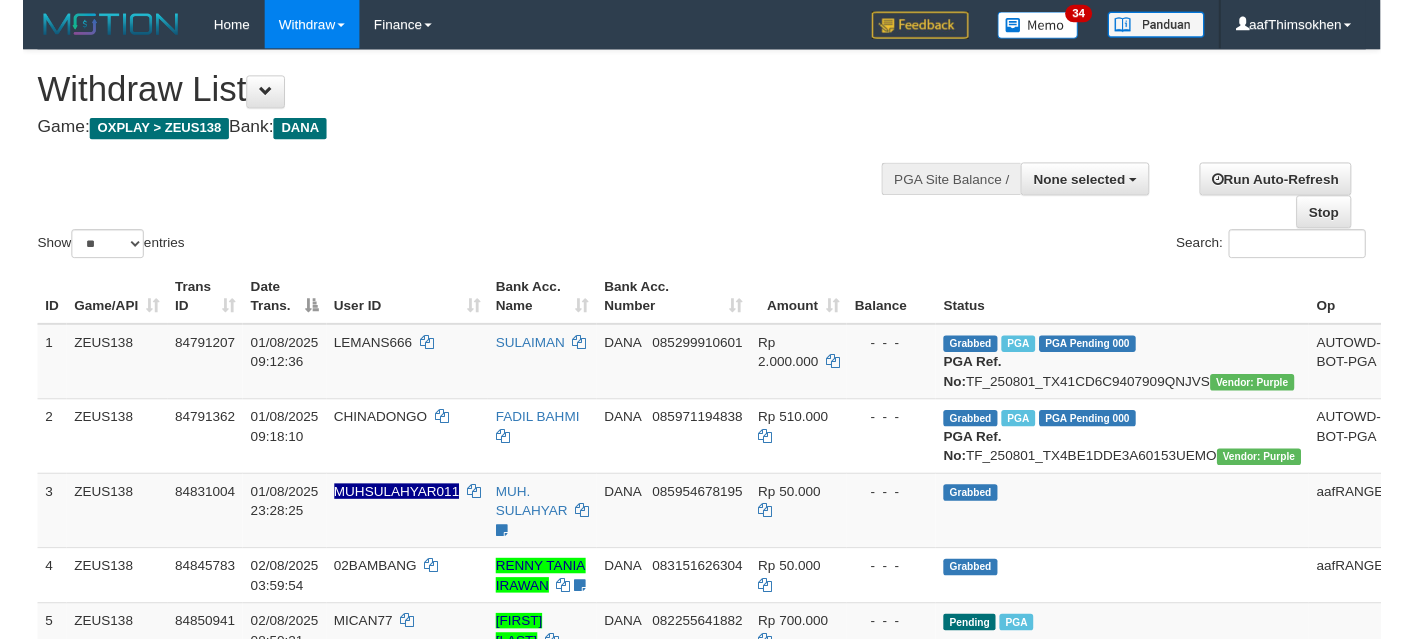 scroll, scrollTop: 337, scrollLeft: 0, axis: vertical 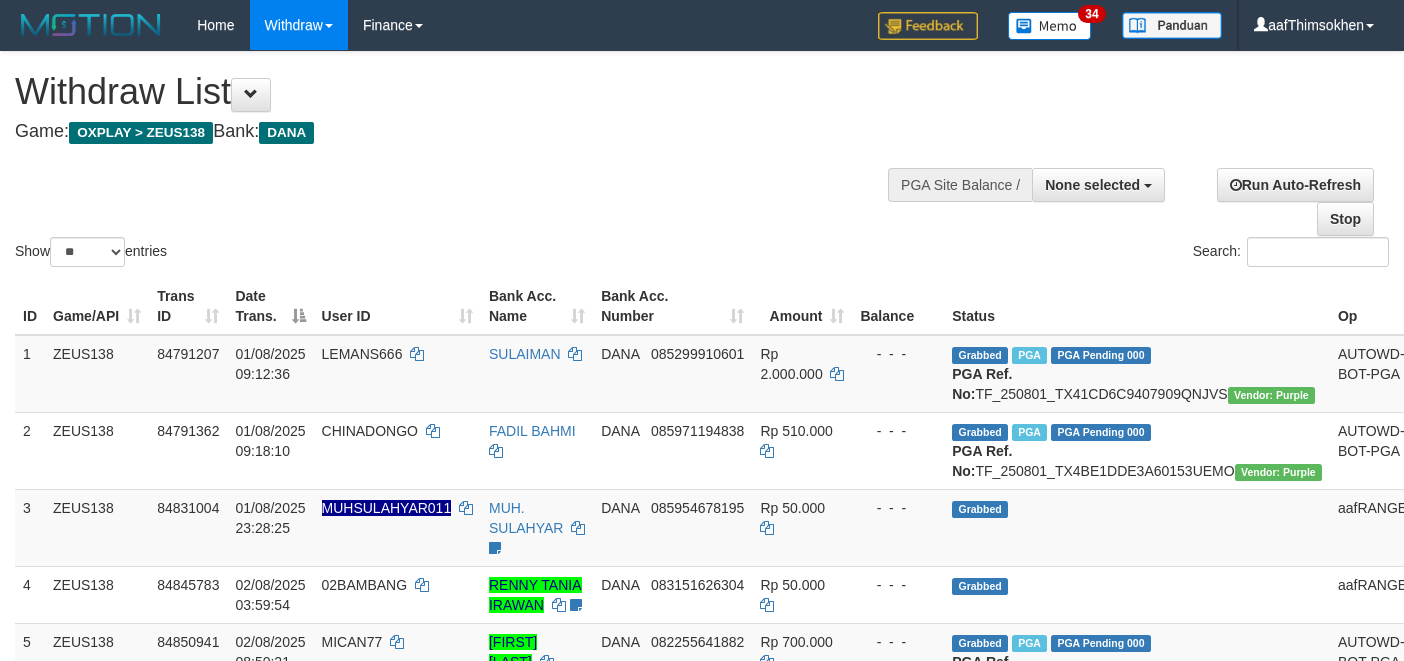 select 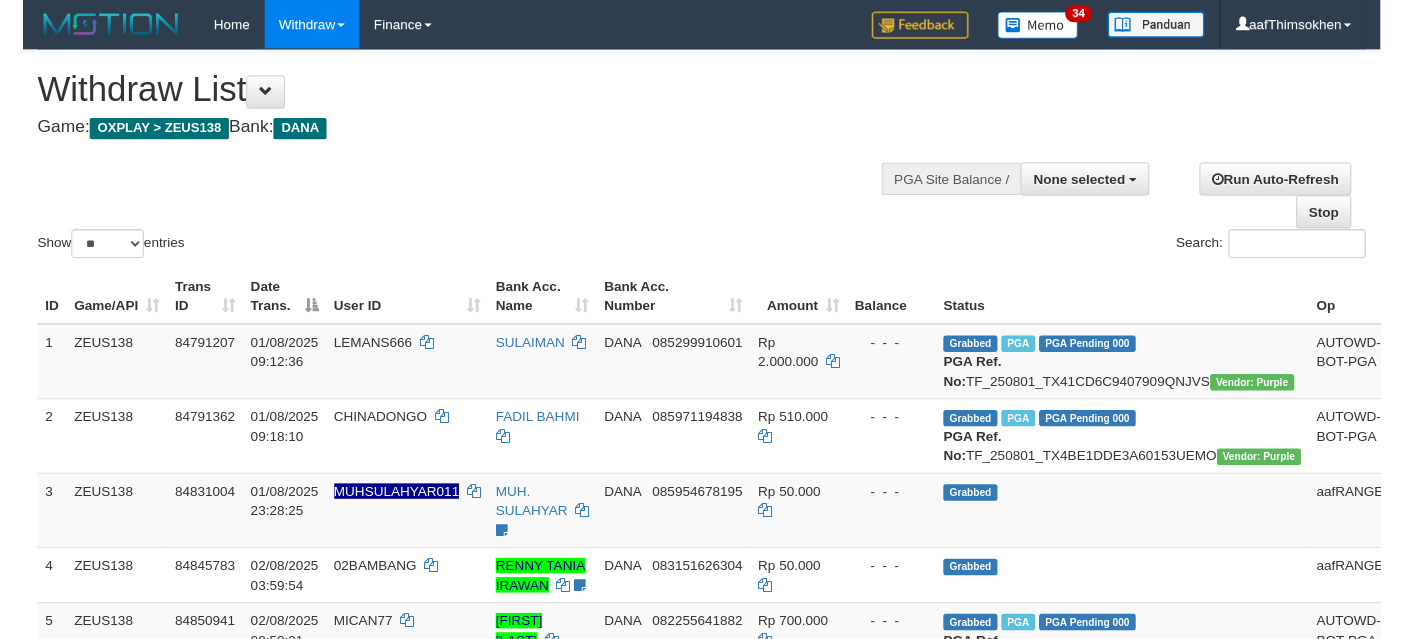 scroll, scrollTop: 337, scrollLeft: 0, axis: vertical 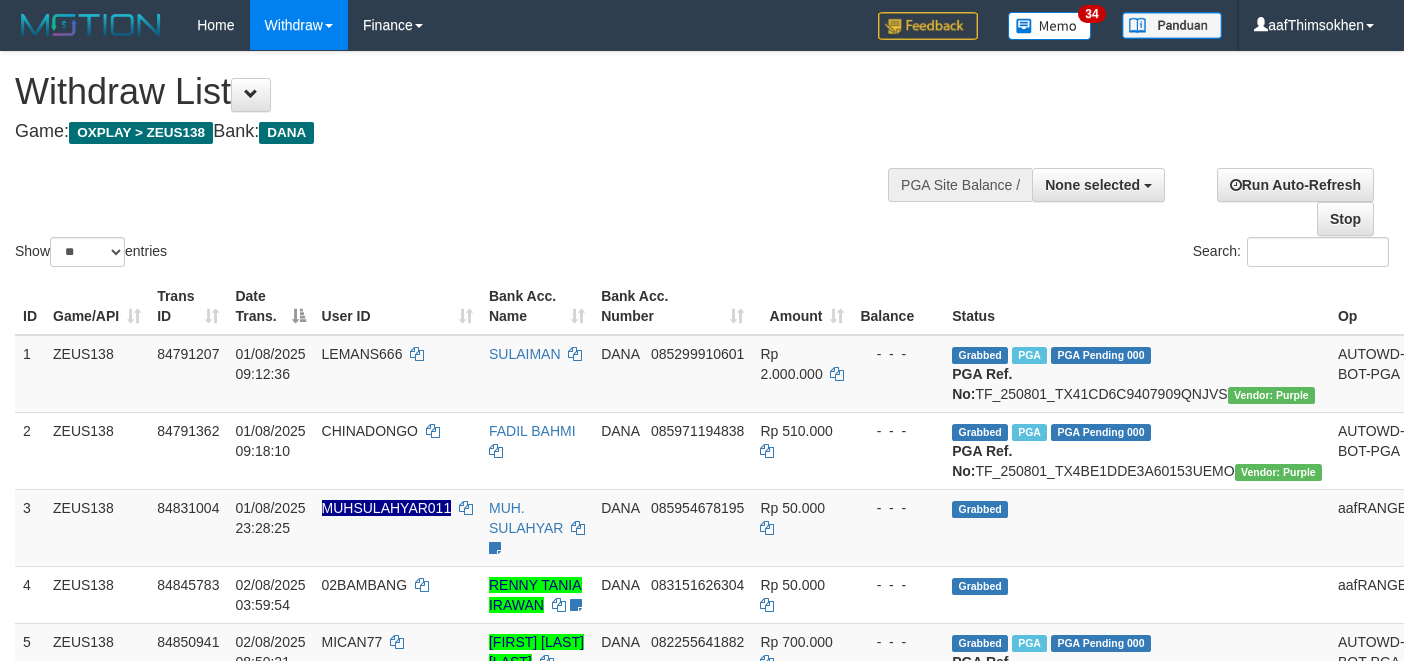 select 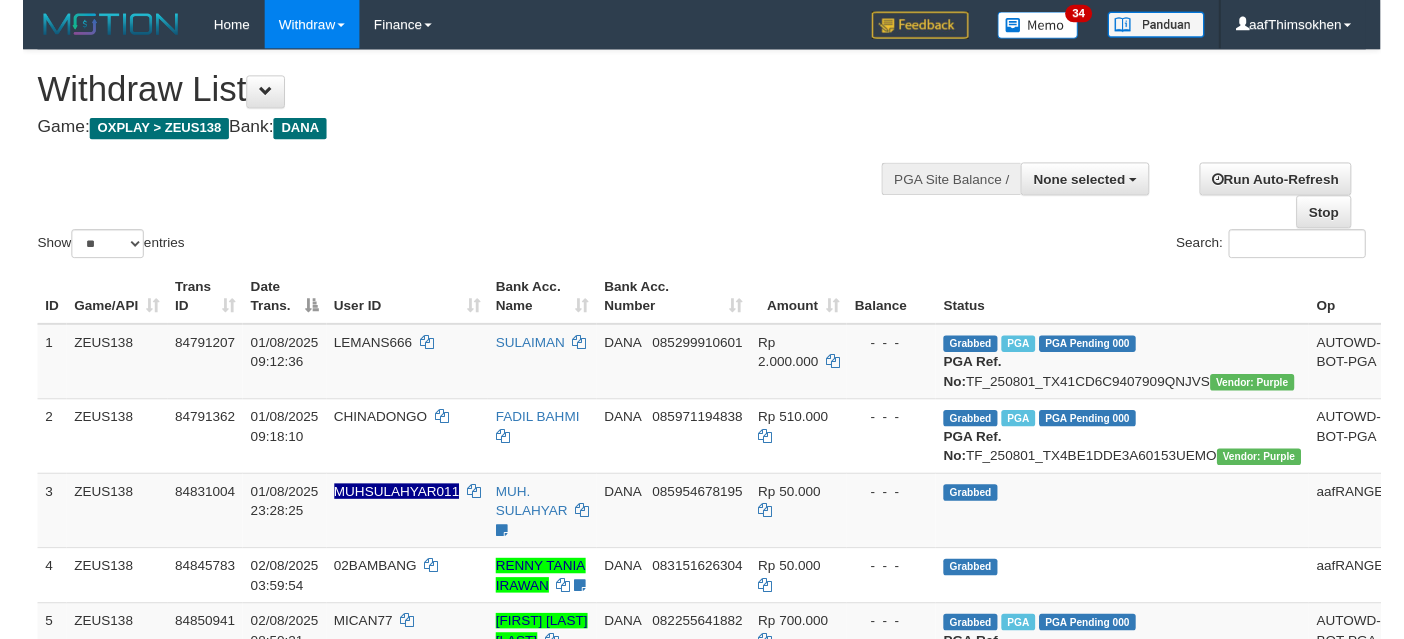 scroll, scrollTop: 337, scrollLeft: 0, axis: vertical 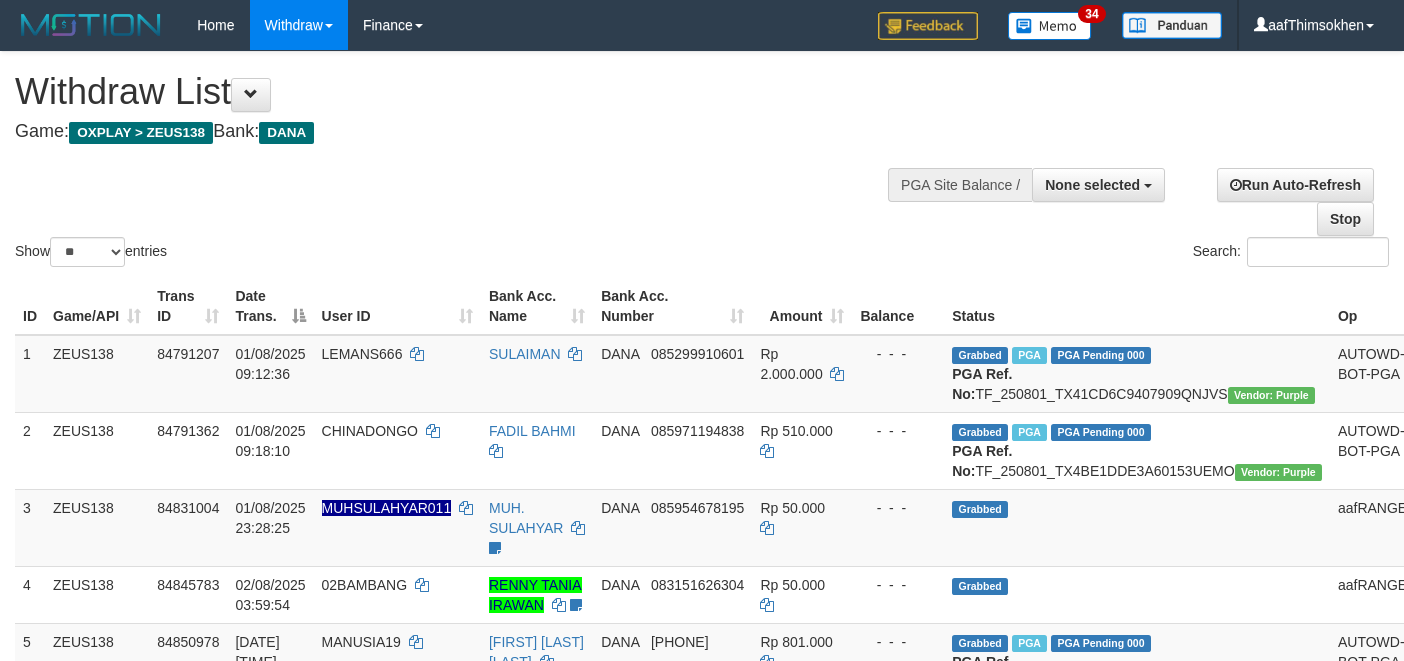 select 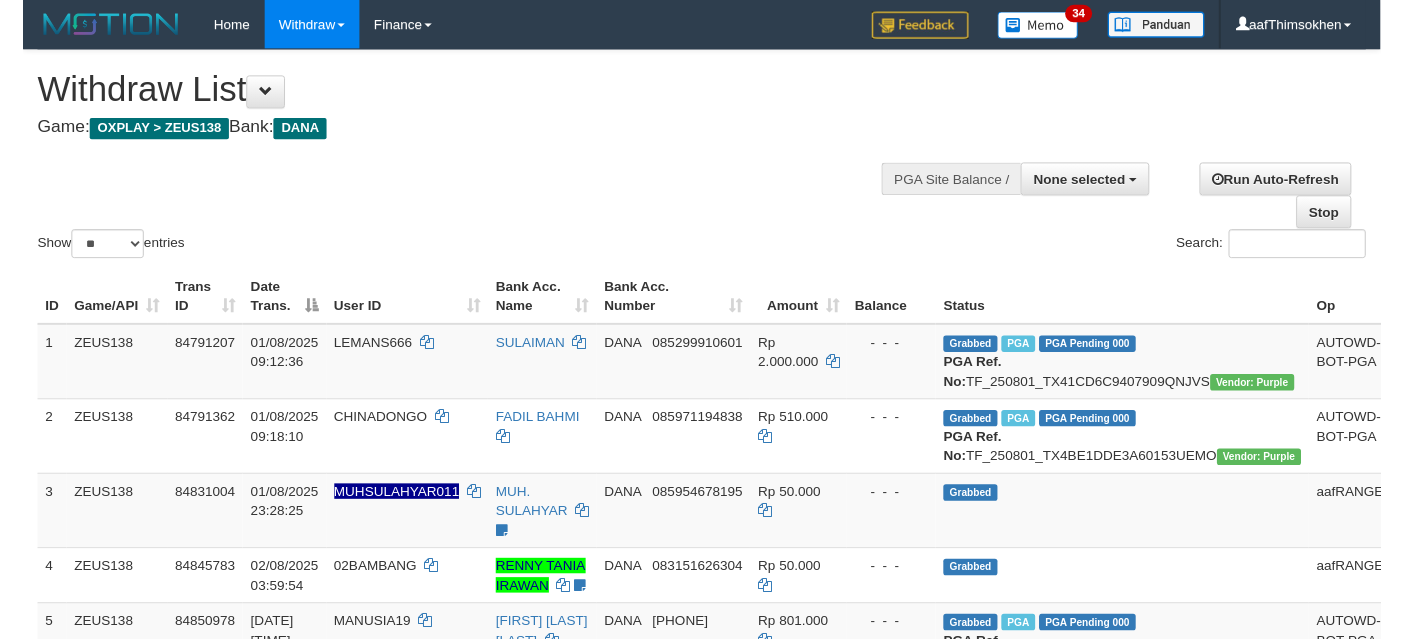 scroll, scrollTop: 337, scrollLeft: 0, axis: vertical 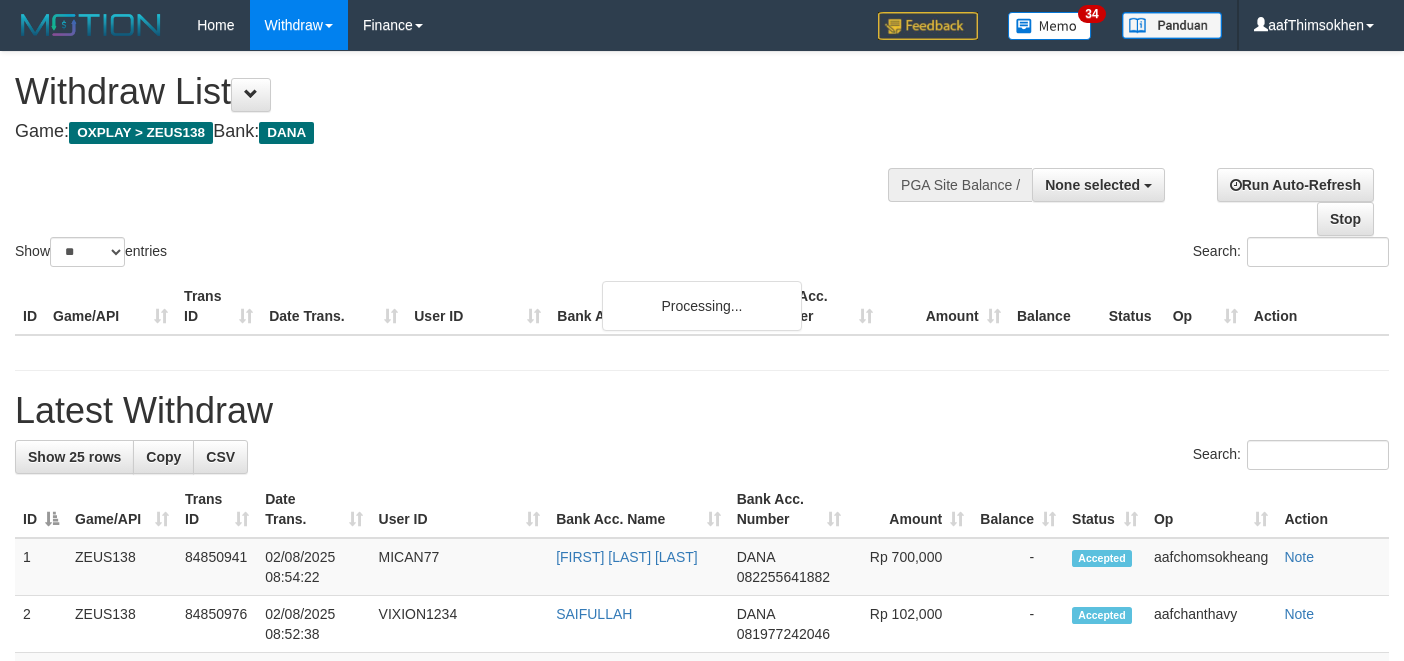 select 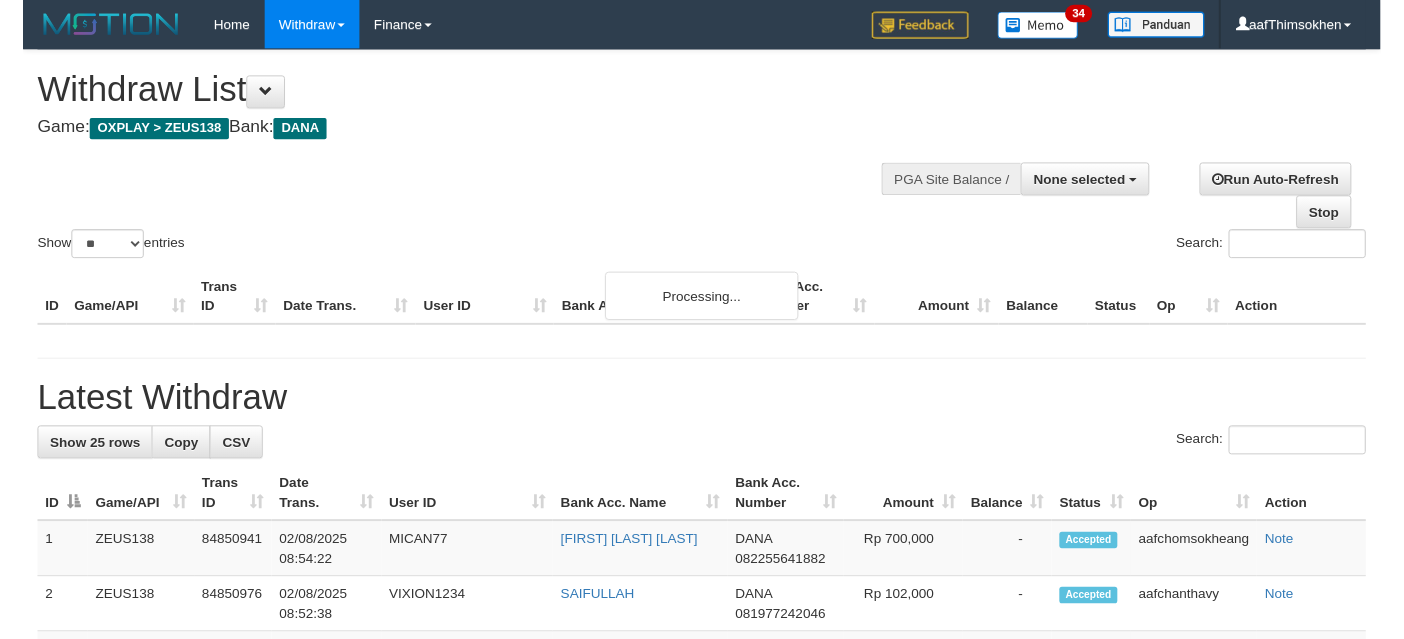 scroll, scrollTop: 337, scrollLeft: 0, axis: vertical 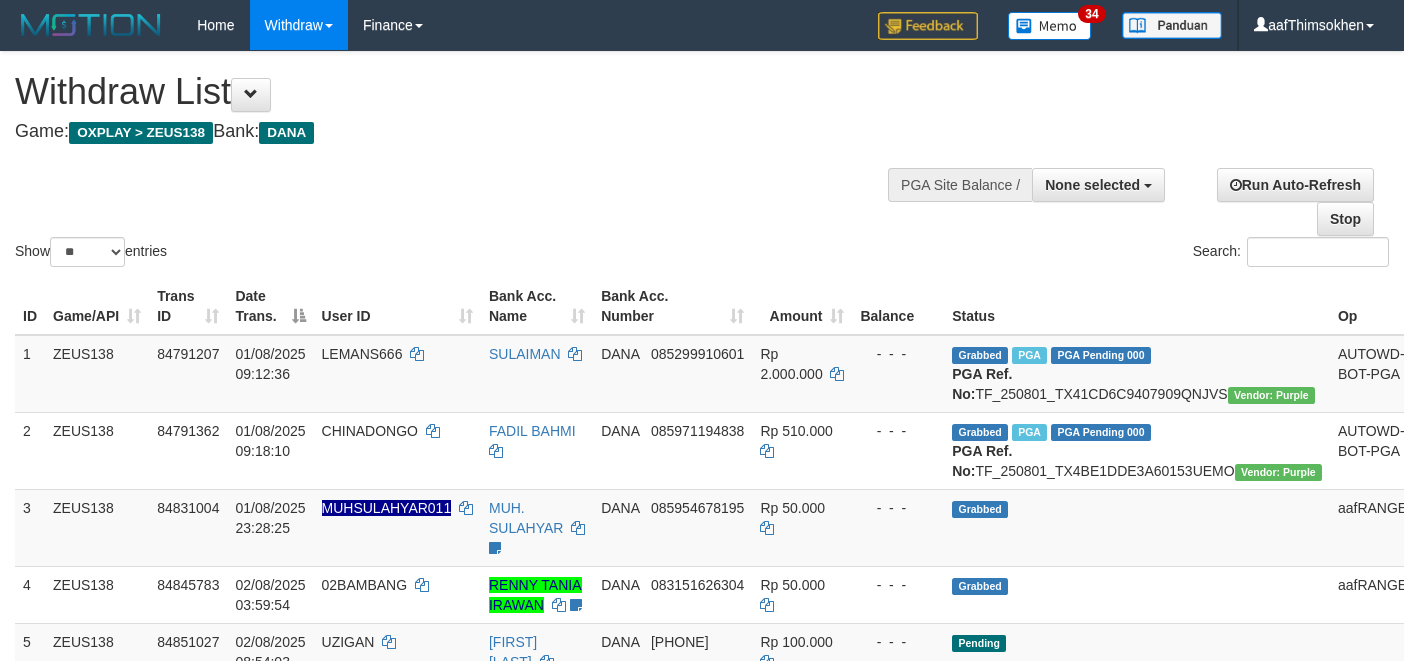 select 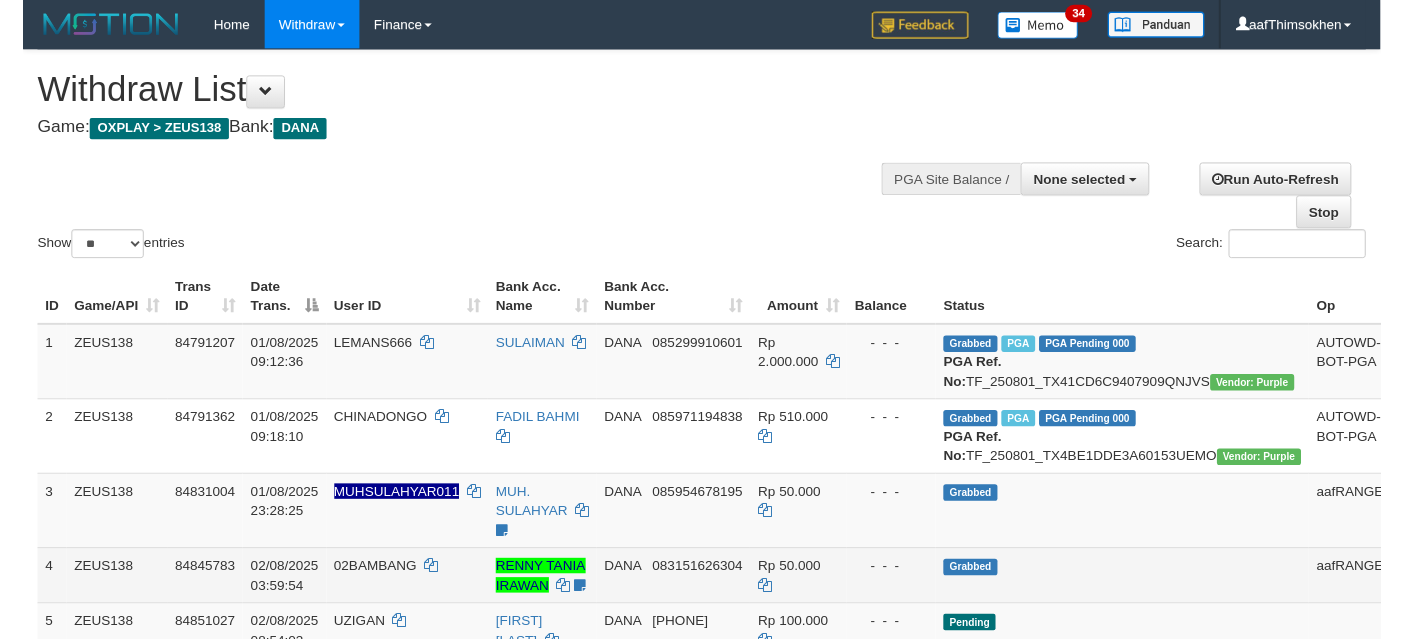 scroll, scrollTop: 337, scrollLeft: 0, axis: vertical 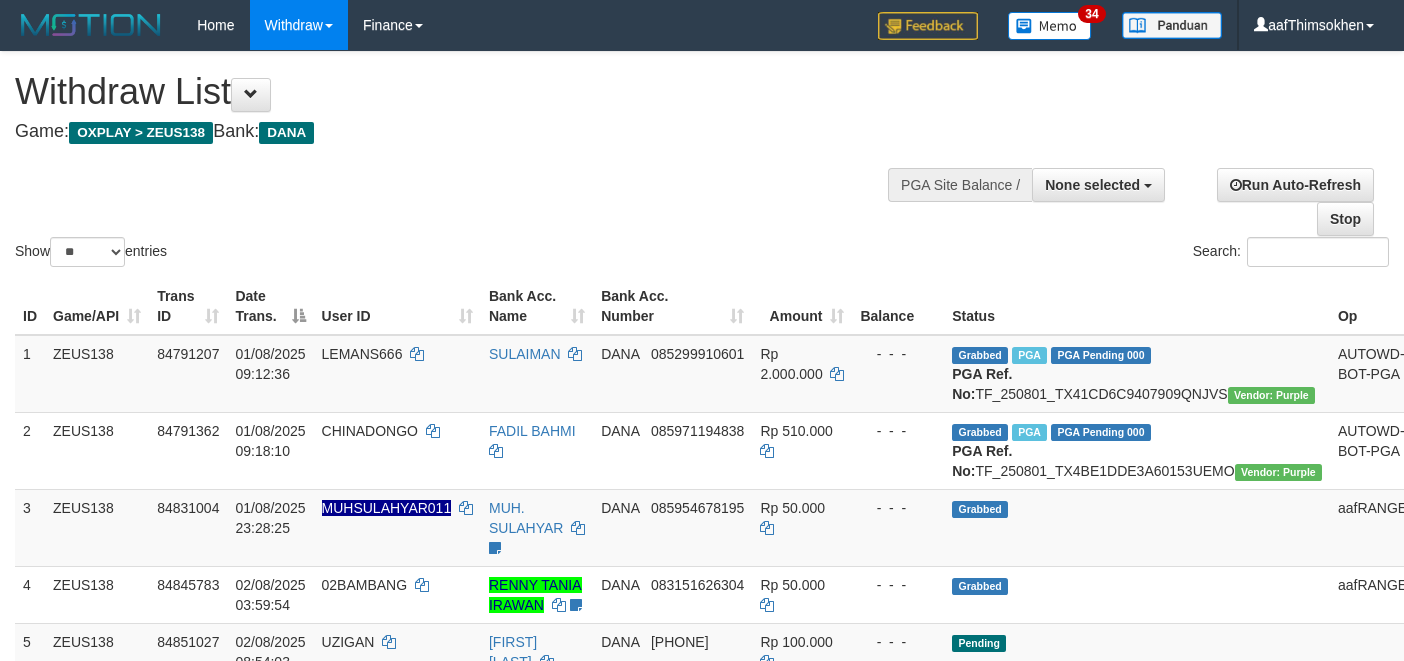 select 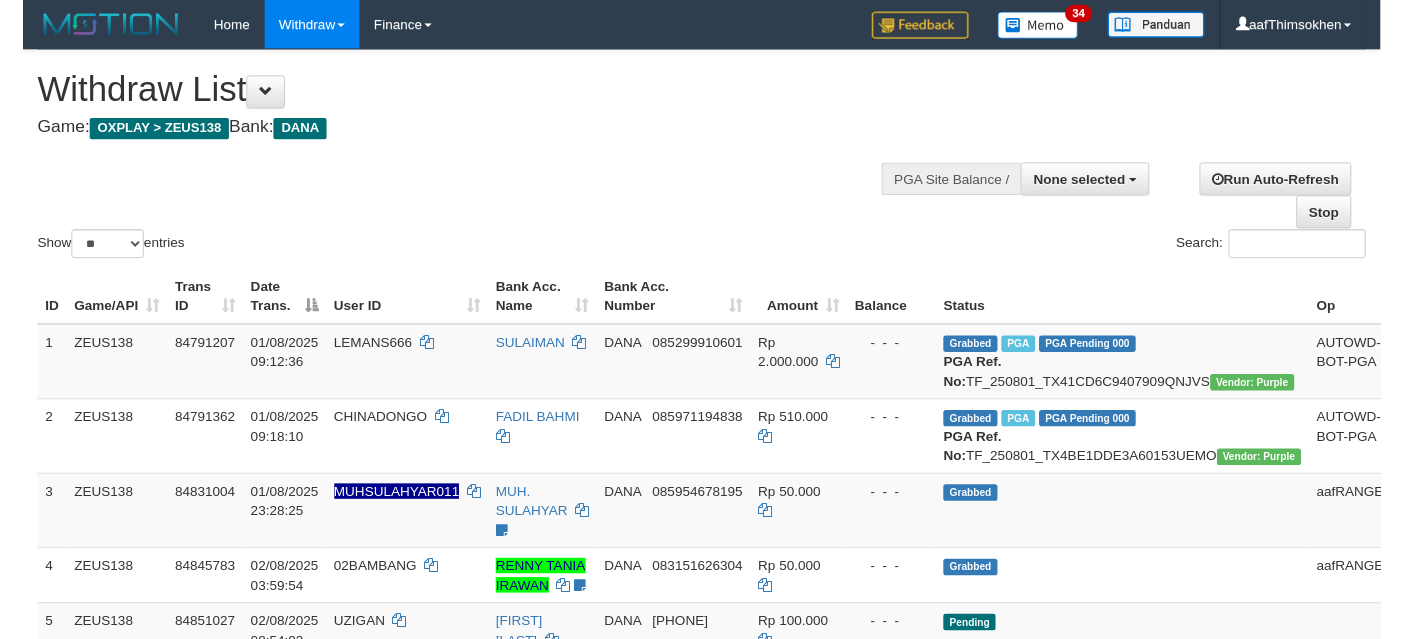 scroll, scrollTop: 337, scrollLeft: 0, axis: vertical 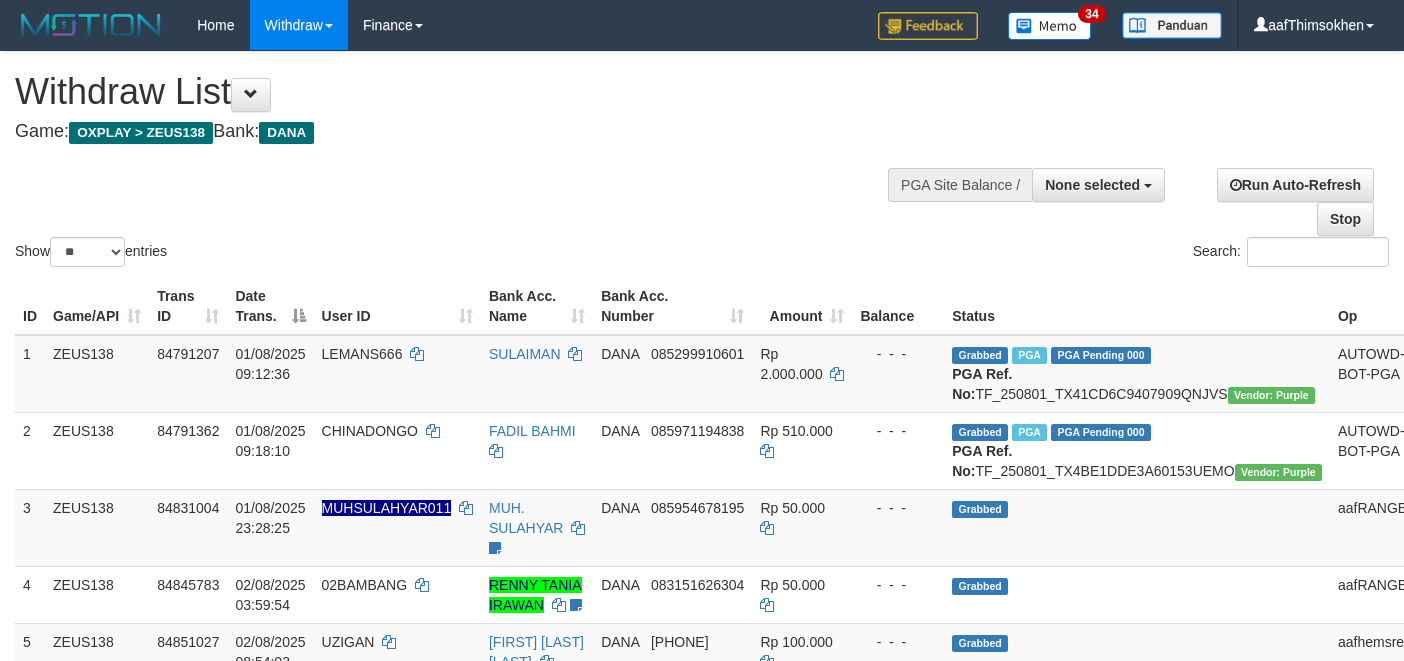 select 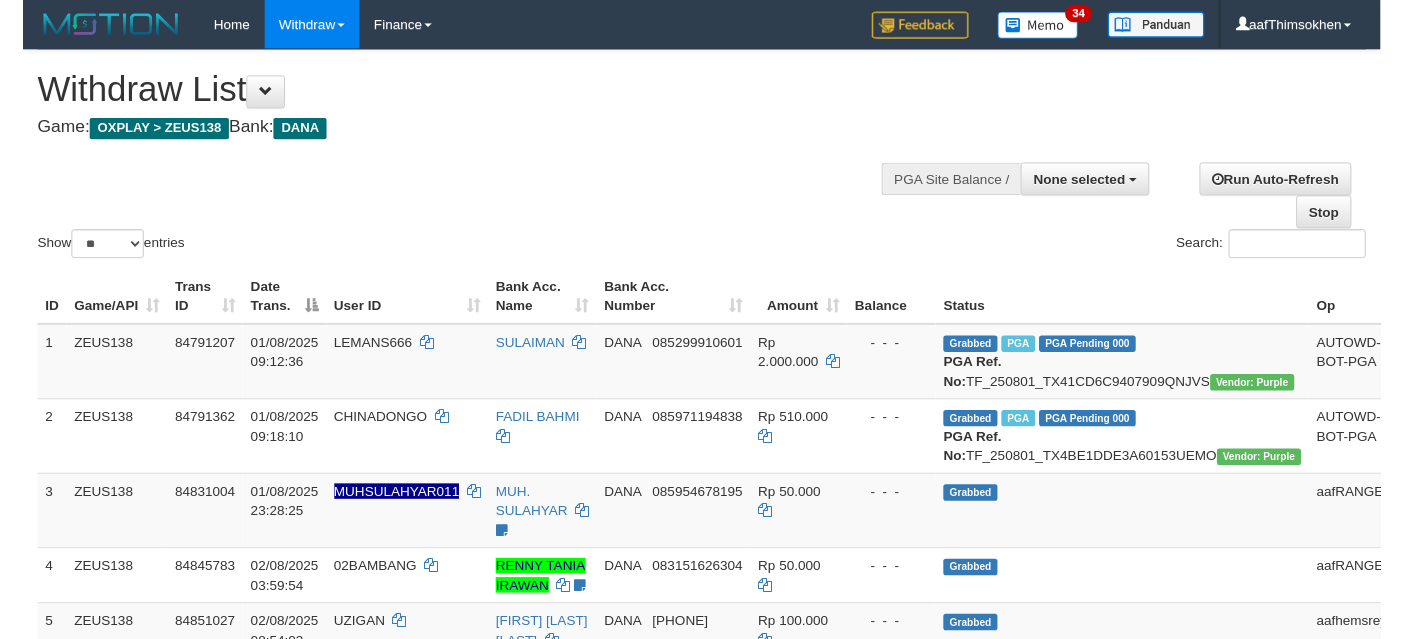 scroll, scrollTop: 337, scrollLeft: 0, axis: vertical 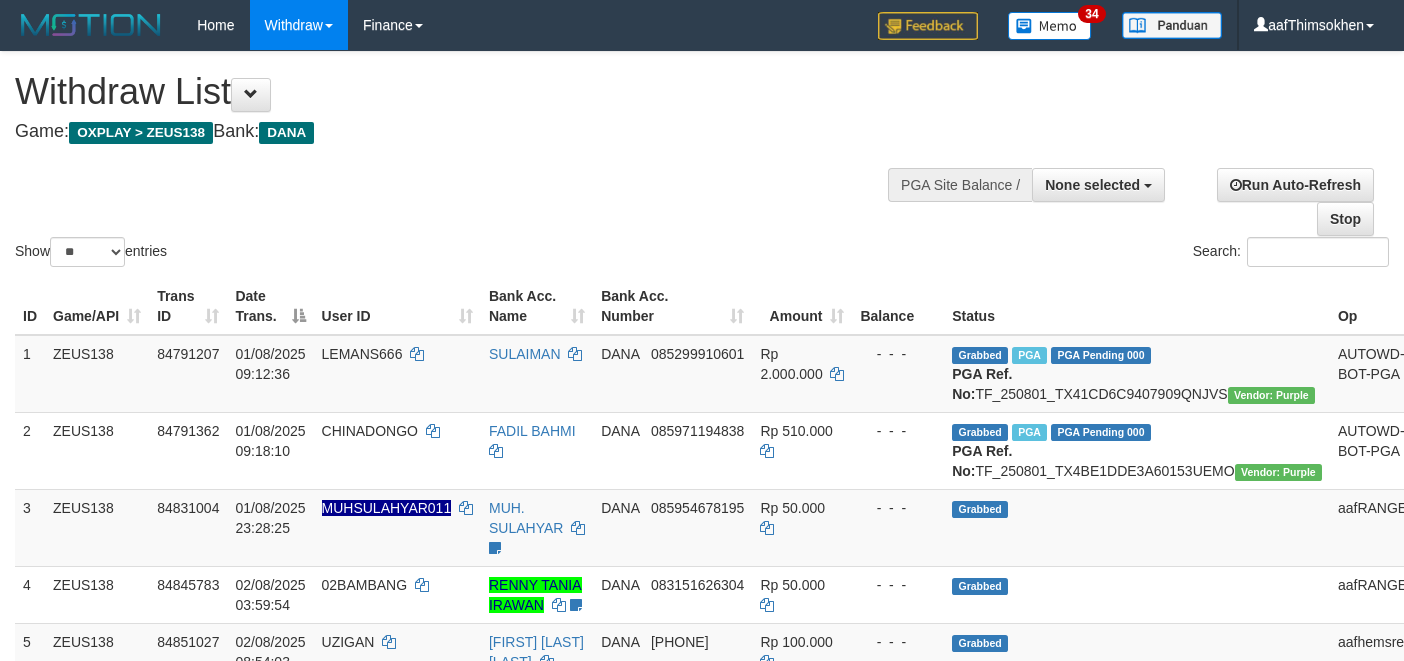 select 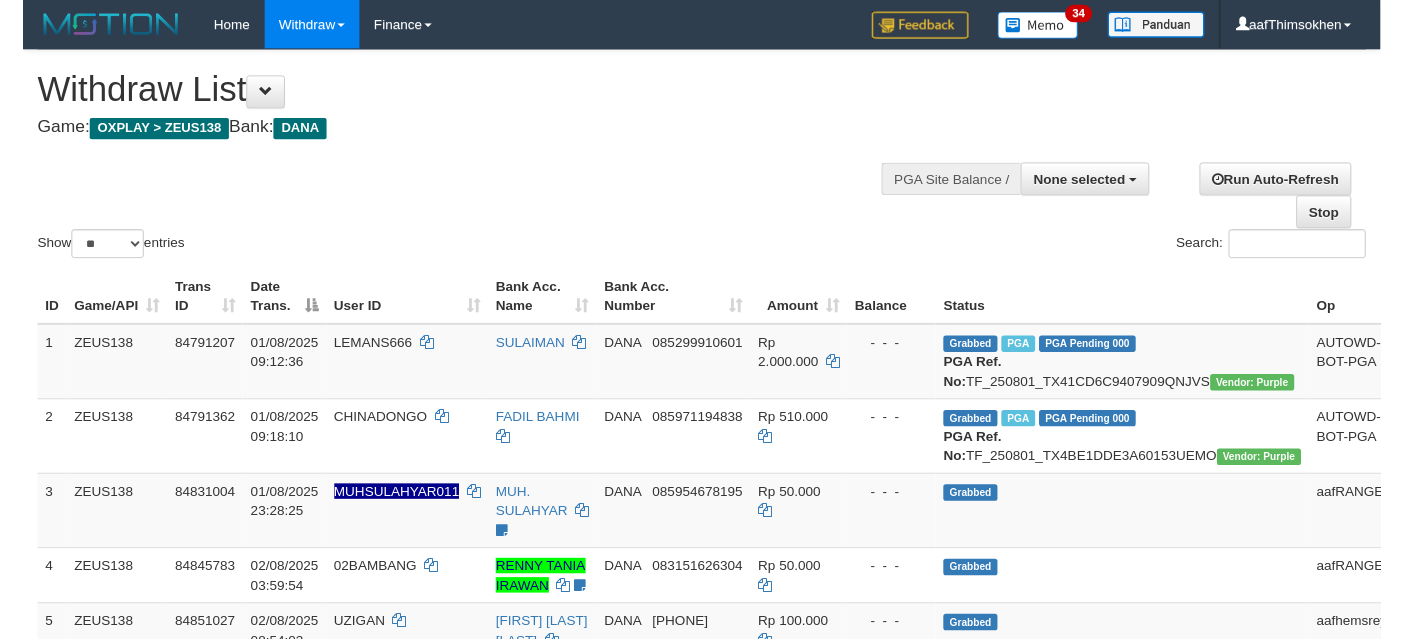scroll, scrollTop: 337, scrollLeft: 0, axis: vertical 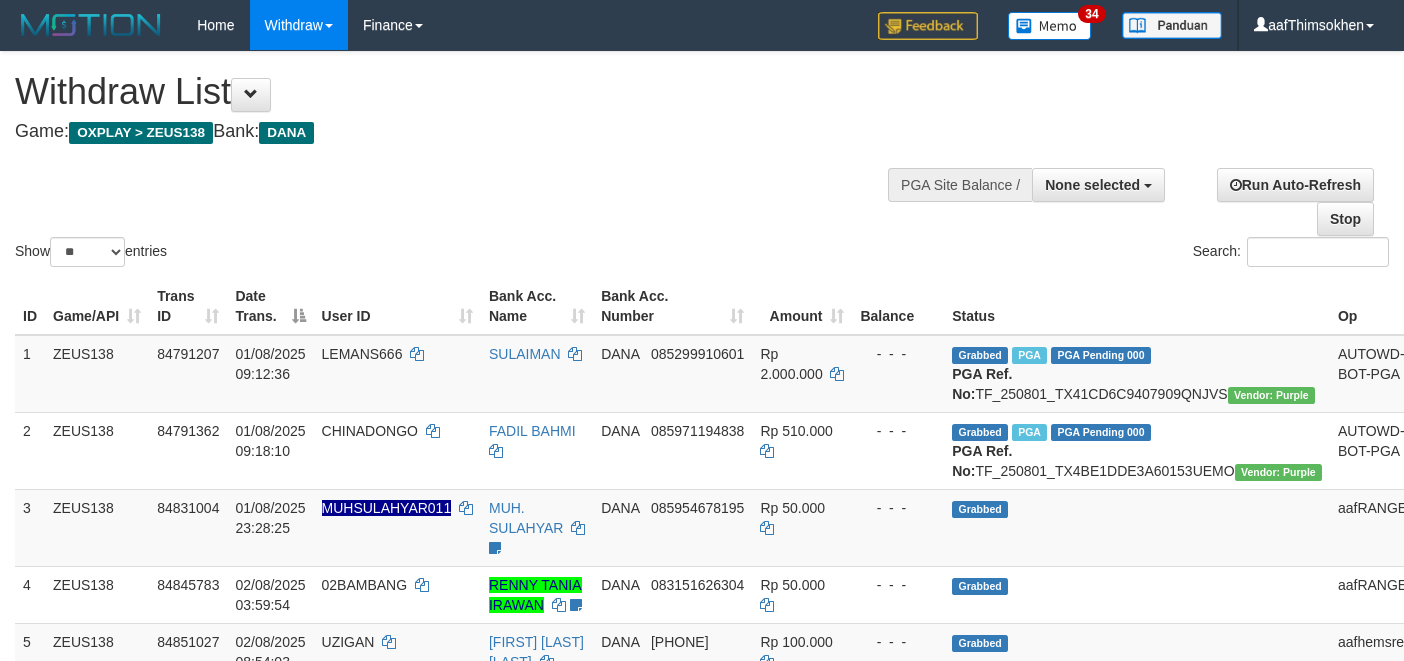 select 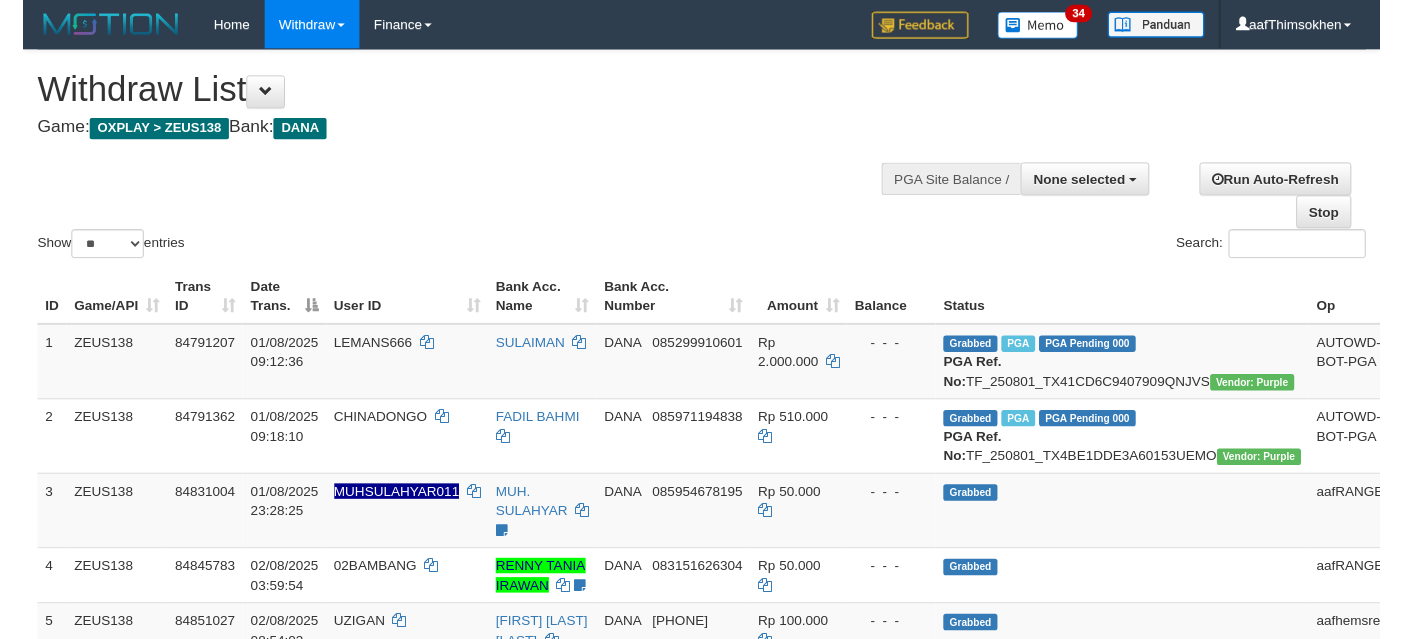 scroll, scrollTop: 337, scrollLeft: 0, axis: vertical 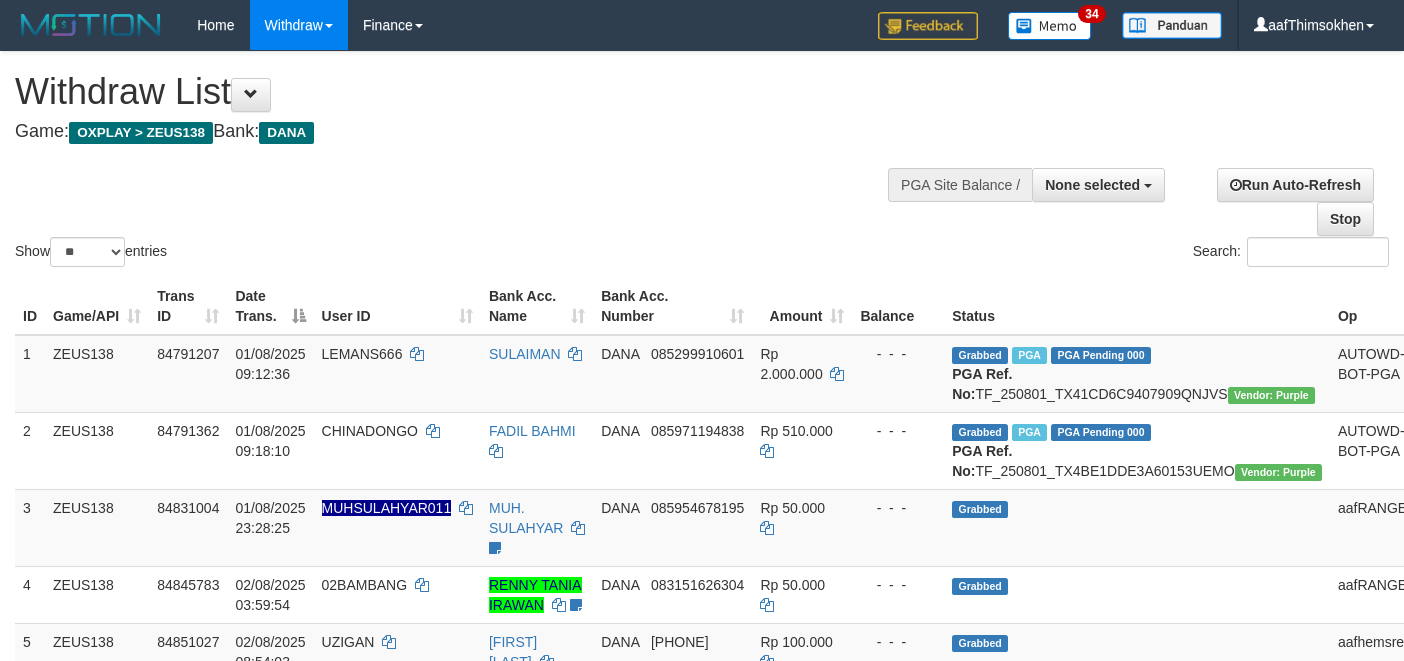 select 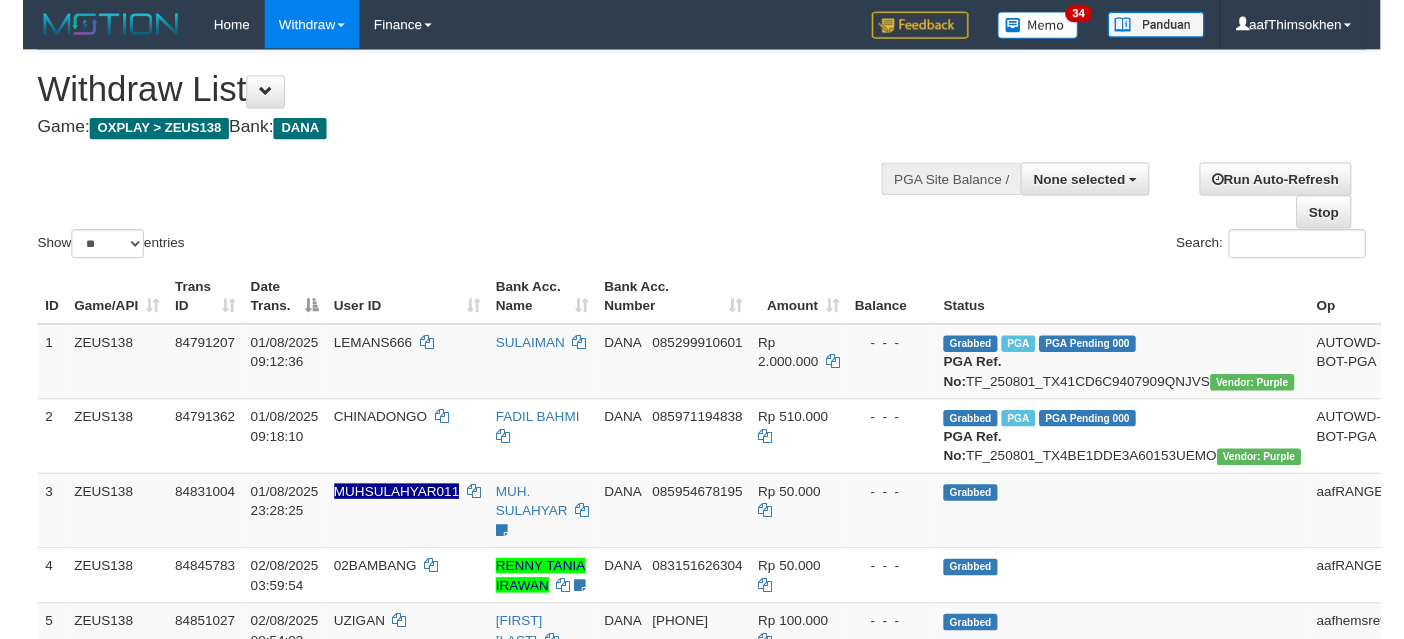scroll, scrollTop: 337, scrollLeft: 0, axis: vertical 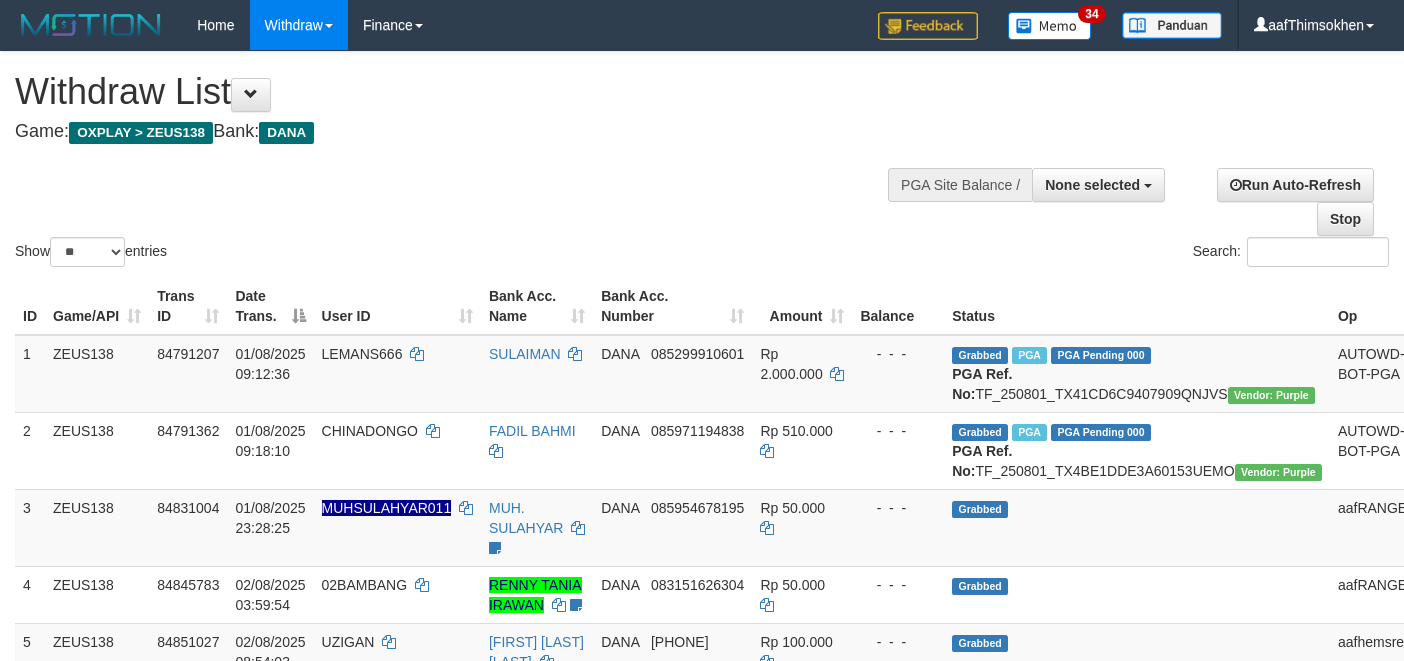 select 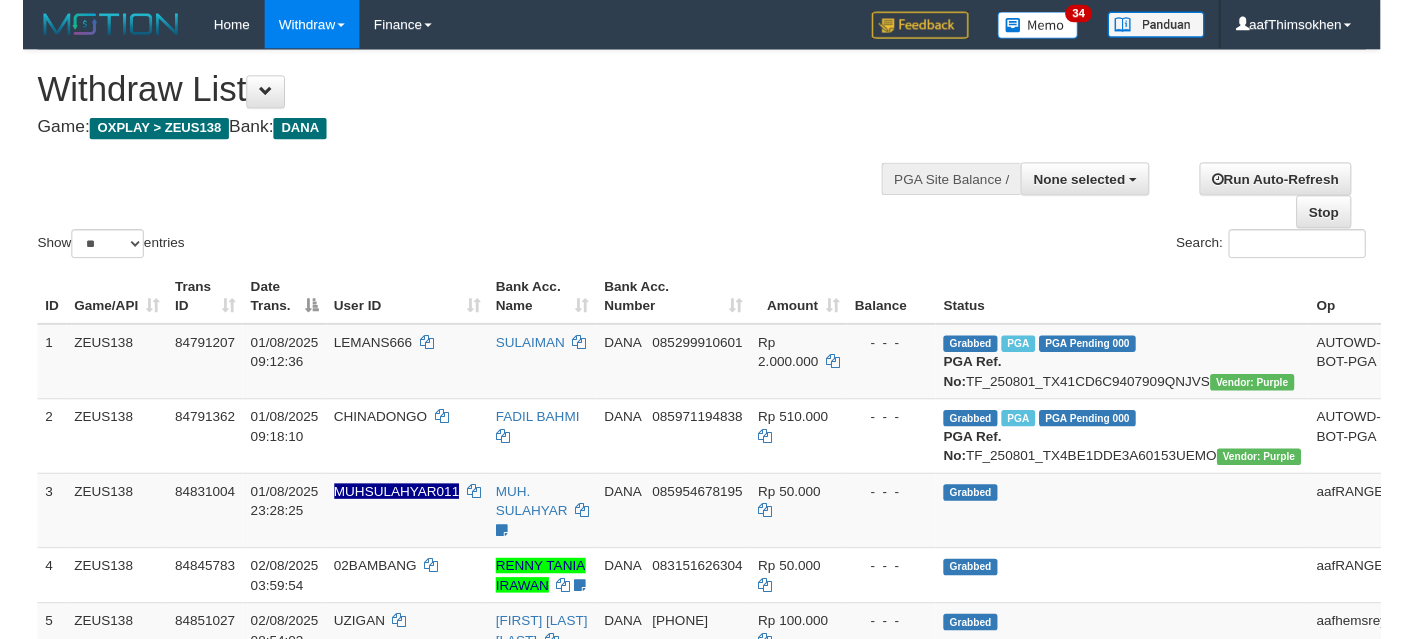 scroll, scrollTop: 337, scrollLeft: 0, axis: vertical 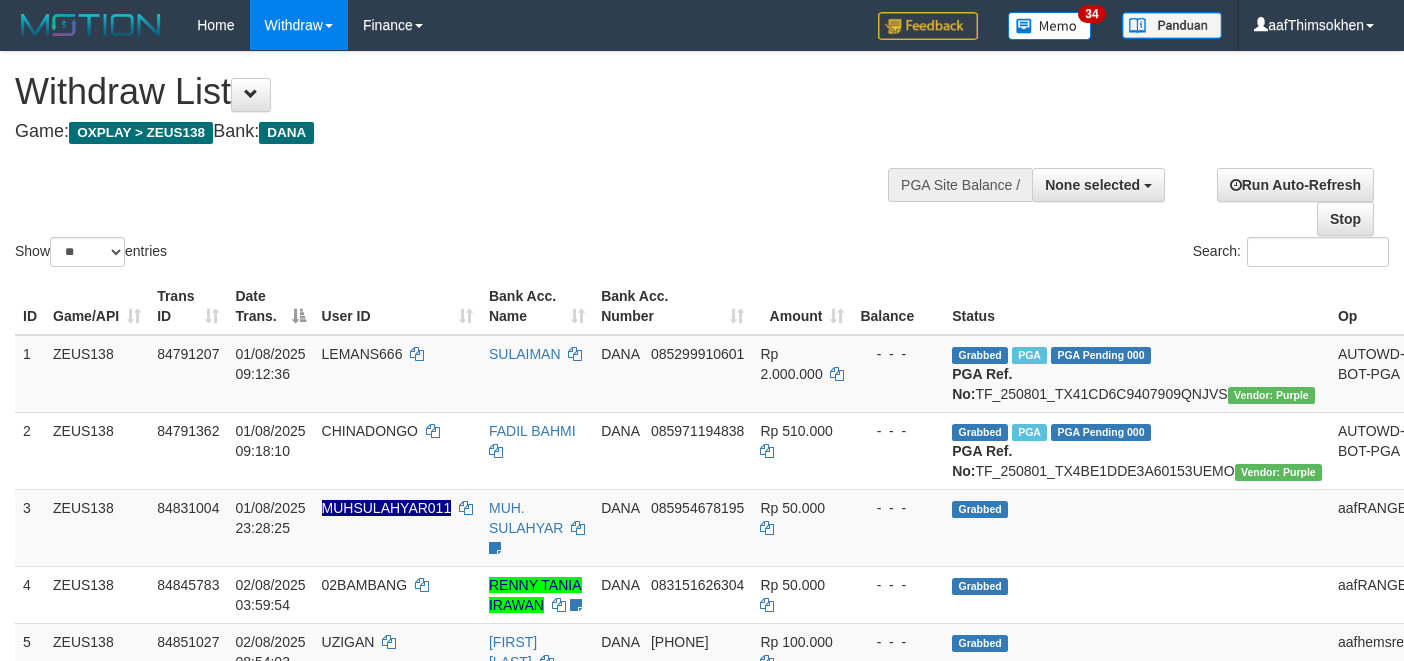 select 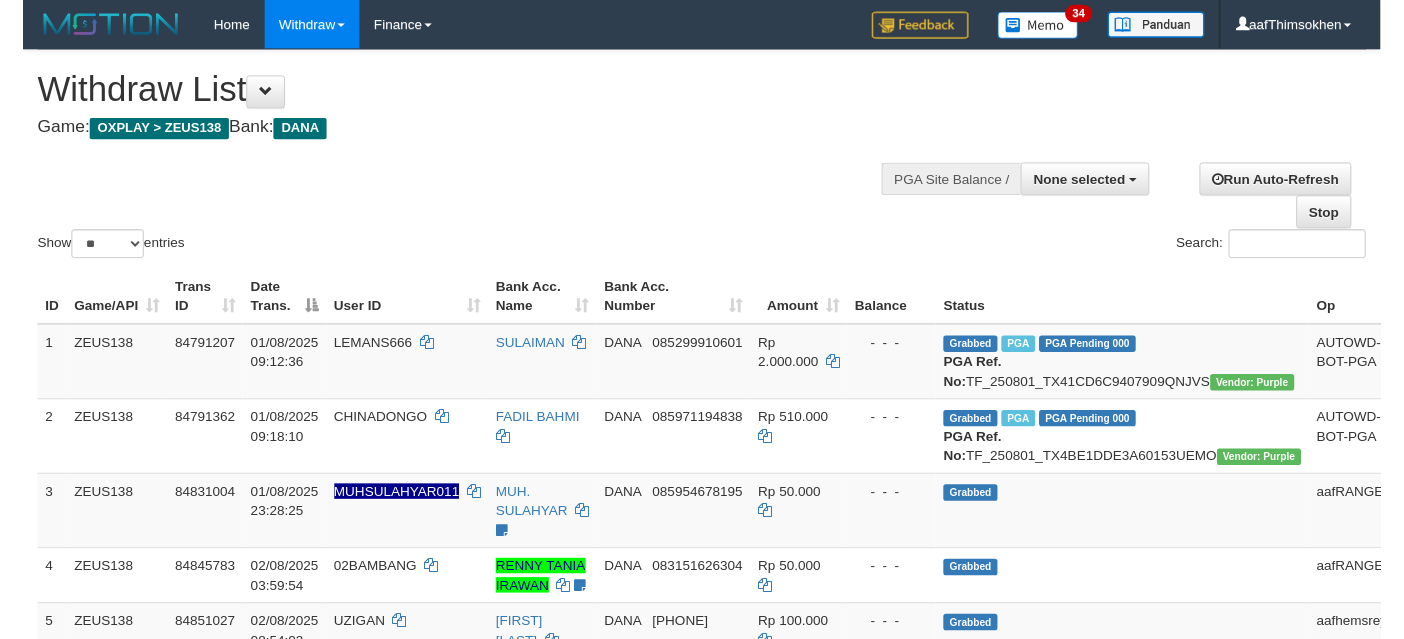 scroll, scrollTop: 337, scrollLeft: 0, axis: vertical 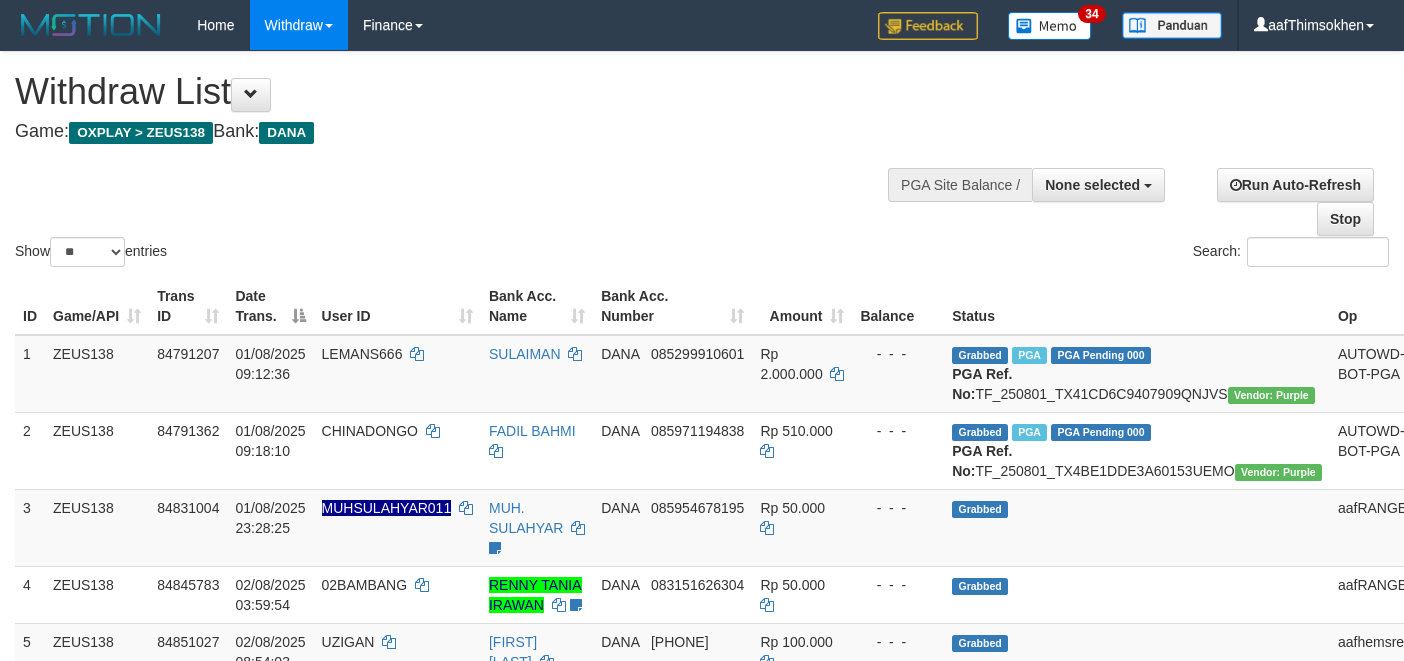 select 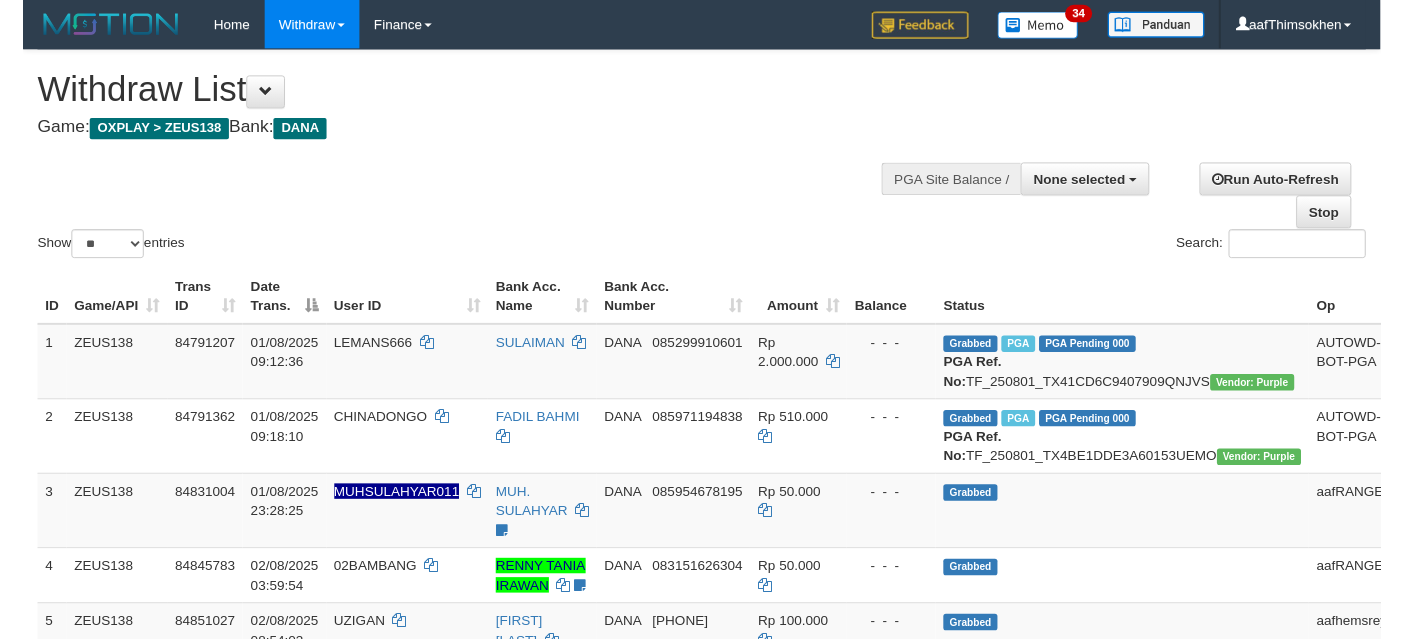 scroll, scrollTop: 337, scrollLeft: 0, axis: vertical 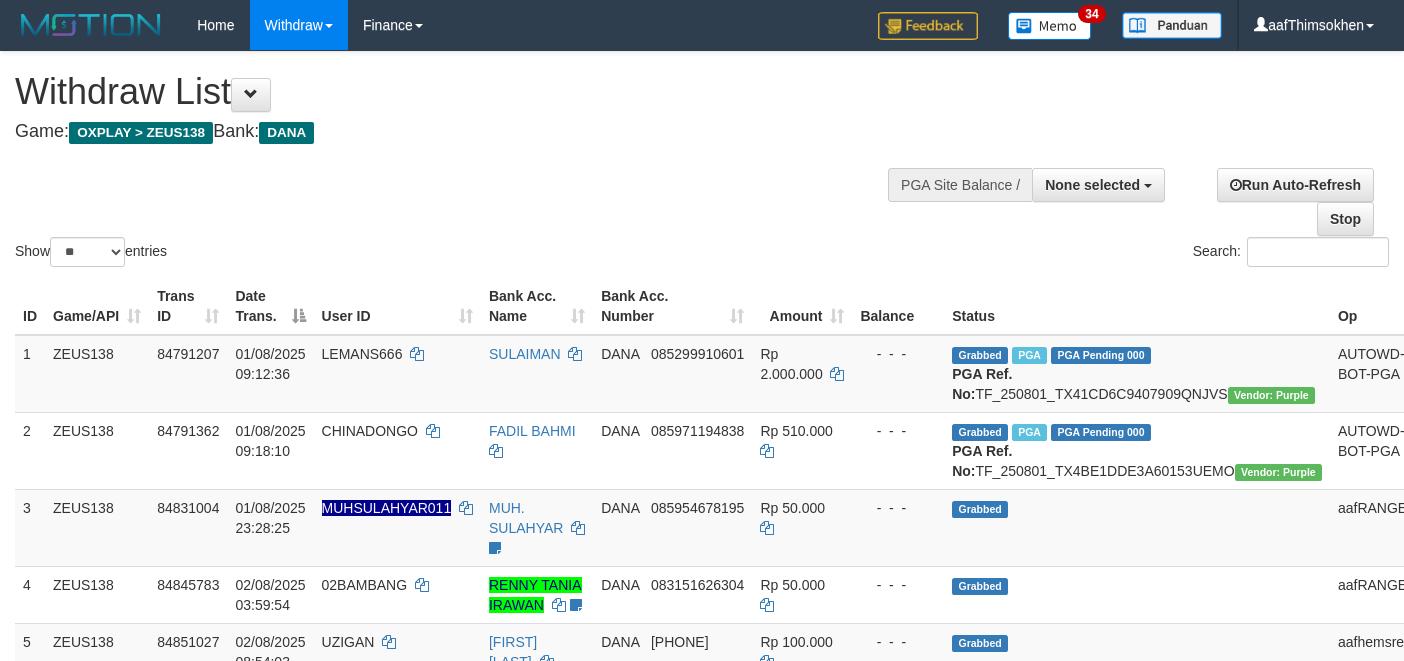 select 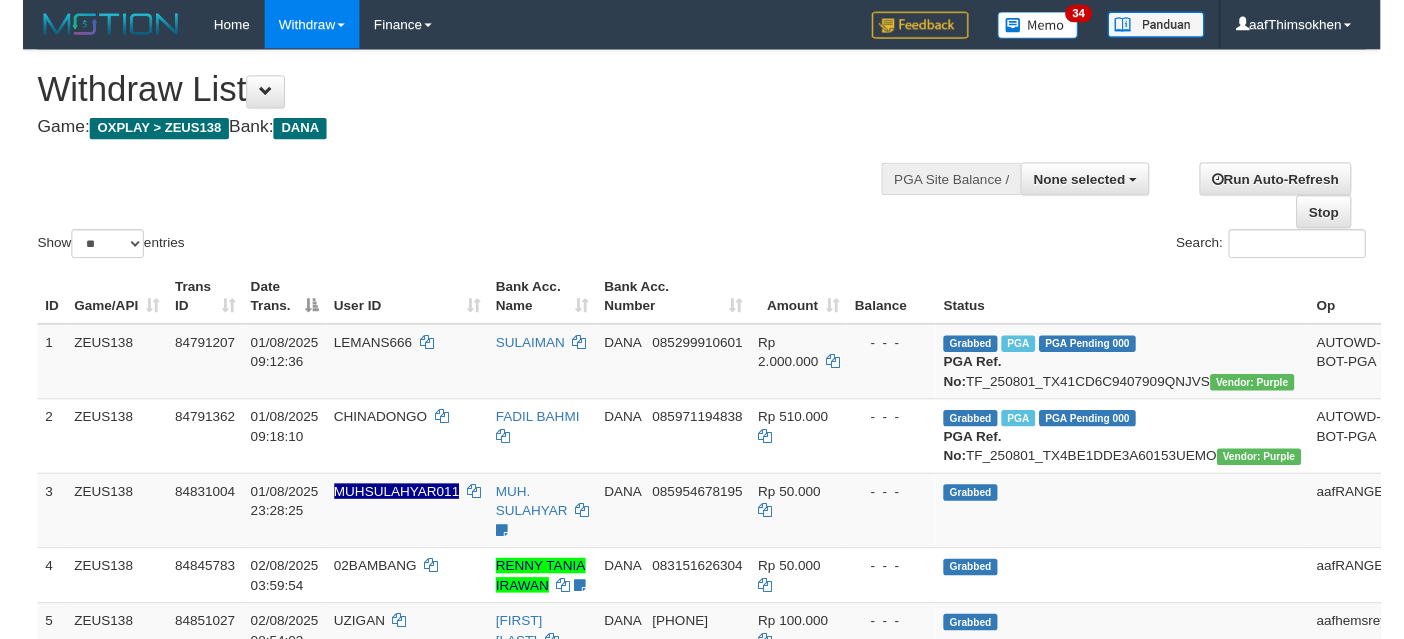 scroll, scrollTop: 337, scrollLeft: 0, axis: vertical 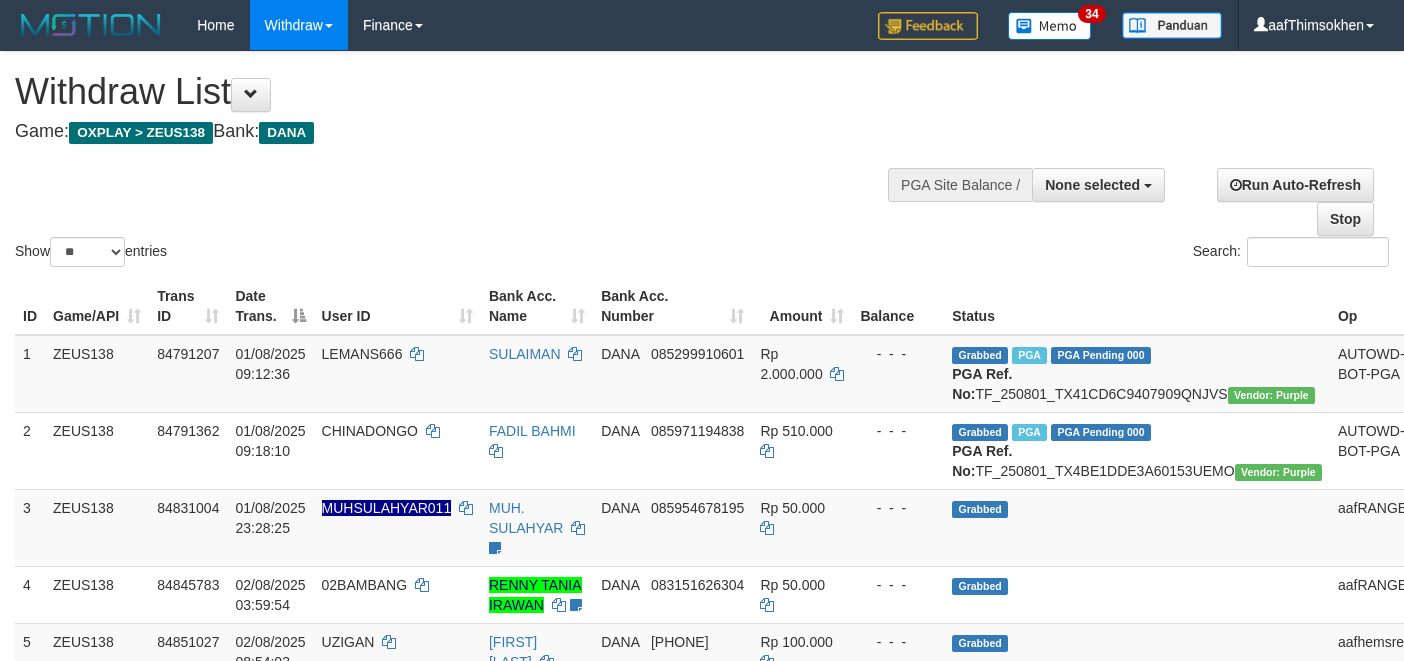 select 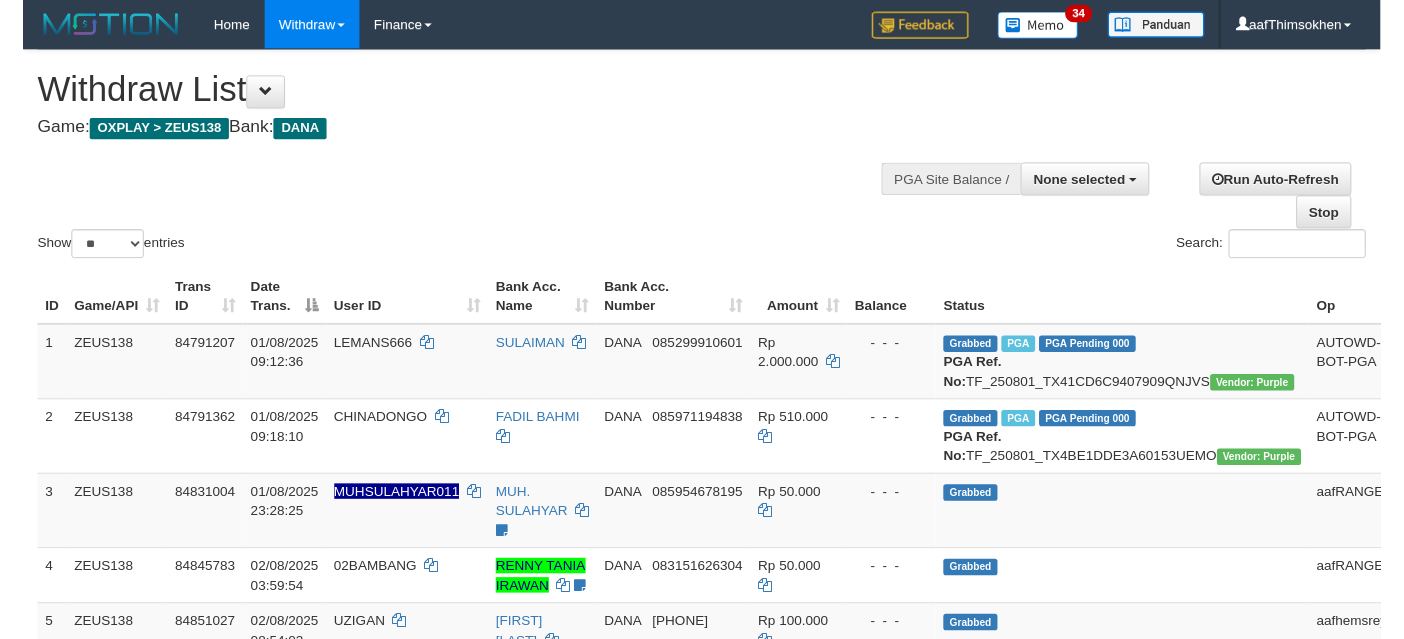 scroll, scrollTop: 337, scrollLeft: 0, axis: vertical 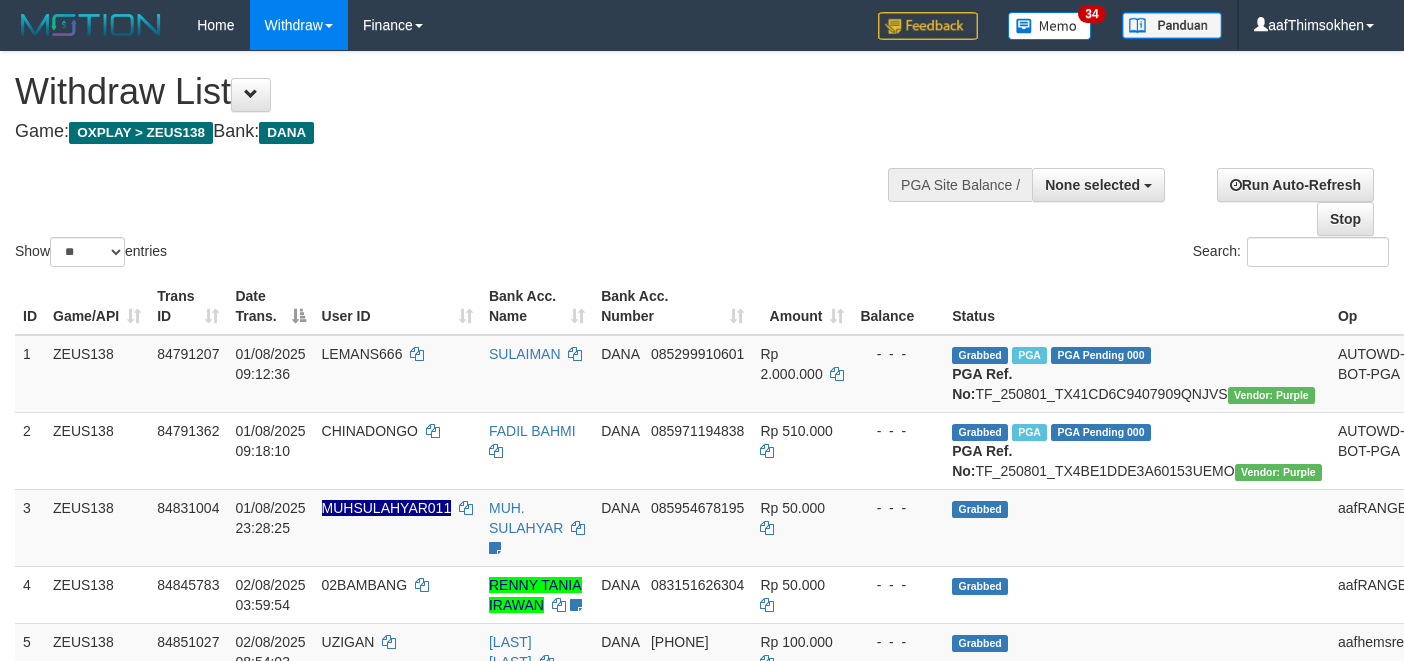 select 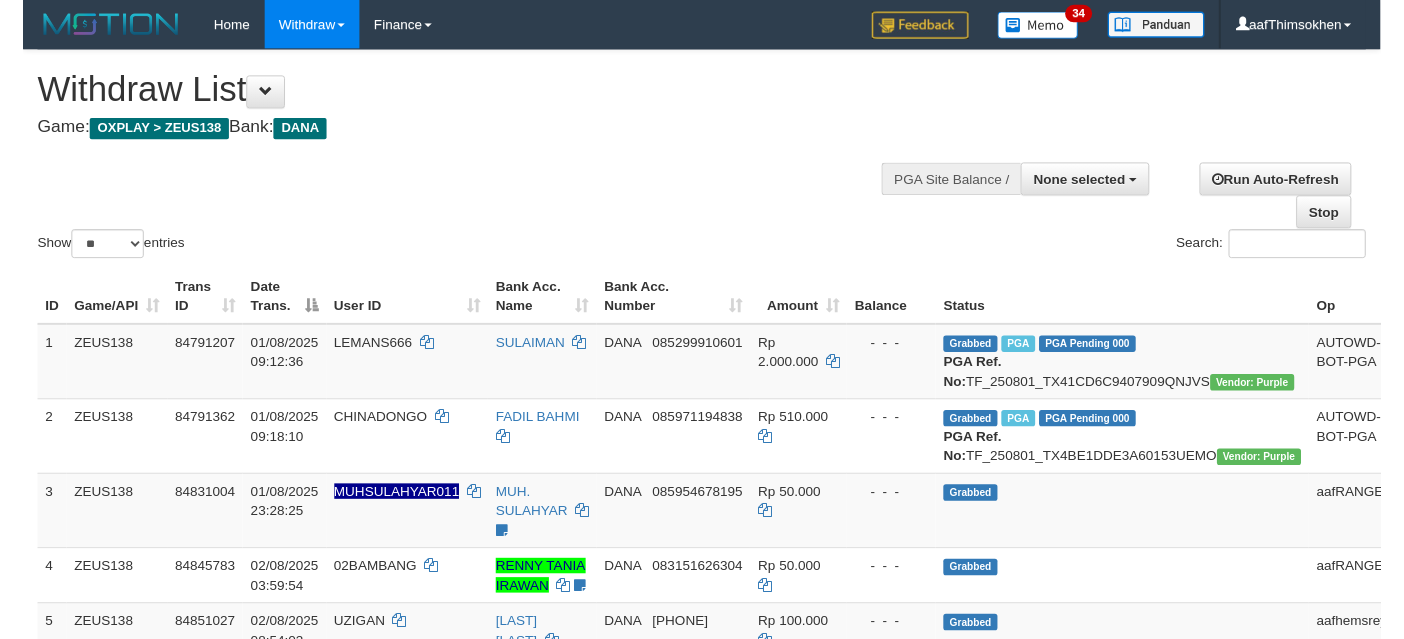 scroll, scrollTop: 337, scrollLeft: 0, axis: vertical 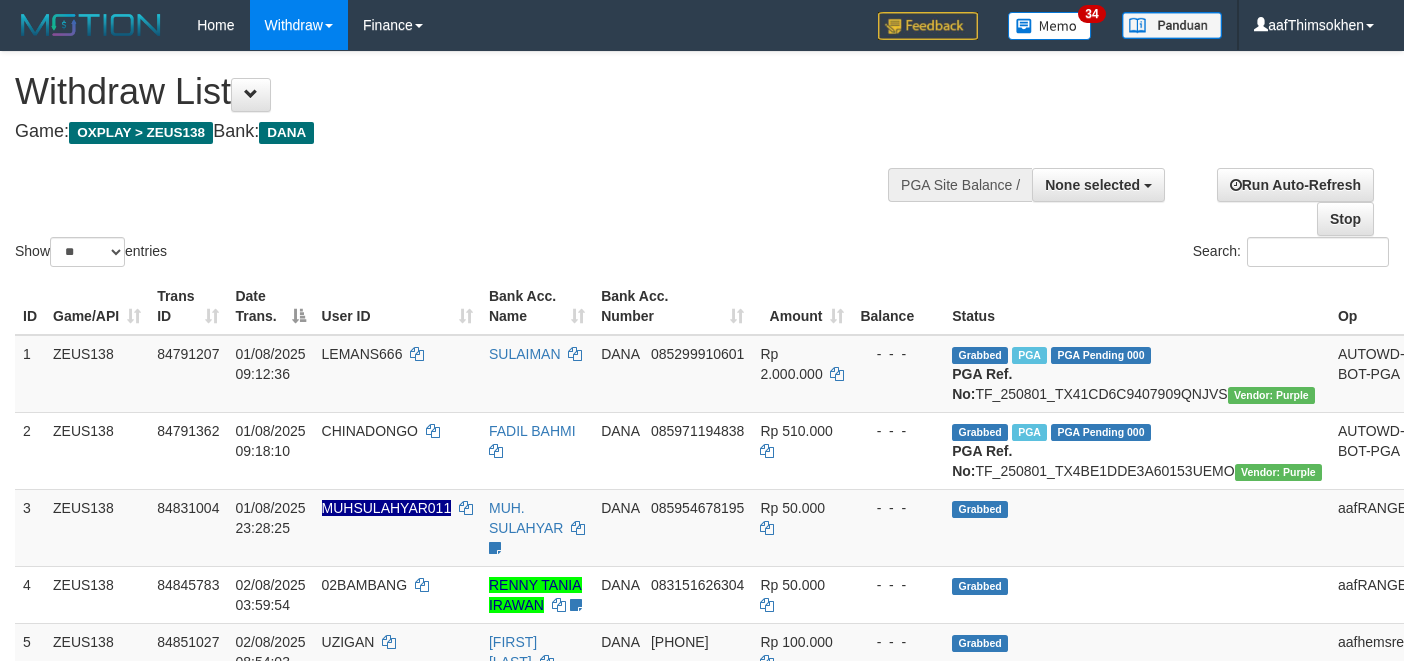 select 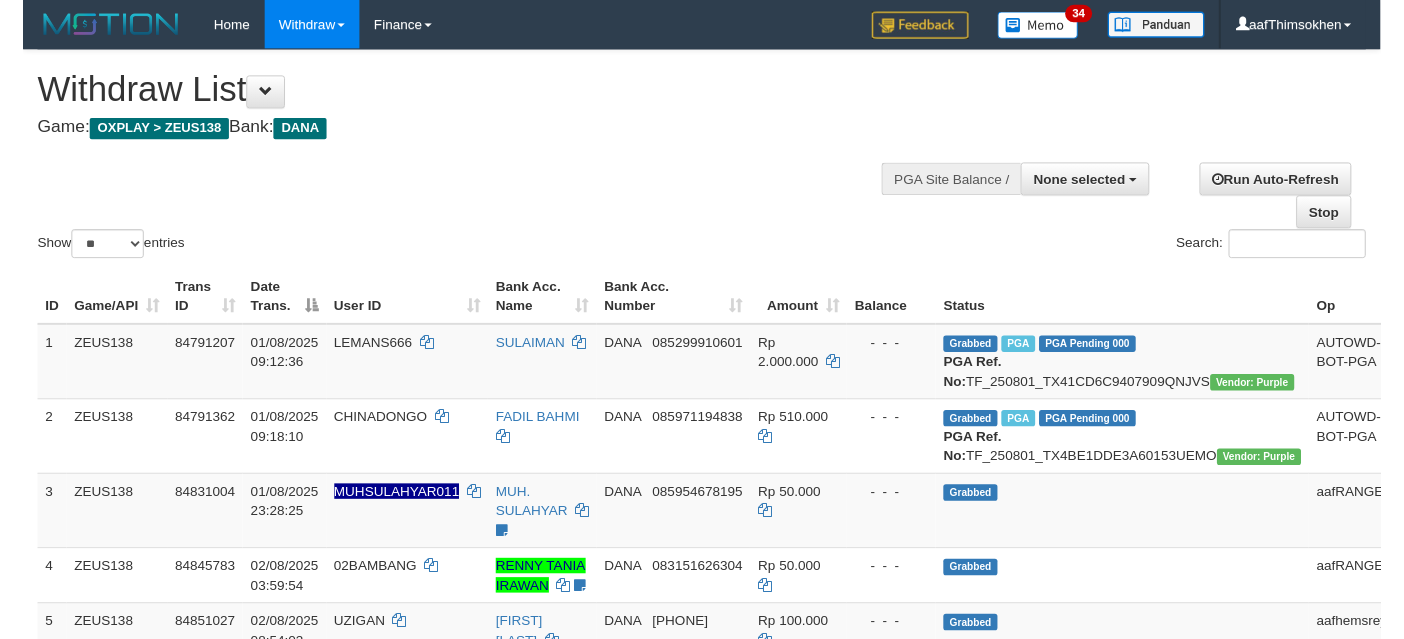 scroll, scrollTop: 337, scrollLeft: 0, axis: vertical 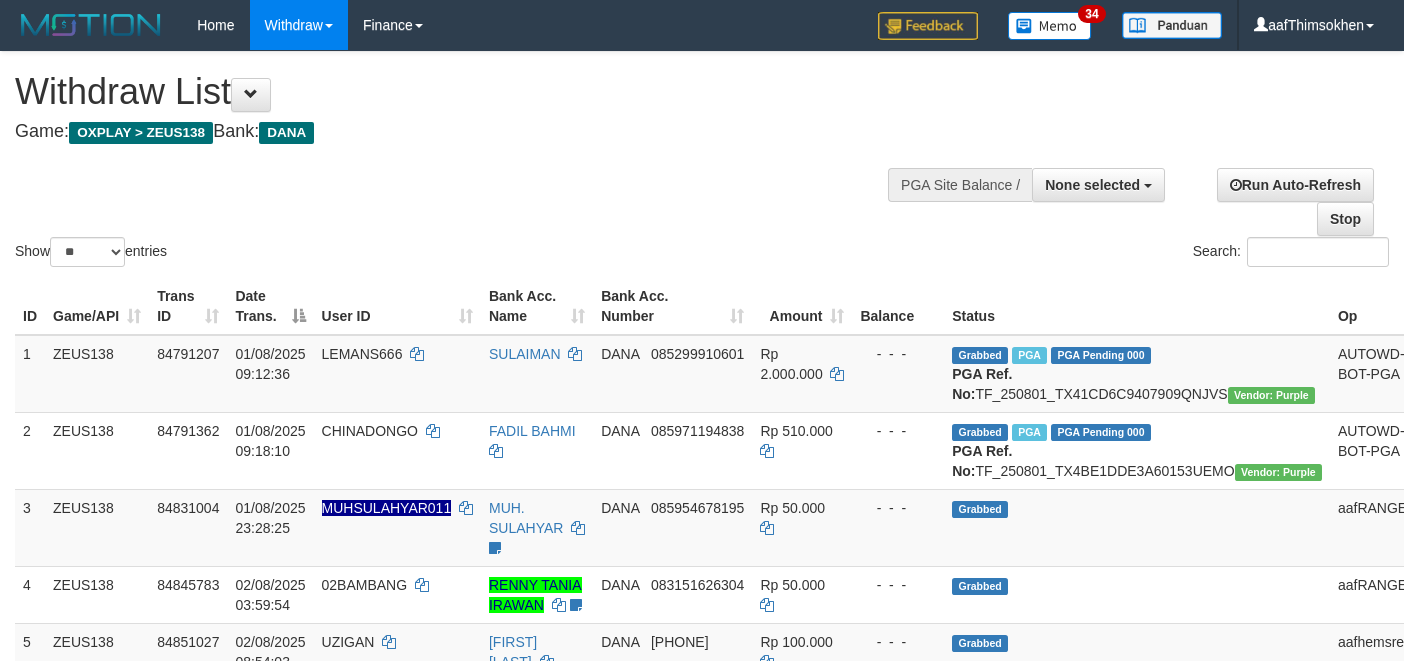 select 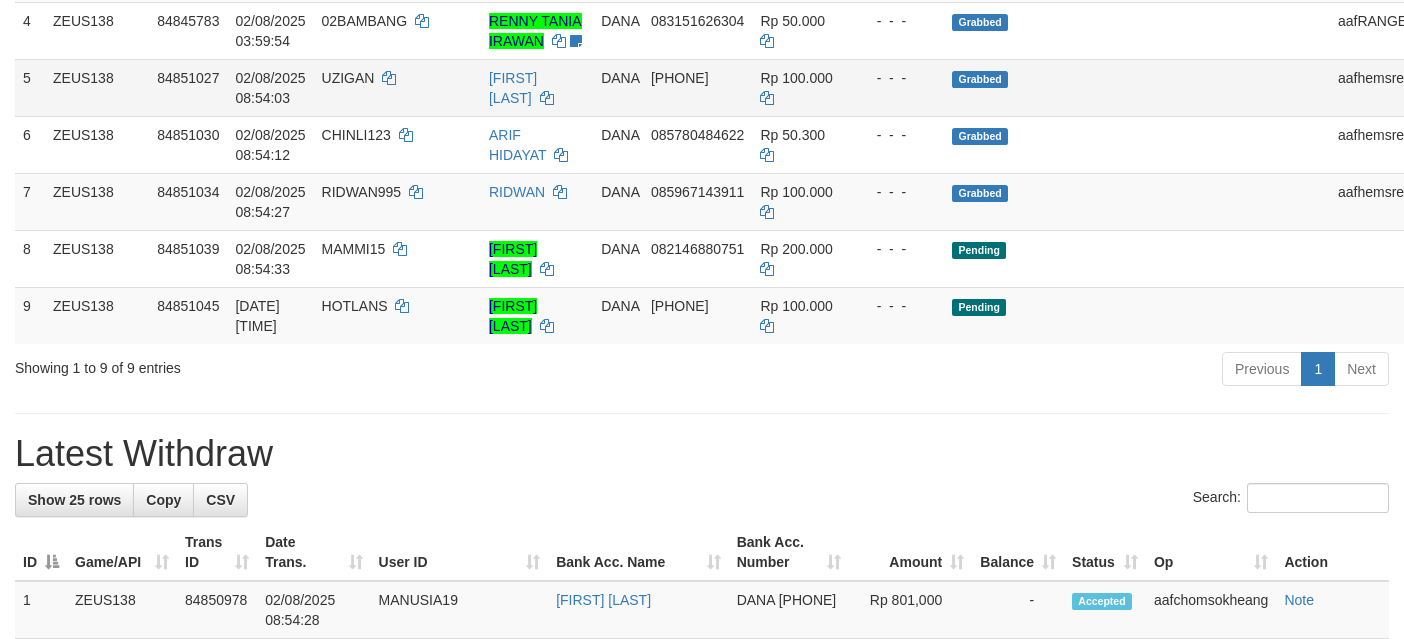 scroll, scrollTop: 637, scrollLeft: 0, axis: vertical 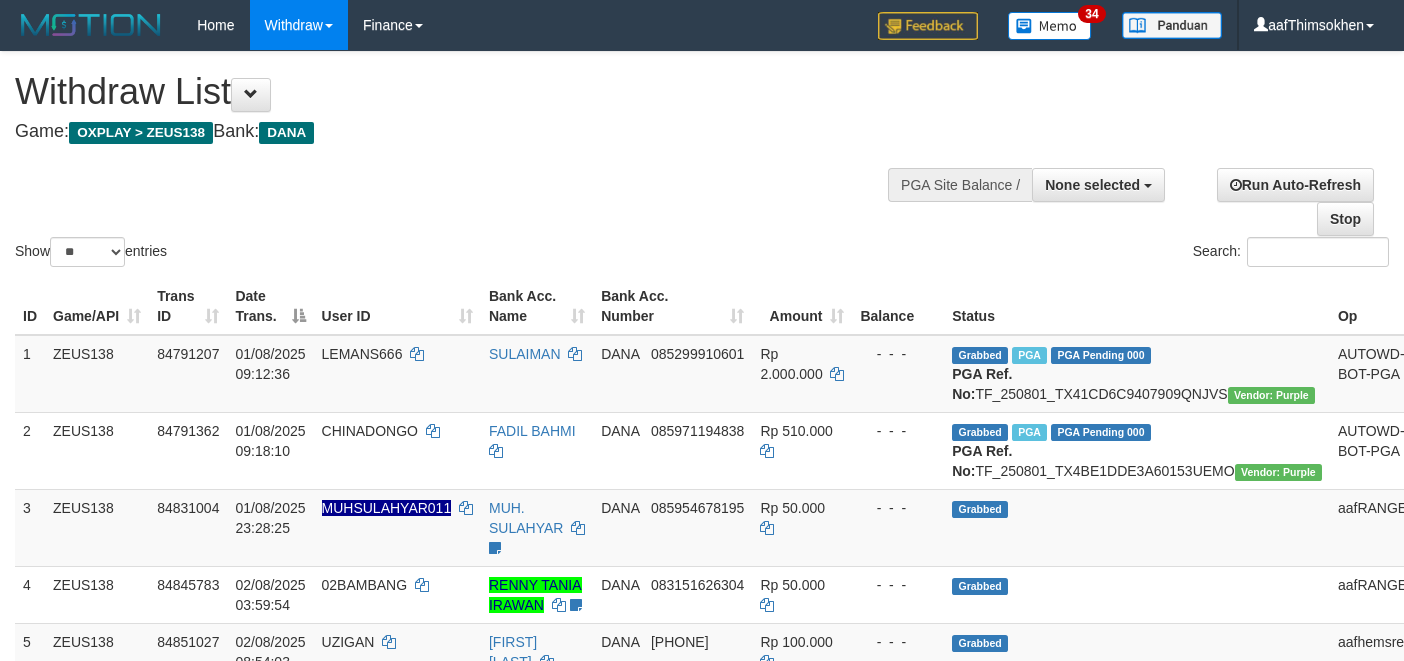 select 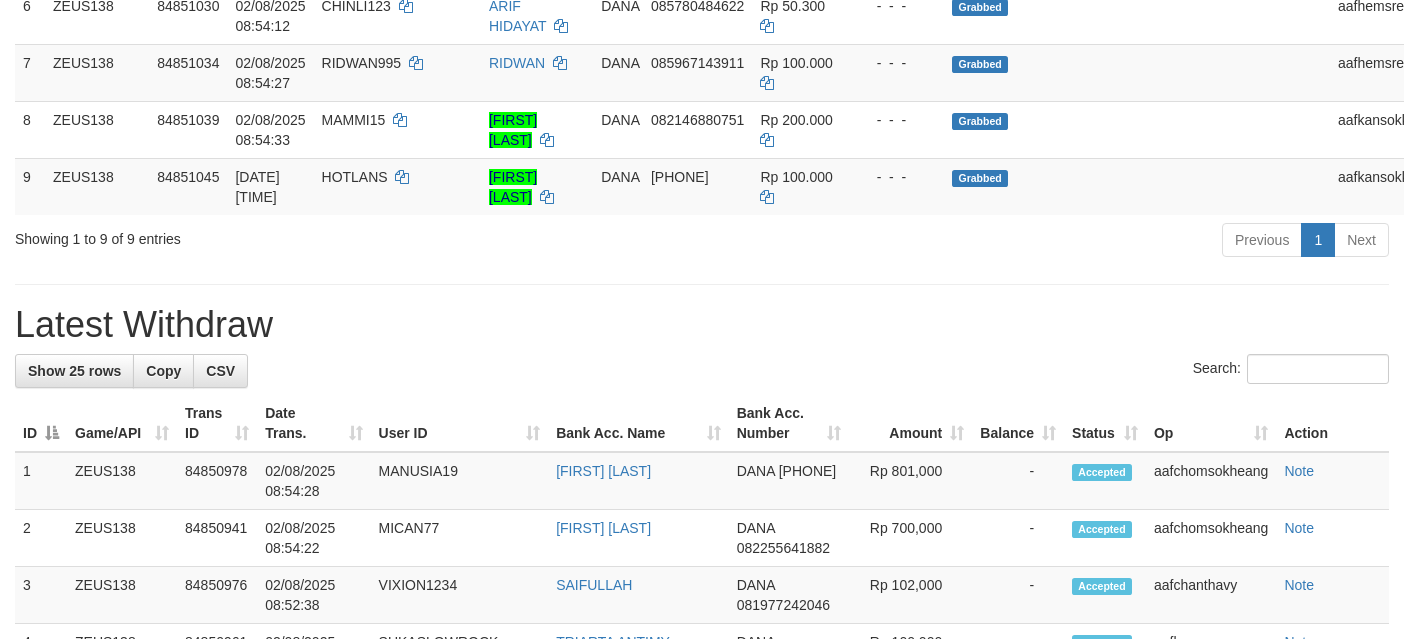 scroll, scrollTop: 637, scrollLeft: 0, axis: vertical 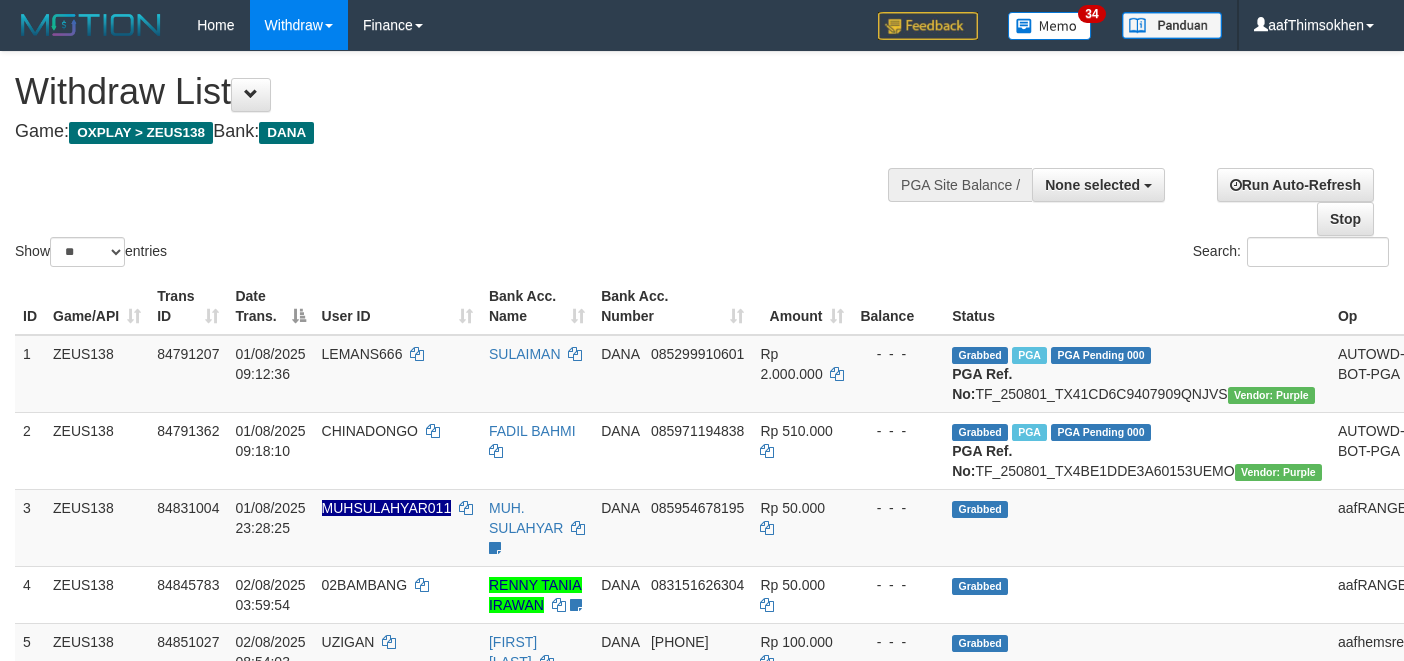 select 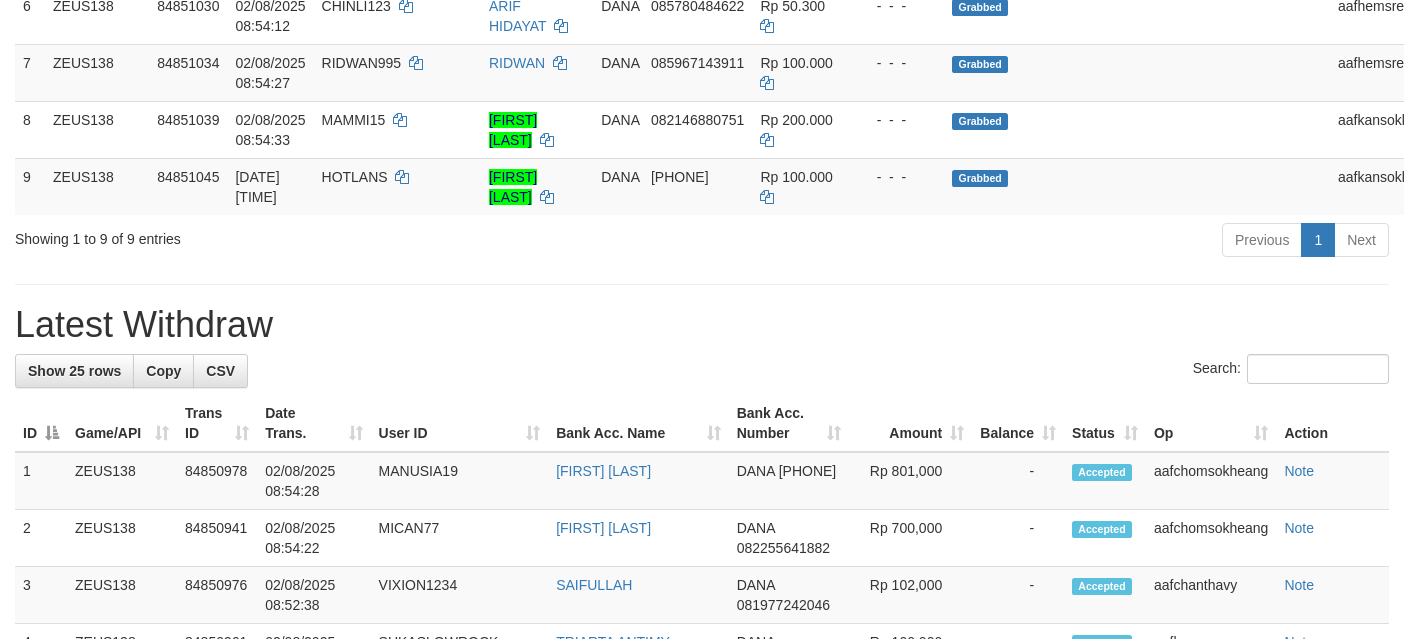 scroll, scrollTop: 637, scrollLeft: 0, axis: vertical 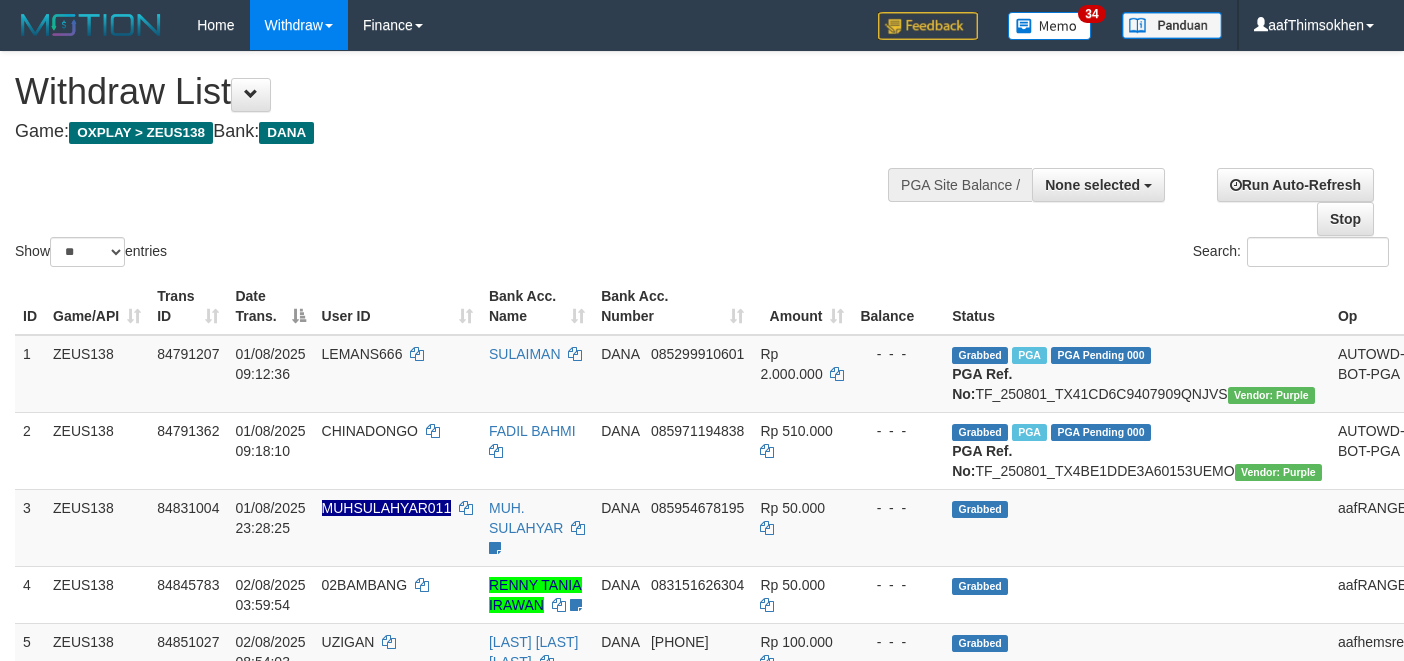 select 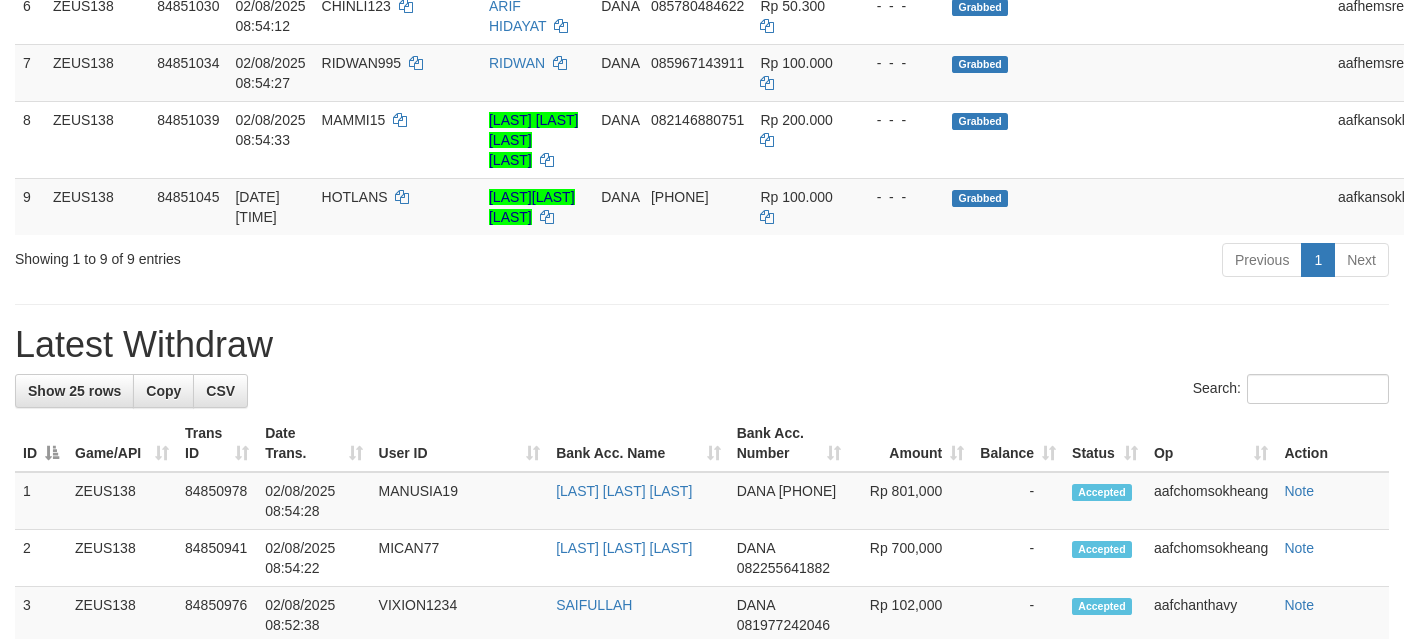 scroll, scrollTop: 637, scrollLeft: 0, axis: vertical 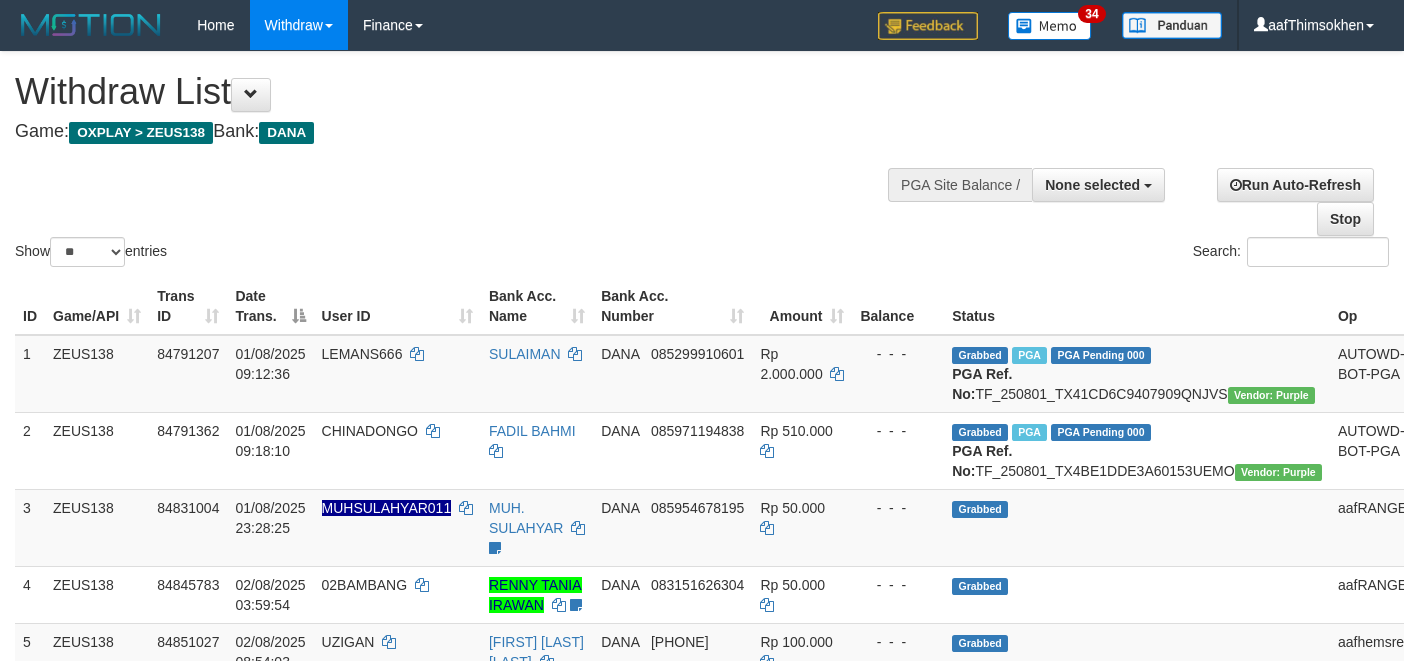 select 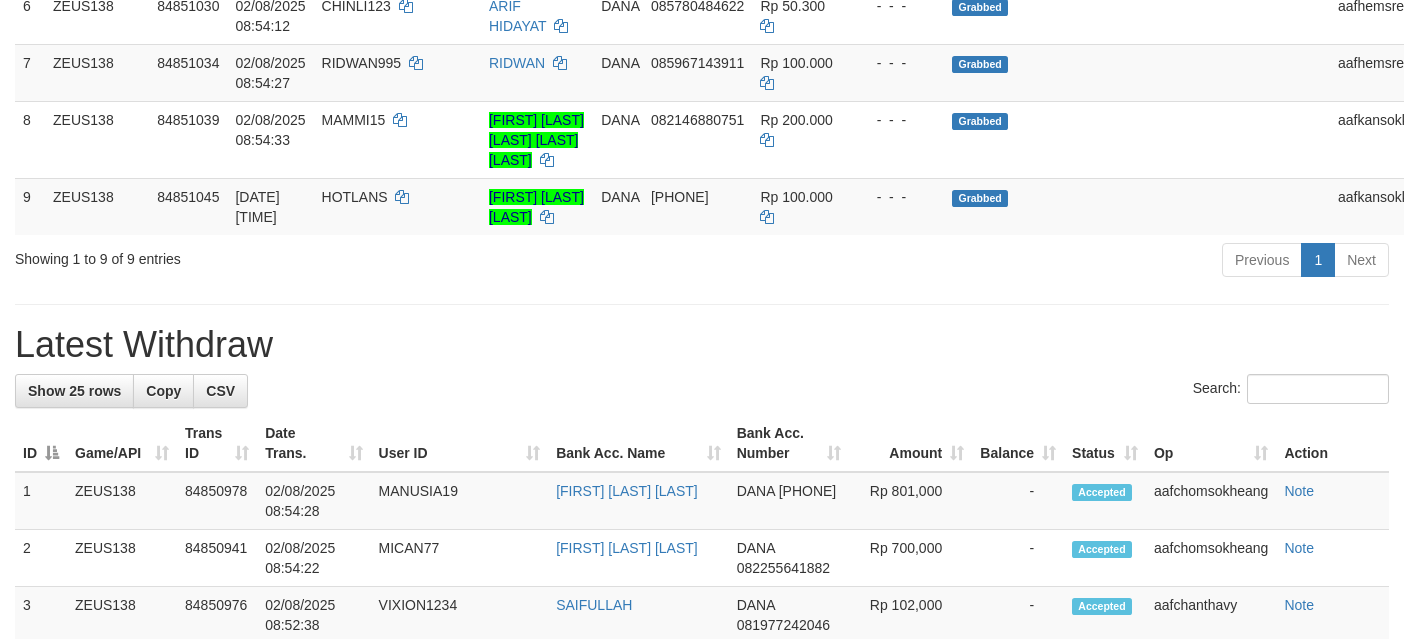 scroll, scrollTop: 637, scrollLeft: 0, axis: vertical 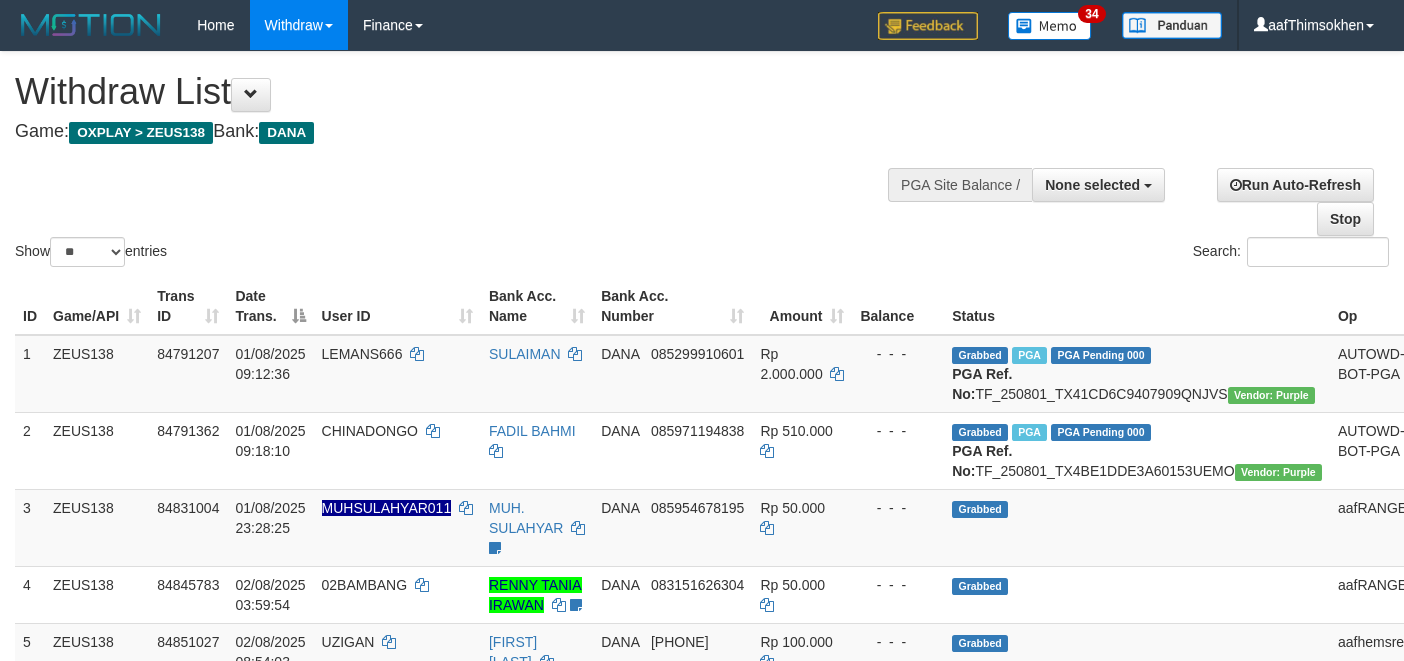 select 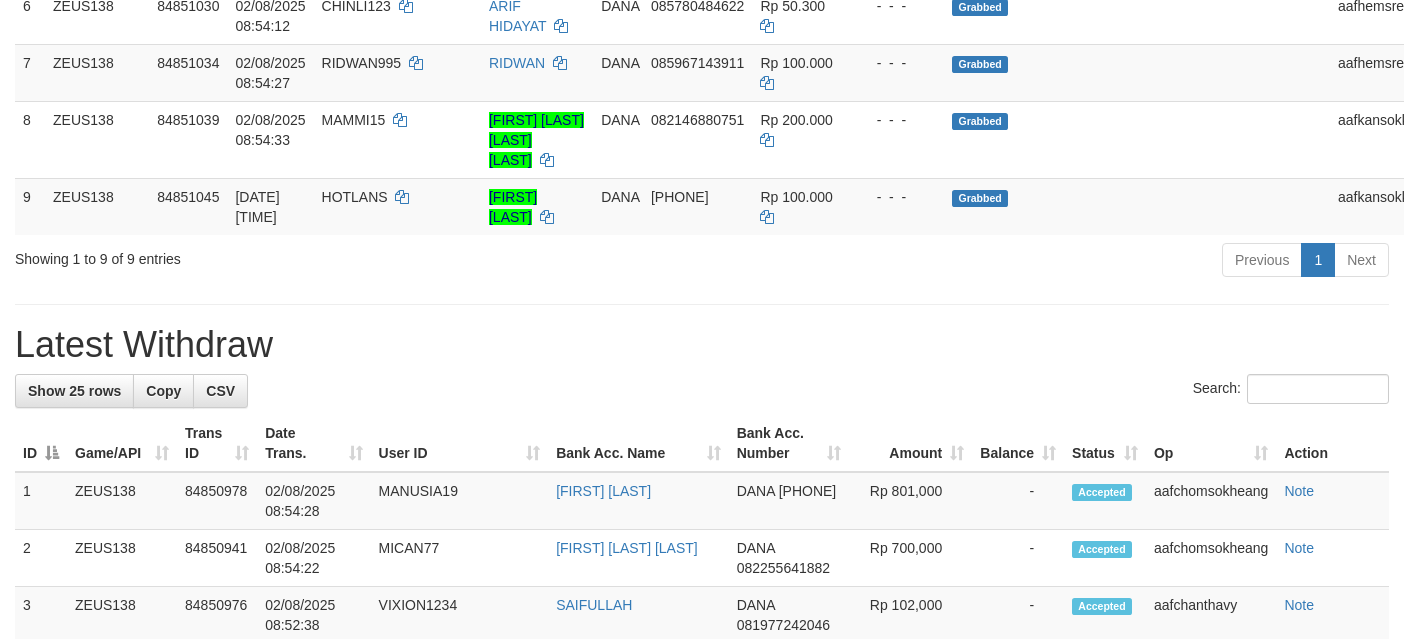 scroll, scrollTop: 637, scrollLeft: 0, axis: vertical 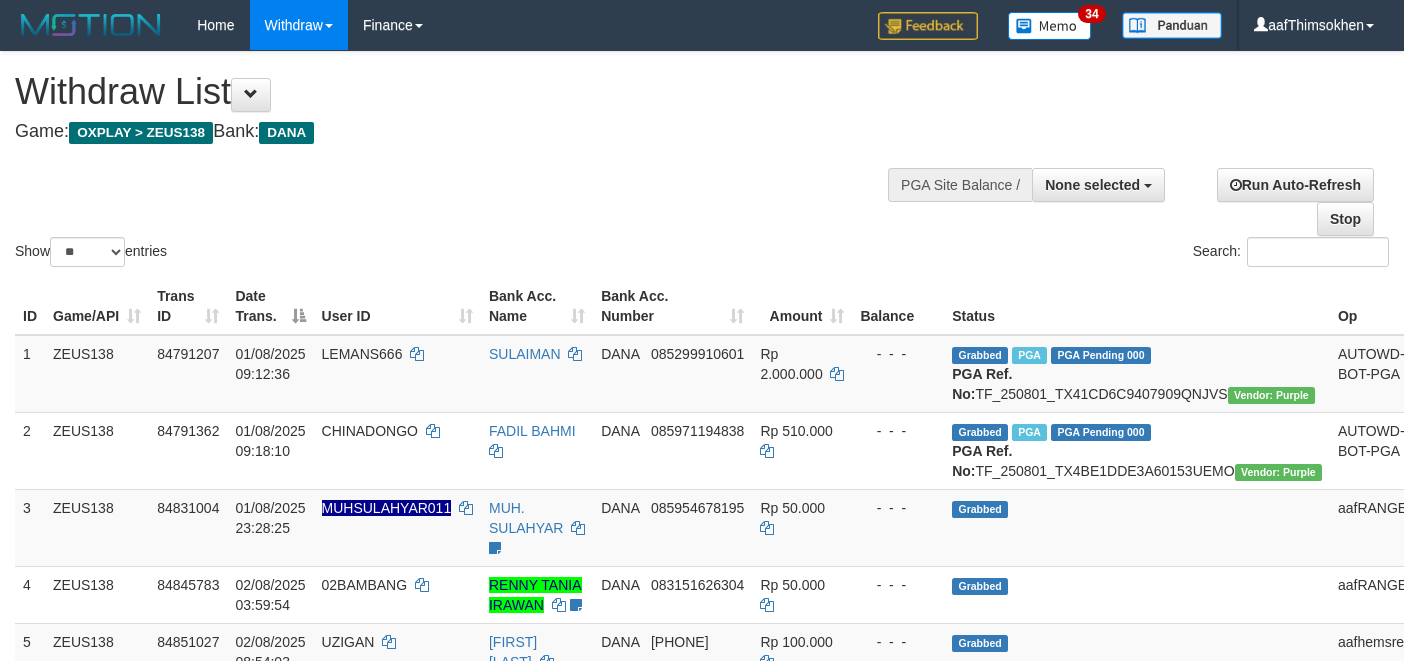 select 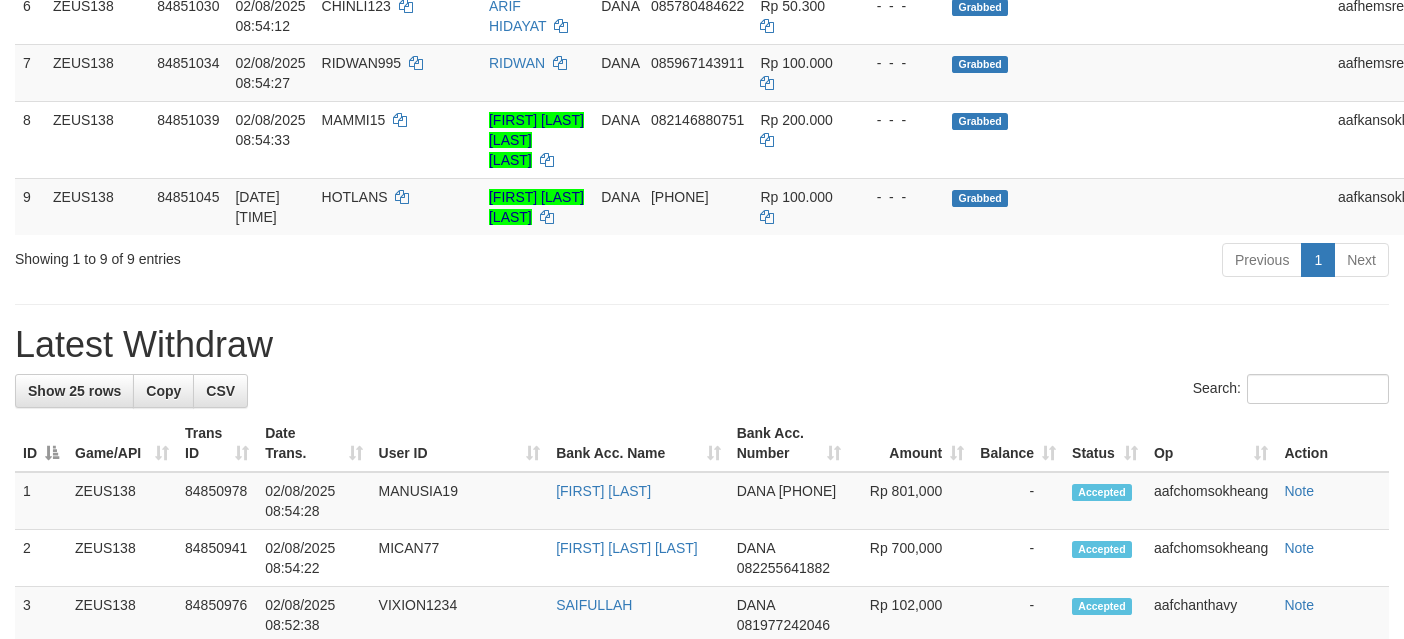 scroll, scrollTop: 637, scrollLeft: 0, axis: vertical 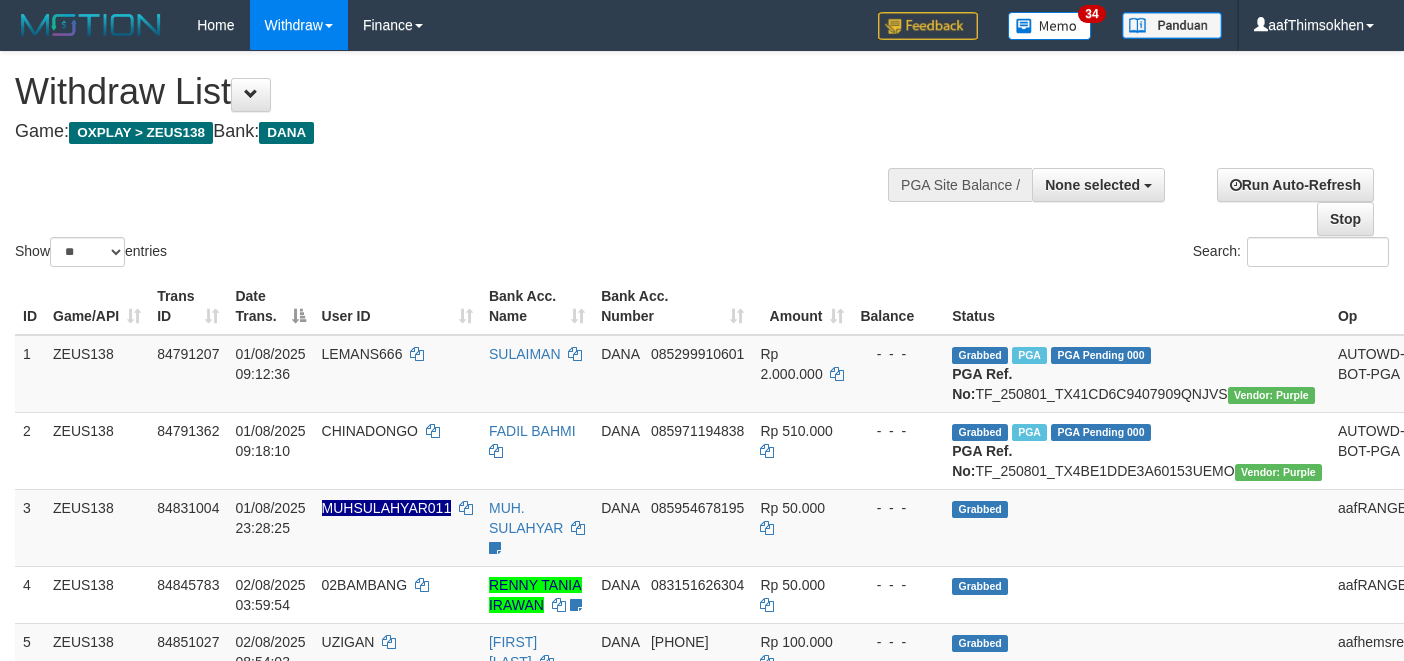 select 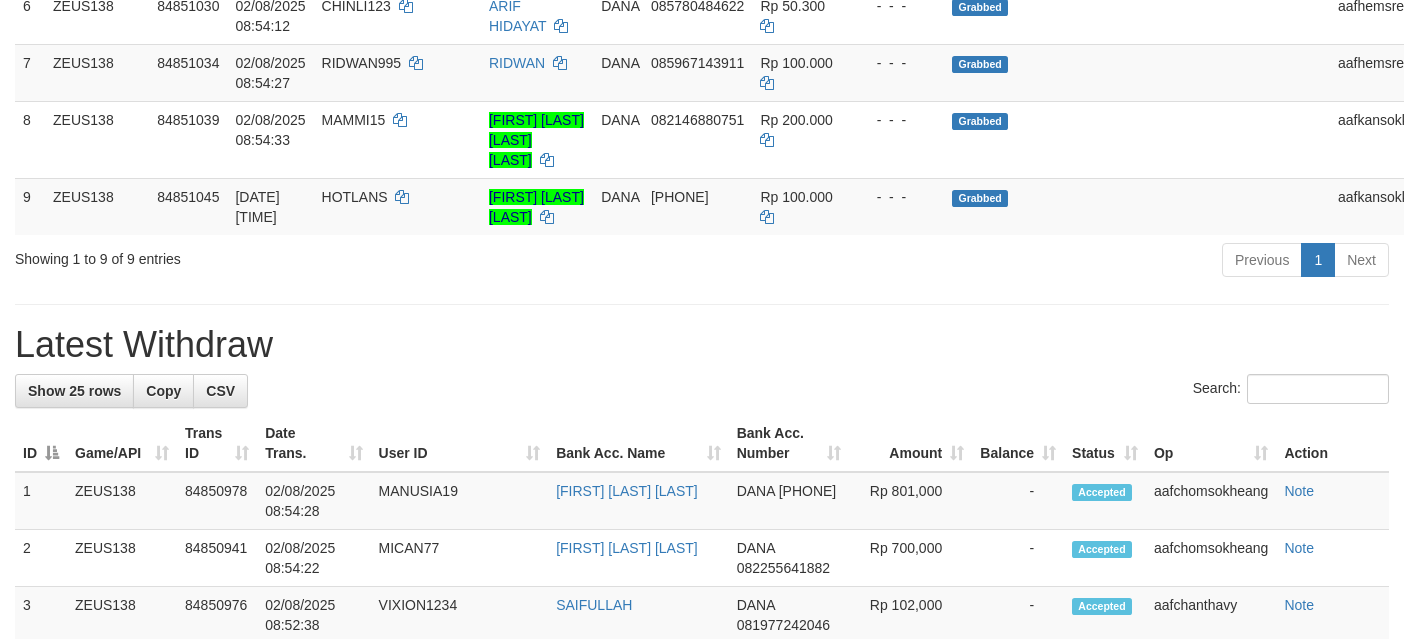 scroll, scrollTop: 637, scrollLeft: 0, axis: vertical 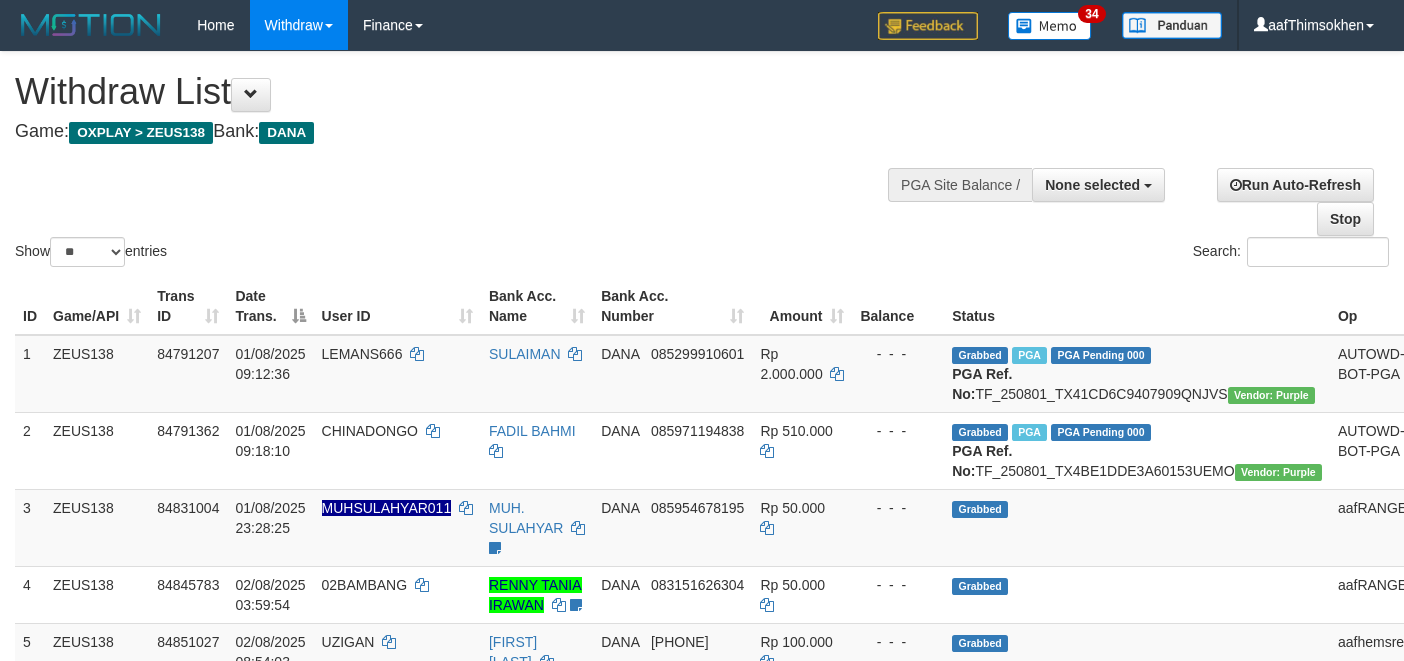select 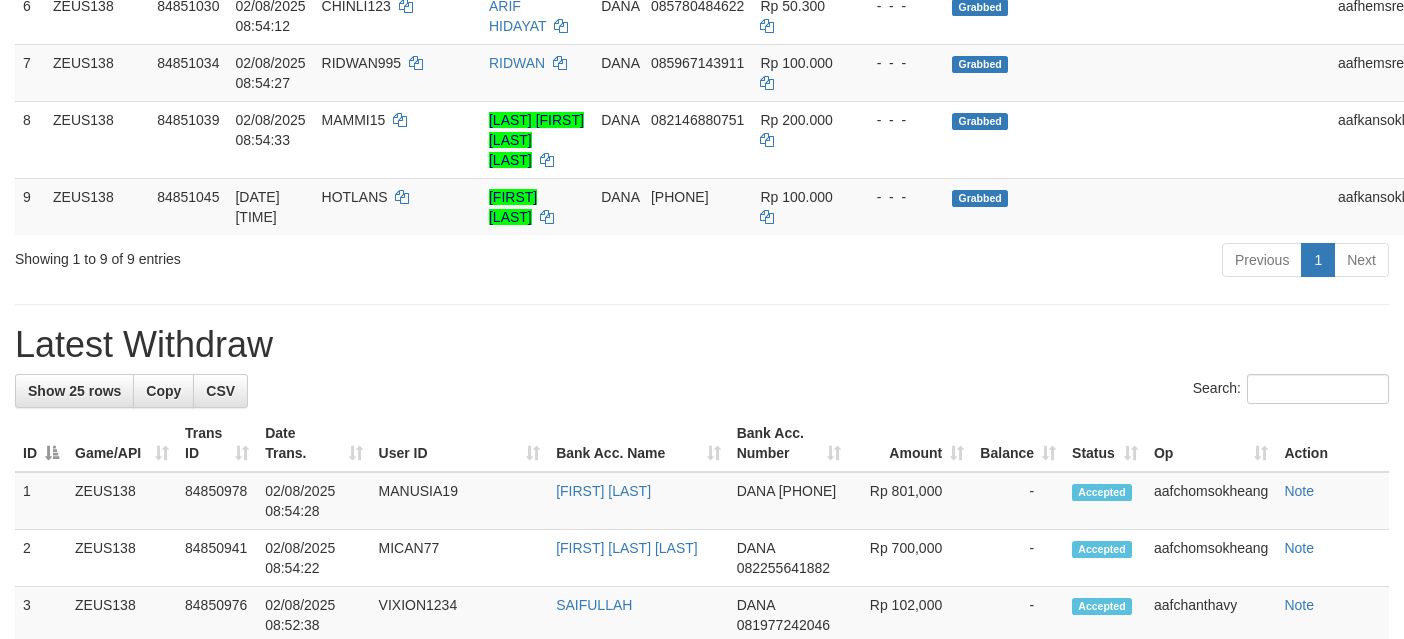 scroll, scrollTop: 637, scrollLeft: 0, axis: vertical 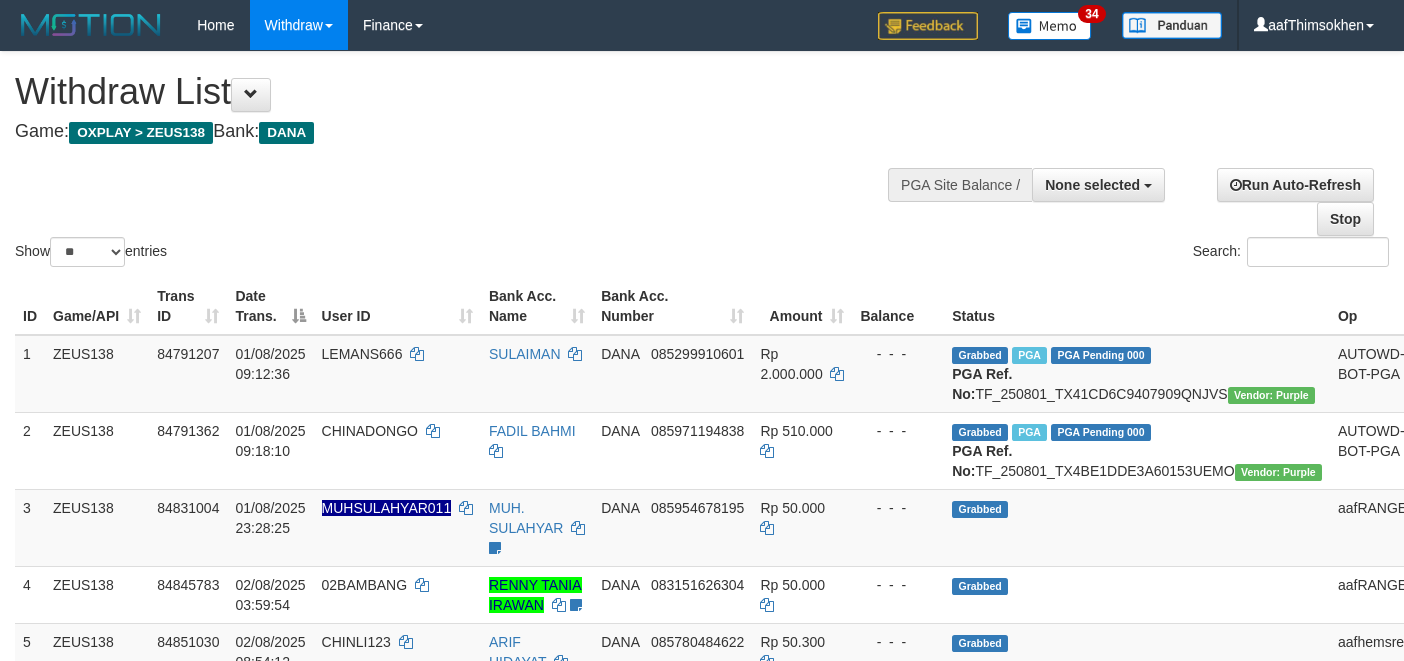 select 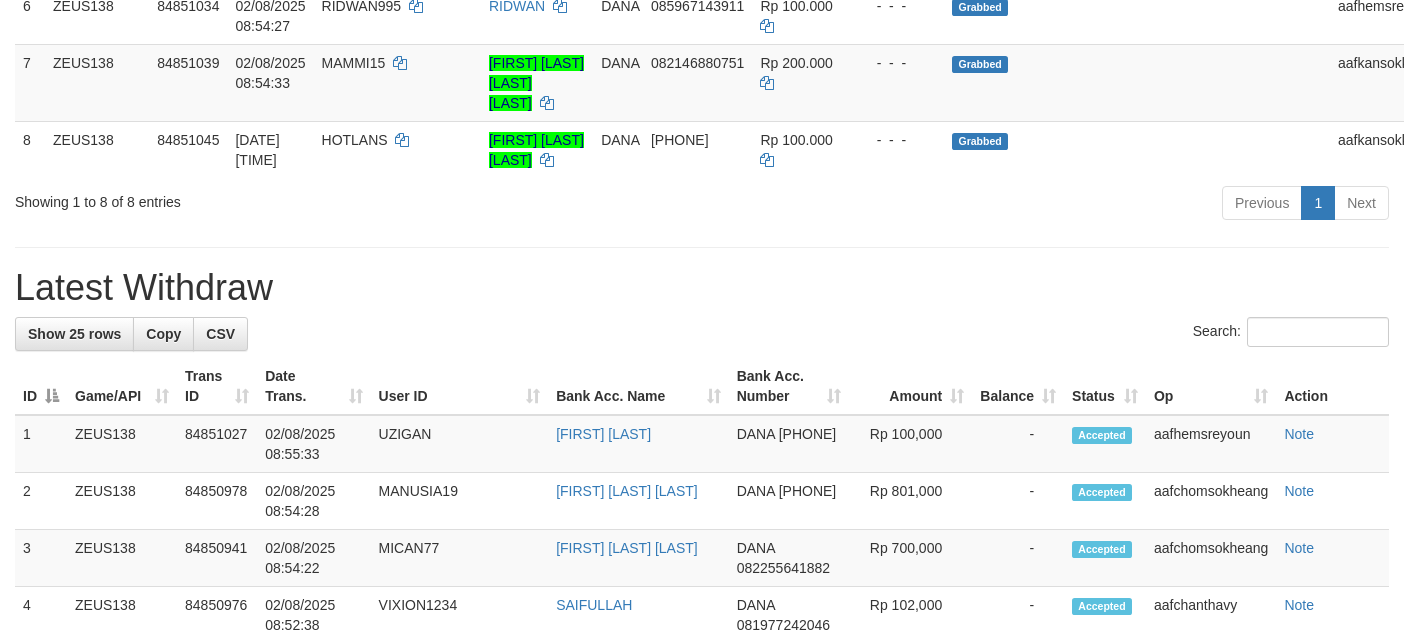 scroll, scrollTop: 637, scrollLeft: 0, axis: vertical 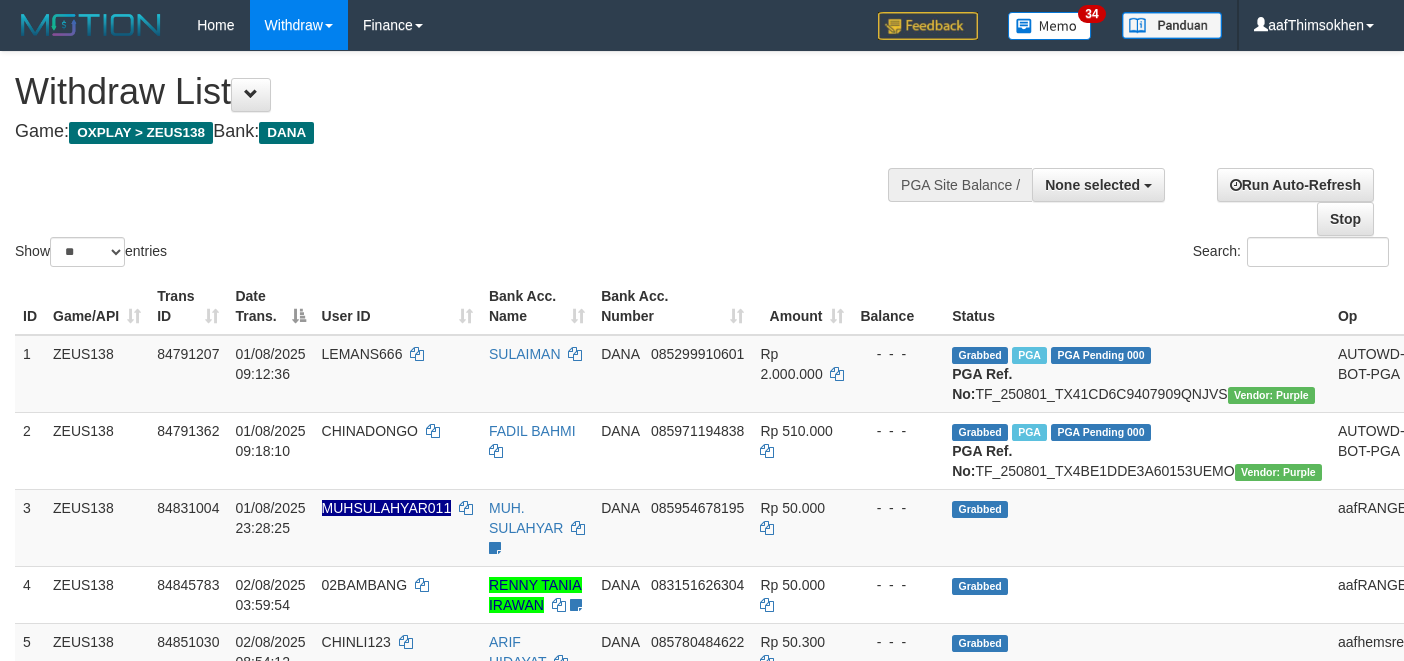 select 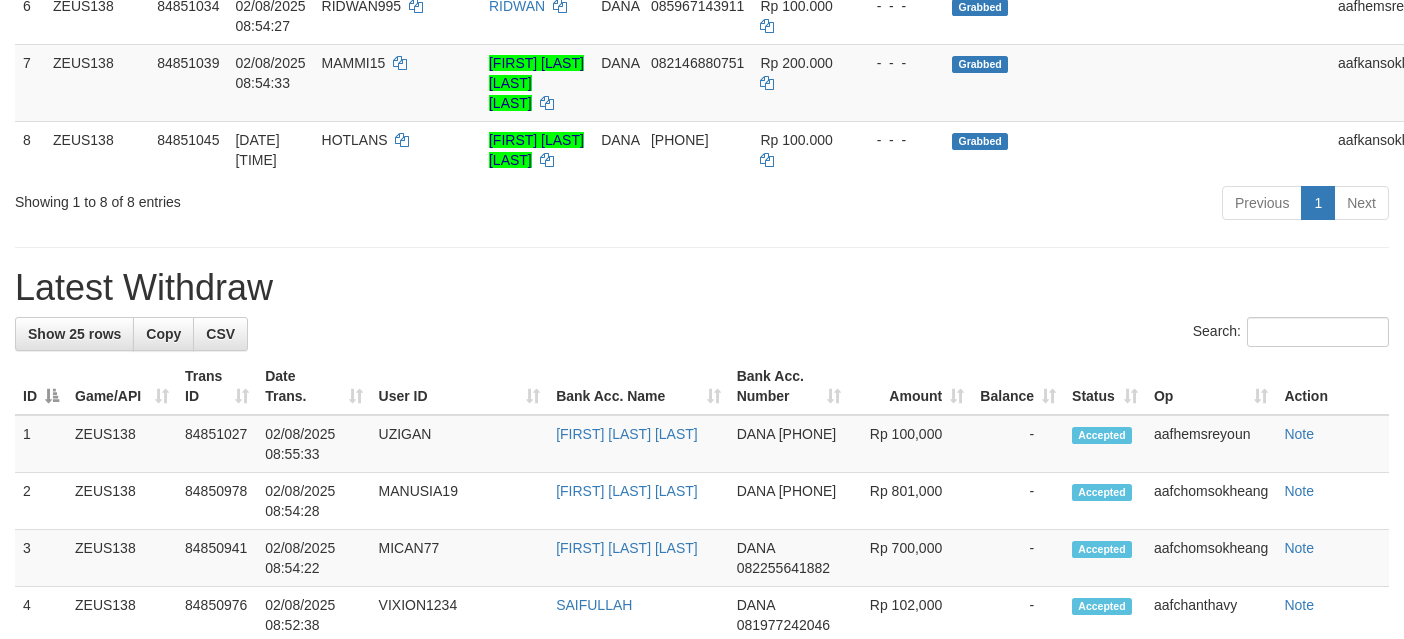 scroll, scrollTop: 637, scrollLeft: 0, axis: vertical 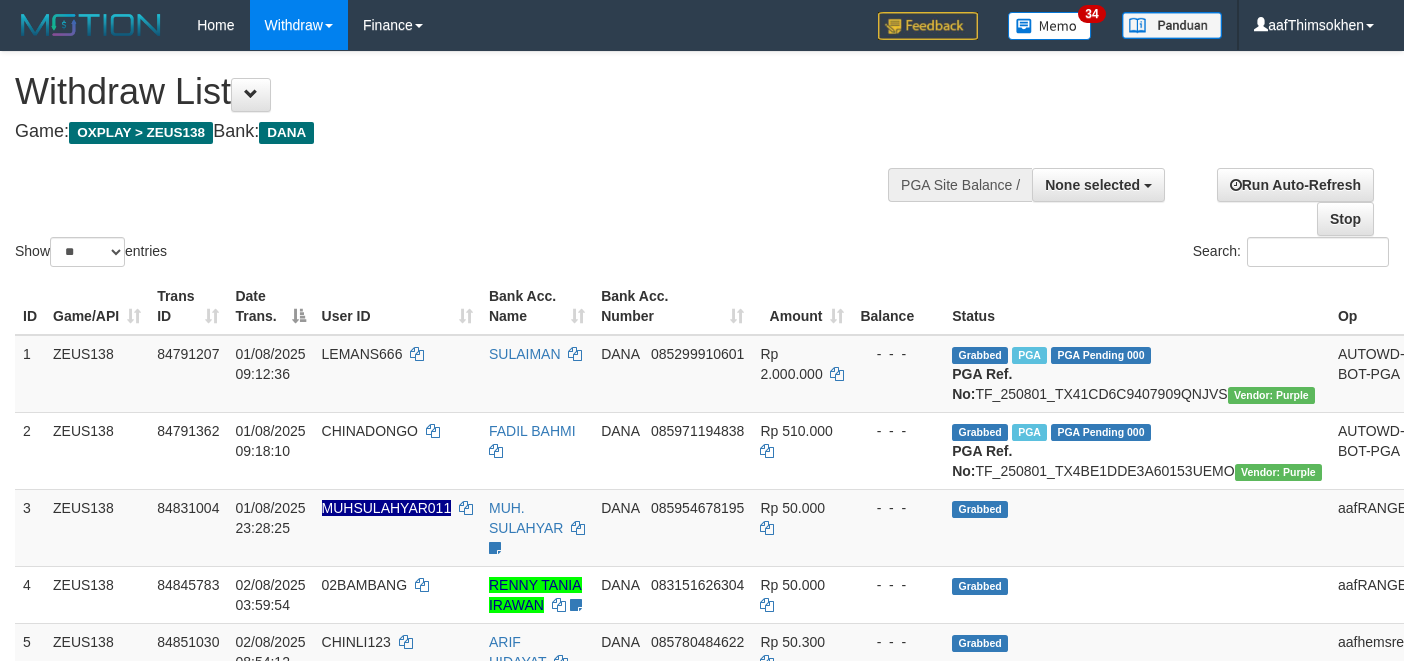 select 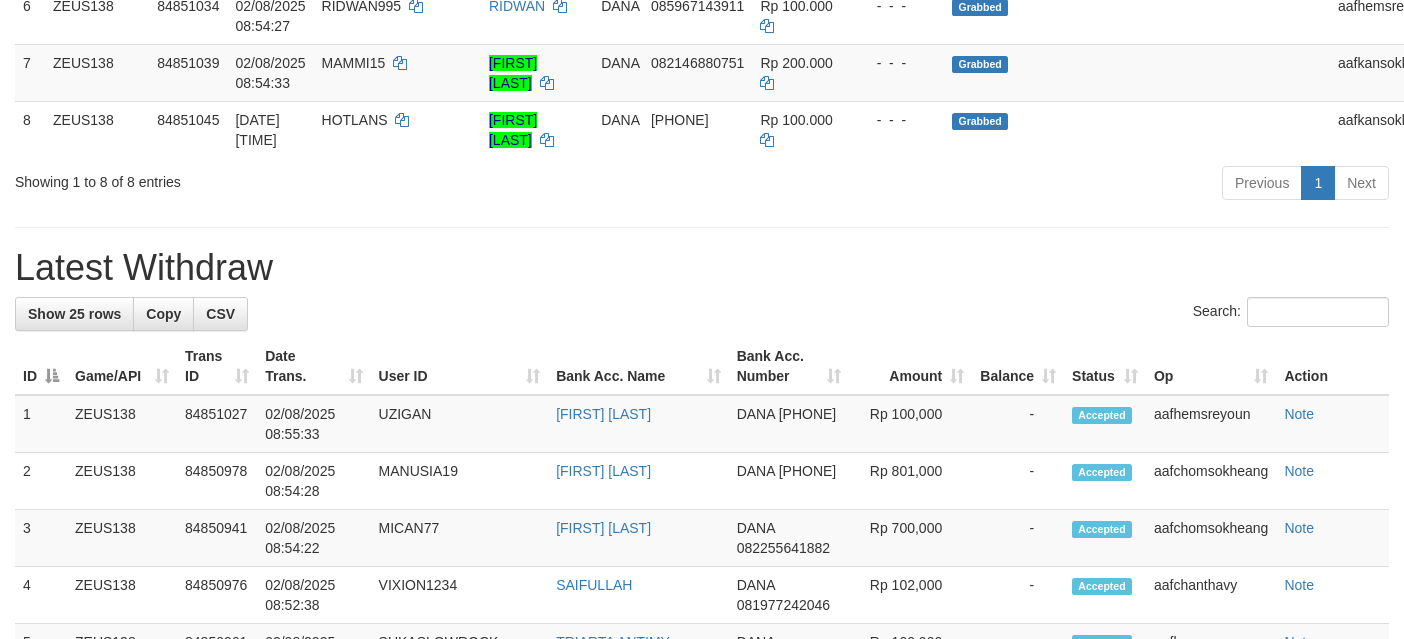 scroll, scrollTop: 637, scrollLeft: 0, axis: vertical 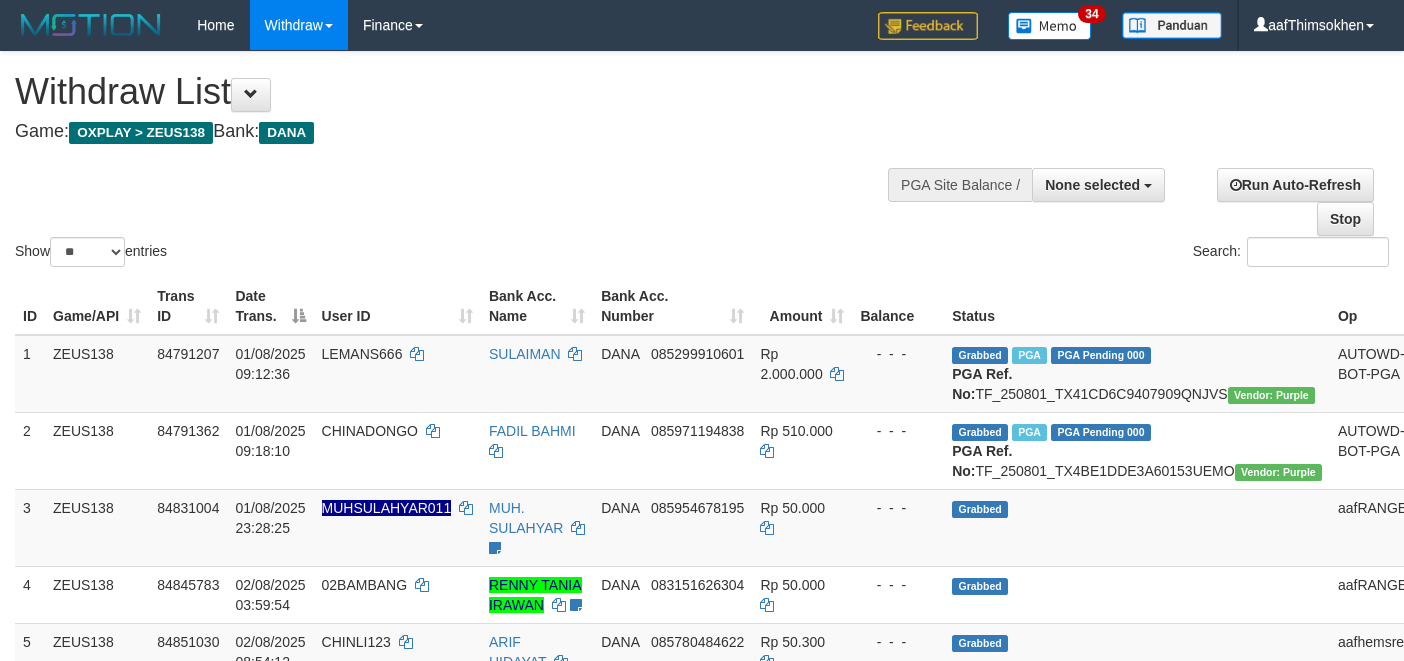 select 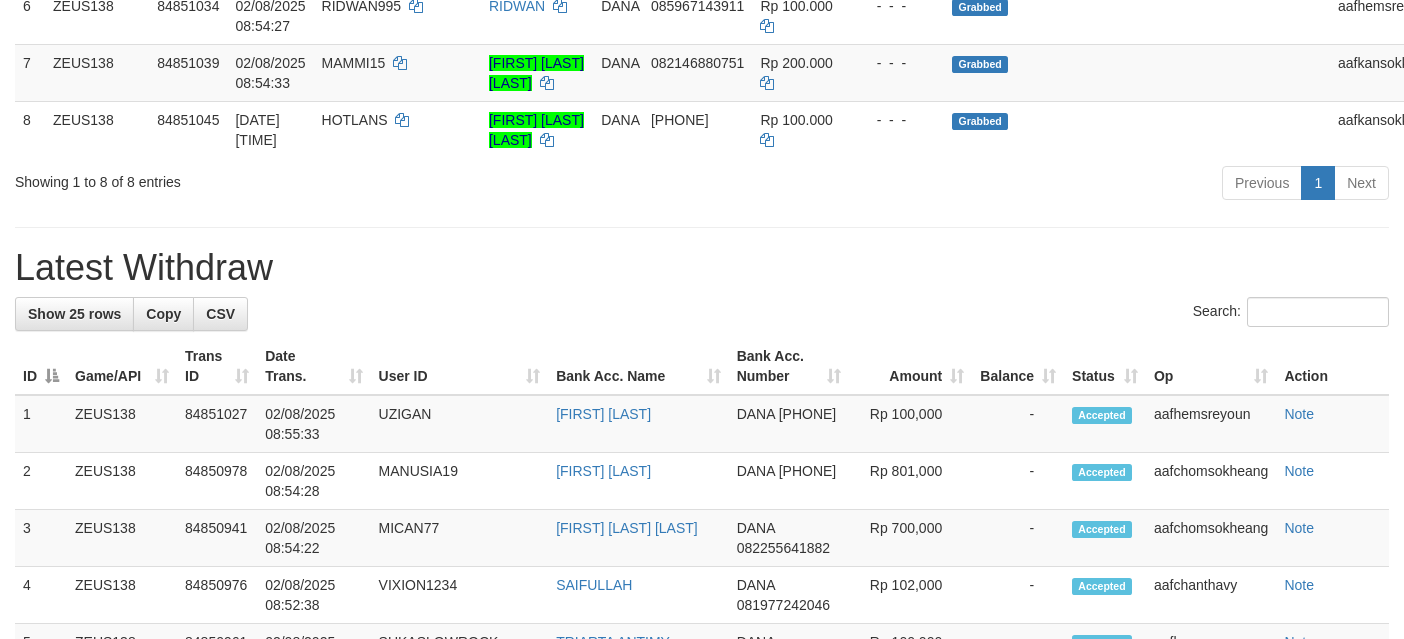 scroll, scrollTop: 637, scrollLeft: 0, axis: vertical 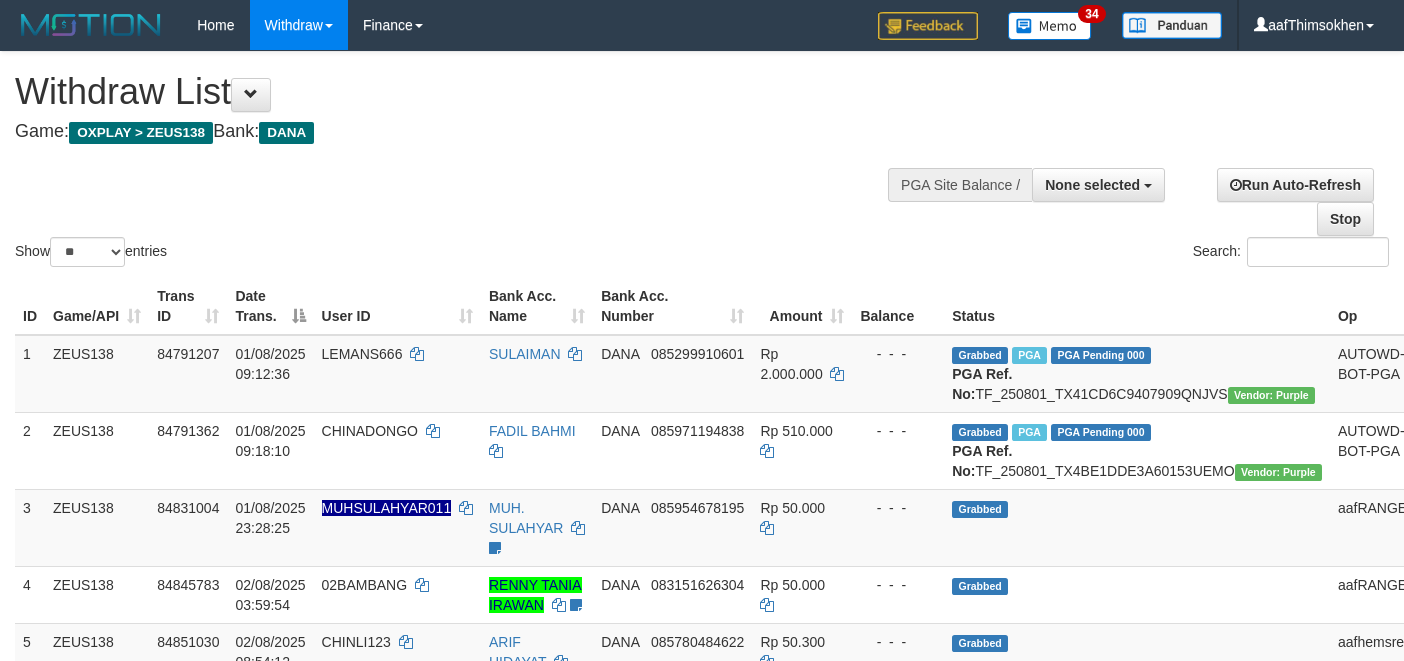 select 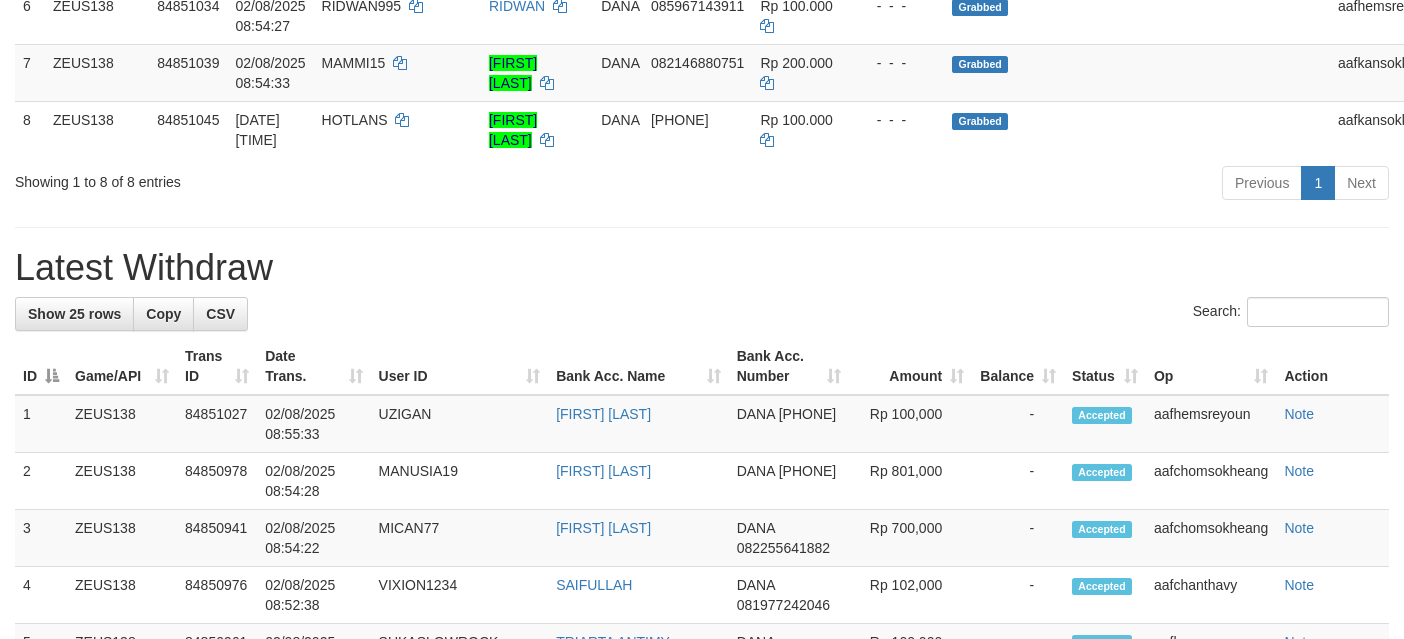 scroll, scrollTop: 637, scrollLeft: 0, axis: vertical 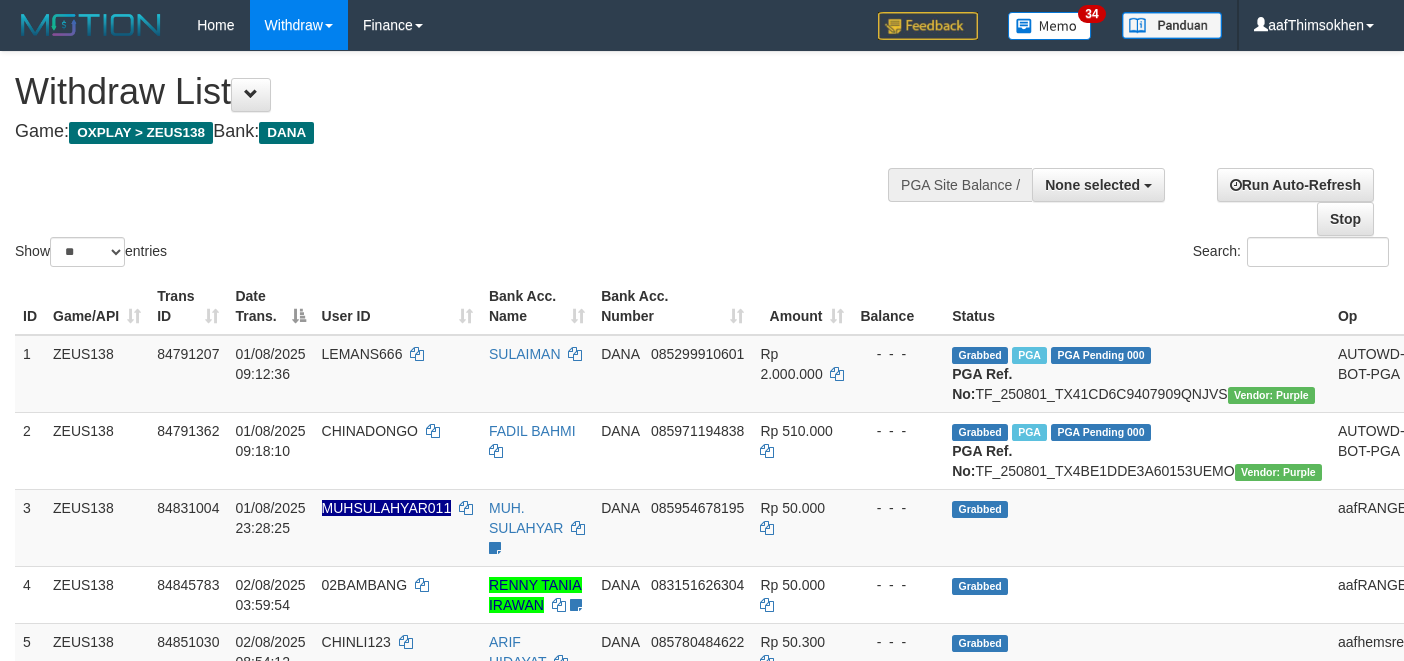 select 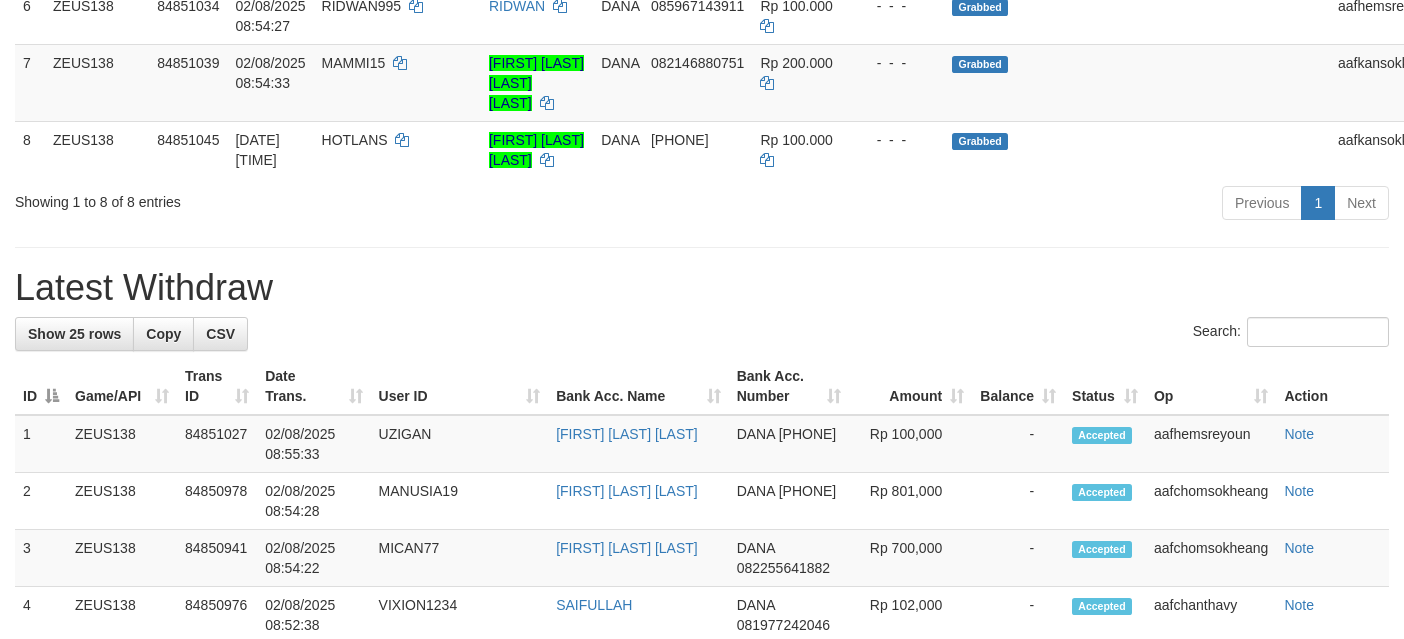 scroll, scrollTop: 637, scrollLeft: 0, axis: vertical 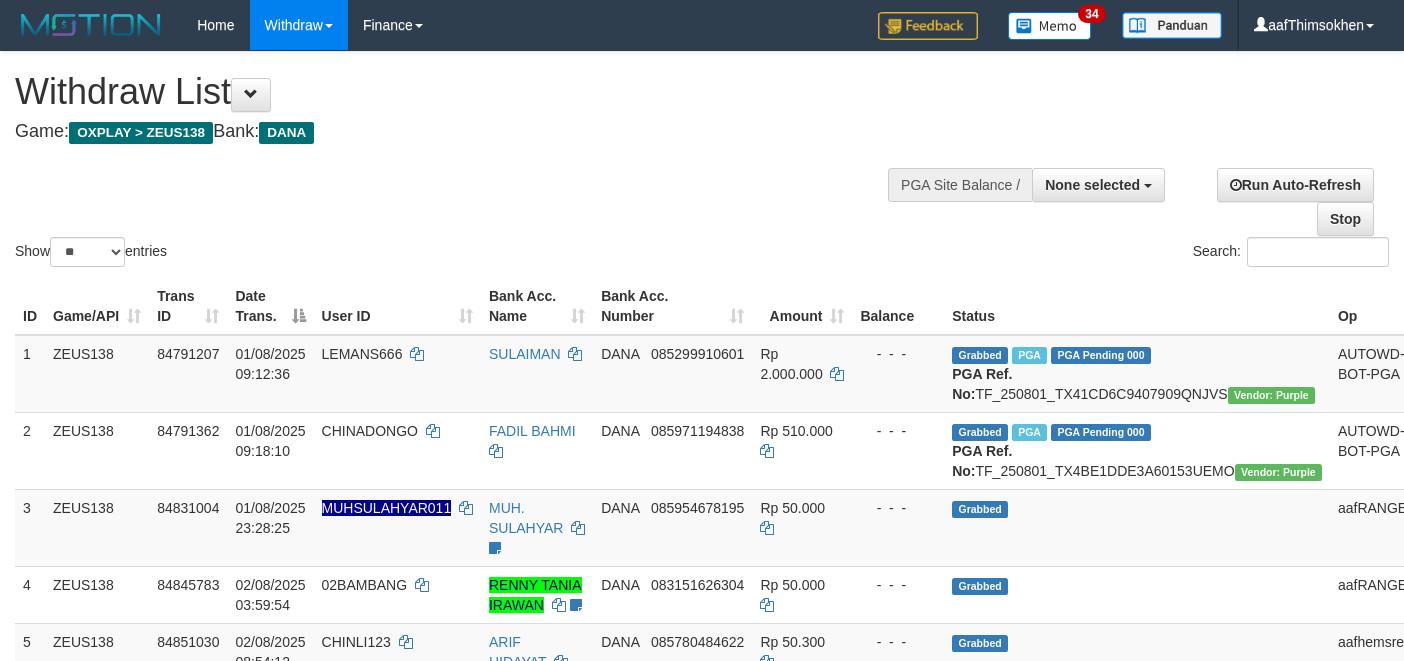 select 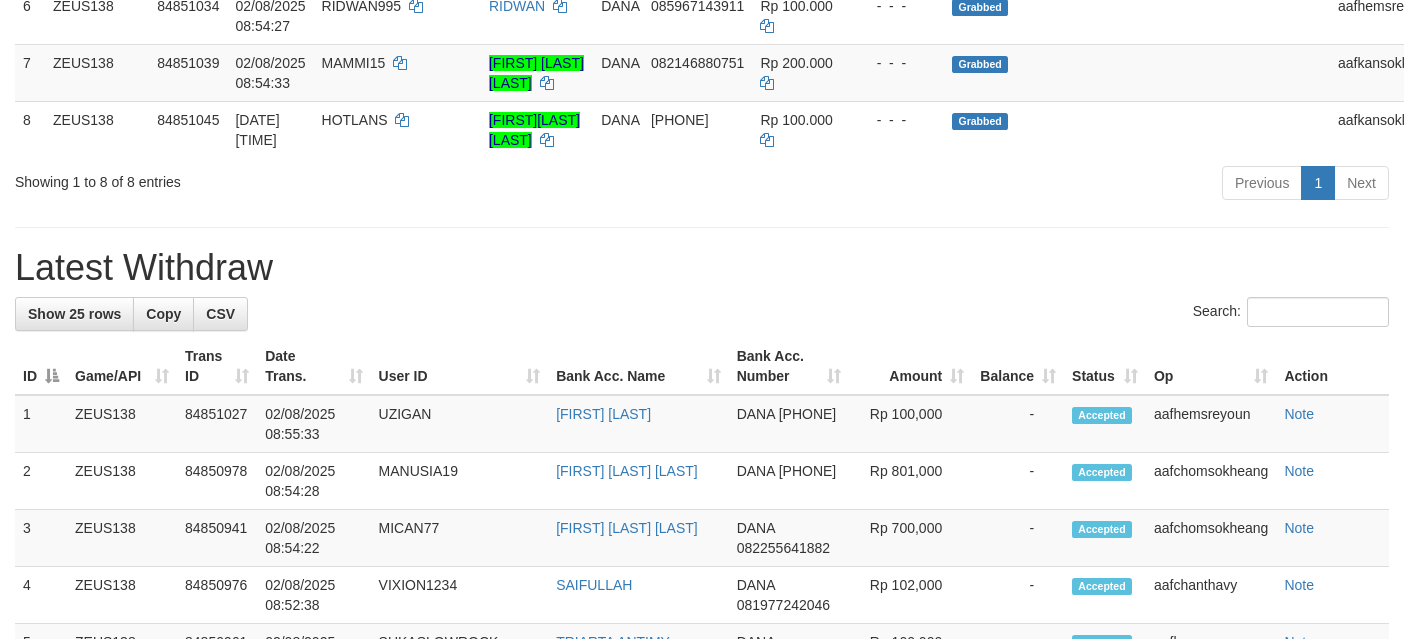scroll, scrollTop: 637, scrollLeft: 0, axis: vertical 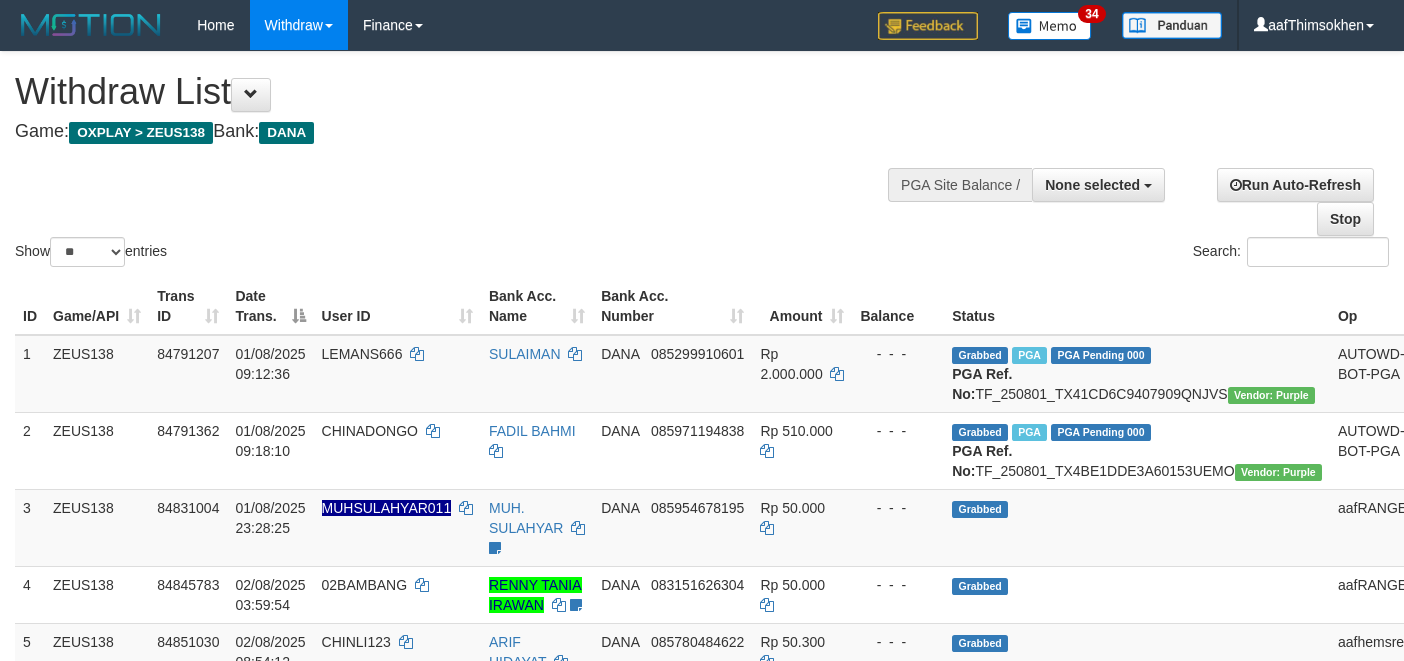 select 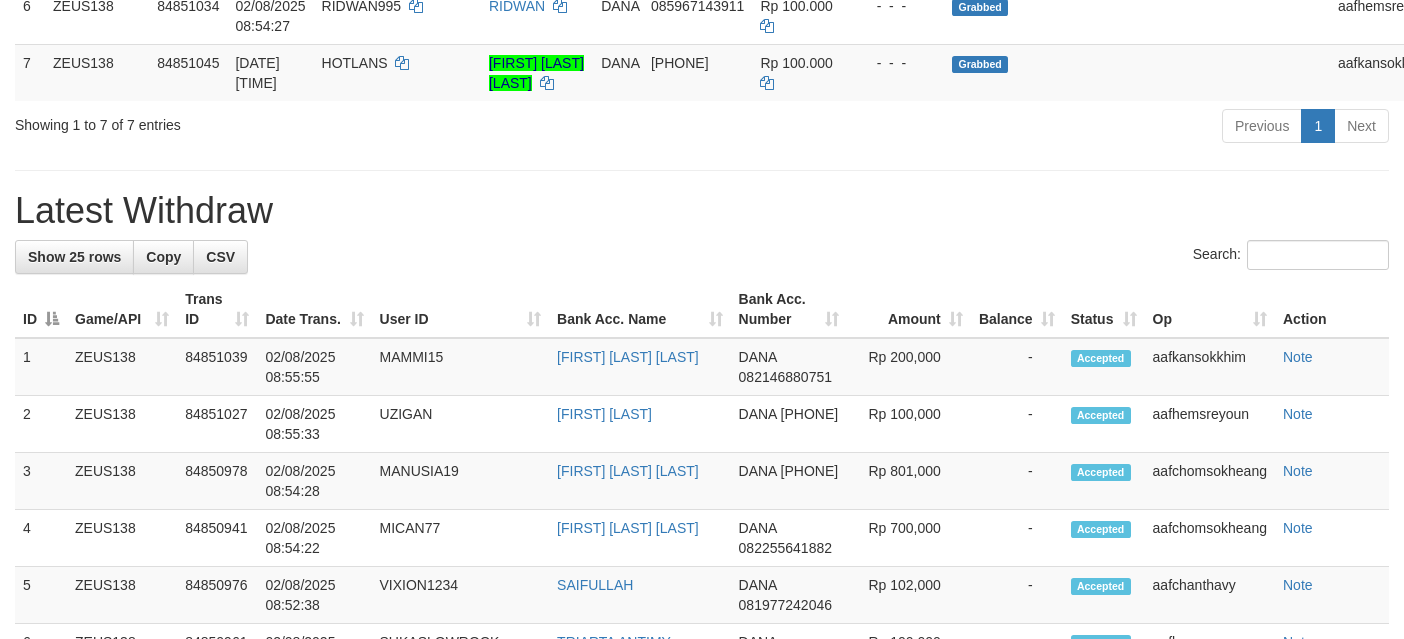 scroll, scrollTop: 637, scrollLeft: 0, axis: vertical 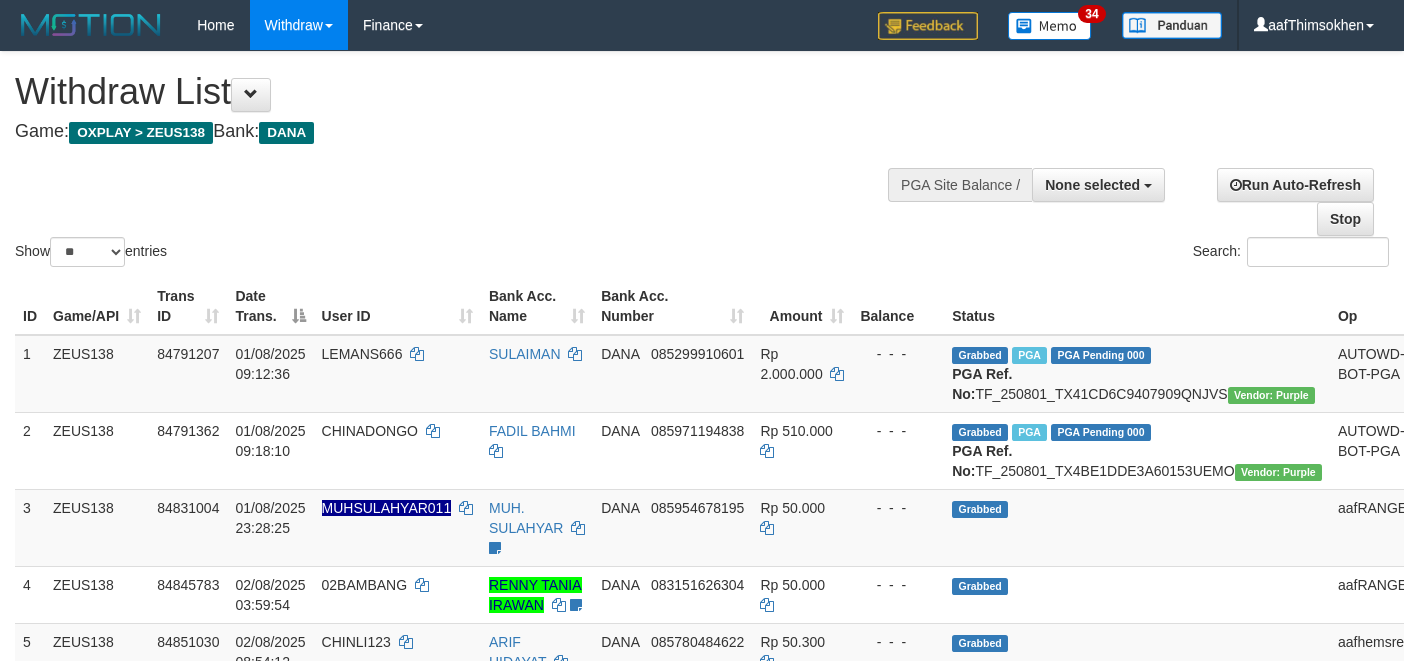 select 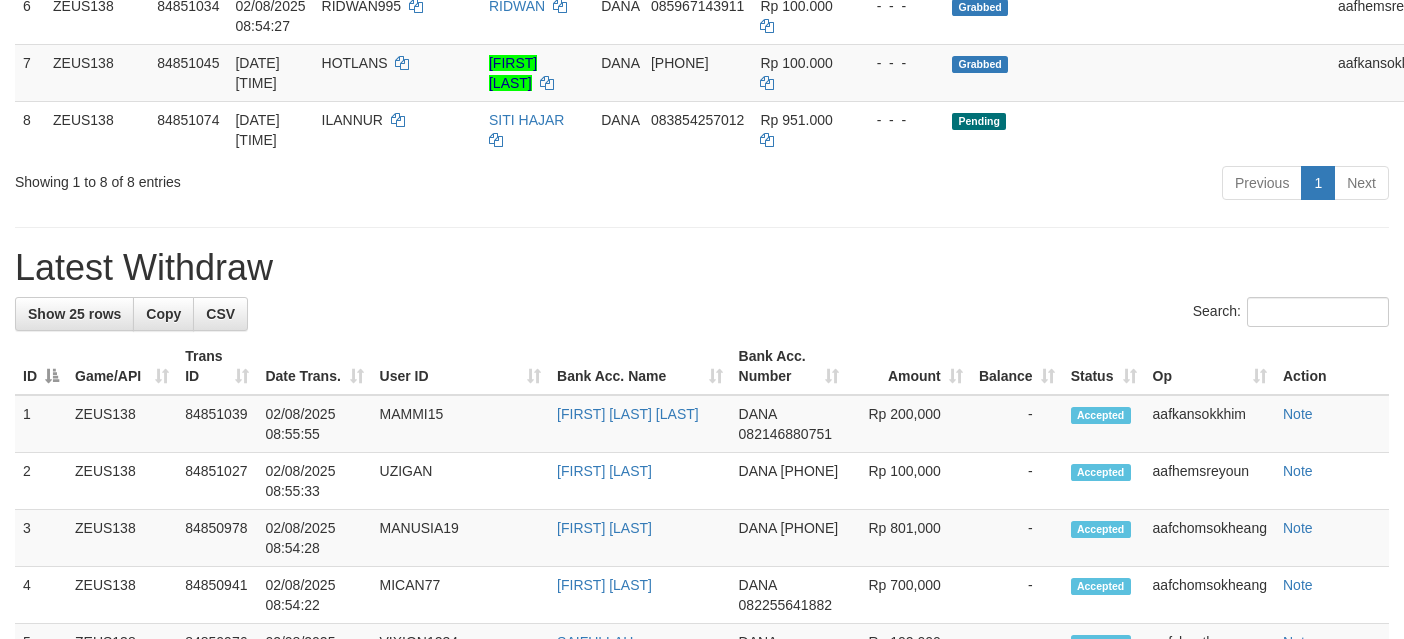 scroll, scrollTop: 637, scrollLeft: 0, axis: vertical 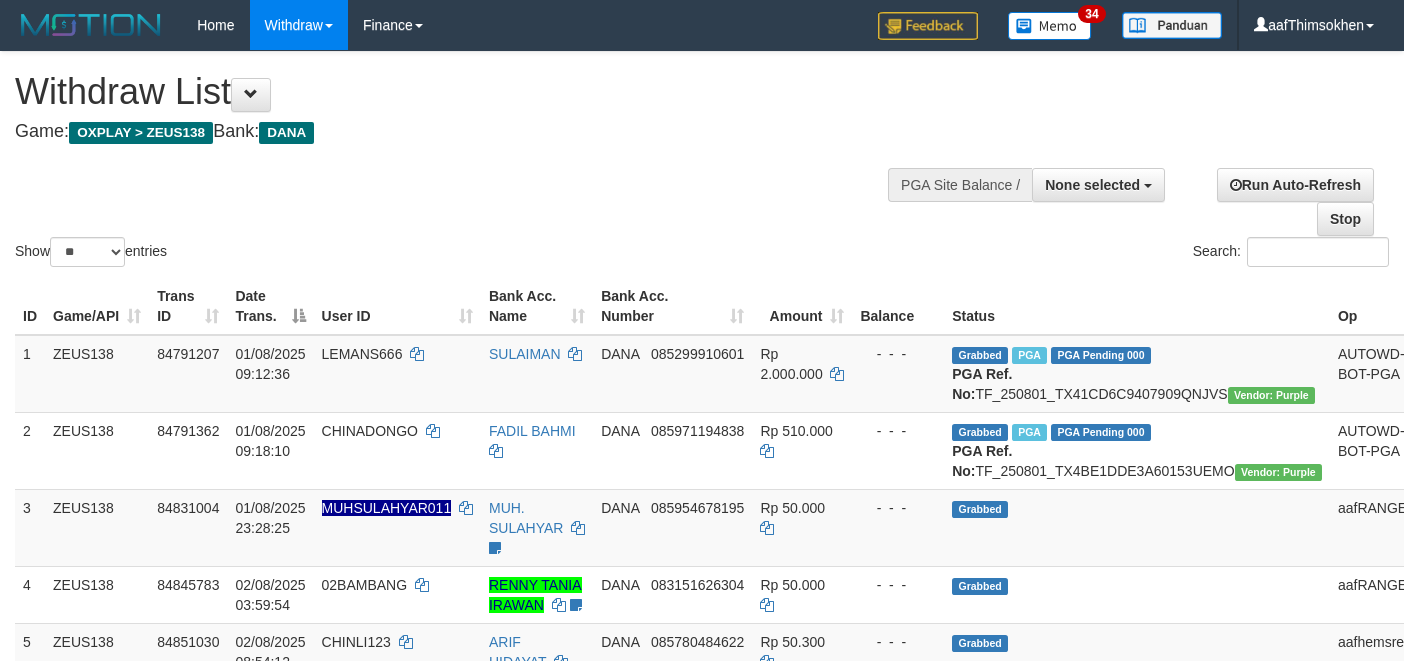 select 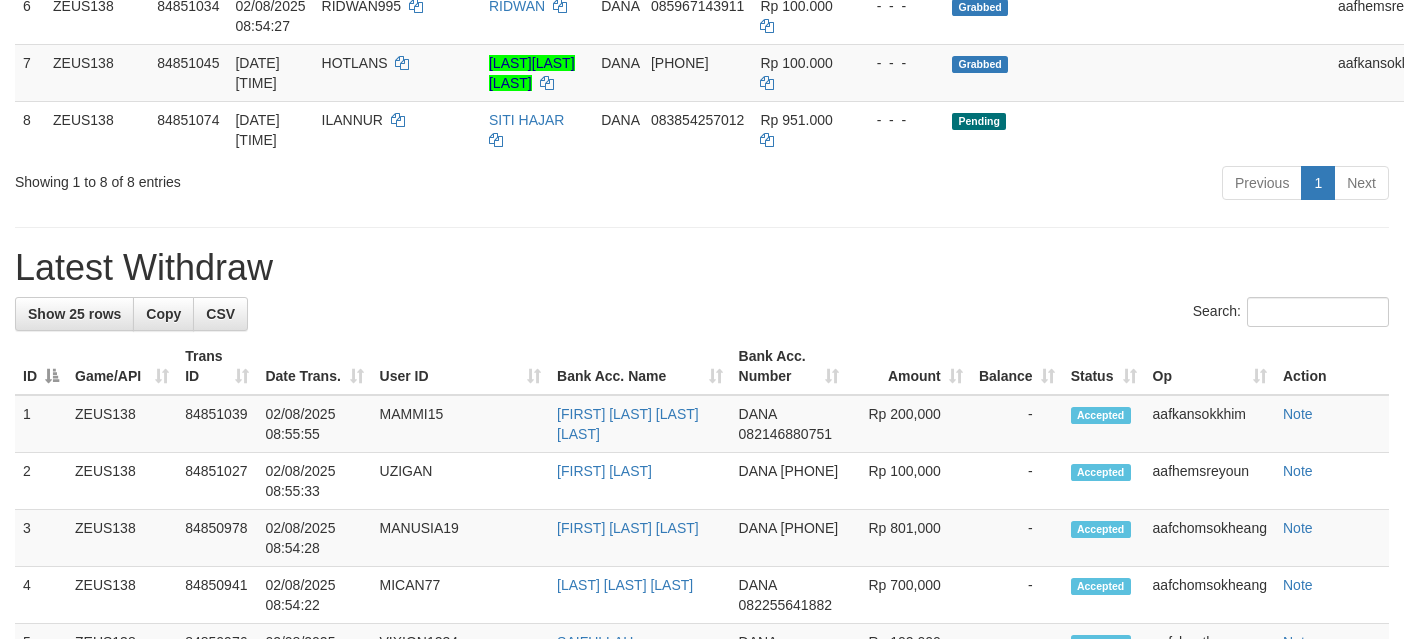 scroll, scrollTop: 637, scrollLeft: 0, axis: vertical 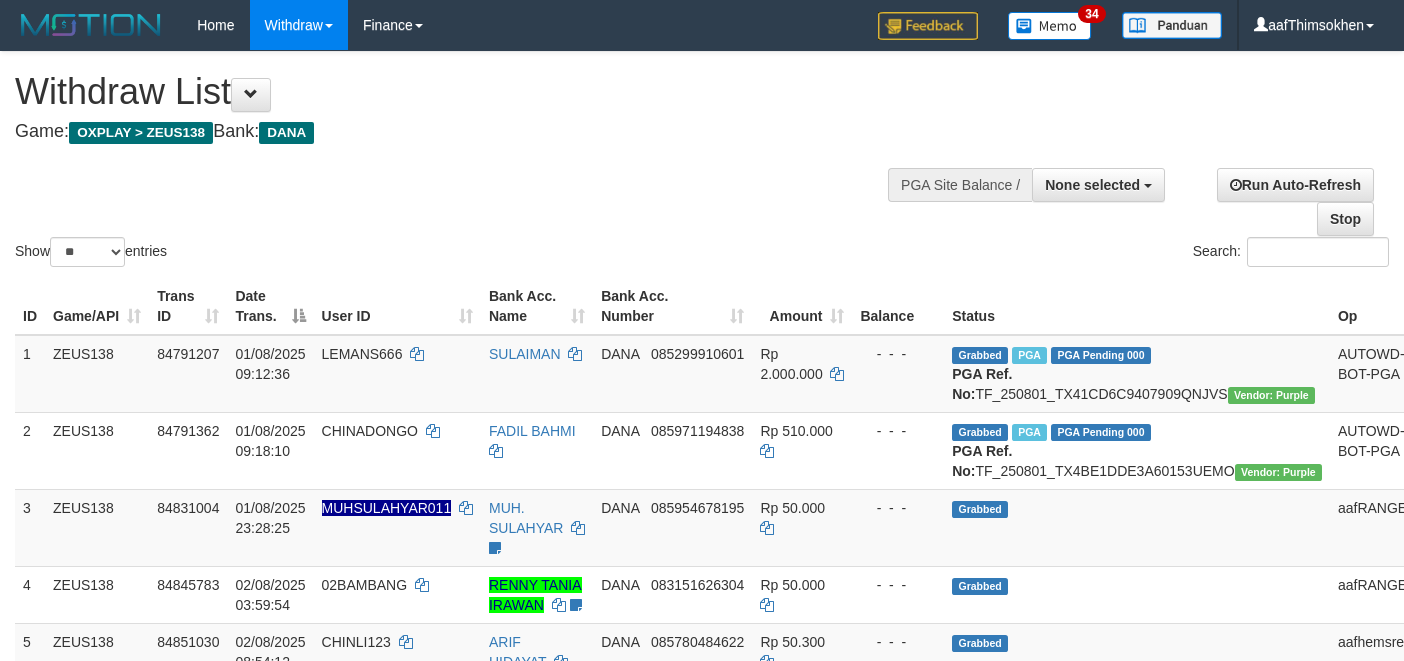 select 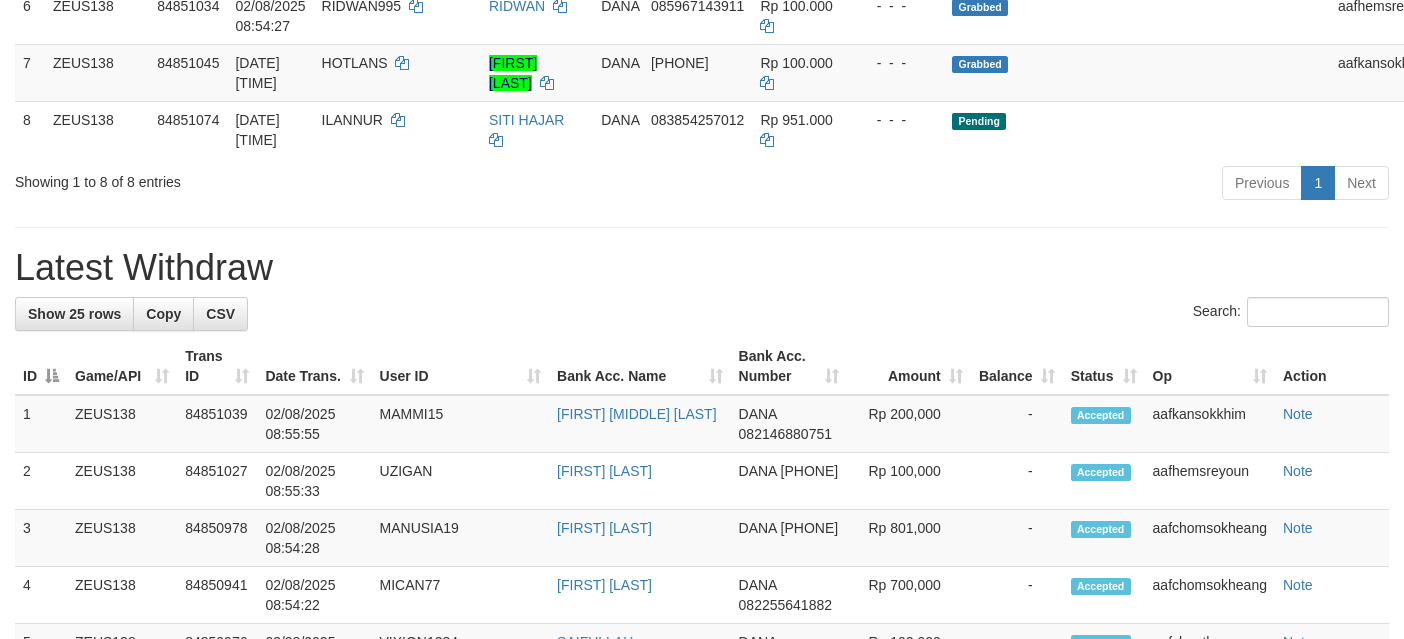 scroll, scrollTop: 637, scrollLeft: 0, axis: vertical 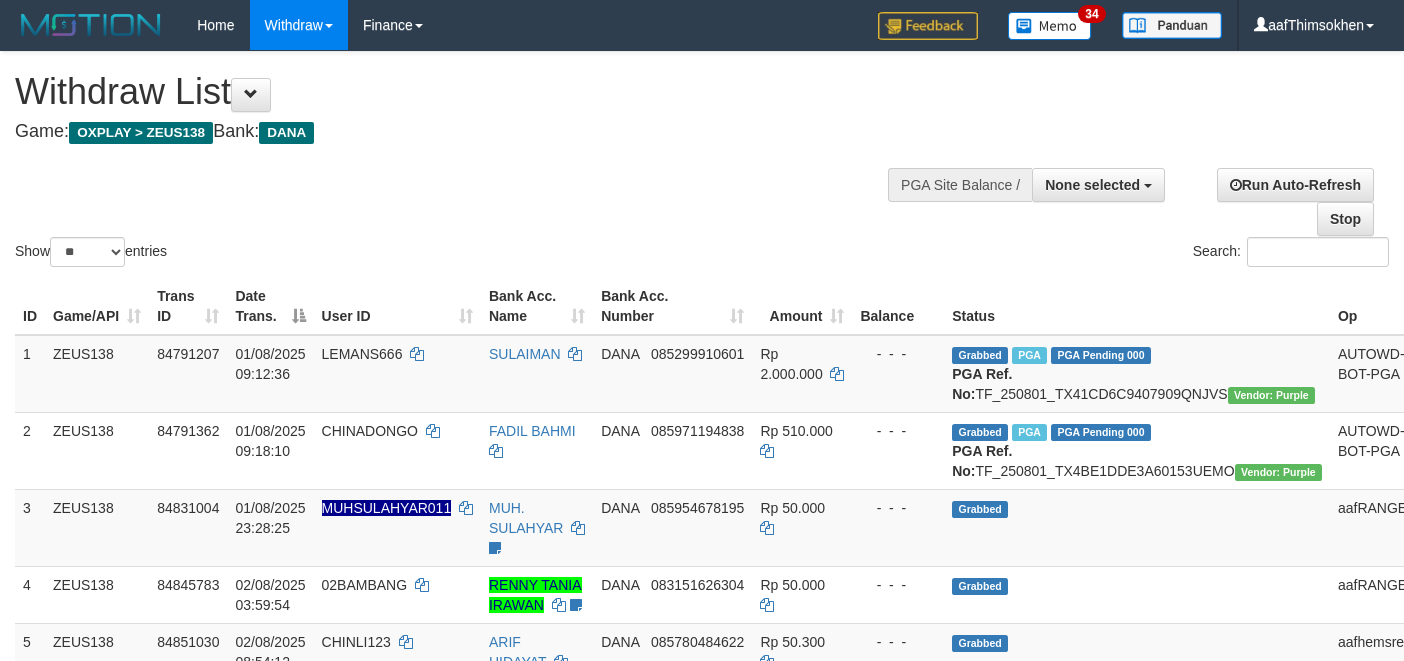select 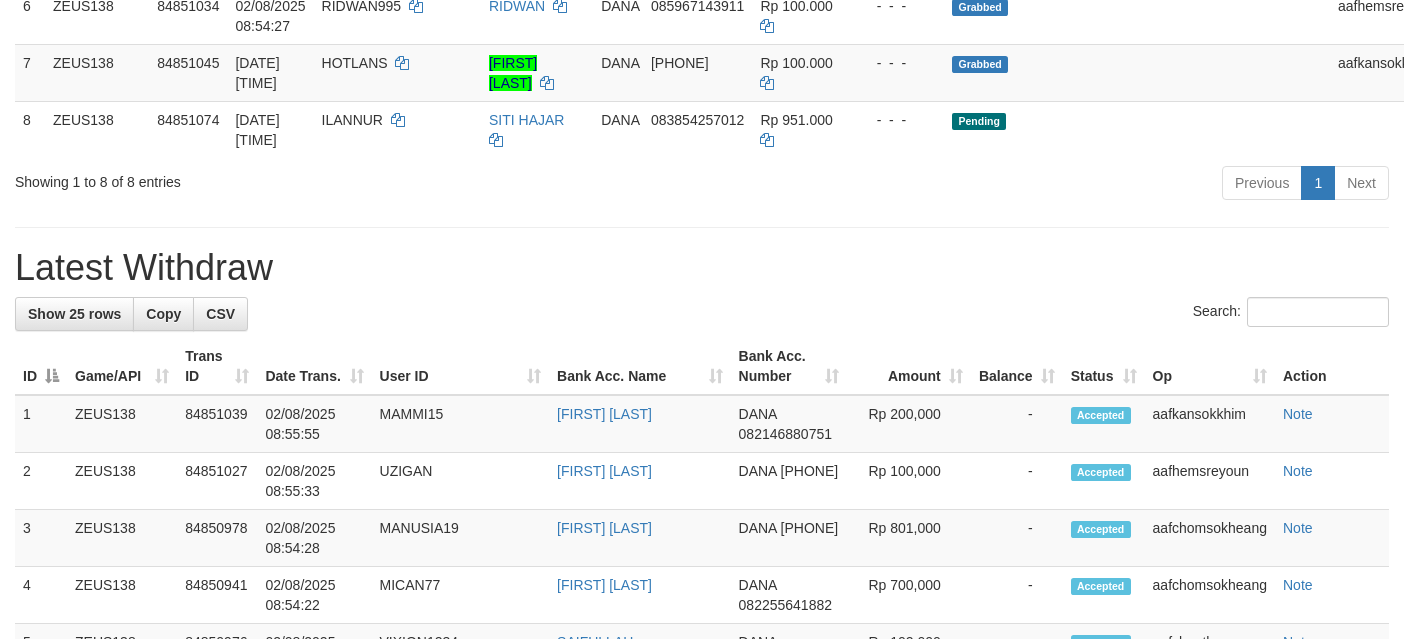scroll, scrollTop: 637, scrollLeft: 0, axis: vertical 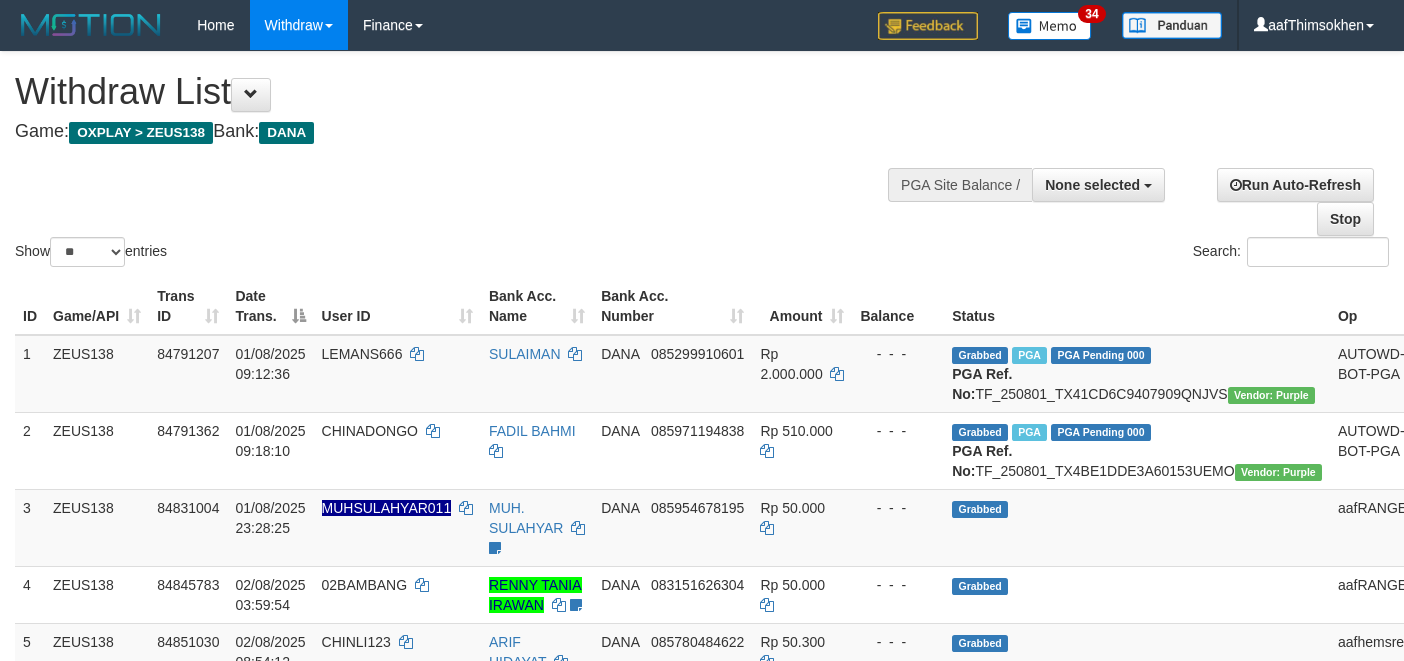 select 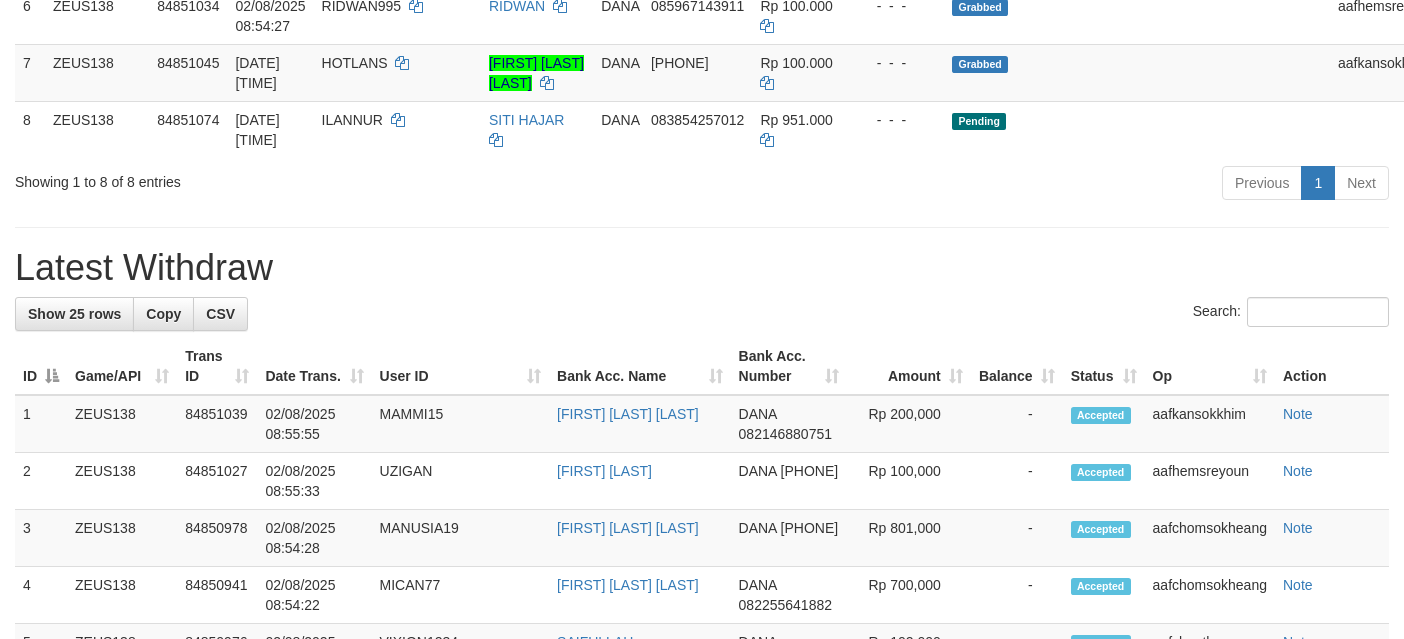 scroll, scrollTop: 637, scrollLeft: 0, axis: vertical 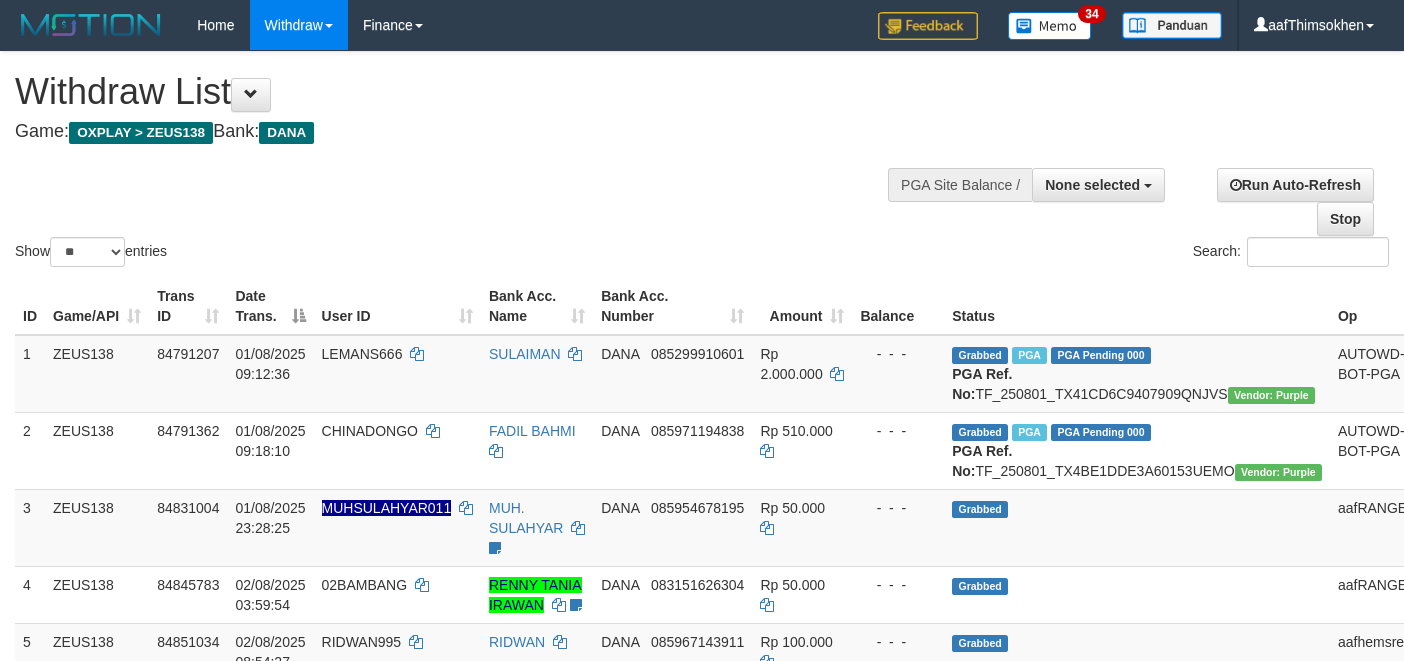 select 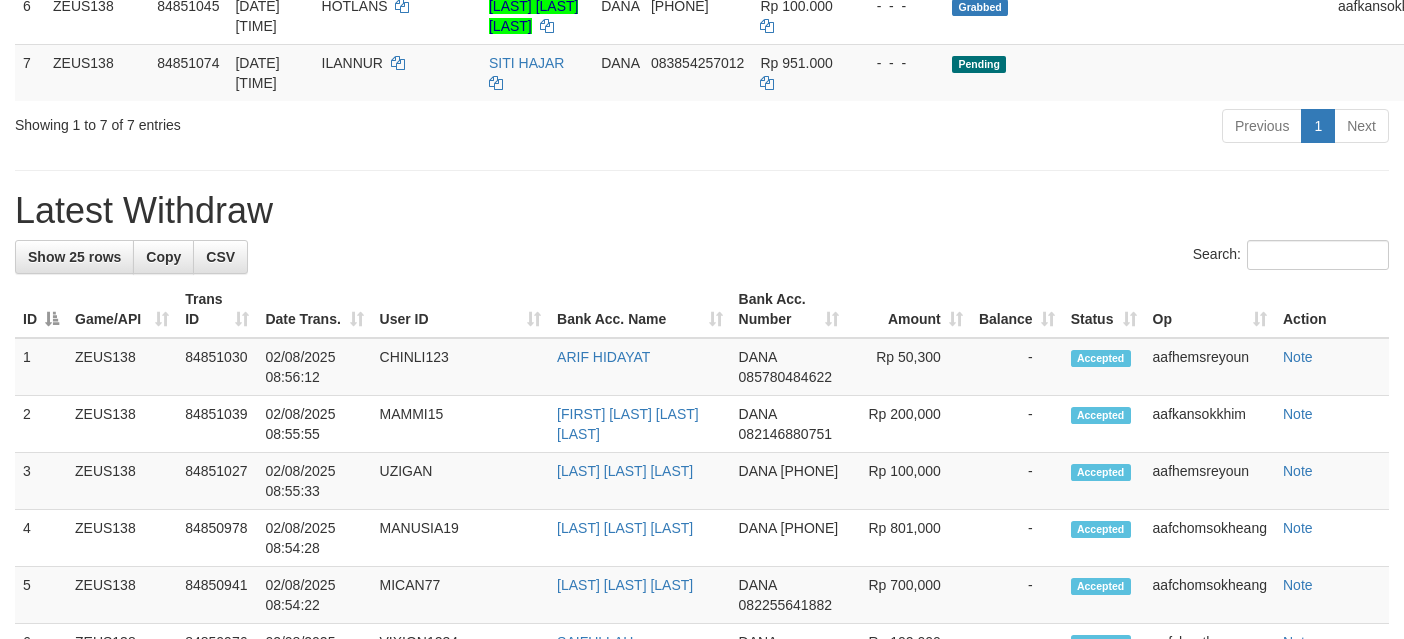 scroll, scrollTop: 637, scrollLeft: 0, axis: vertical 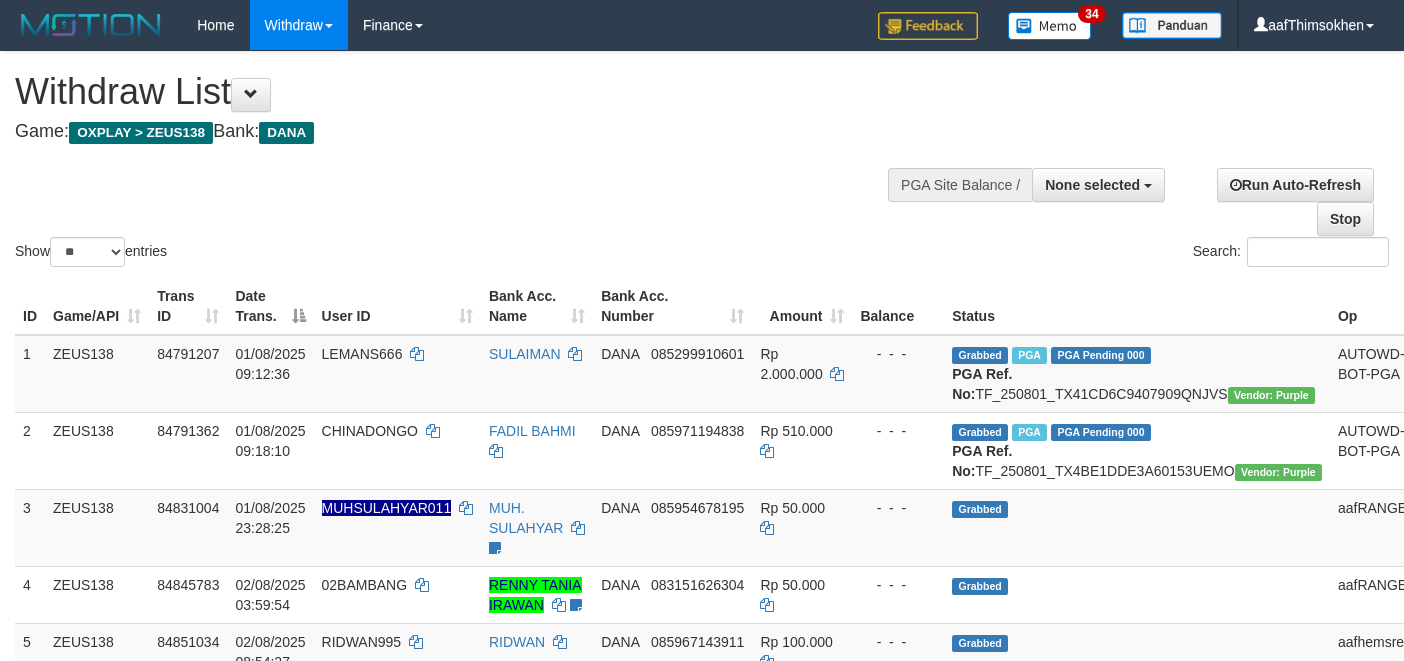 select 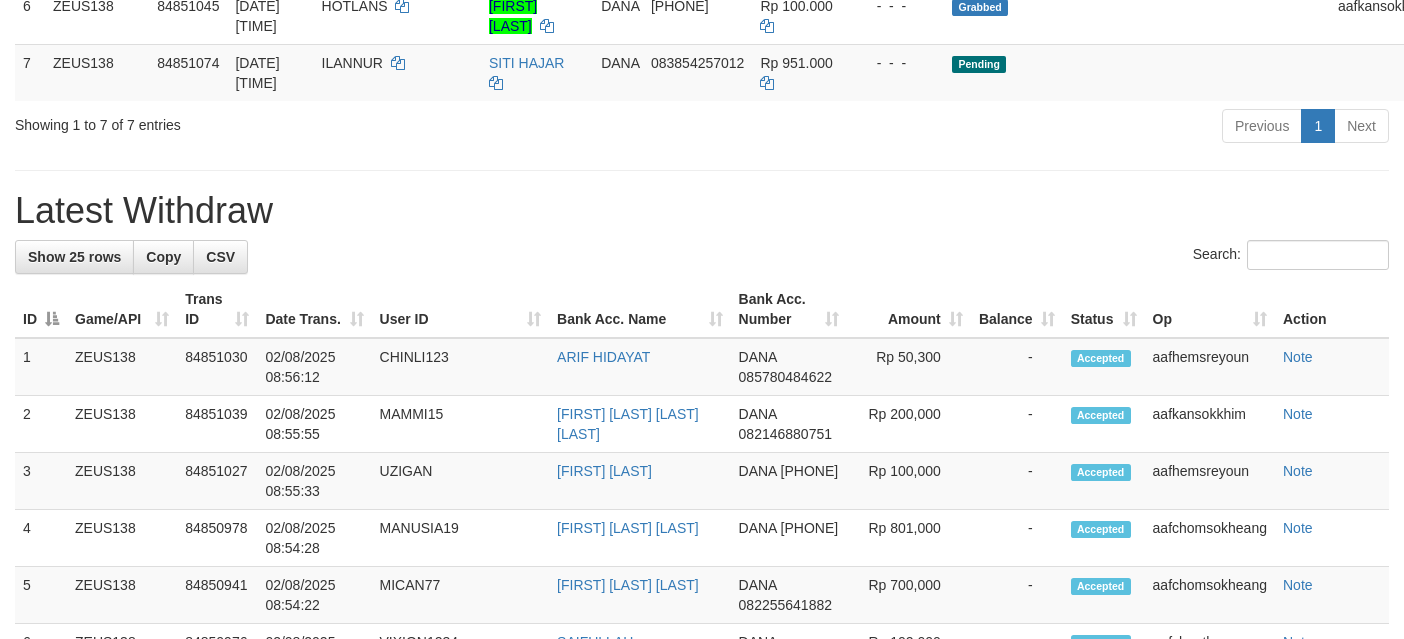 scroll, scrollTop: 637, scrollLeft: 0, axis: vertical 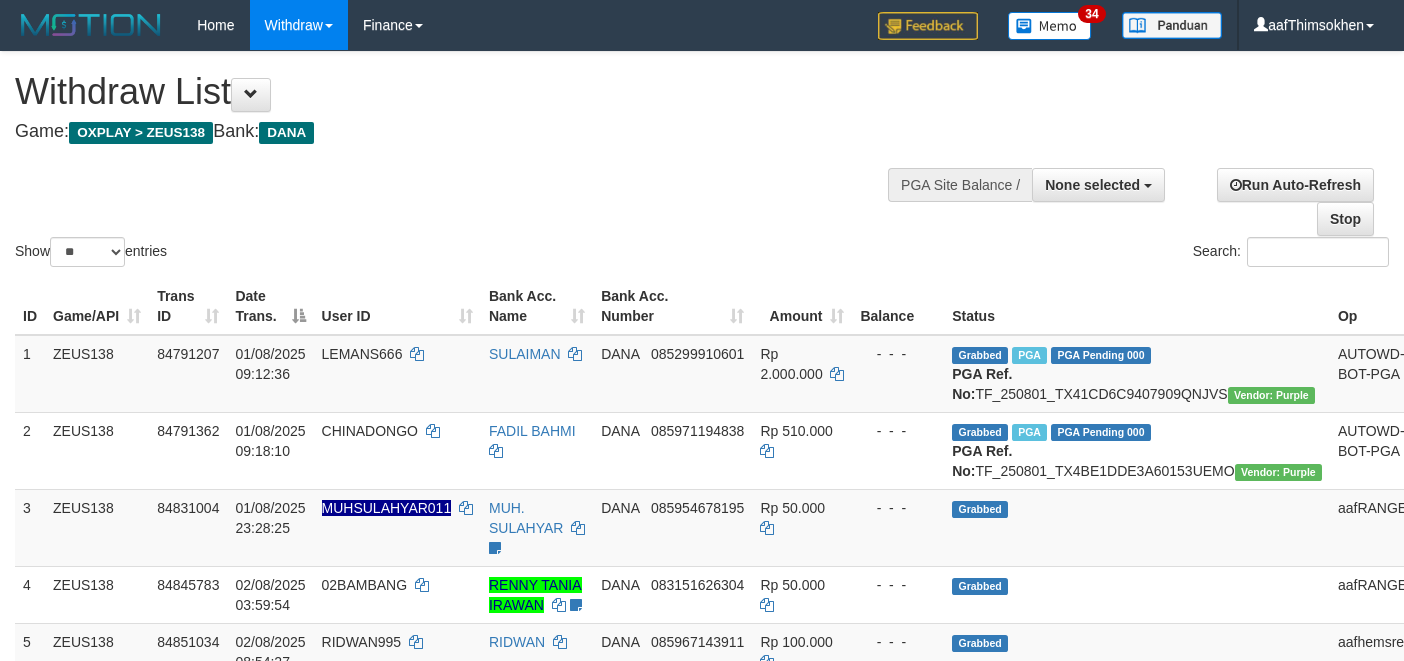 select 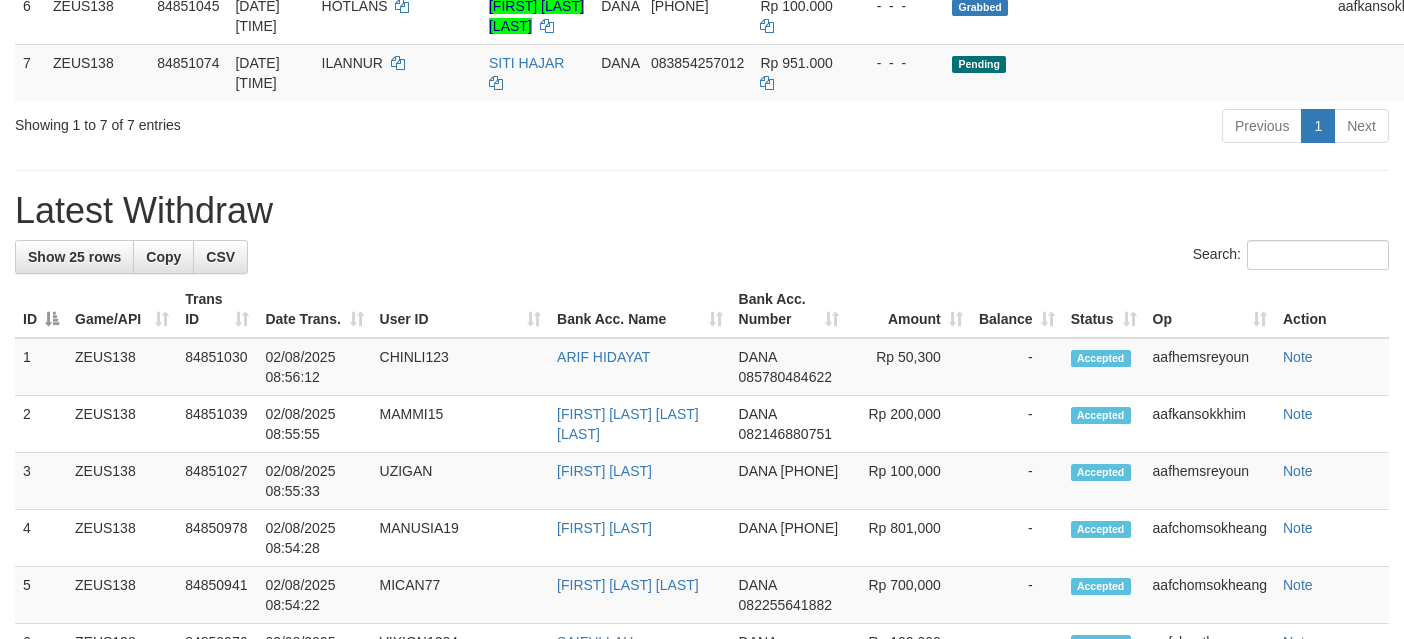 scroll, scrollTop: 637, scrollLeft: 0, axis: vertical 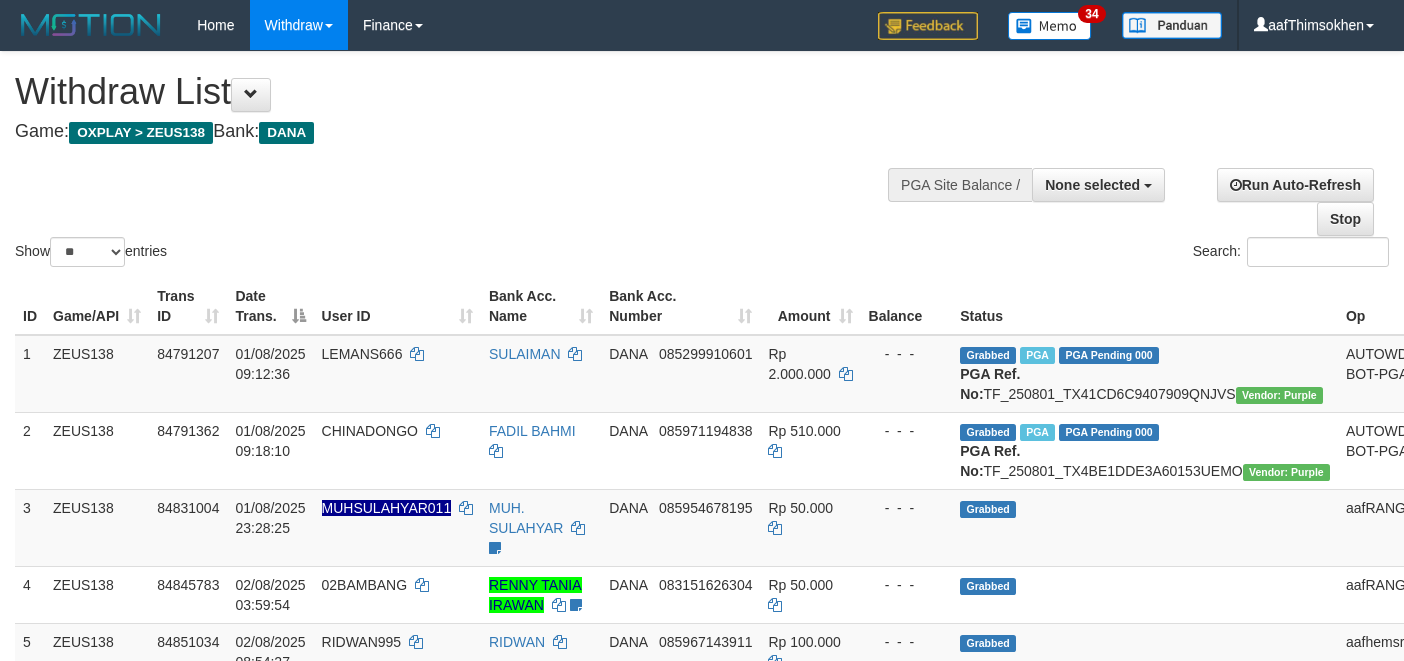 select 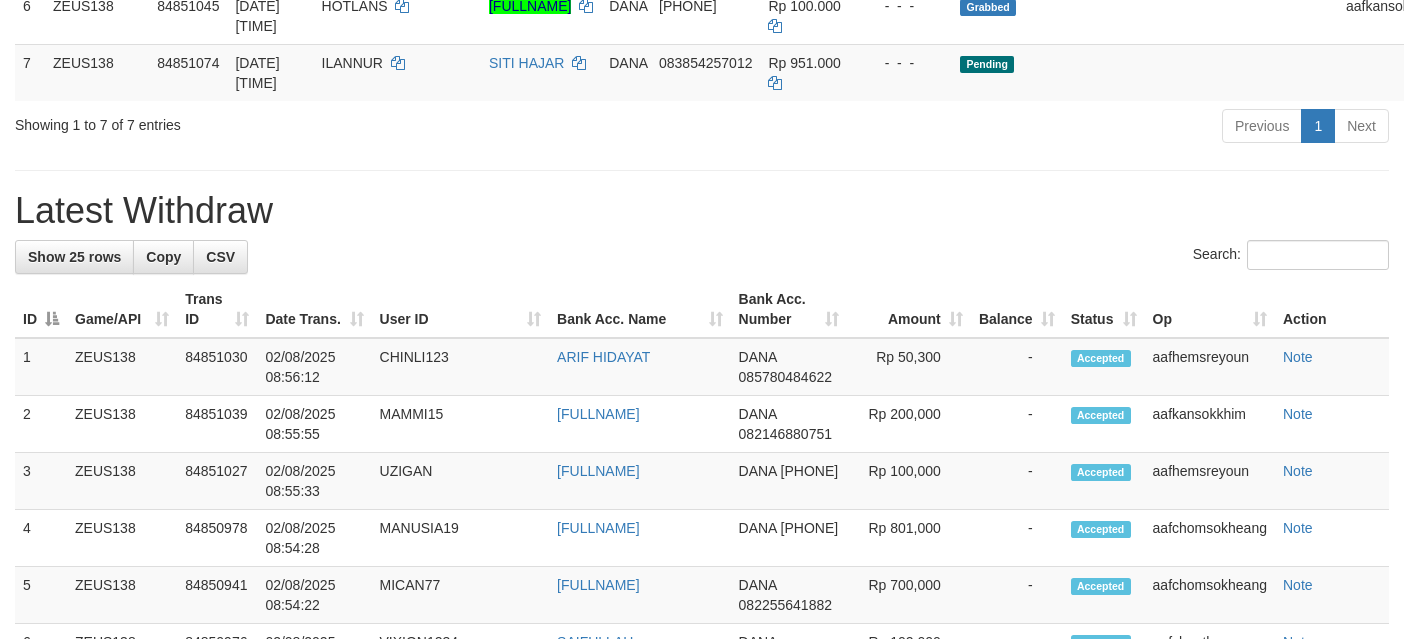 scroll, scrollTop: 637, scrollLeft: 0, axis: vertical 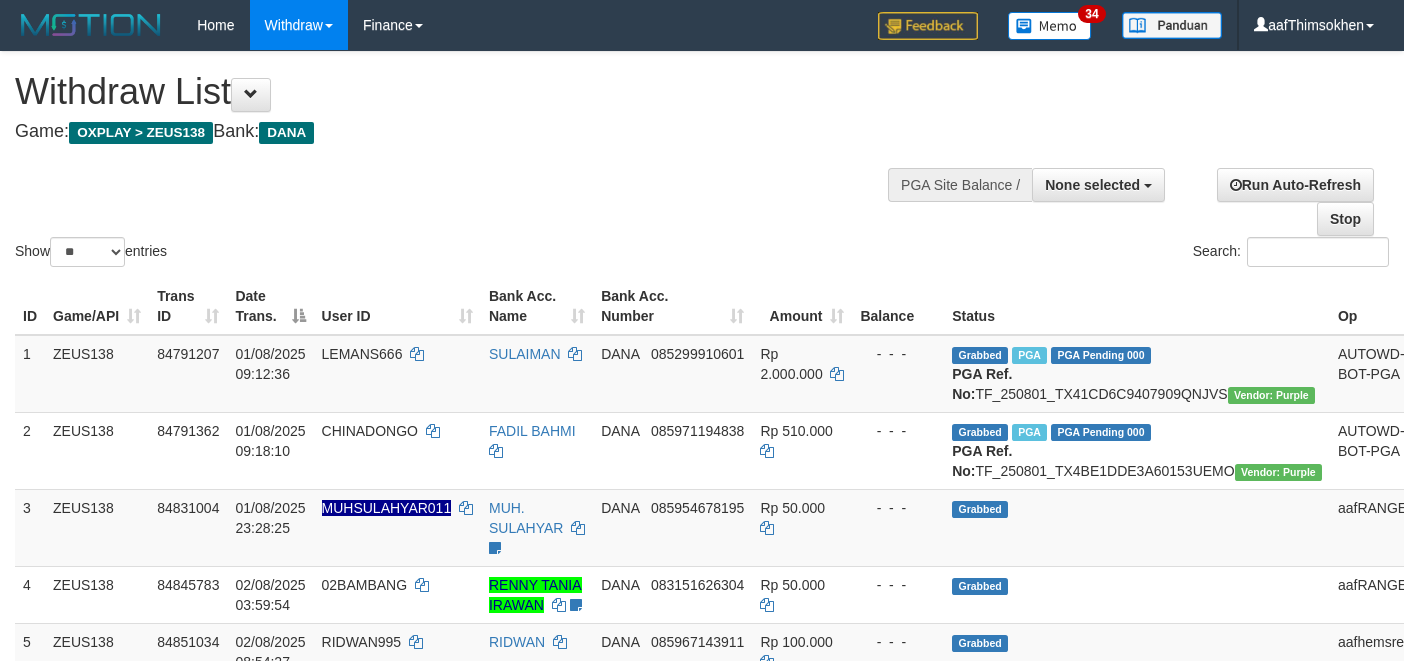 select 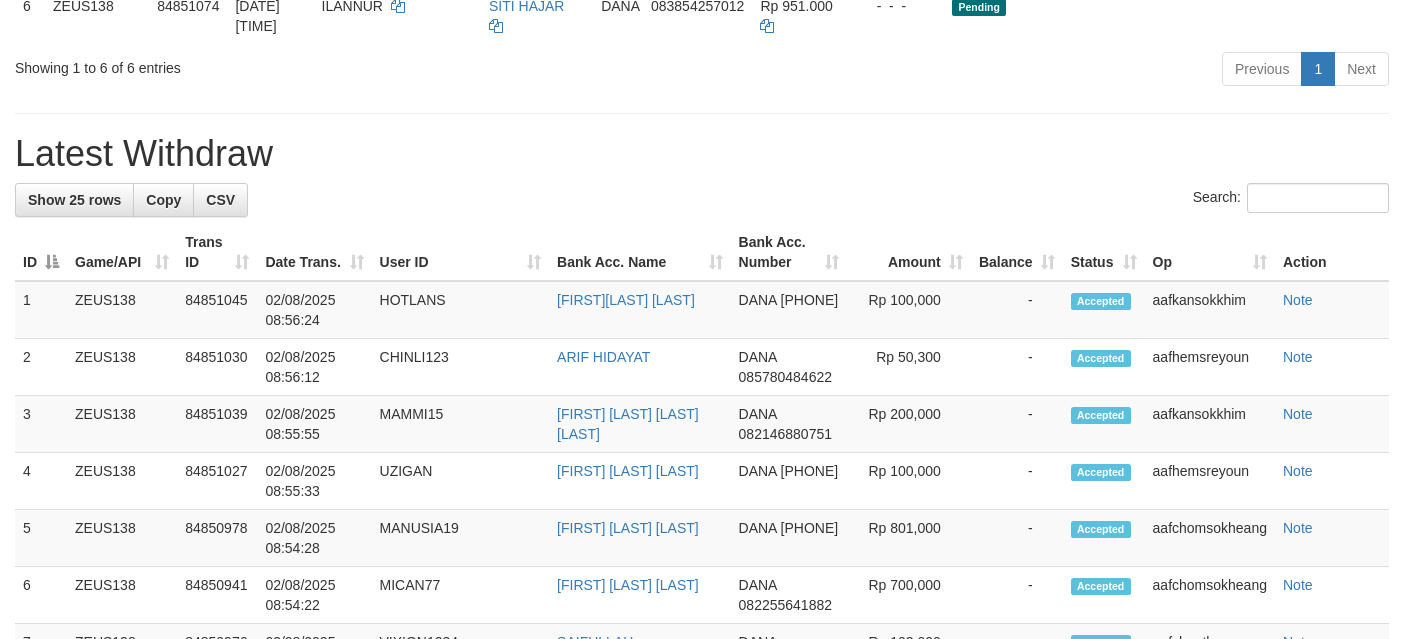 scroll, scrollTop: 637, scrollLeft: 0, axis: vertical 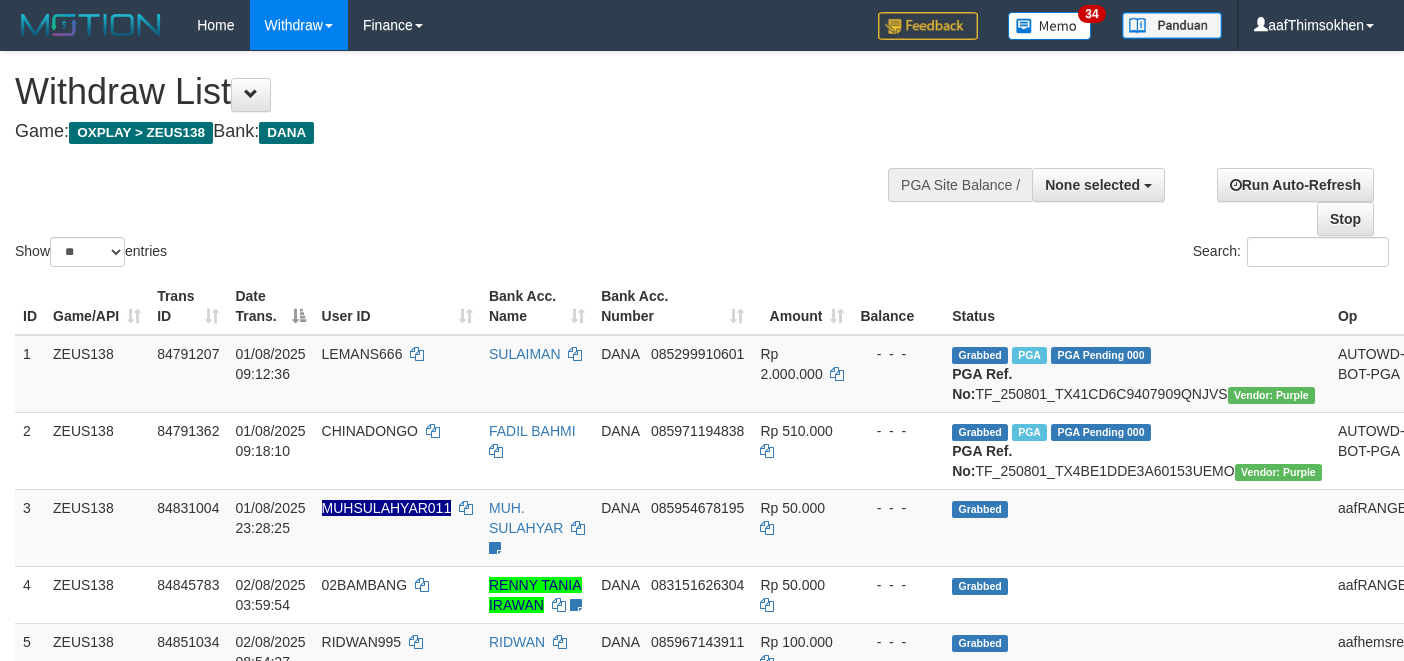 select 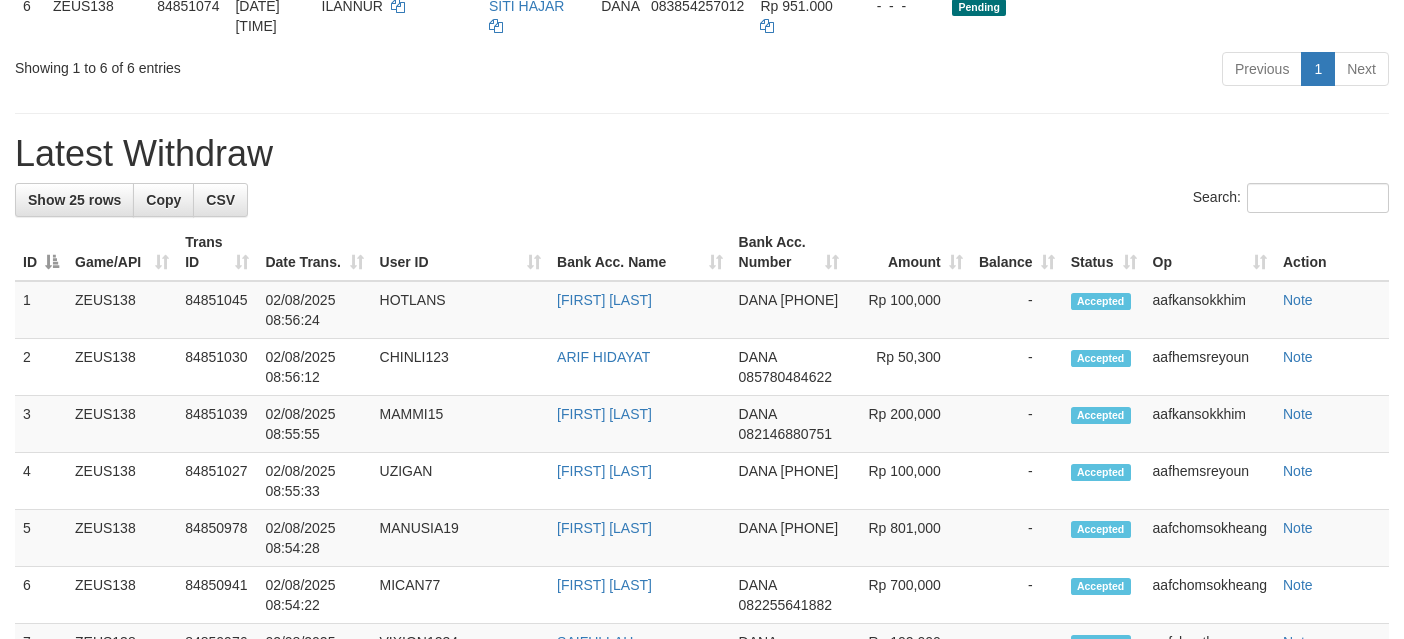 scroll, scrollTop: 637, scrollLeft: 0, axis: vertical 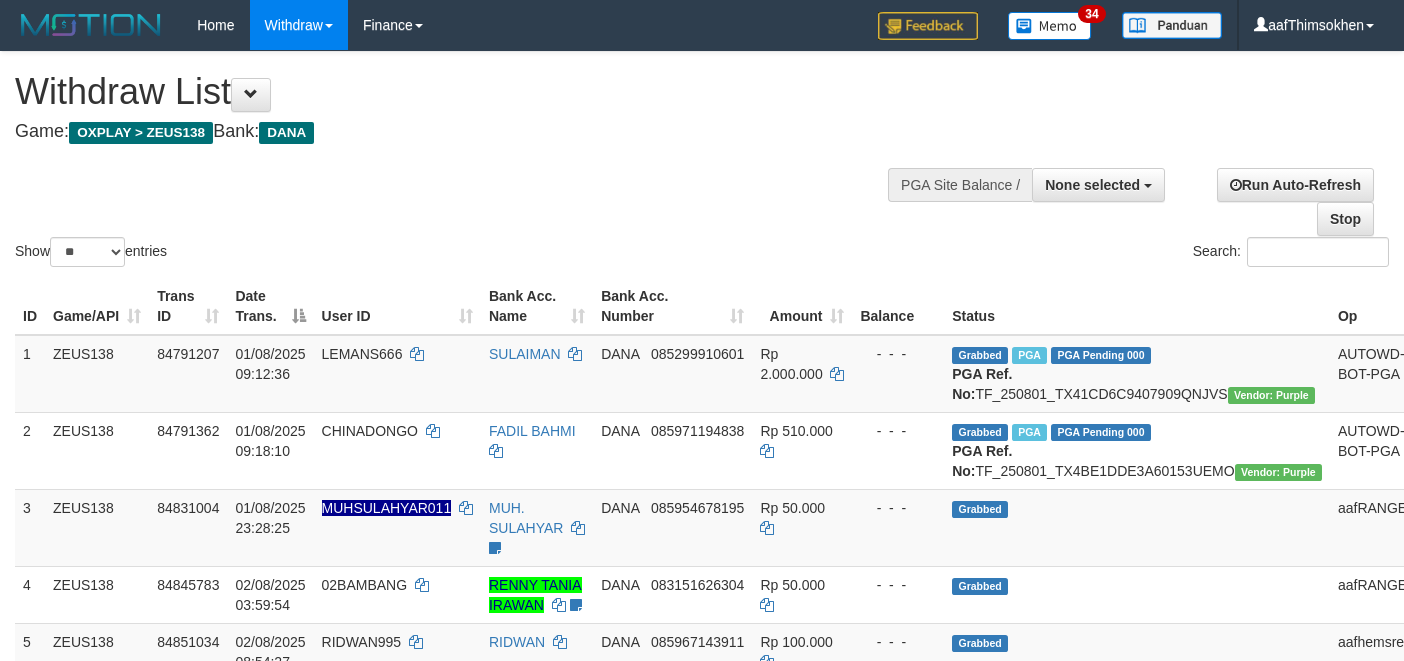 select 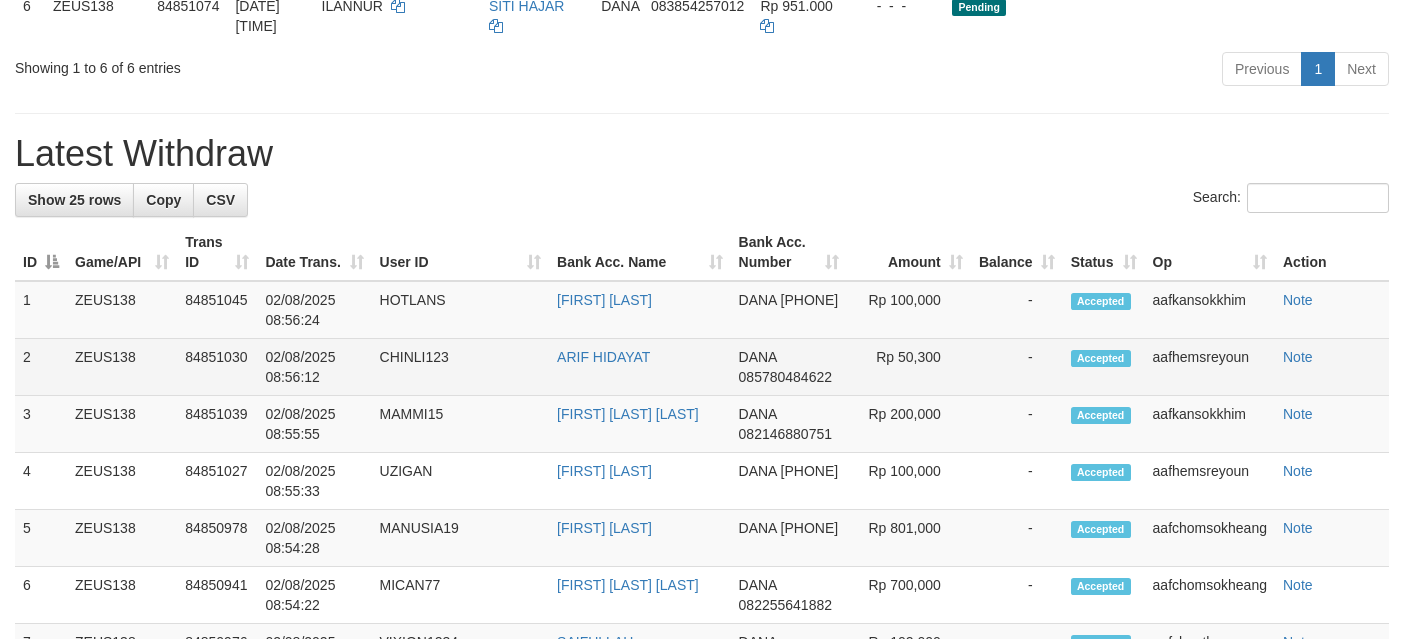 scroll, scrollTop: 637, scrollLeft: 0, axis: vertical 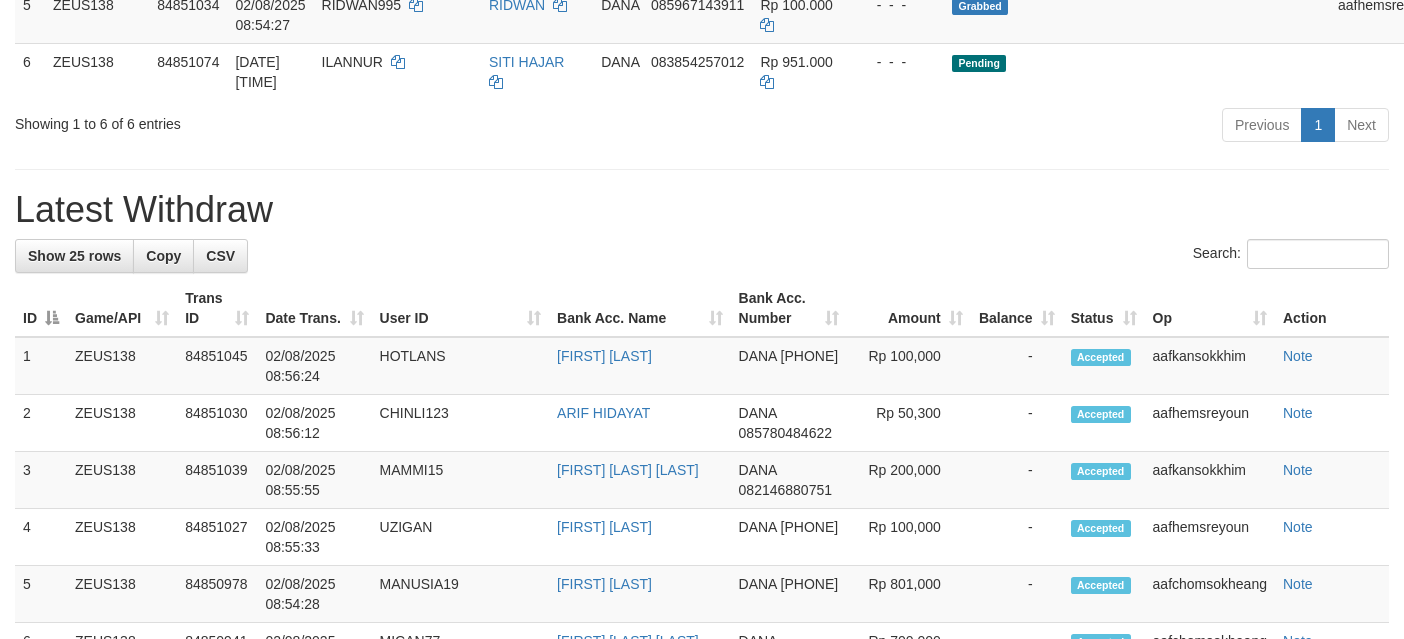 click on "Previous 1 Next" at bounding box center (994, 127) 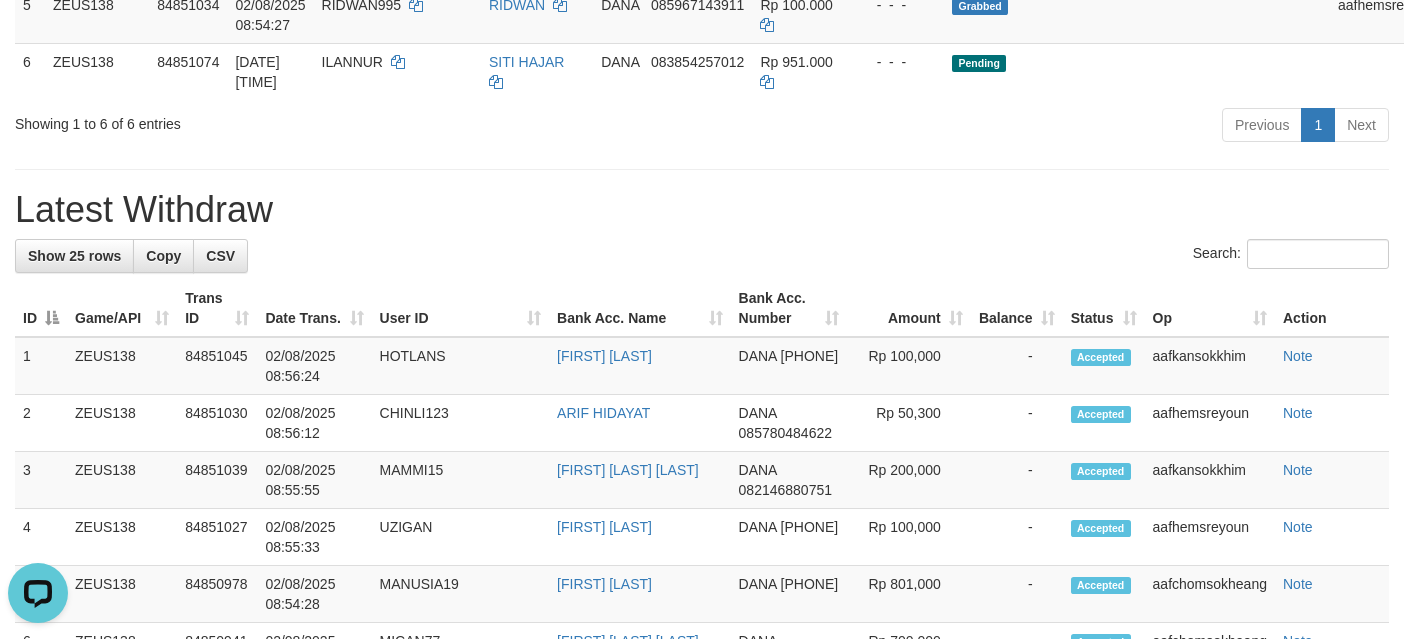 scroll, scrollTop: 0, scrollLeft: 0, axis: both 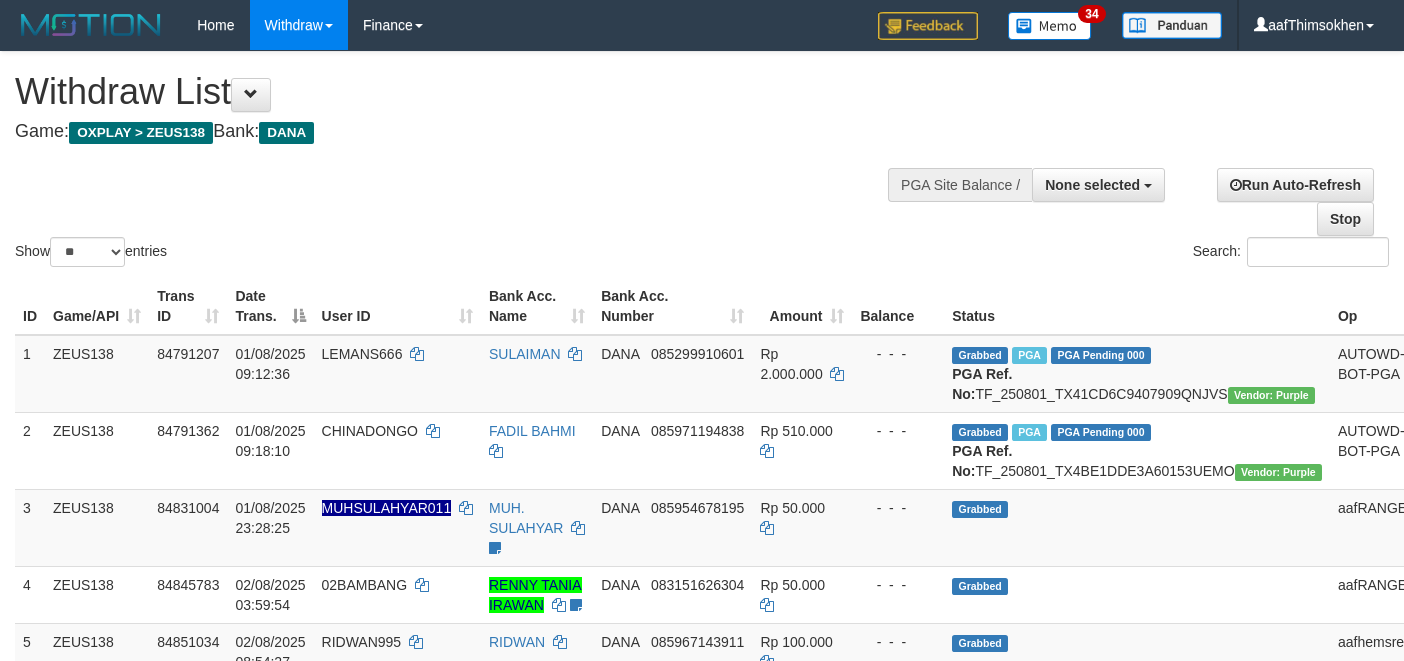 select 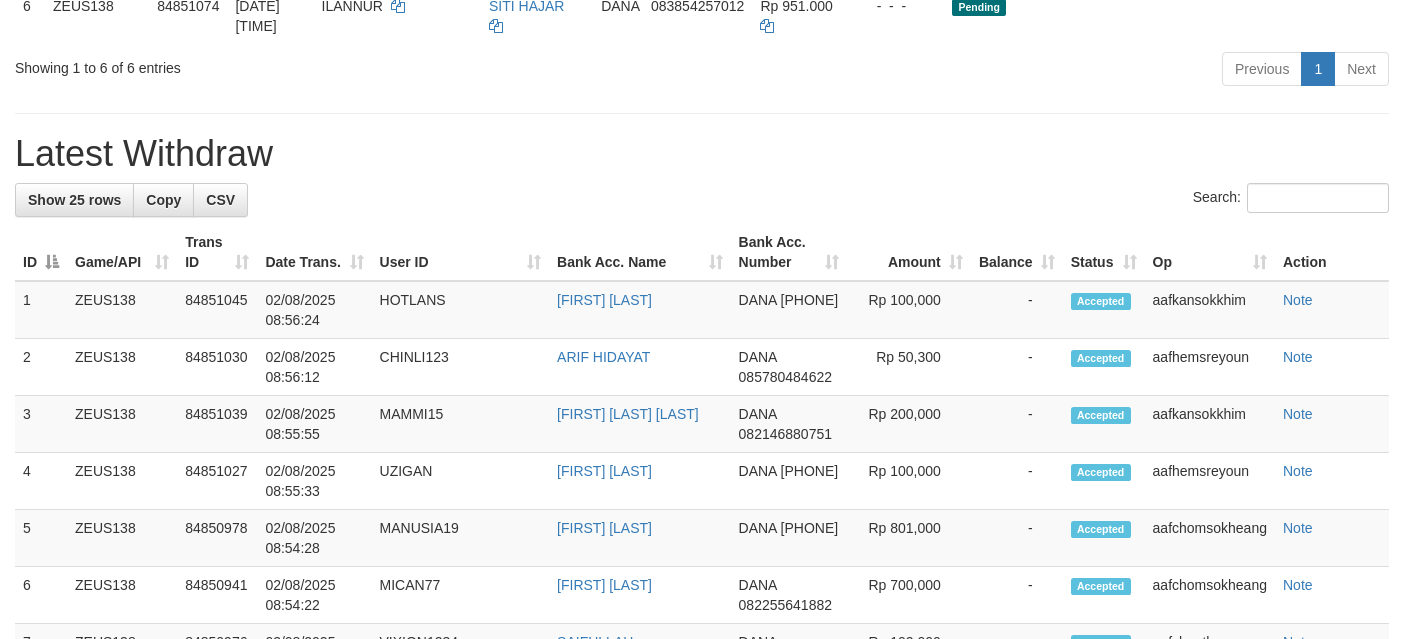 scroll, scrollTop: 637, scrollLeft: 0, axis: vertical 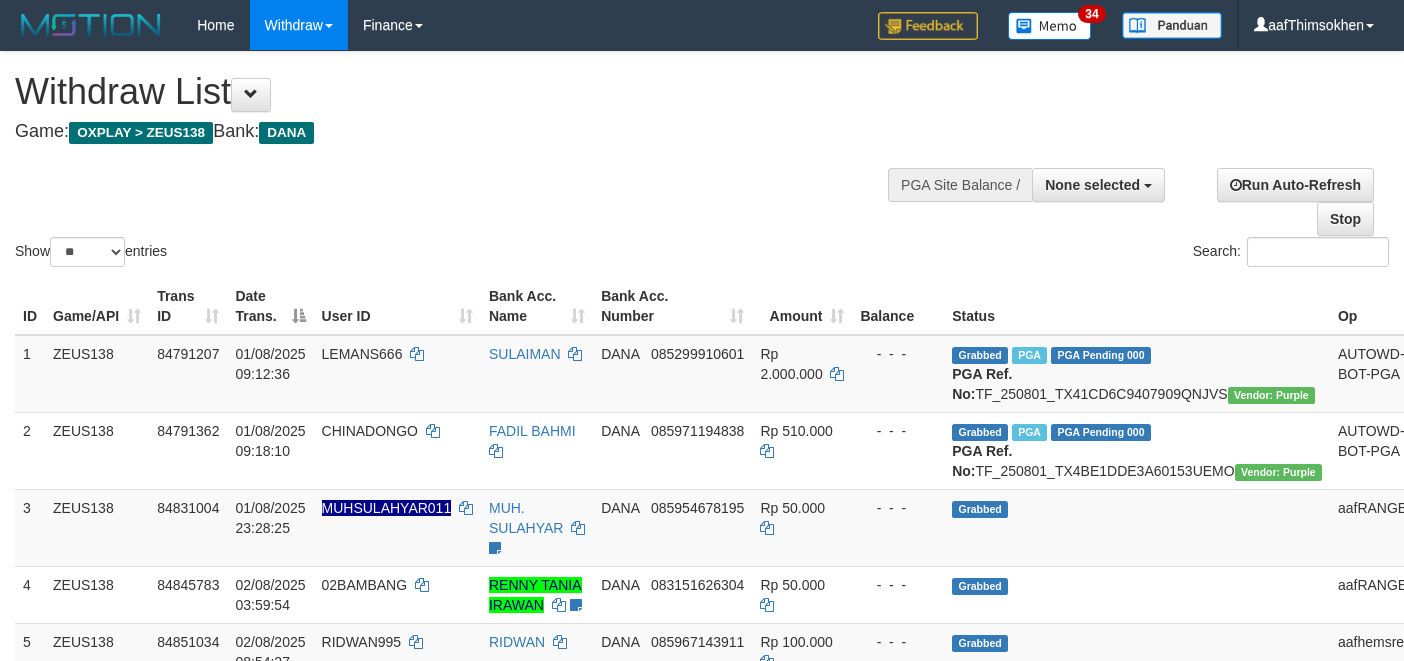 select 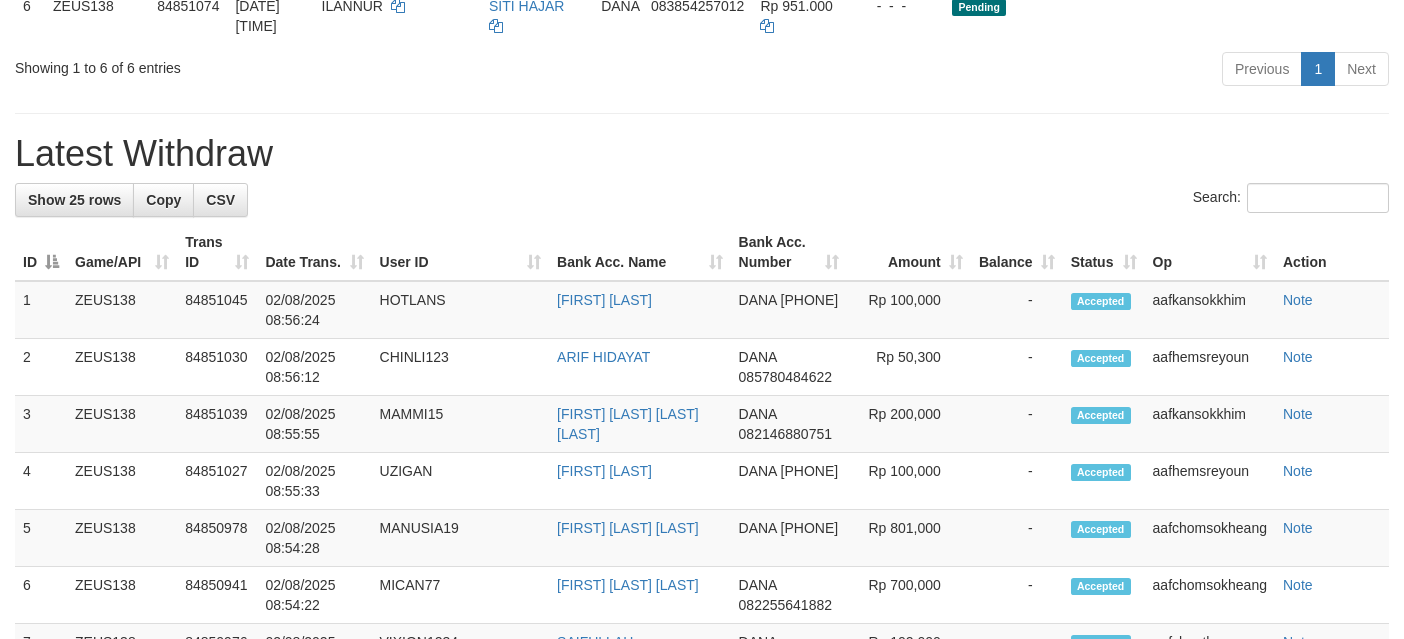 scroll, scrollTop: 637, scrollLeft: 0, axis: vertical 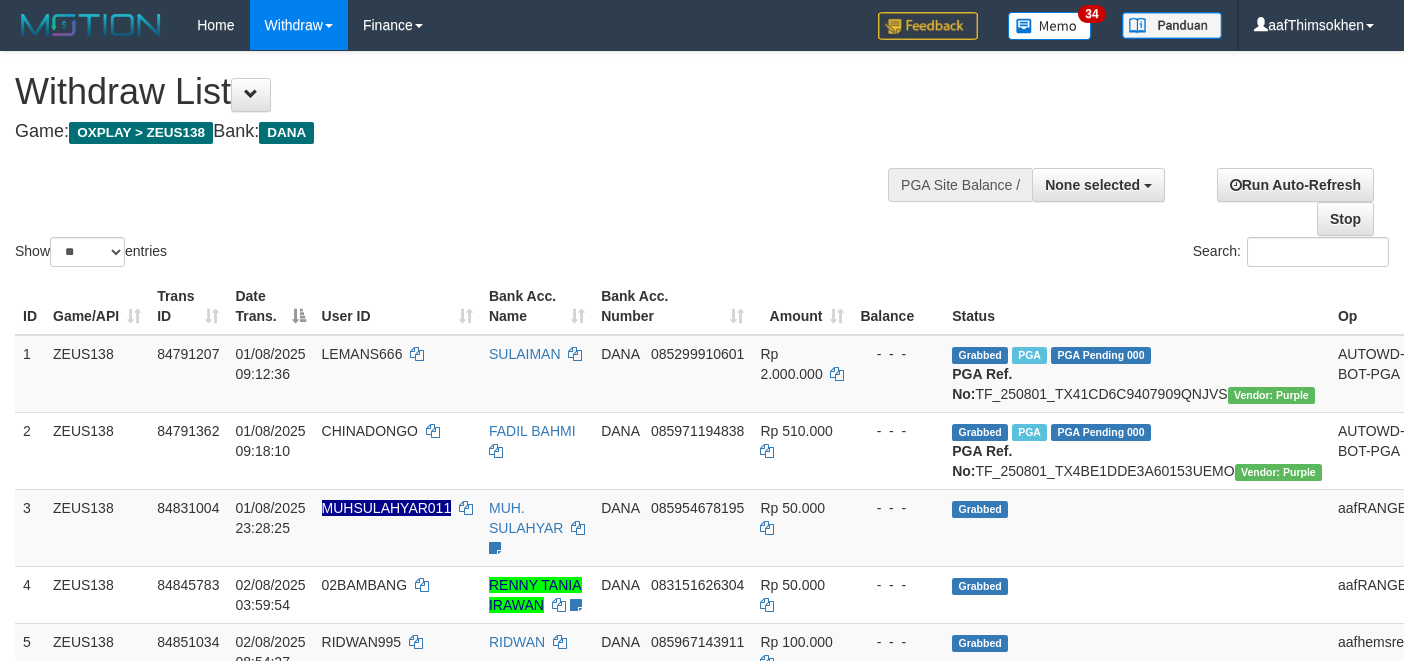 select 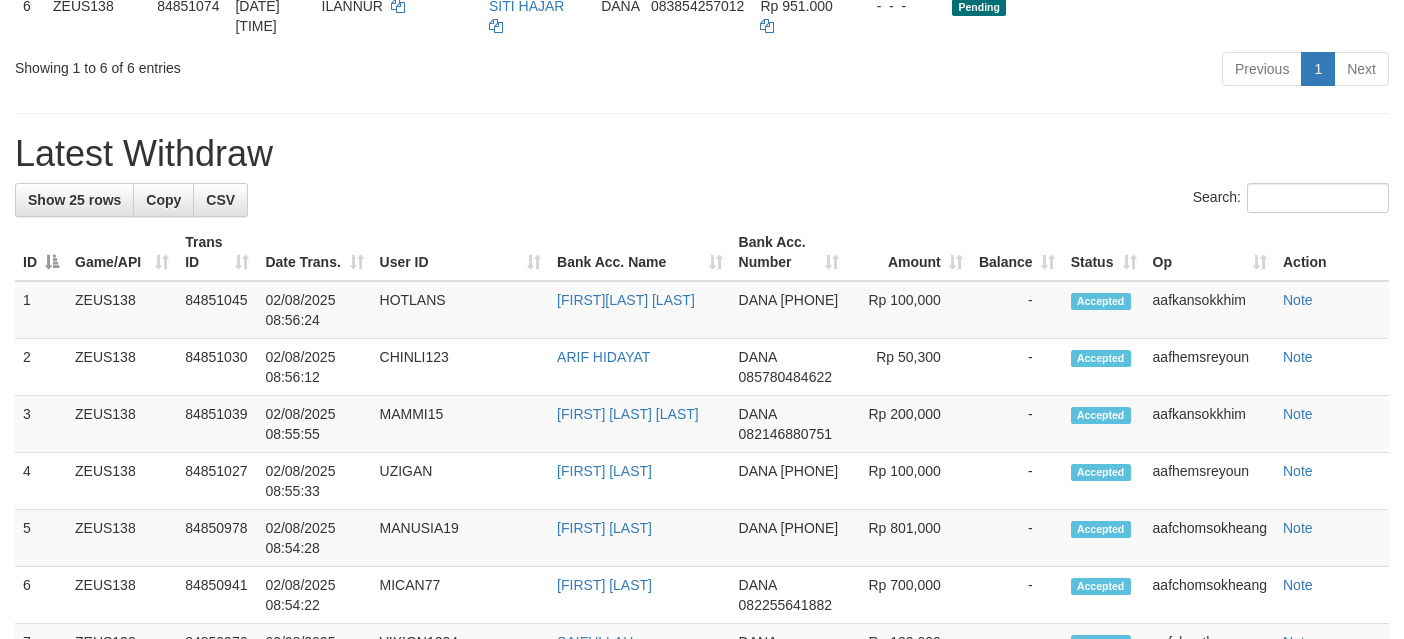 scroll, scrollTop: 637, scrollLeft: 0, axis: vertical 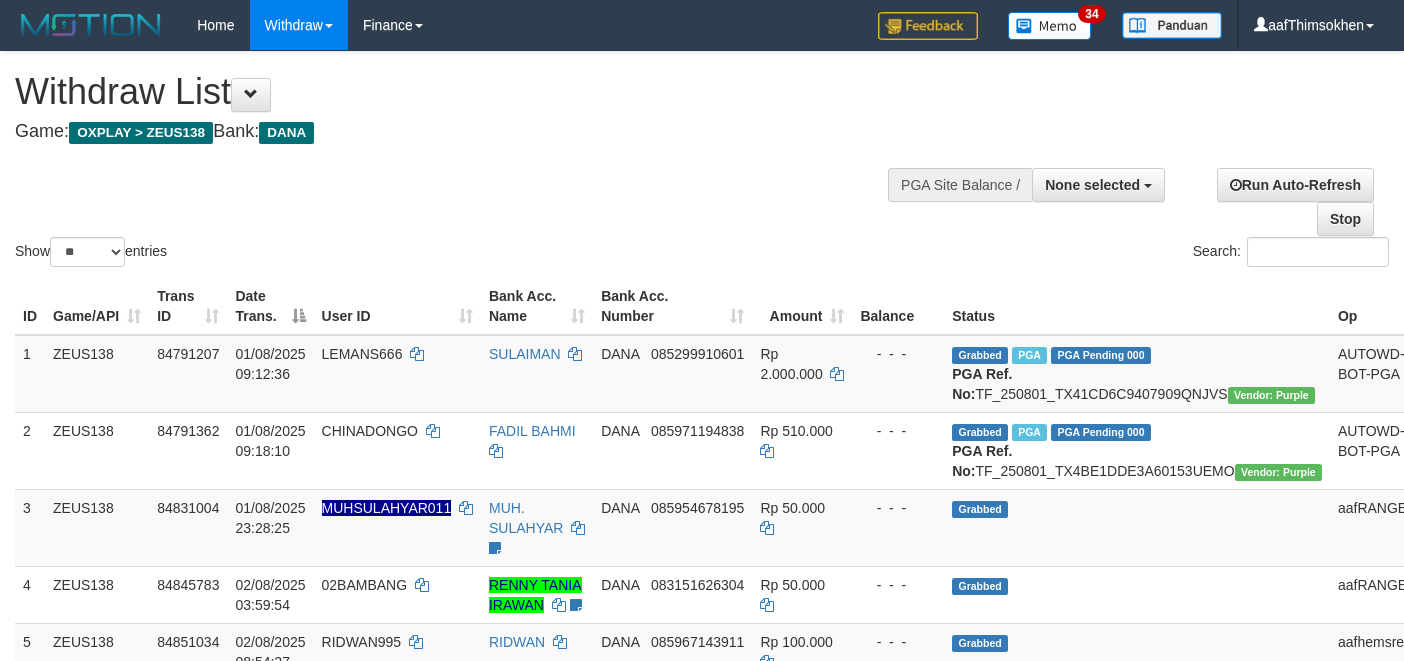 select 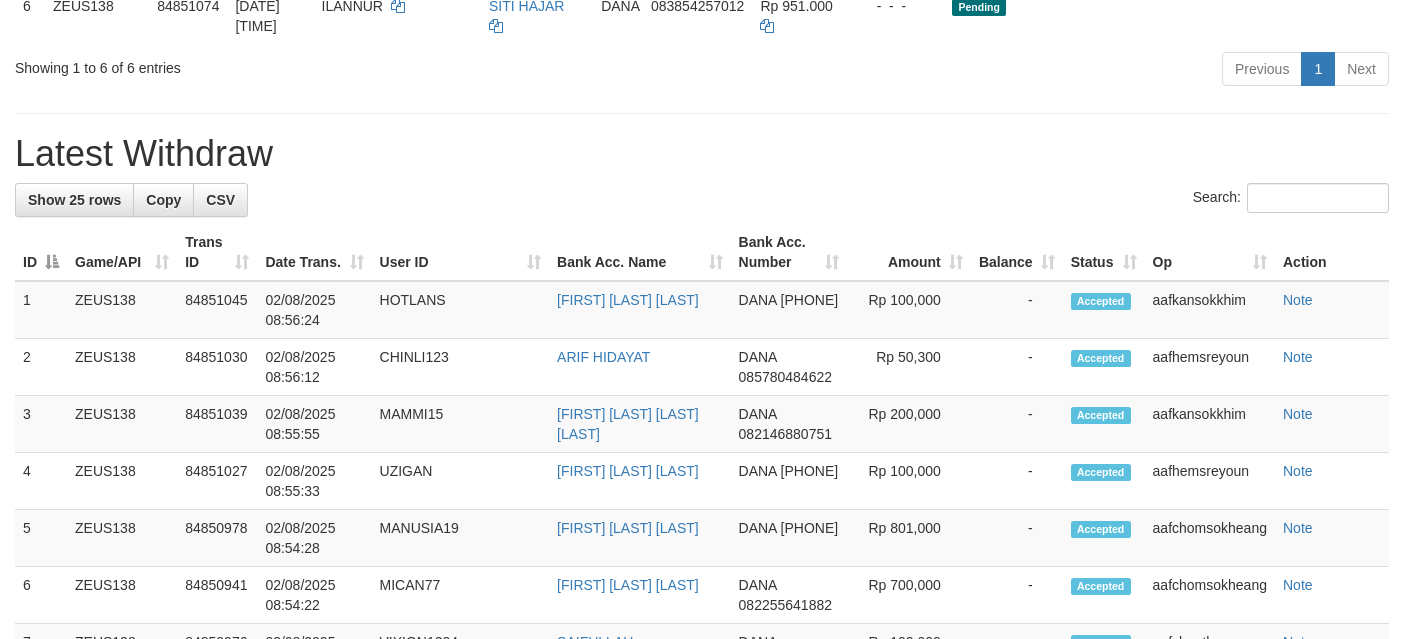 scroll, scrollTop: 637, scrollLeft: 0, axis: vertical 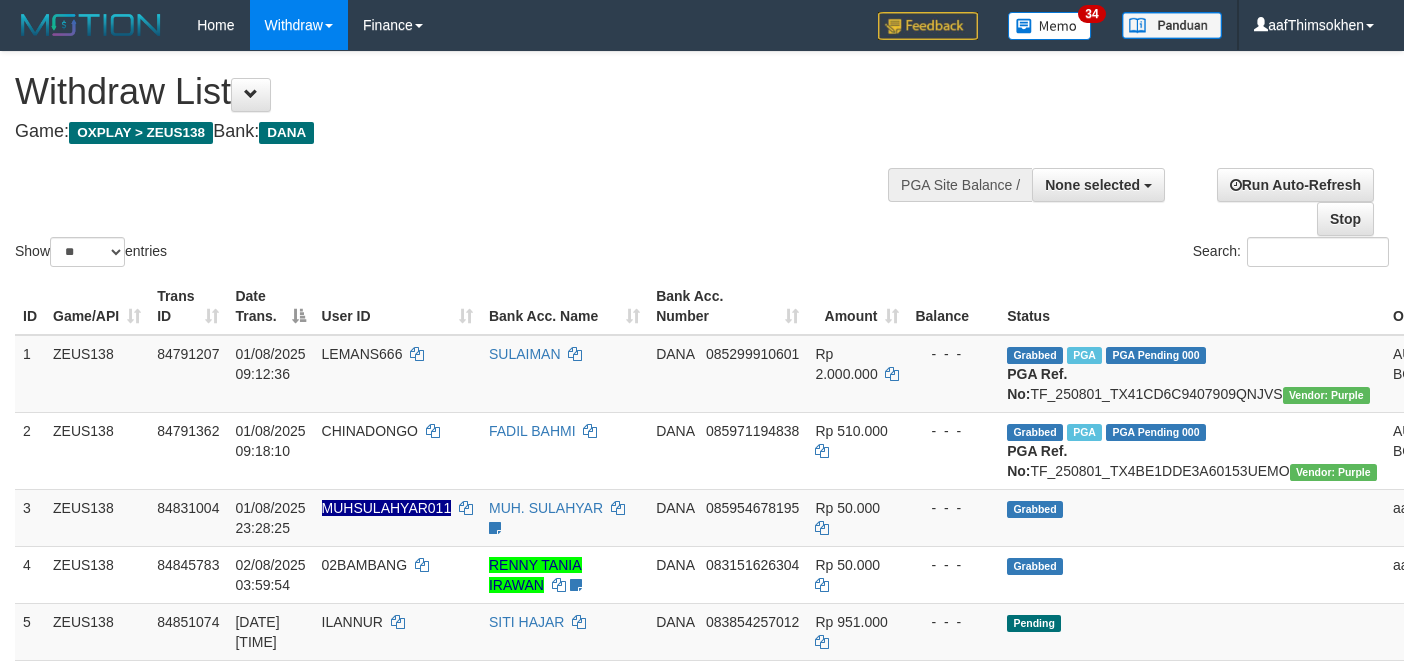 select 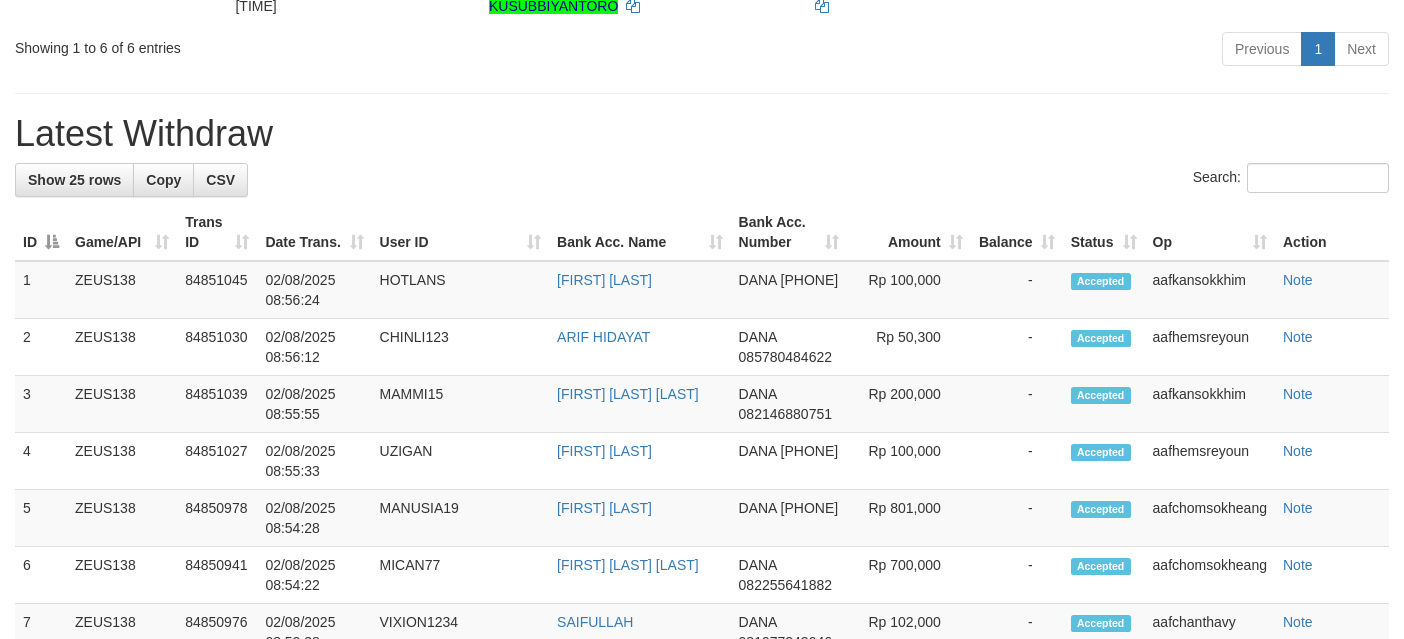 scroll, scrollTop: 637, scrollLeft: 0, axis: vertical 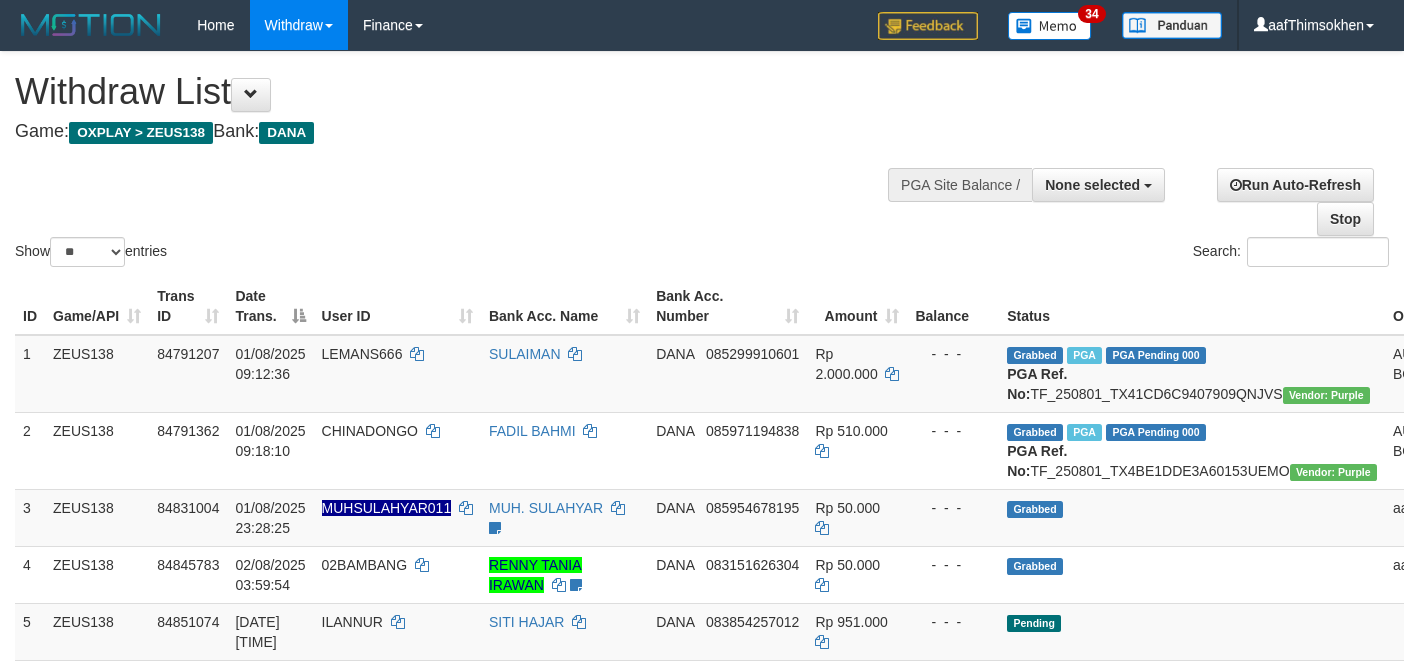 select 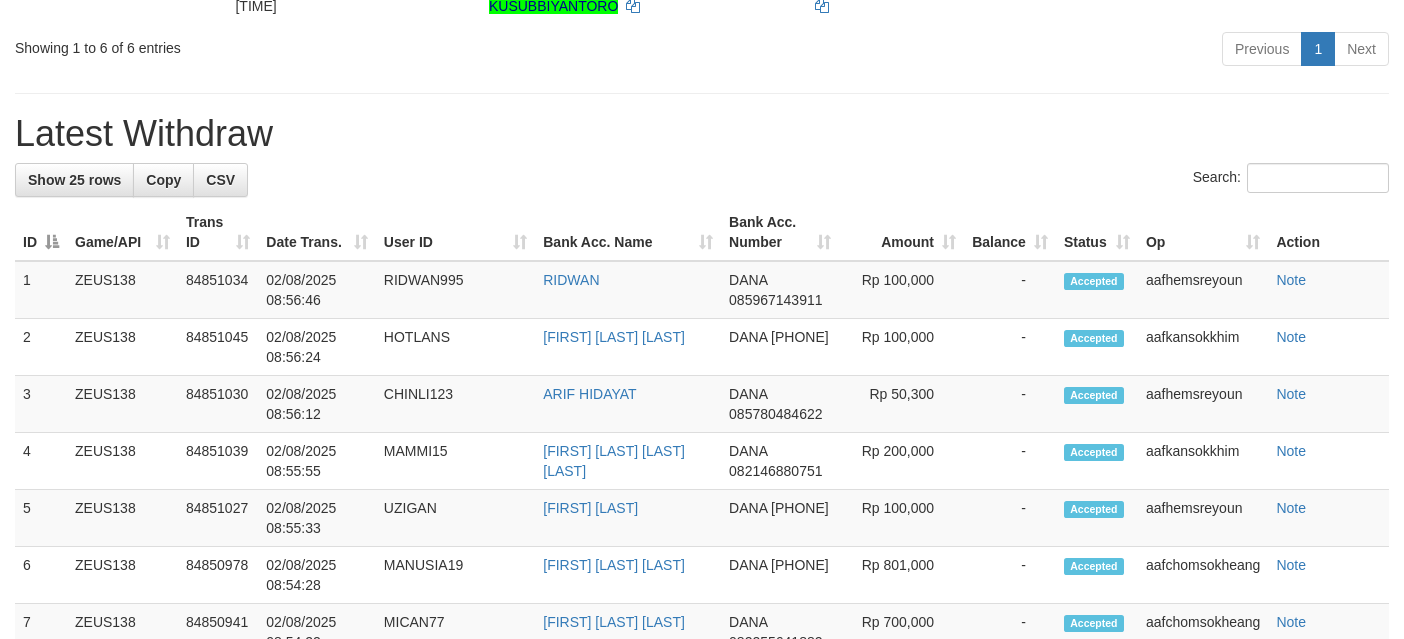 scroll, scrollTop: 637, scrollLeft: 0, axis: vertical 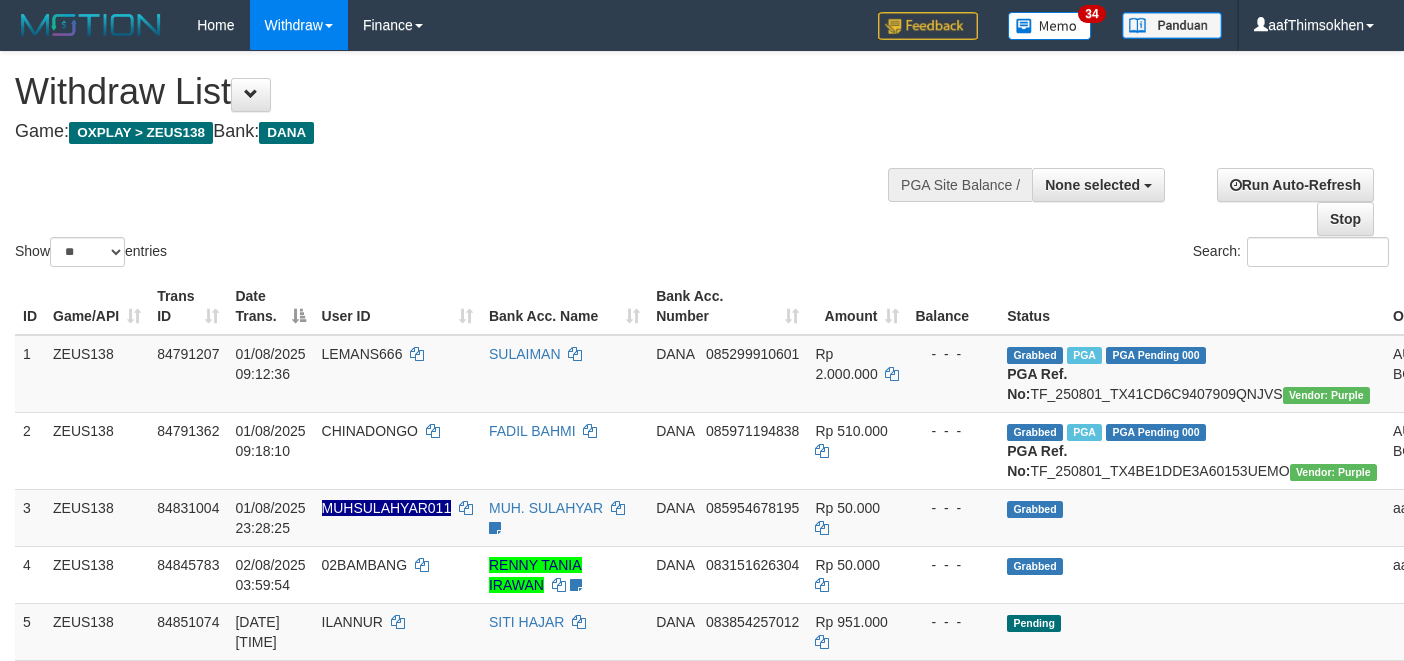 select 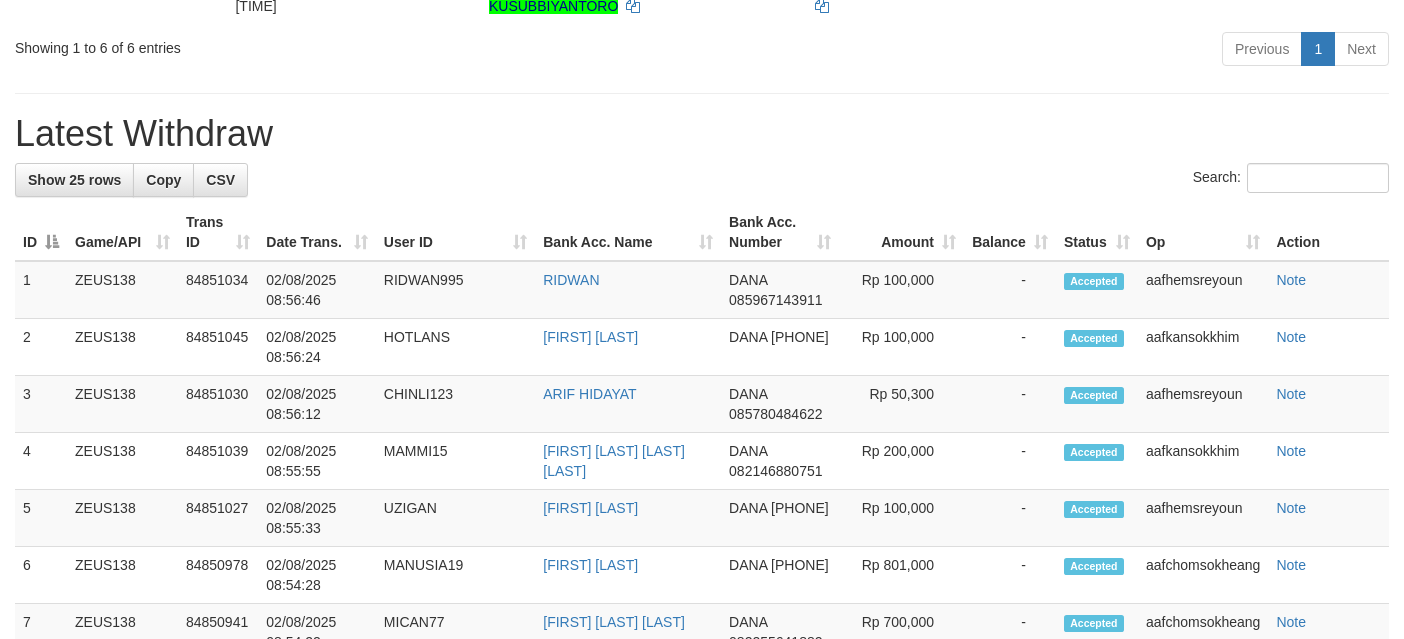 scroll, scrollTop: 637, scrollLeft: 0, axis: vertical 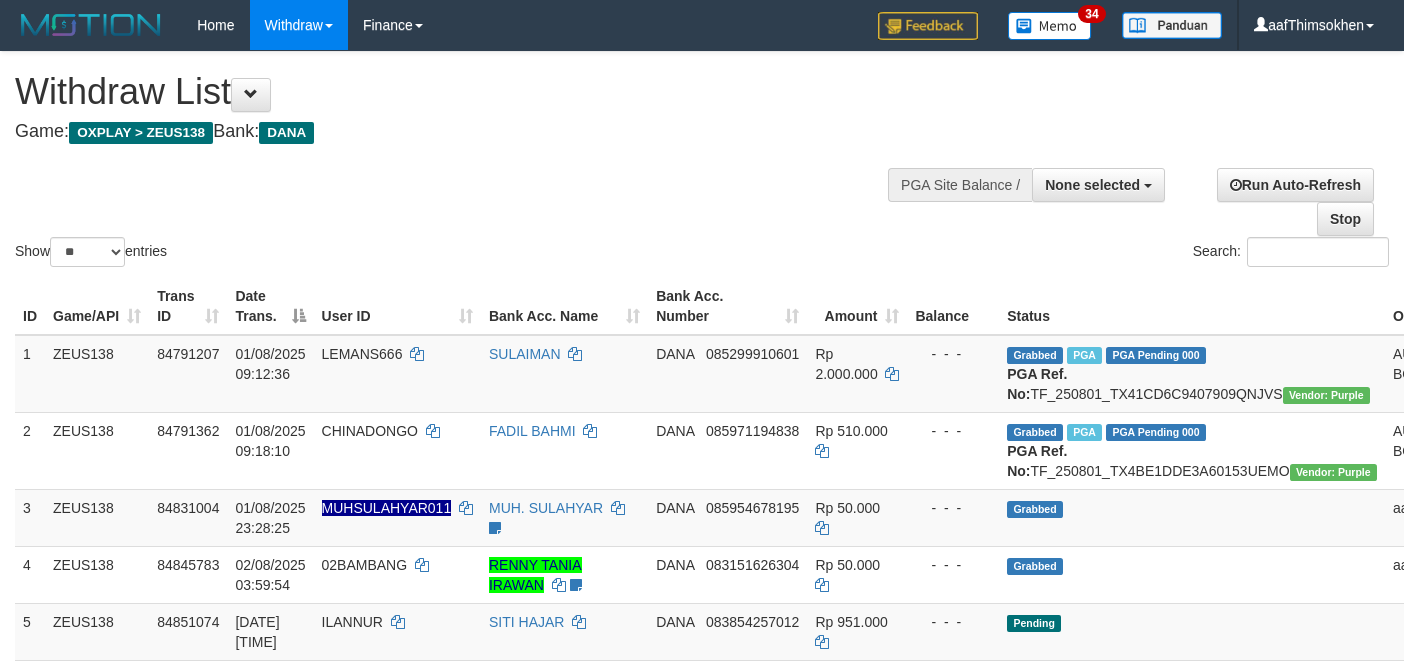 select 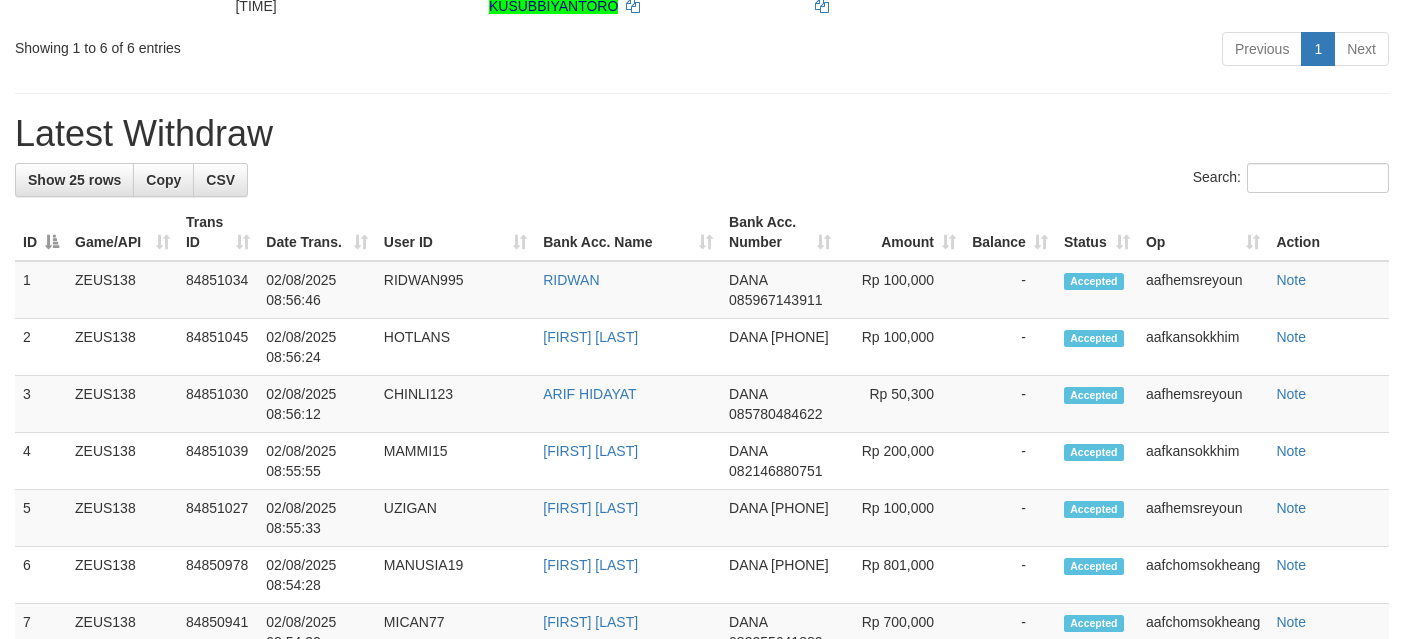 click on "**********" at bounding box center [702, 589] 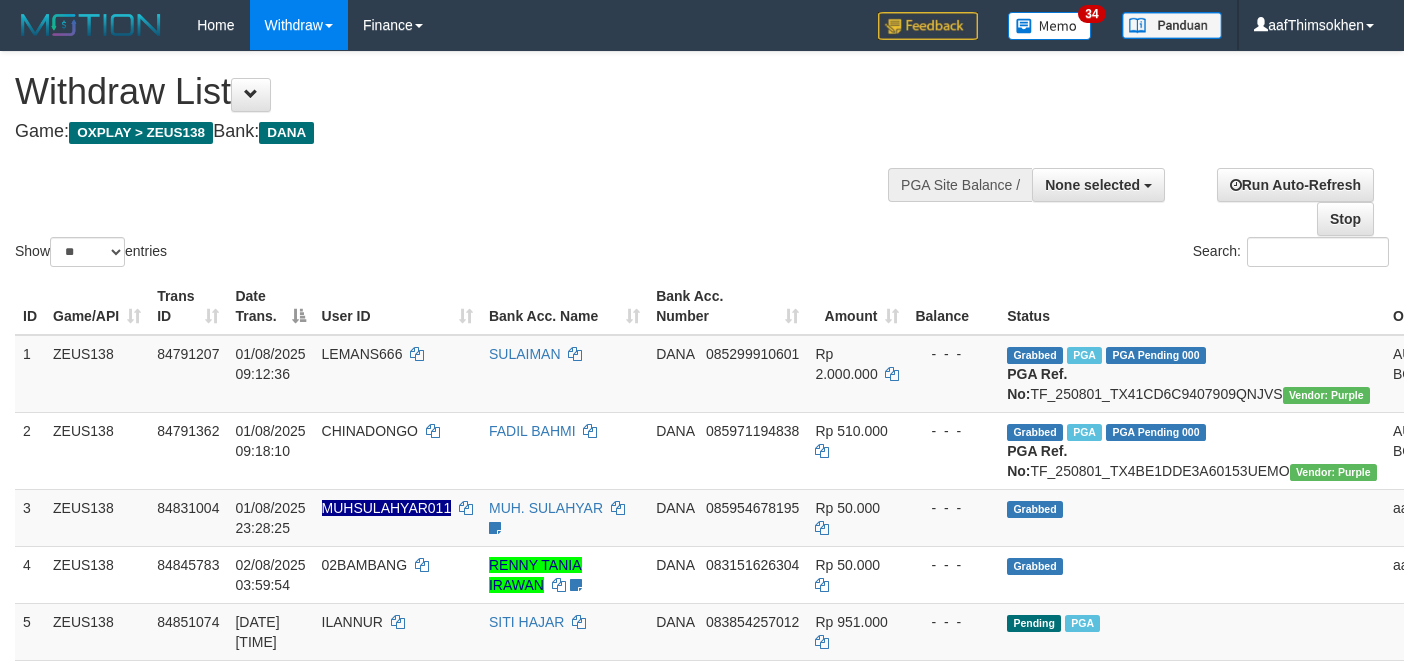 select 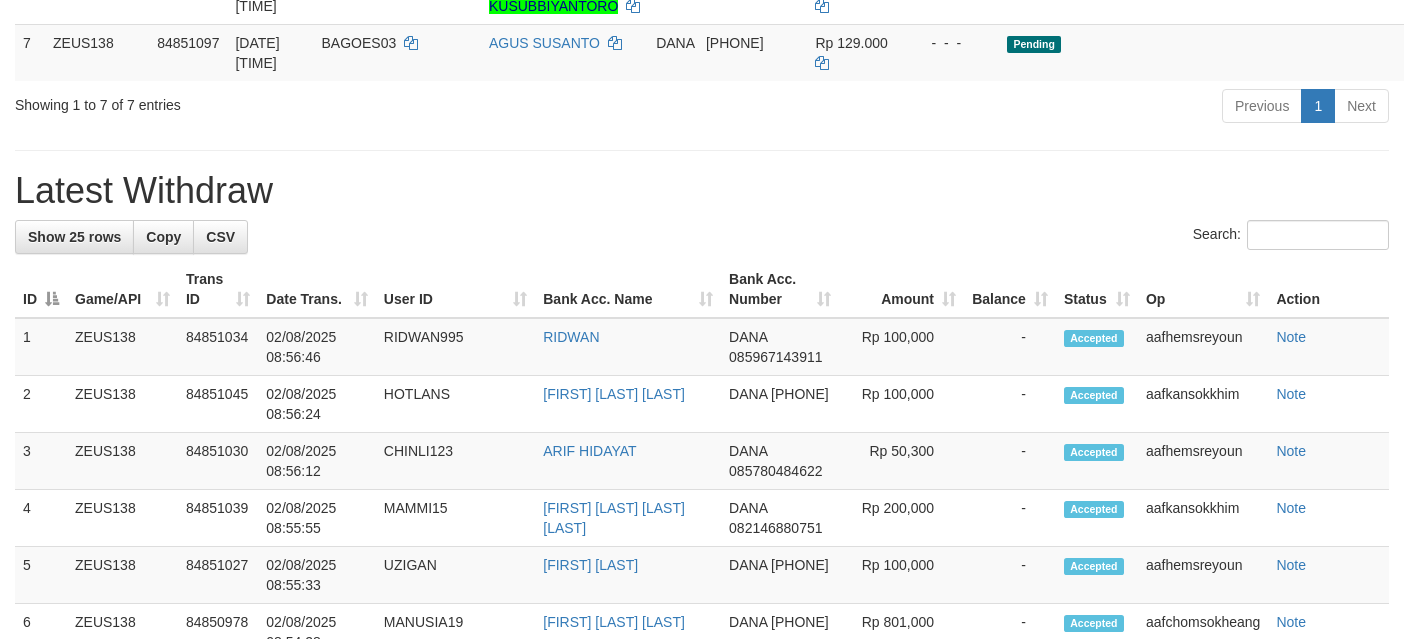 scroll, scrollTop: 637, scrollLeft: 0, axis: vertical 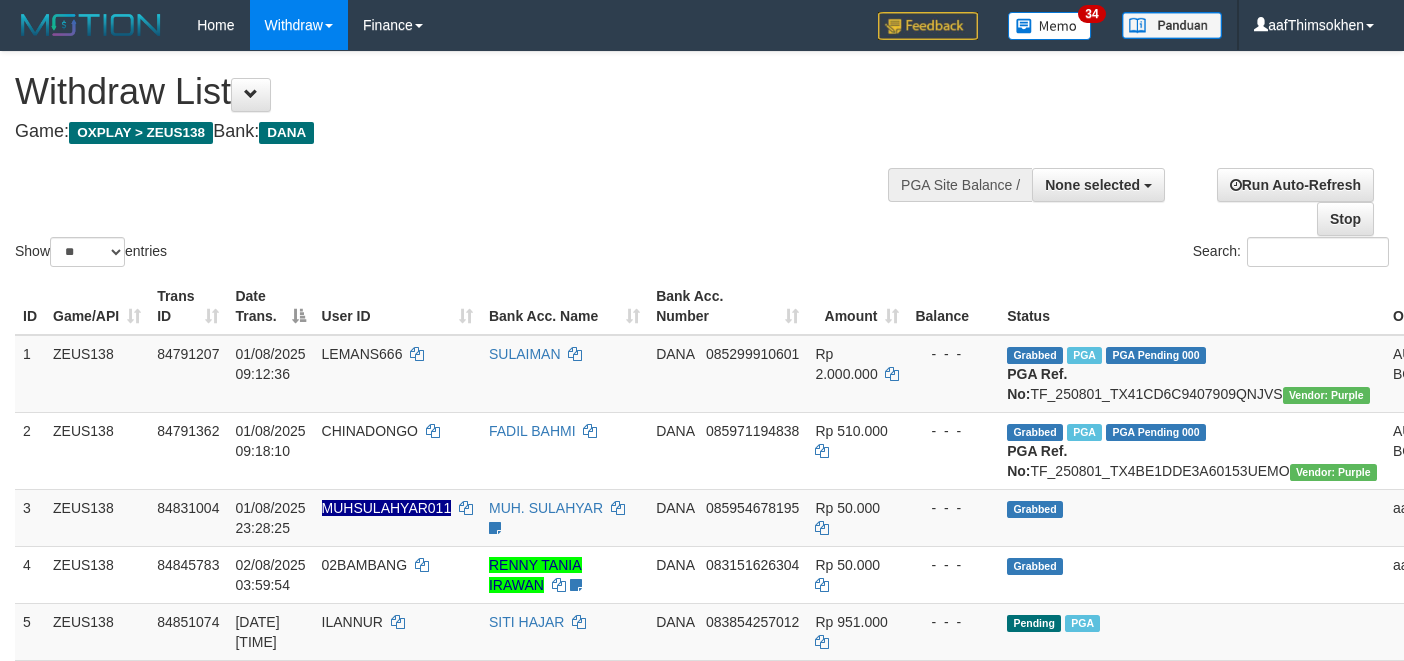 select 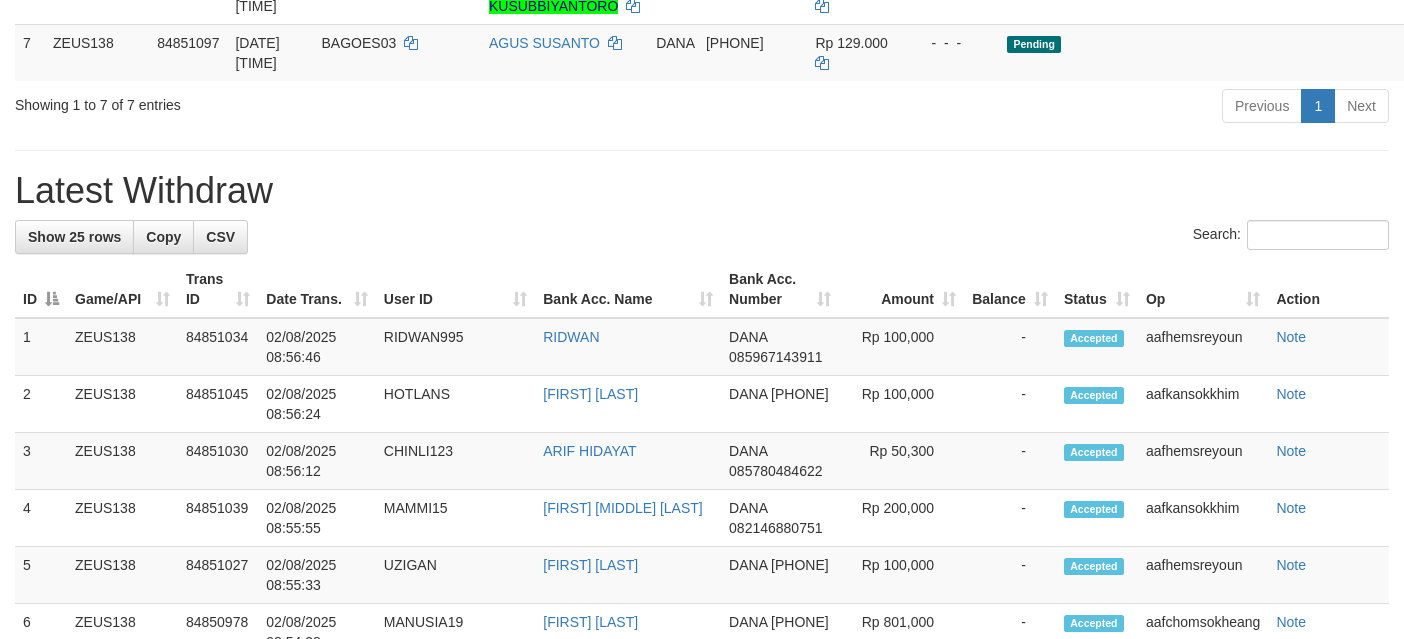 scroll, scrollTop: 637, scrollLeft: 0, axis: vertical 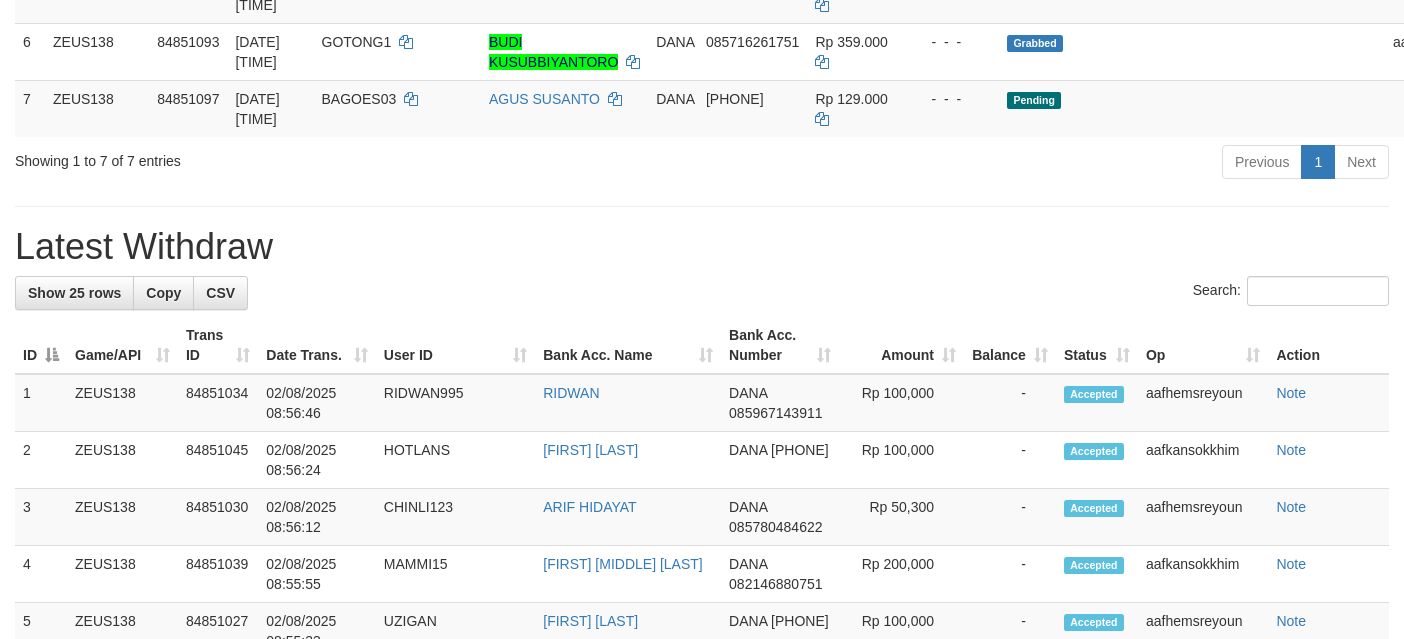 click on "**********" at bounding box center [702, 674] 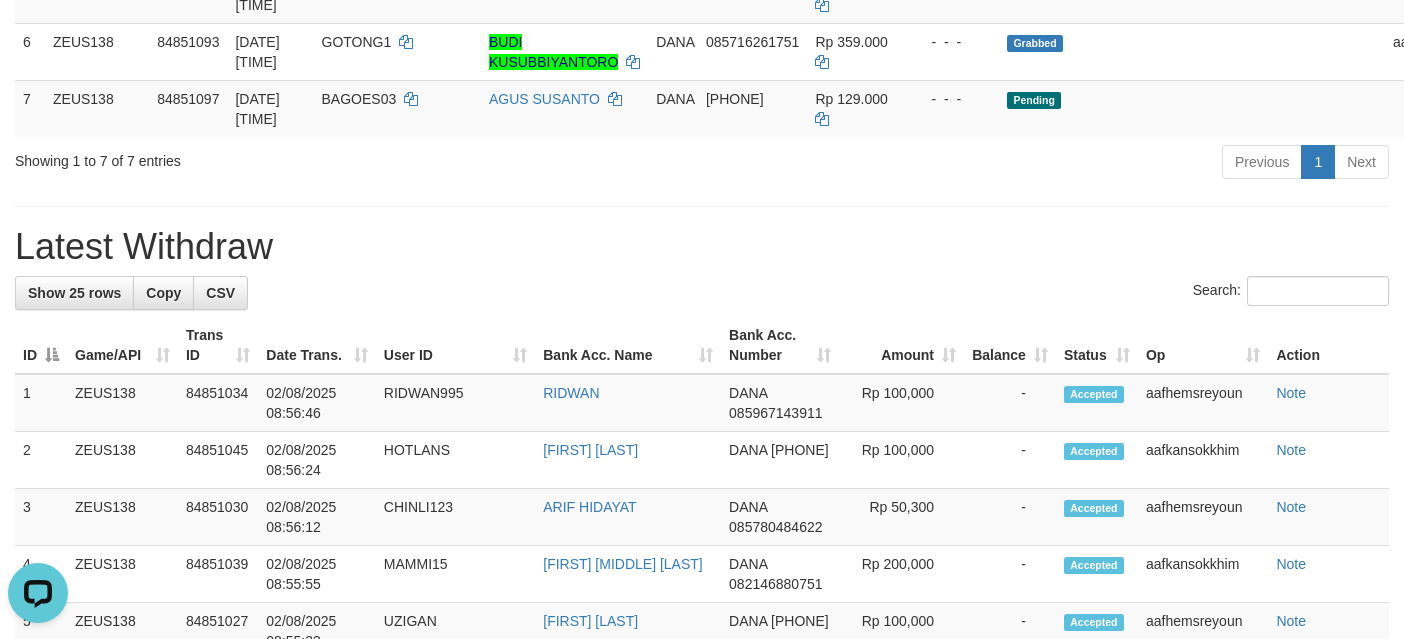 scroll, scrollTop: 0, scrollLeft: 0, axis: both 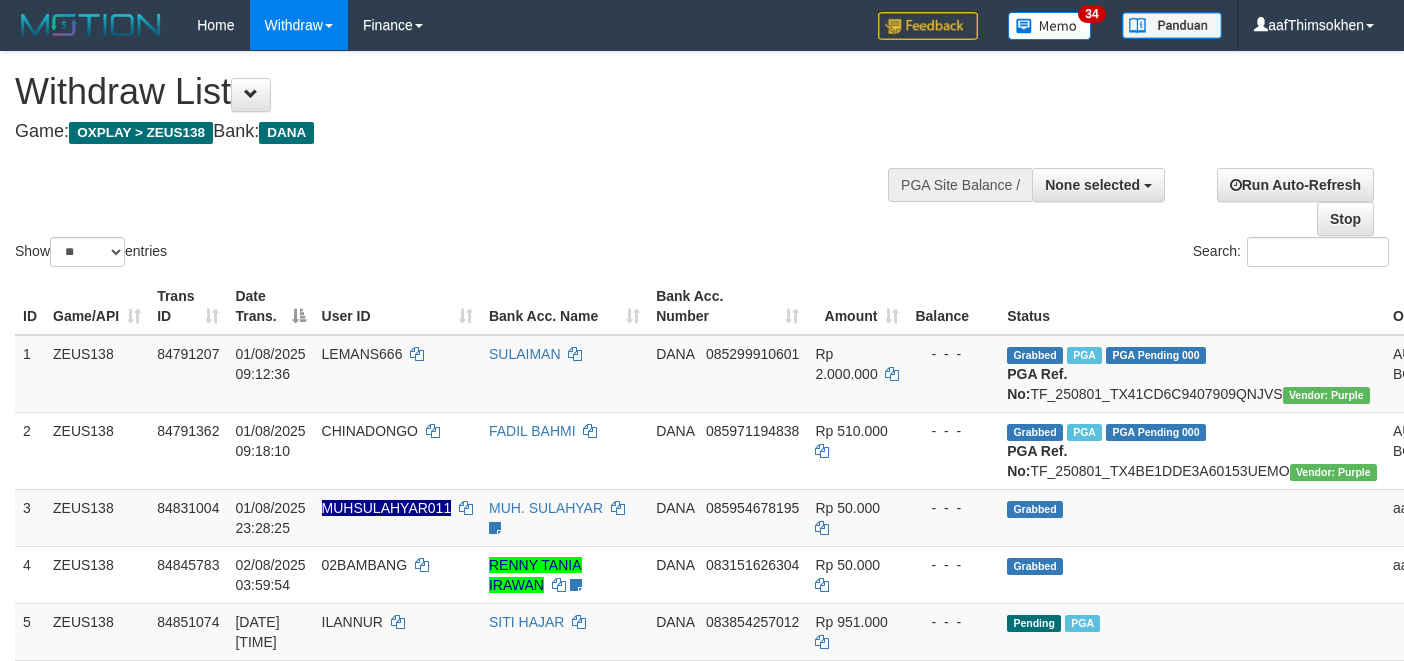 select 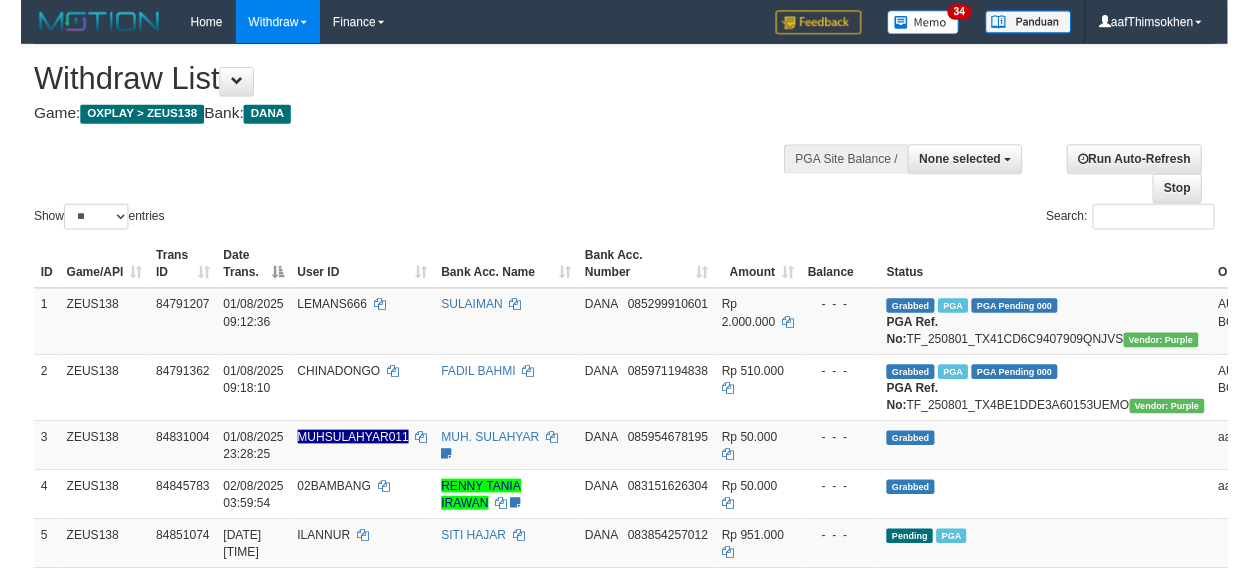scroll, scrollTop: 0, scrollLeft: 0, axis: both 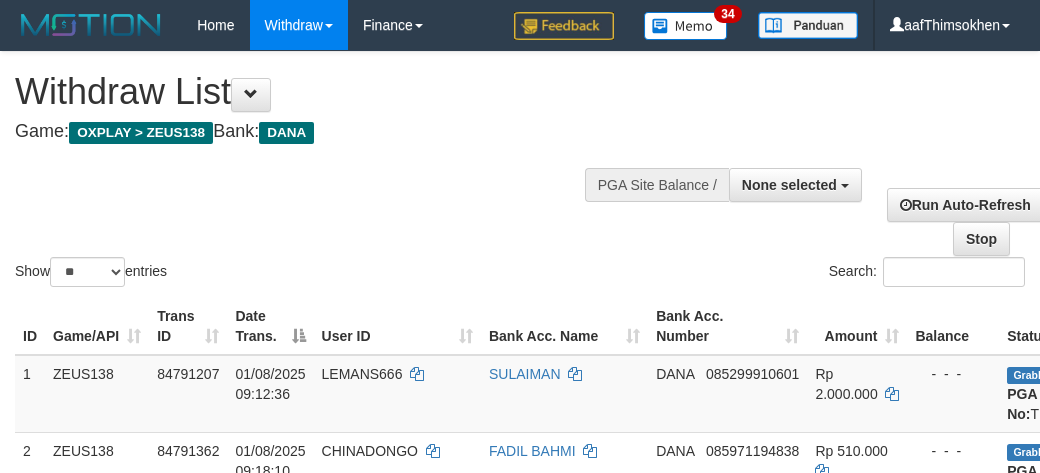 select 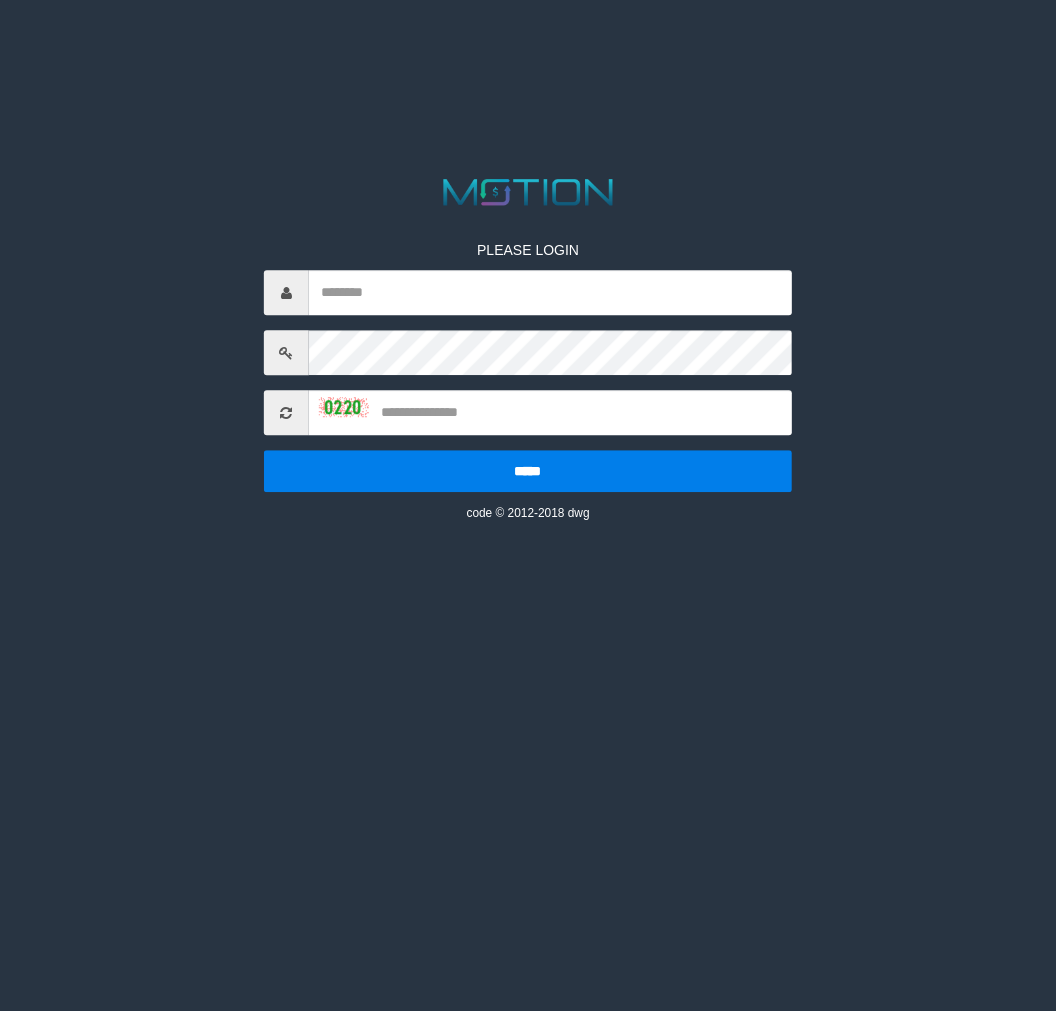 scroll, scrollTop: 0, scrollLeft: 0, axis: both 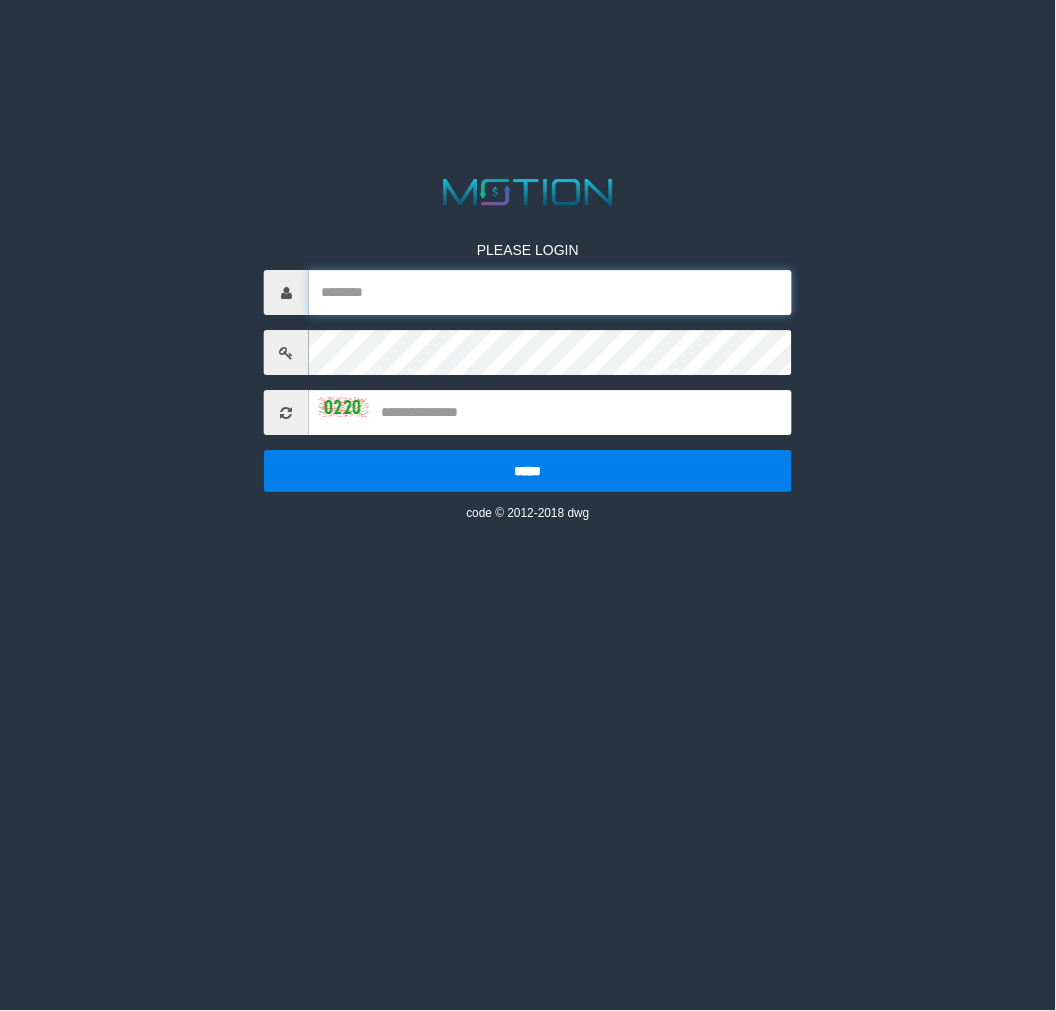 type on "**********" 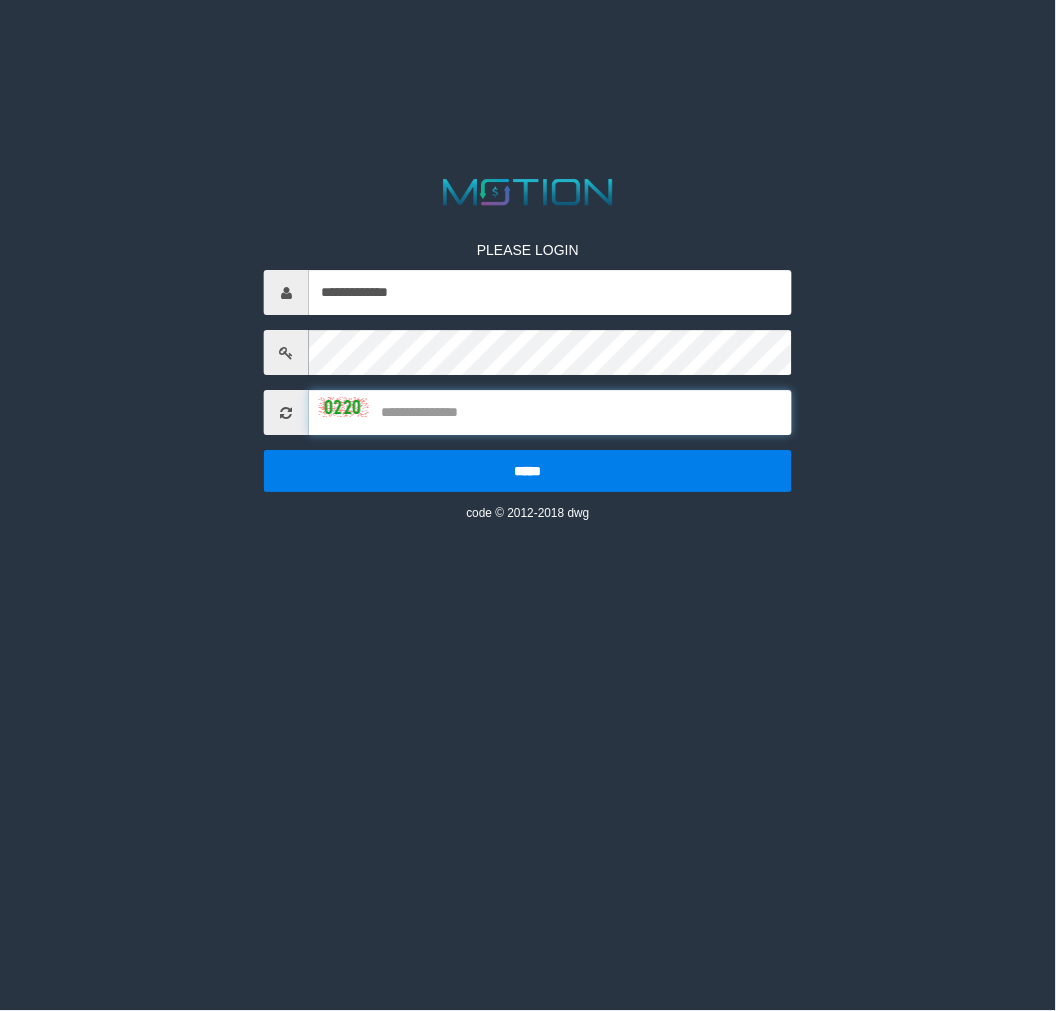 click at bounding box center [550, 413] 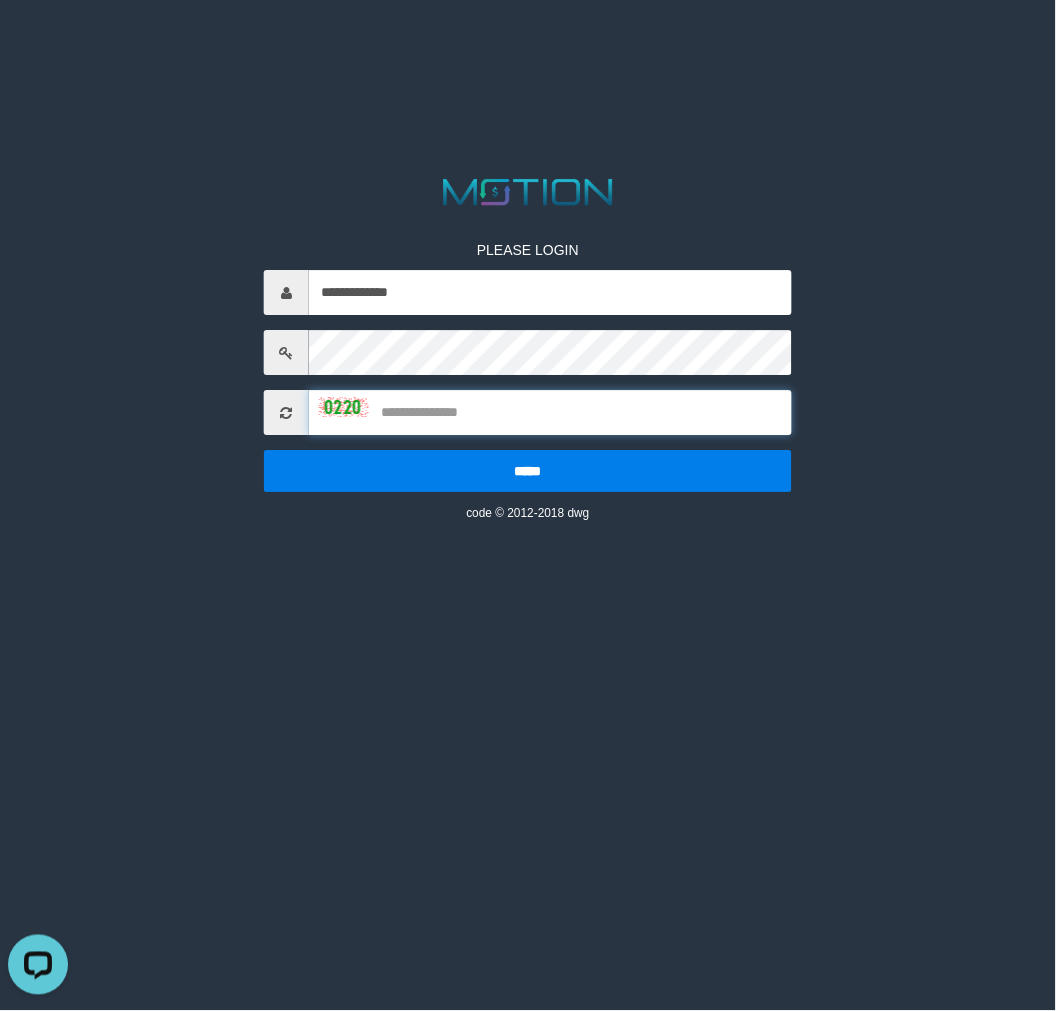 scroll, scrollTop: 0, scrollLeft: 0, axis: both 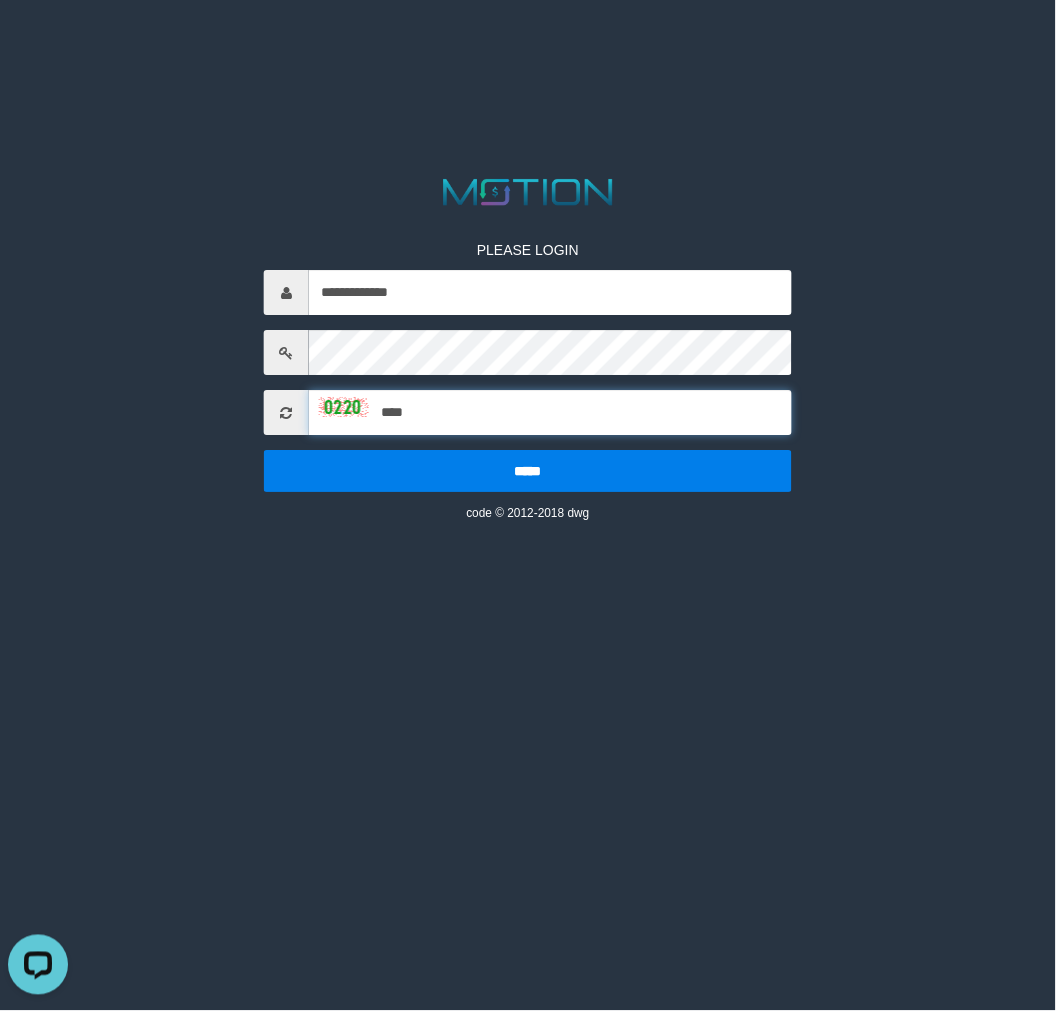 type on "****" 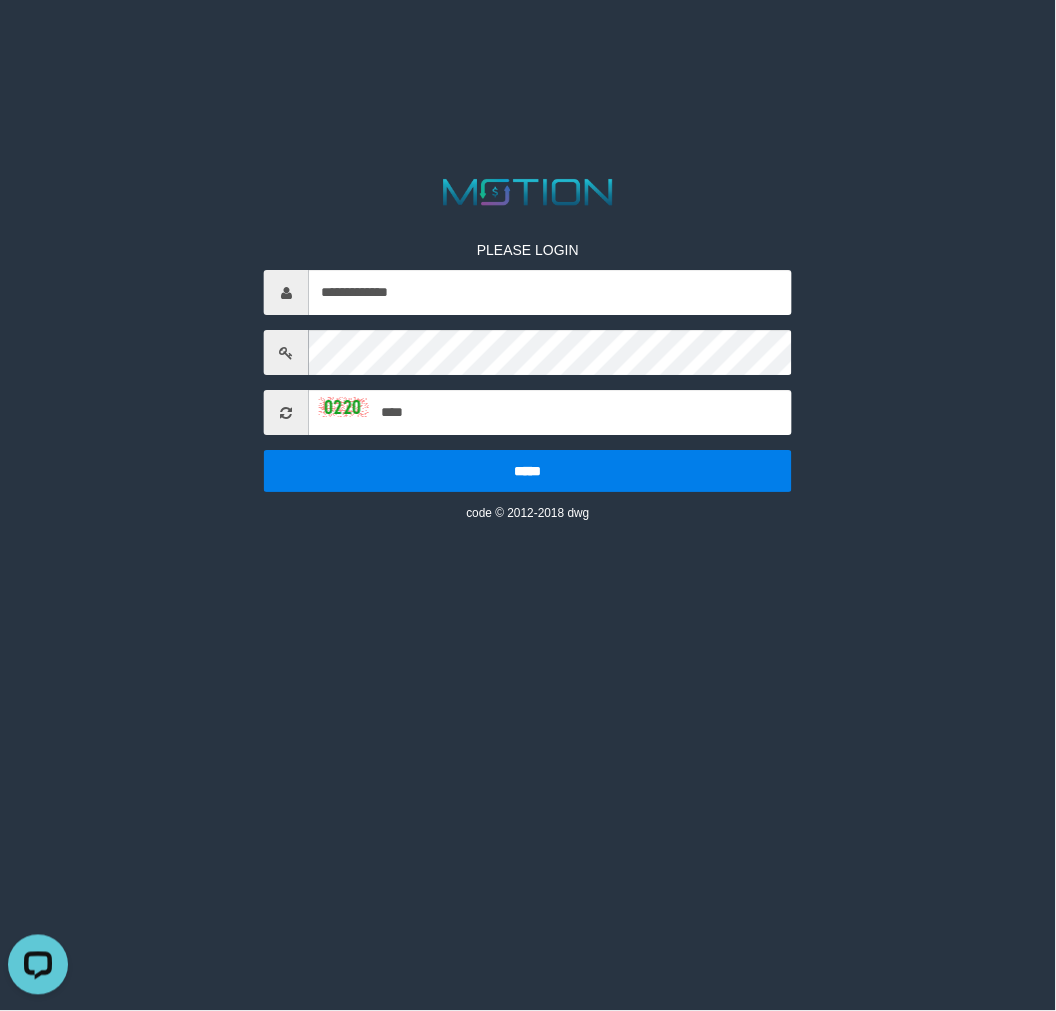 click on "**********" at bounding box center [528, 367] 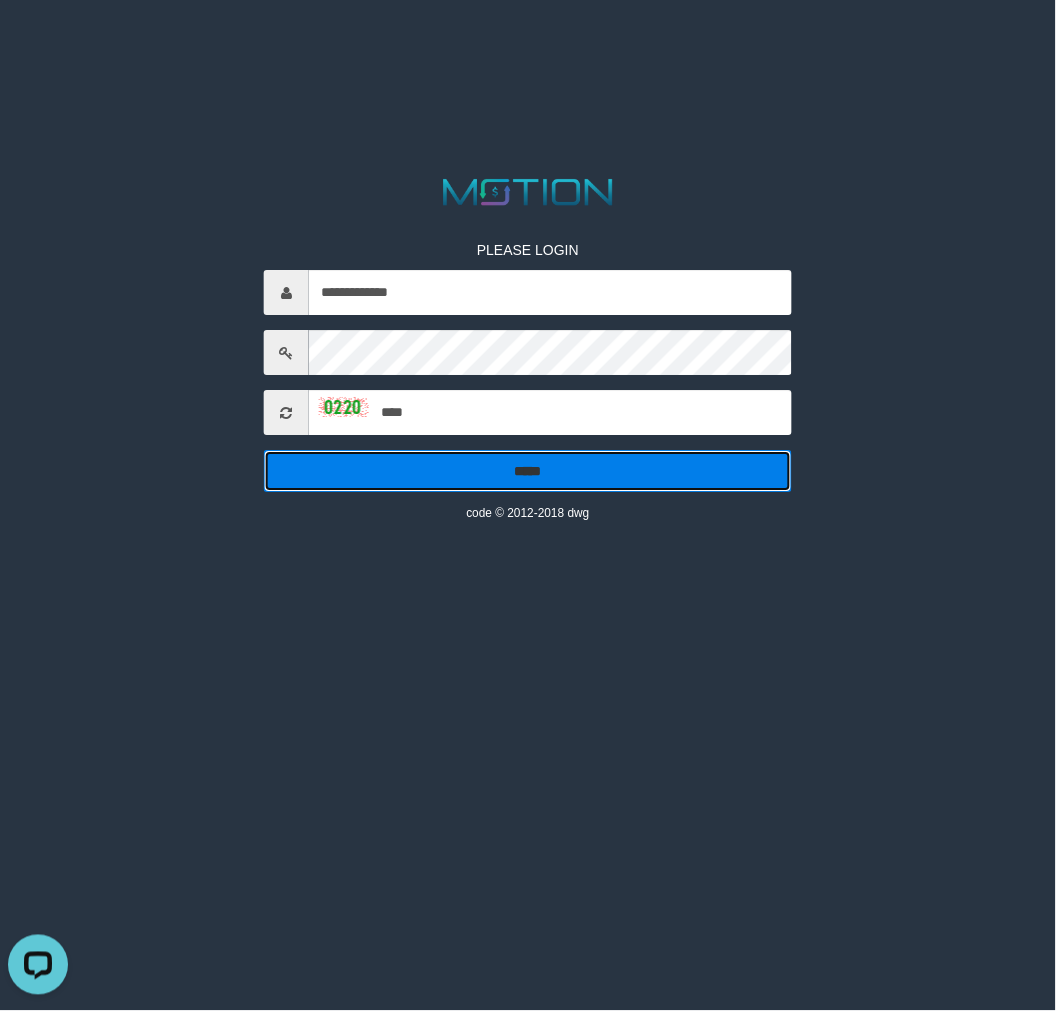 click on "*****" at bounding box center [528, 472] 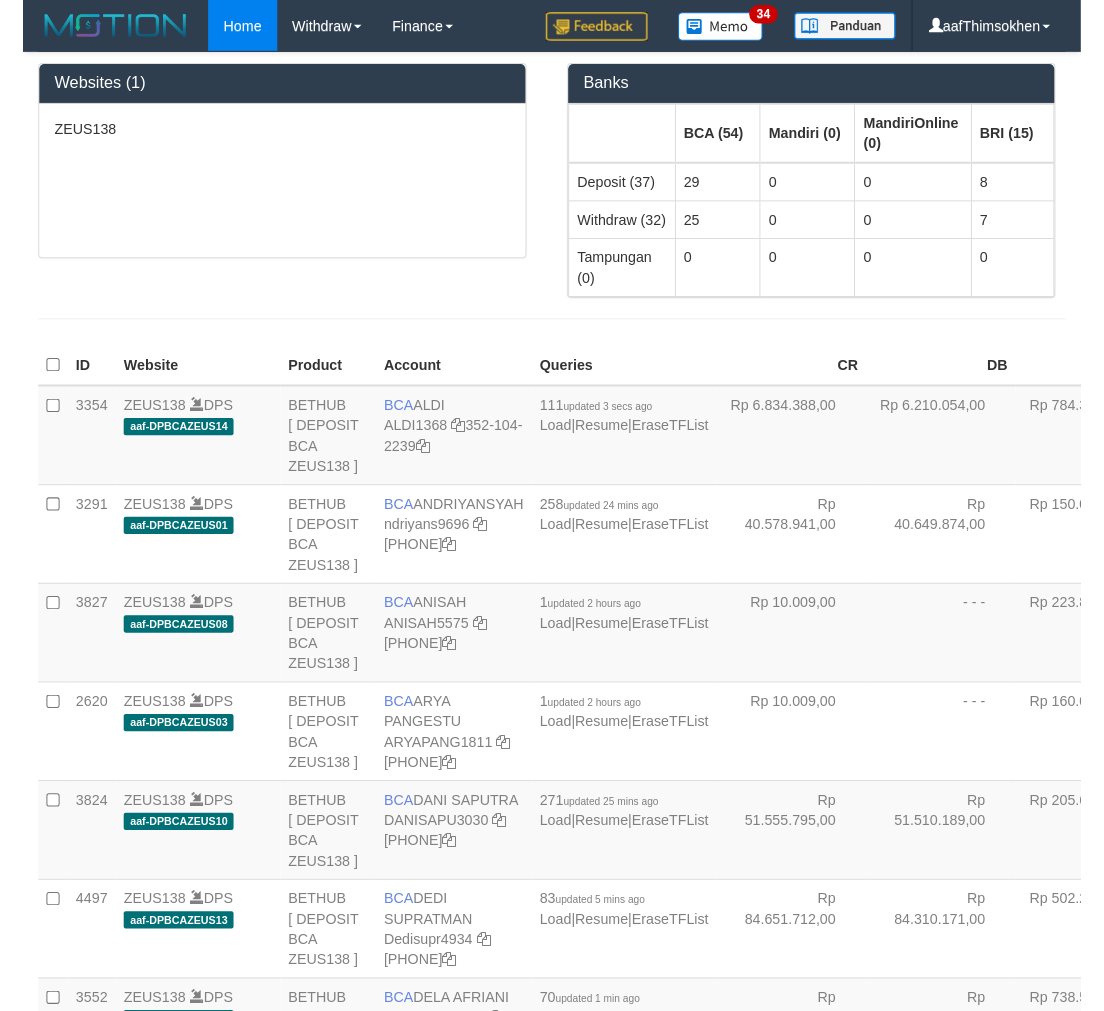 scroll, scrollTop: 870, scrollLeft: 0, axis: vertical 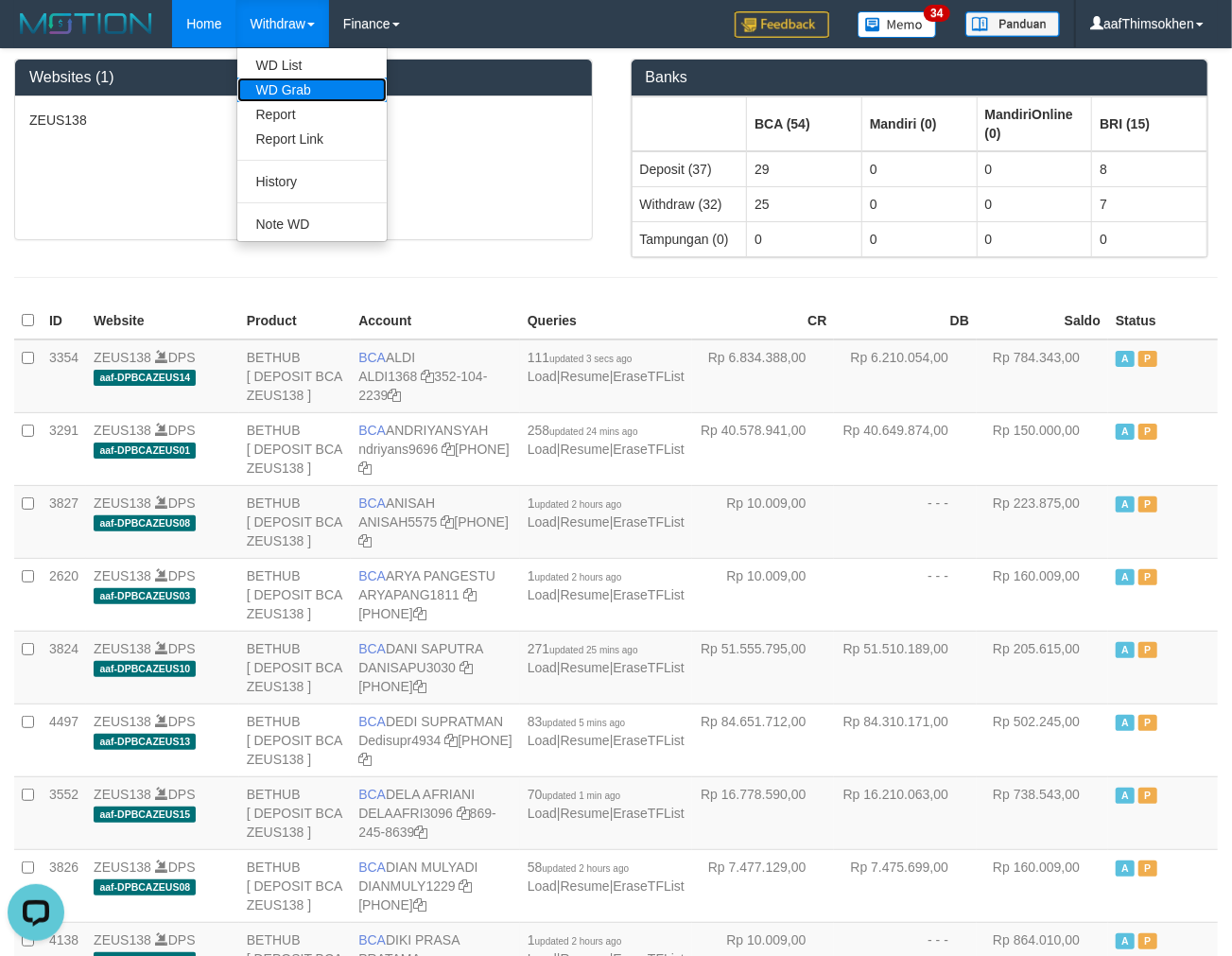 click on "WD Grab" at bounding box center (312, 90) 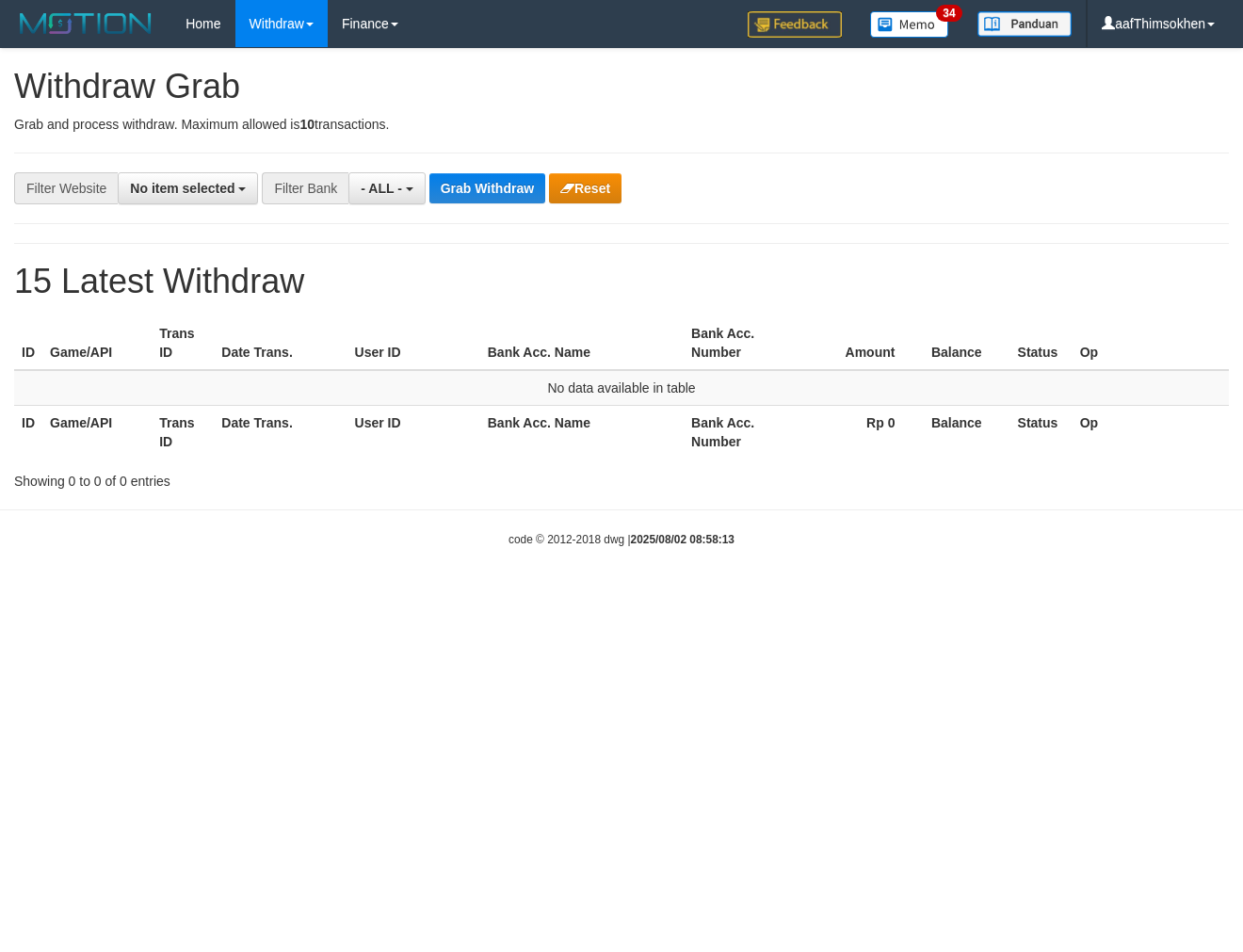 scroll, scrollTop: 0, scrollLeft: 0, axis: both 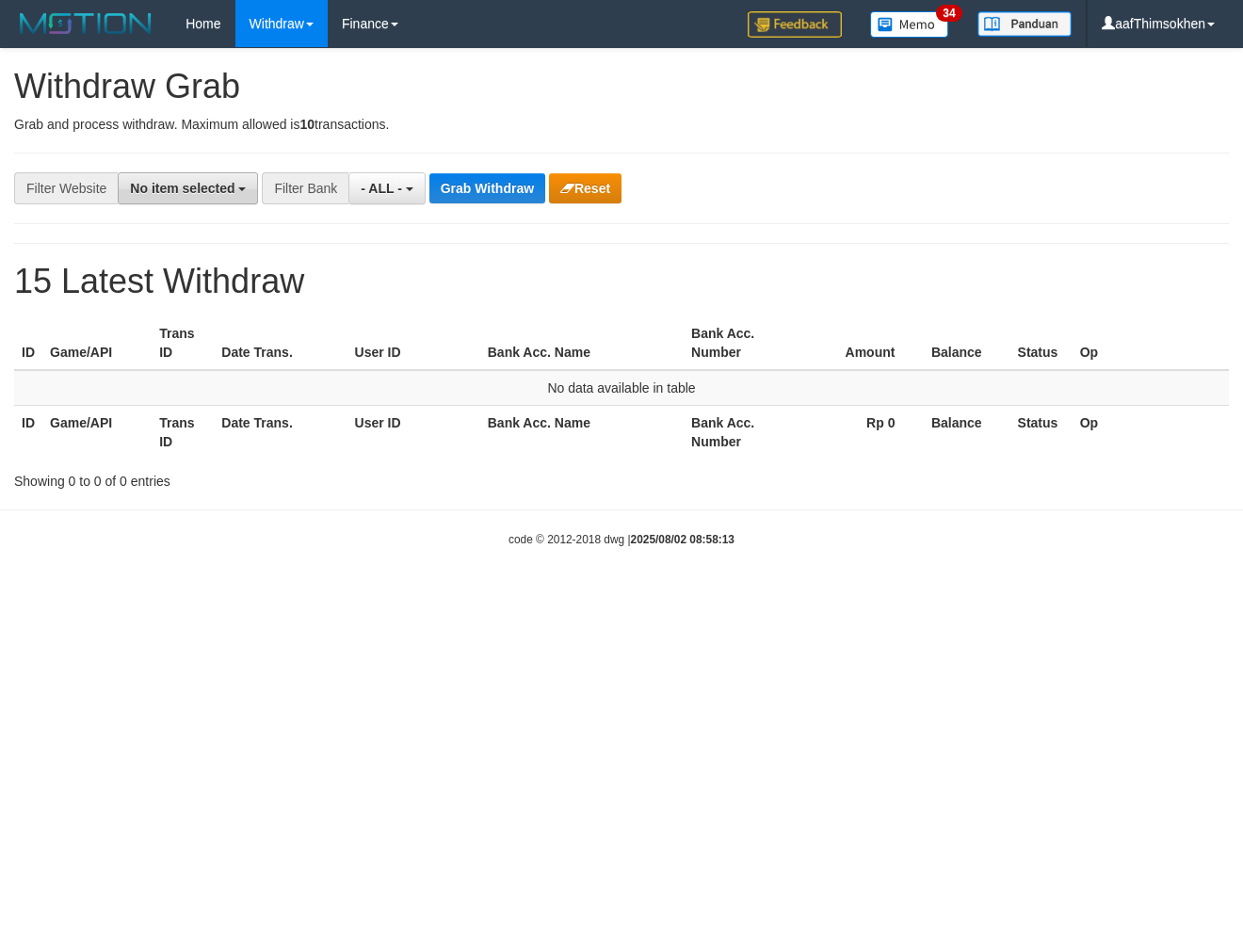 click on "No item selected" at bounding box center (182, 188) 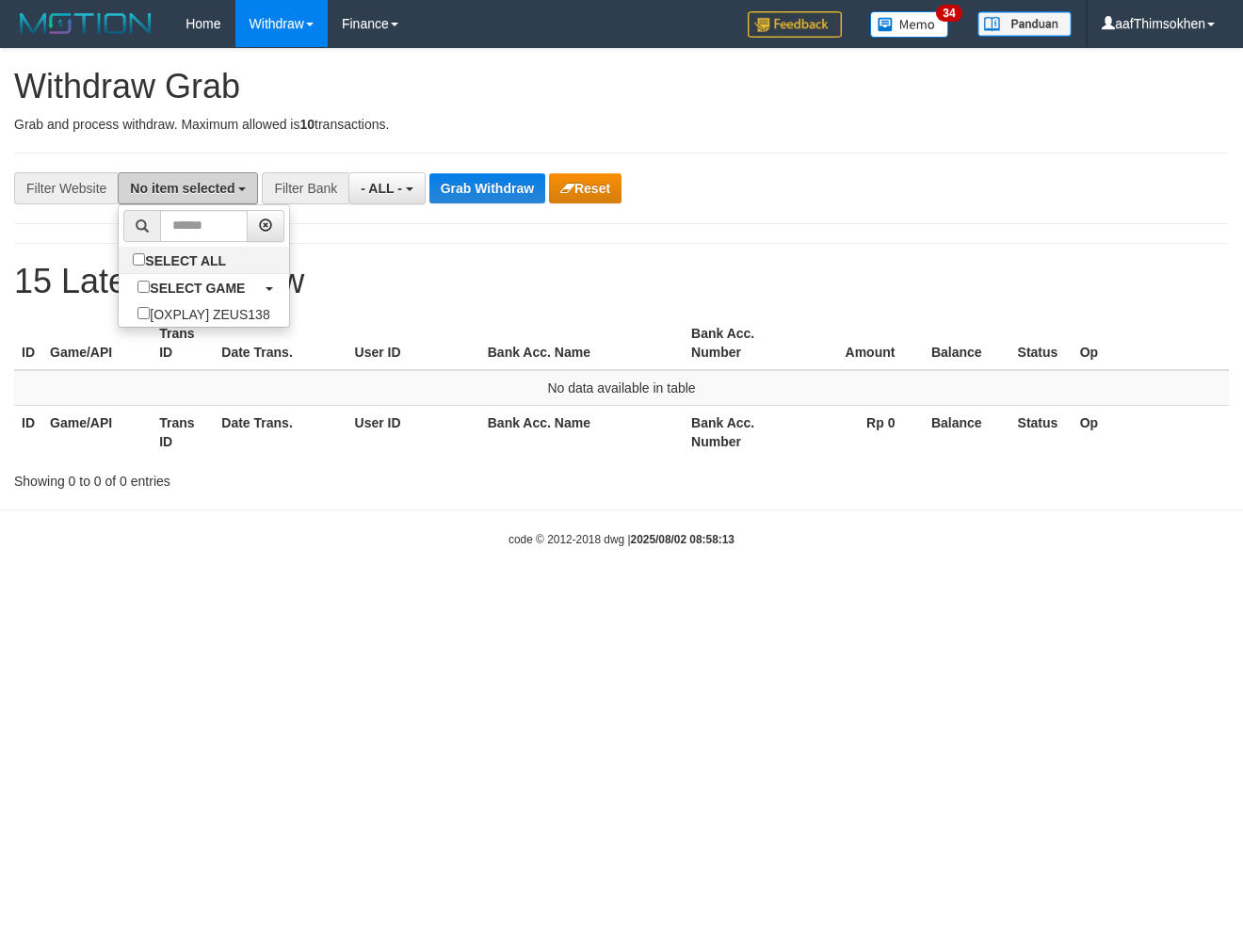 click on "No item selected" at bounding box center (182, 188) 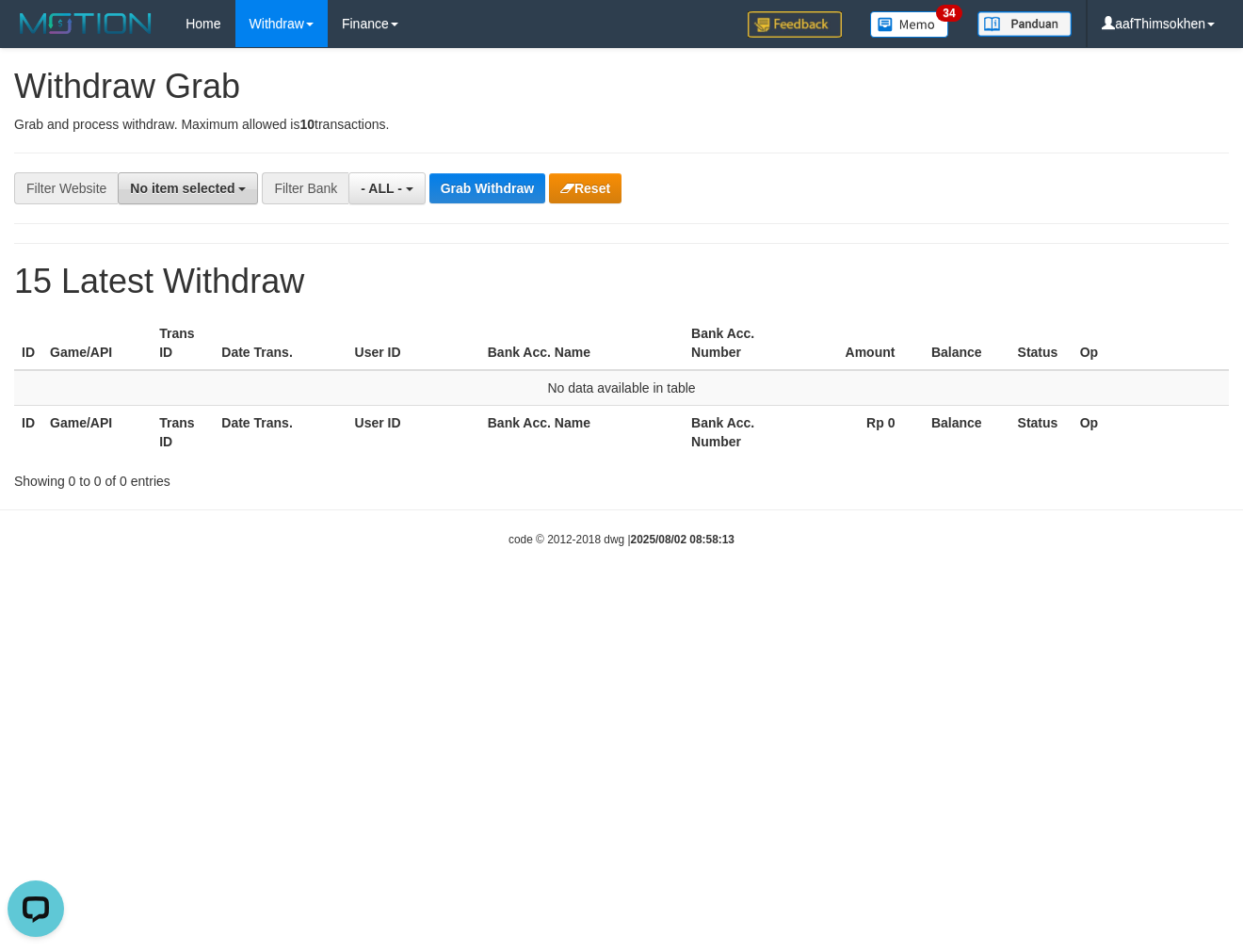 scroll, scrollTop: 0, scrollLeft: 0, axis: both 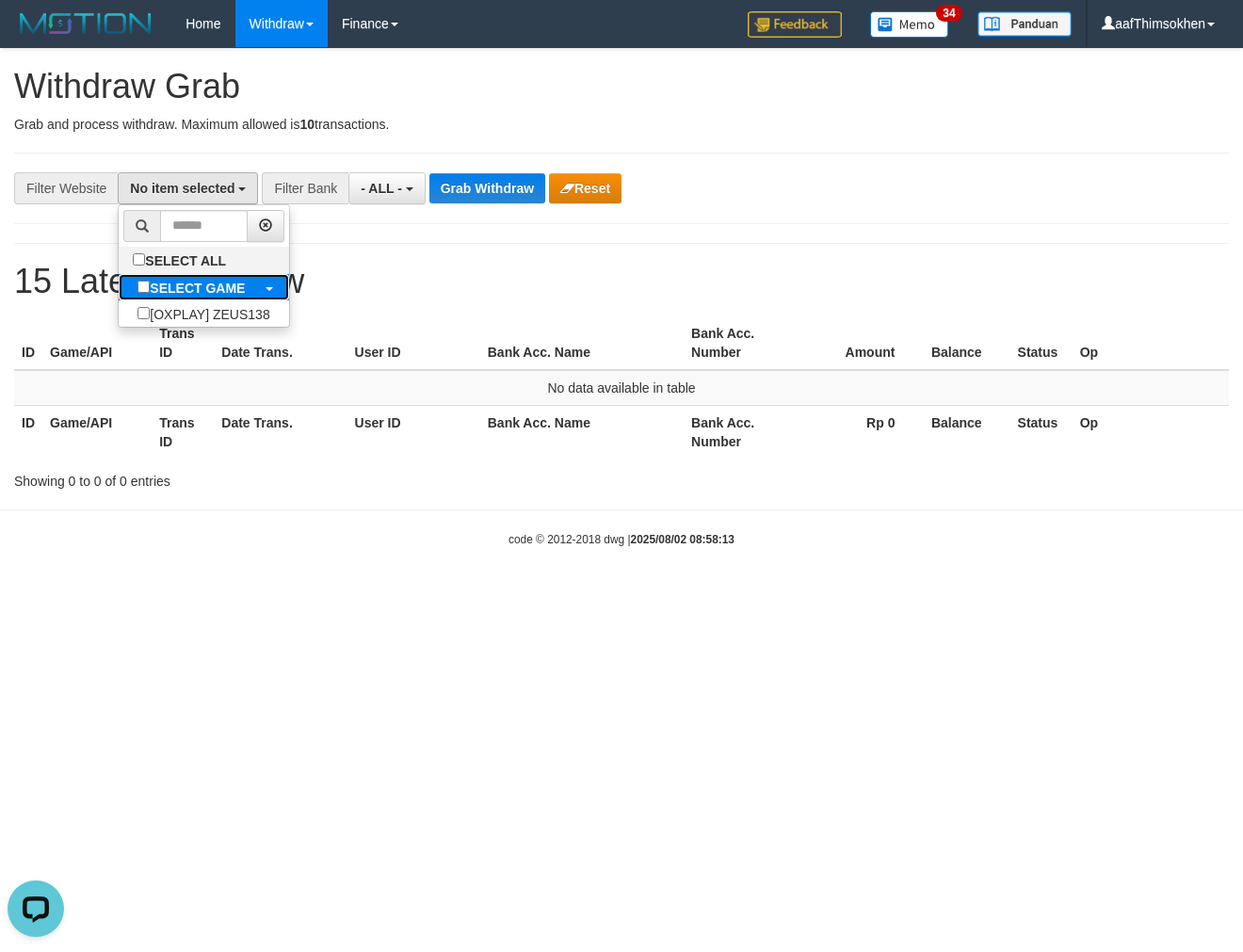 click on "SELECT GAME" at bounding box center [197, 288] 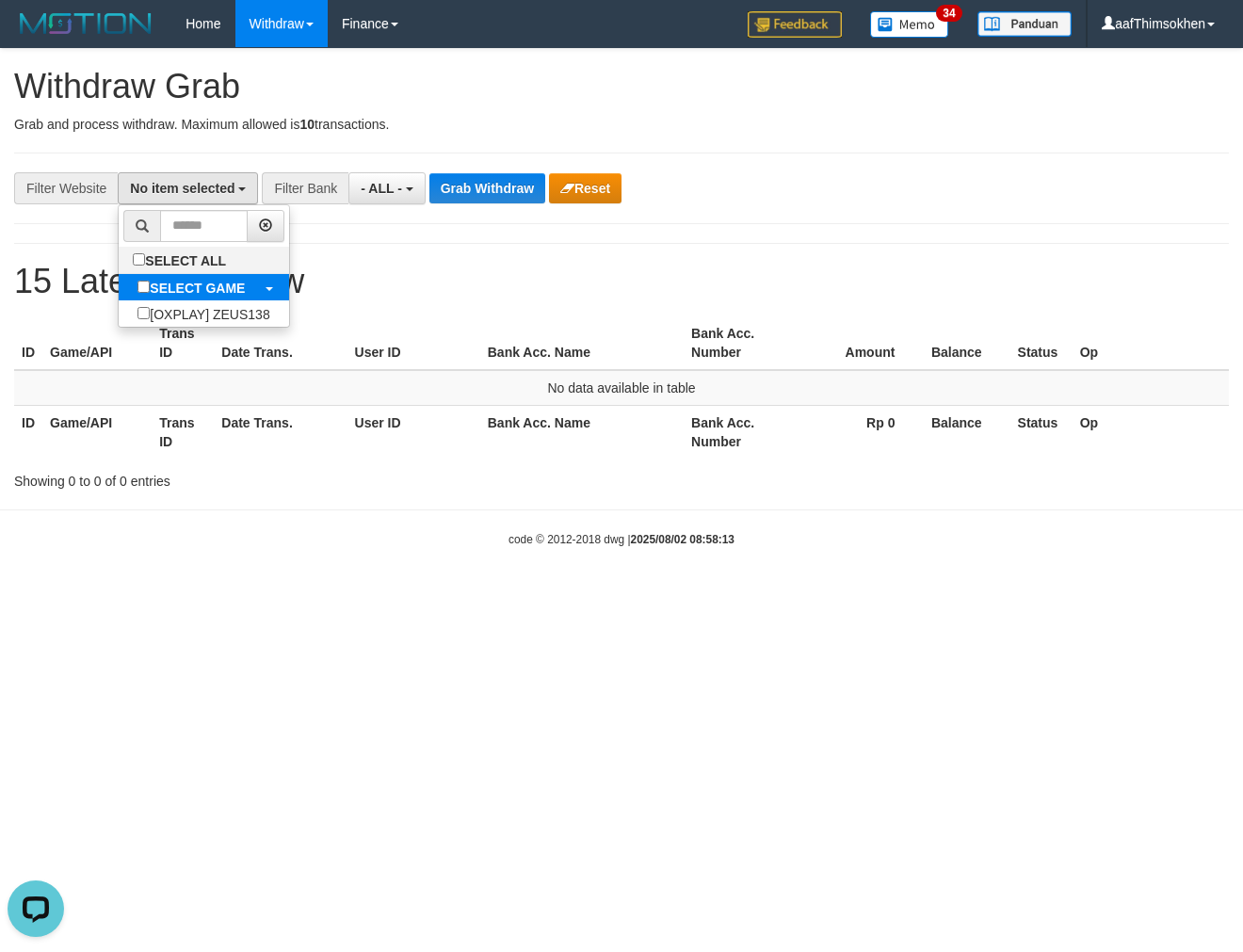 select on "***" 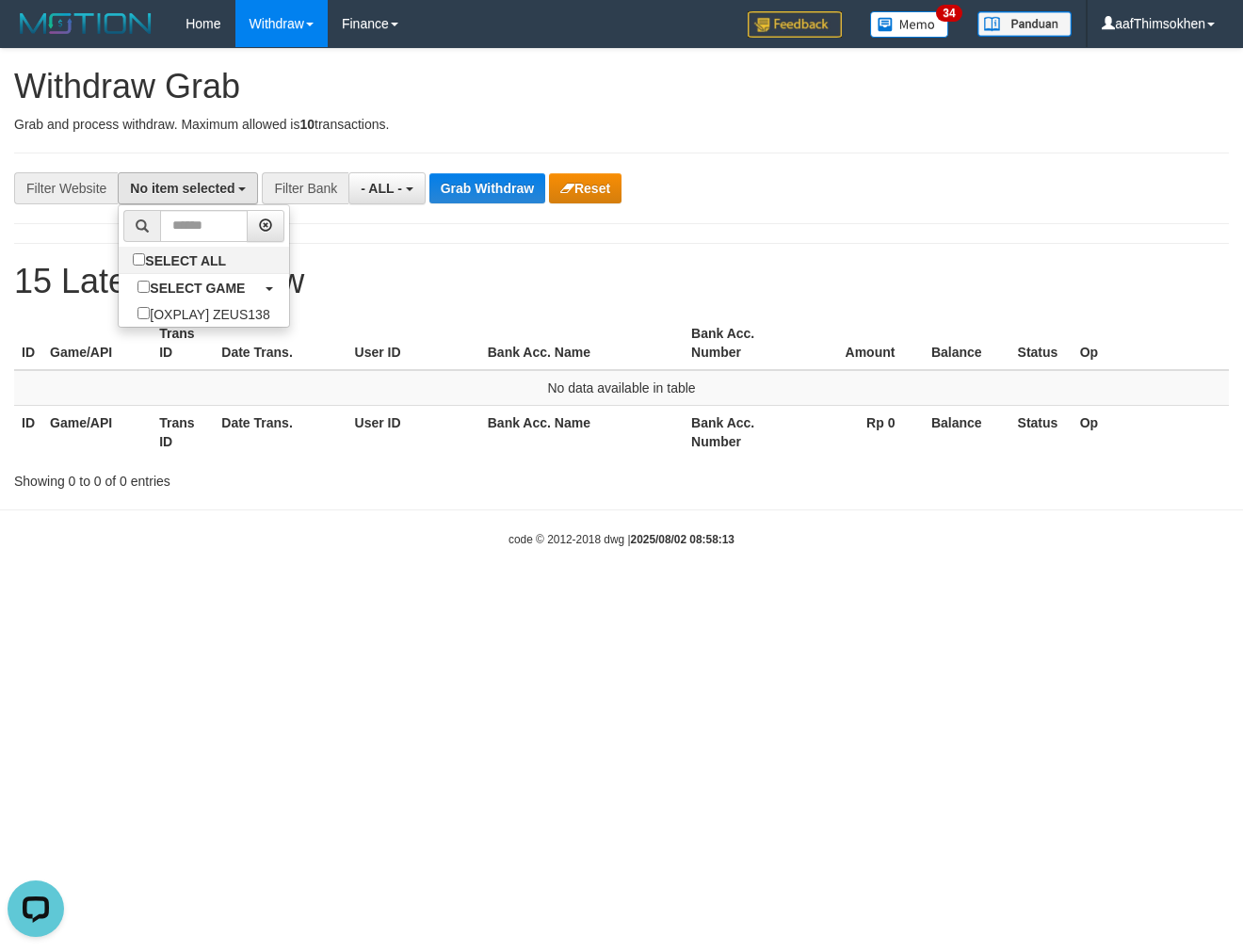 scroll, scrollTop: 16, scrollLeft: 0, axis: vertical 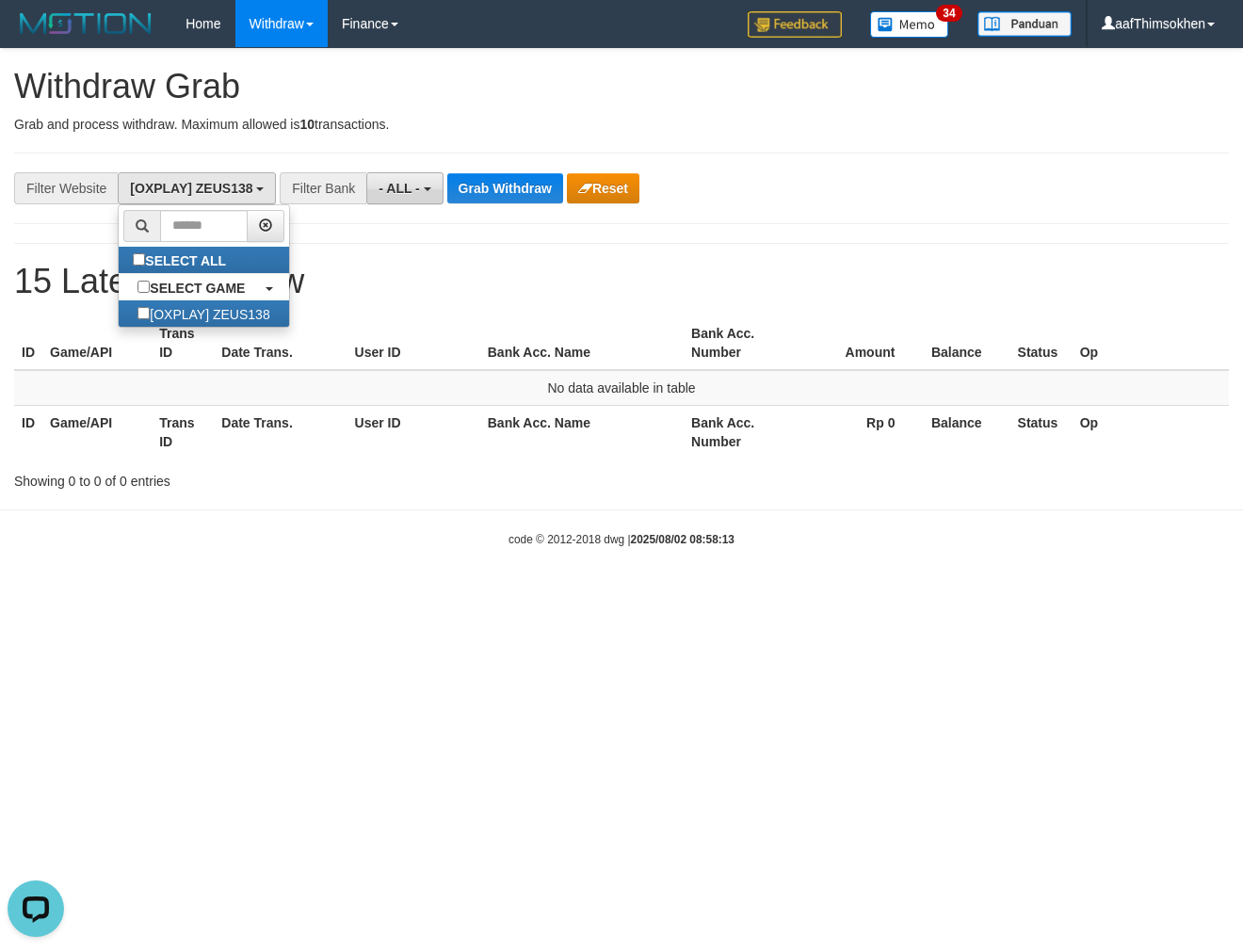 click on "- ALL -" at bounding box center (399, 188) 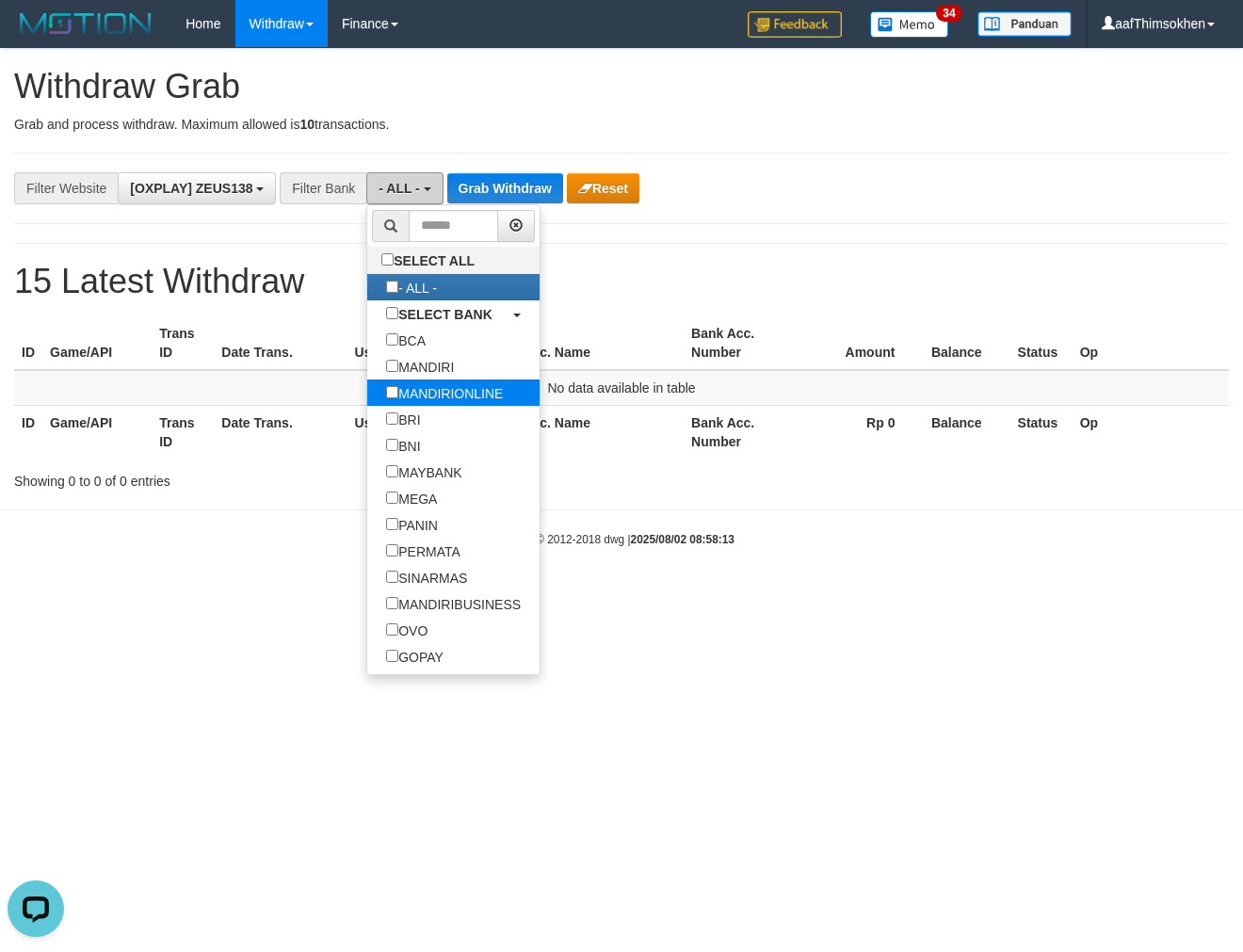 scroll, scrollTop: 209, scrollLeft: 0, axis: vertical 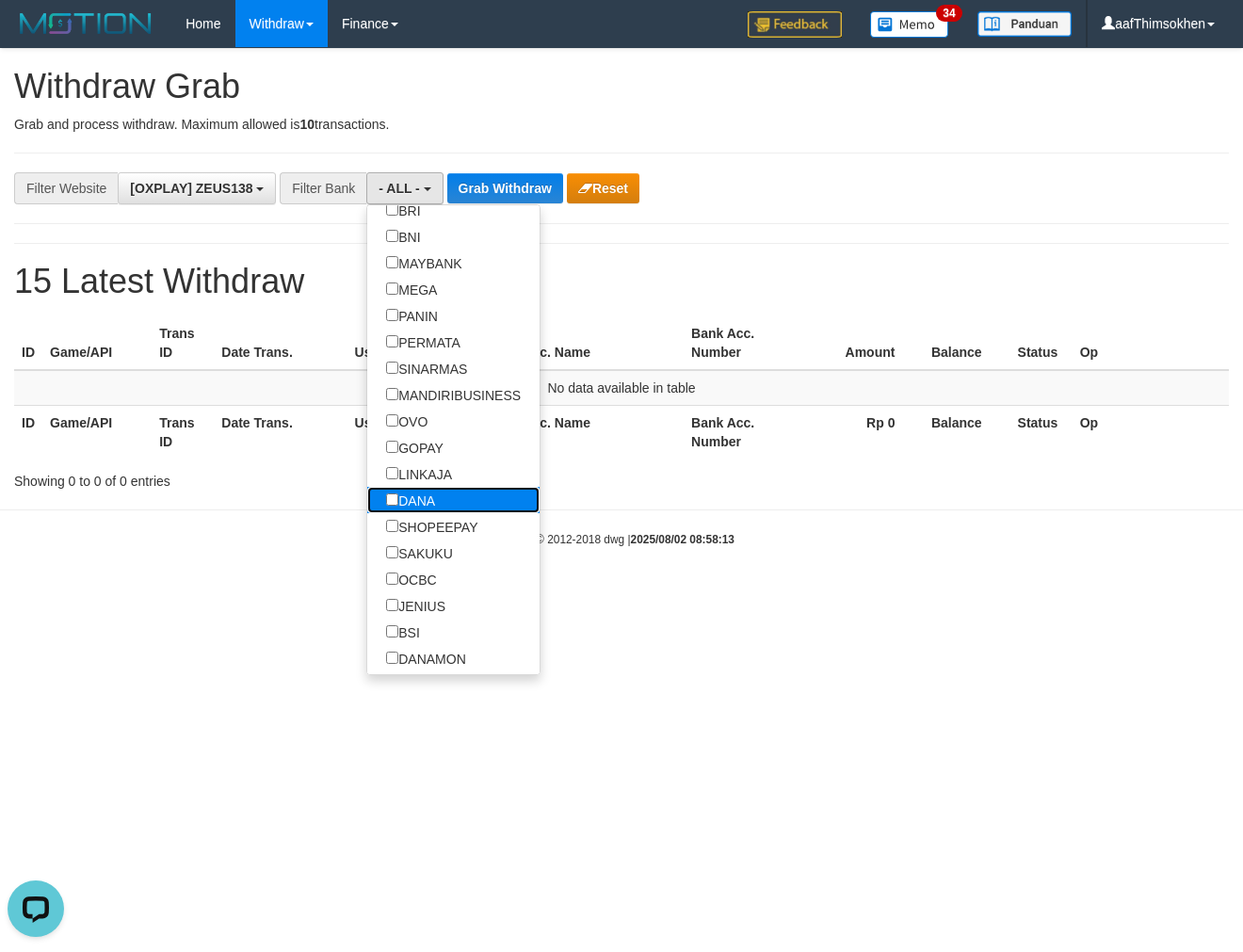 click on "DANA" at bounding box center [411, 500] 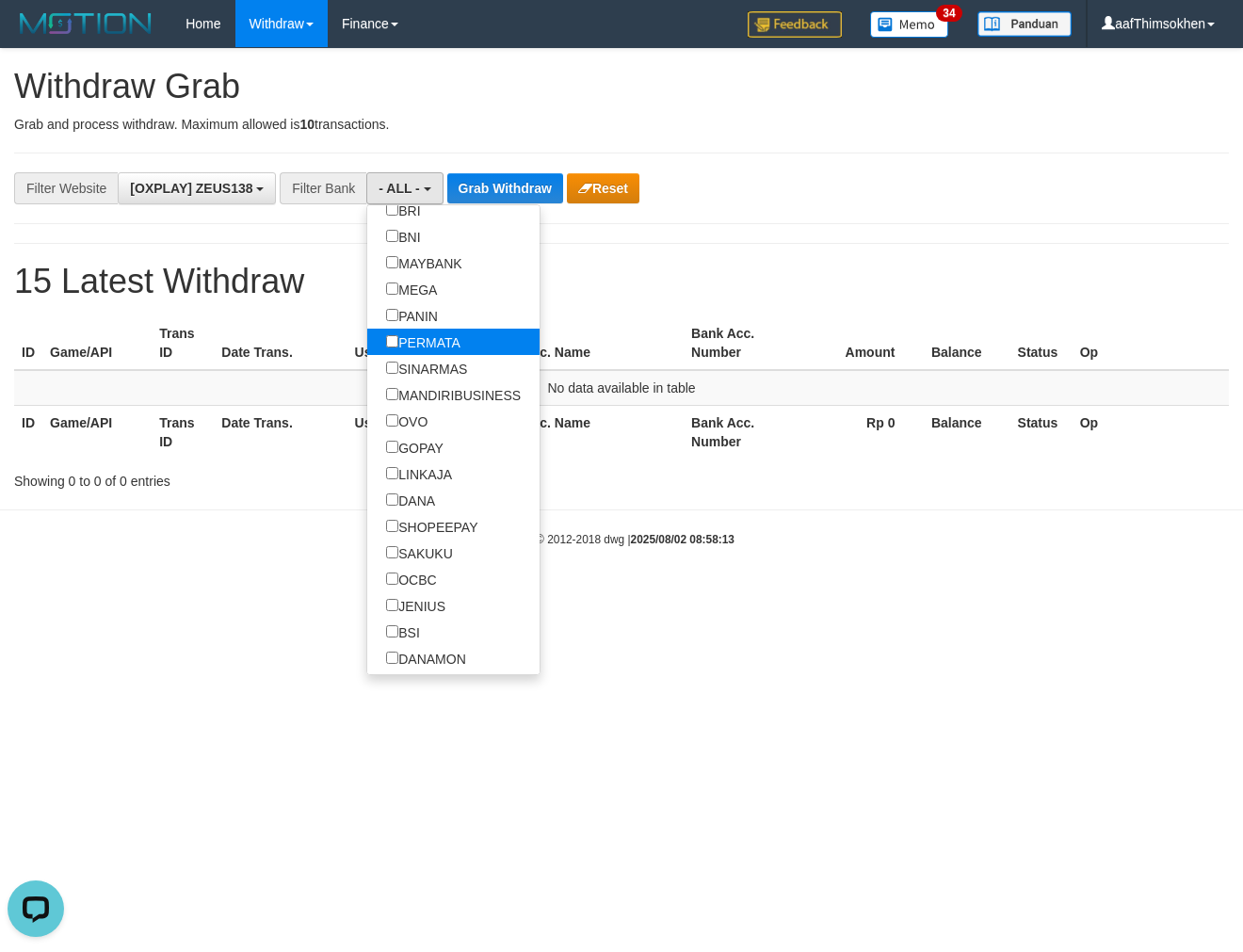 select on "****" 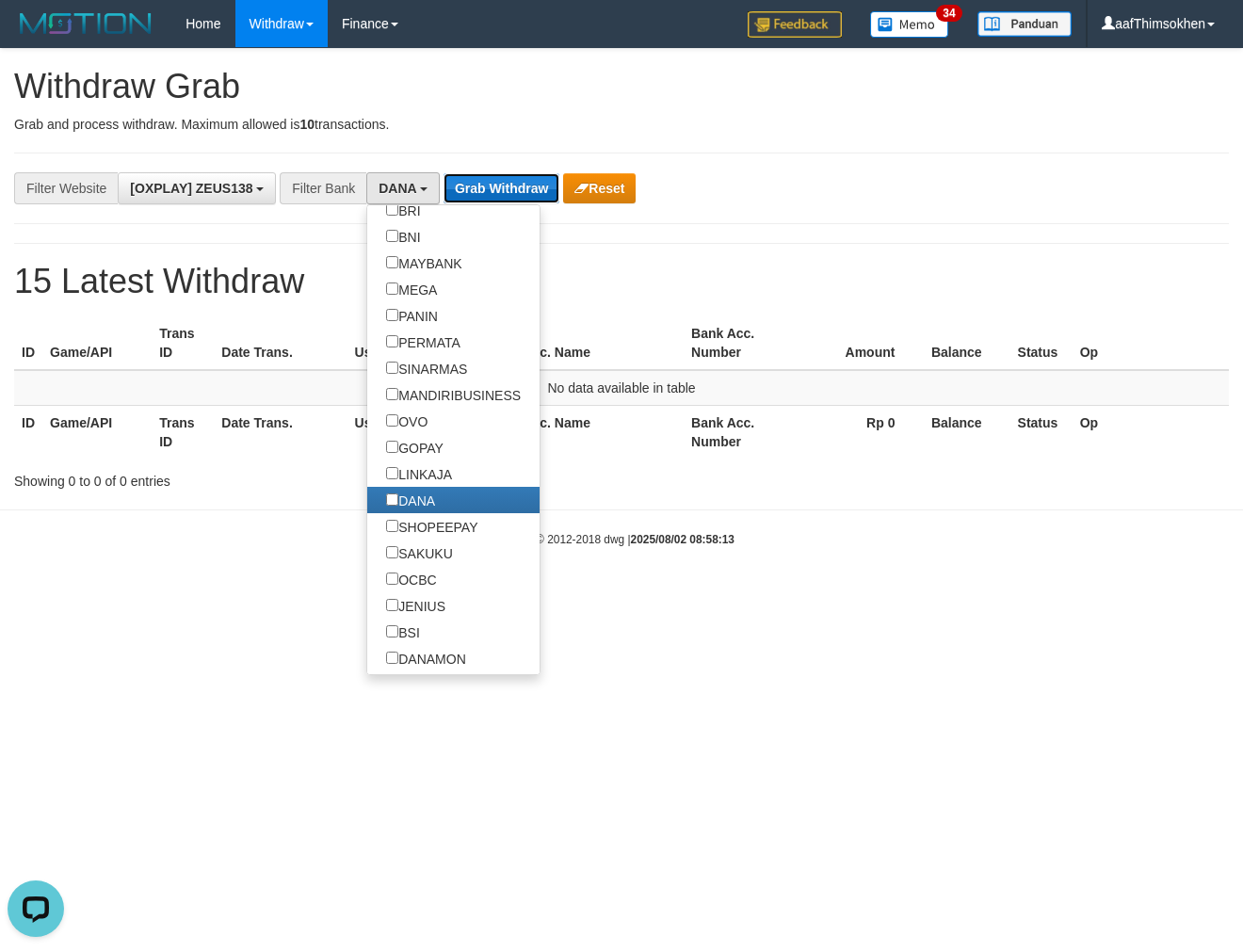 click on "Grab Withdraw" at bounding box center (501, 188) 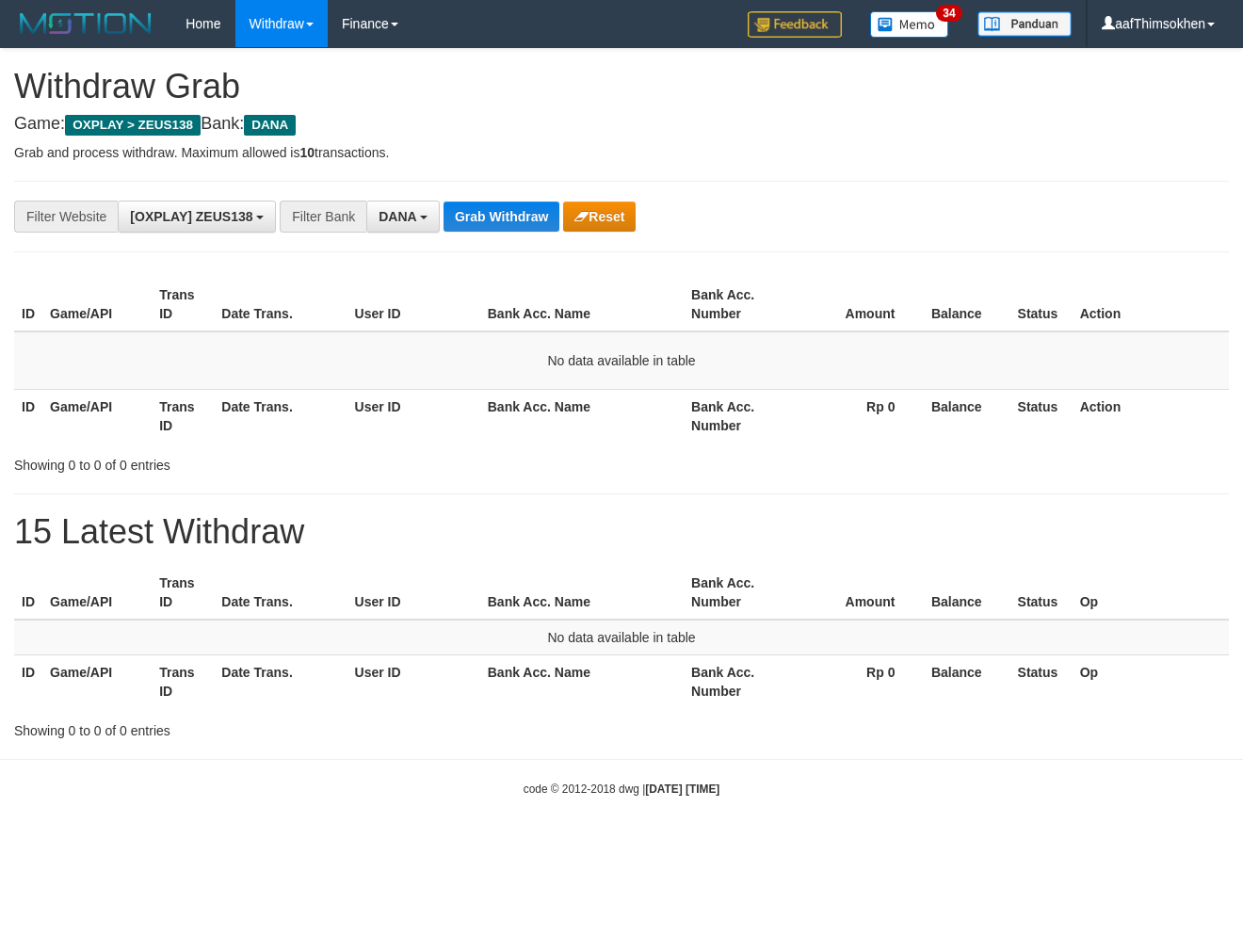 scroll, scrollTop: 0, scrollLeft: 0, axis: both 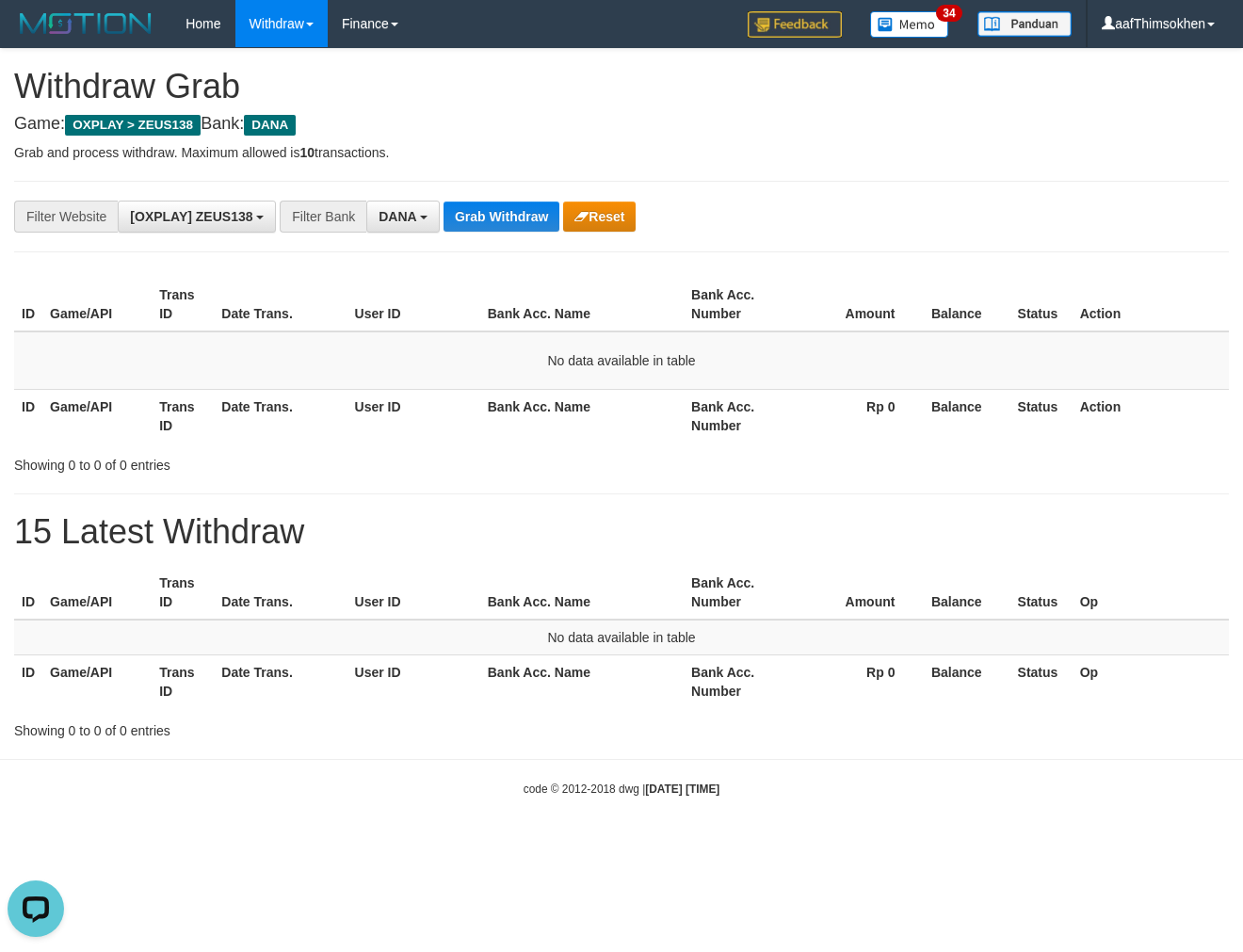 click on "Game/API" at bounding box center [97, 415] 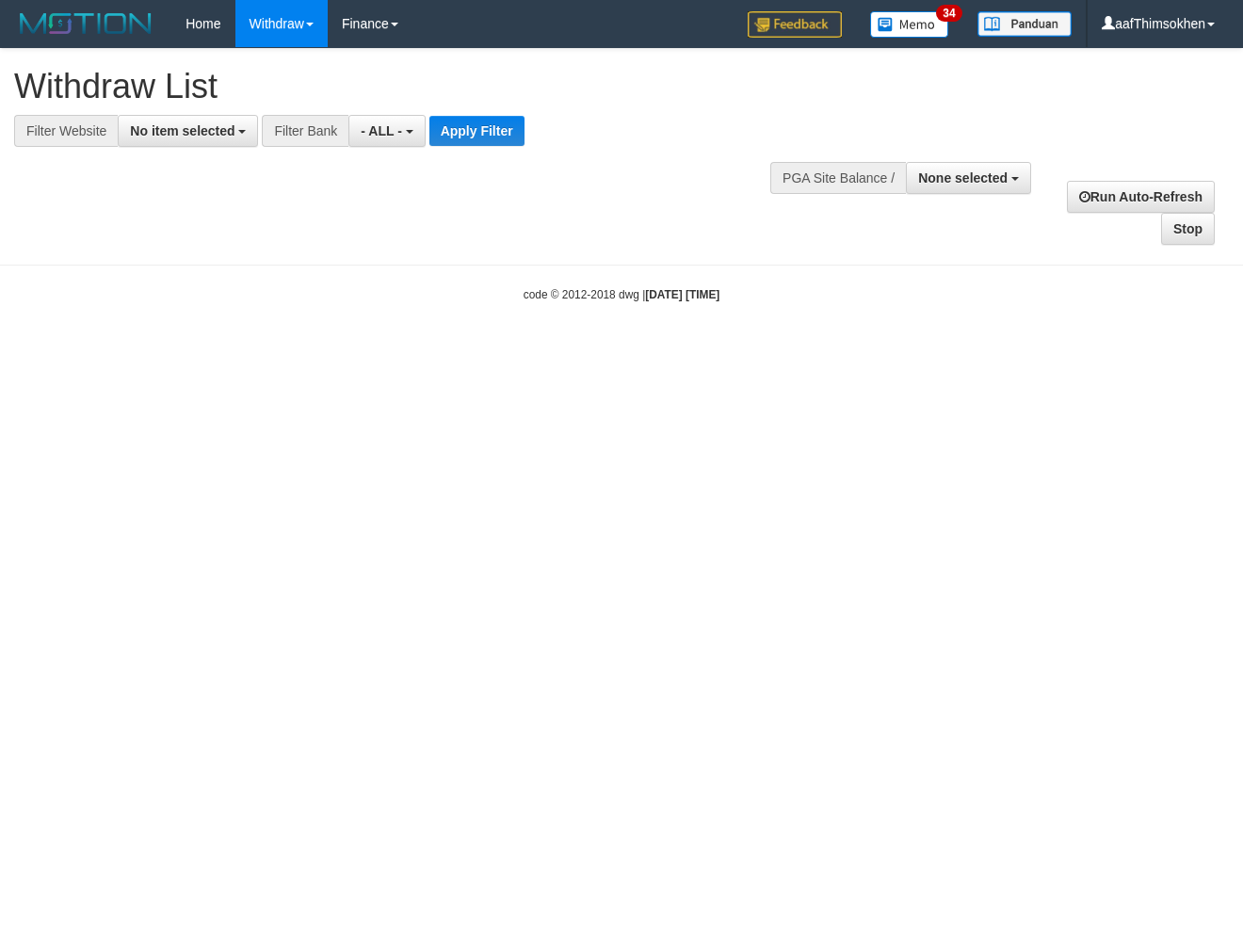 select 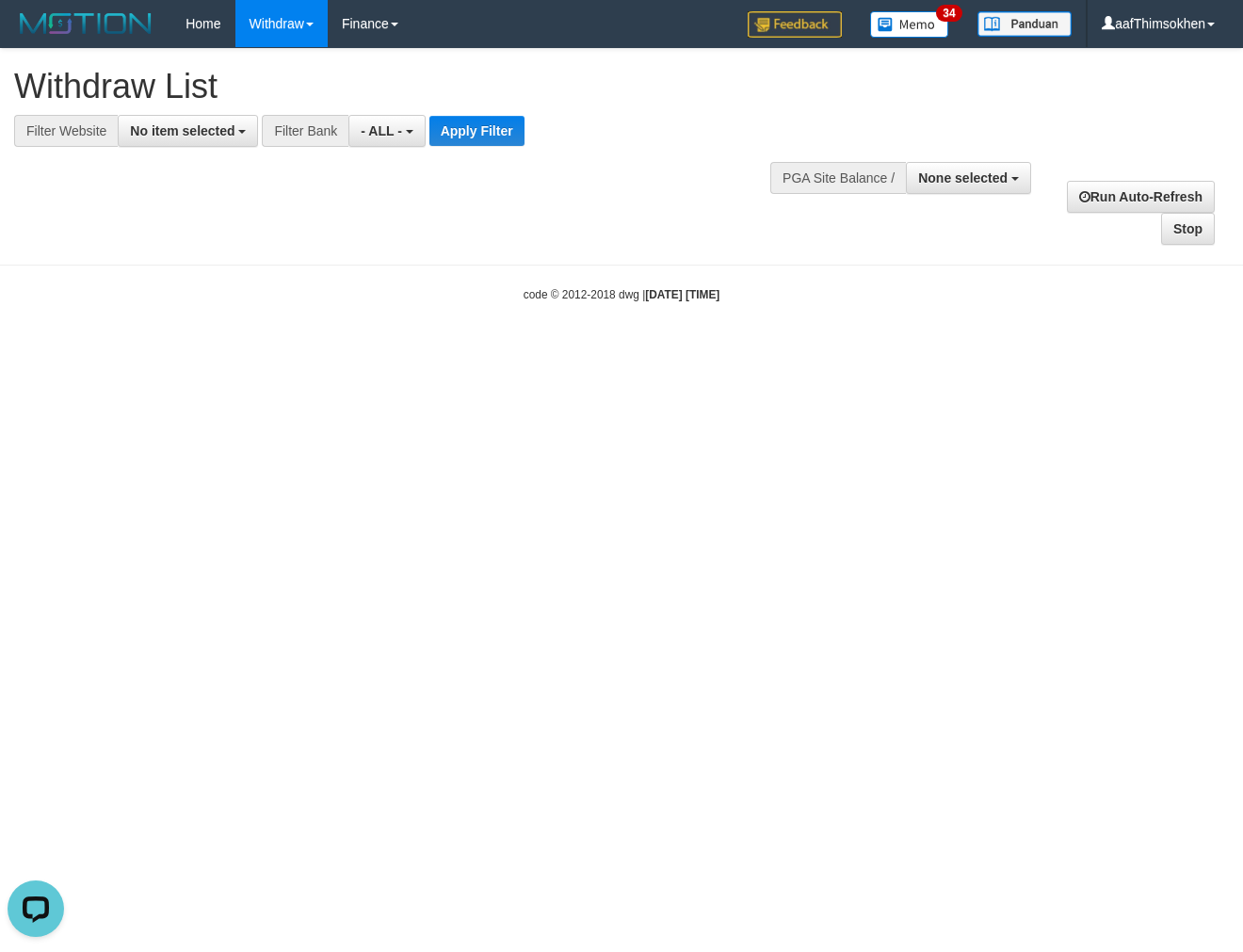 scroll, scrollTop: 0, scrollLeft: 0, axis: both 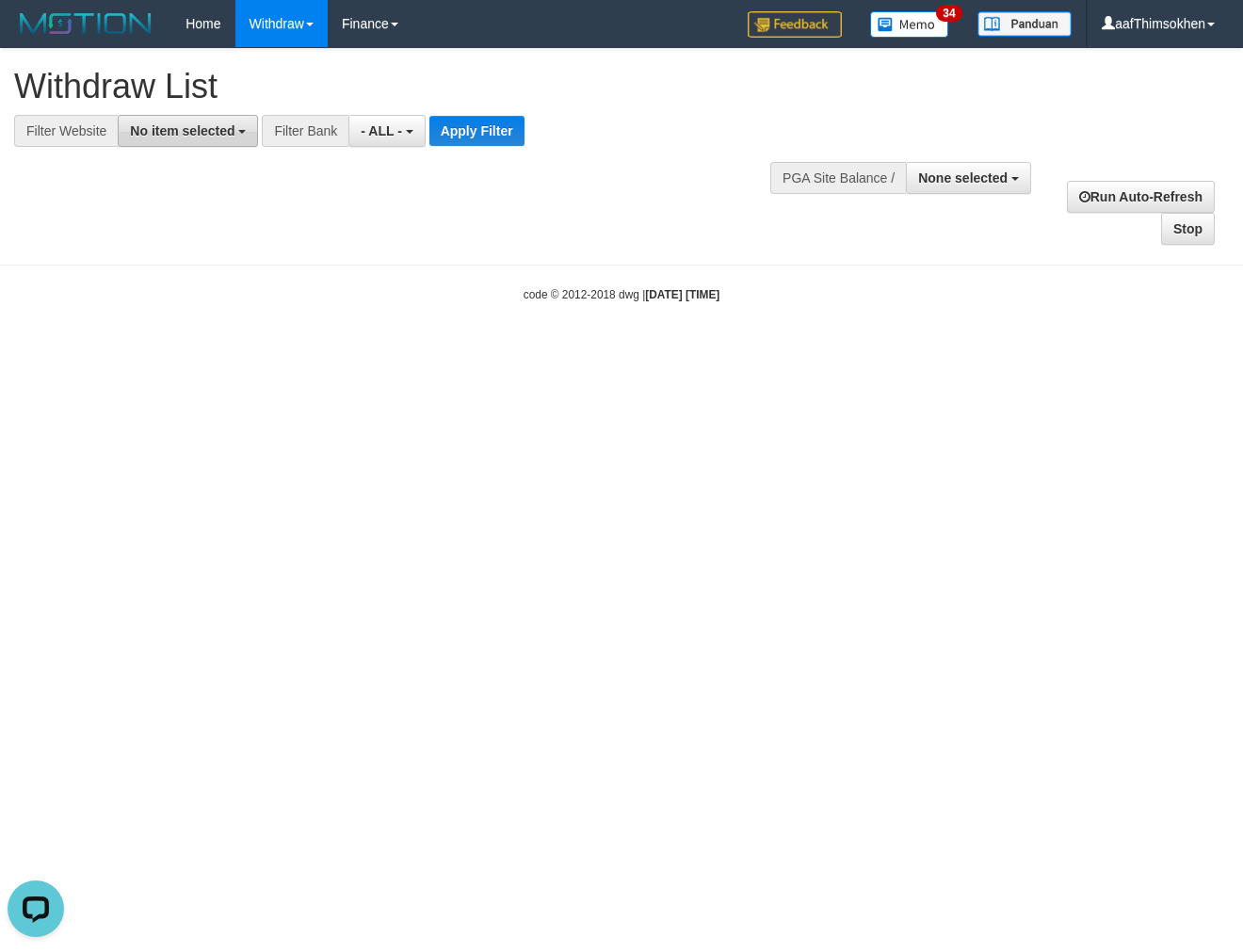 click on "No item selected" at bounding box center [182, 131] 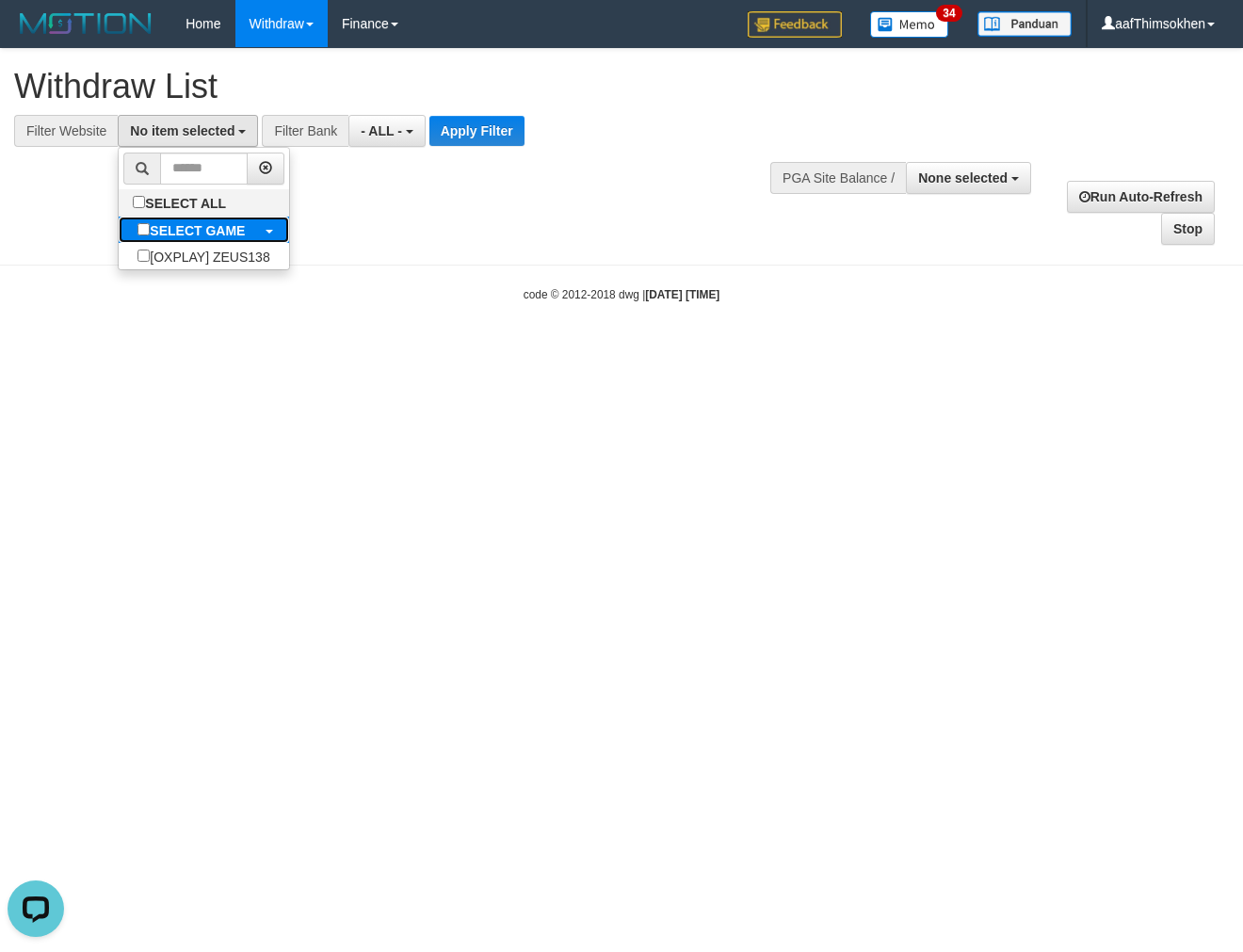 click on "SELECT GAME" at bounding box center (197, 231) 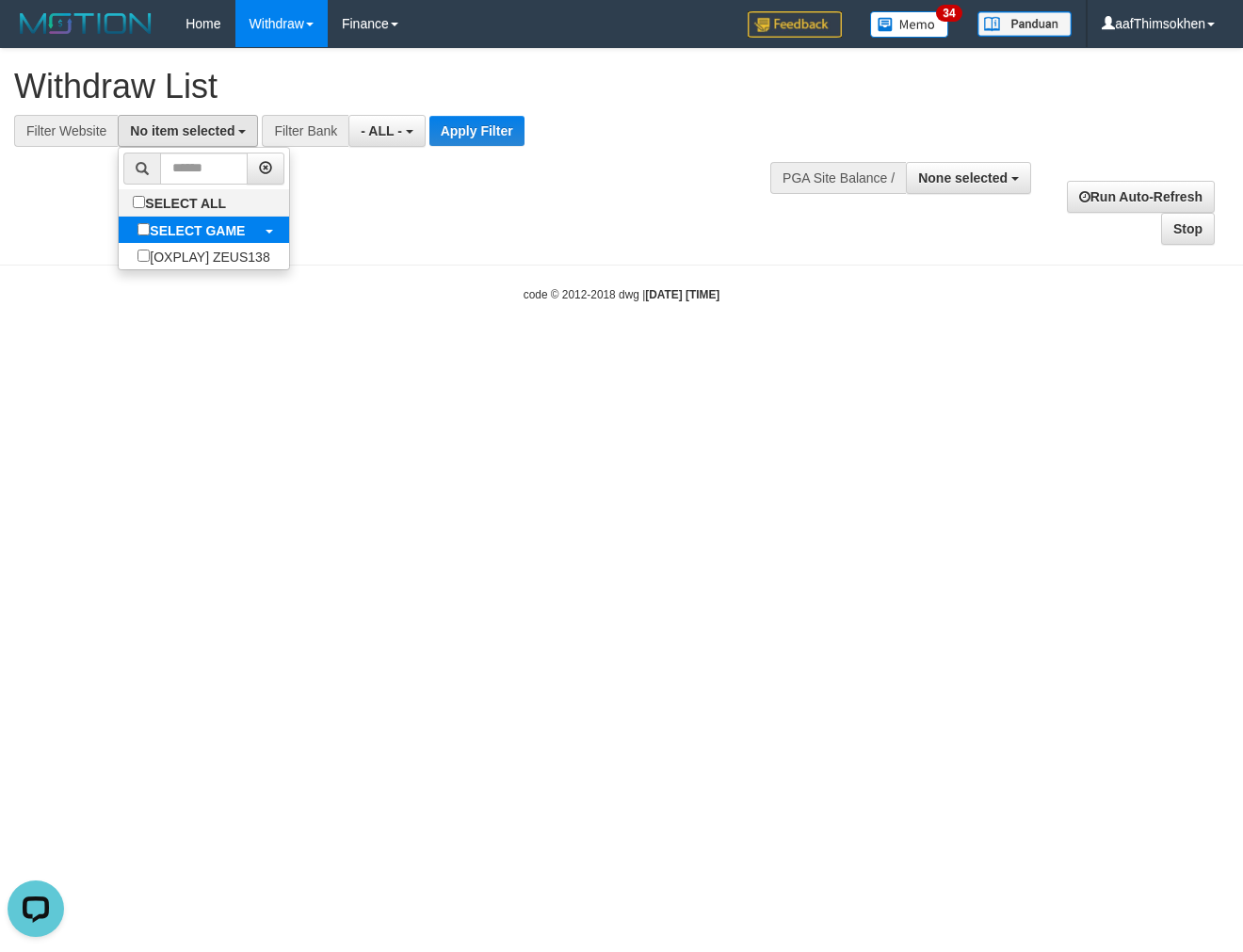 select on "***" 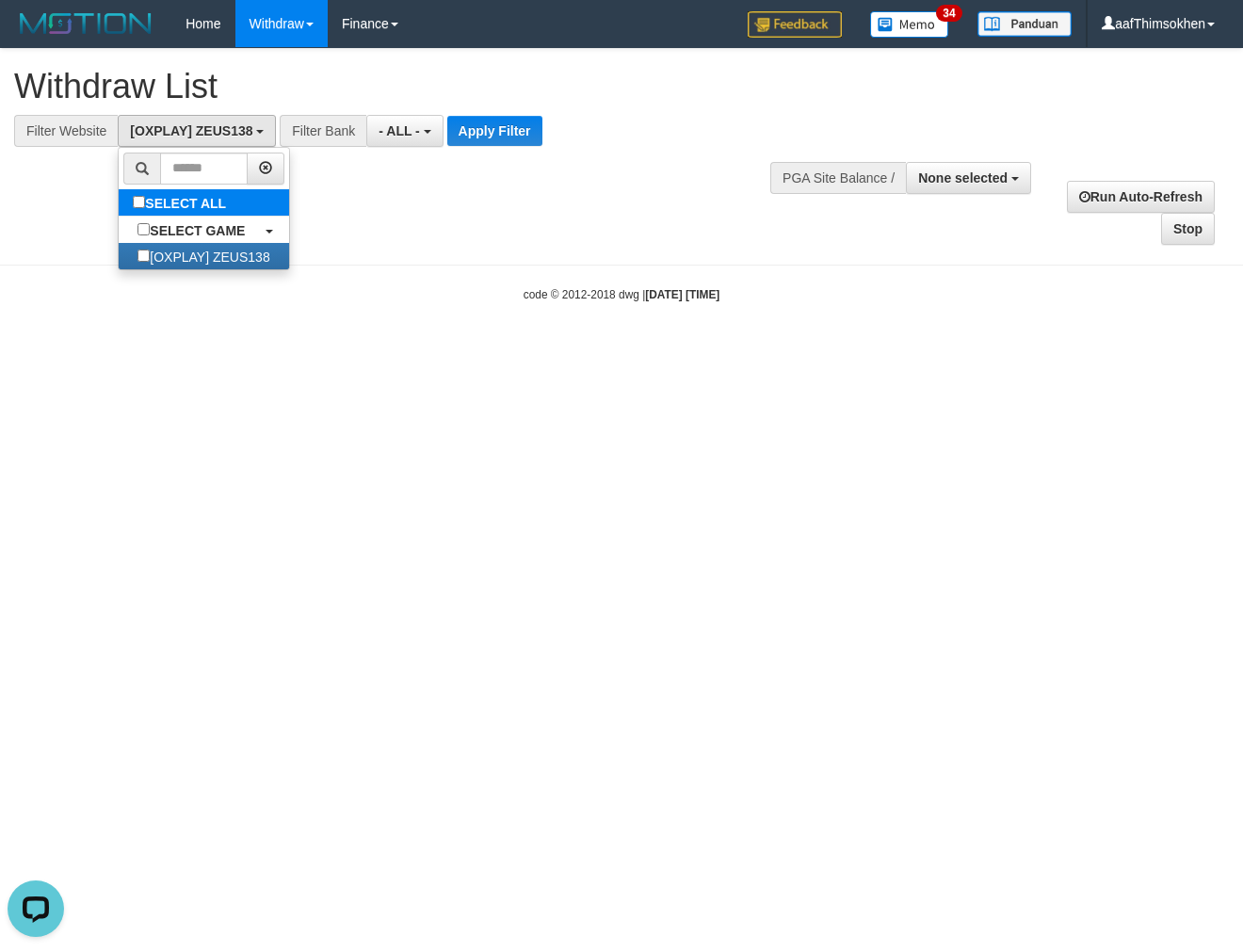 scroll, scrollTop: 16, scrollLeft: 0, axis: vertical 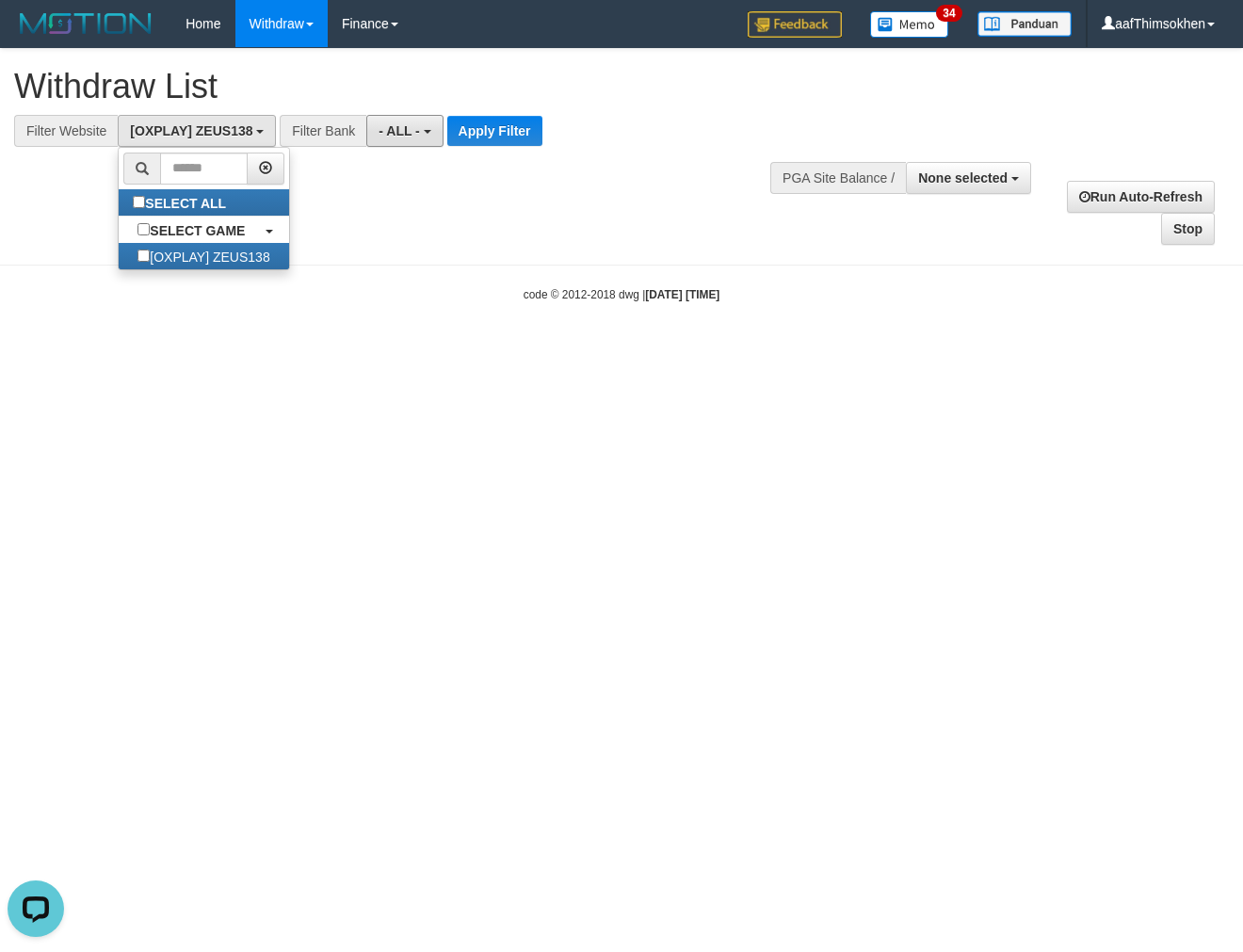 drag, startPoint x: 405, startPoint y: 128, endPoint x: 410, endPoint y: 202, distance: 74.16873 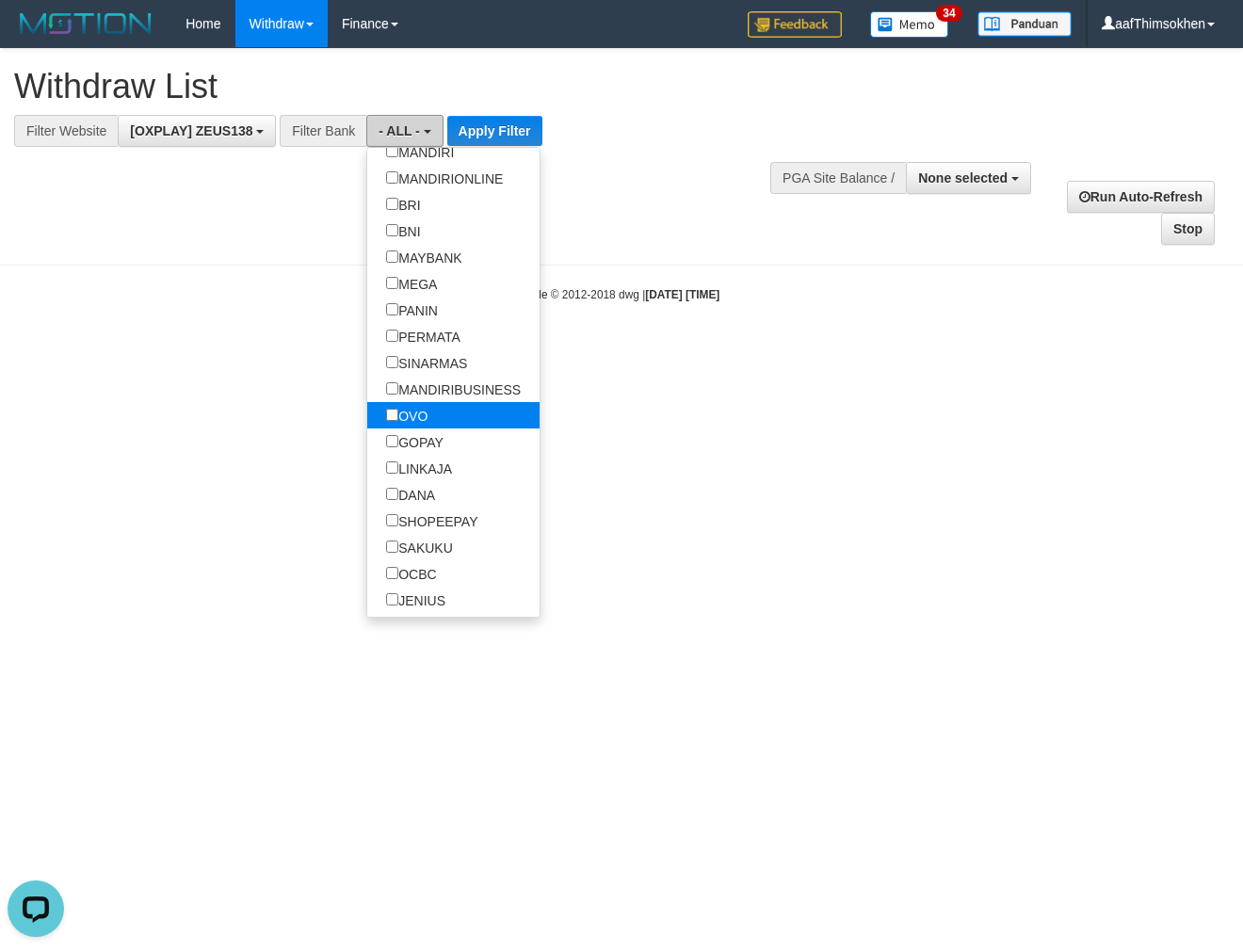 scroll, scrollTop: 209, scrollLeft: 0, axis: vertical 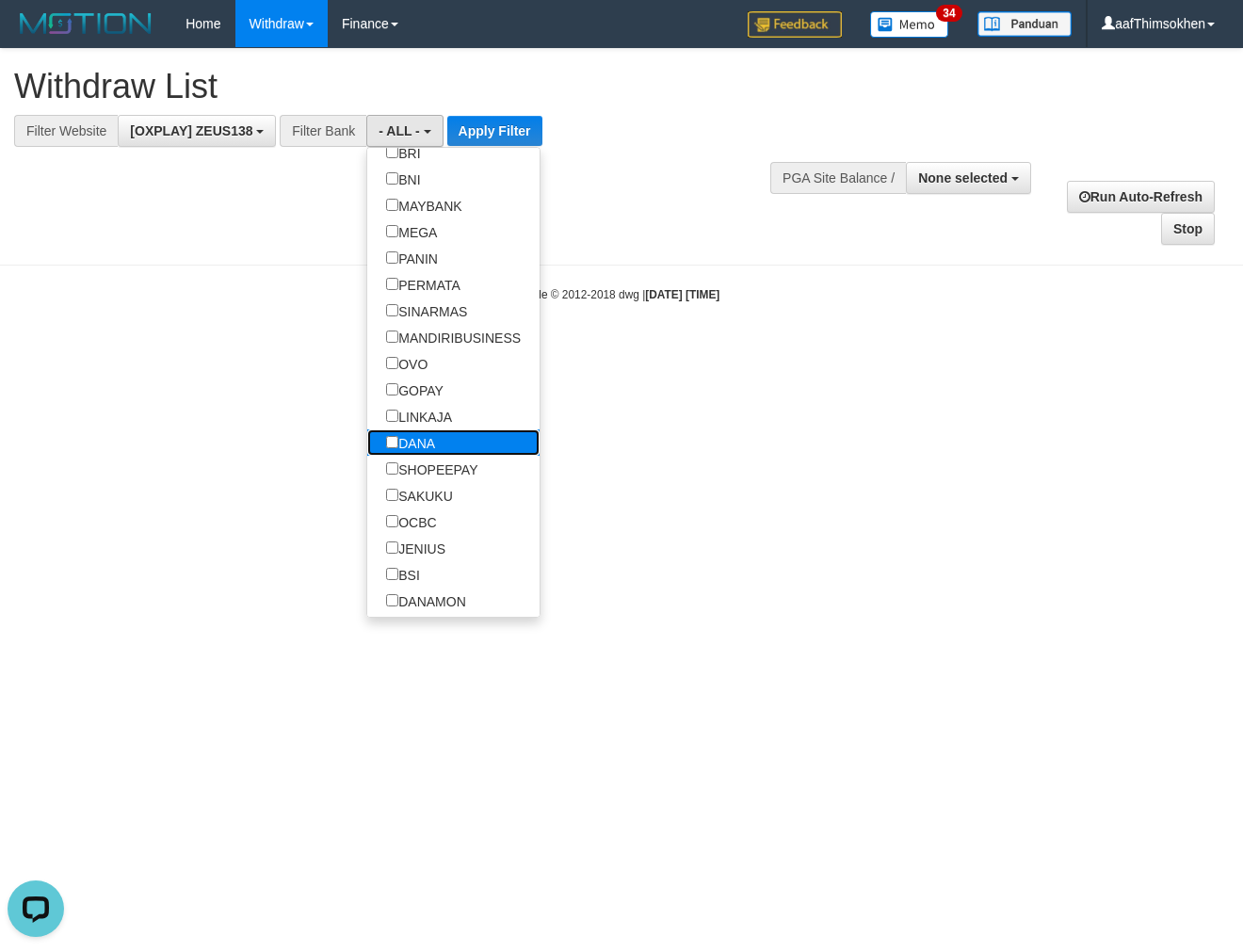 click on "DANA" at bounding box center [411, 443] 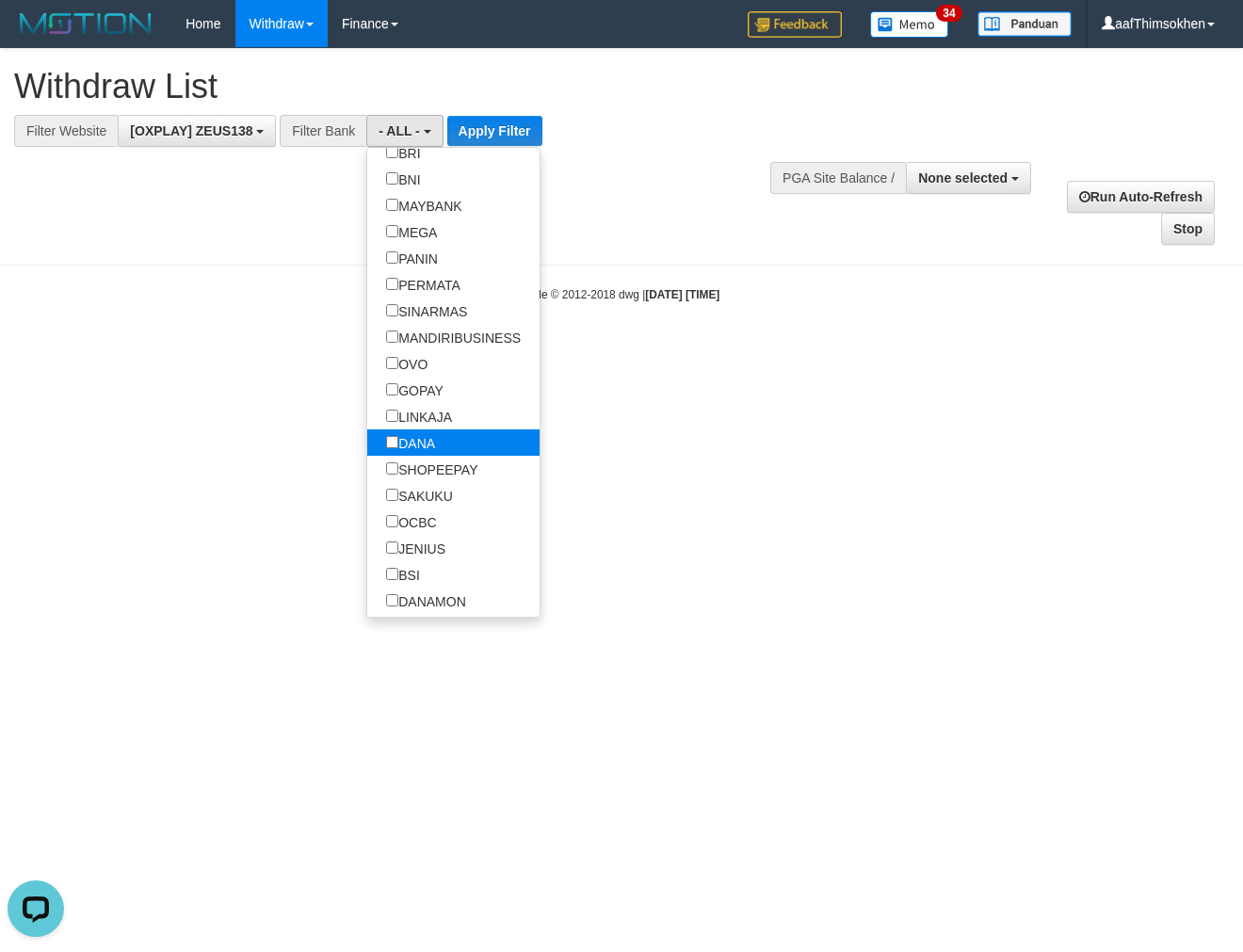 select on "****" 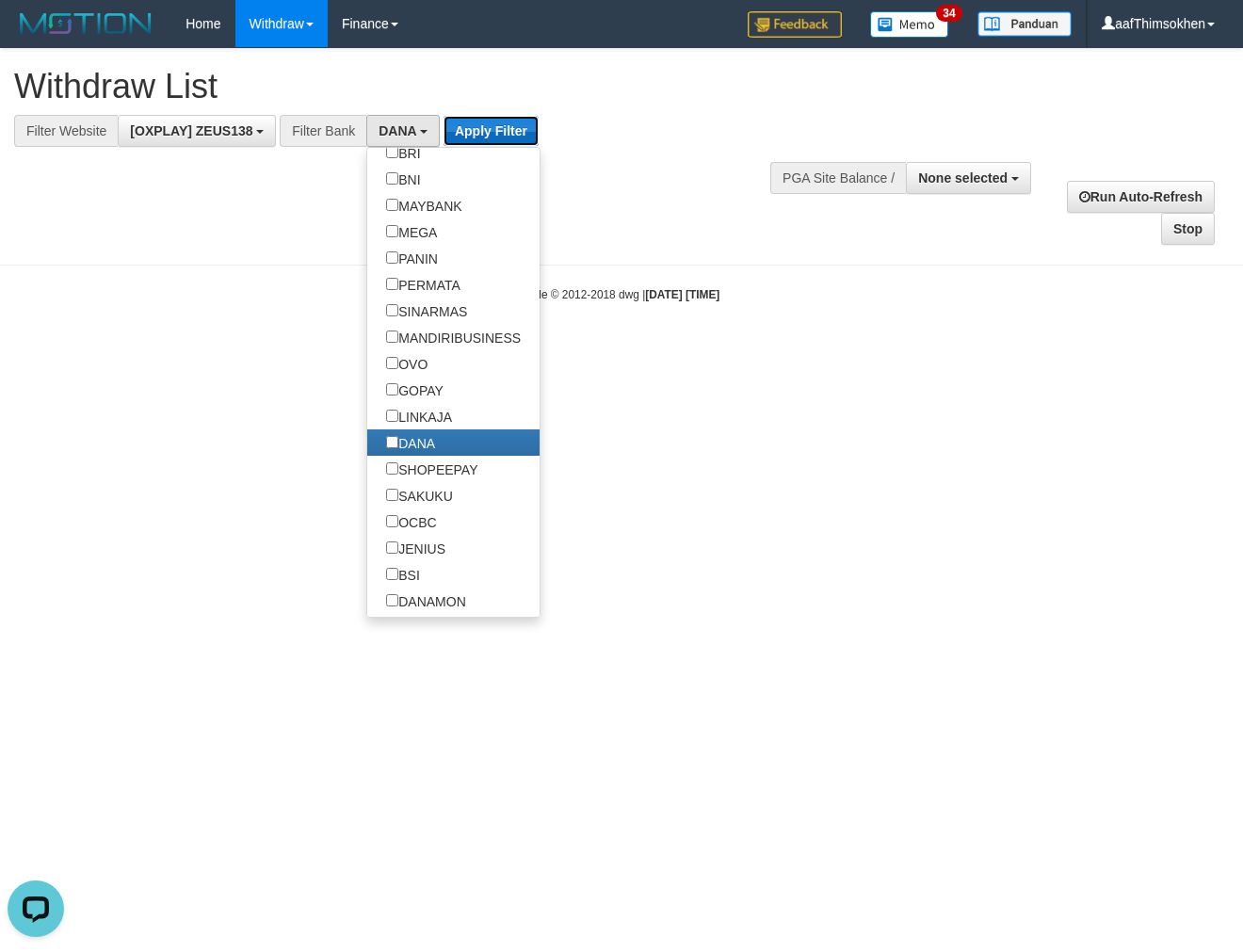 click on "Apply Filter" at bounding box center (491, 131) 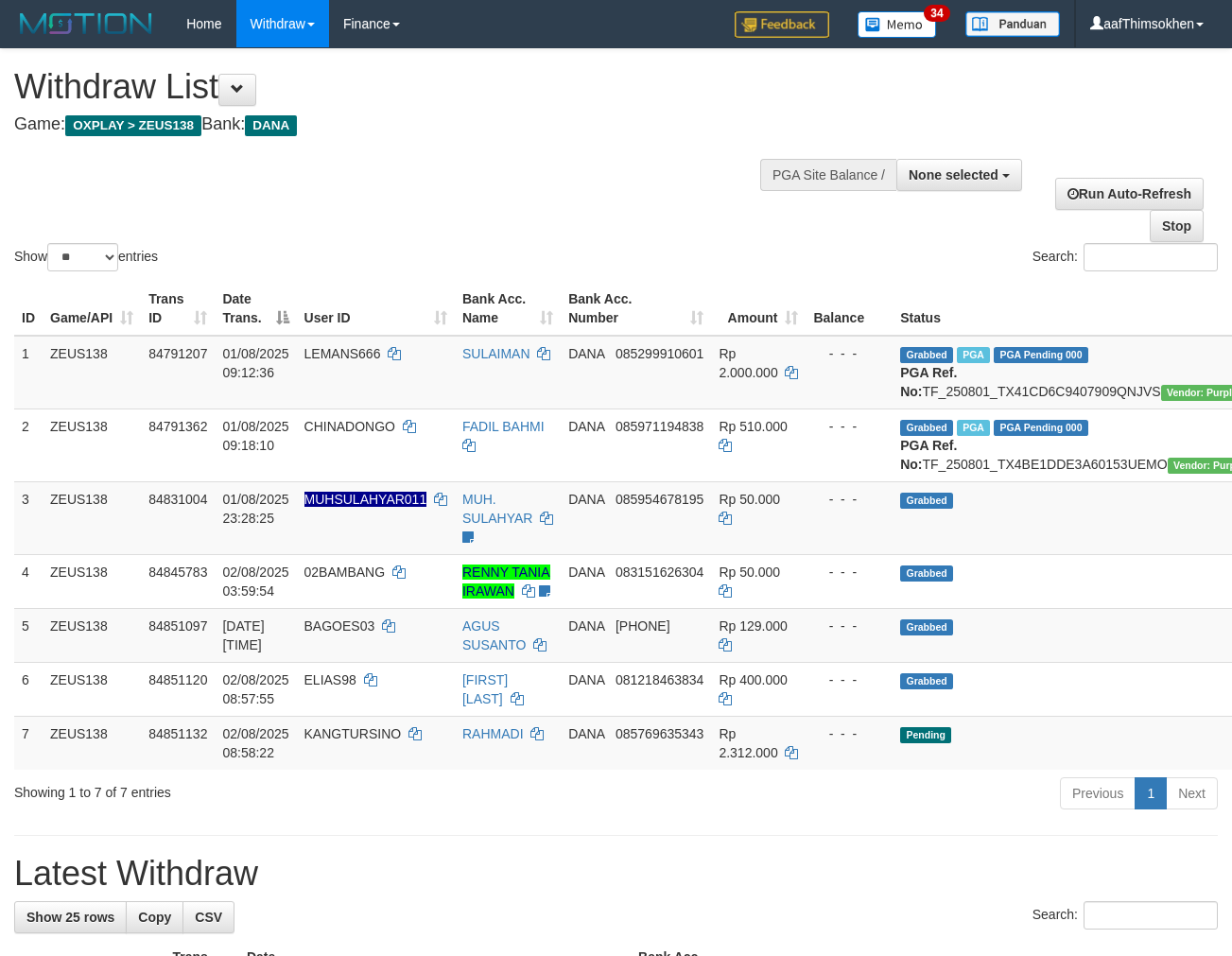 select 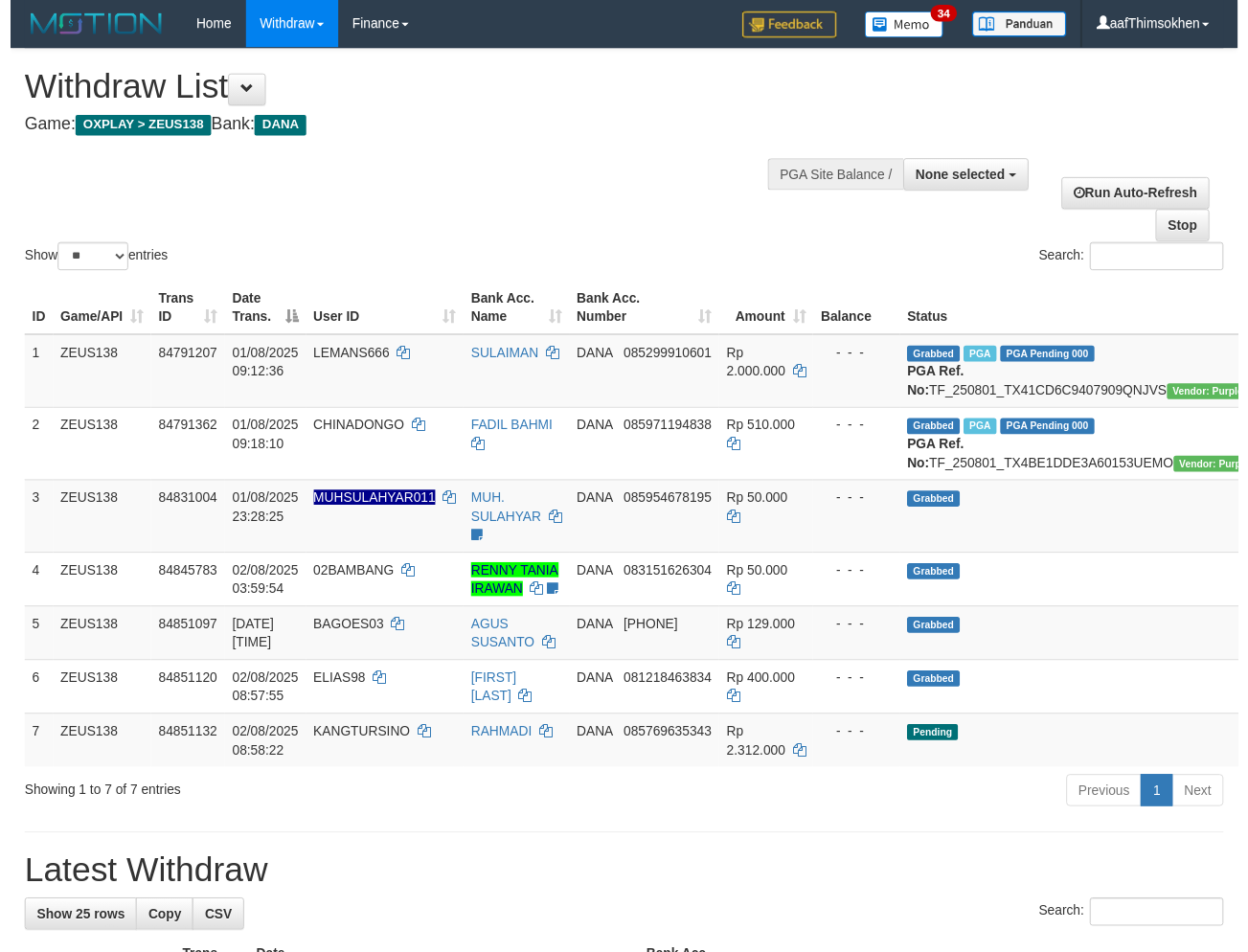 scroll, scrollTop: 0, scrollLeft: 0, axis: both 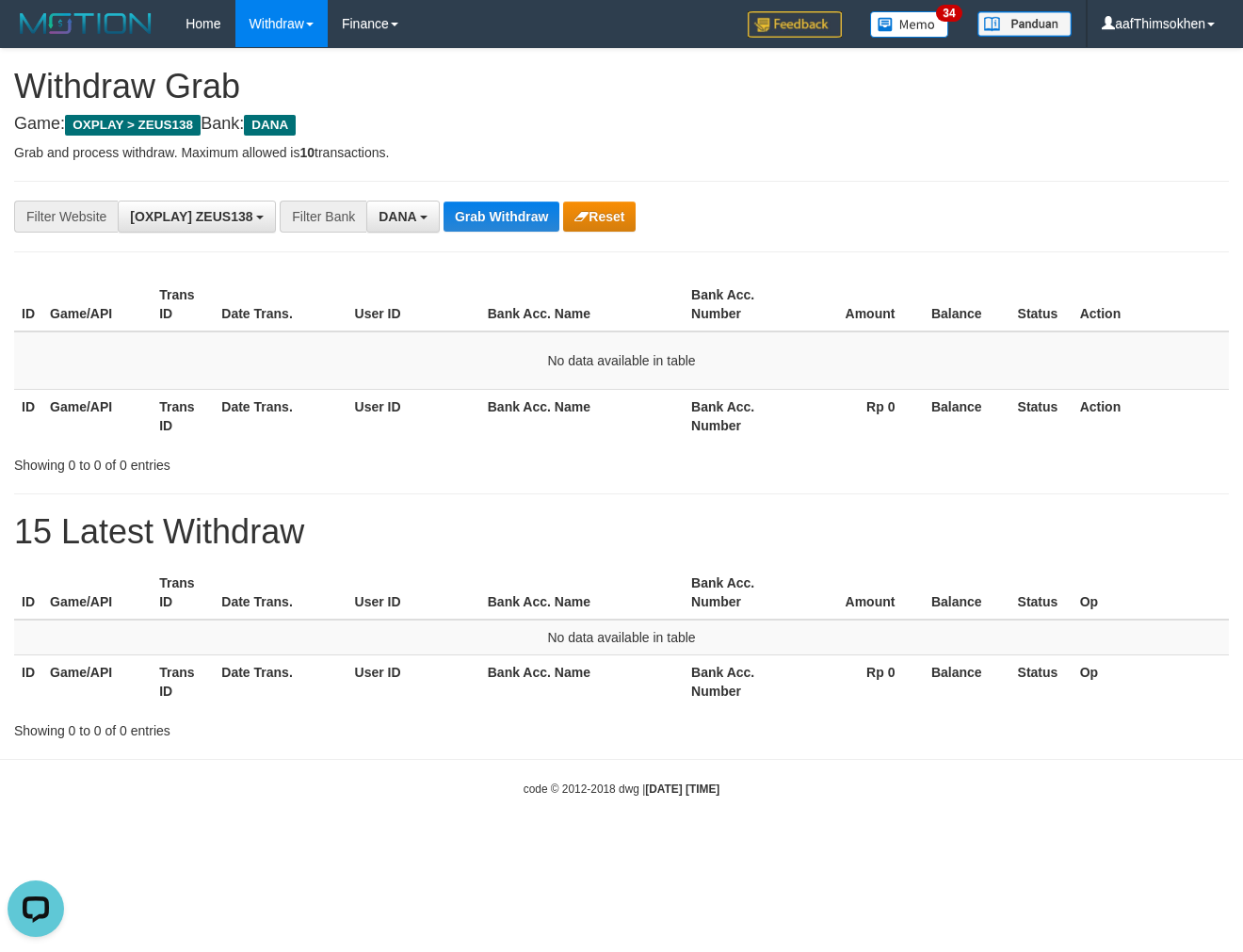 drag, startPoint x: 153, startPoint y: 315, endPoint x: 328, endPoint y: 321, distance: 175.10283 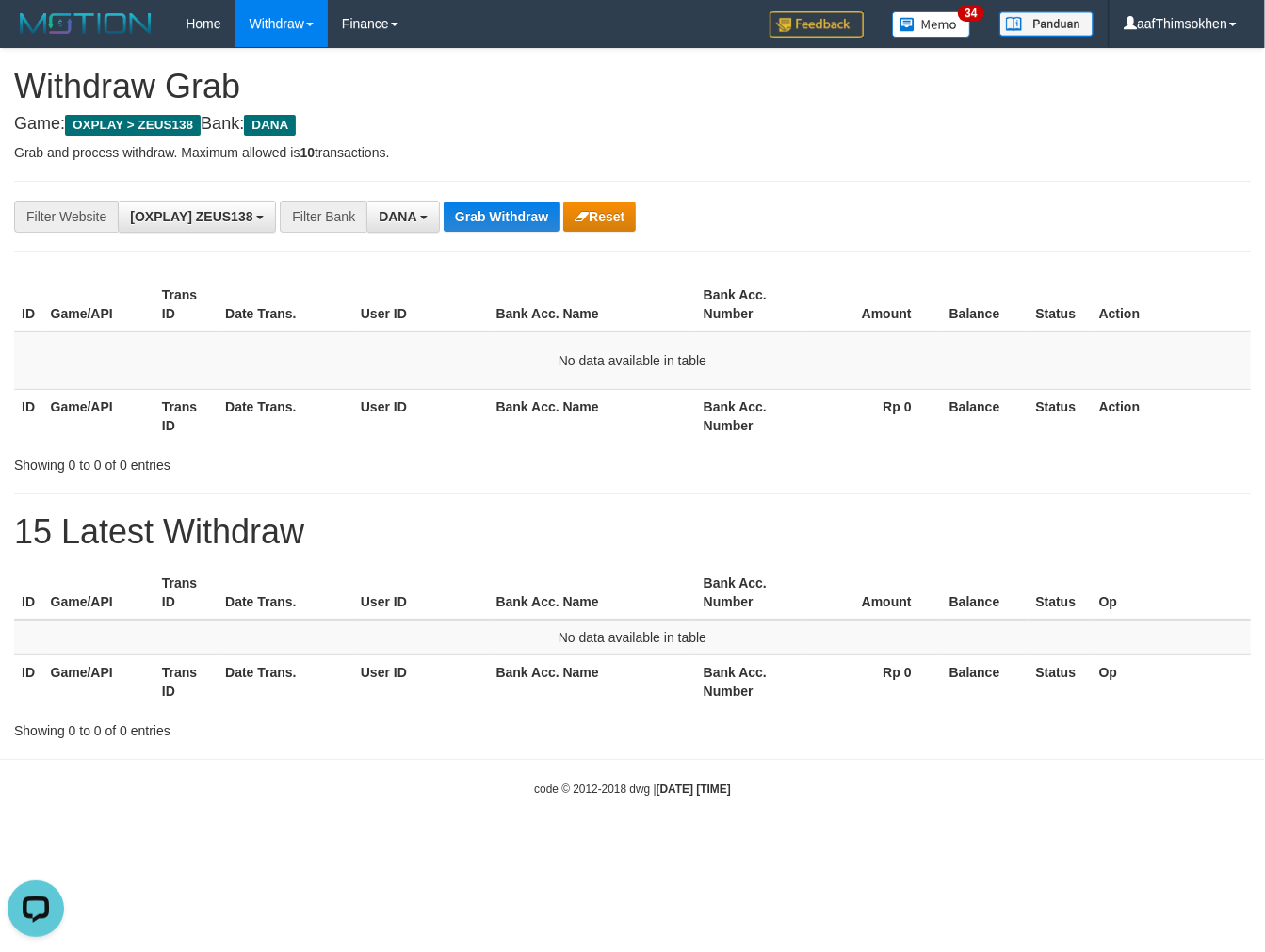 click on "**********" at bounding box center [632, 217] 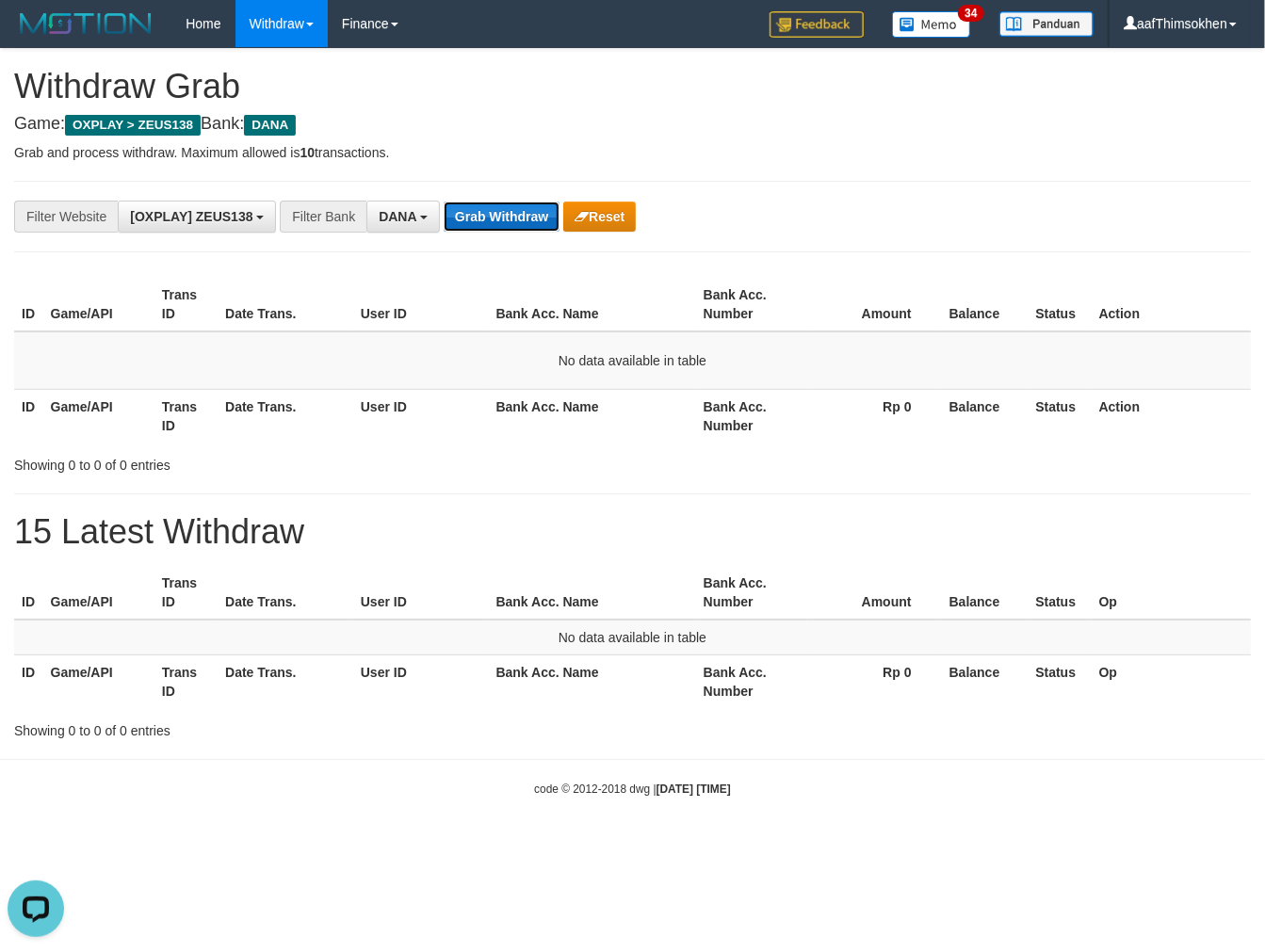 click on "Grab Withdraw" at bounding box center (501, 217) 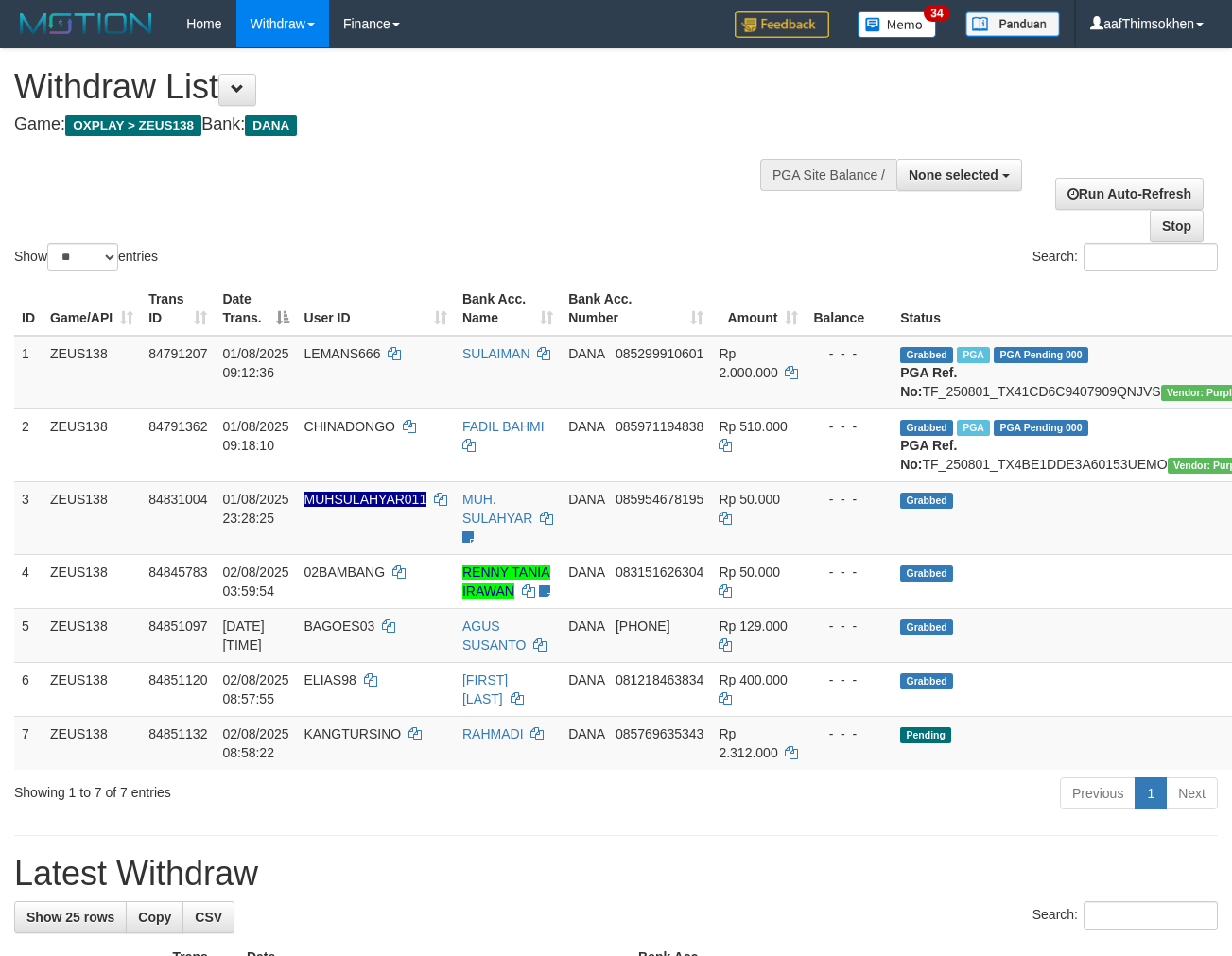 select 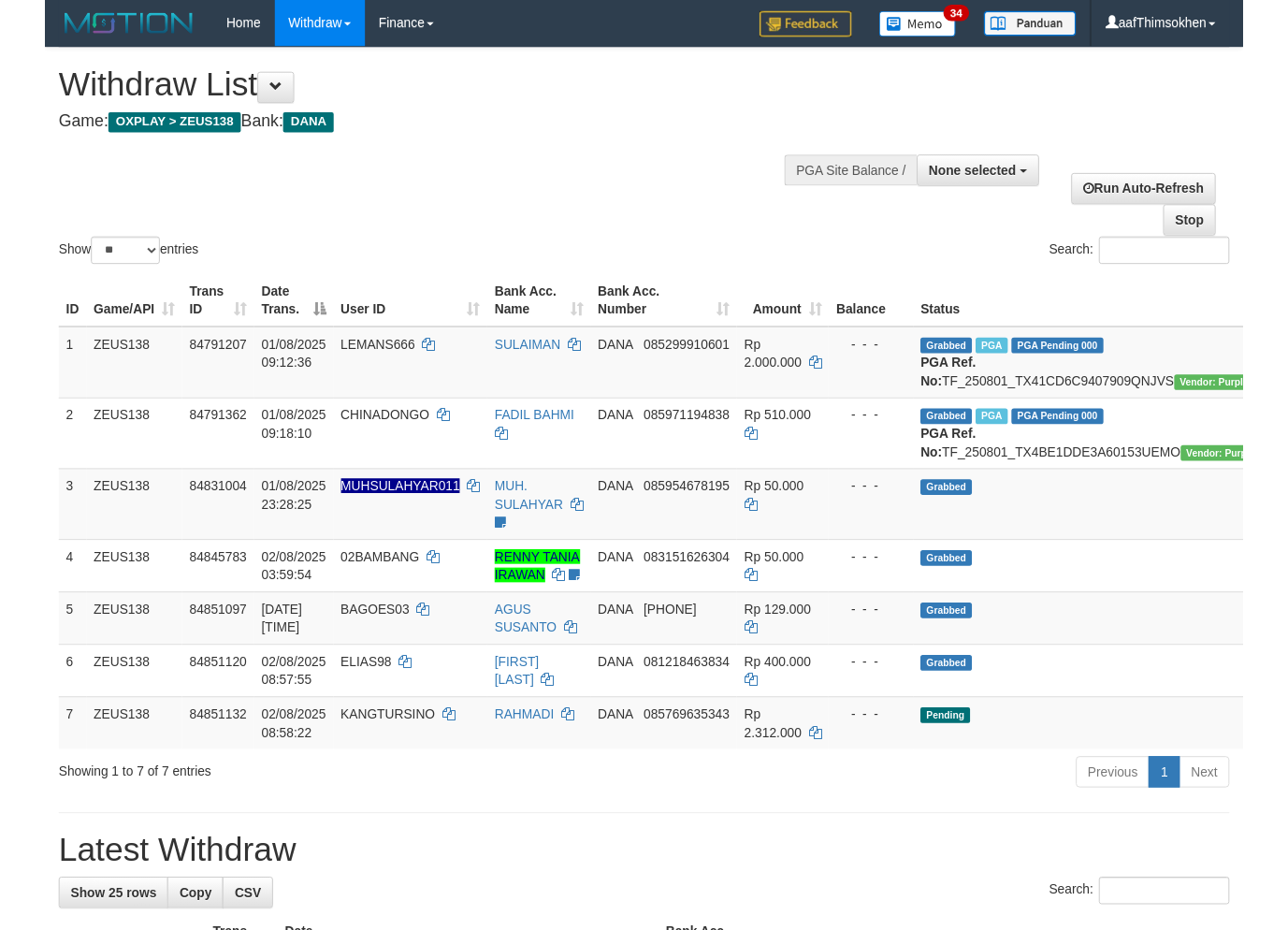 scroll, scrollTop: 0, scrollLeft: 0, axis: both 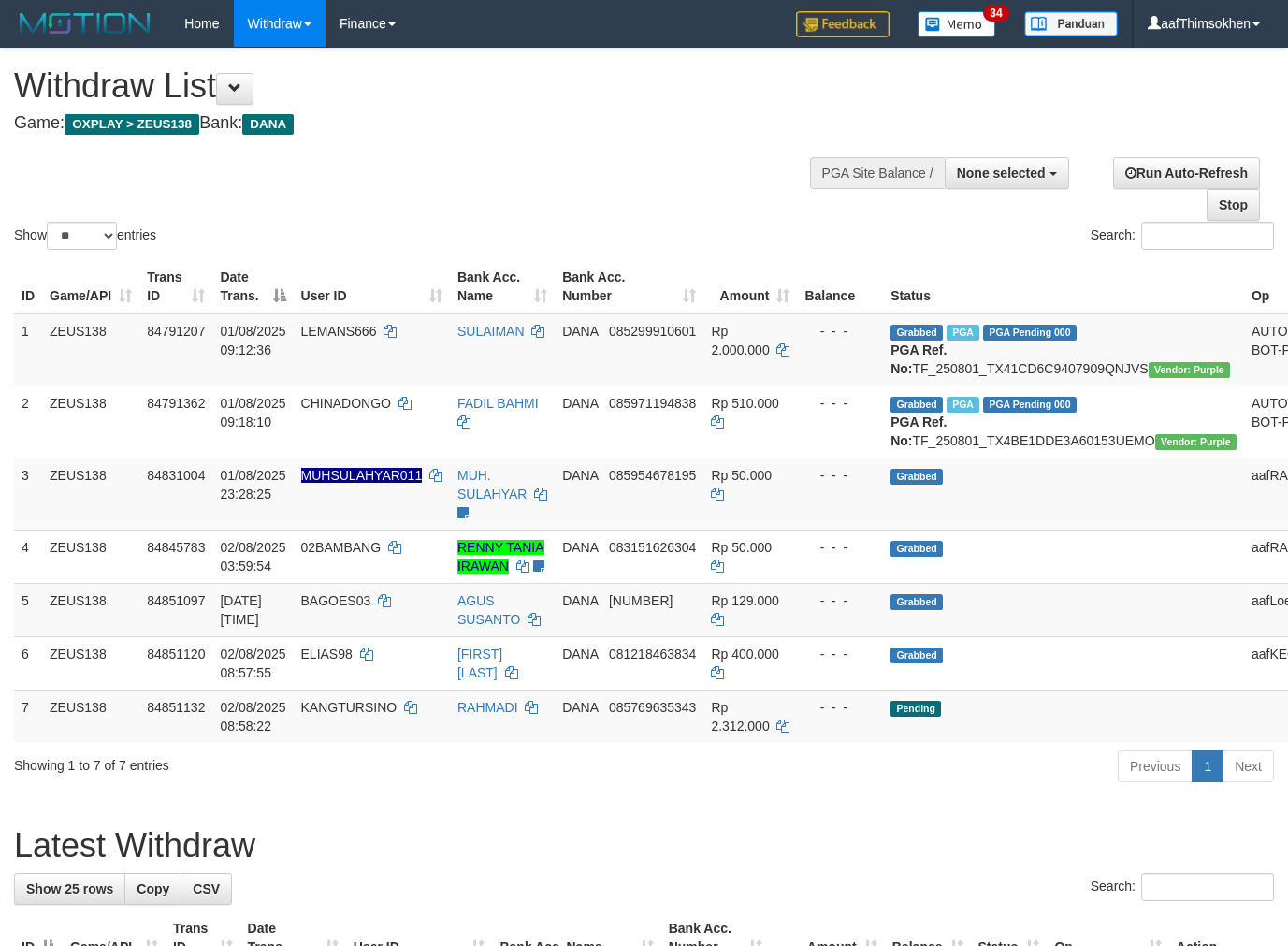 select 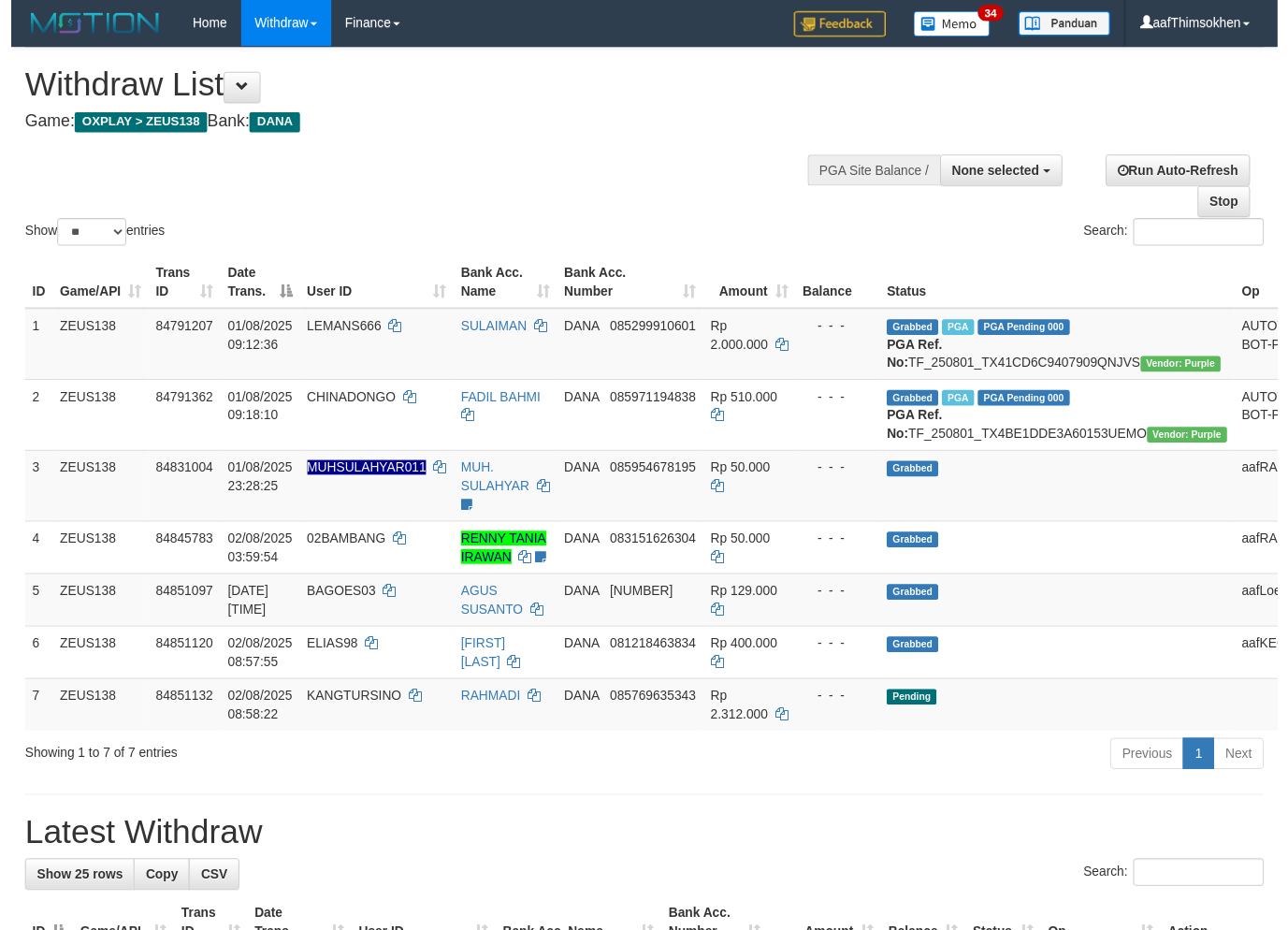 scroll, scrollTop: 0, scrollLeft: 0, axis: both 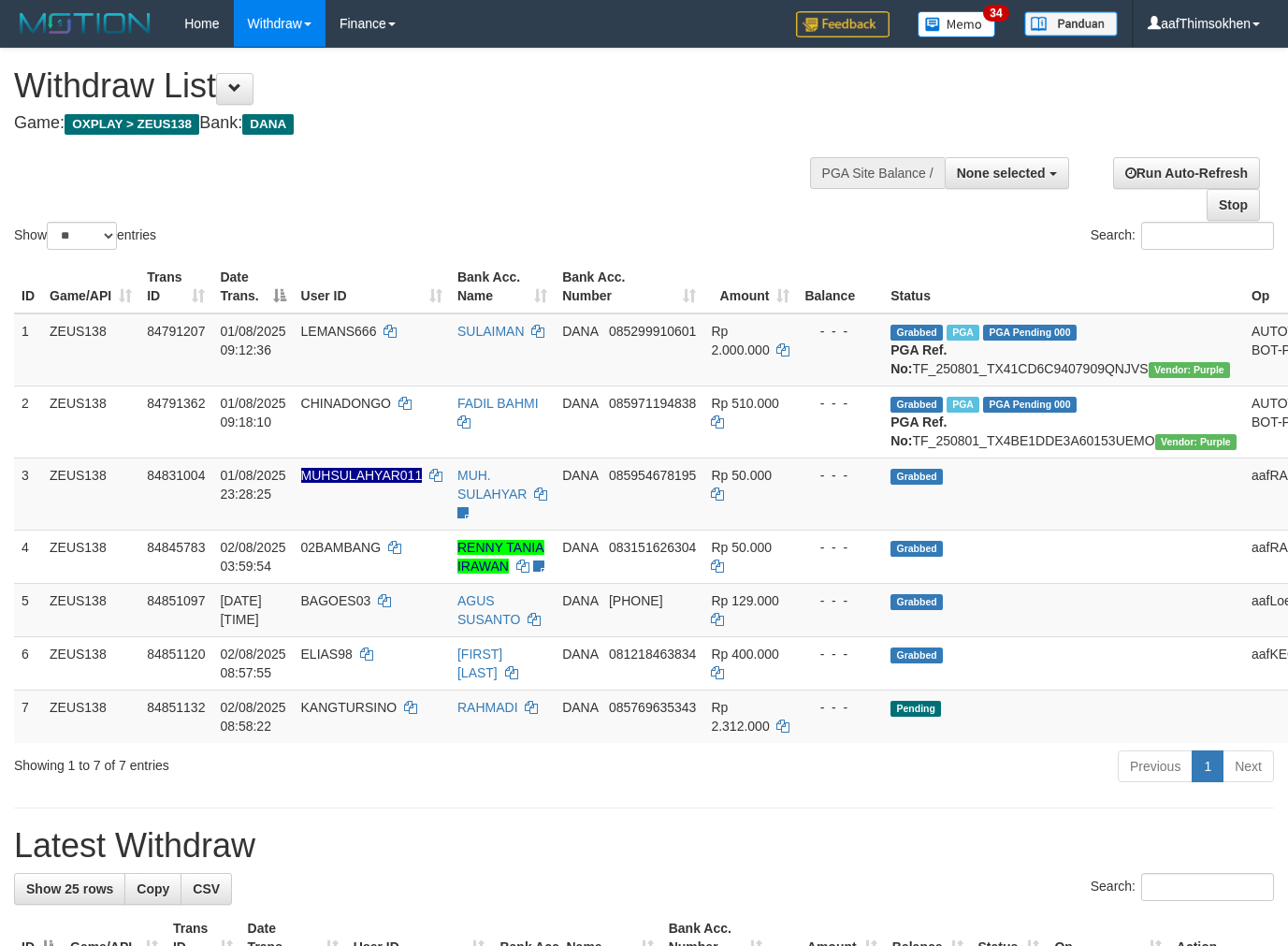 select 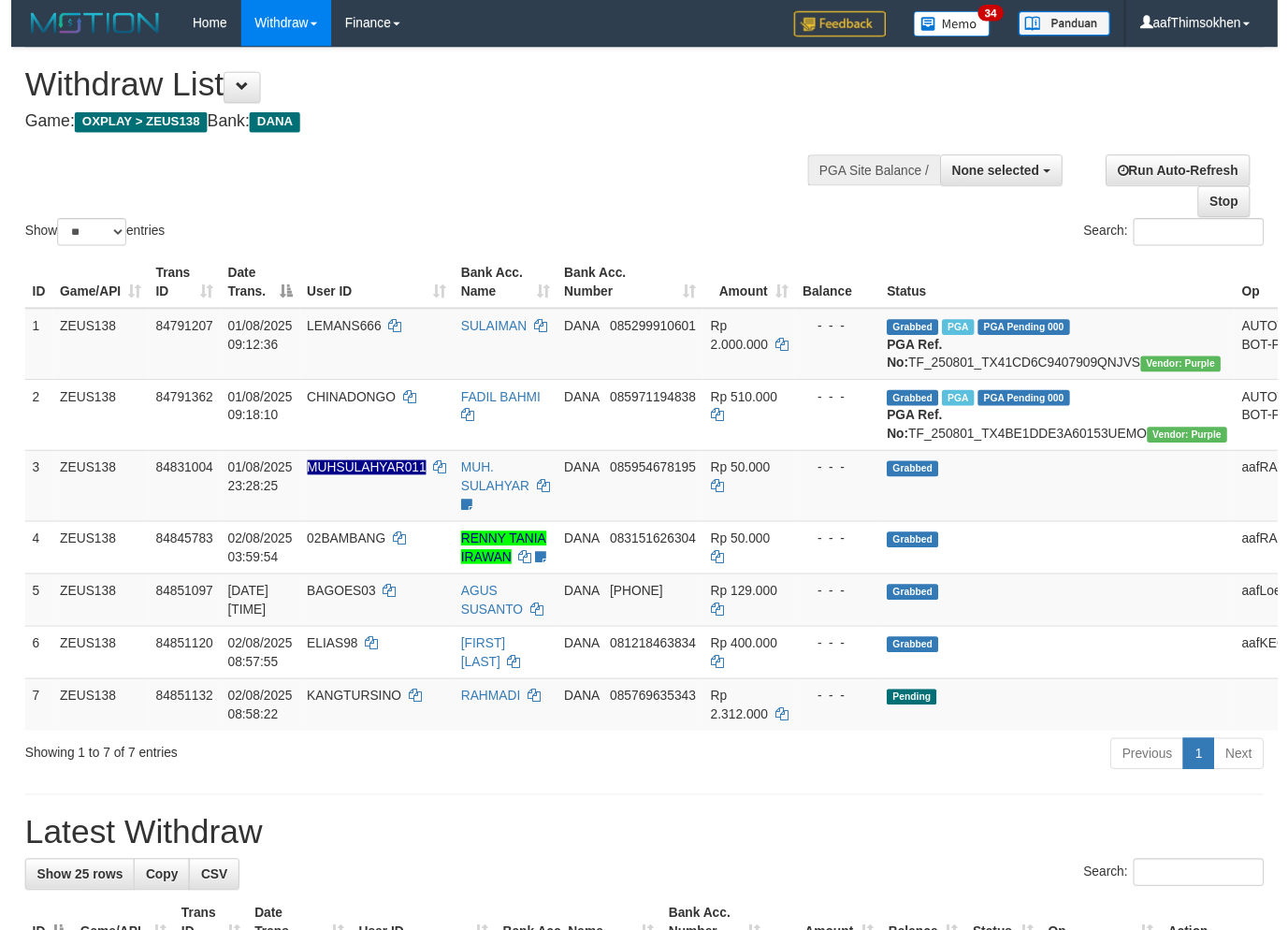 scroll, scrollTop: 0, scrollLeft: 0, axis: both 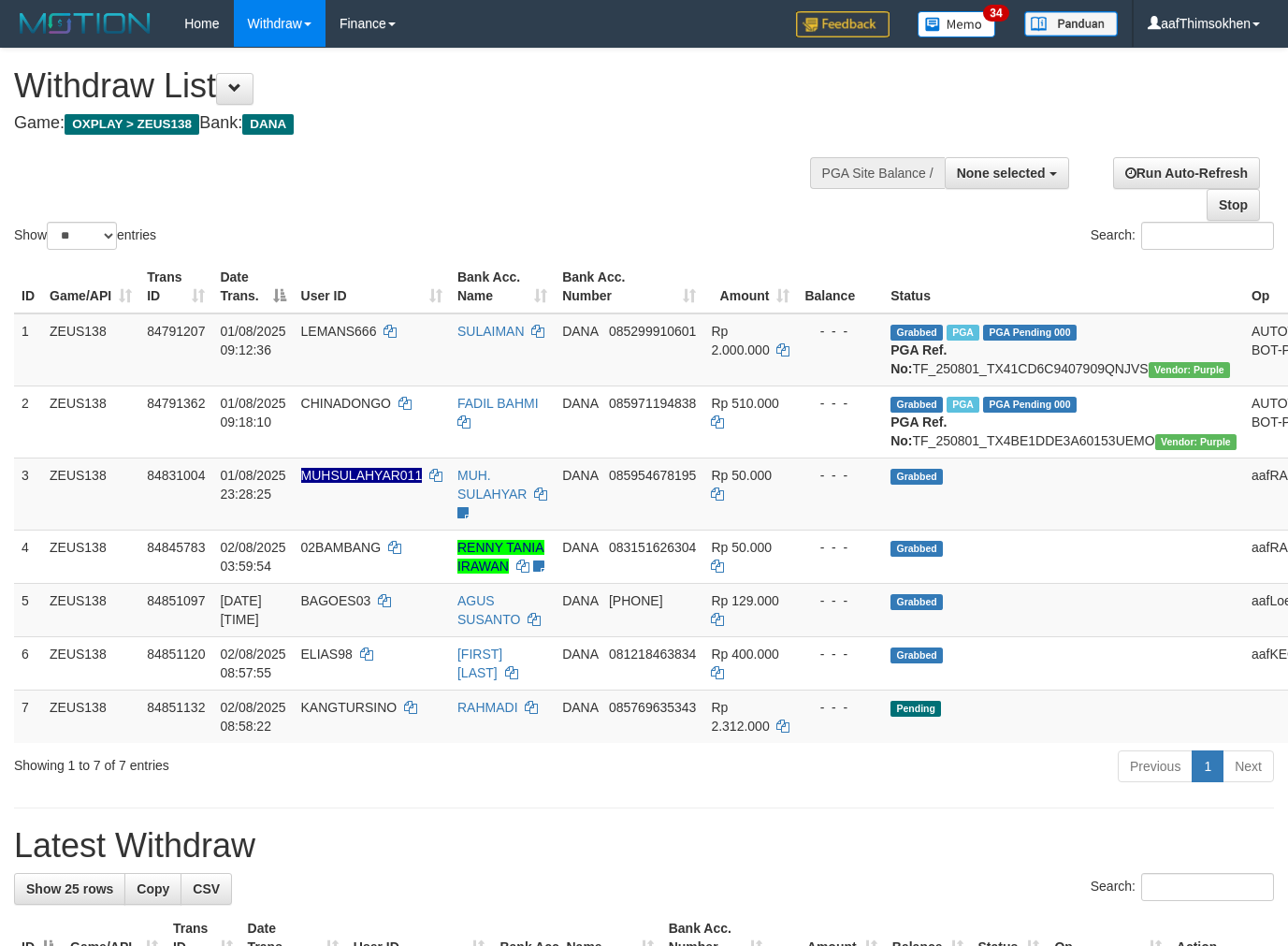 select 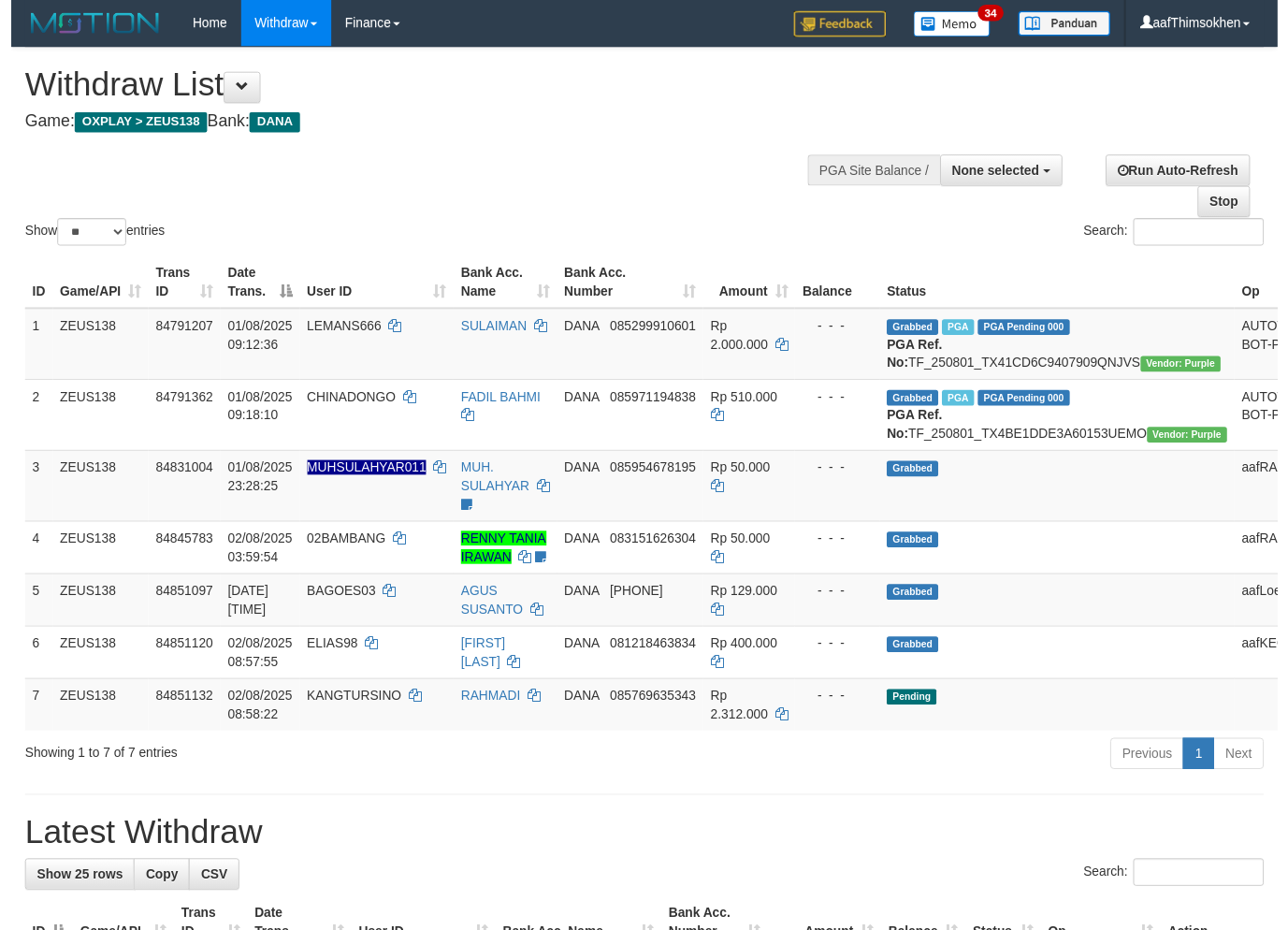 scroll, scrollTop: 0, scrollLeft: 0, axis: both 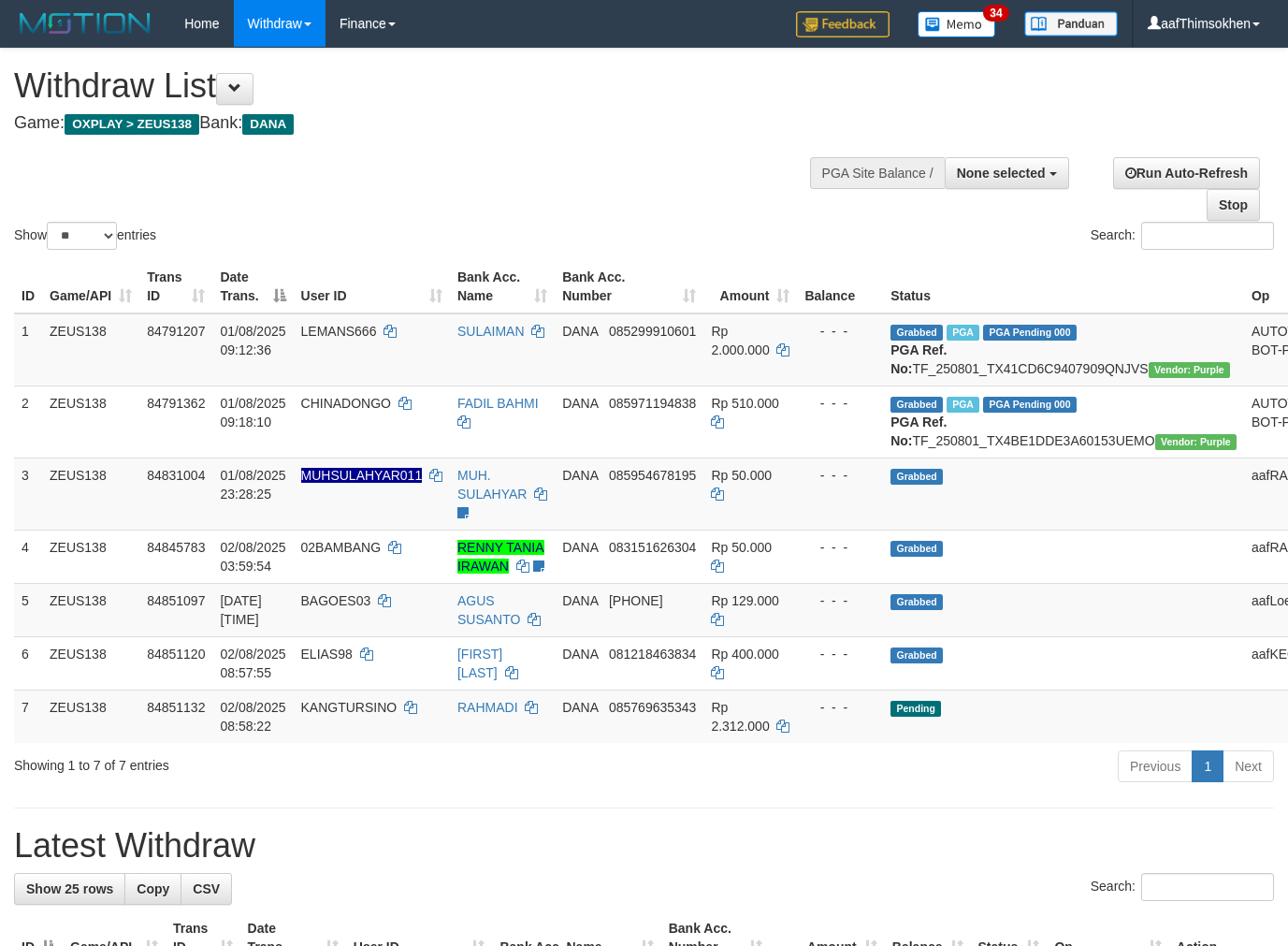select 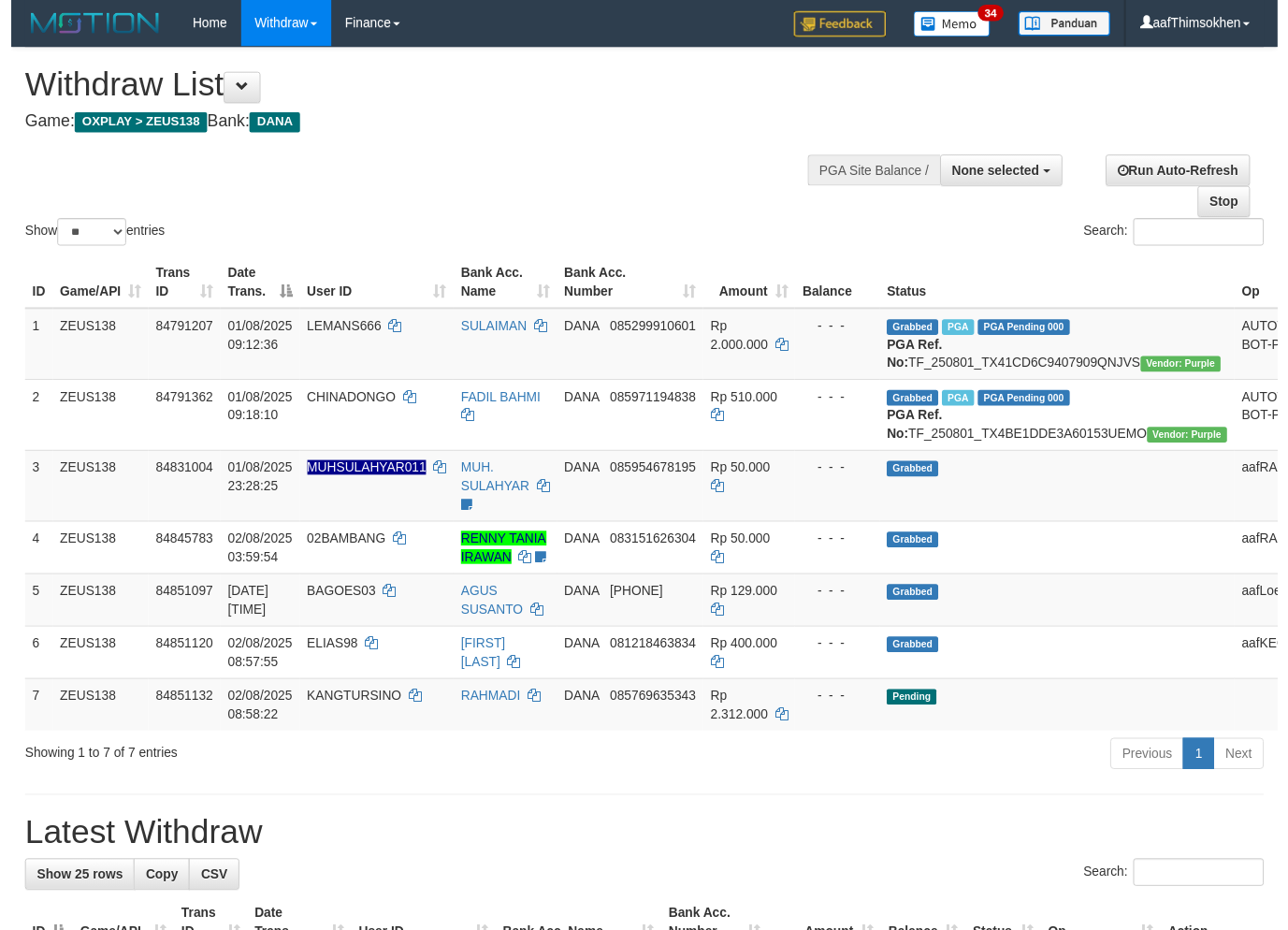scroll, scrollTop: 0, scrollLeft: 0, axis: both 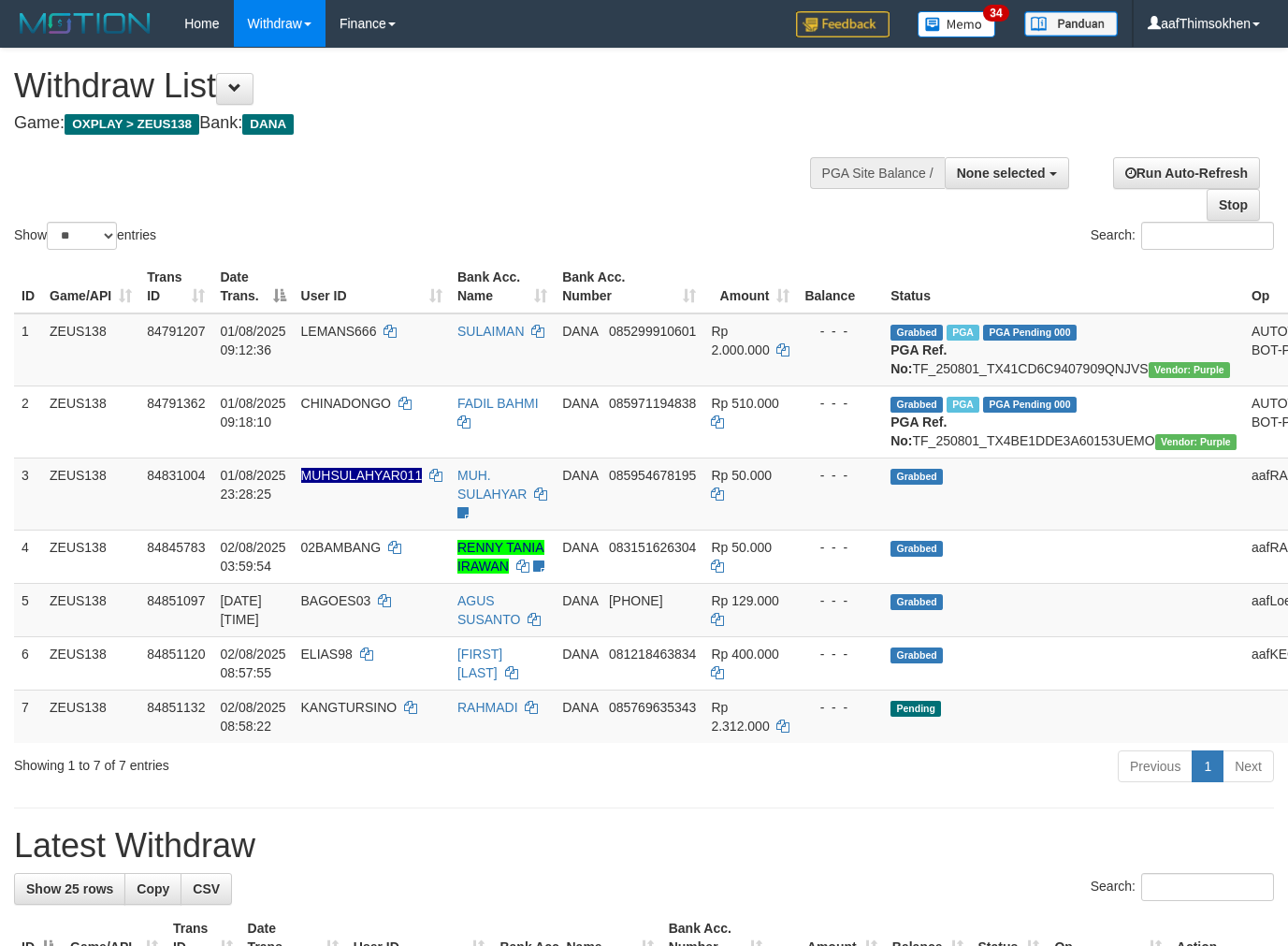select 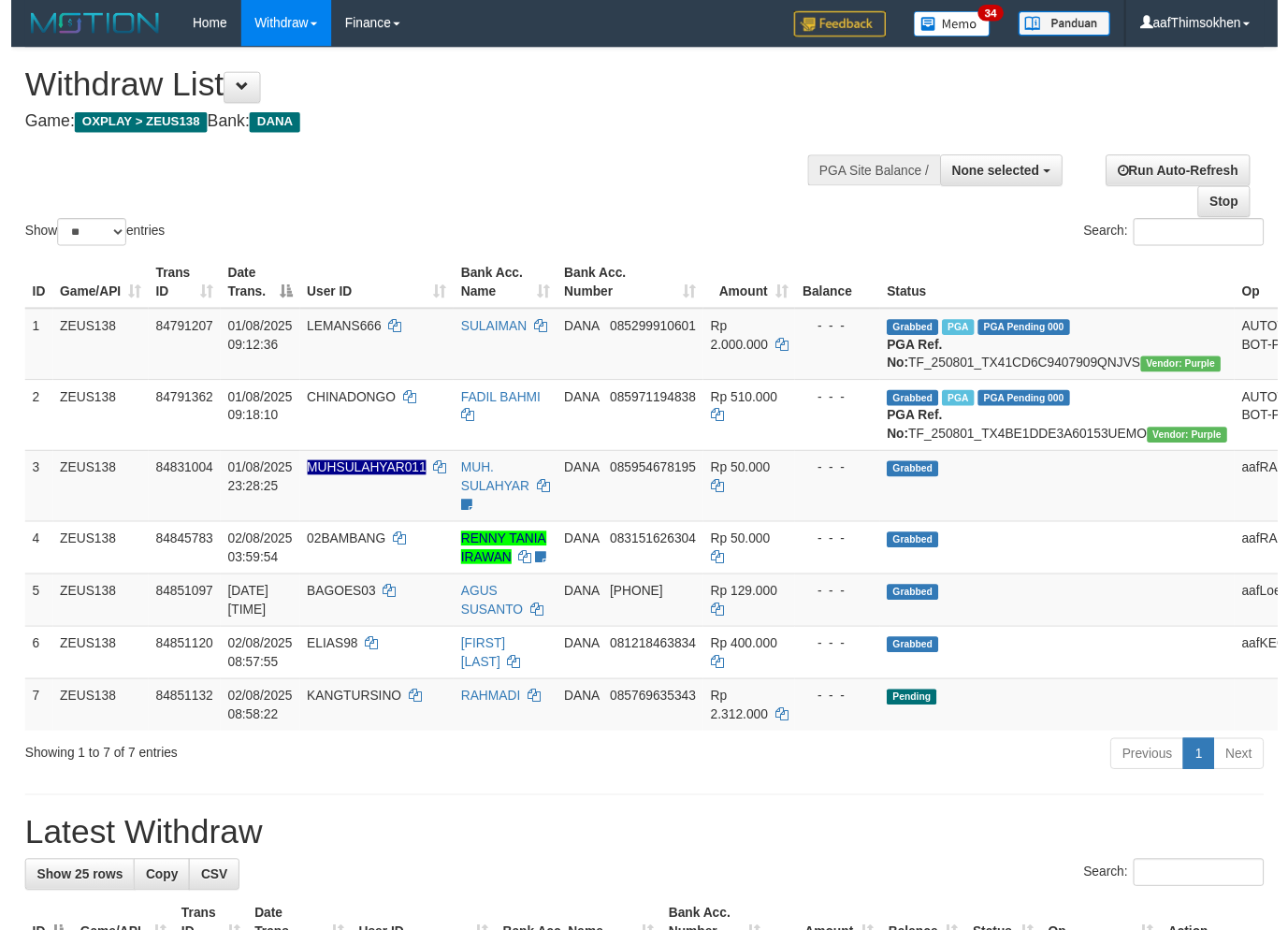 scroll, scrollTop: 0, scrollLeft: 0, axis: both 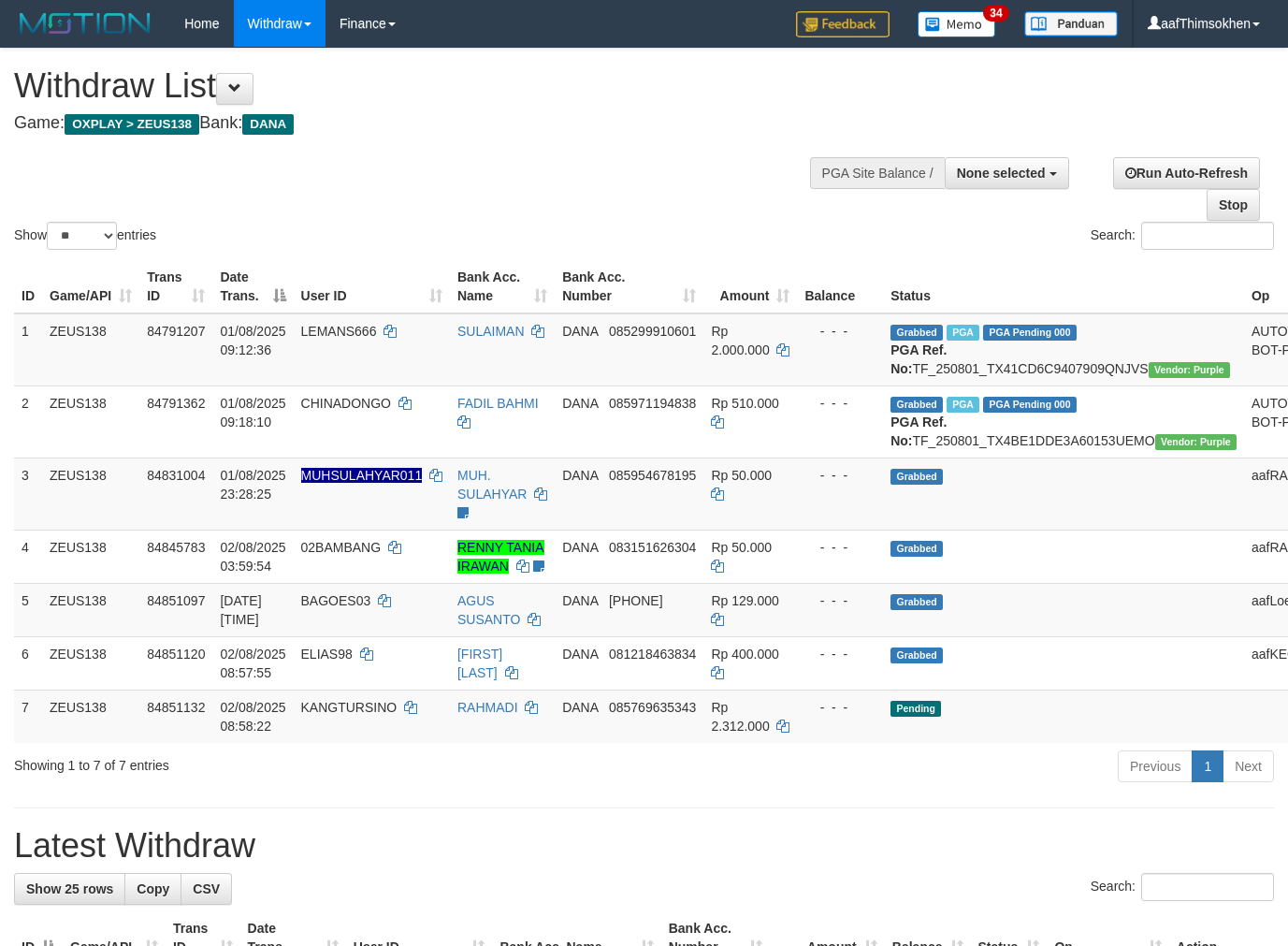 select 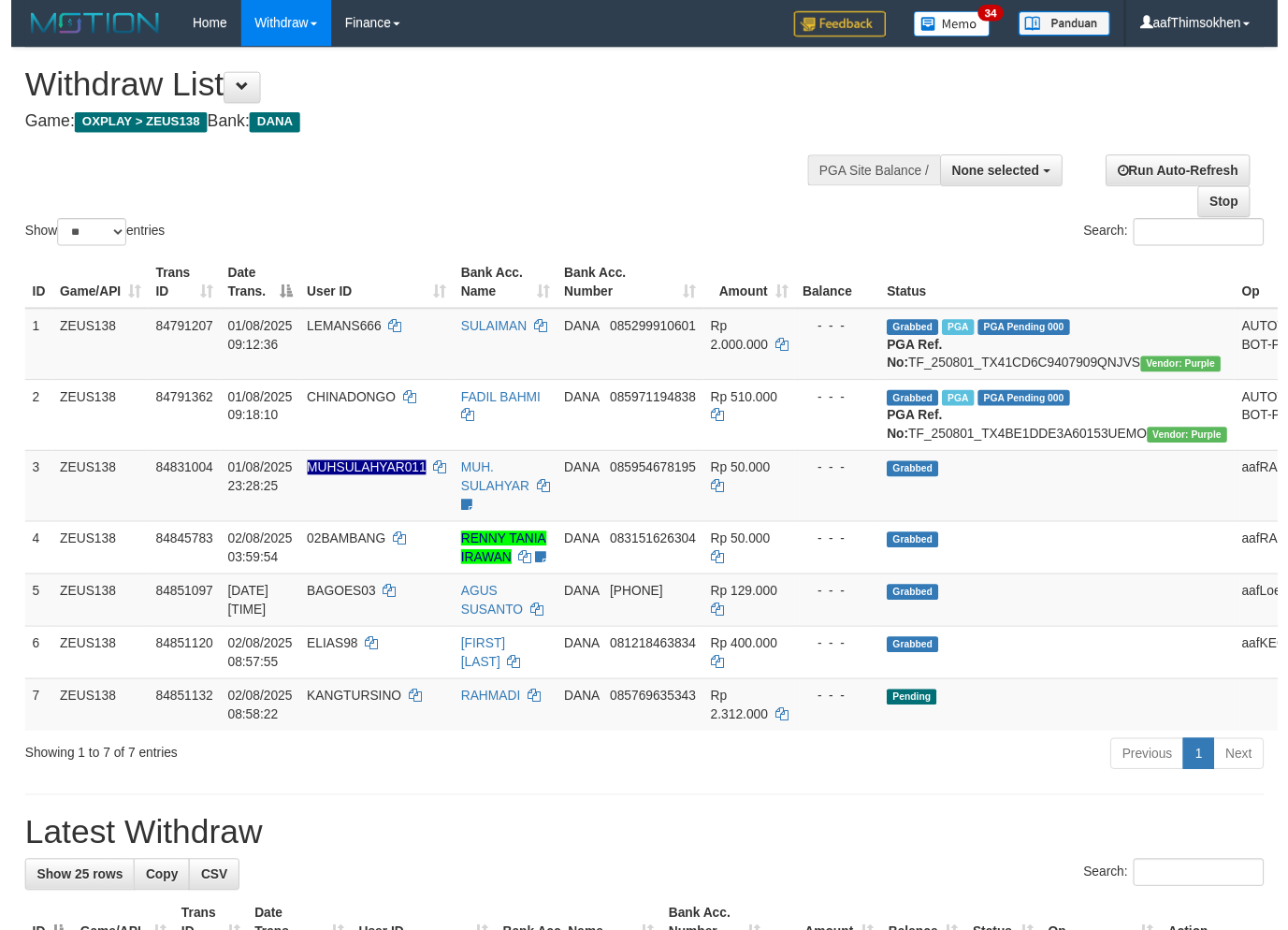 scroll, scrollTop: 0, scrollLeft: 0, axis: both 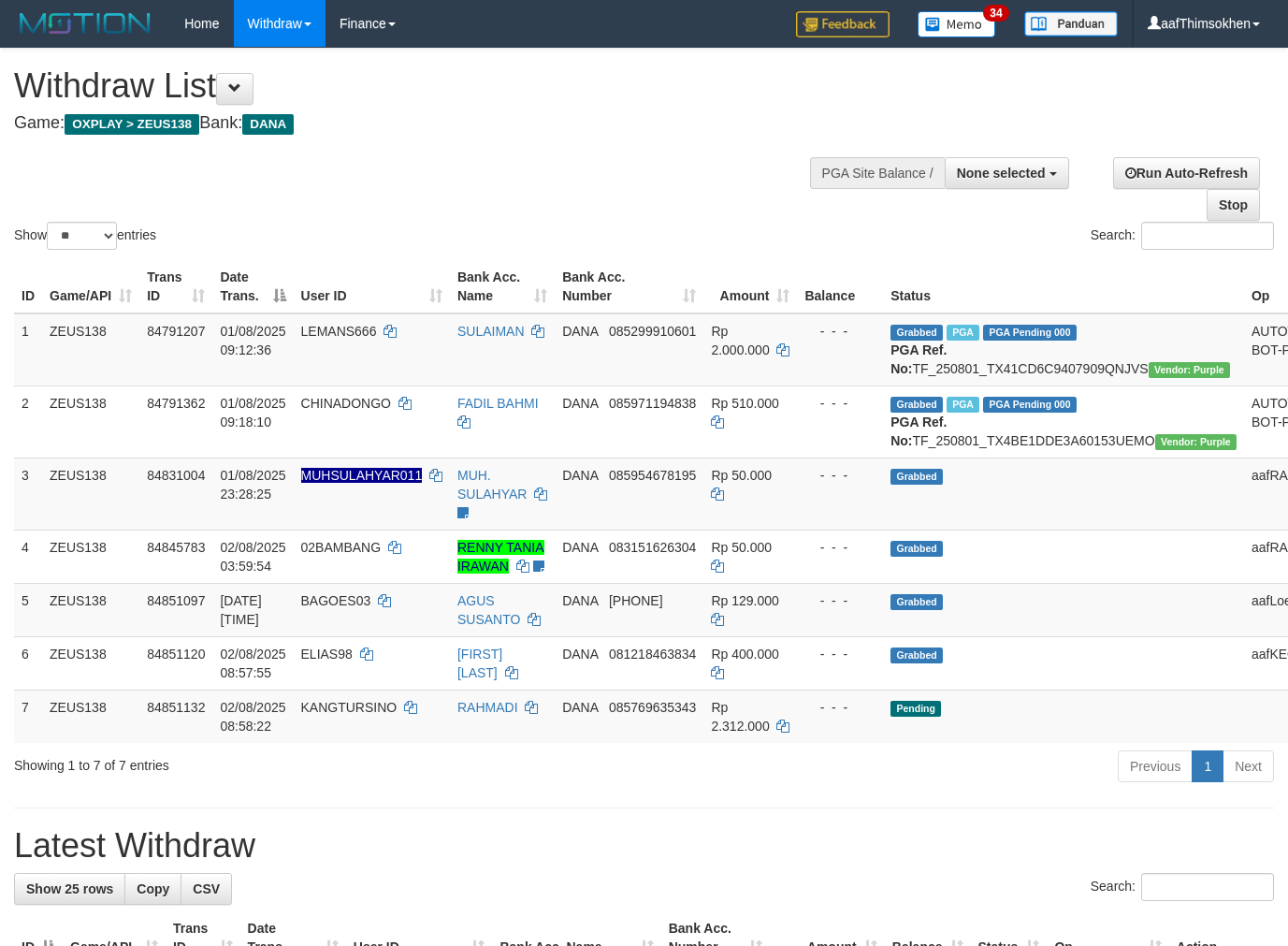 select 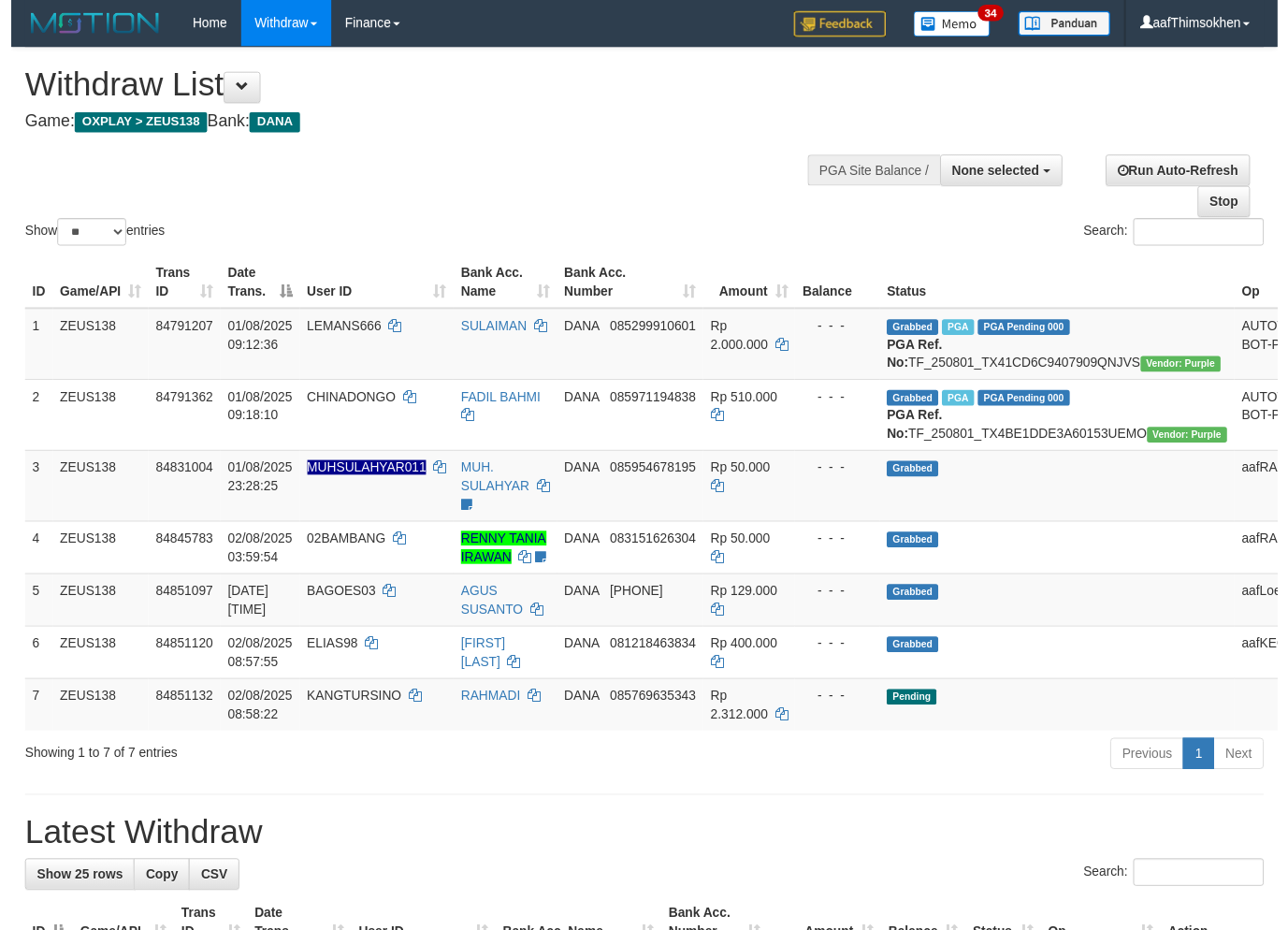 scroll, scrollTop: 0, scrollLeft: 0, axis: both 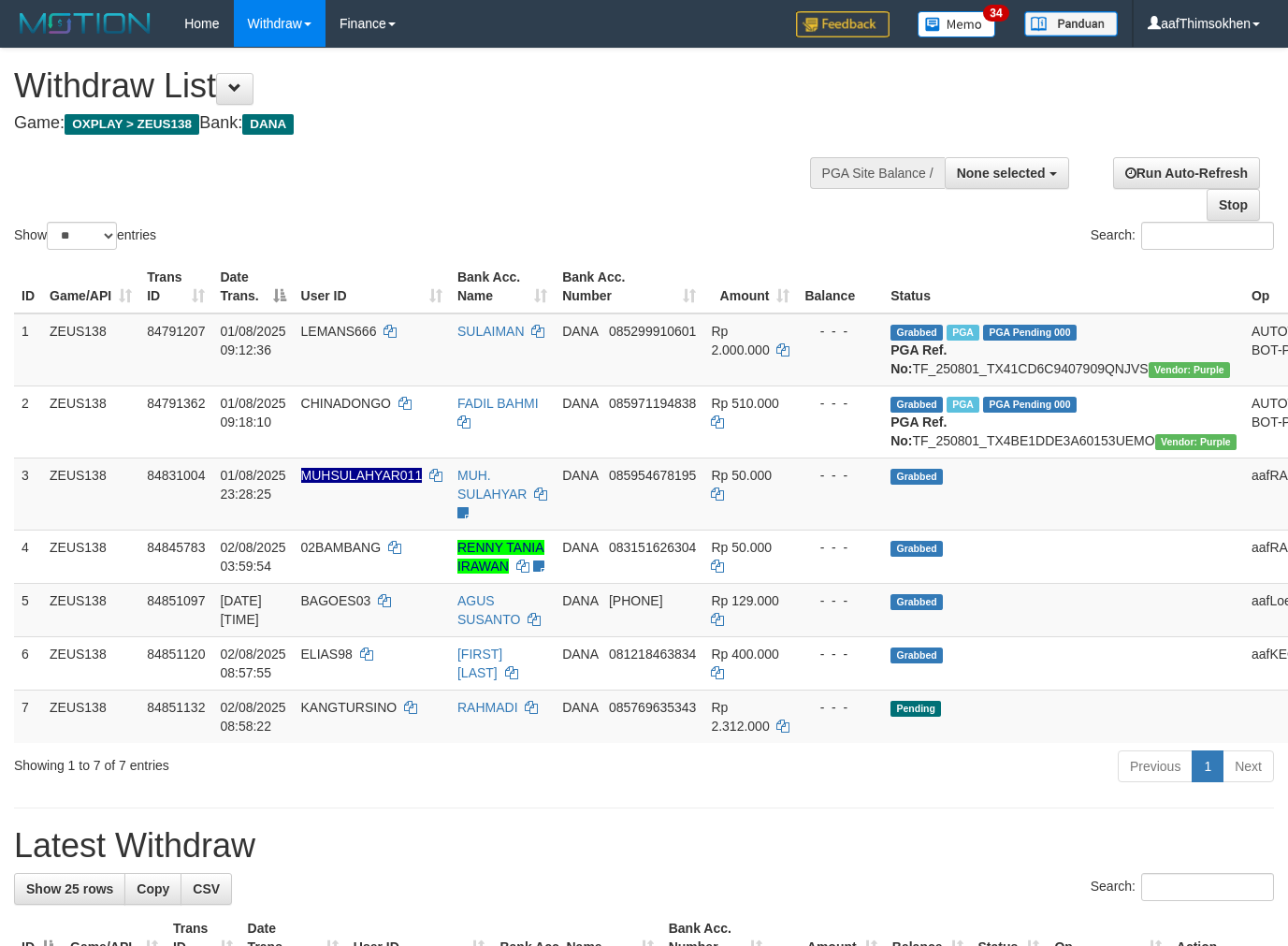 select 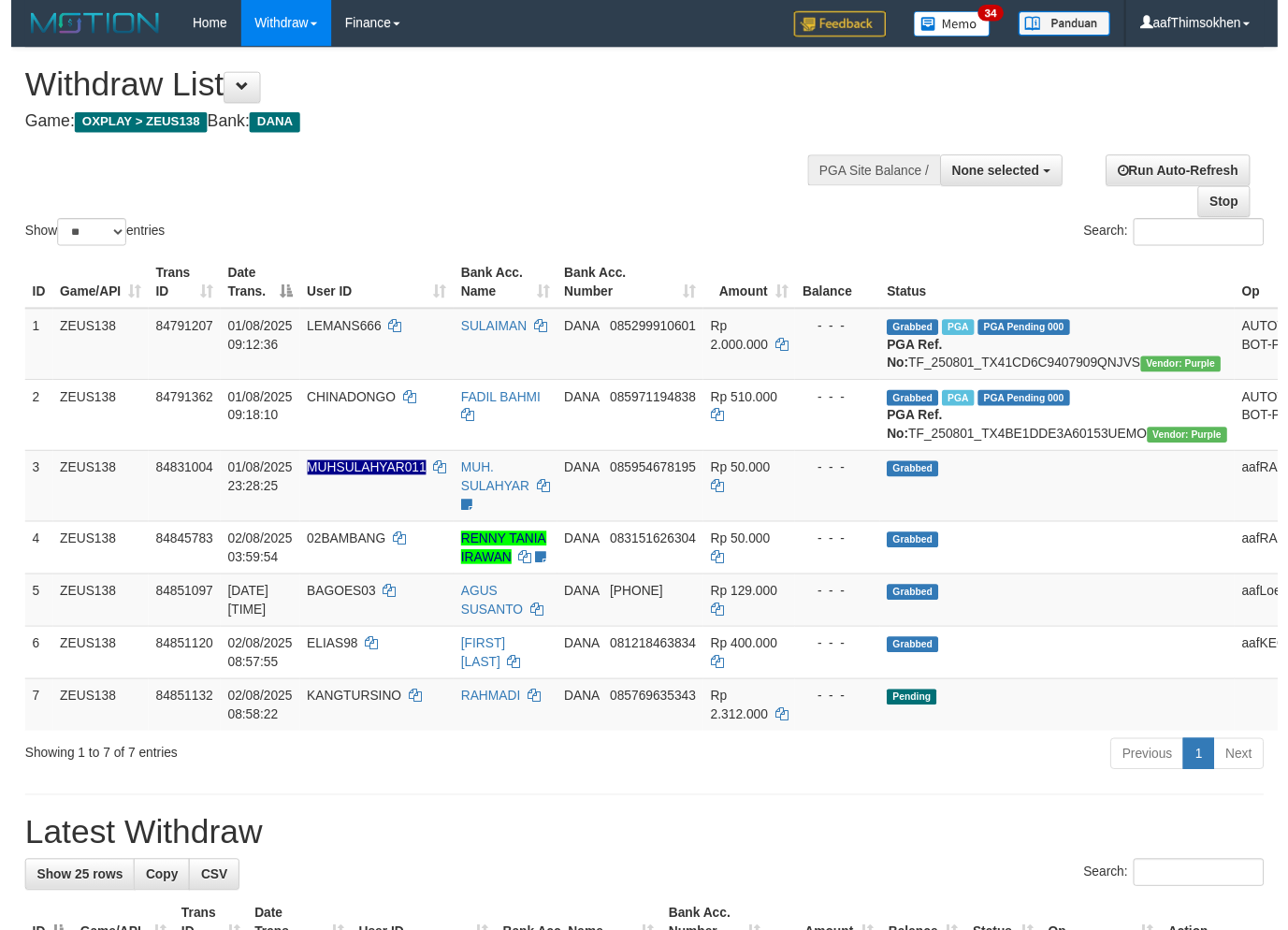 scroll, scrollTop: 0, scrollLeft: 0, axis: both 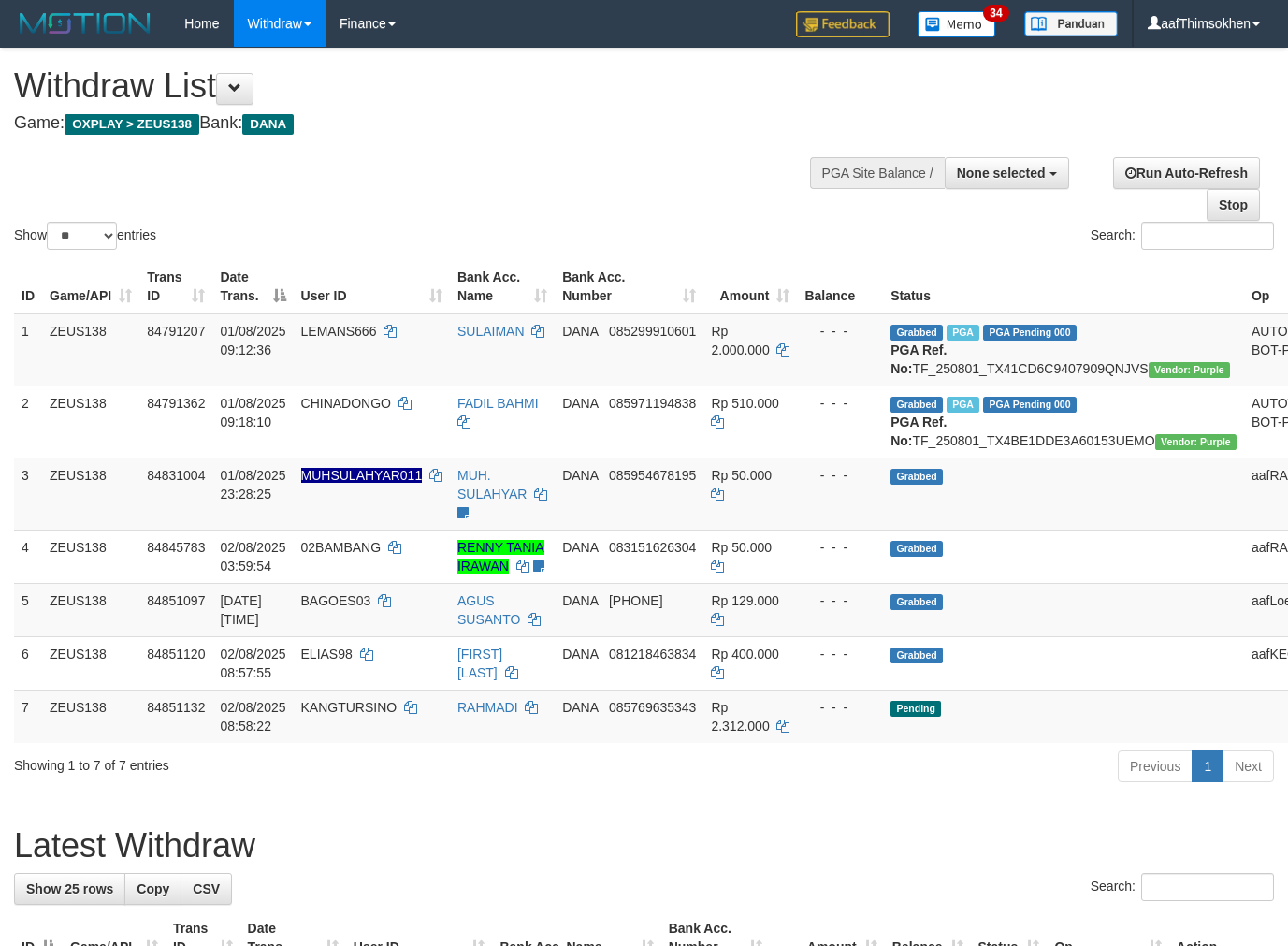 select 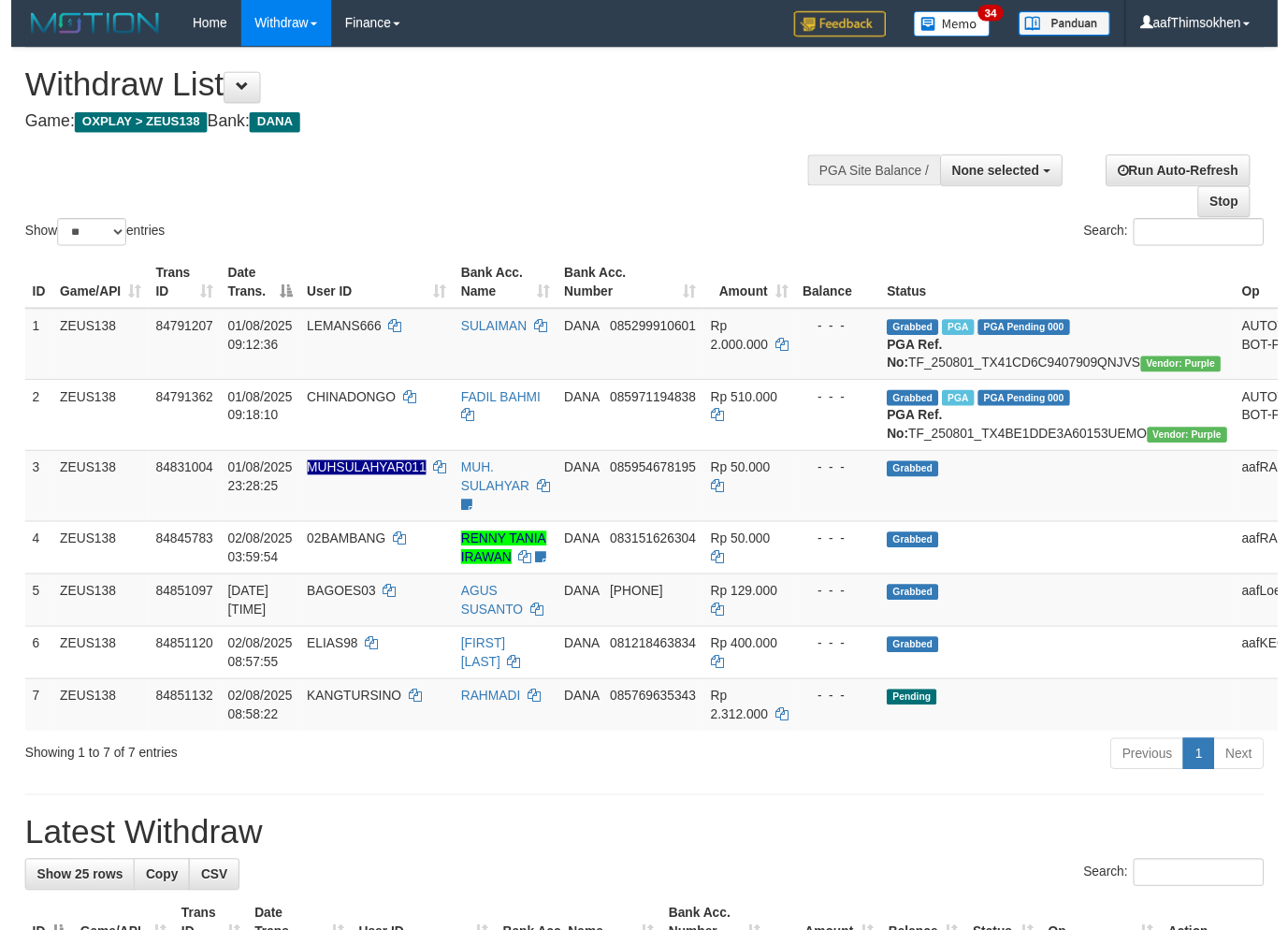 scroll, scrollTop: 0, scrollLeft: 0, axis: both 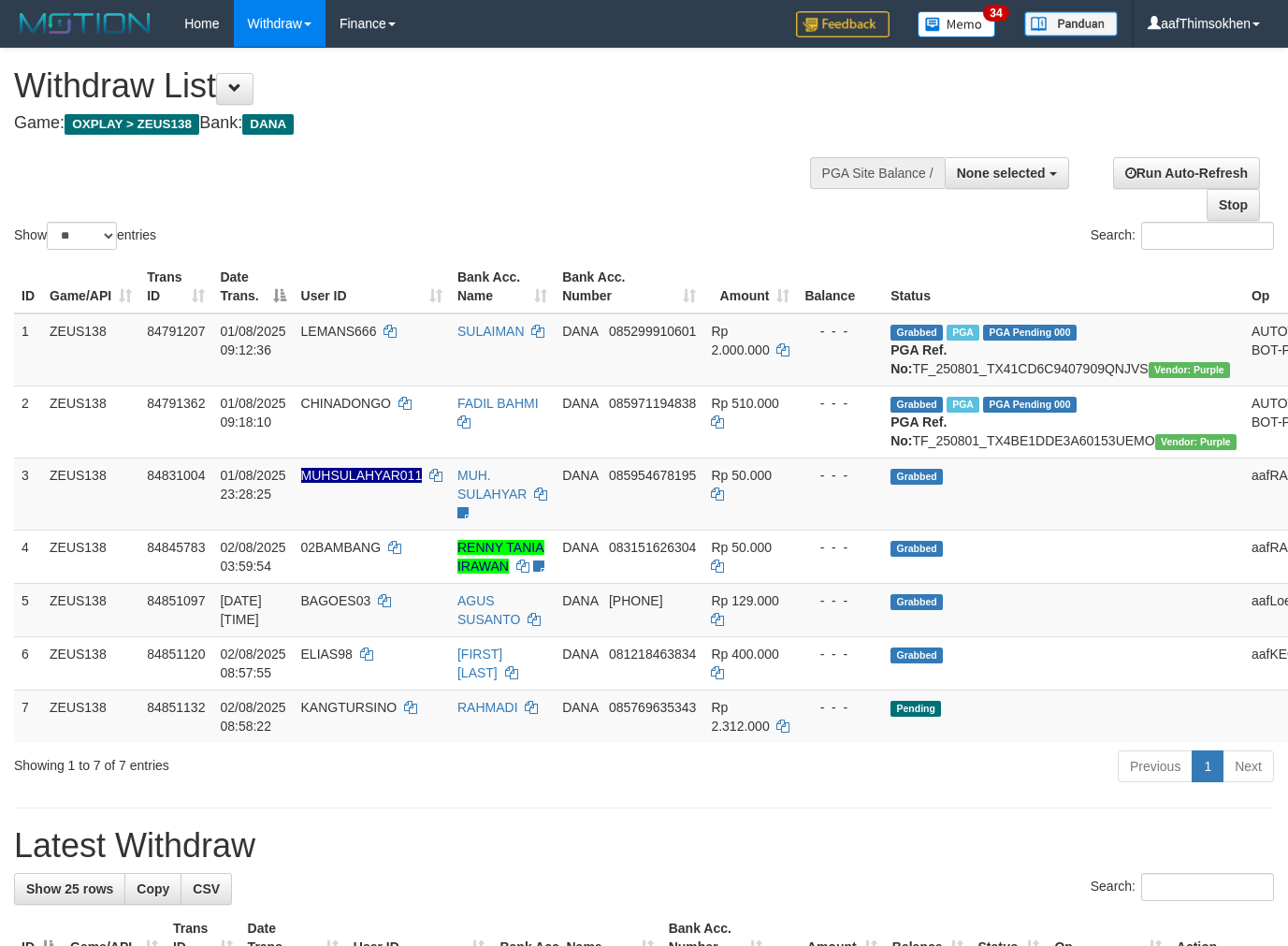 select 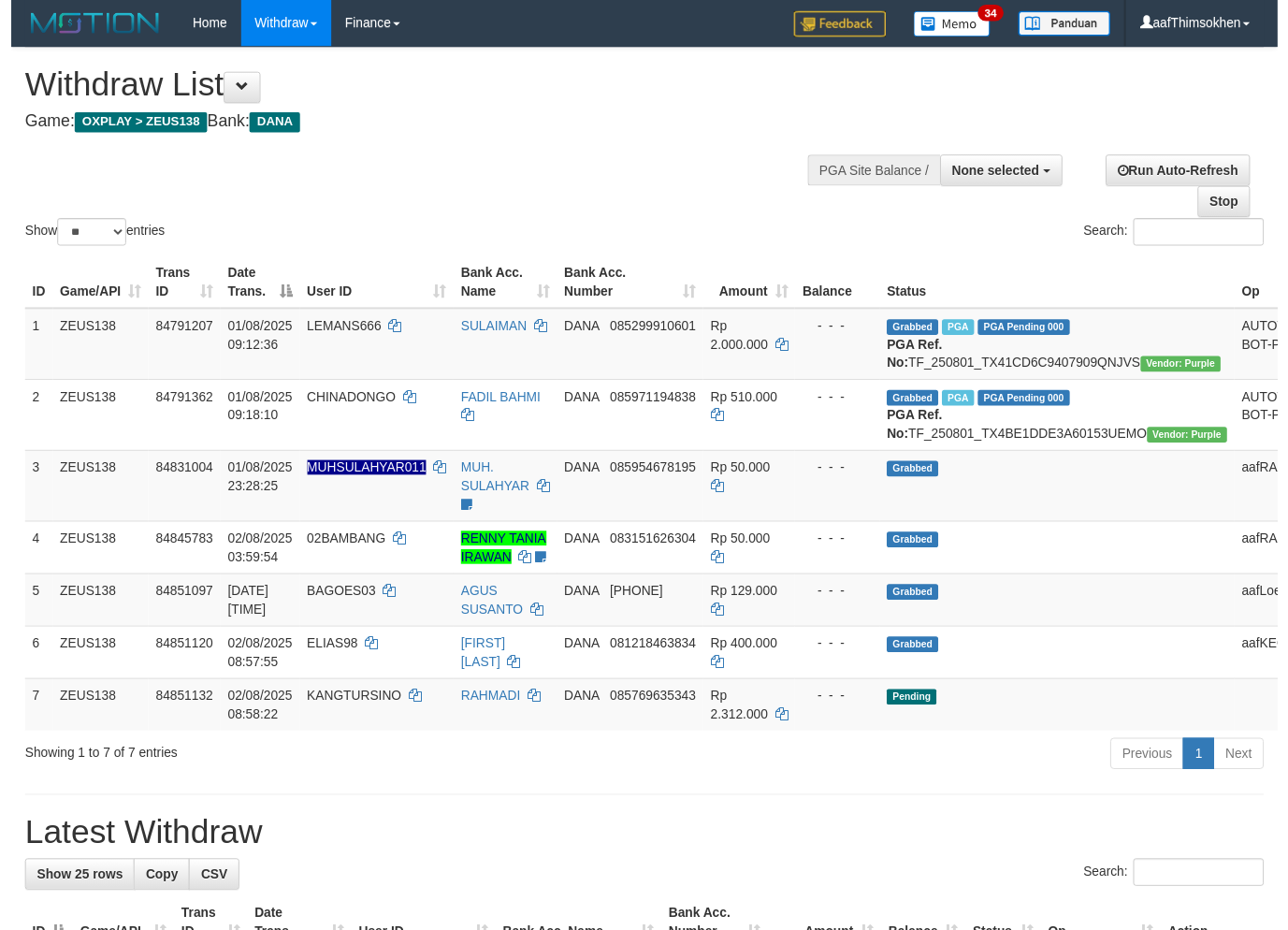 scroll, scrollTop: 0, scrollLeft: 0, axis: both 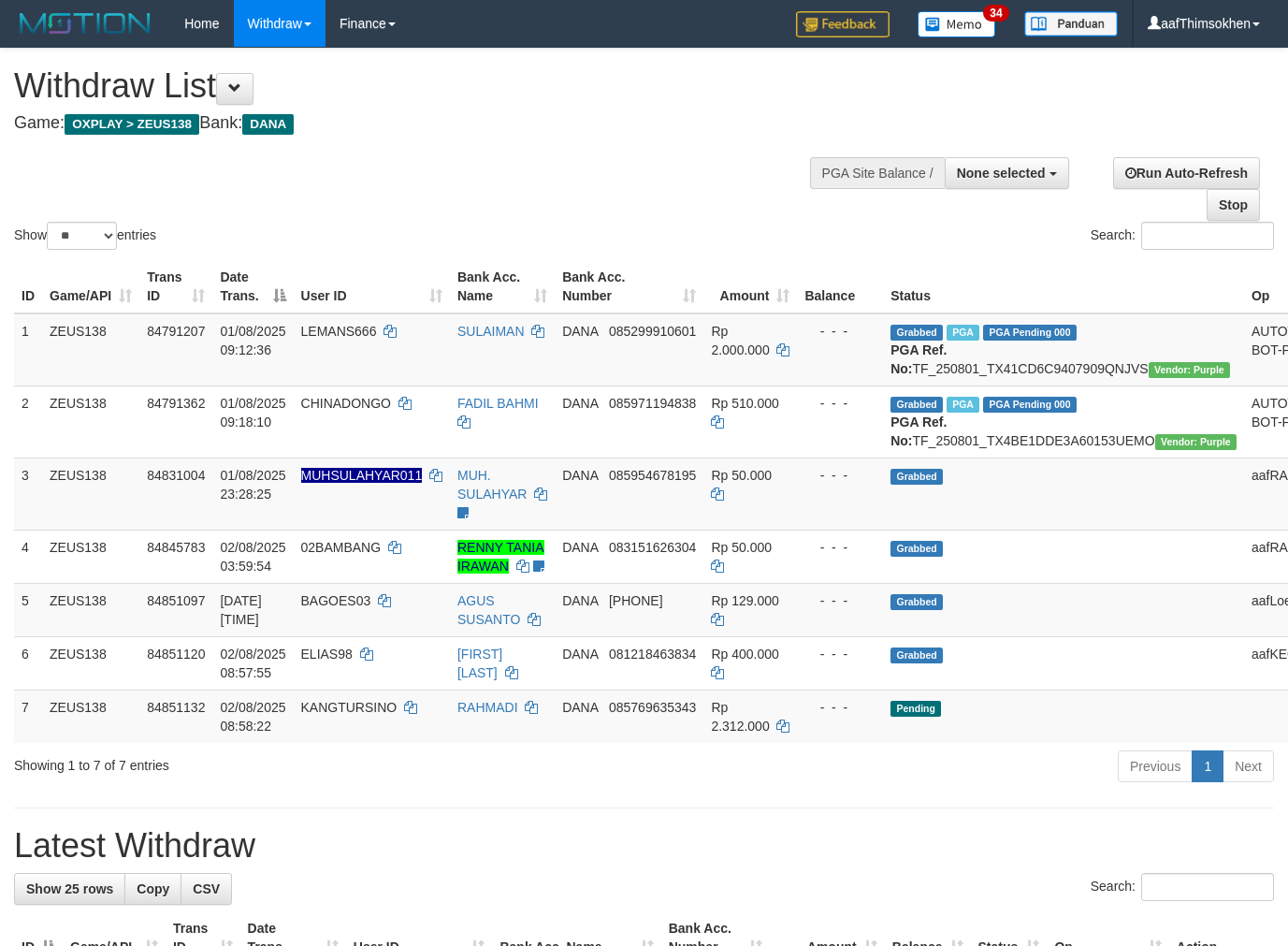 select 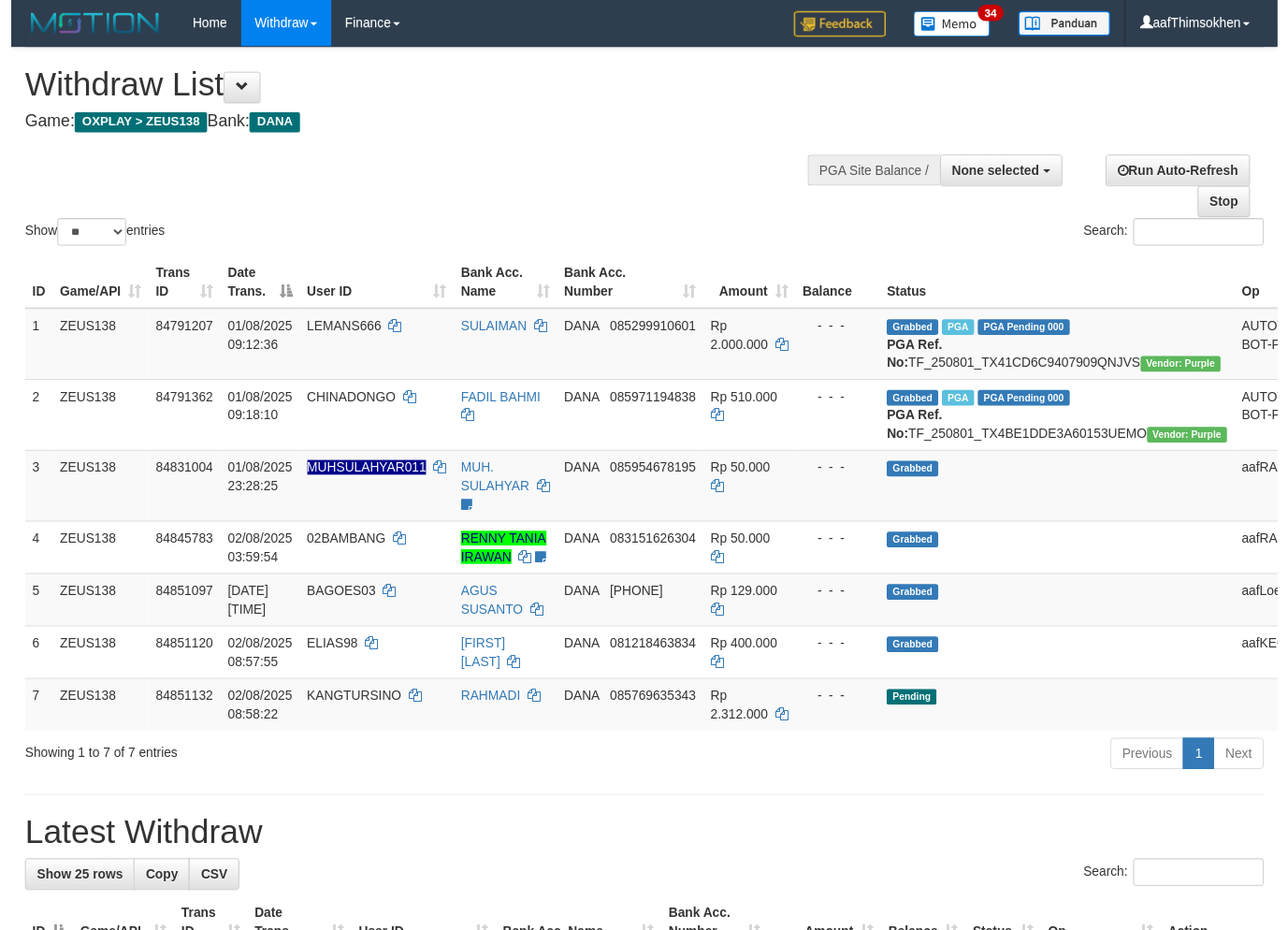 scroll, scrollTop: 0, scrollLeft: 0, axis: both 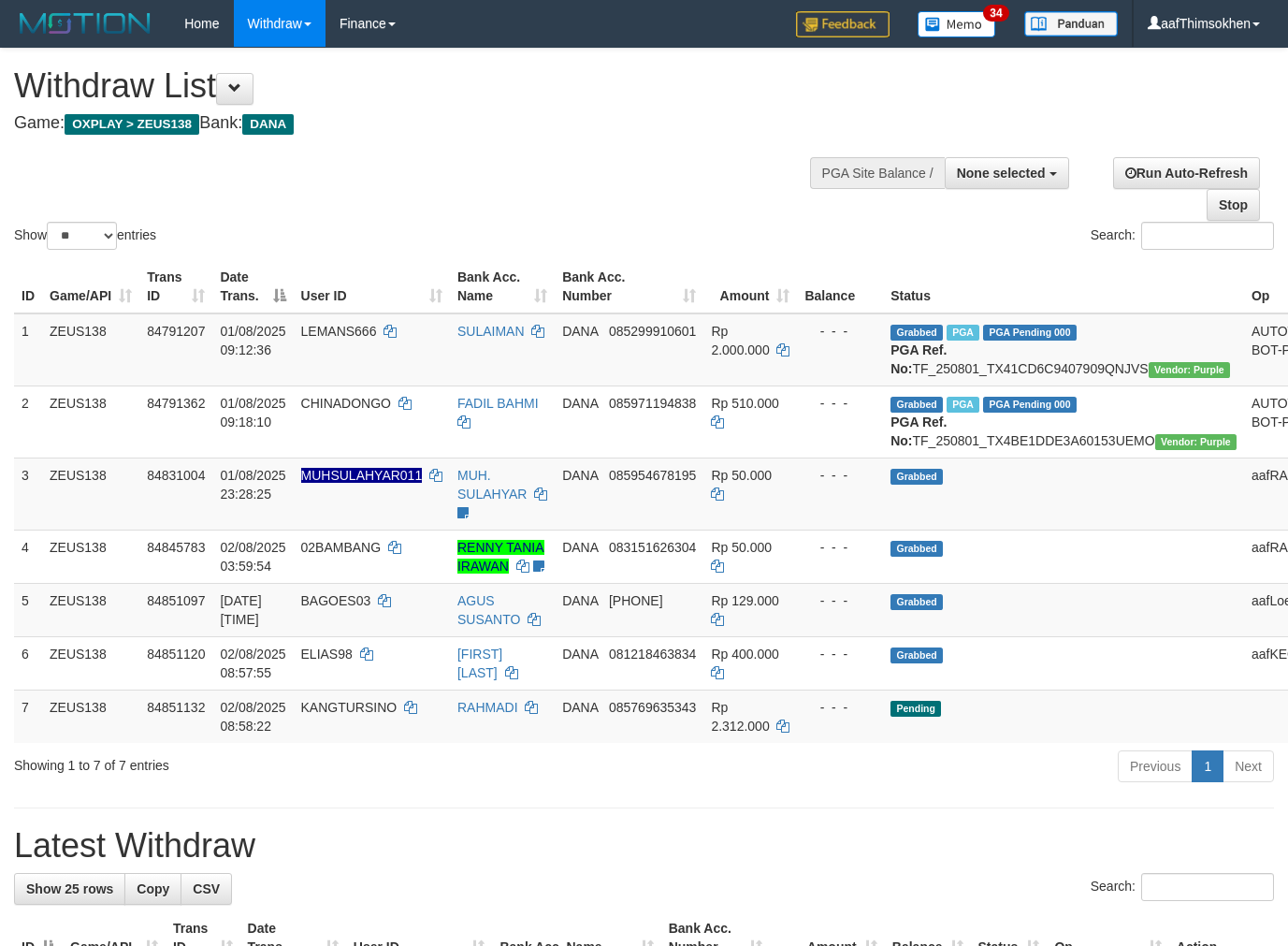 select 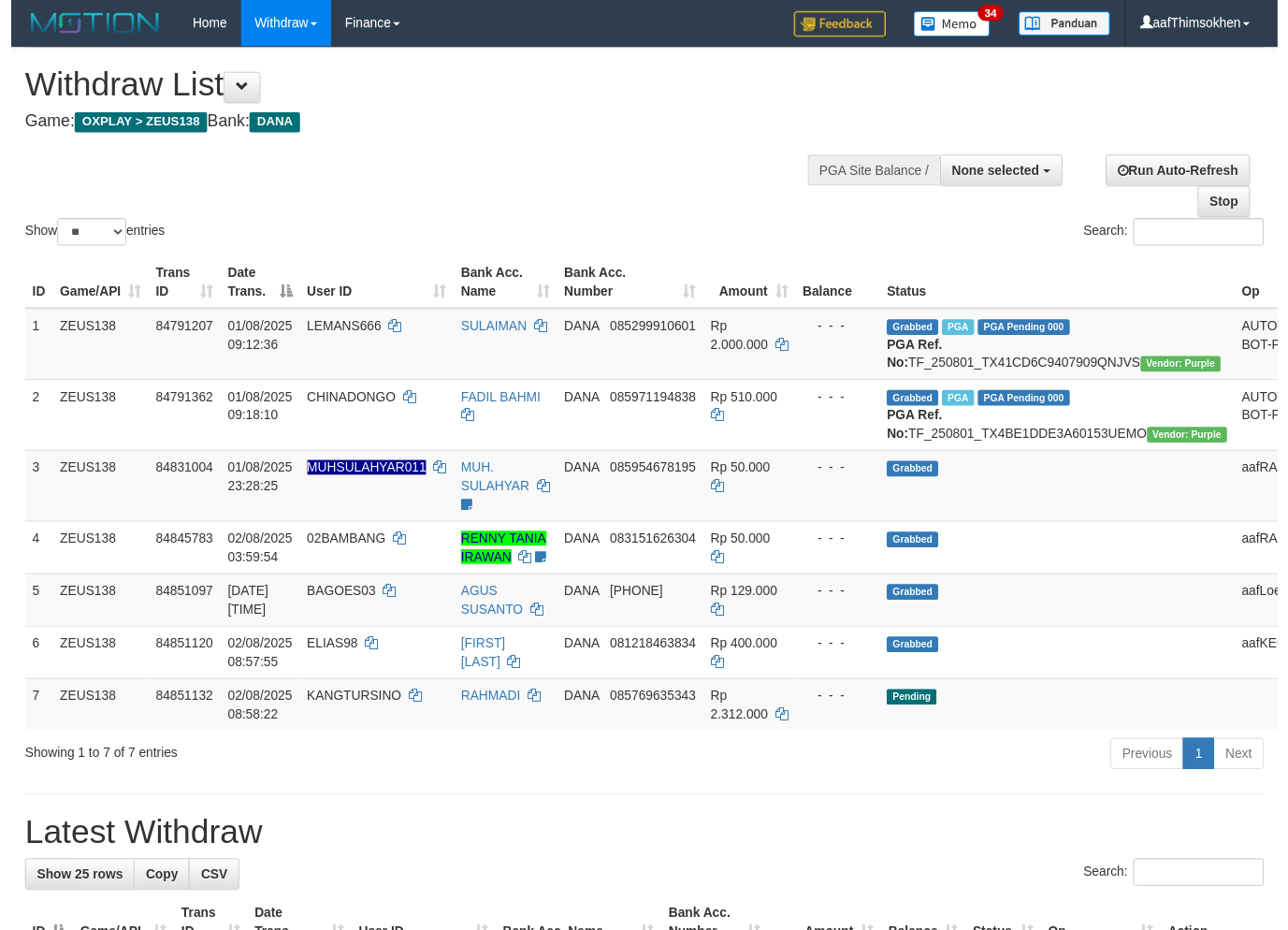 scroll, scrollTop: 0, scrollLeft: 0, axis: both 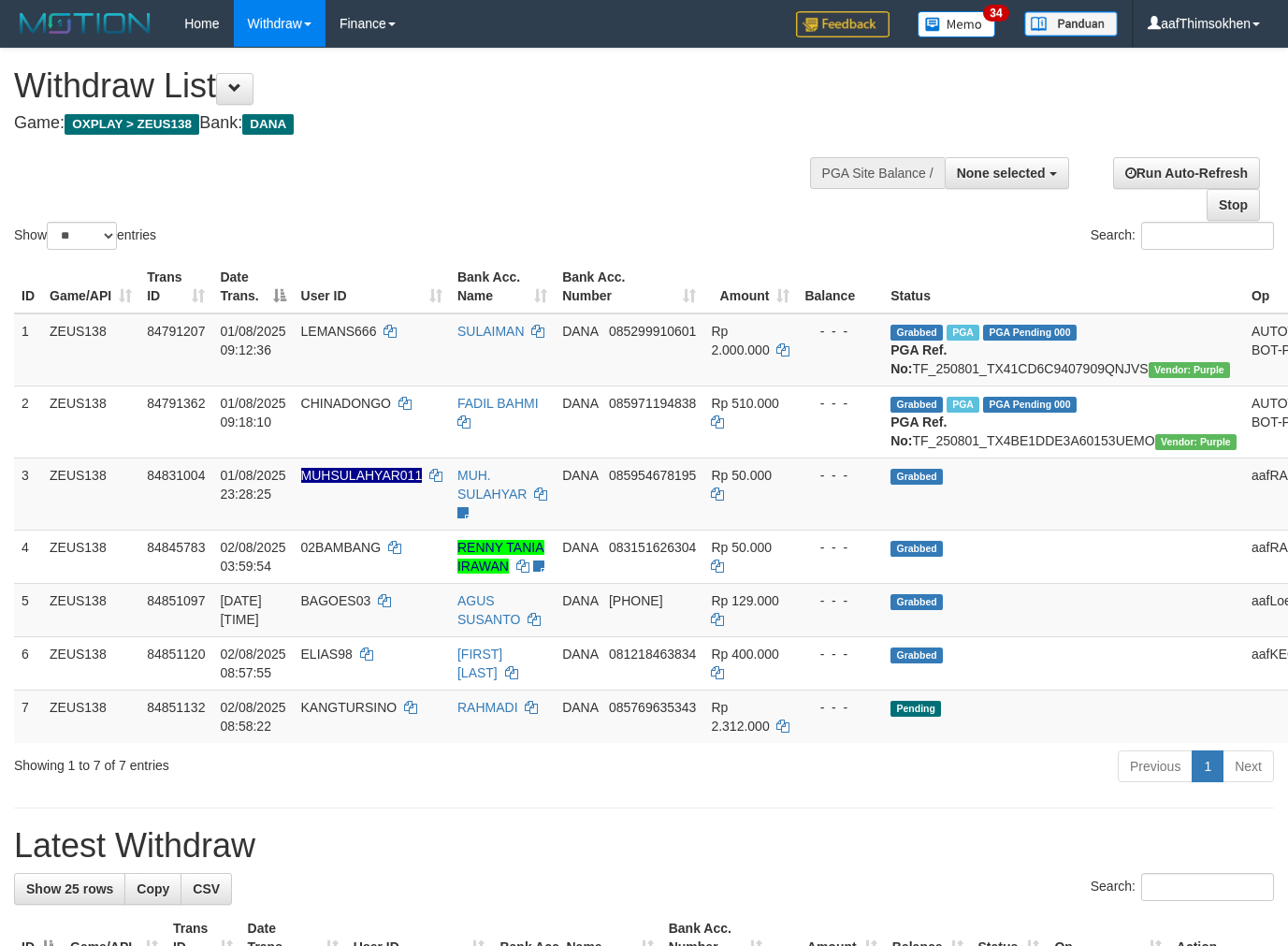 select 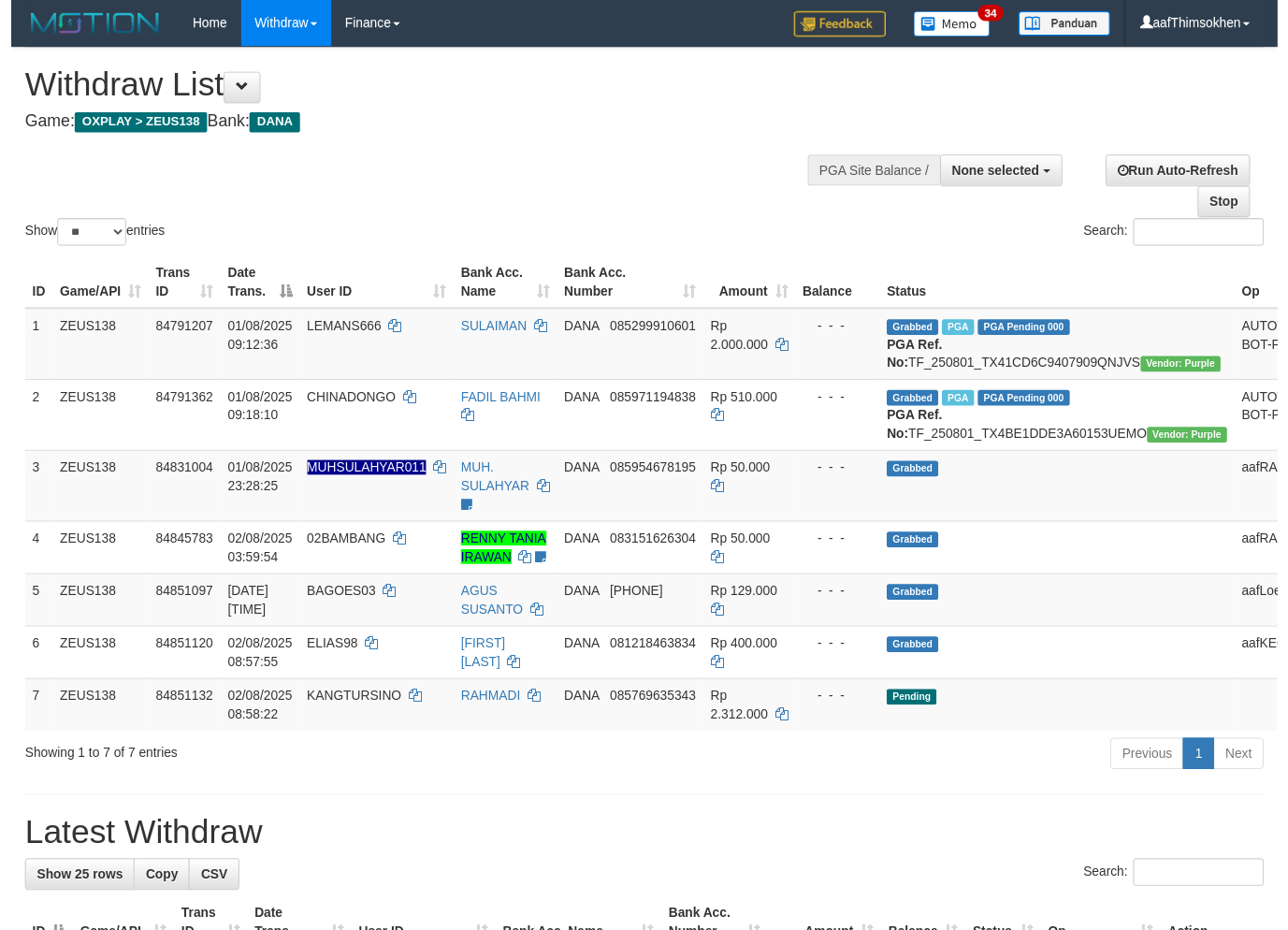 scroll, scrollTop: 0, scrollLeft: 0, axis: both 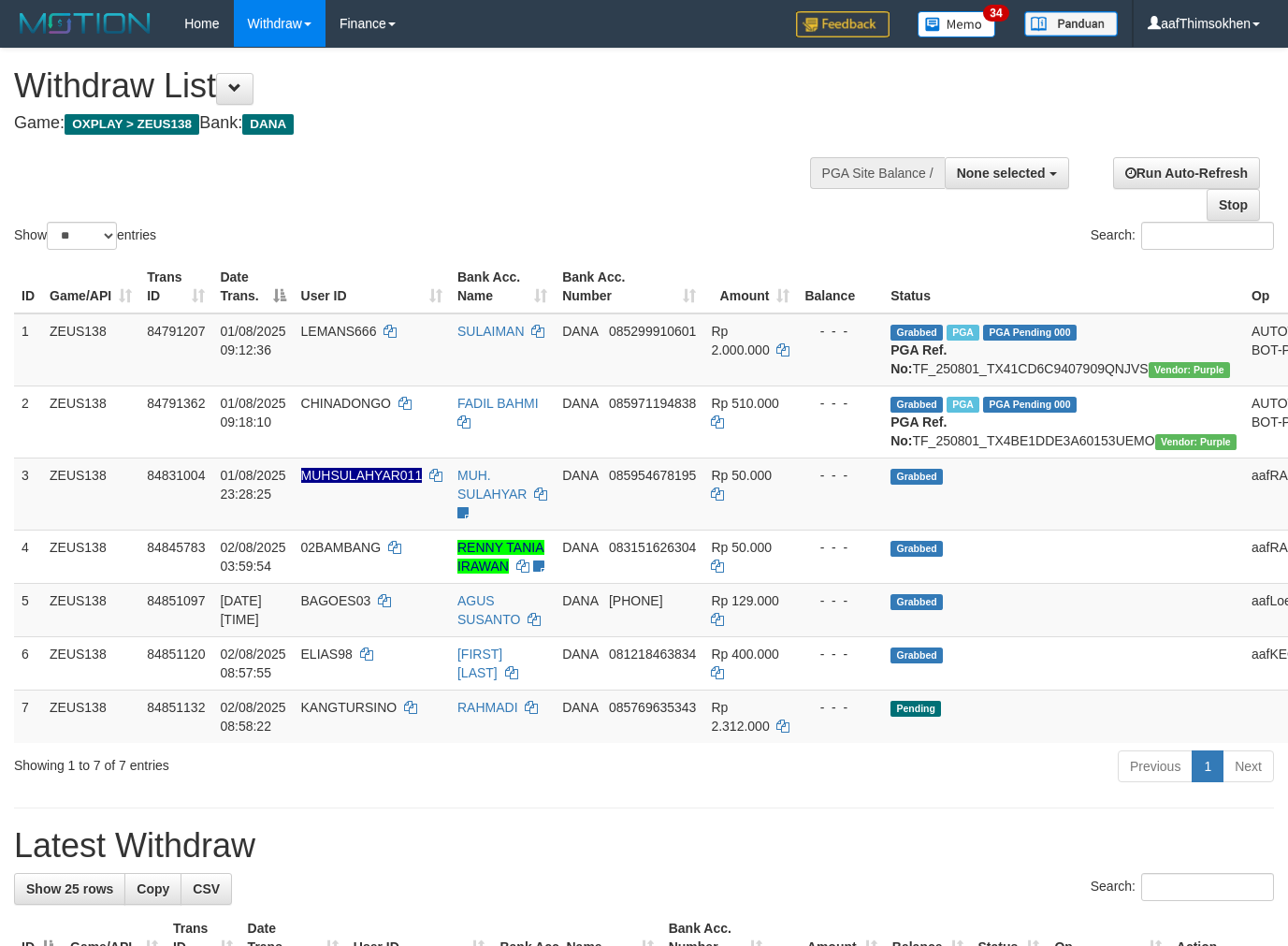 select 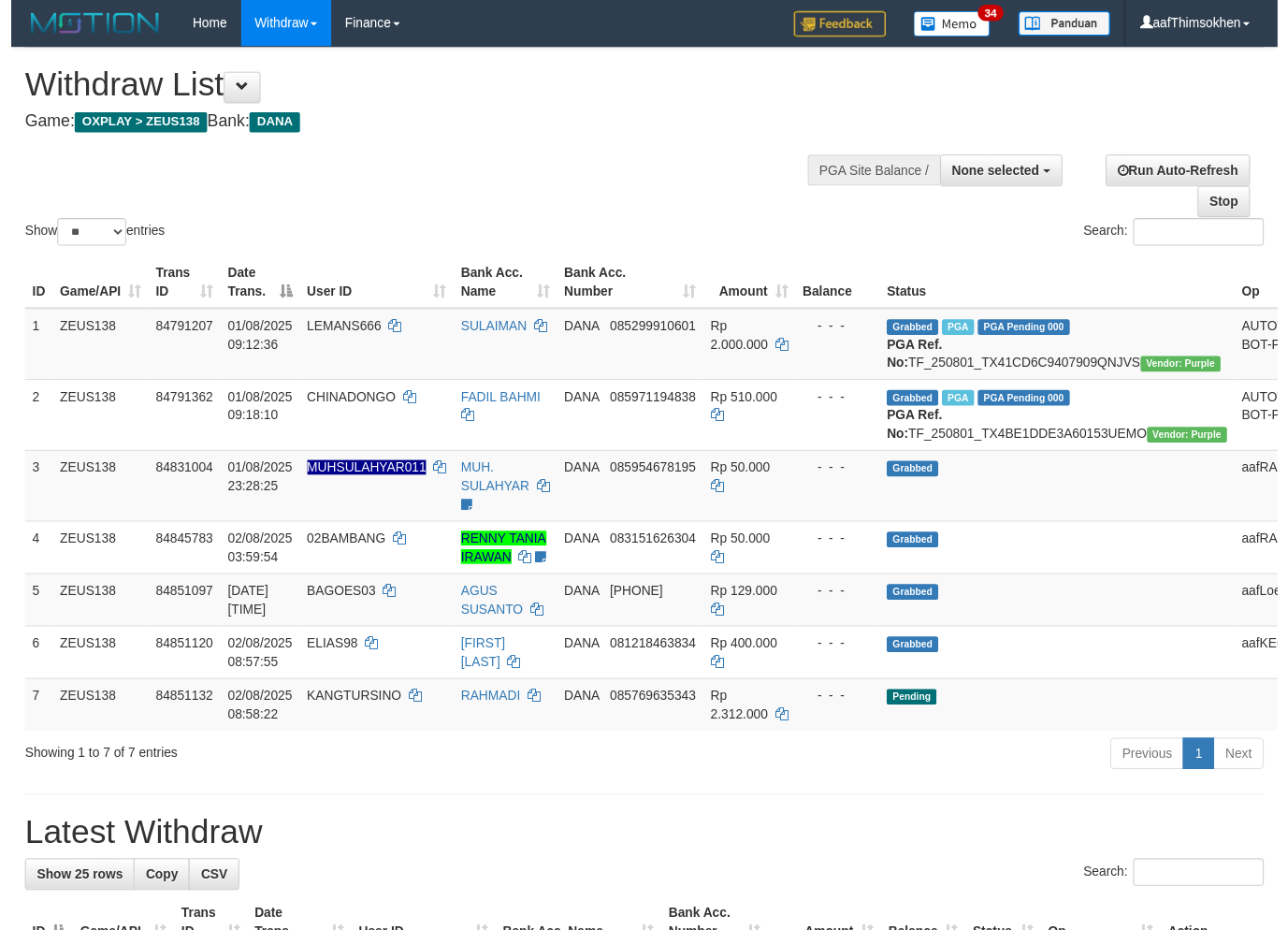 scroll, scrollTop: 0, scrollLeft: 0, axis: both 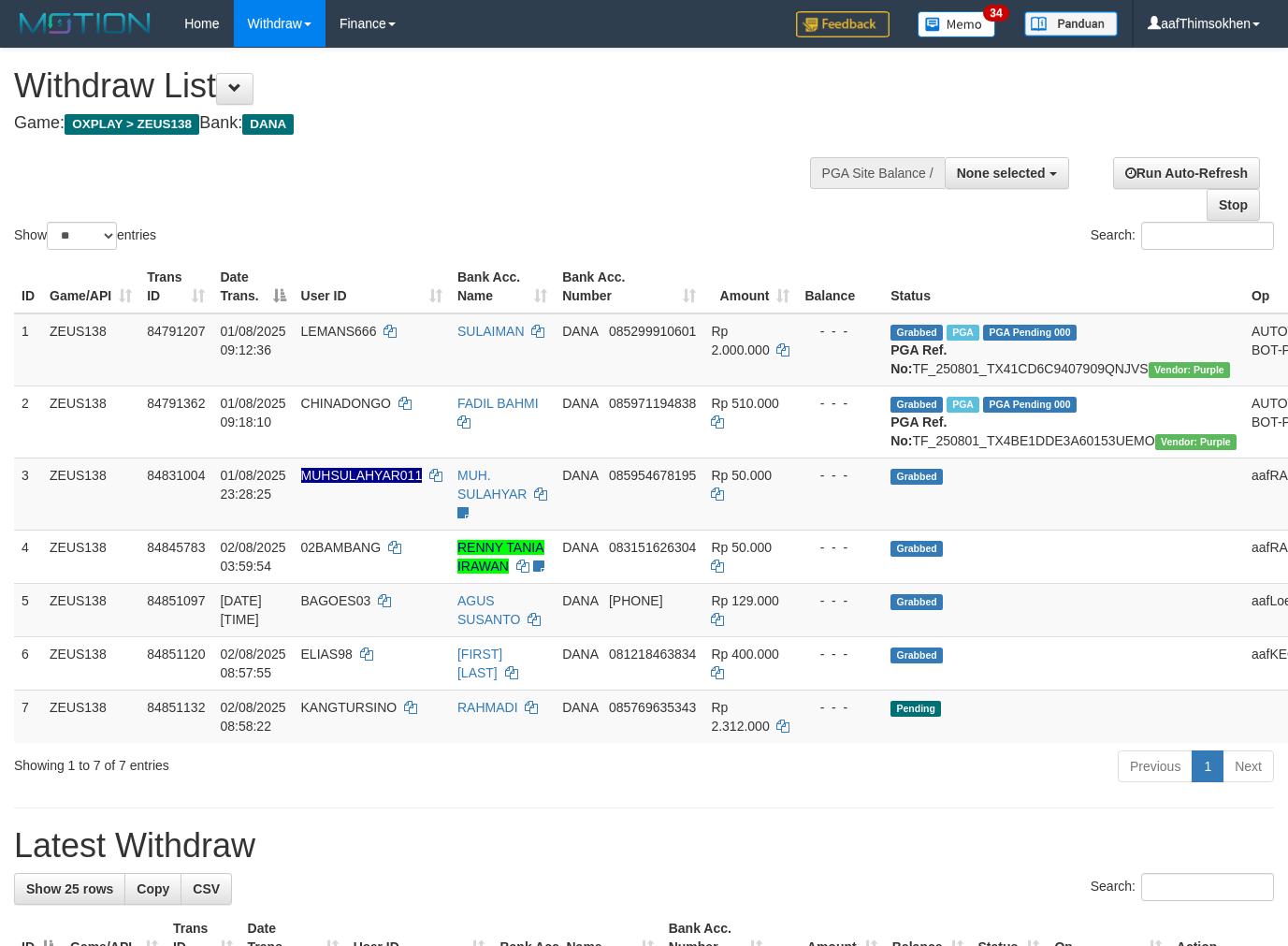select 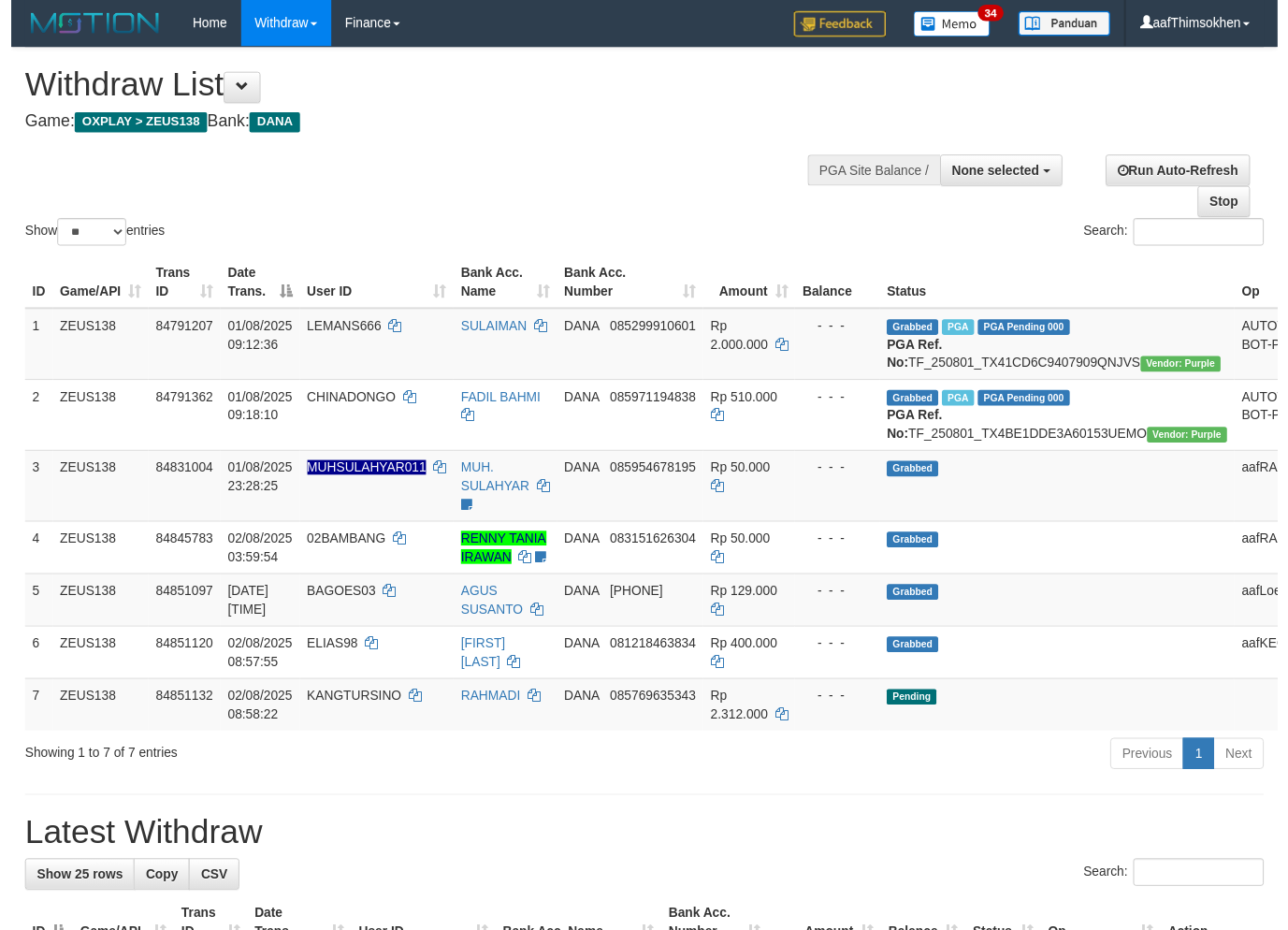 scroll, scrollTop: 0, scrollLeft: 0, axis: both 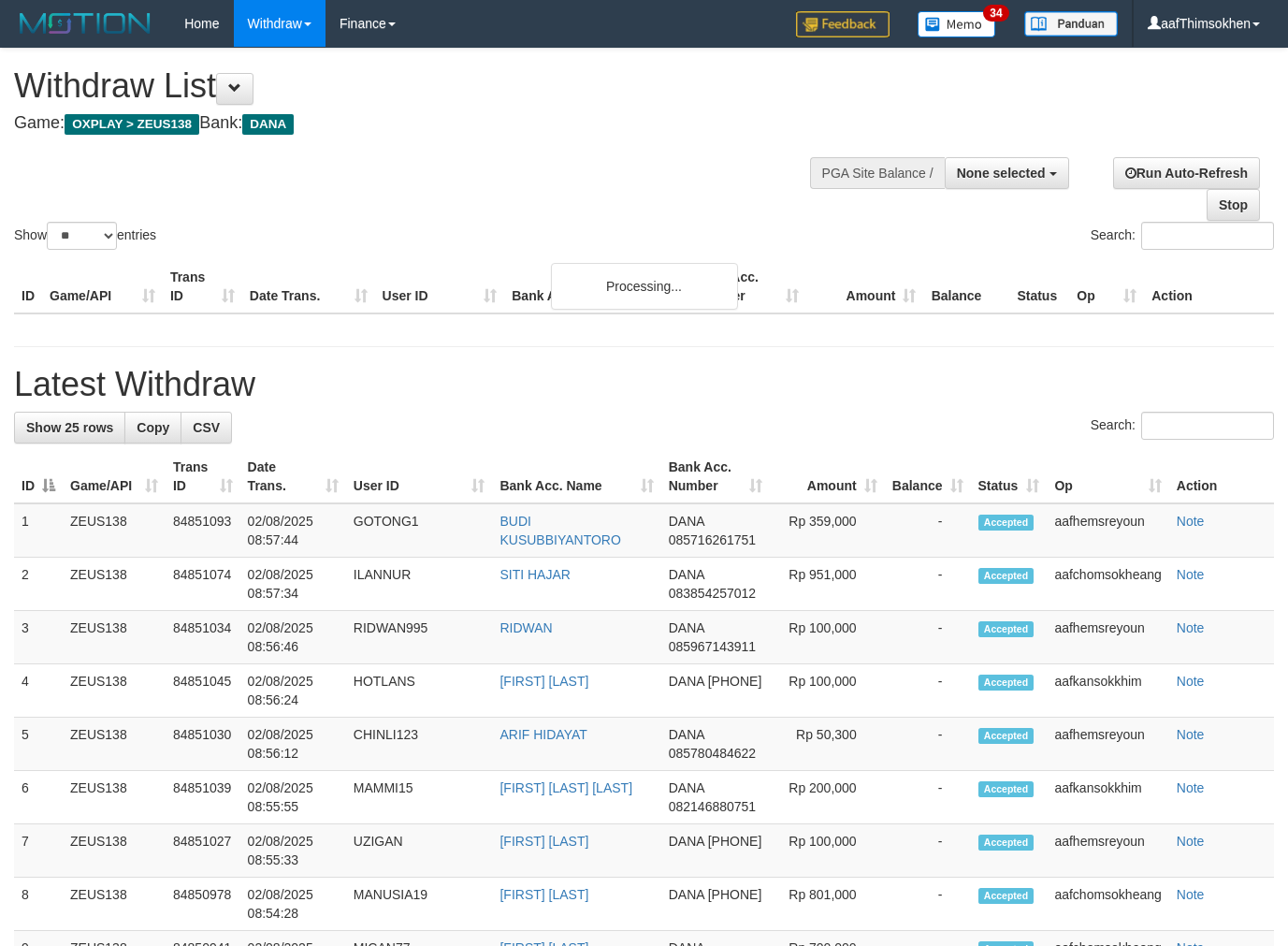 select 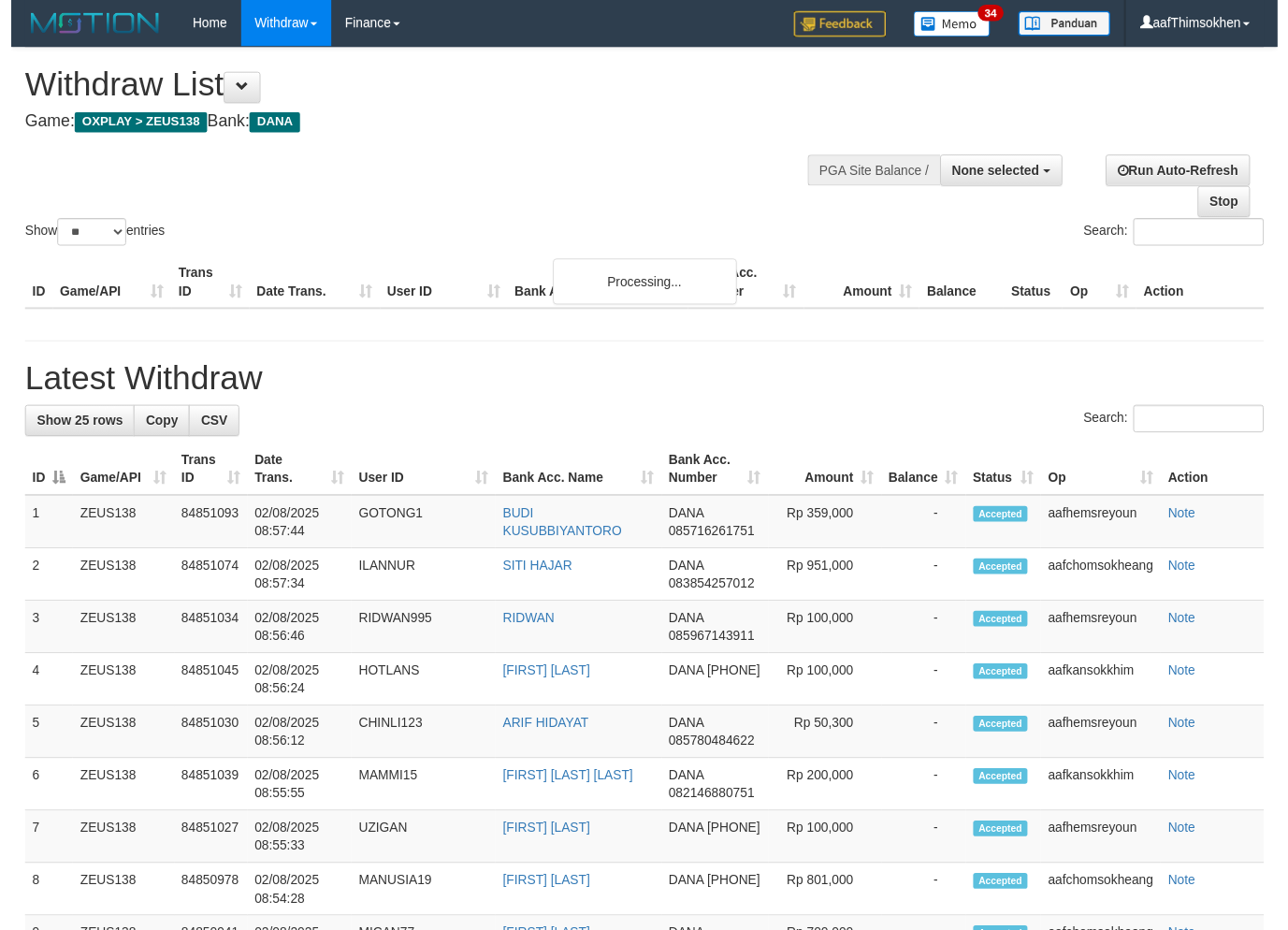 scroll, scrollTop: 0, scrollLeft: 0, axis: both 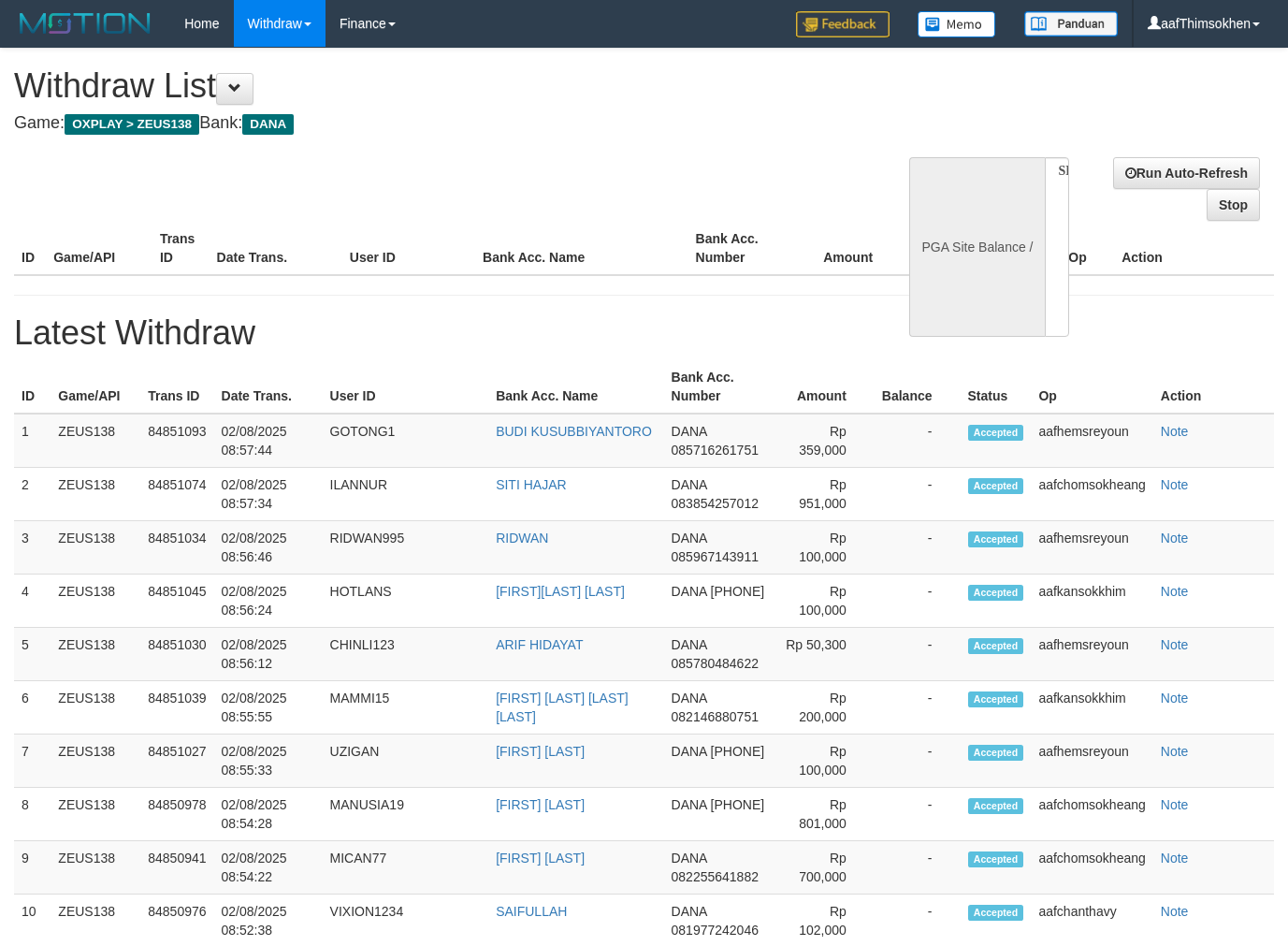 select 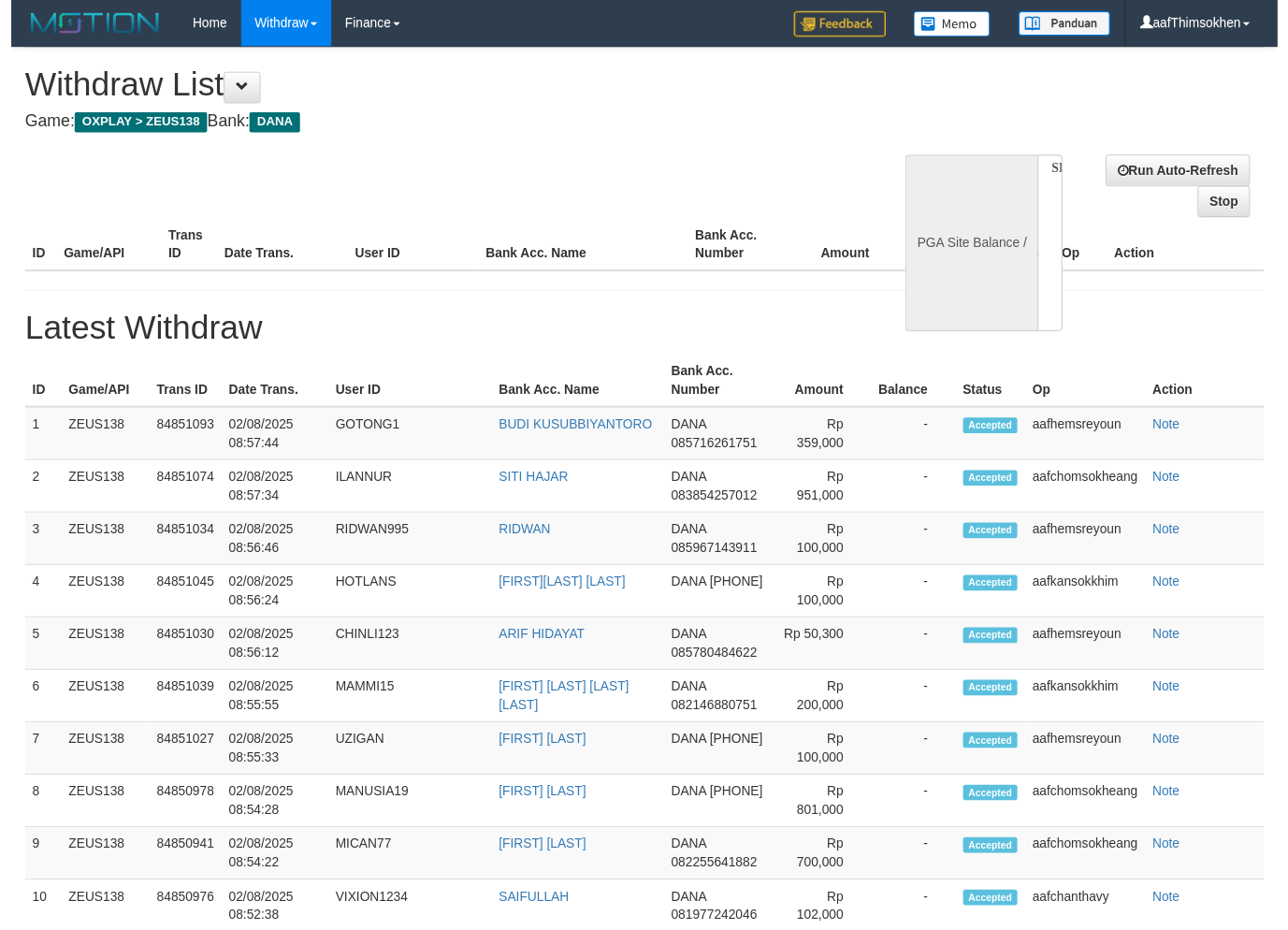 scroll, scrollTop: 0, scrollLeft: 0, axis: both 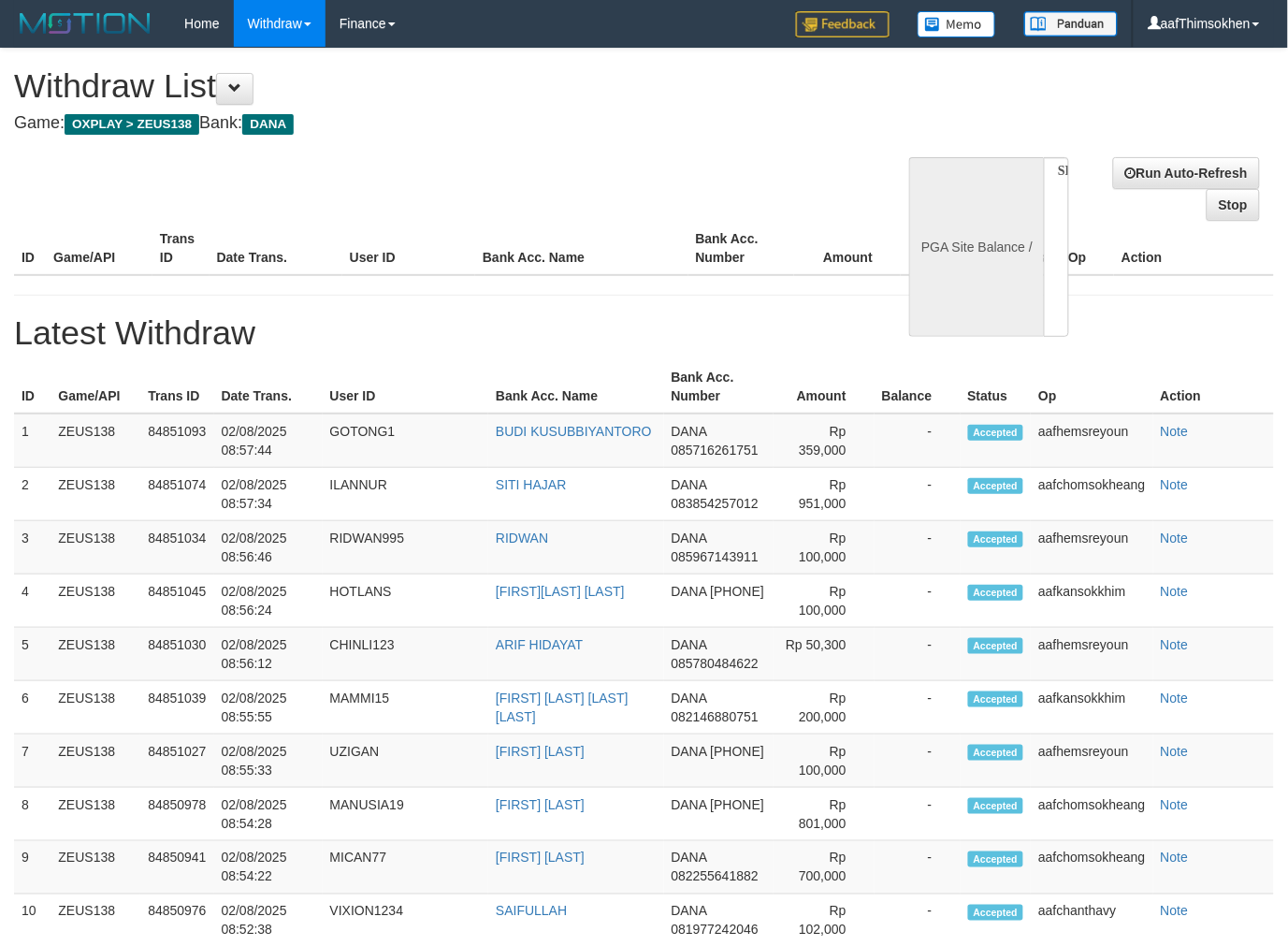 select on "**" 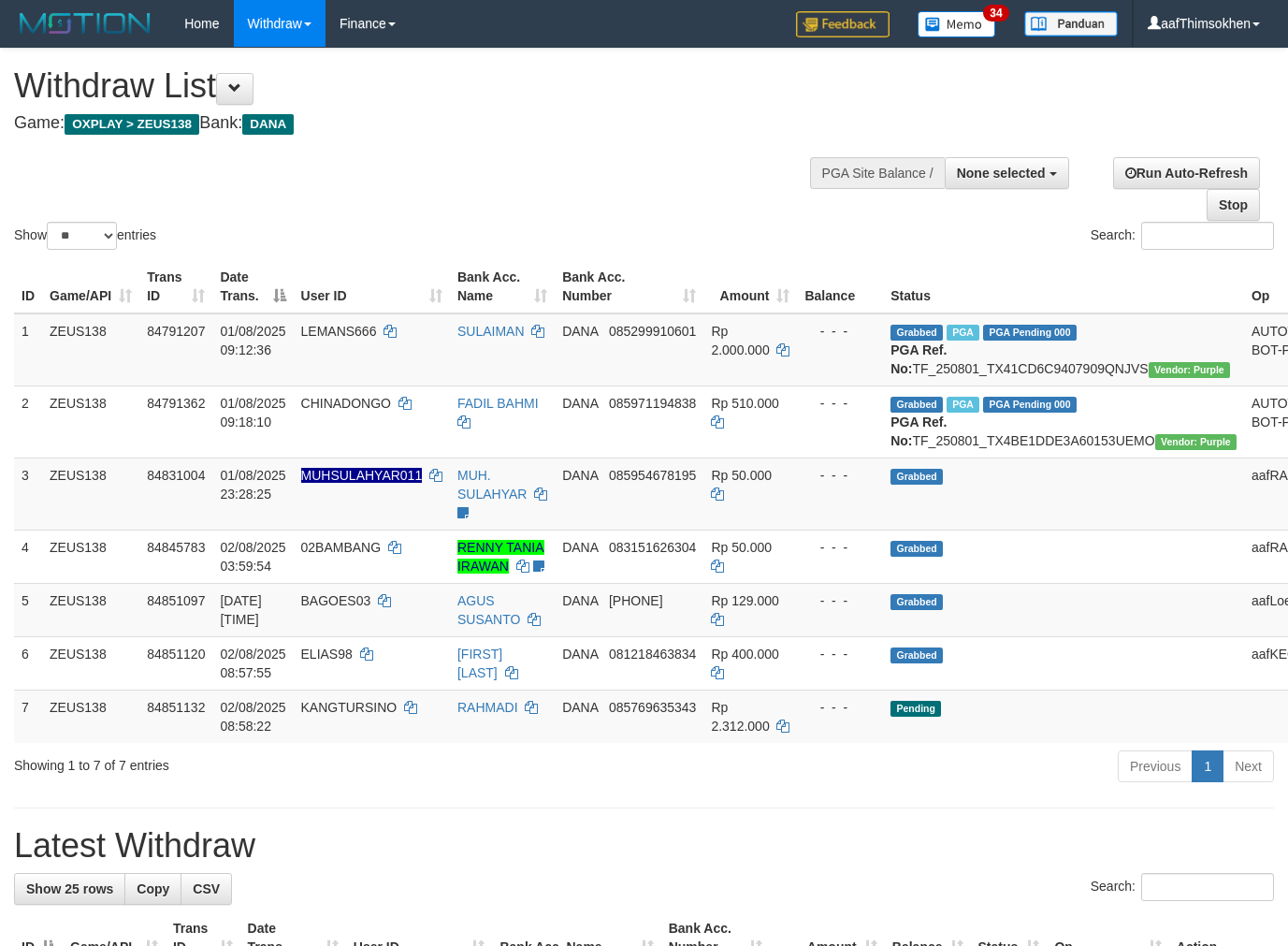 select 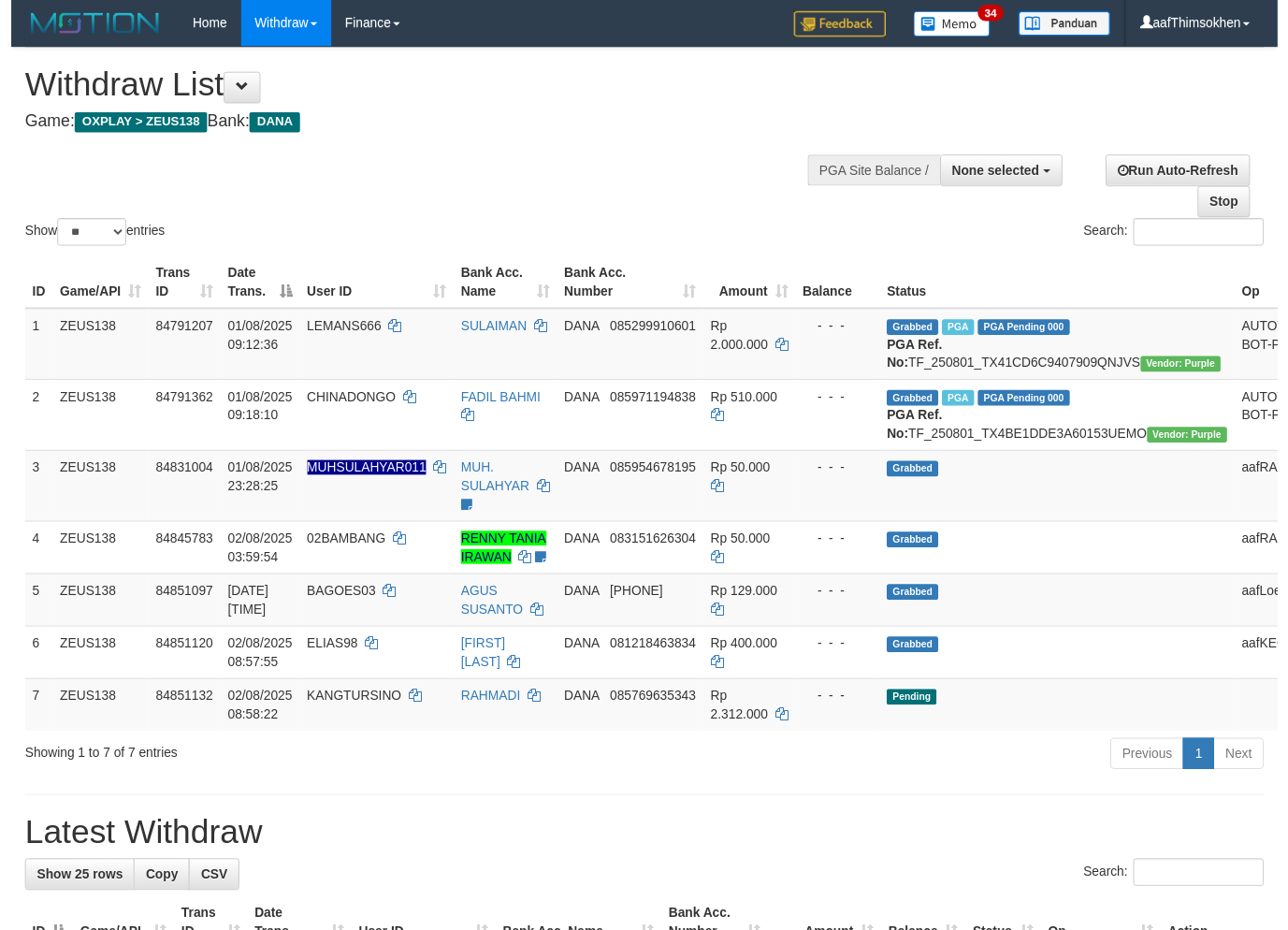 scroll, scrollTop: 0, scrollLeft: 0, axis: both 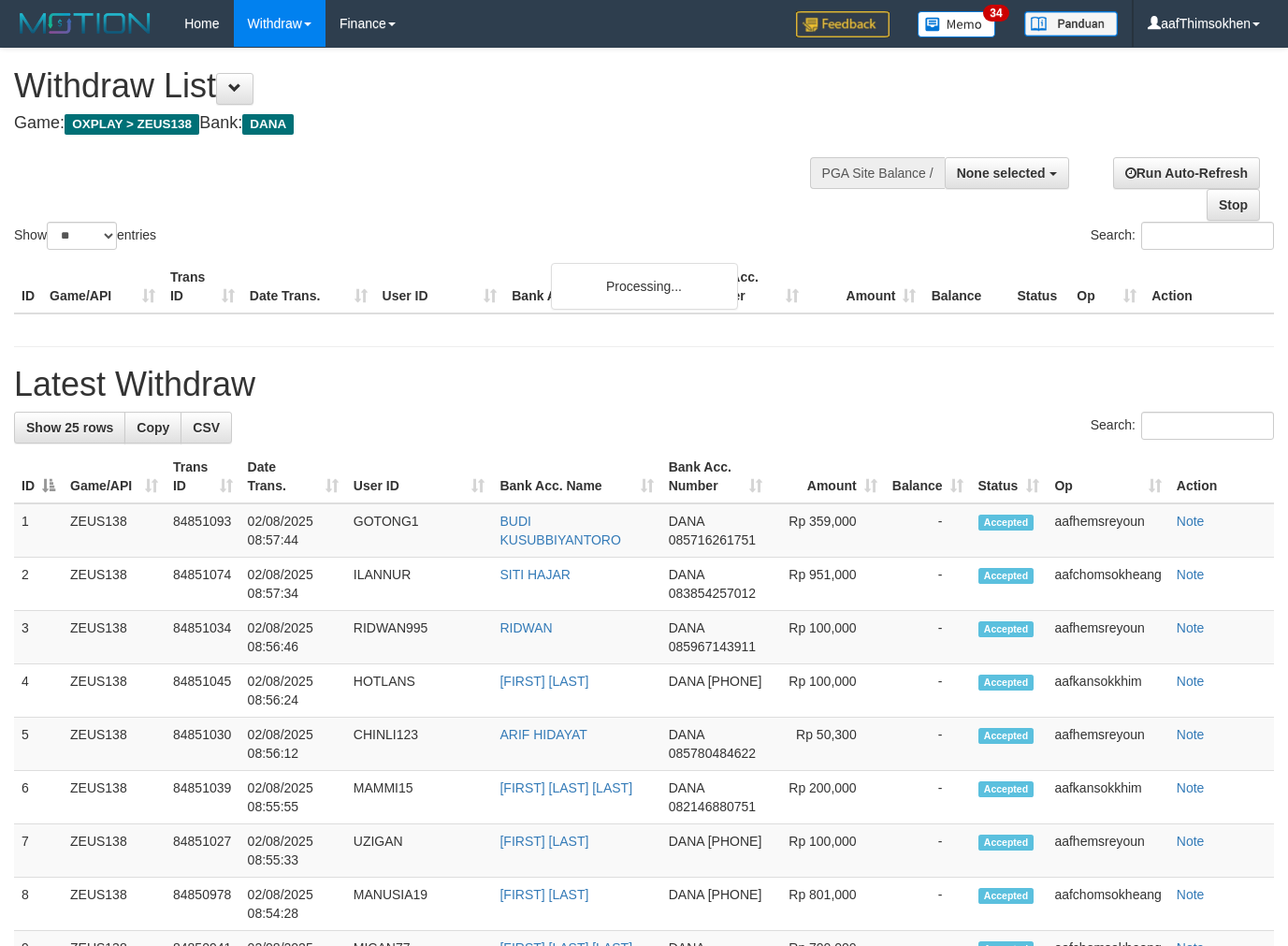 select 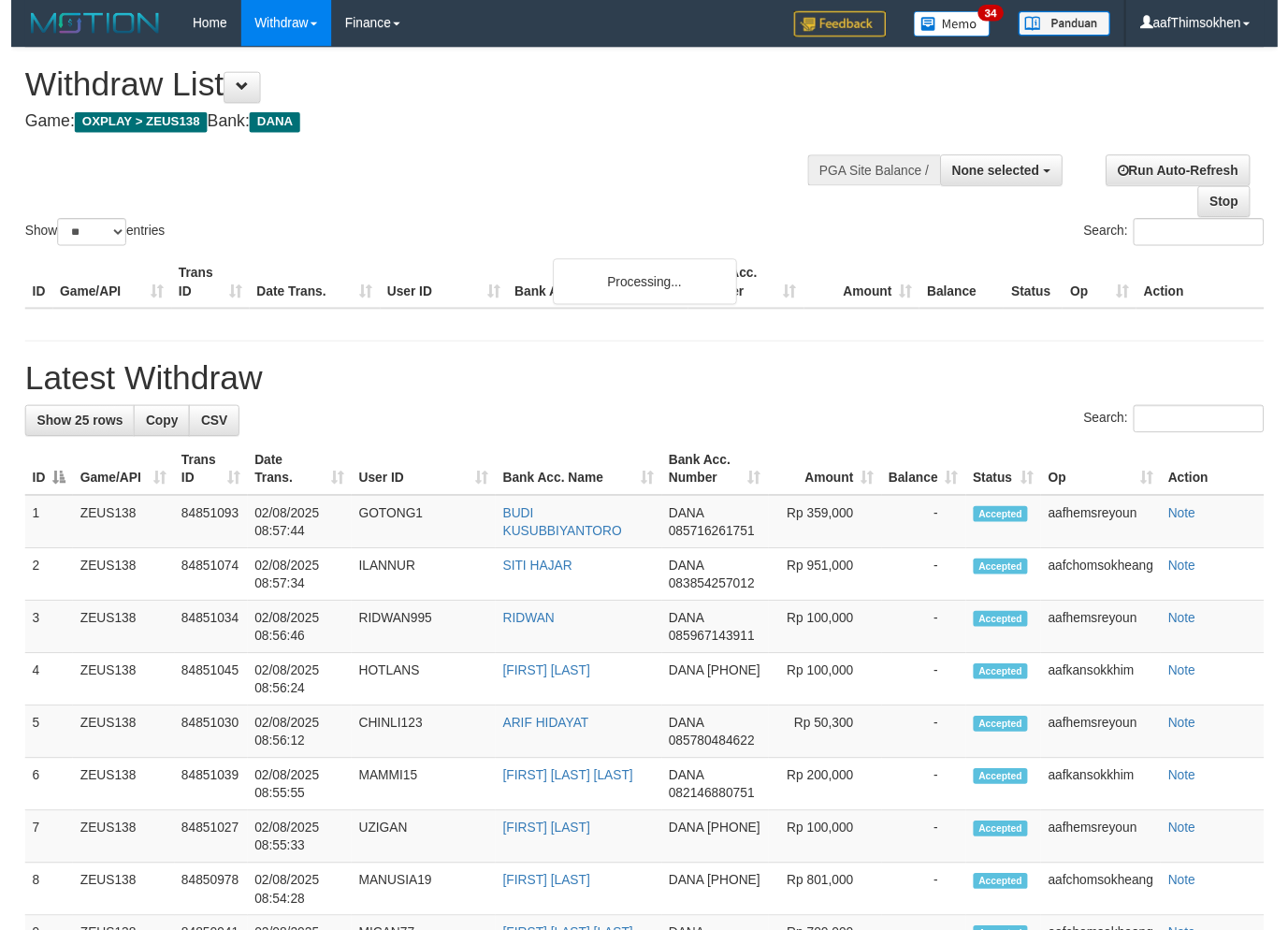 scroll, scrollTop: 0, scrollLeft: 0, axis: both 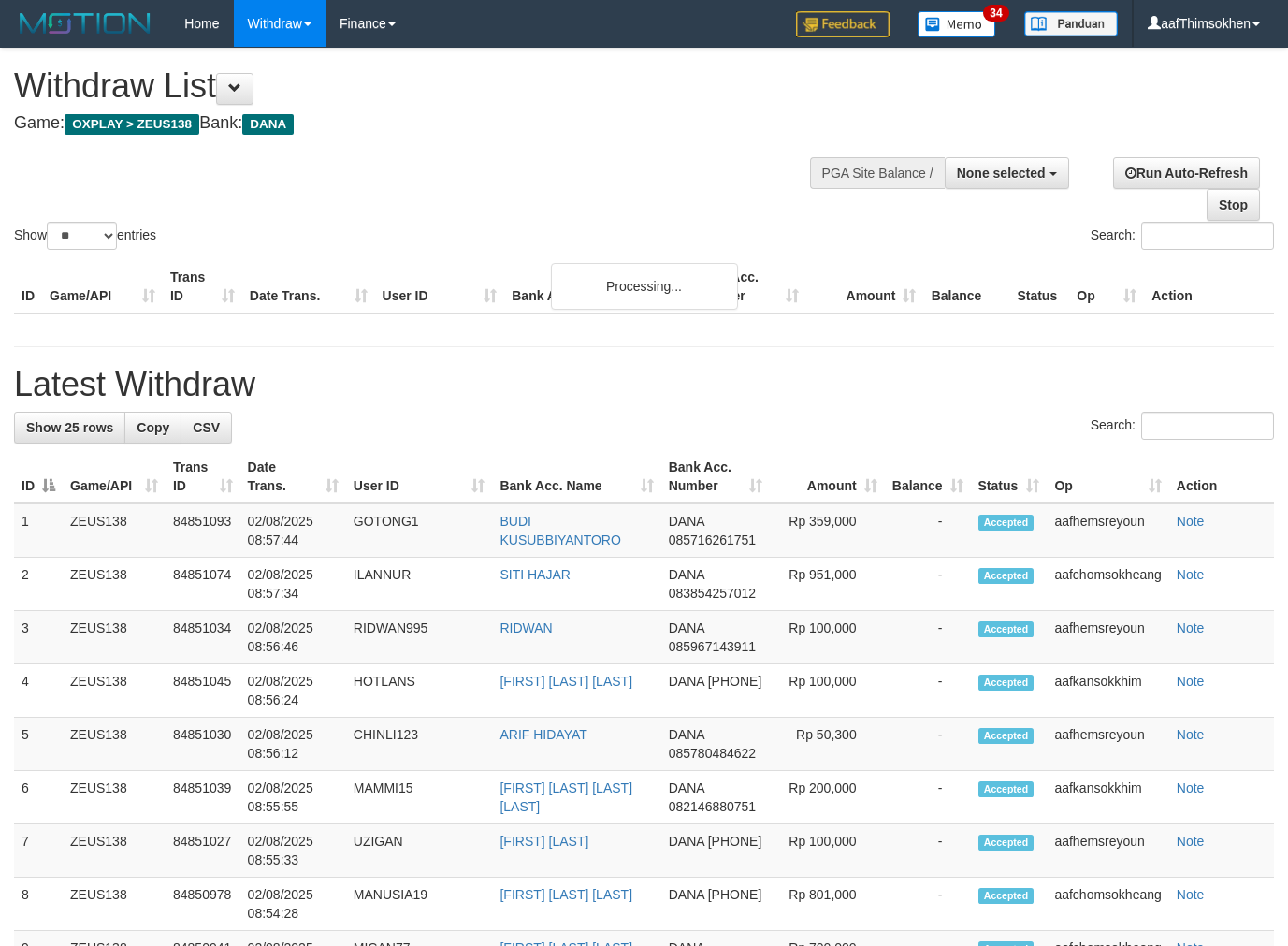 select 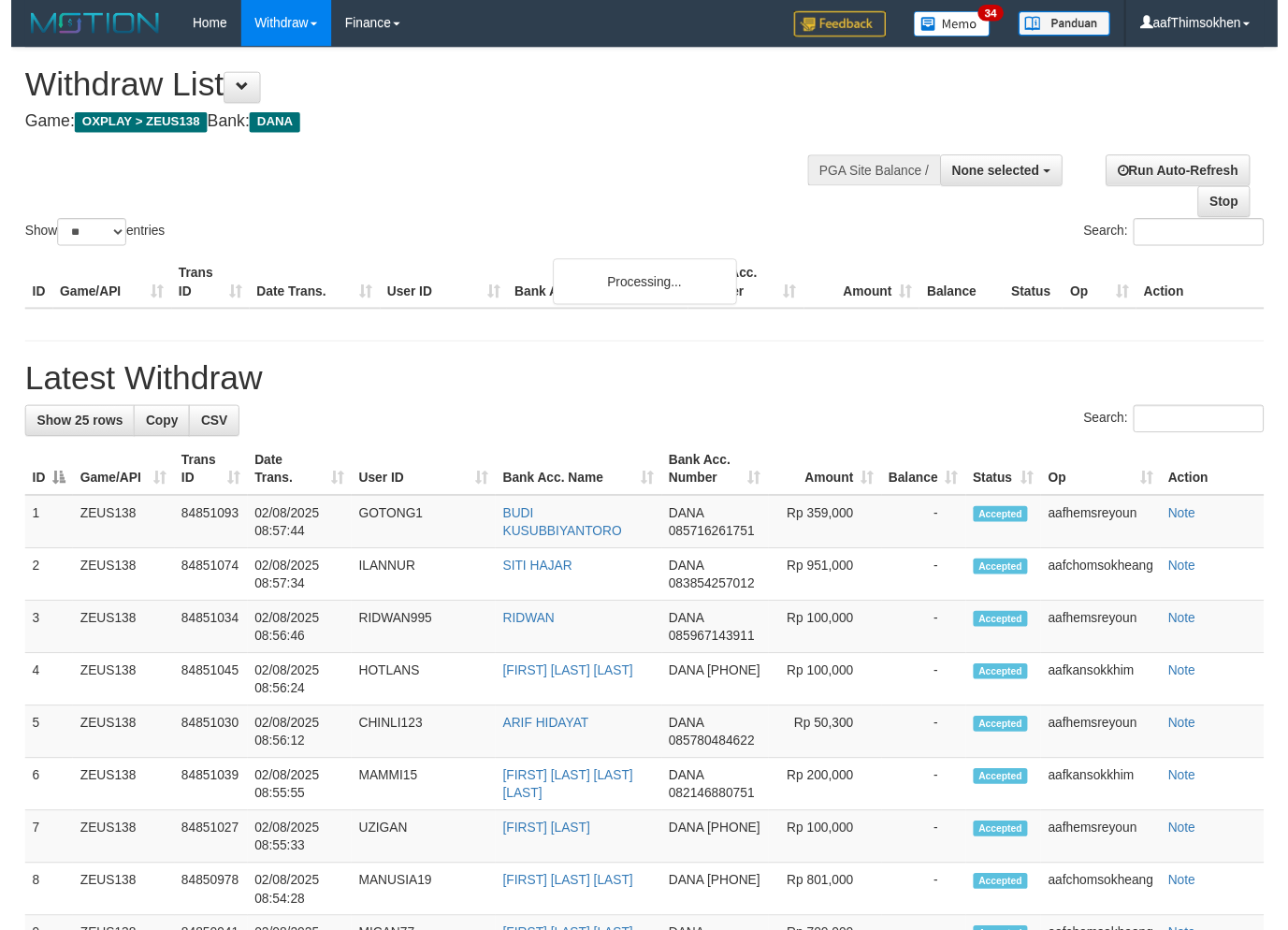 scroll, scrollTop: 0, scrollLeft: 0, axis: both 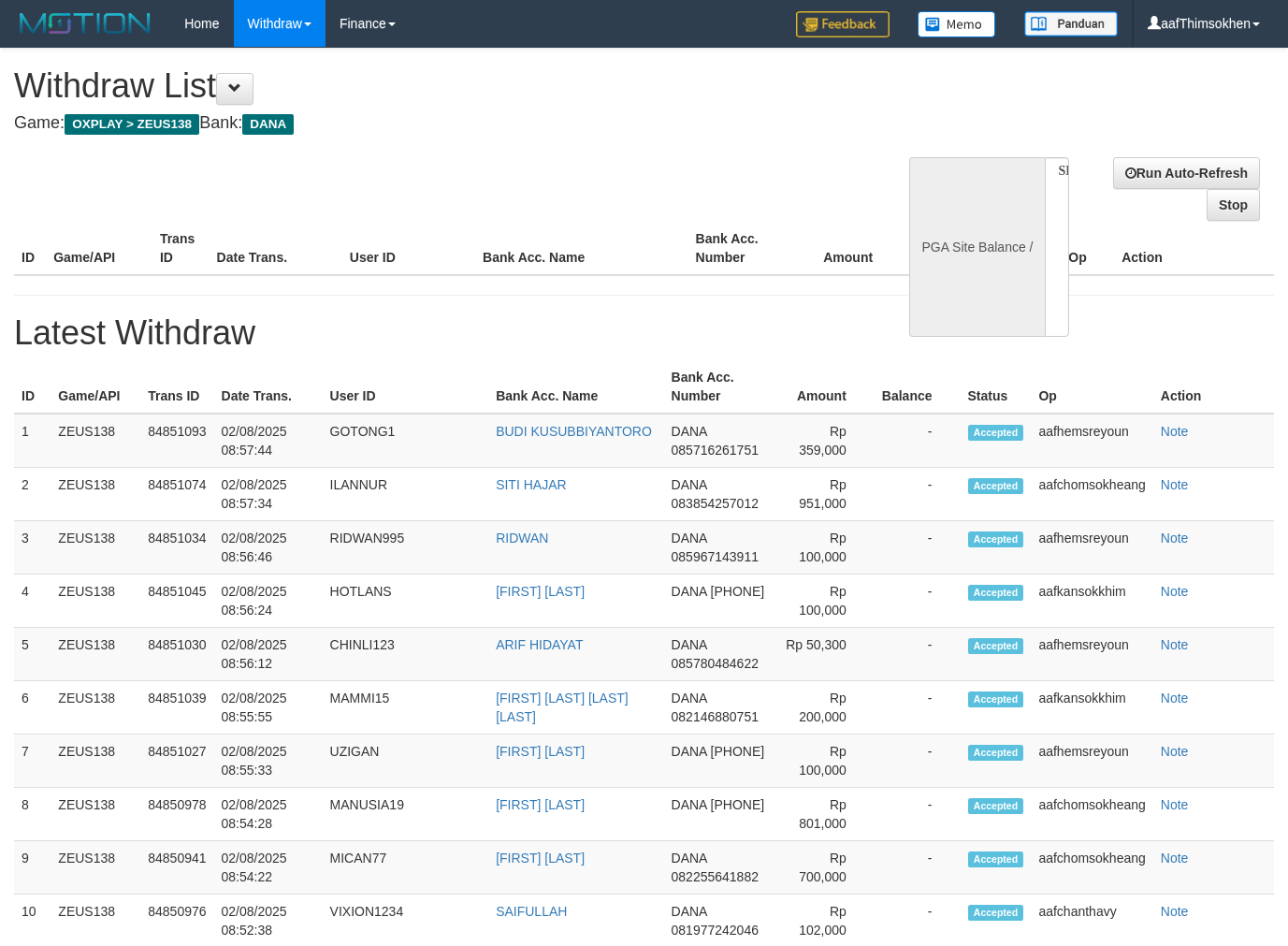 select 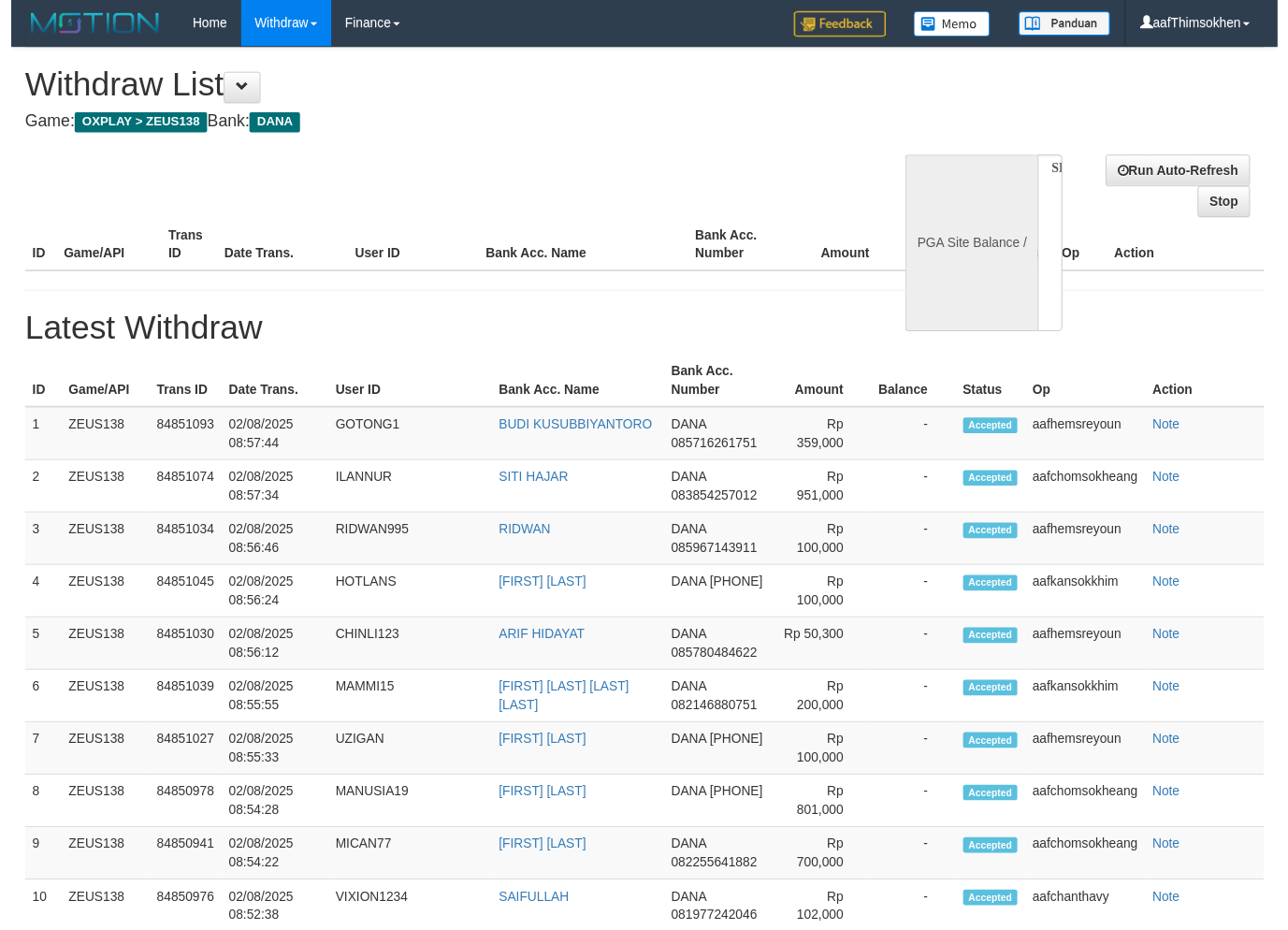 scroll, scrollTop: 0, scrollLeft: 0, axis: both 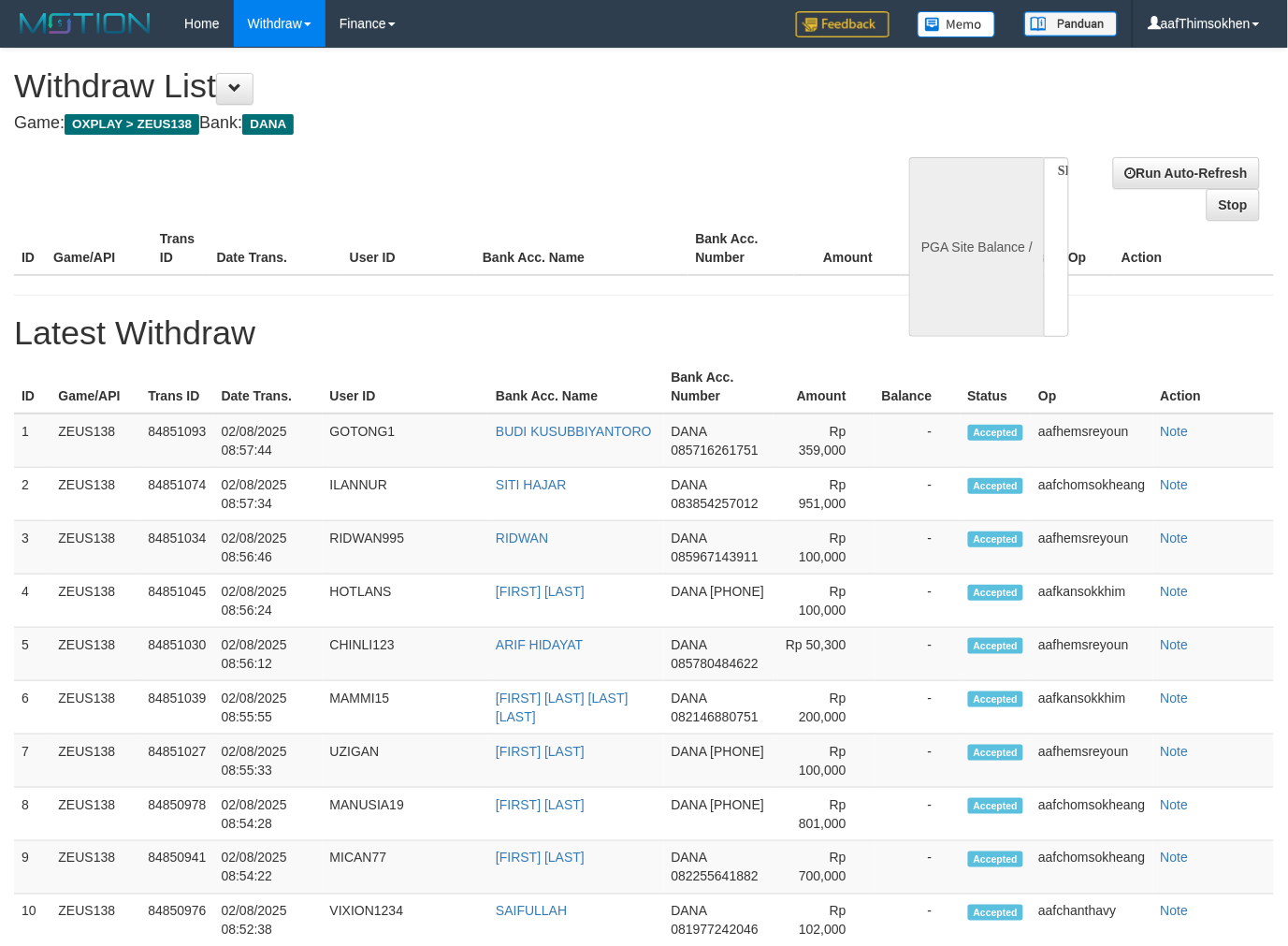select on "**" 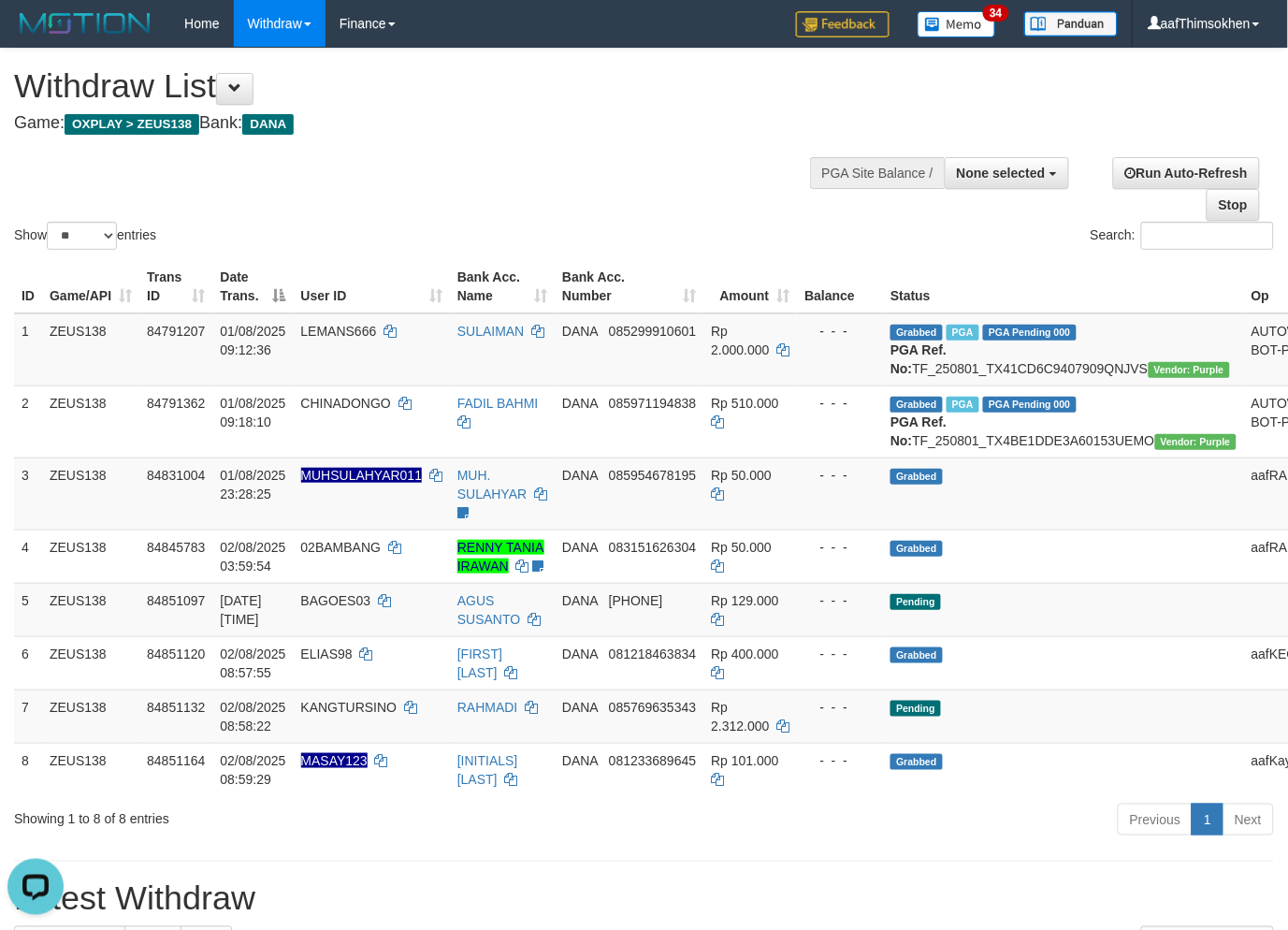 scroll, scrollTop: 0, scrollLeft: 0, axis: both 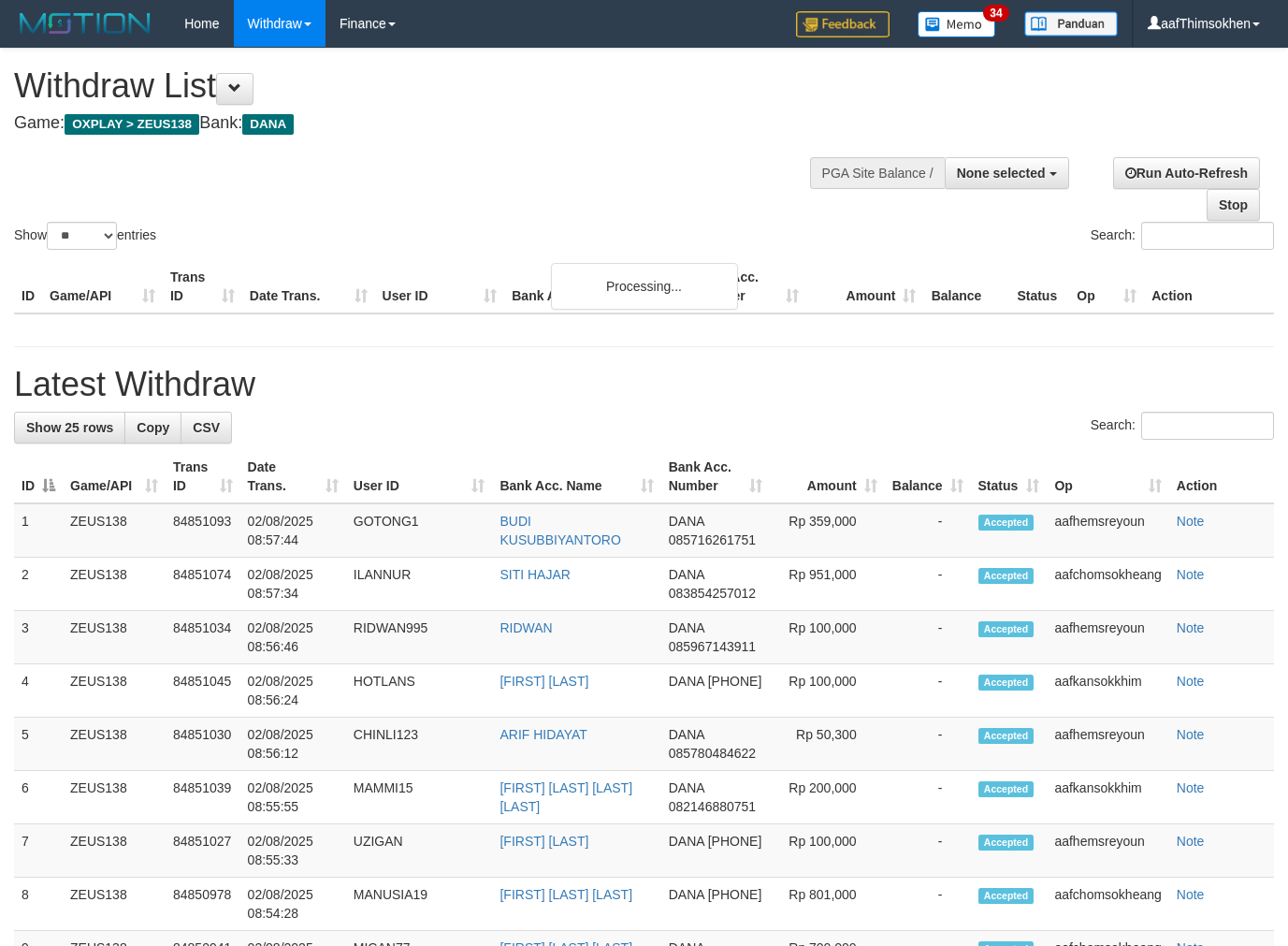 select 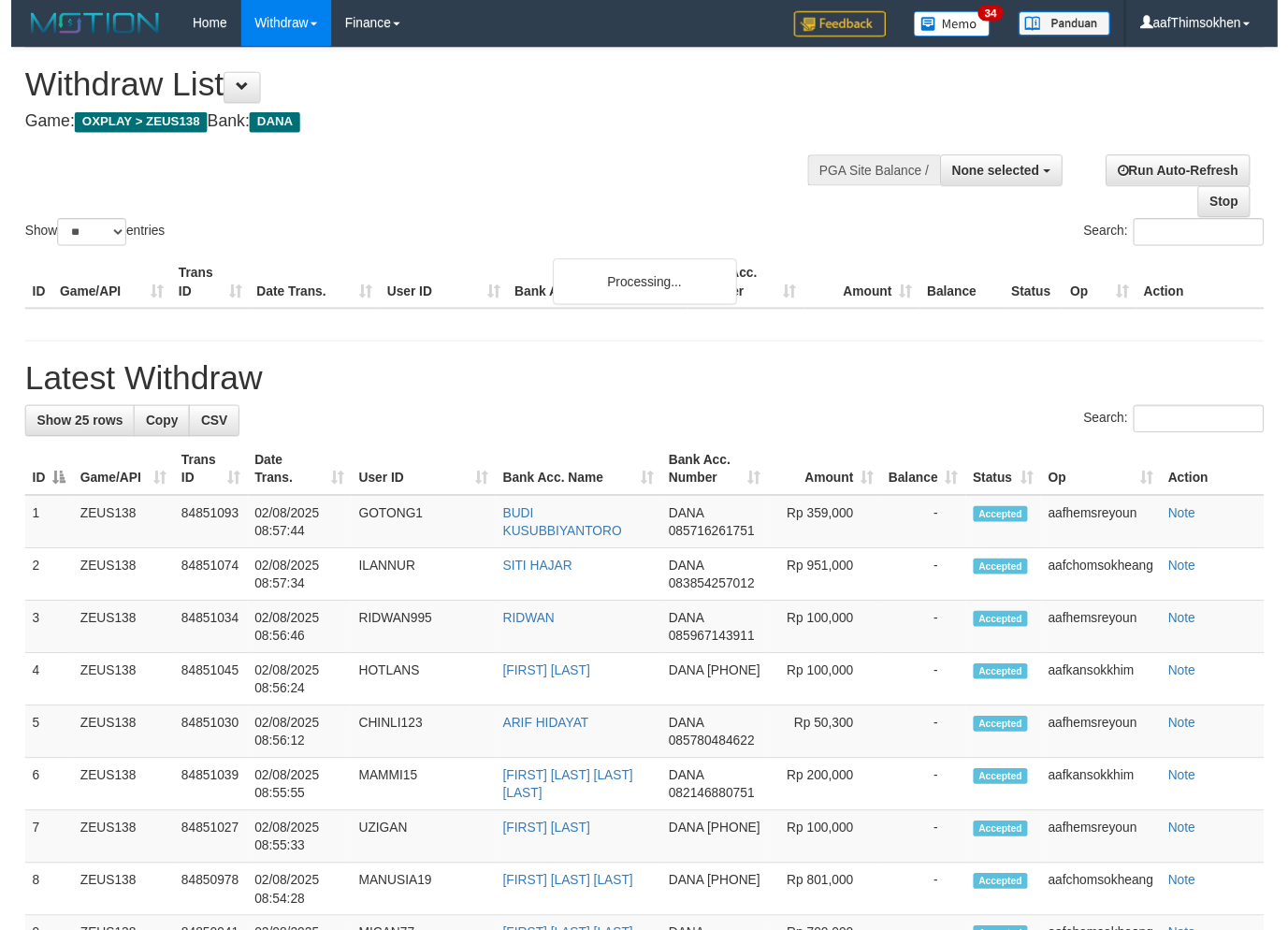 scroll, scrollTop: 0, scrollLeft: 0, axis: both 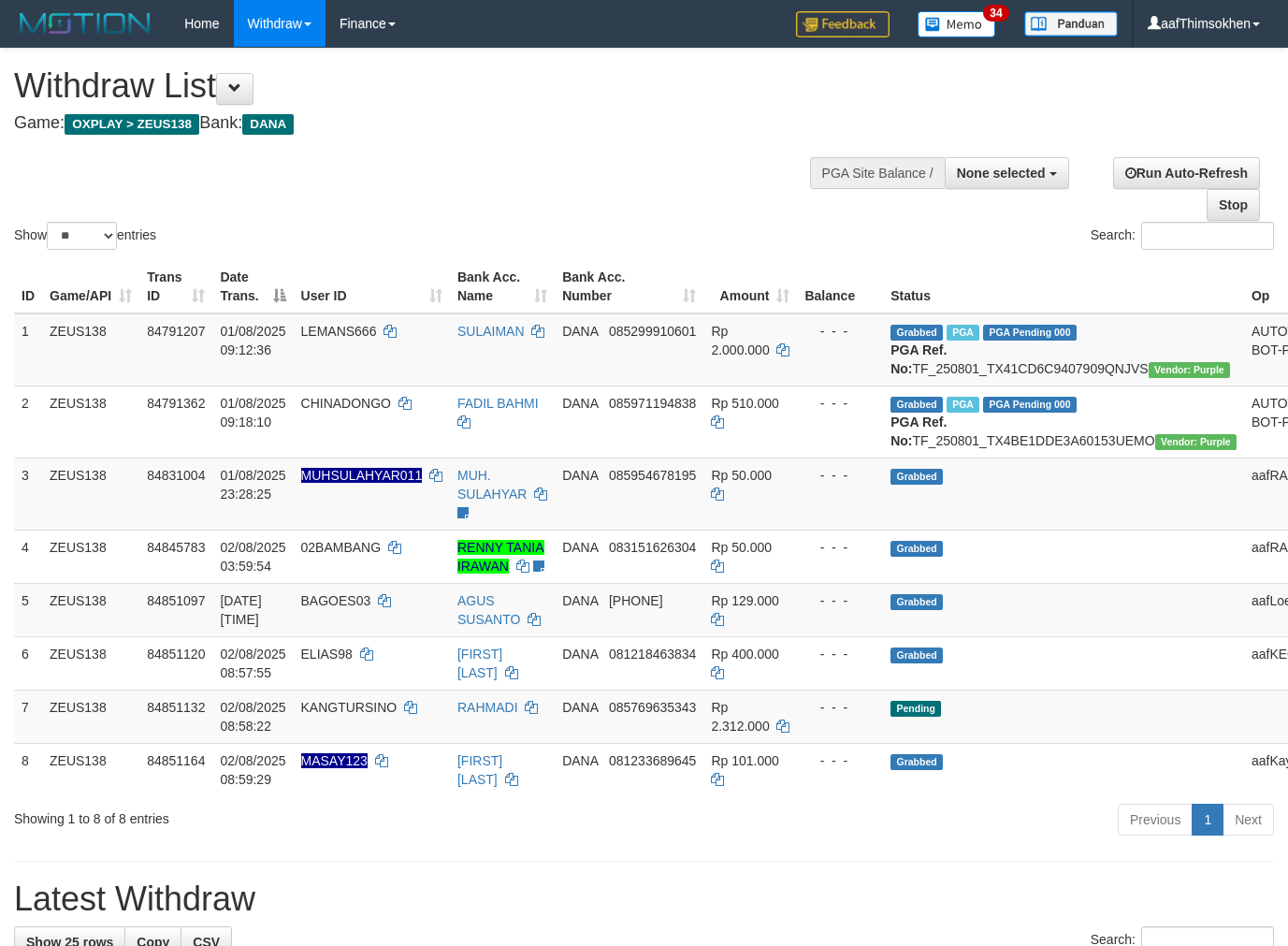 select 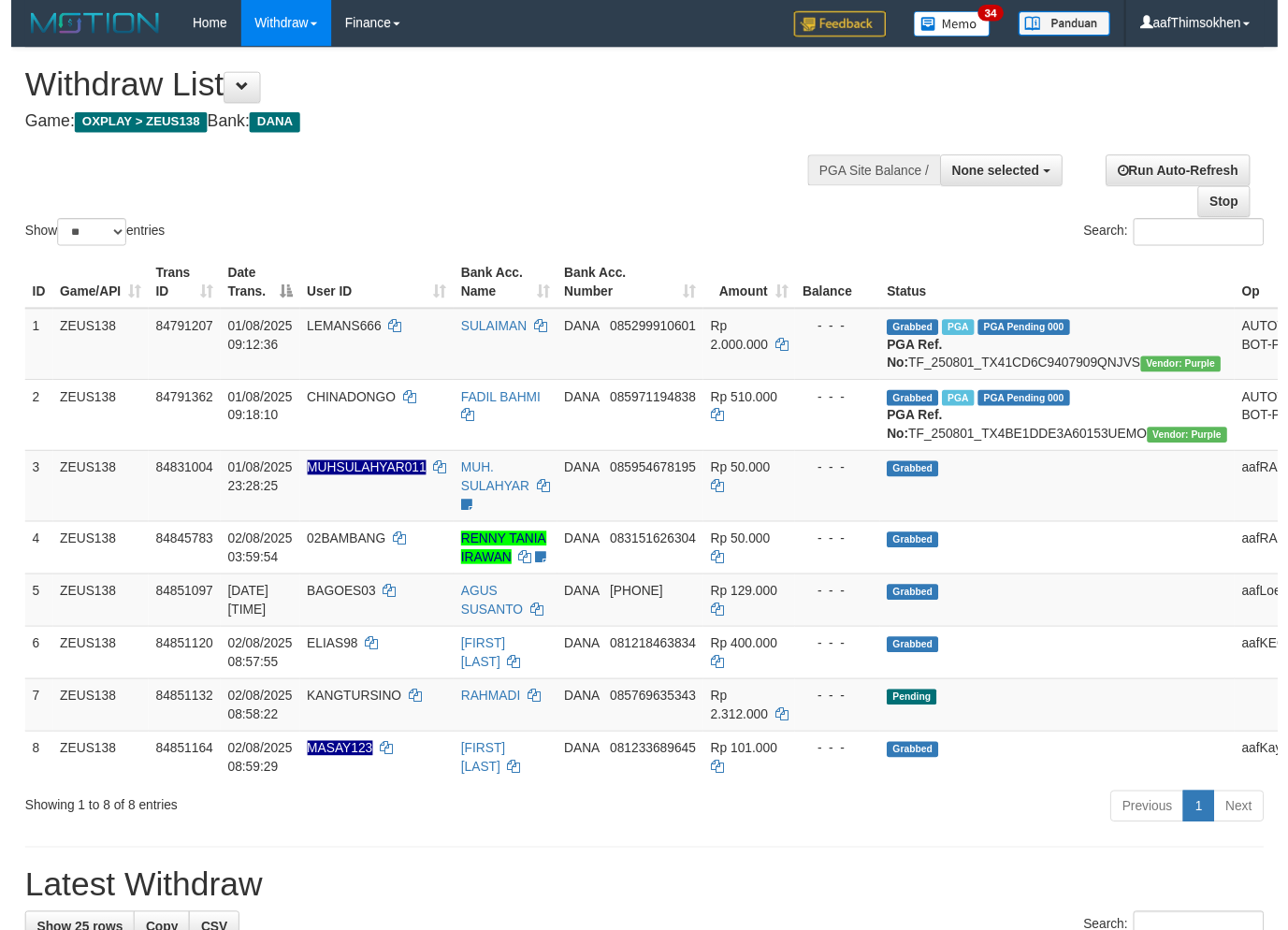 scroll, scrollTop: 0, scrollLeft: 0, axis: both 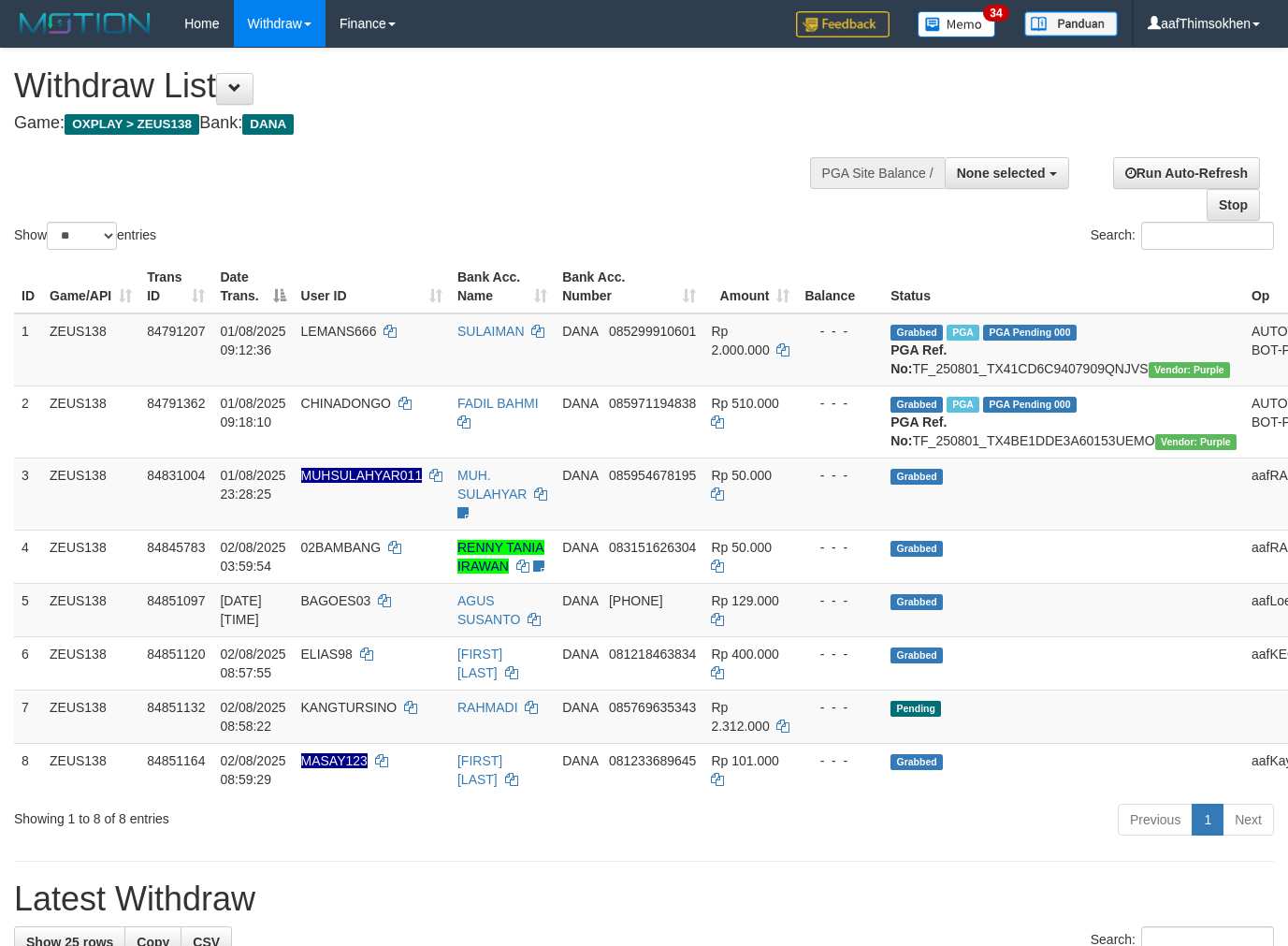 select 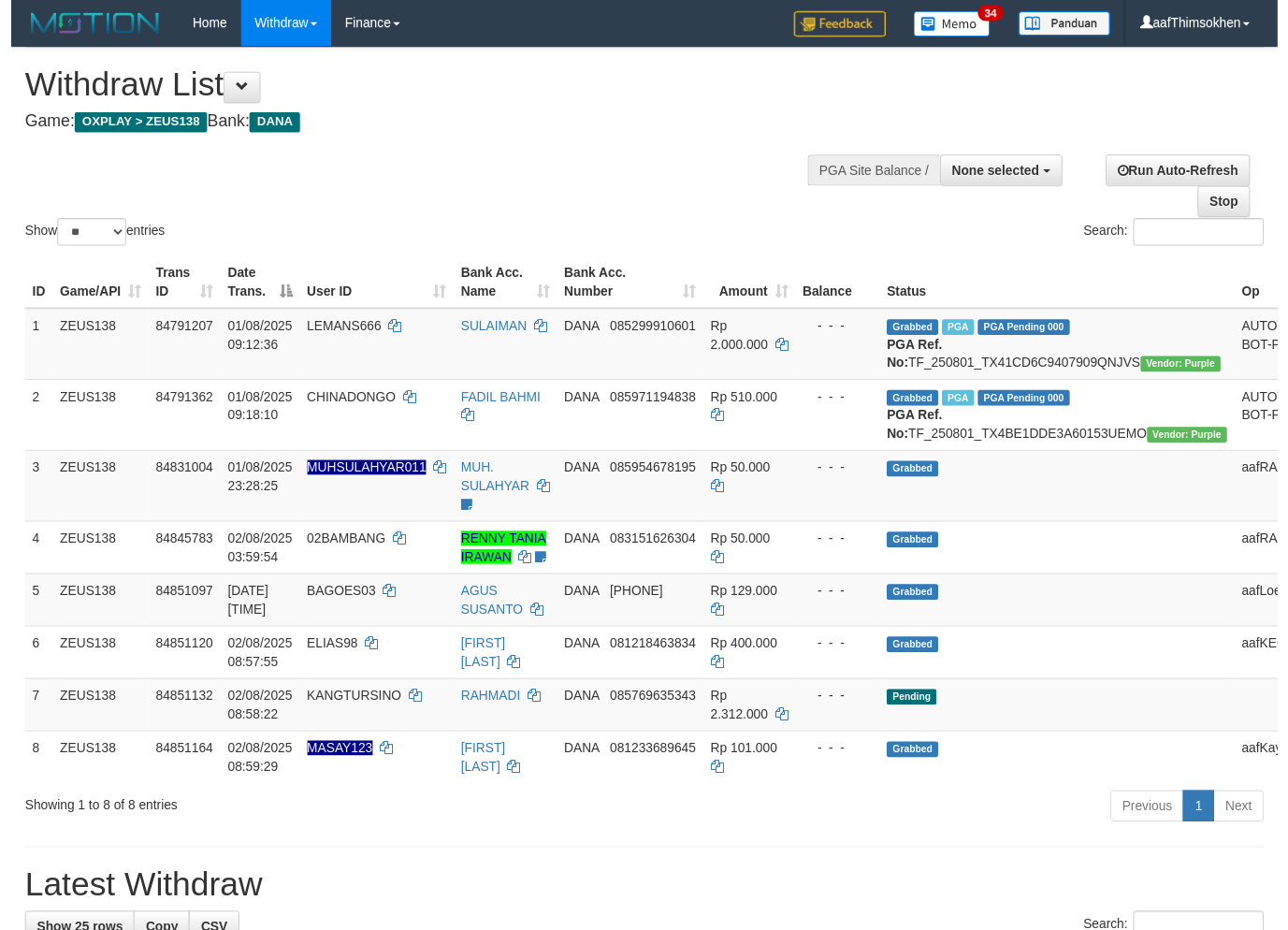 scroll, scrollTop: 0, scrollLeft: 0, axis: both 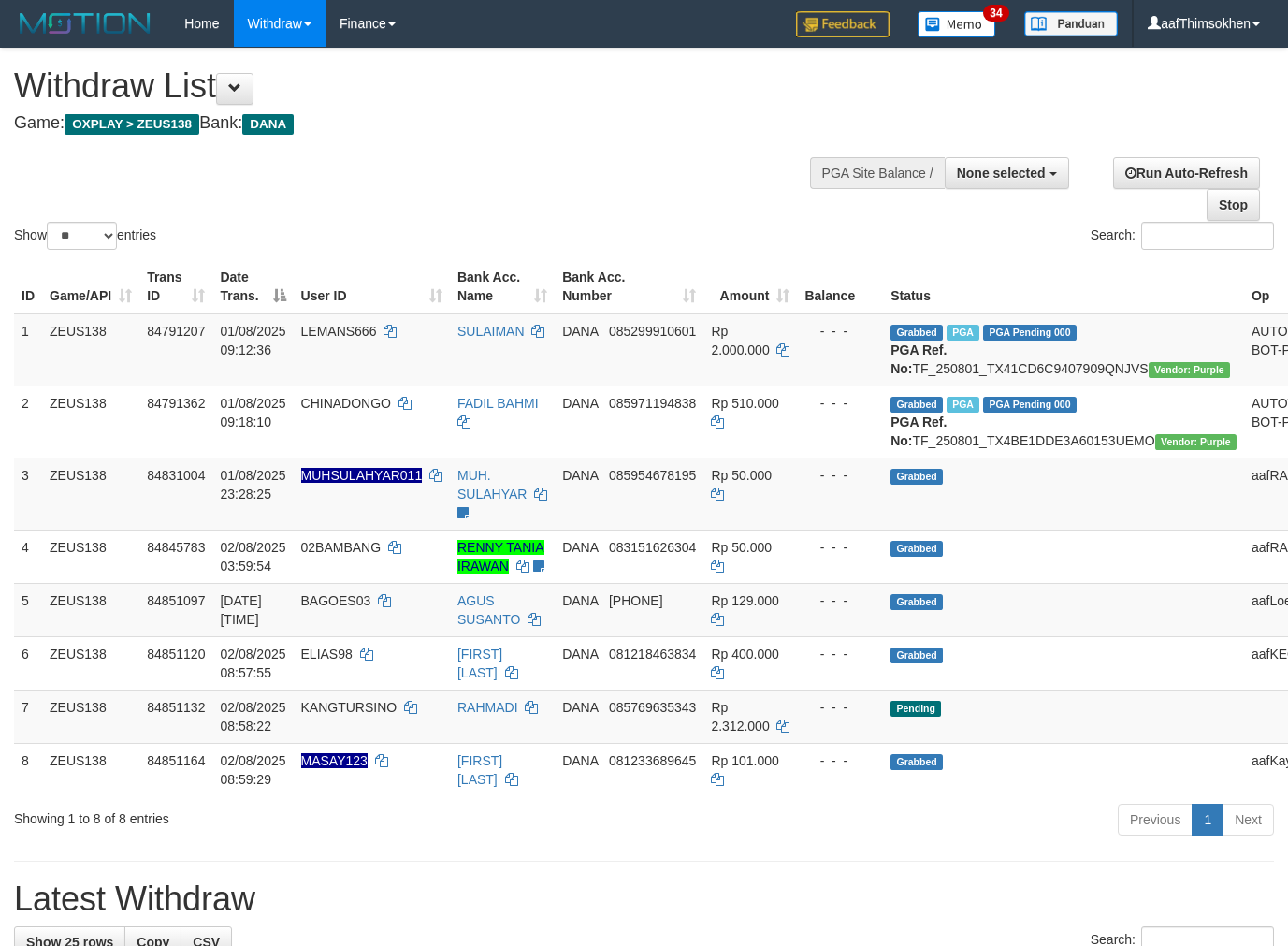 select 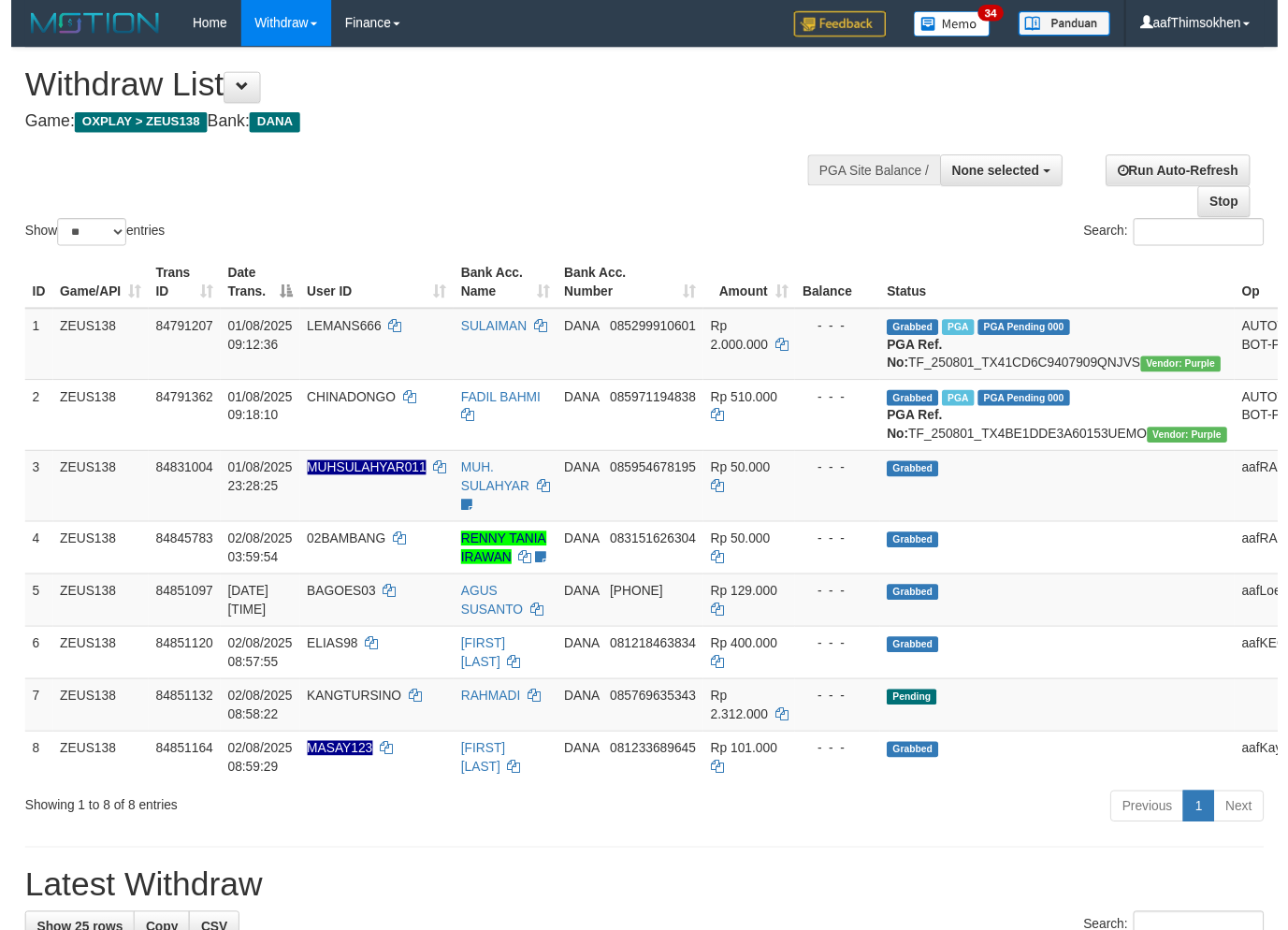 scroll, scrollTop: 0, scrollLeft: 0, axis: both 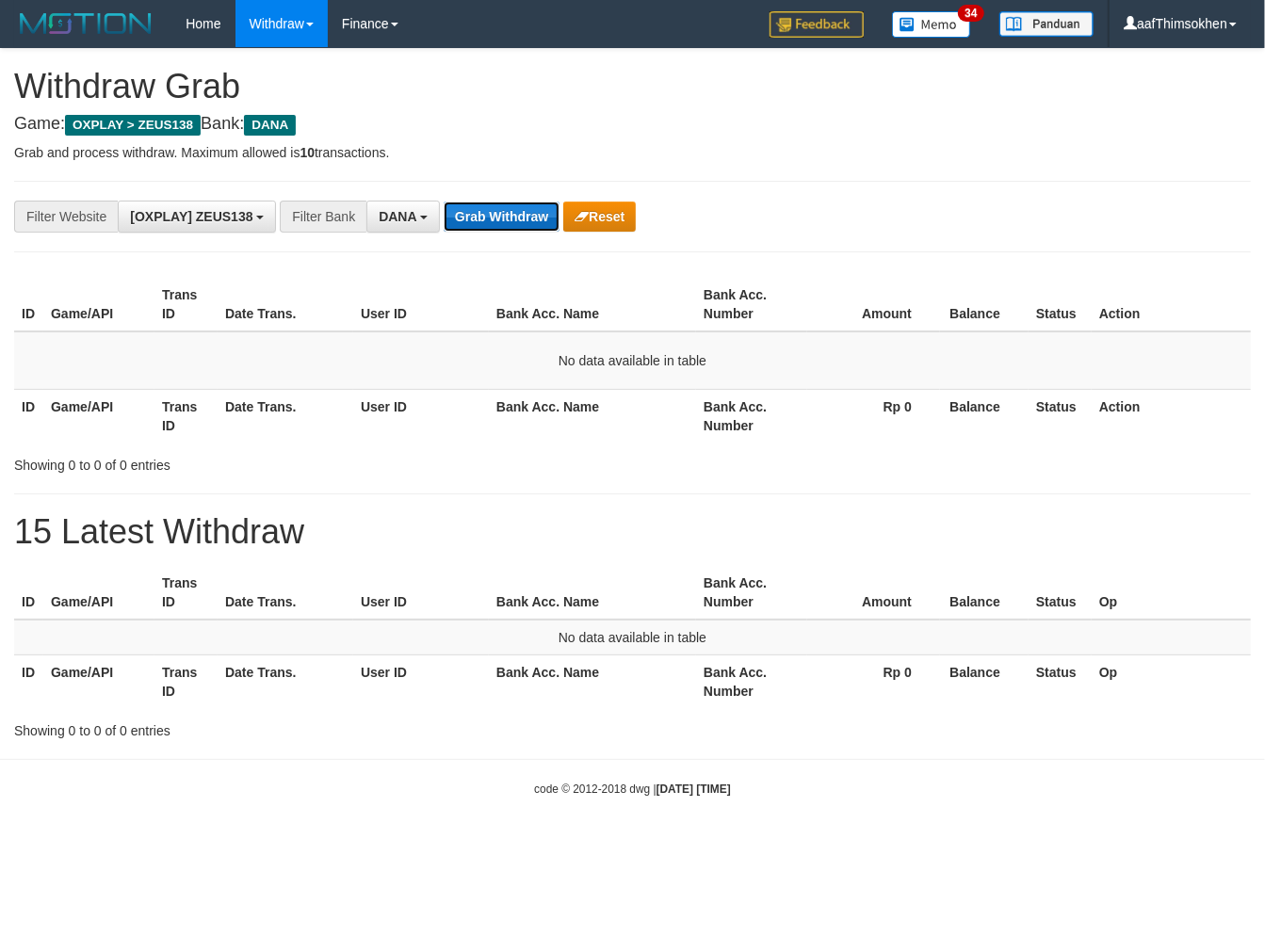 click on "Grab Withdraw" at bounding box center [501, 217] 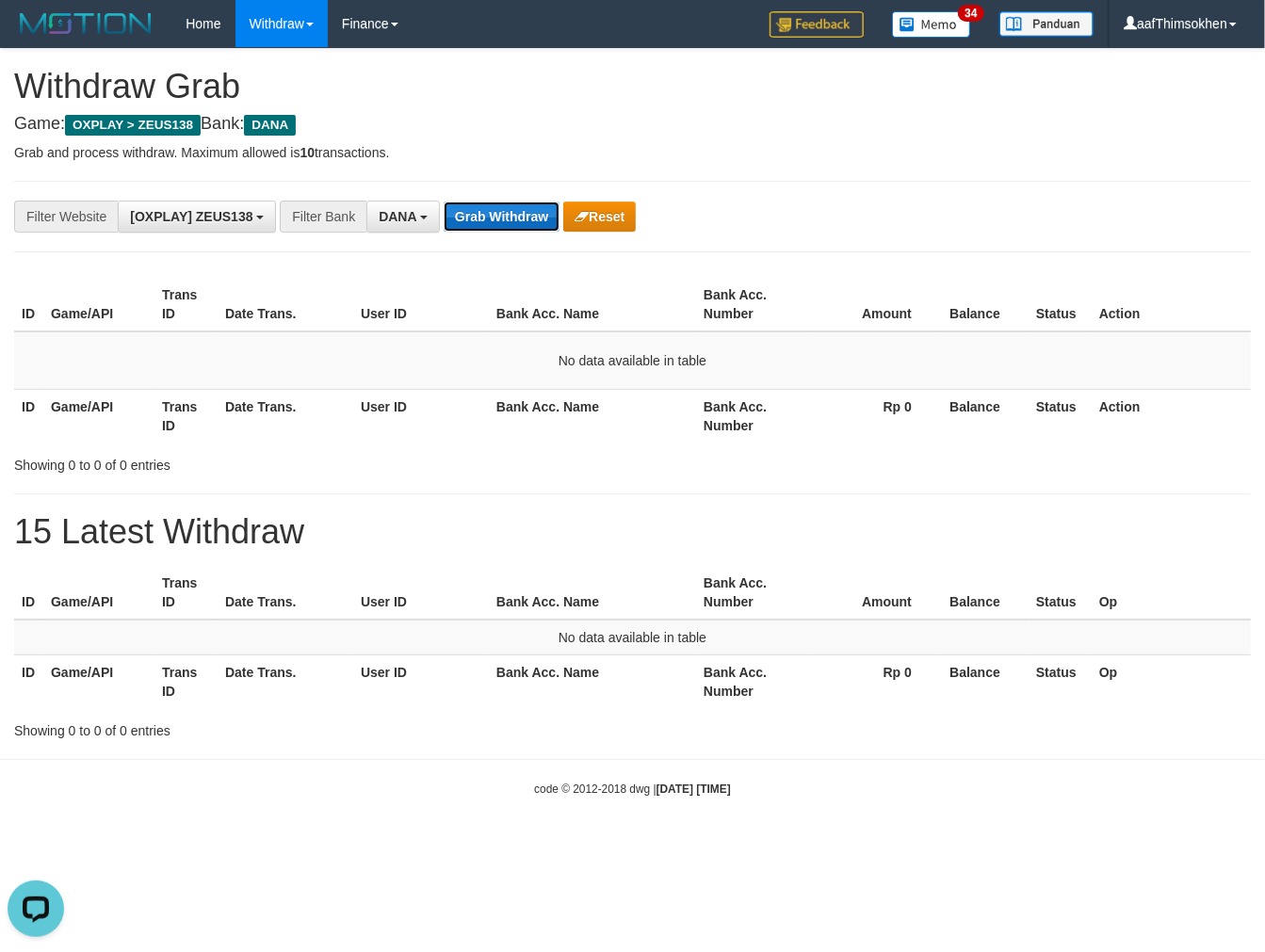 scroll, scrollTop: 0, scrollLeft: 0, axis: both 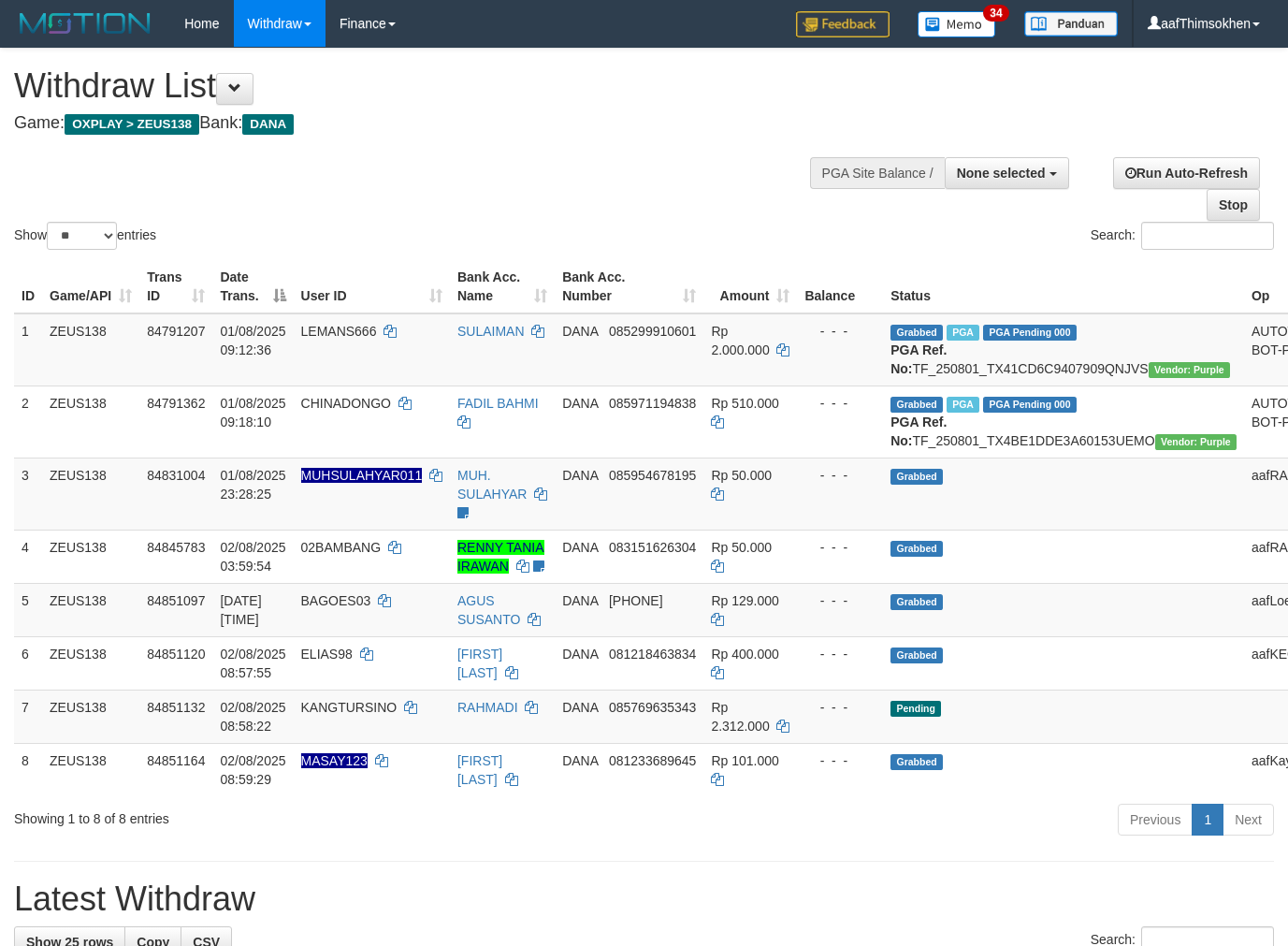 select 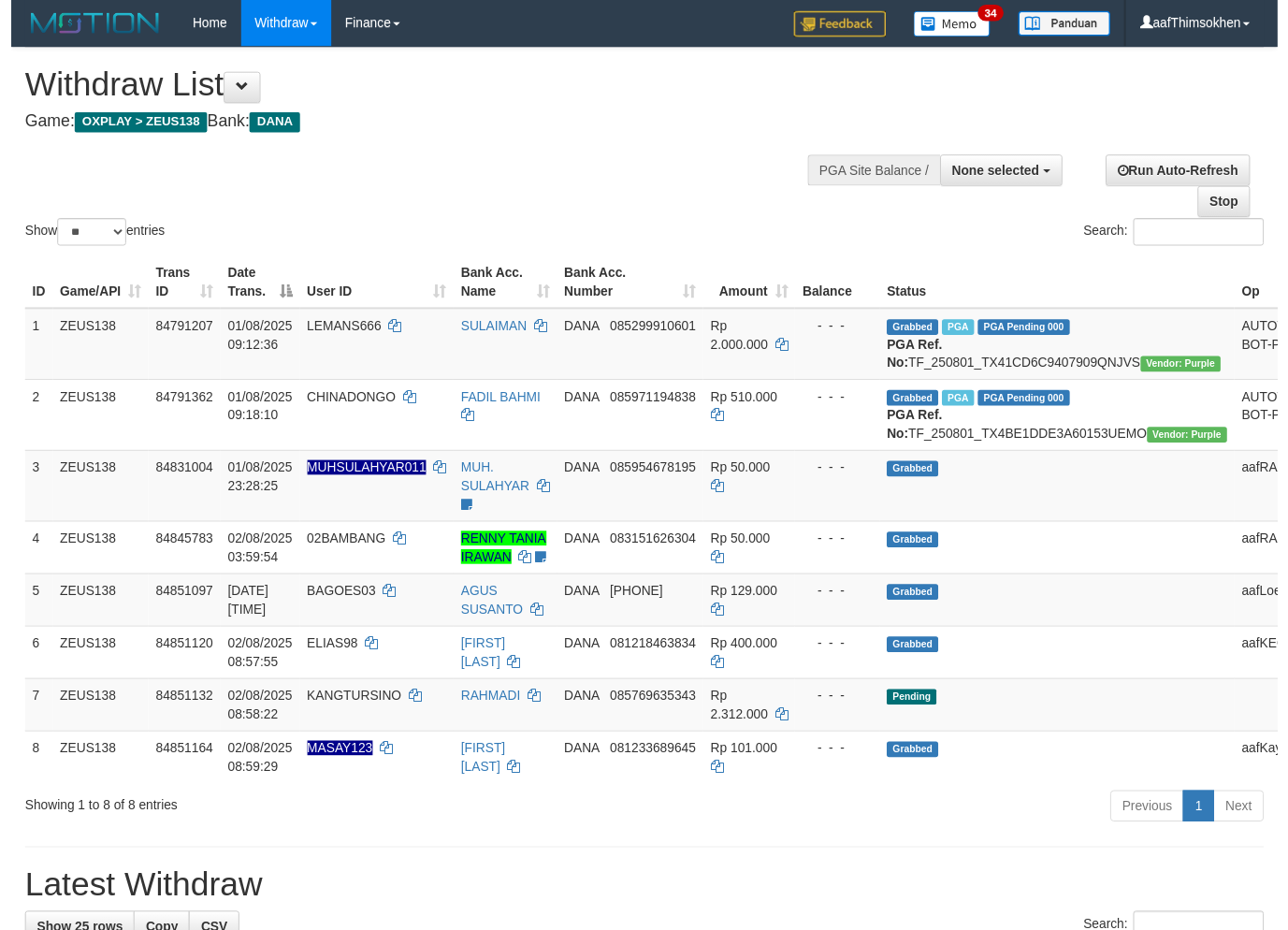 scroll, scrollTop: 0, scrollLeft: 0, axis: both 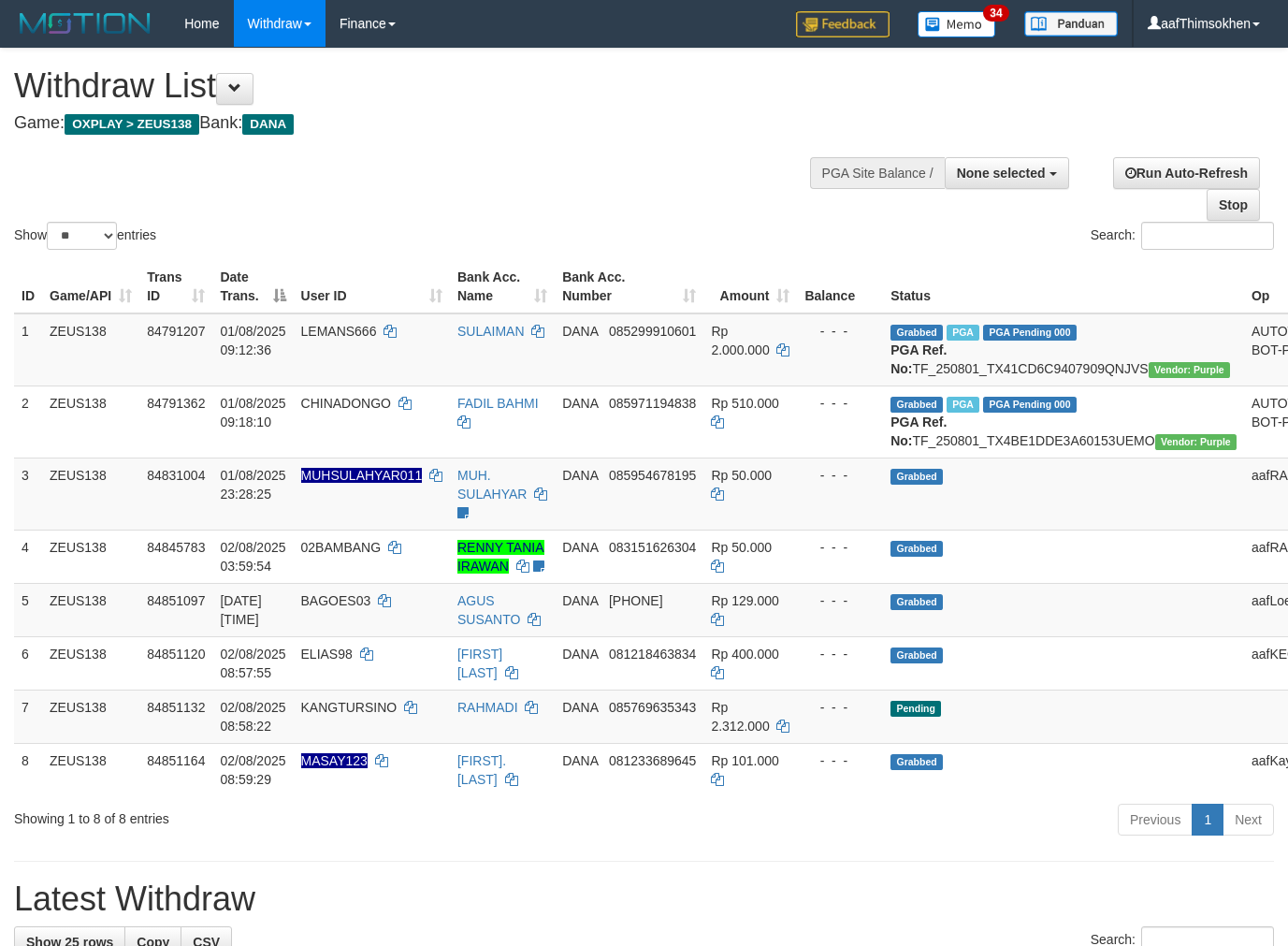 select 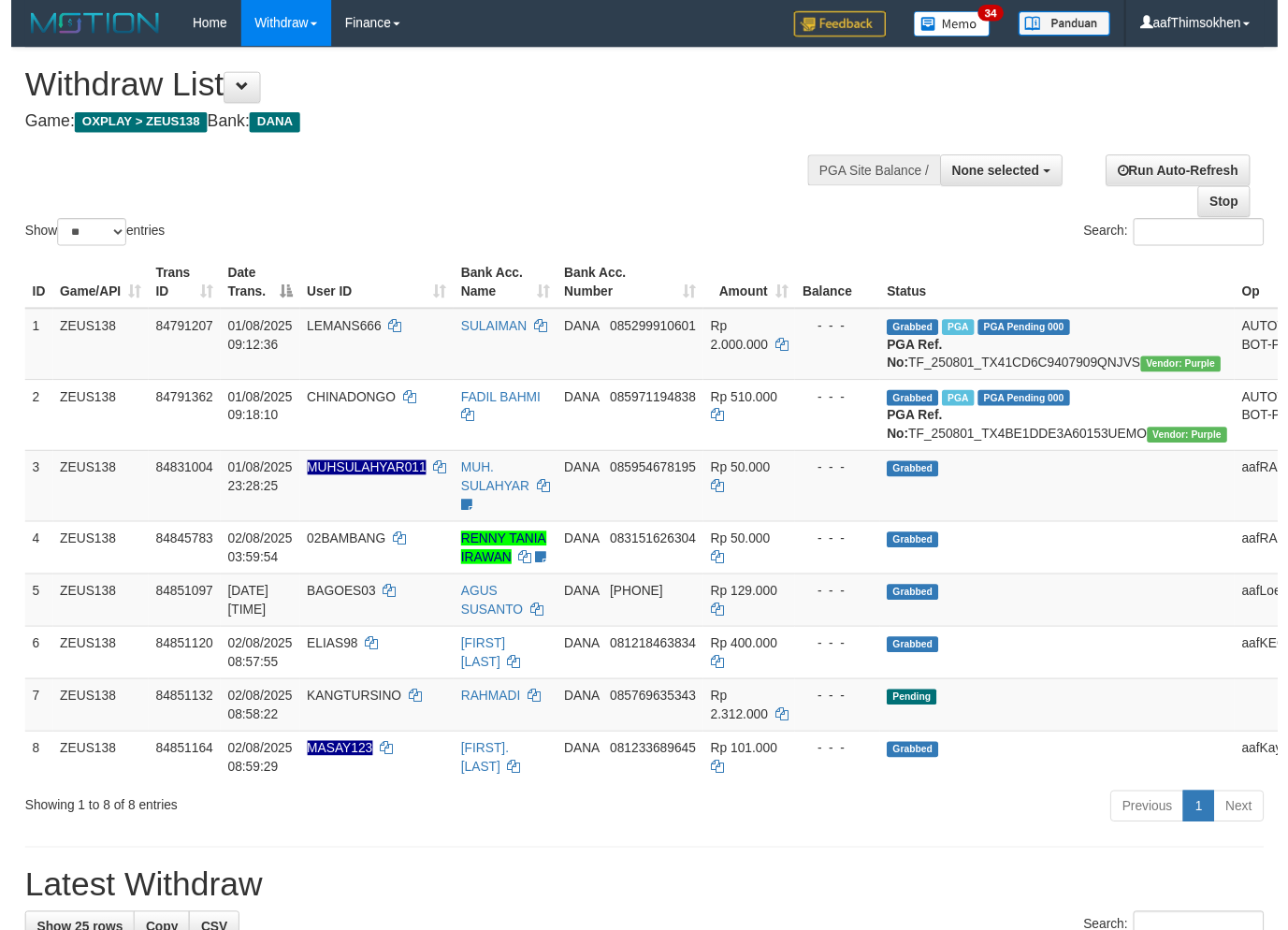 scroll, scrollTop: 0, scrollLeft: 0, axis: both 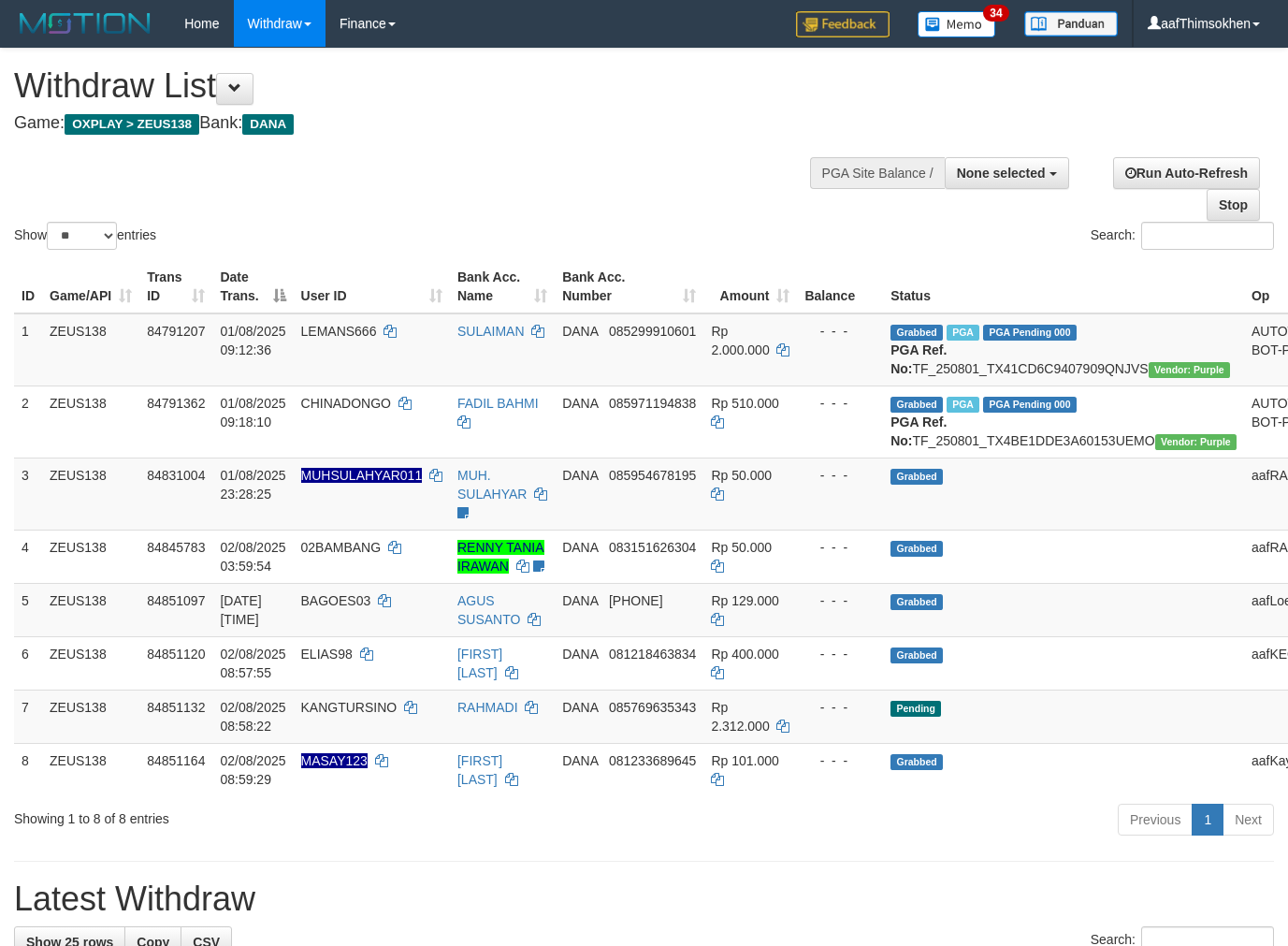 select 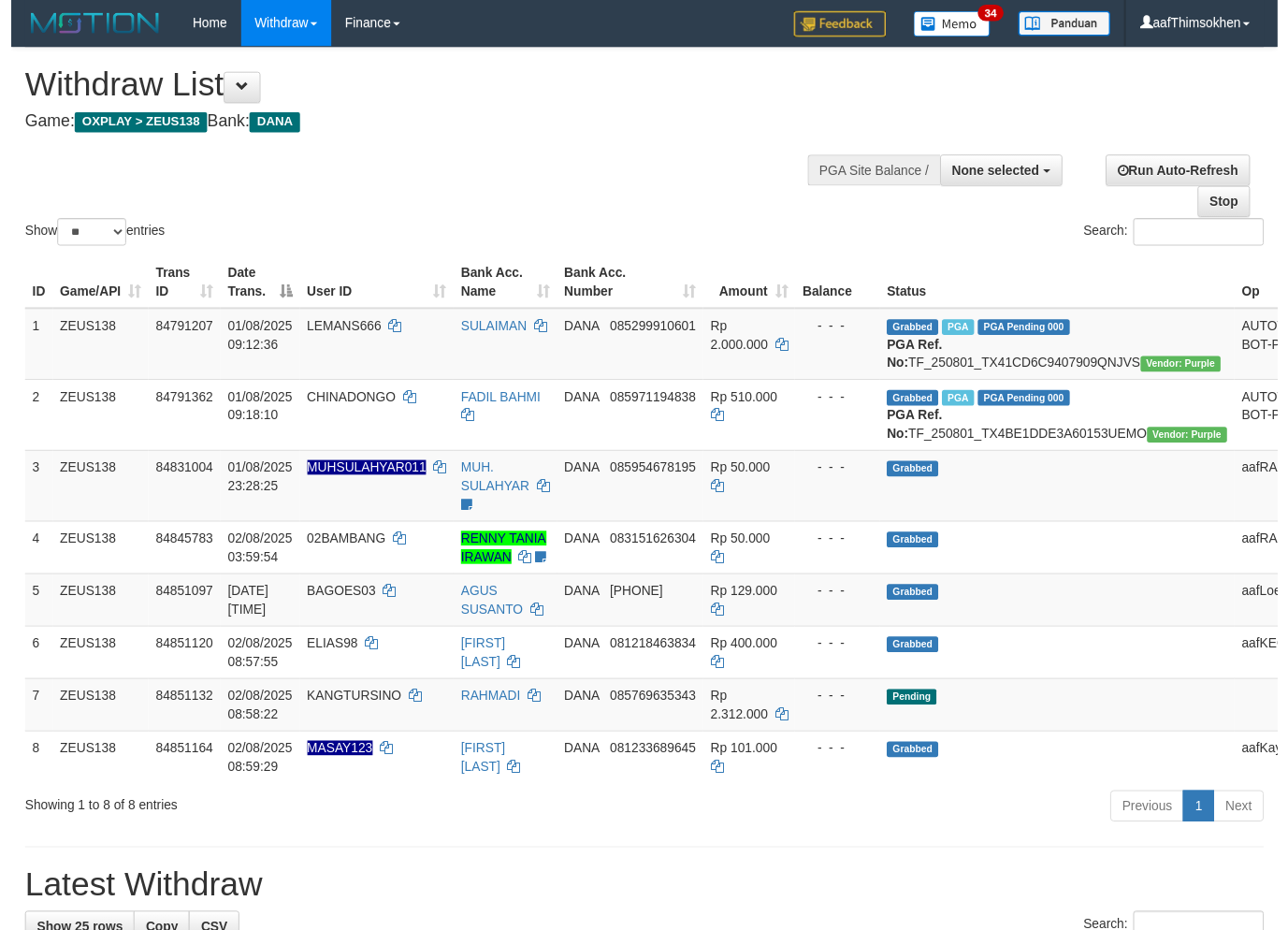 scroll, scrollTop: 0, scrollLeft: 0, axis: both 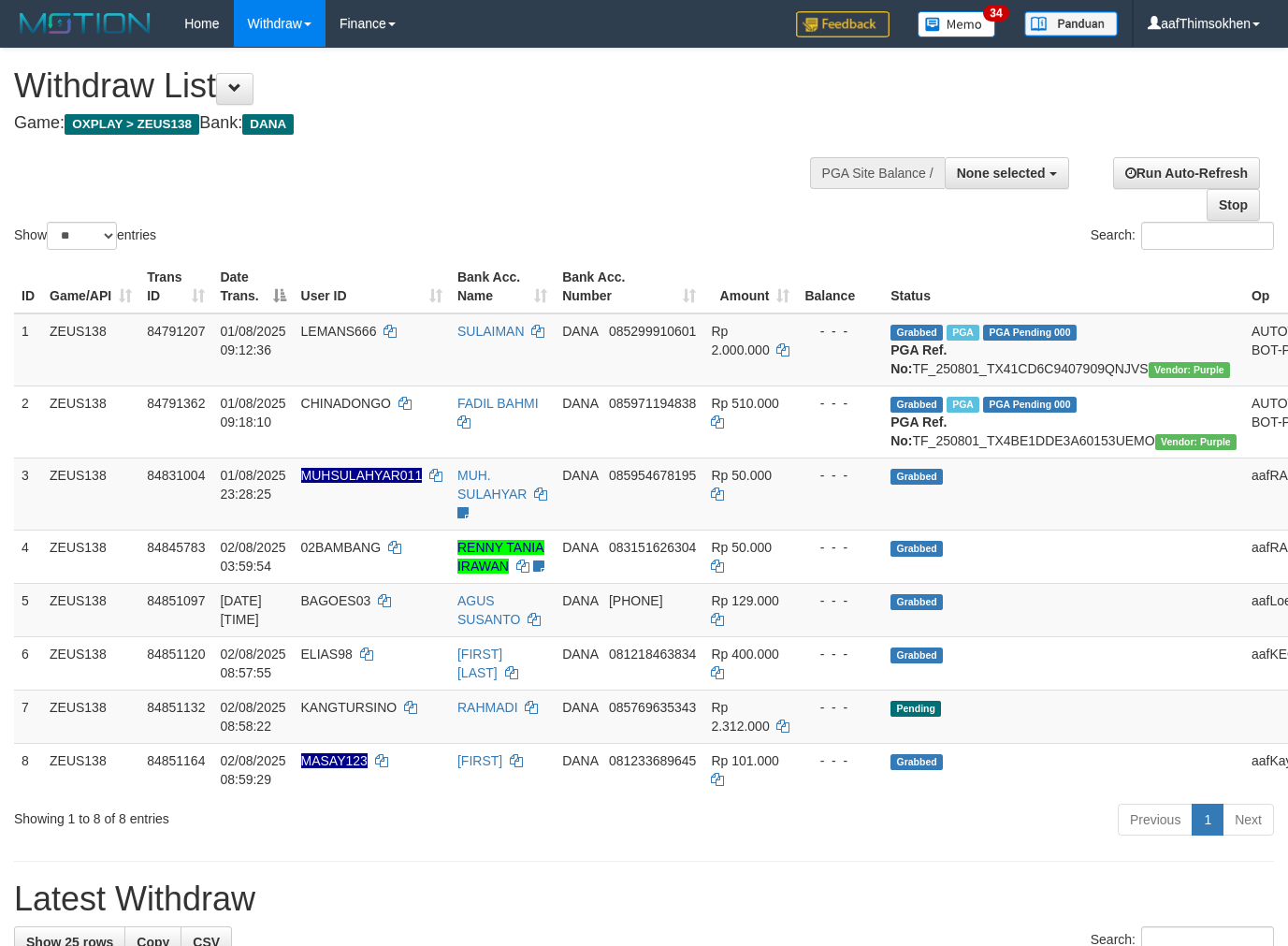 select 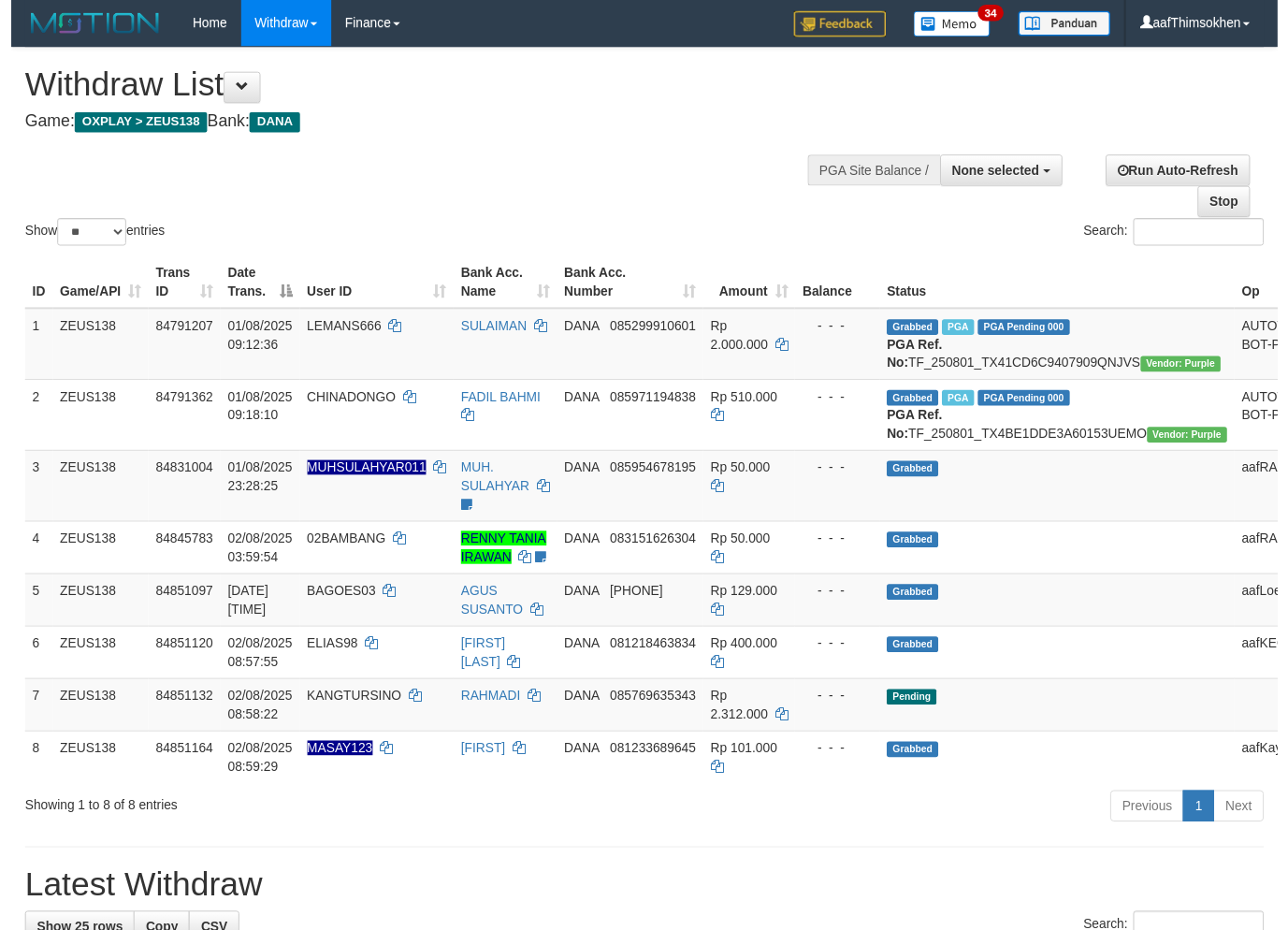 scroll, scrollTop: 0, scrollLeft: 0, axis: both 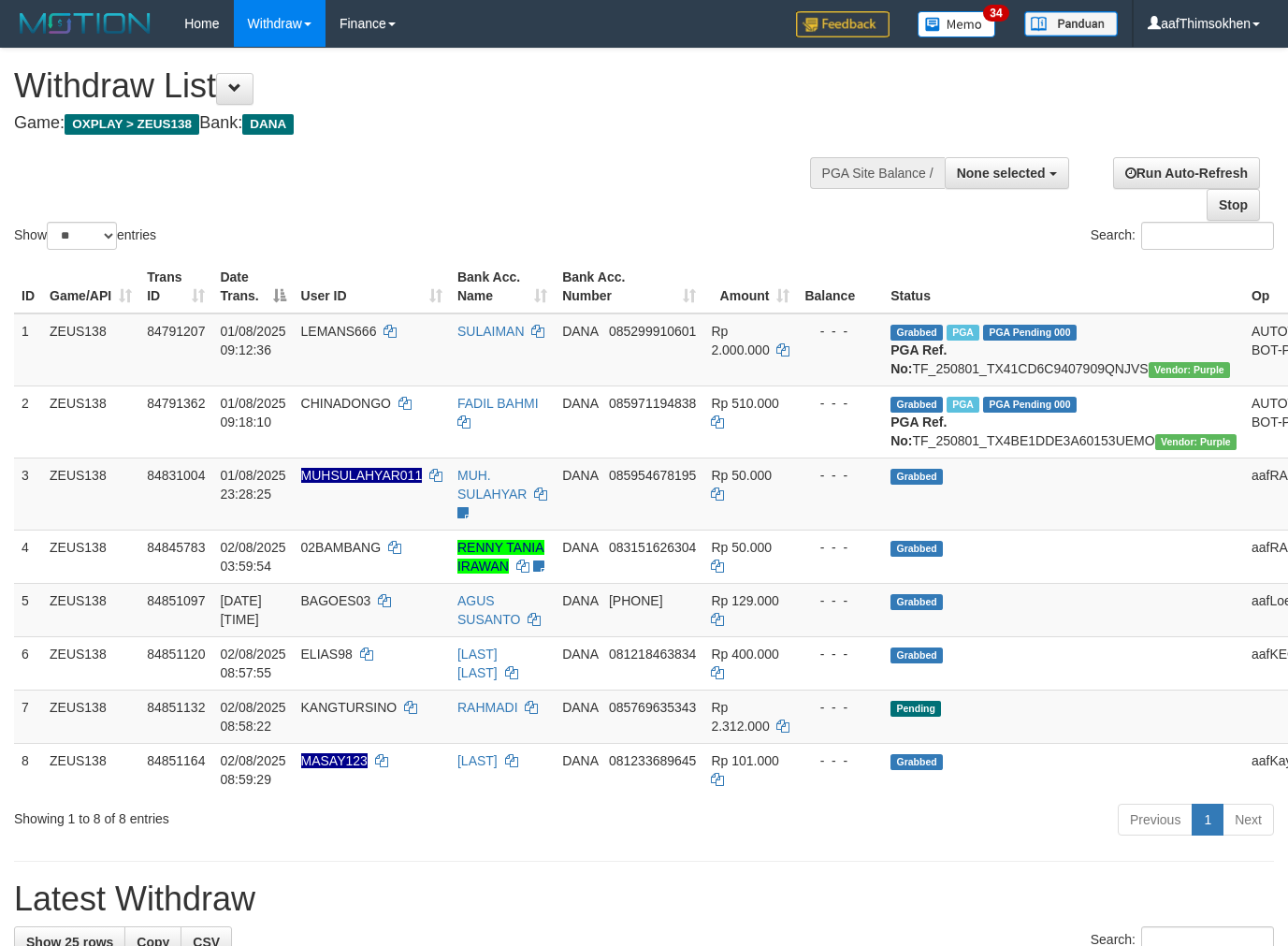 select 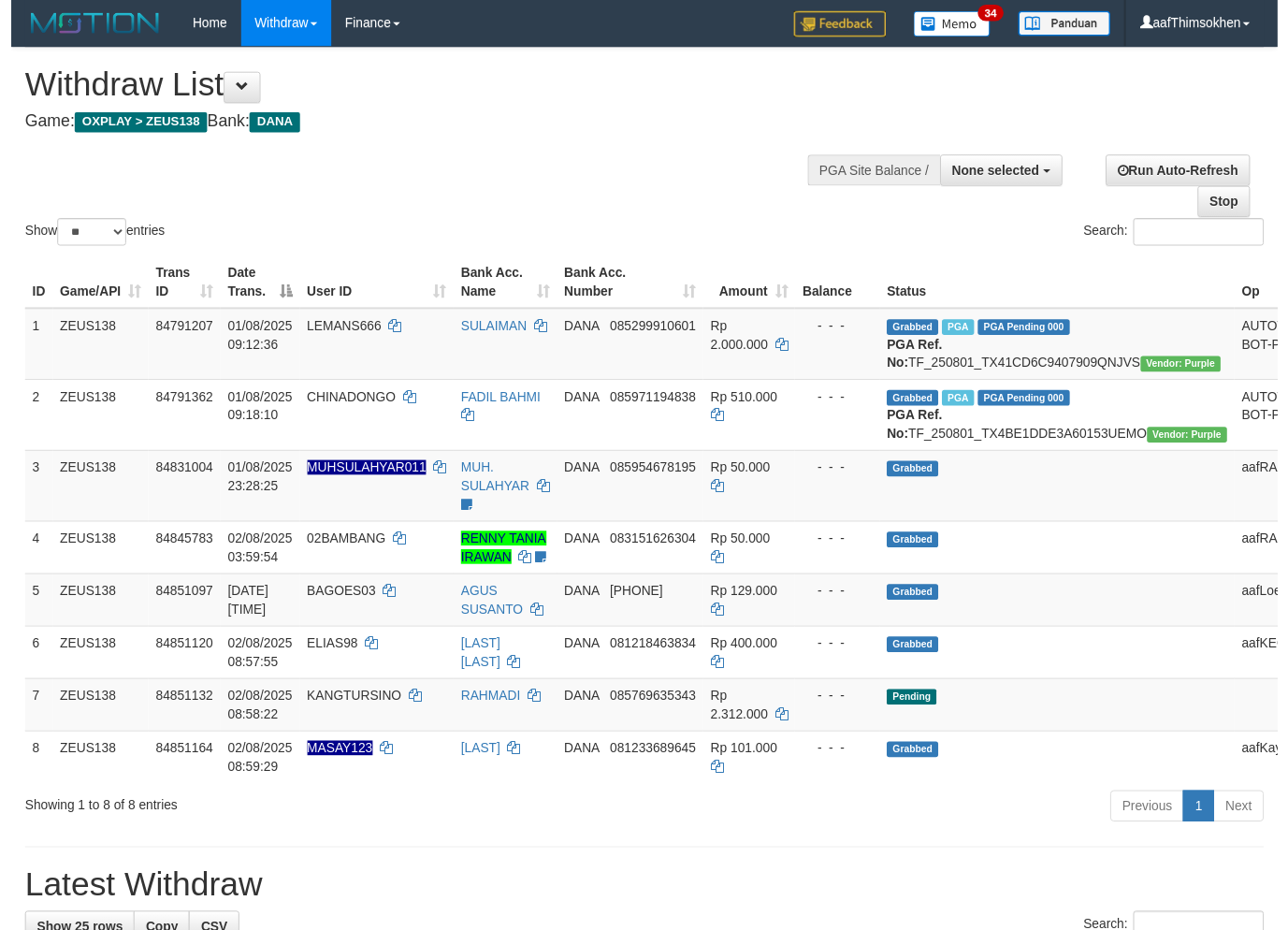 scroll, scrollTop: 0, scrollLeft: 0, axis: both 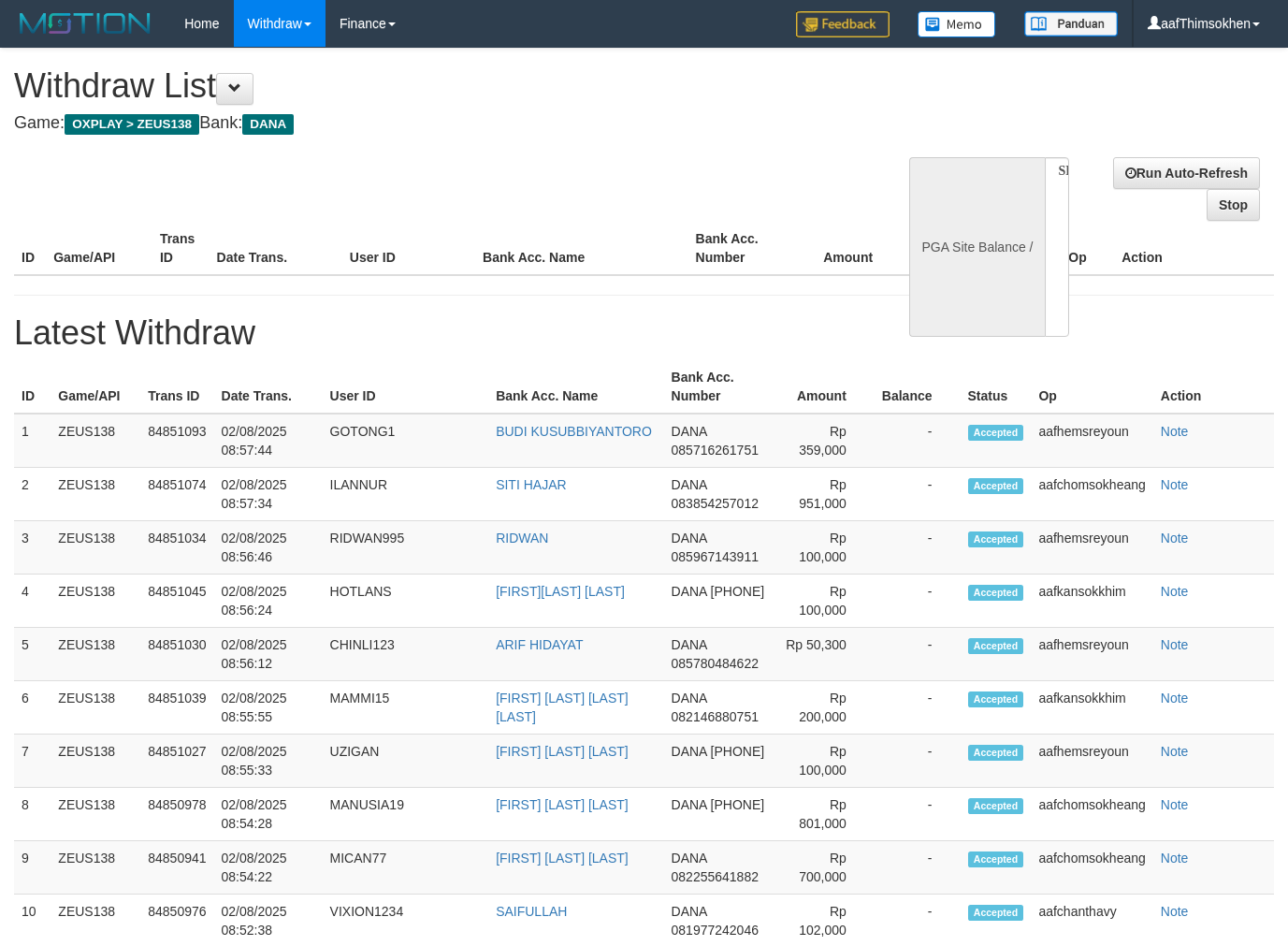 select 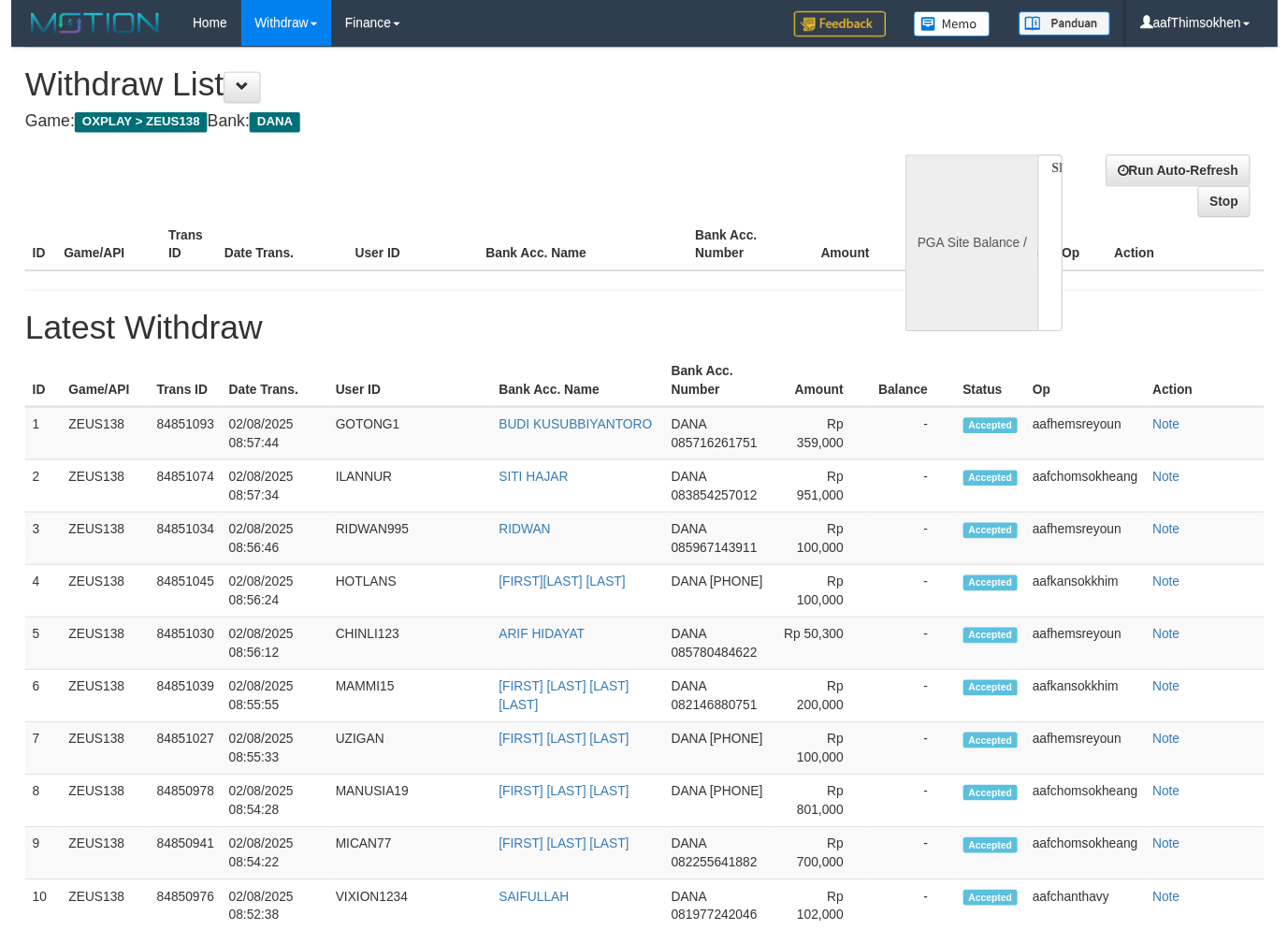 scroll, scrollTop: 0, scrollLeft: 0, axis: both 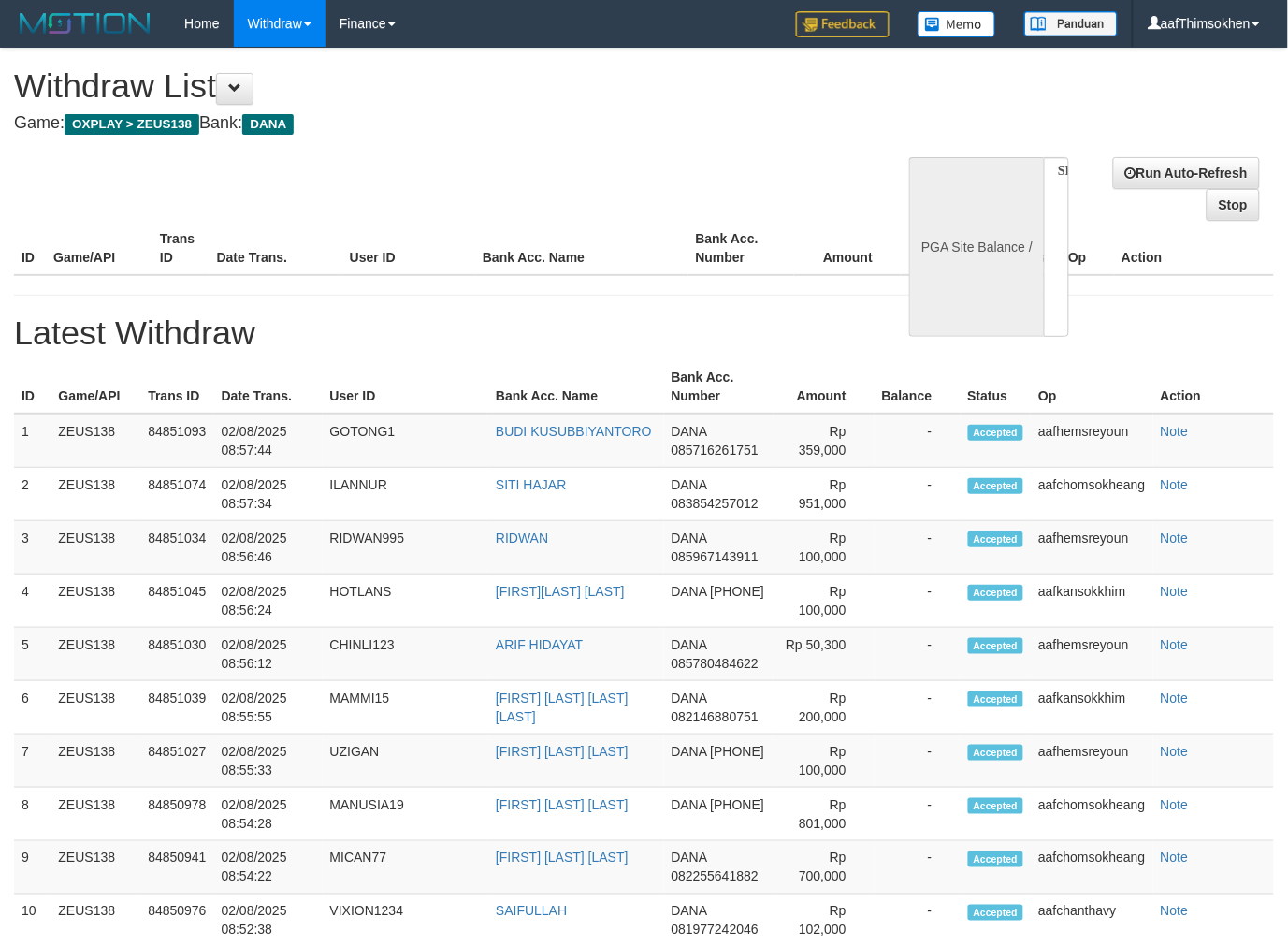select on "**" 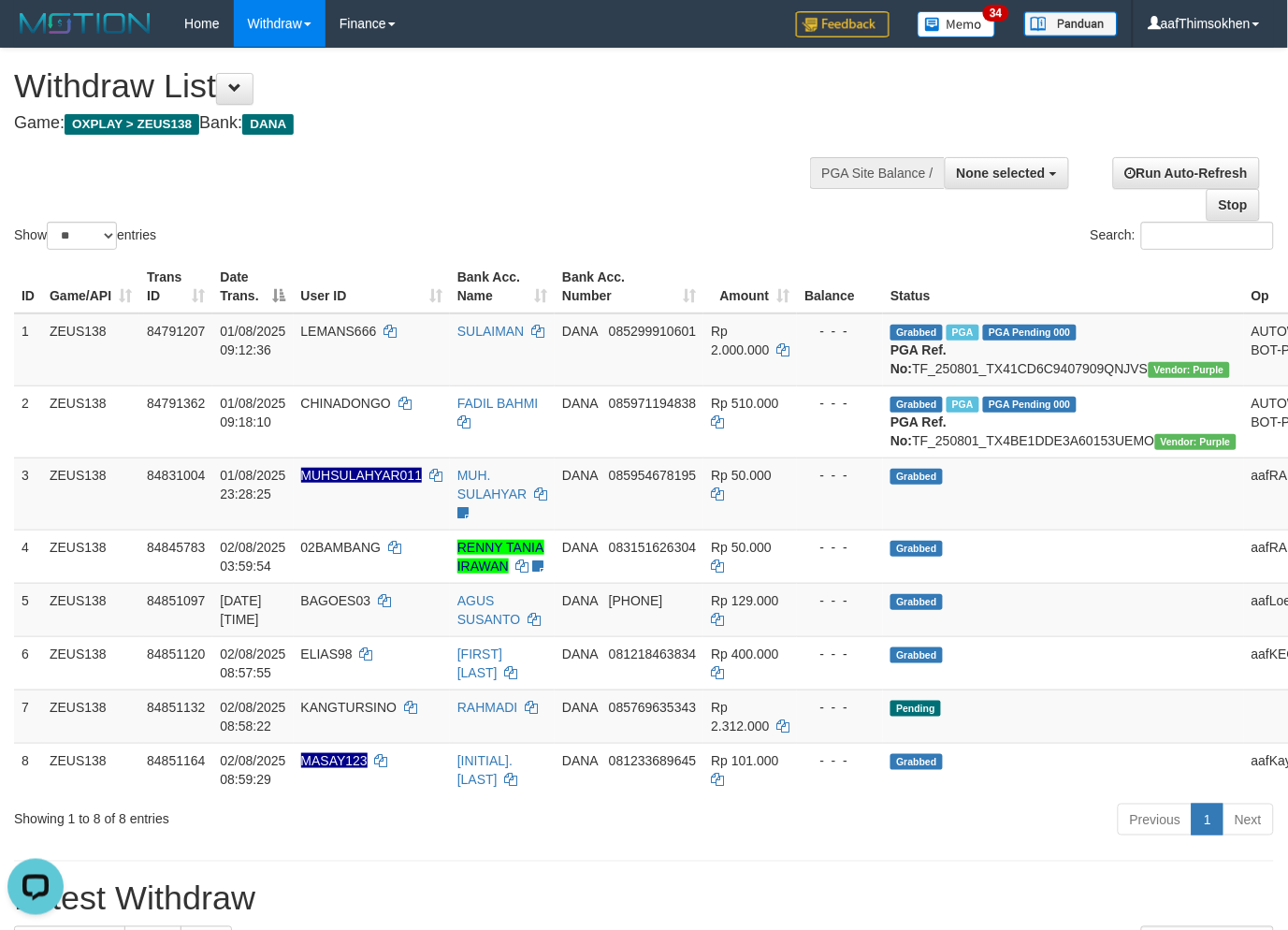 scroll, scrollTop: 0, scrollLeft: 0, axis: both 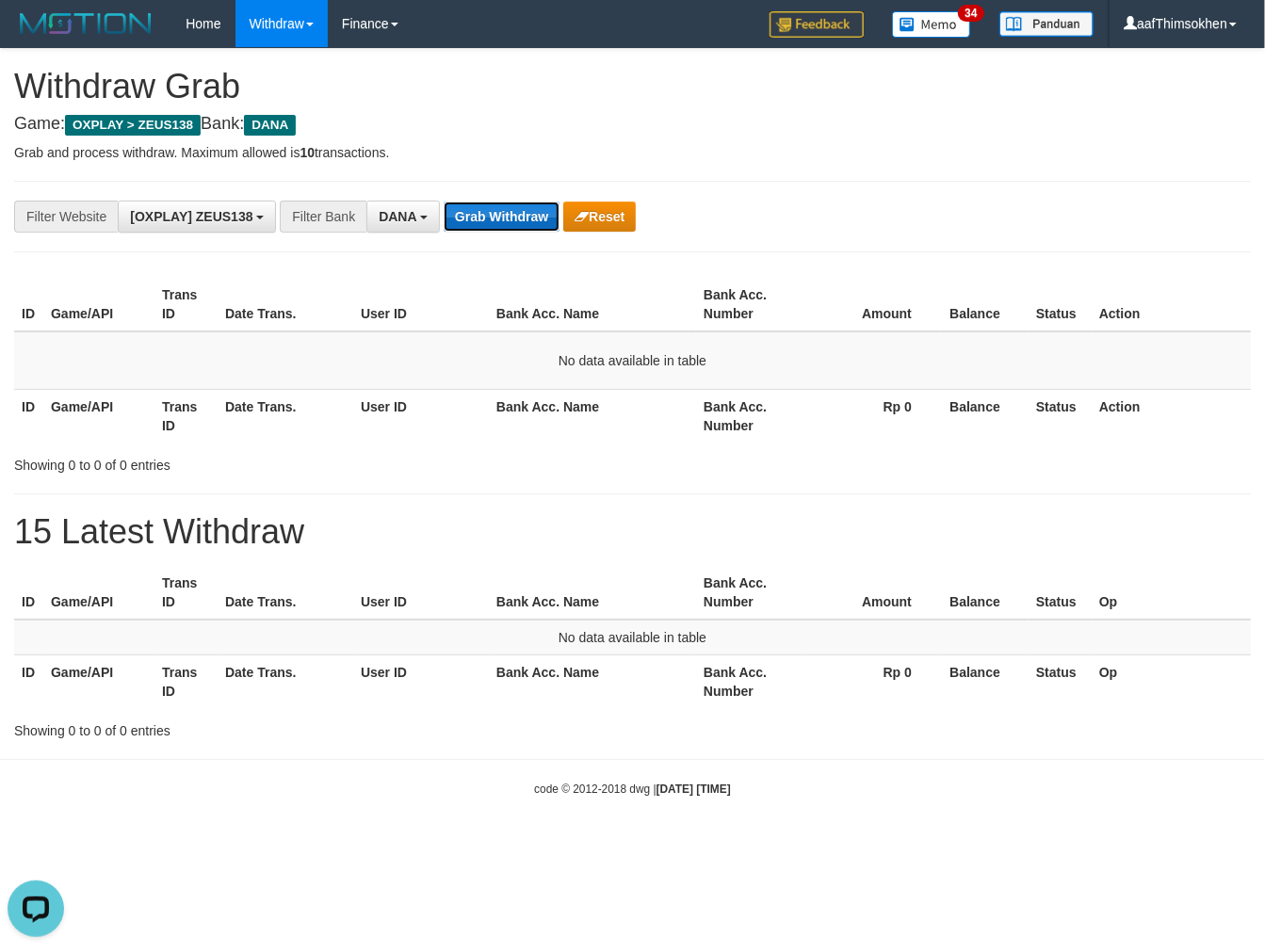 click on "Grab Withdraw" at bounding box center (501, 217) 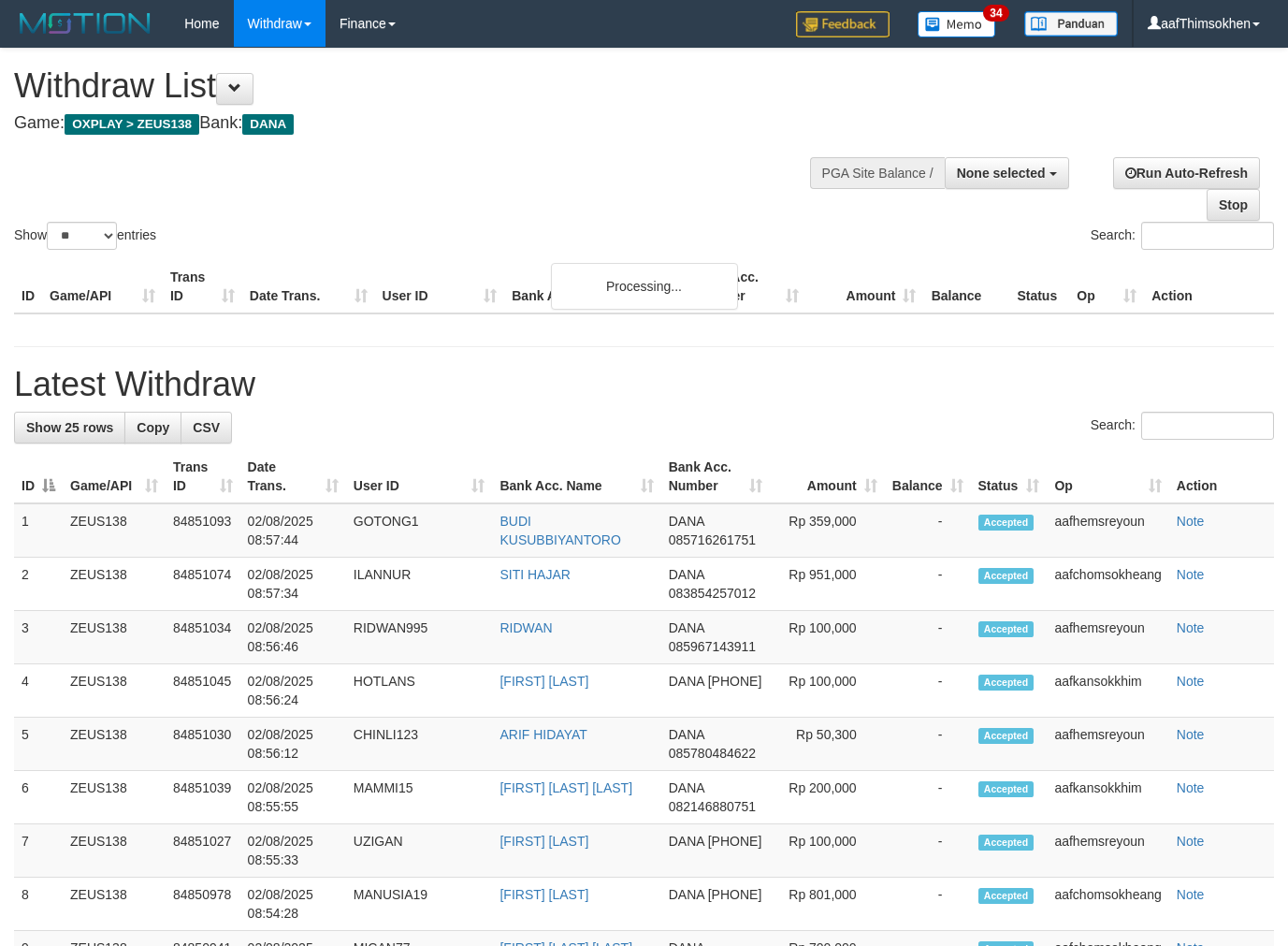 select 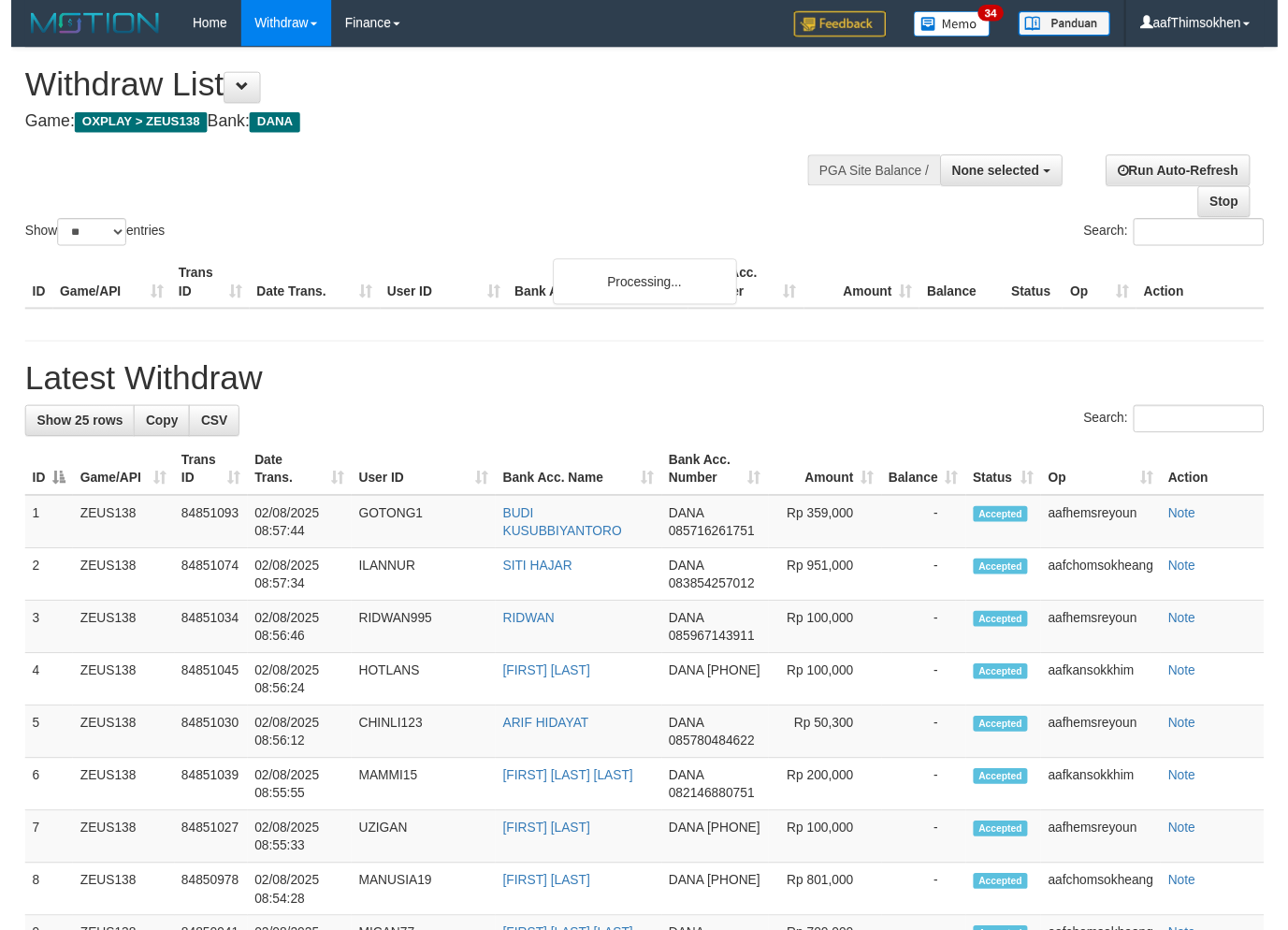 scroll, scrollTop: 0, scrollLeft: 0, axis: both 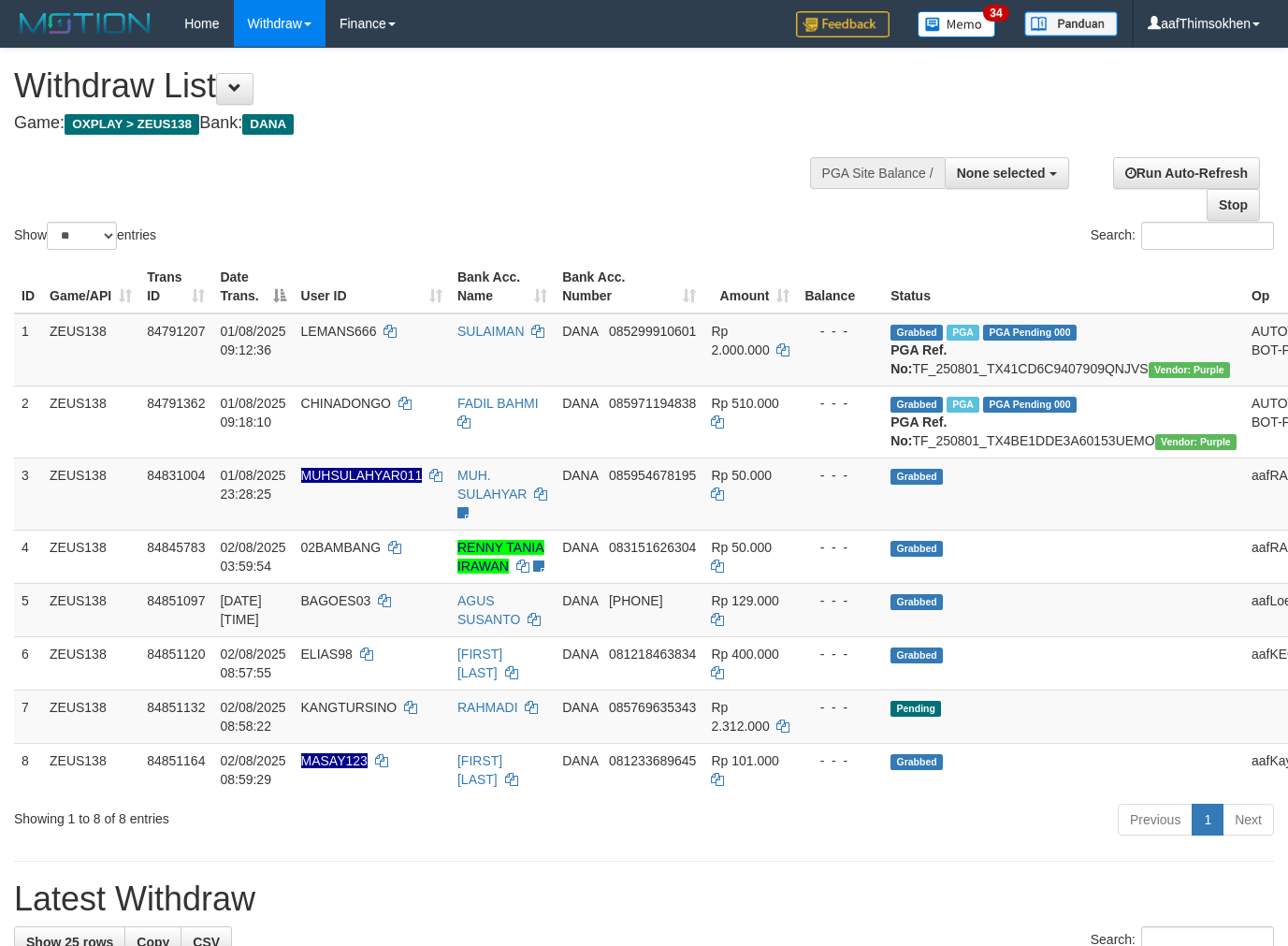 select 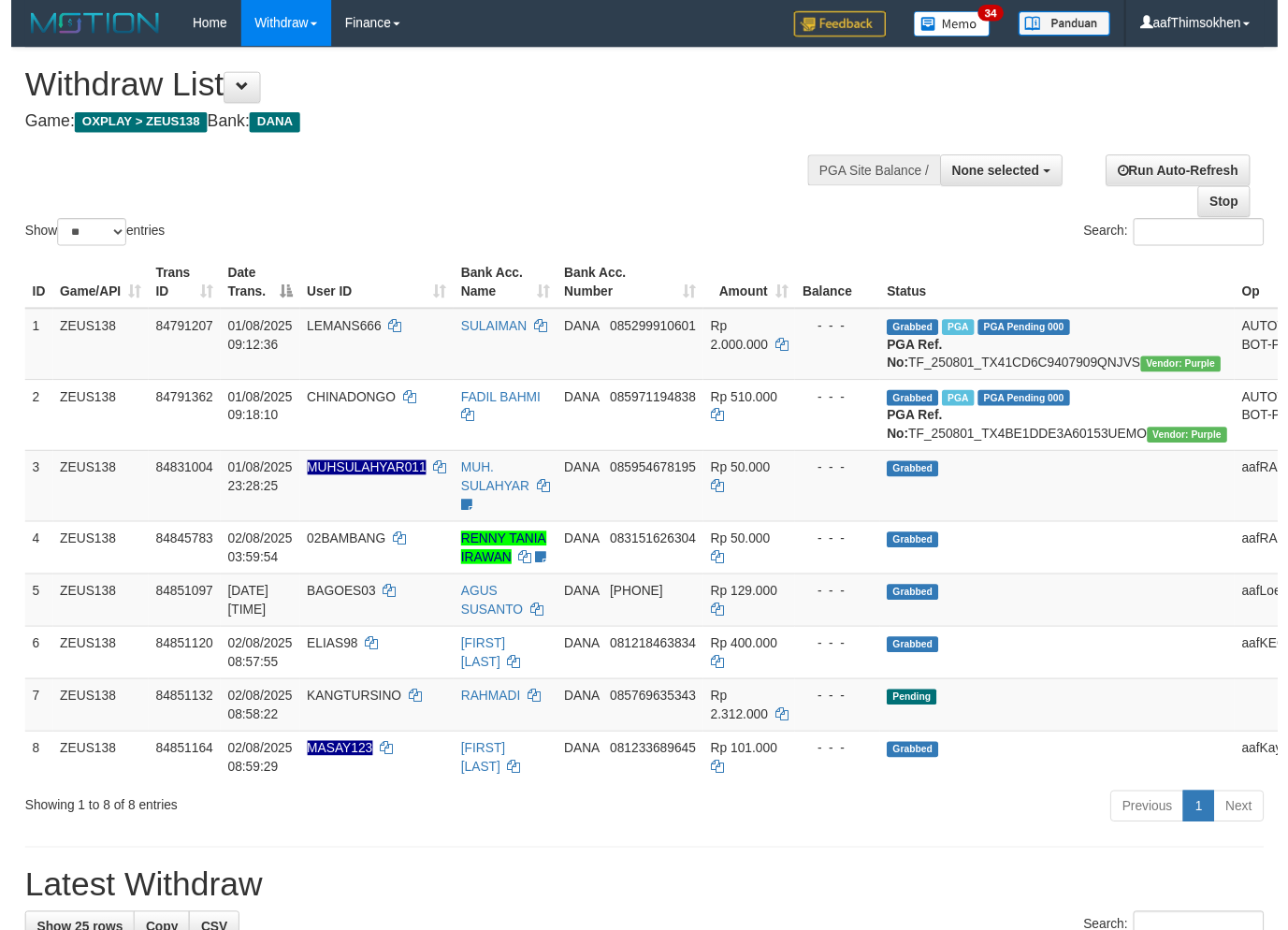 scroll, scrollTop: 0, scrollLeft: 0, axis: both 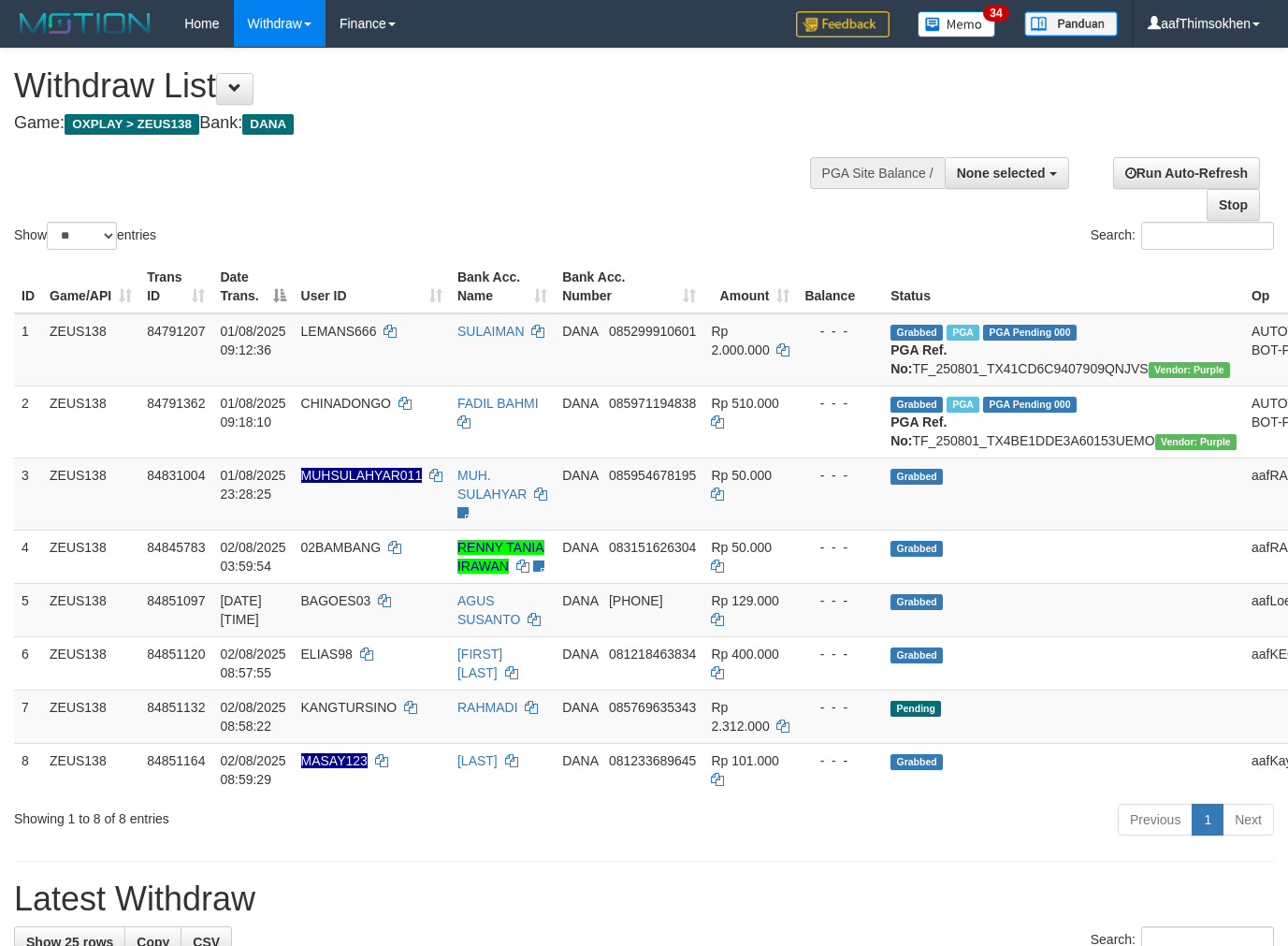 select 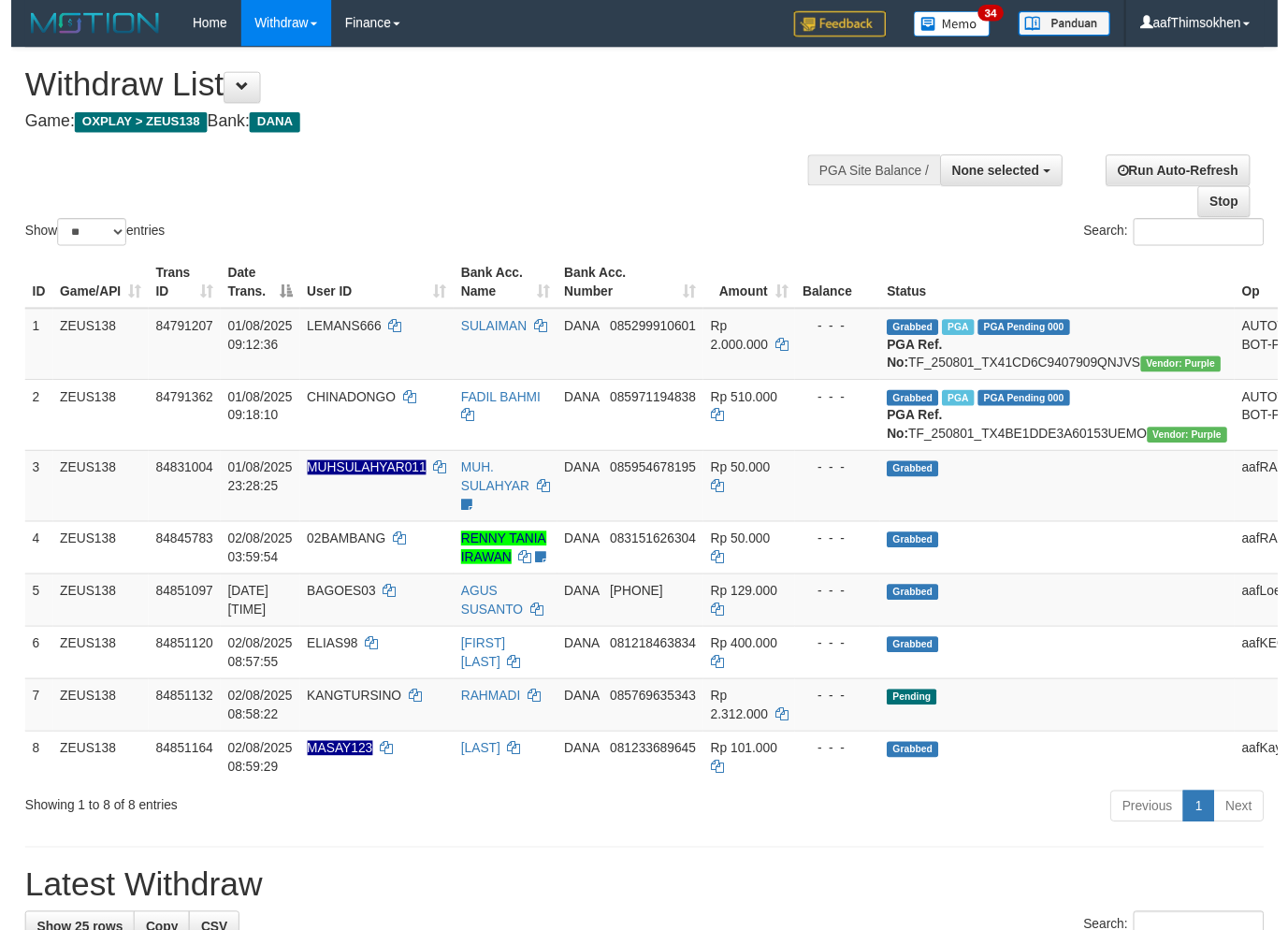 scroll, scrollTop: 0, scrollLeft: 0, axis: both 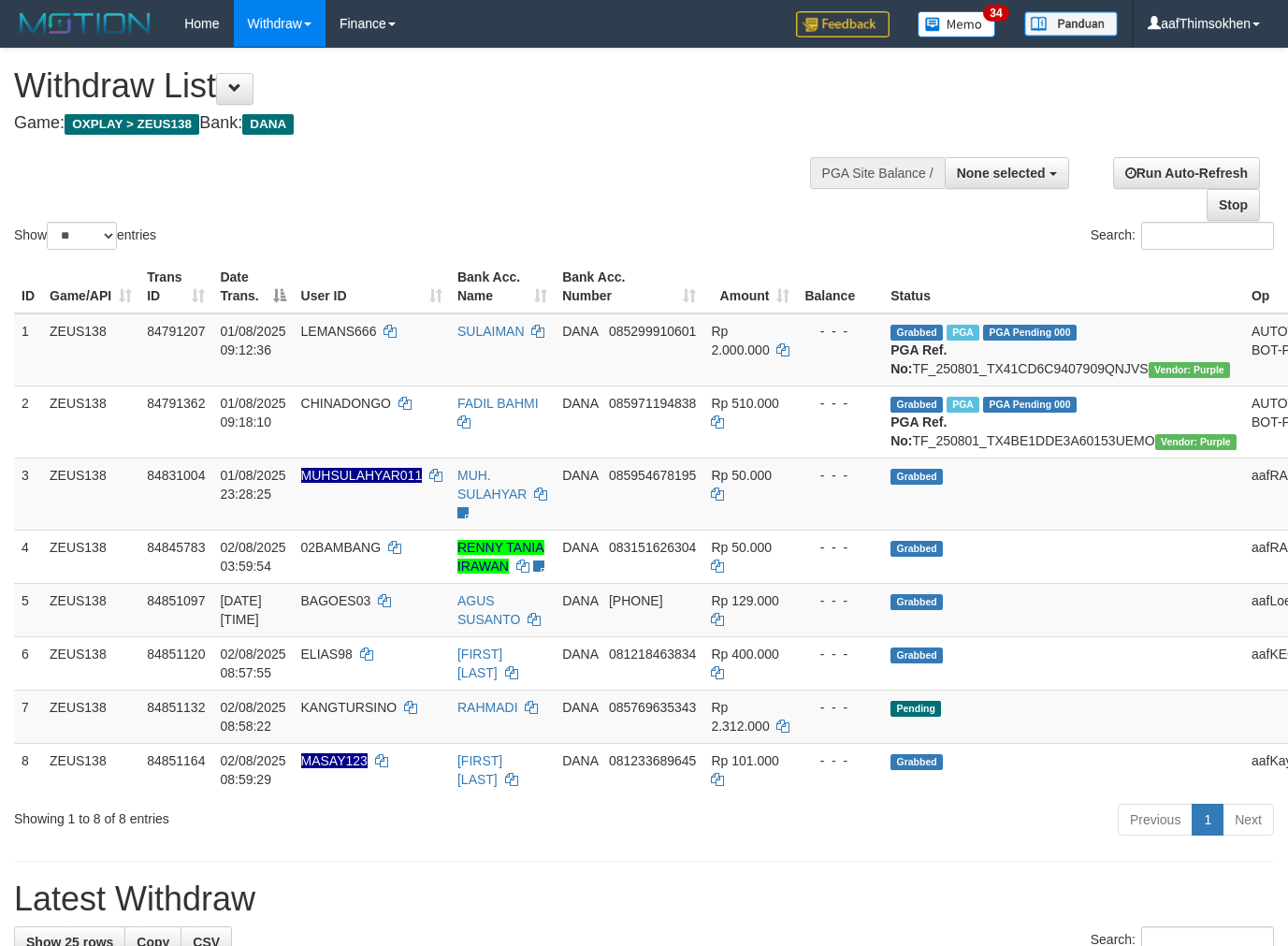 select 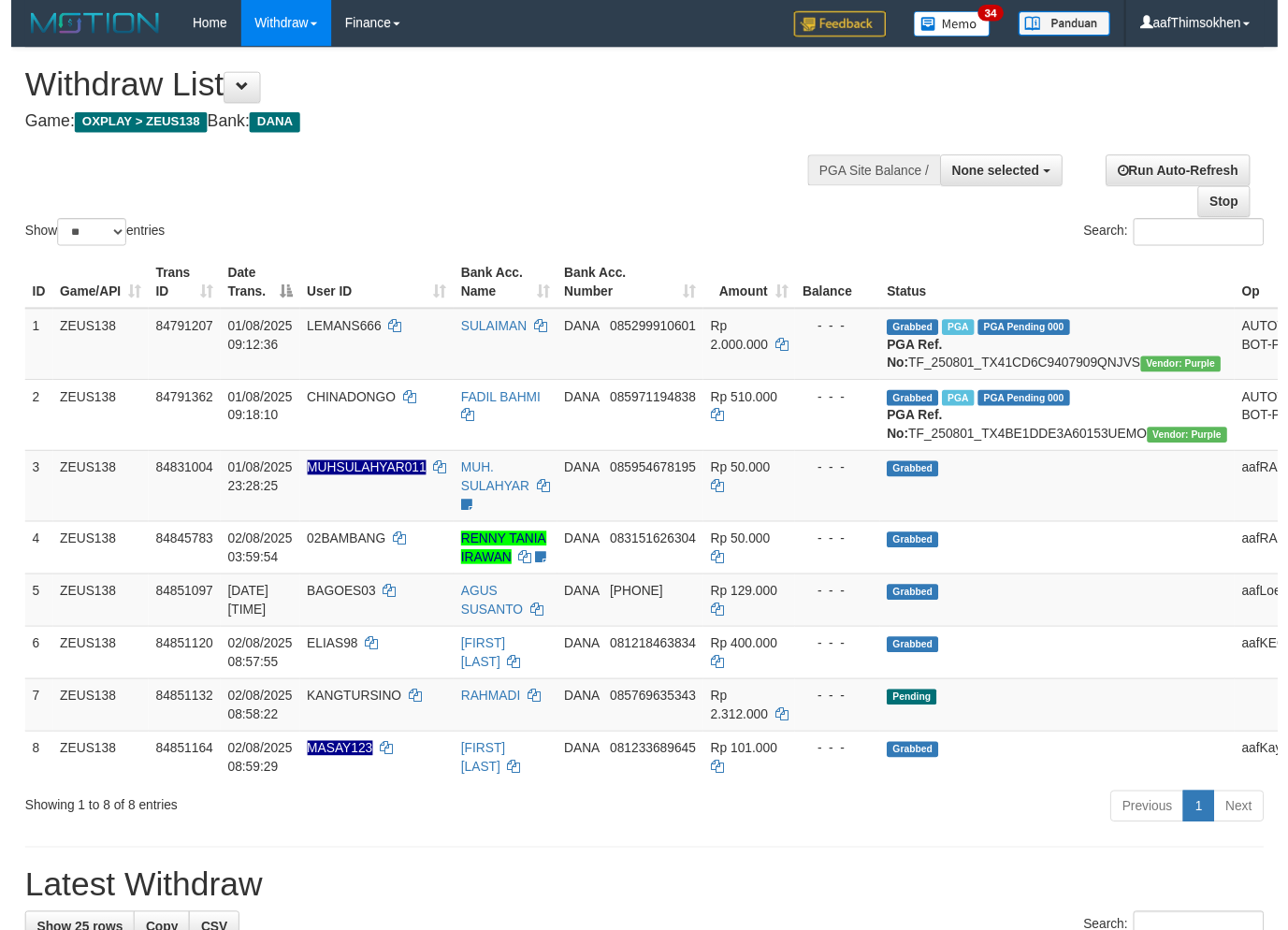 scroll, scrollTop: 0, scrollLeft: 0, axis: both 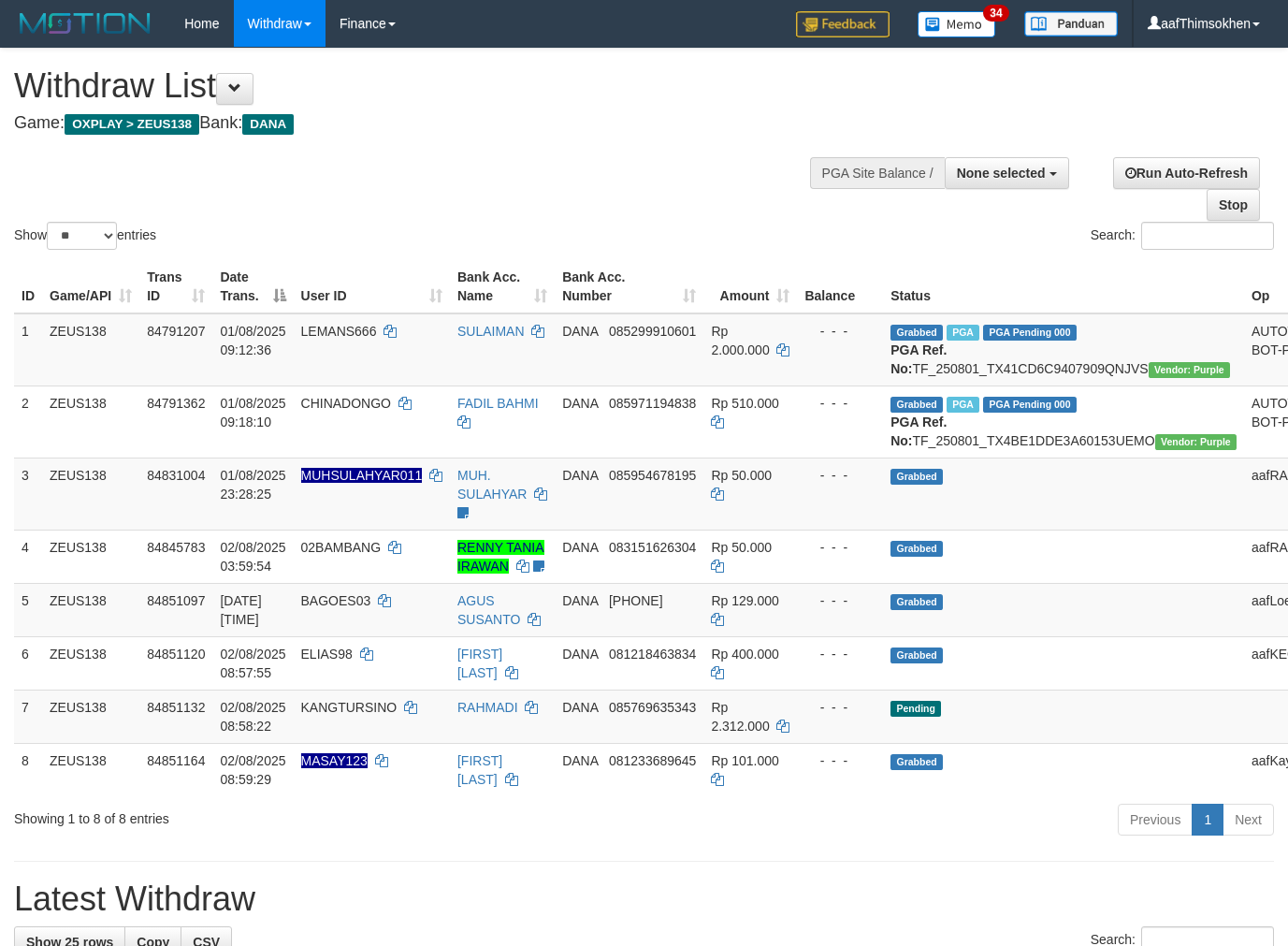 select 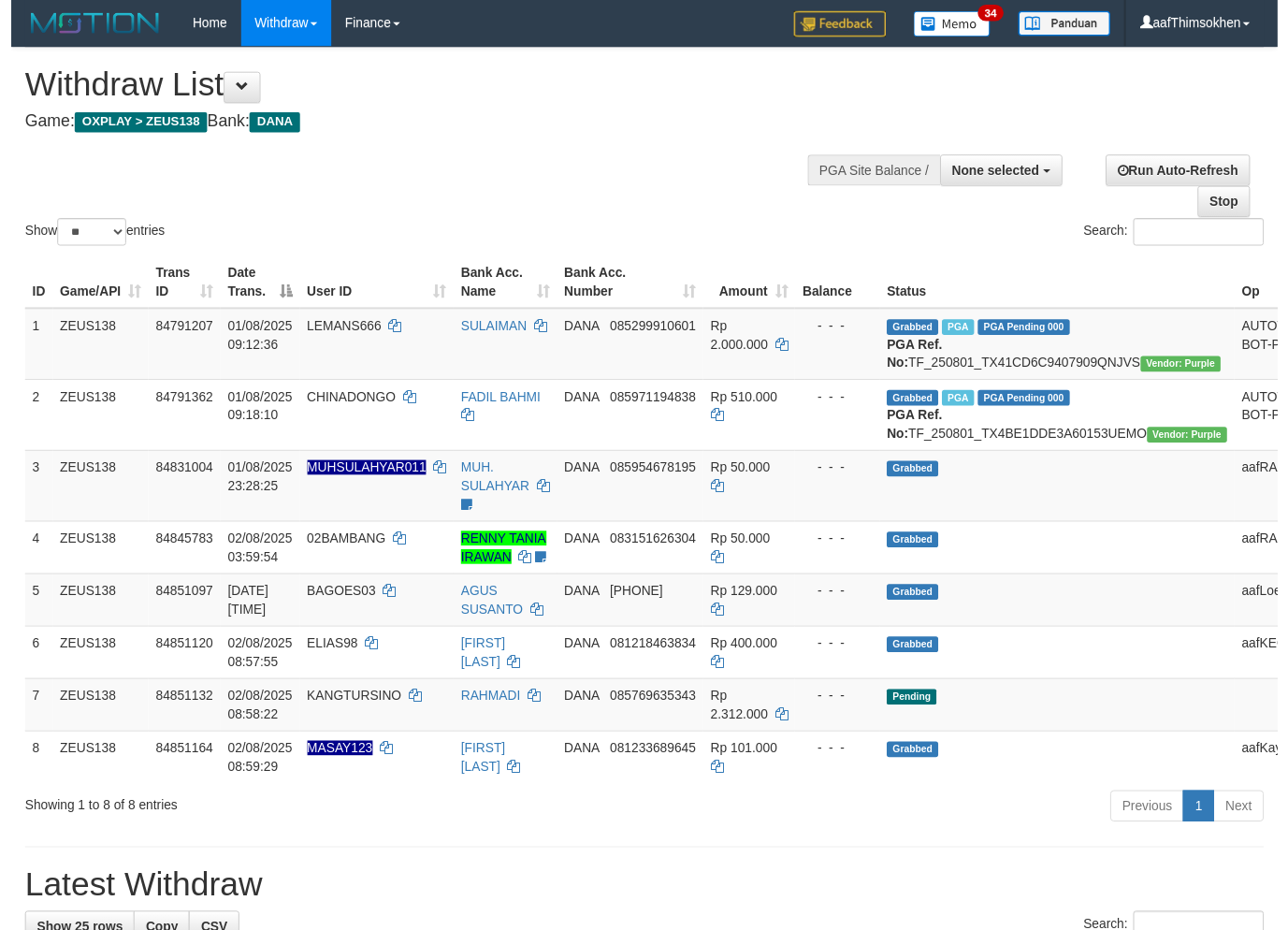 scroll, scrollTop: 0, scrollLeft: 0, axis: both 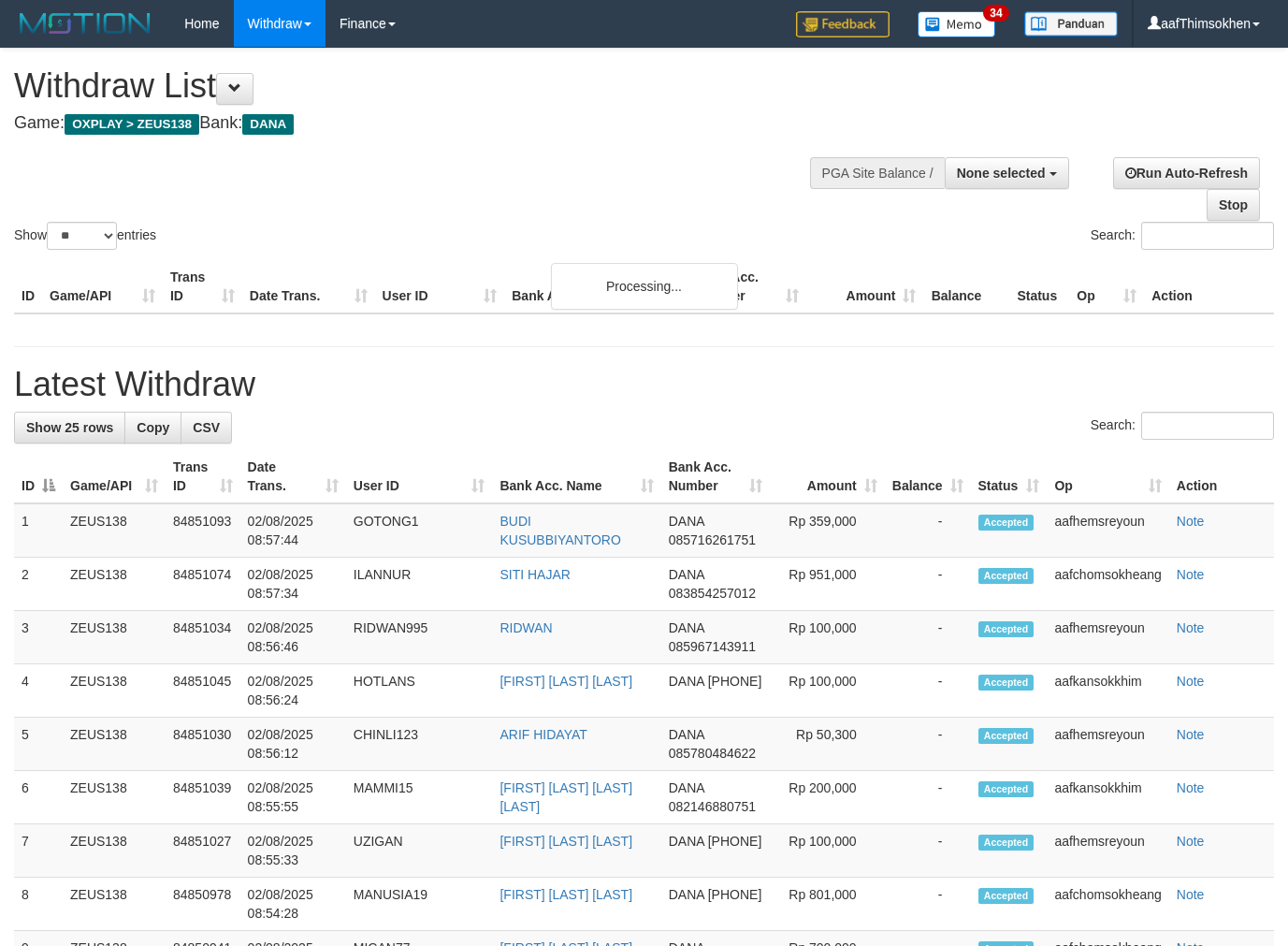 select 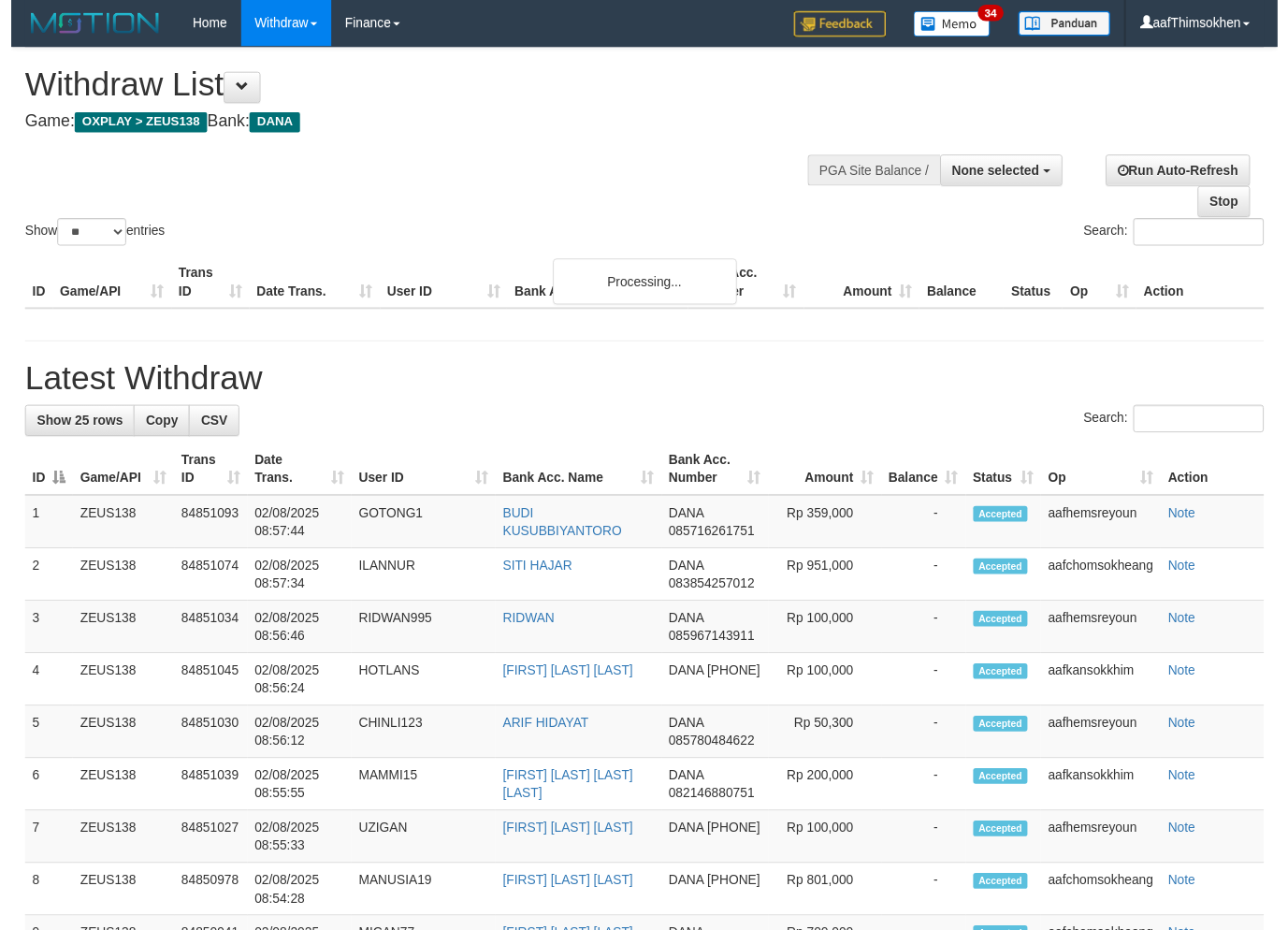 scroll, scrollTop: 0, scrollLeft: 0, axis: both 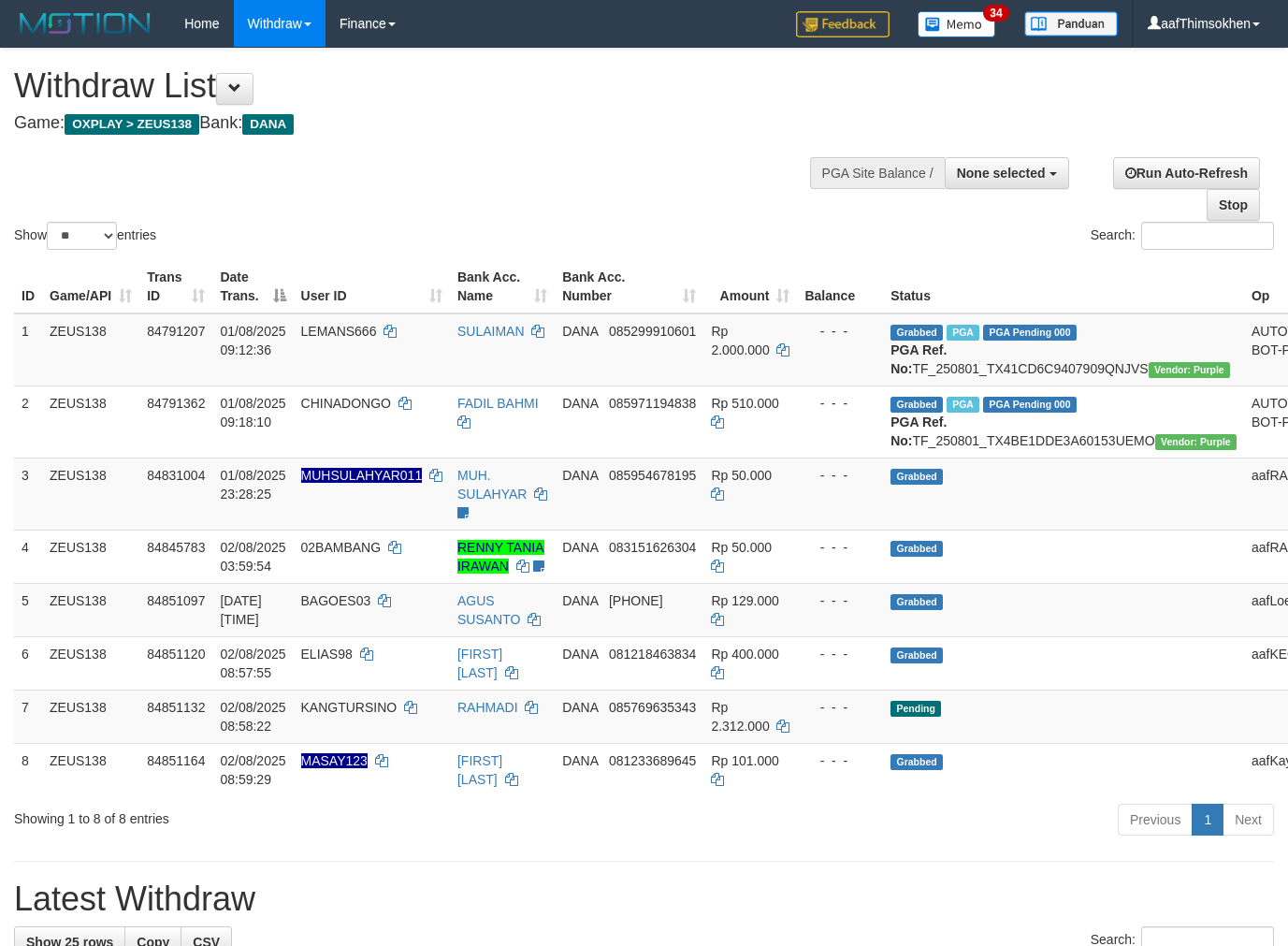 select 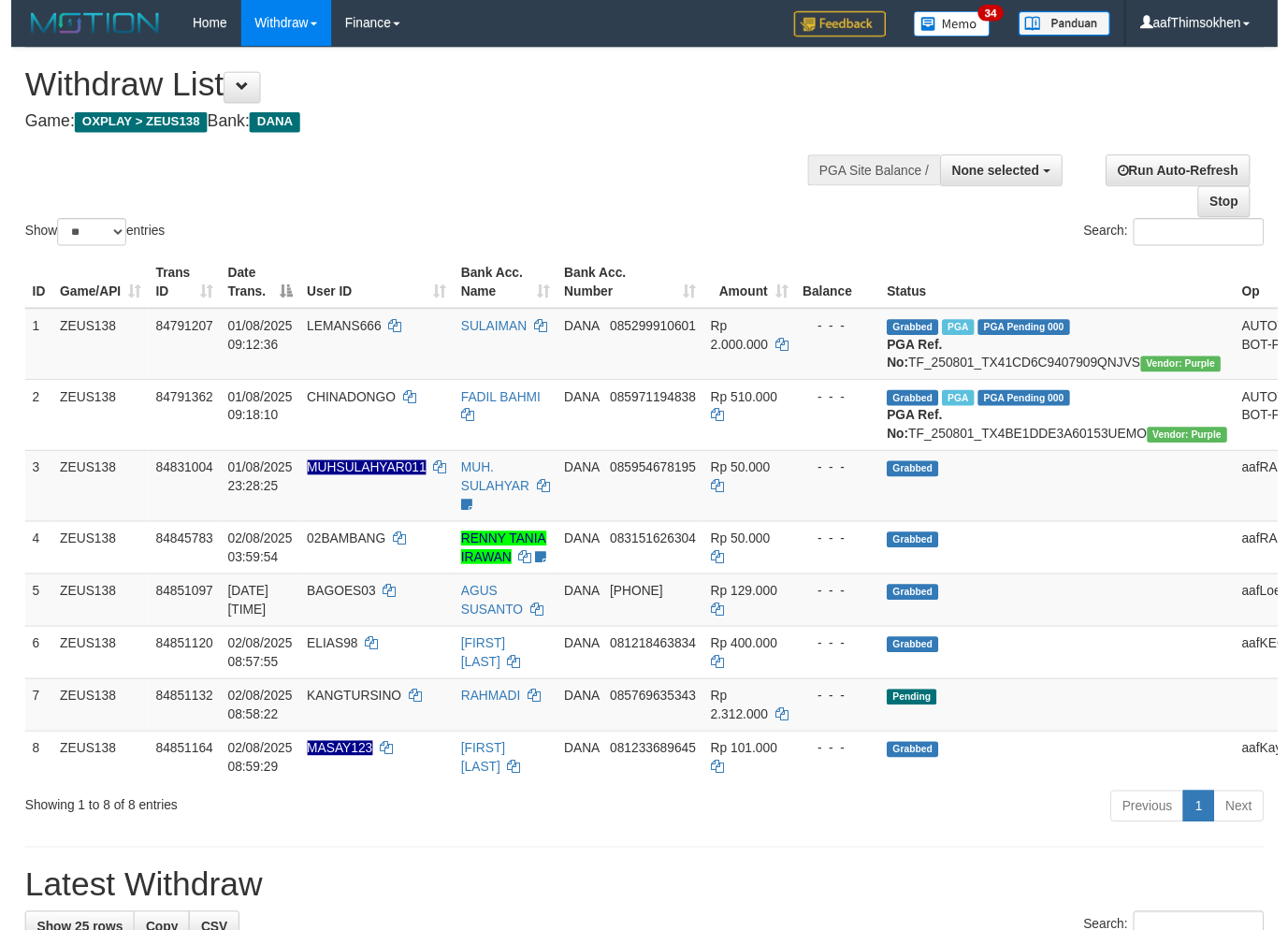 scroll, scrollTop: 0, scrollLeft: 0, axis: both 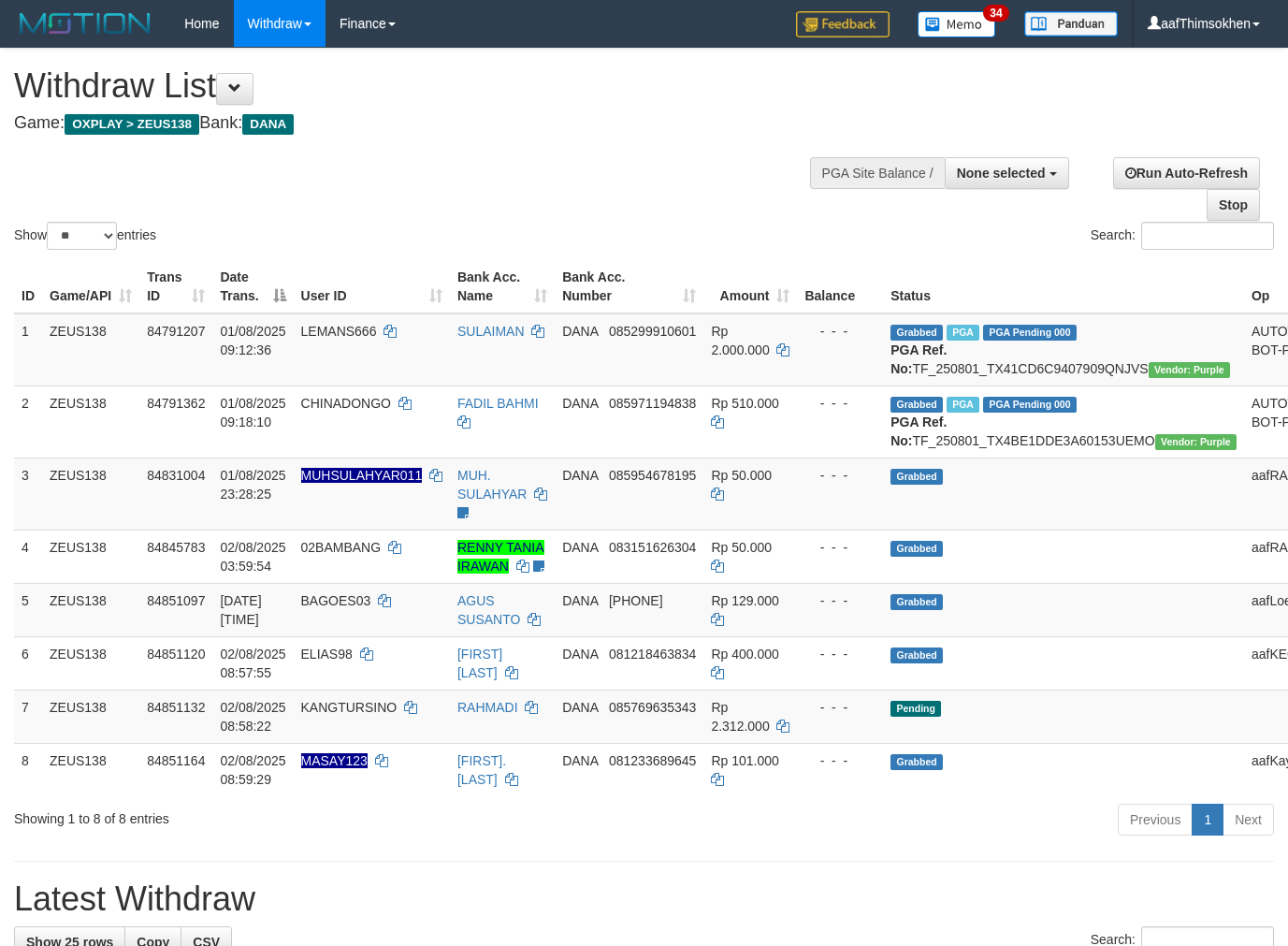 select 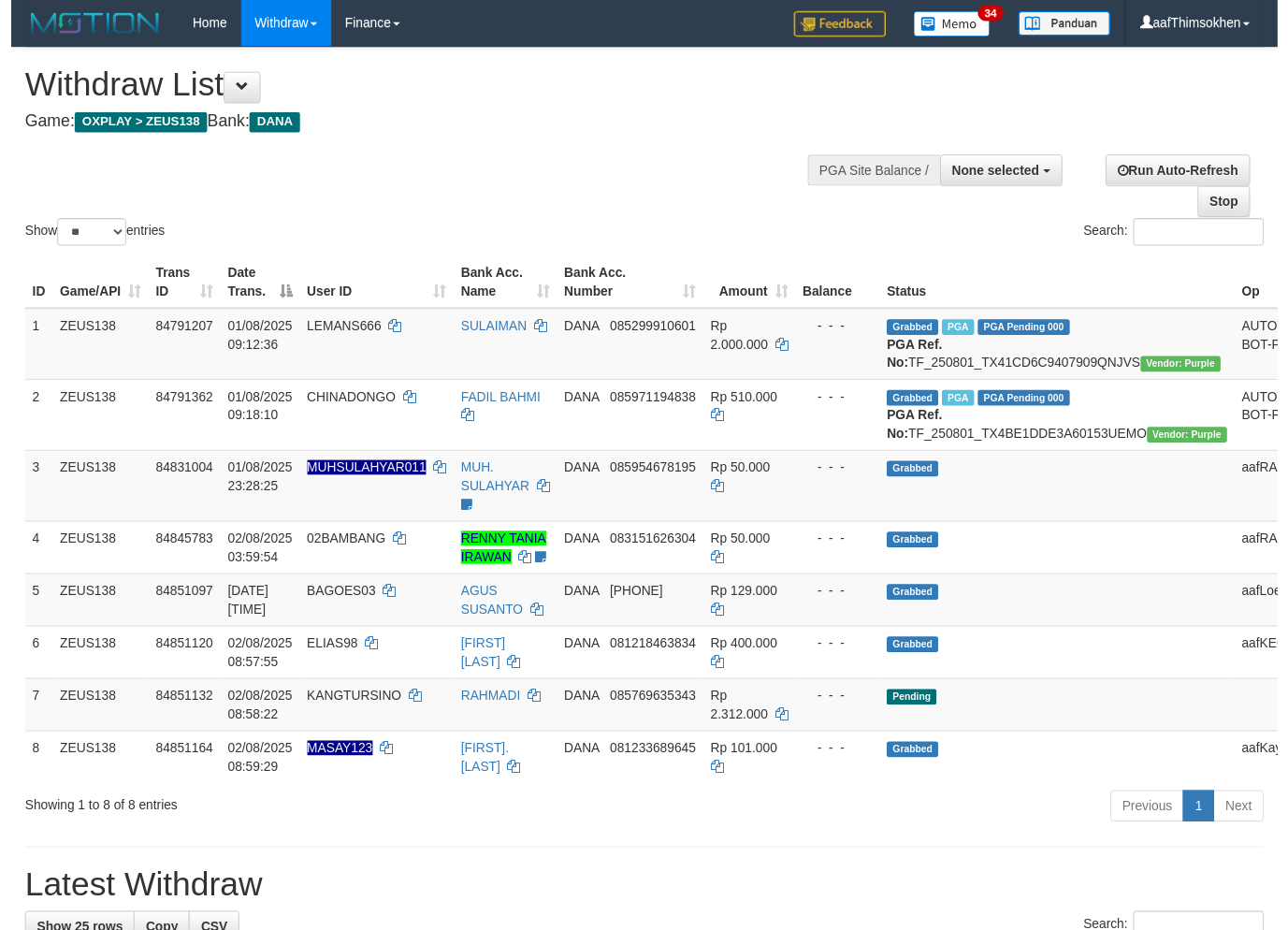 scroll, scrollTop: 0, scrollLeft: 0, axis: both 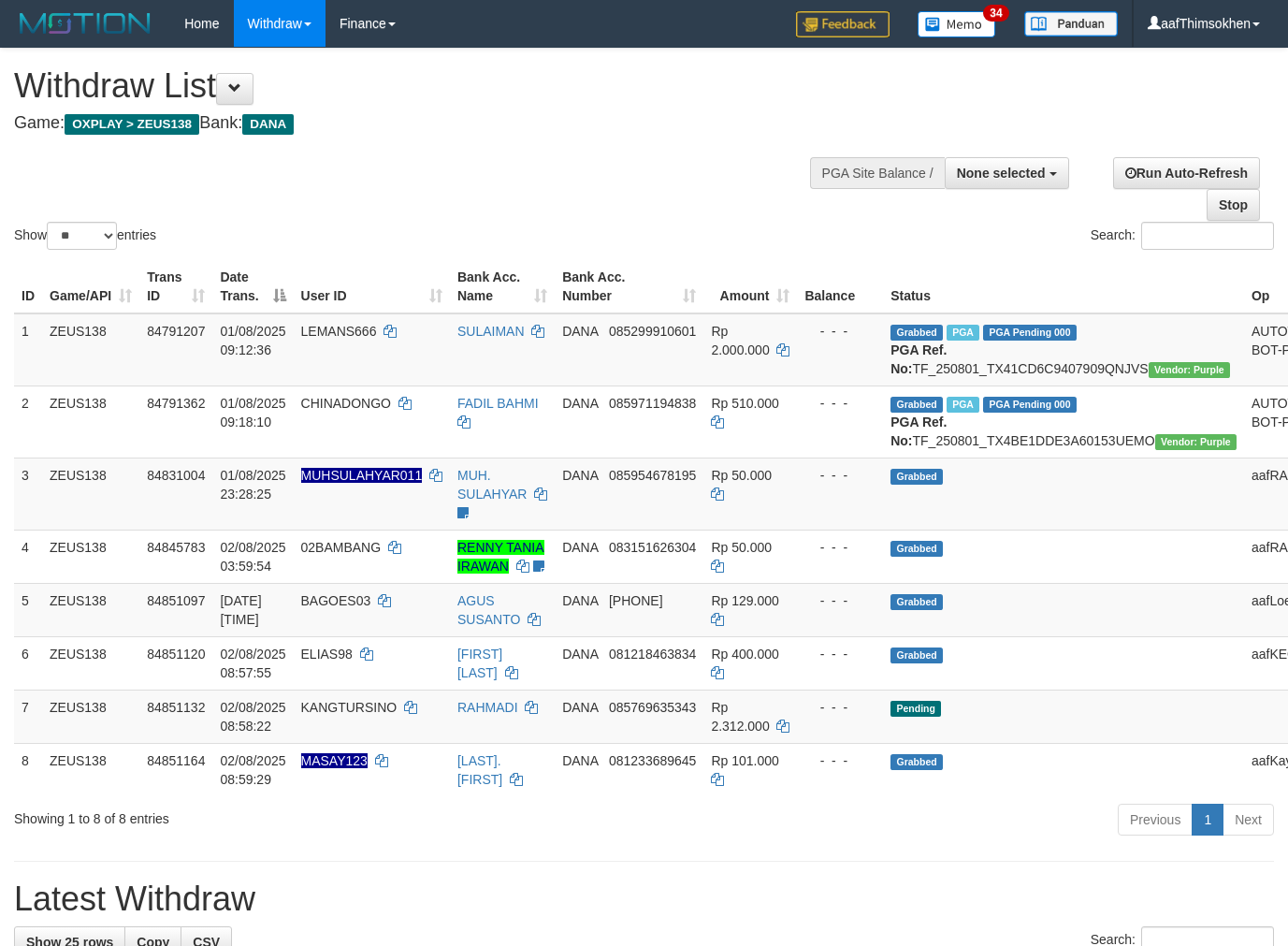 select 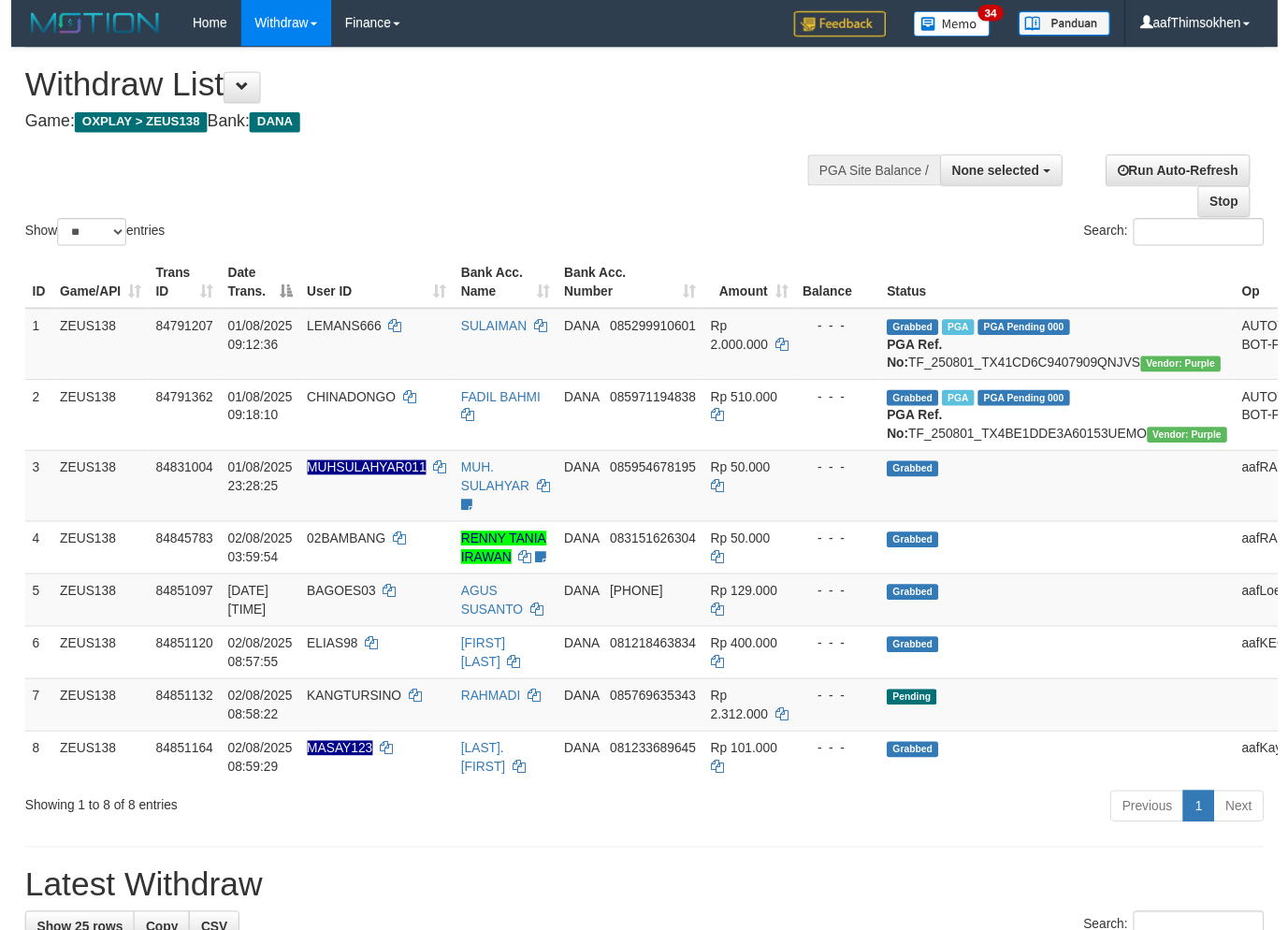 scroll, scrollTop: 0, scrollLeft: 0, axis: both 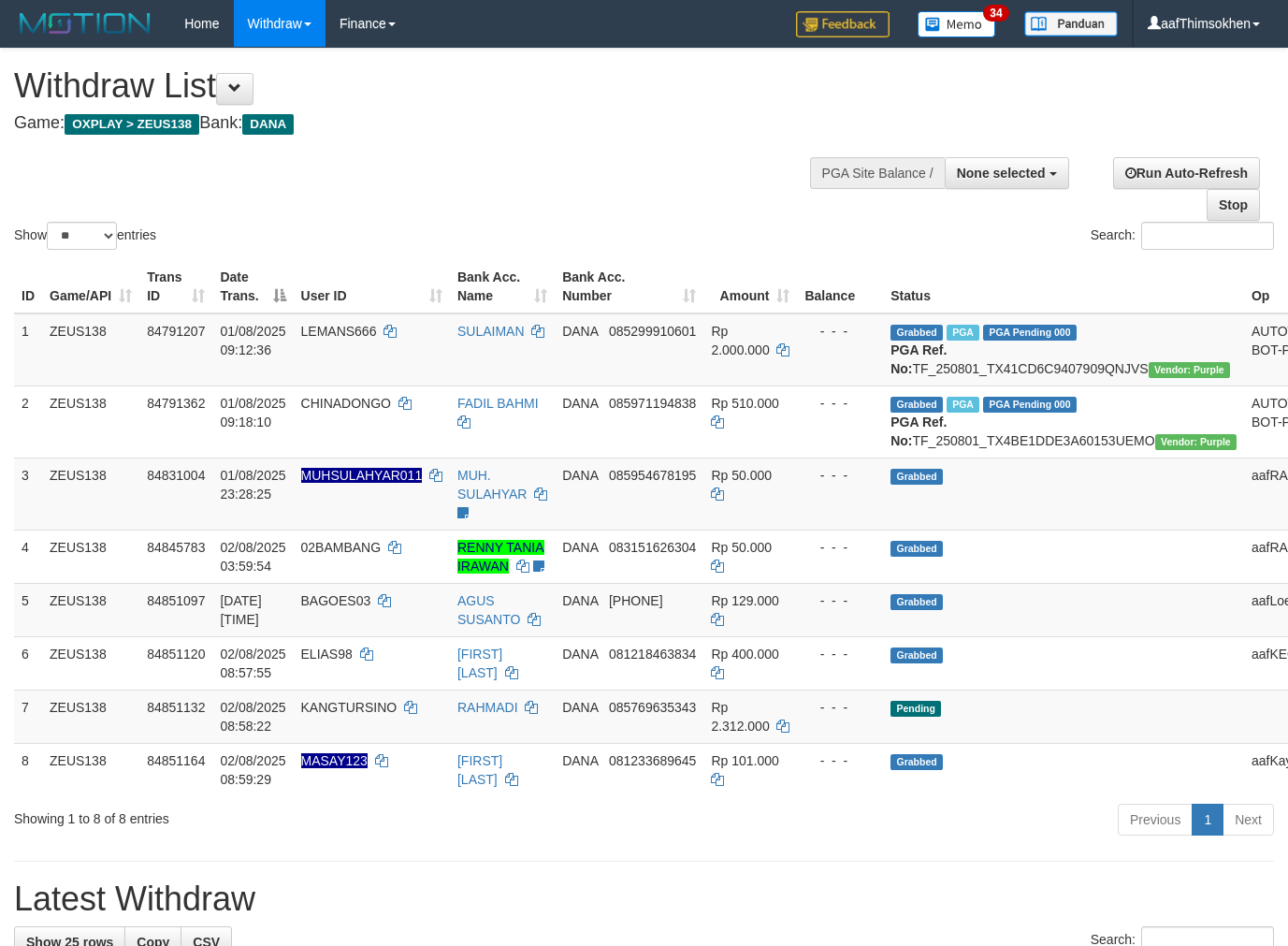 select 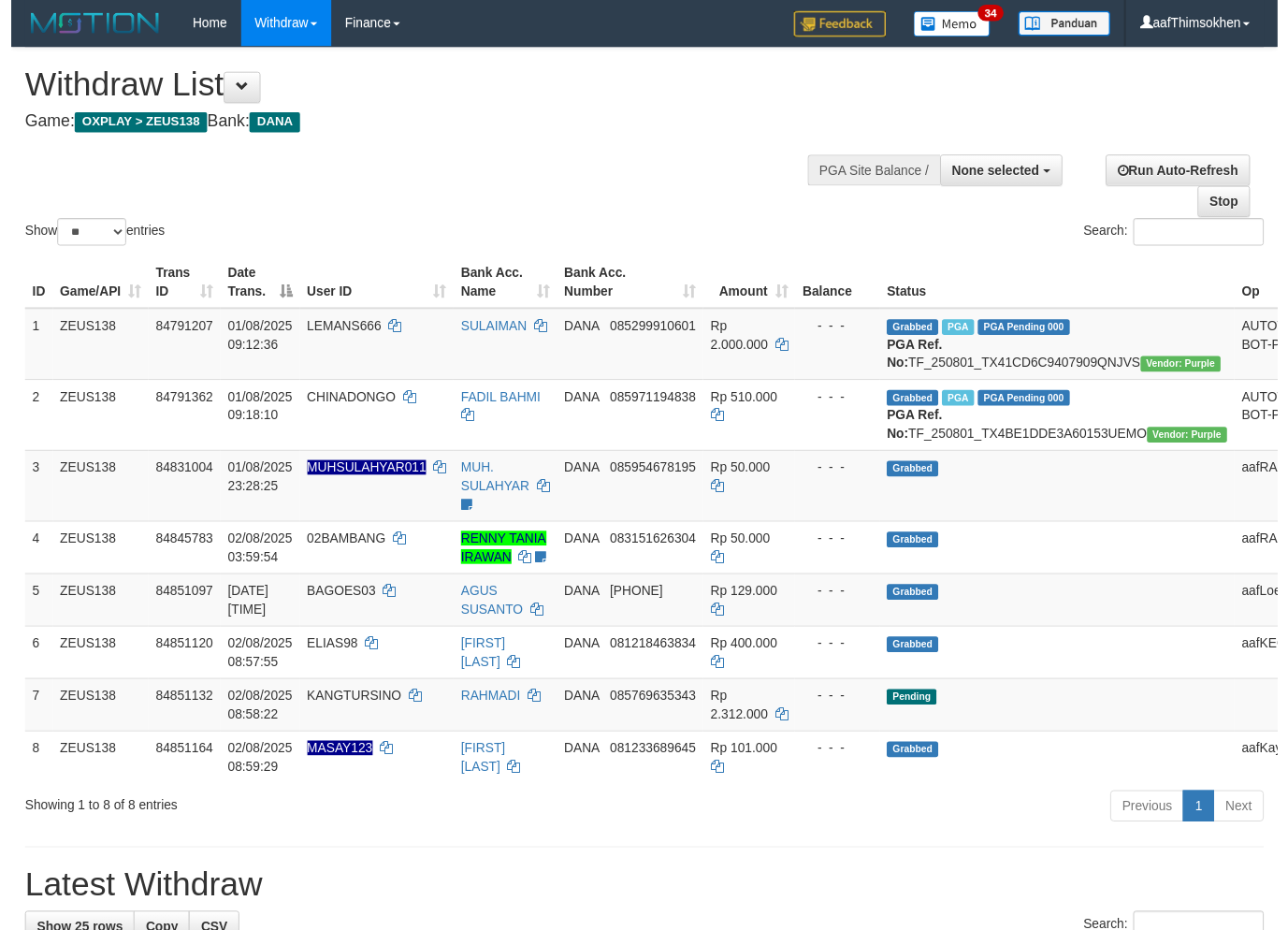 scroll, scrollTop: 0, scrollLeft: 0, axis: both 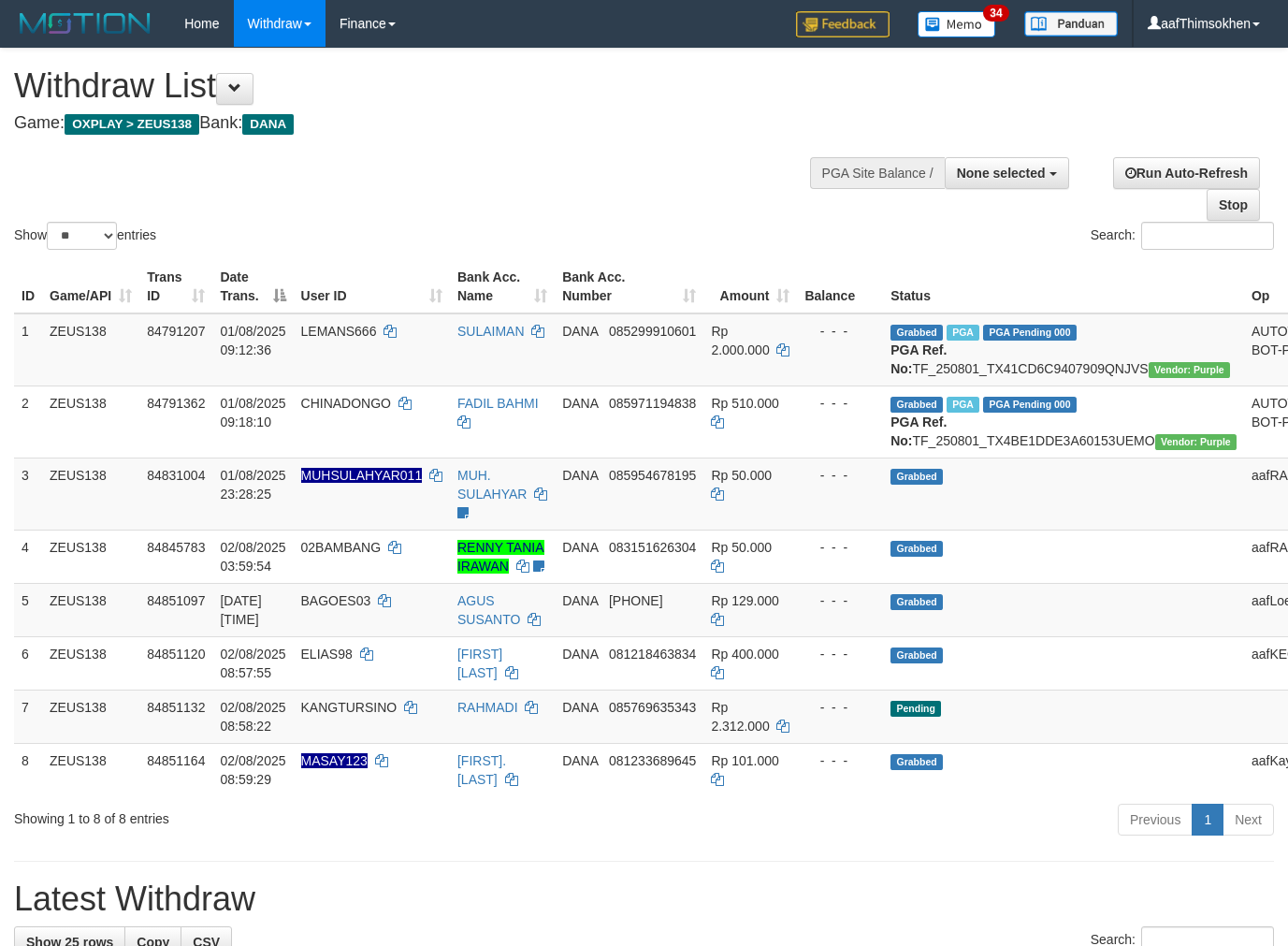 select 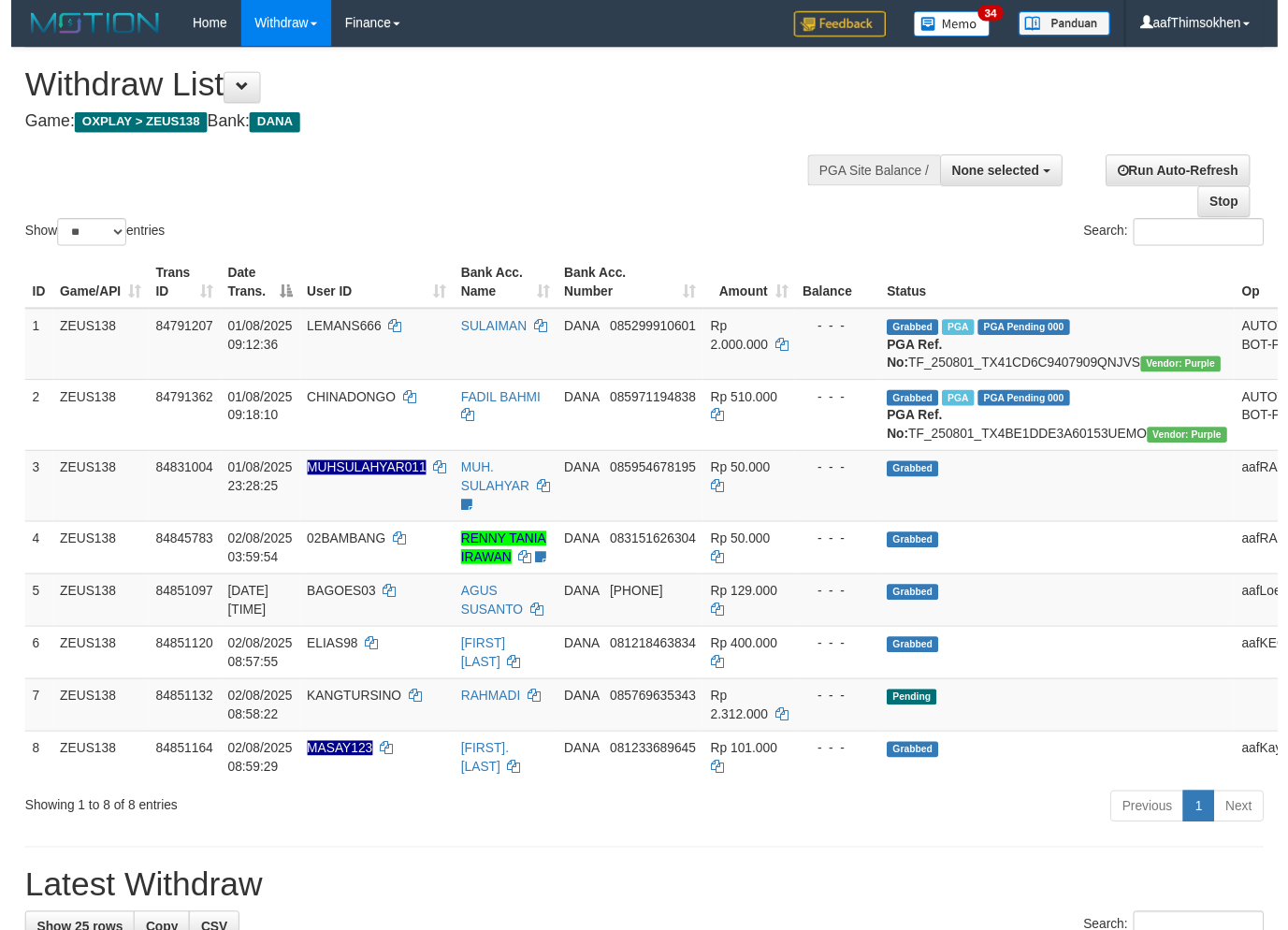 scroll, scrollTop: 0, scrollLeft: 0, axis: both 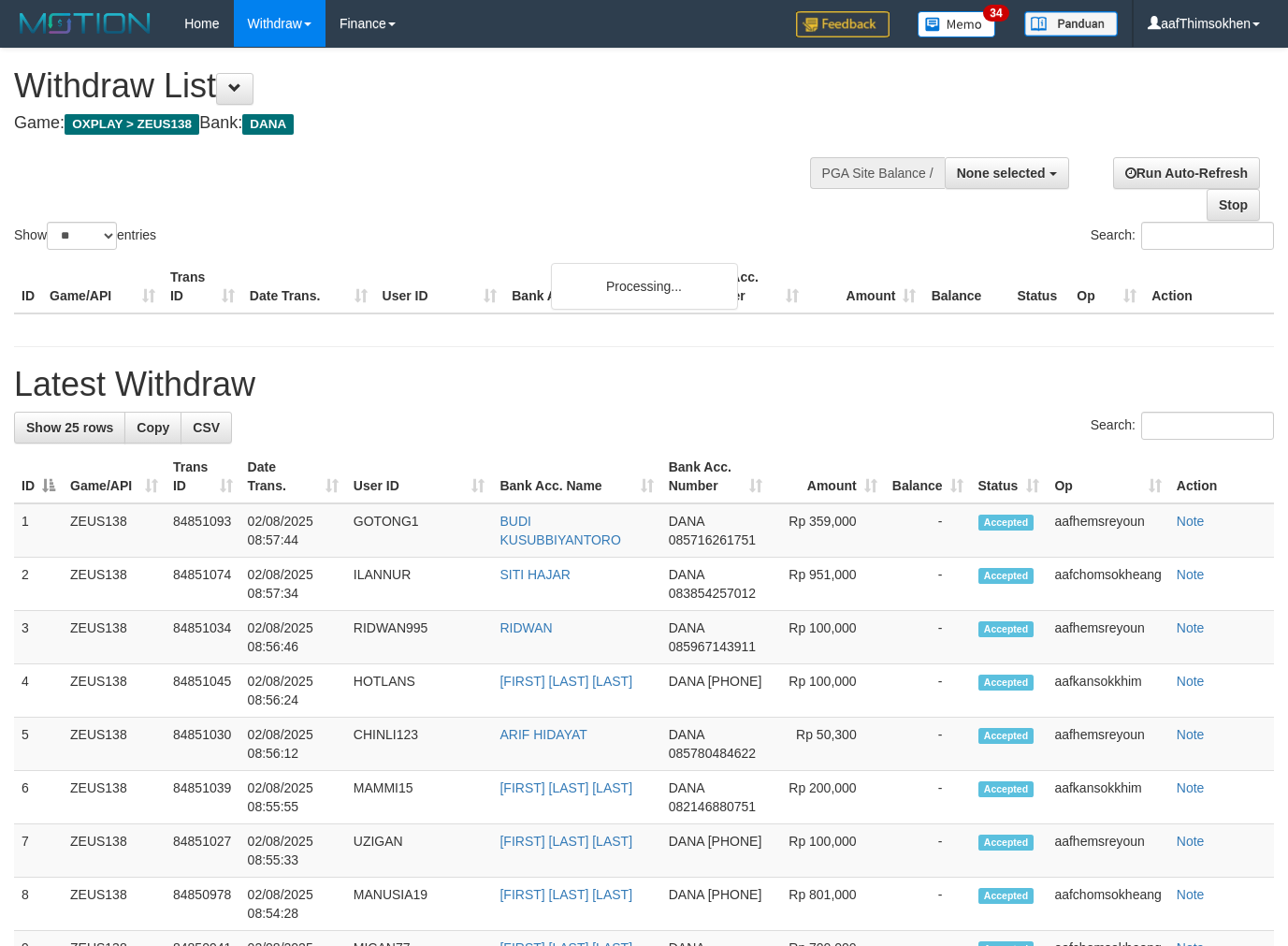 select 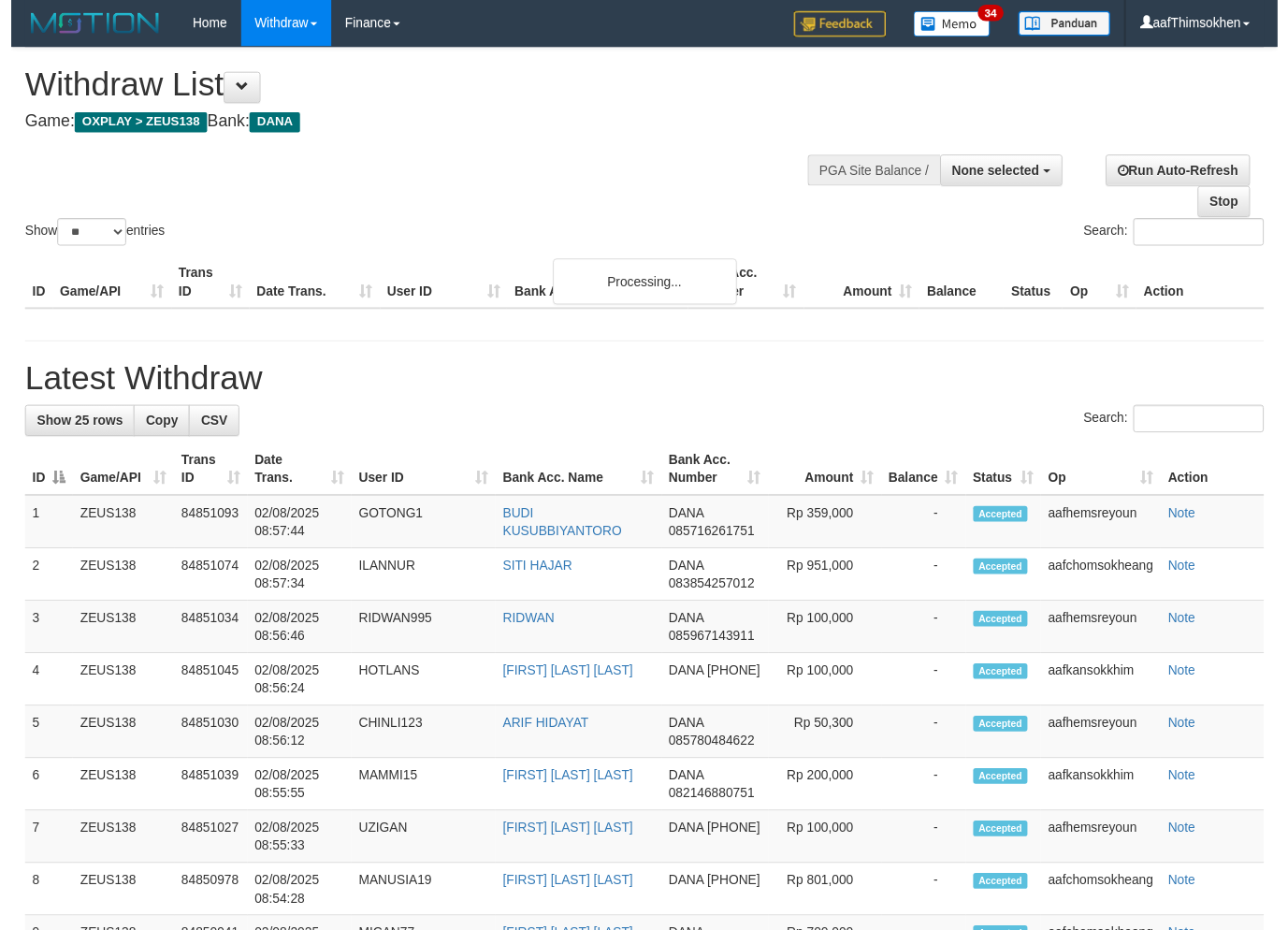 scroll, scrollTop: 0, scrollLeft: 0, axis: both 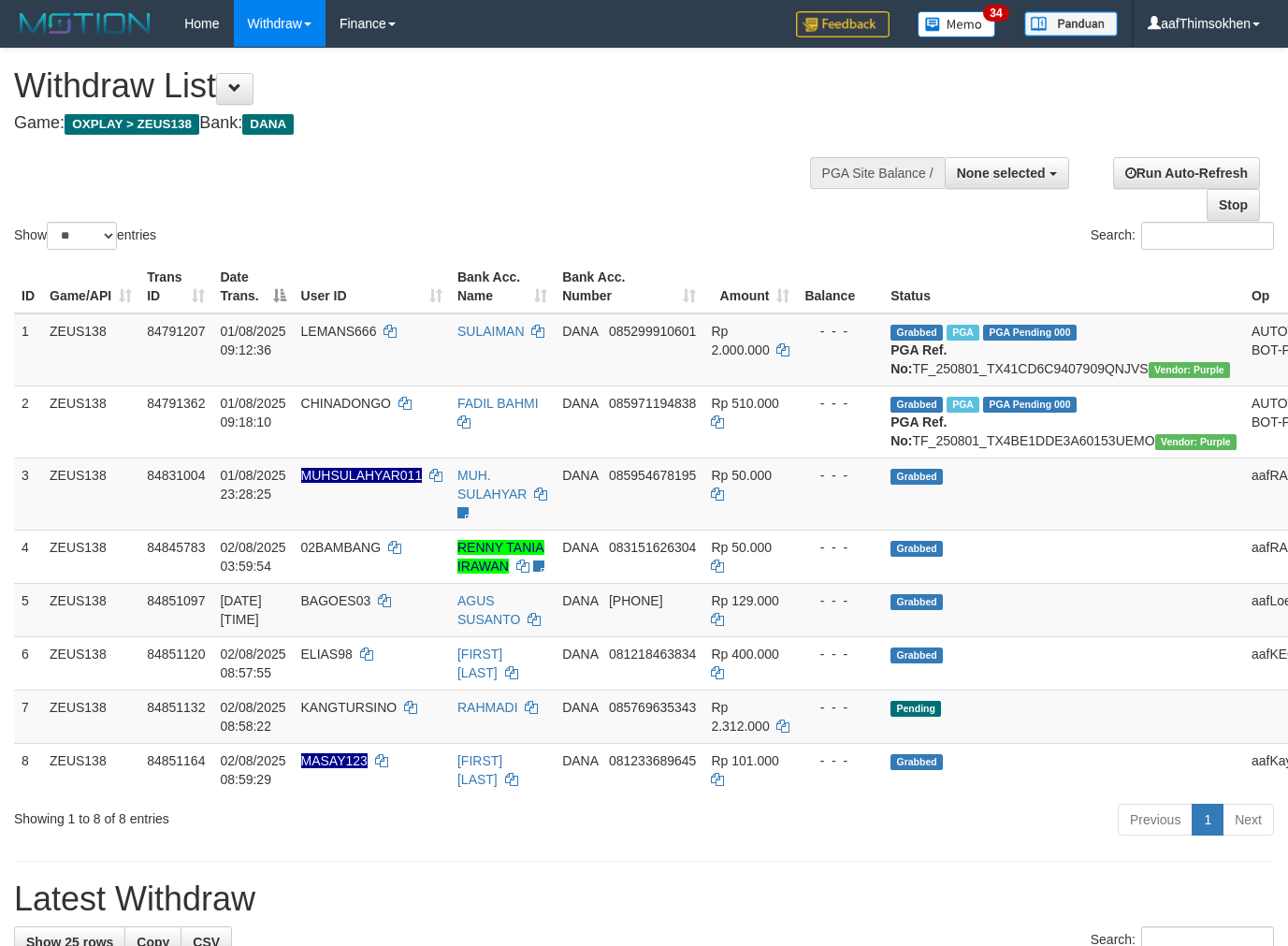 select 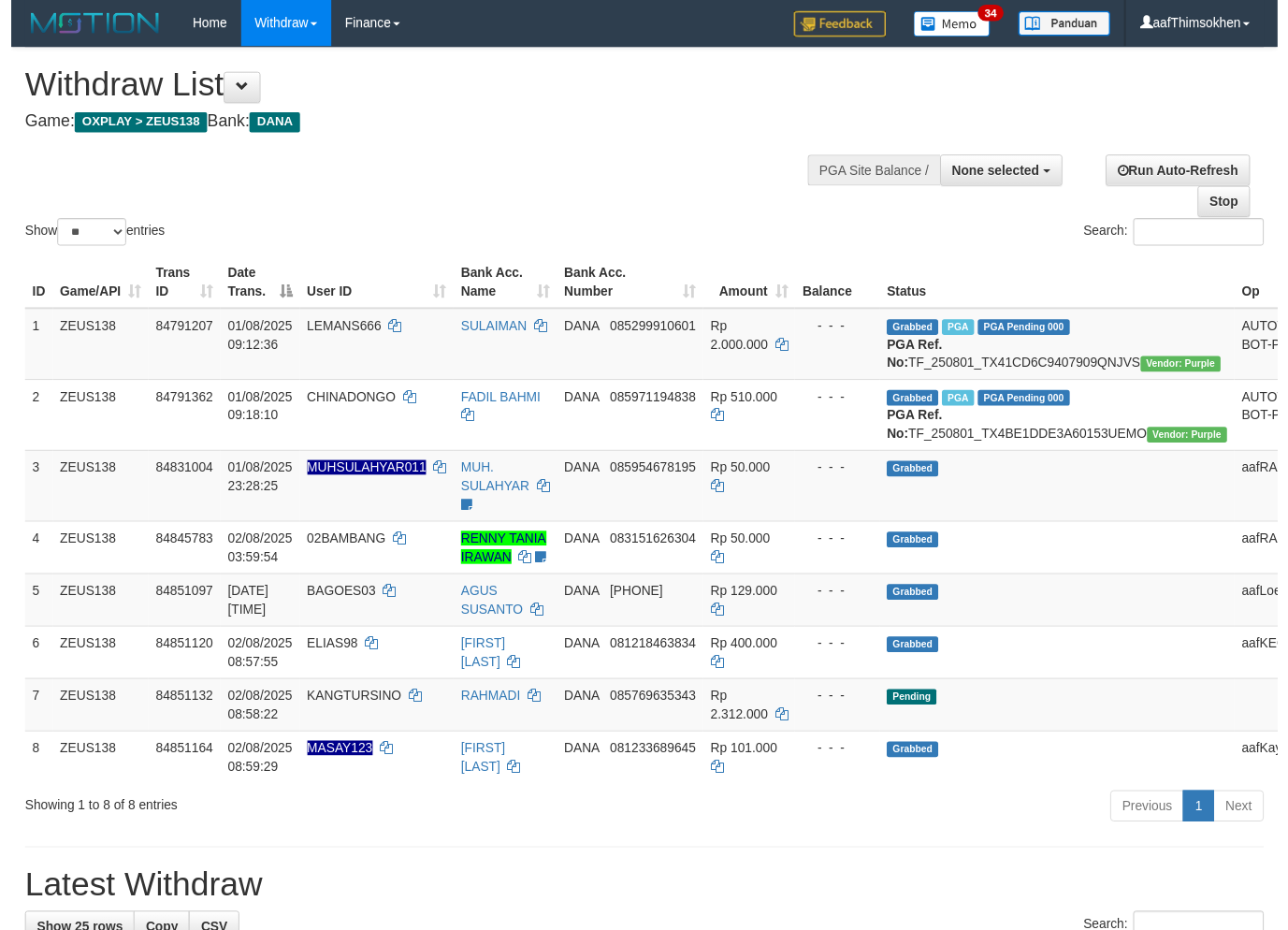 scroll, scrollTop: 0, scrollLeft: 0, axis: both 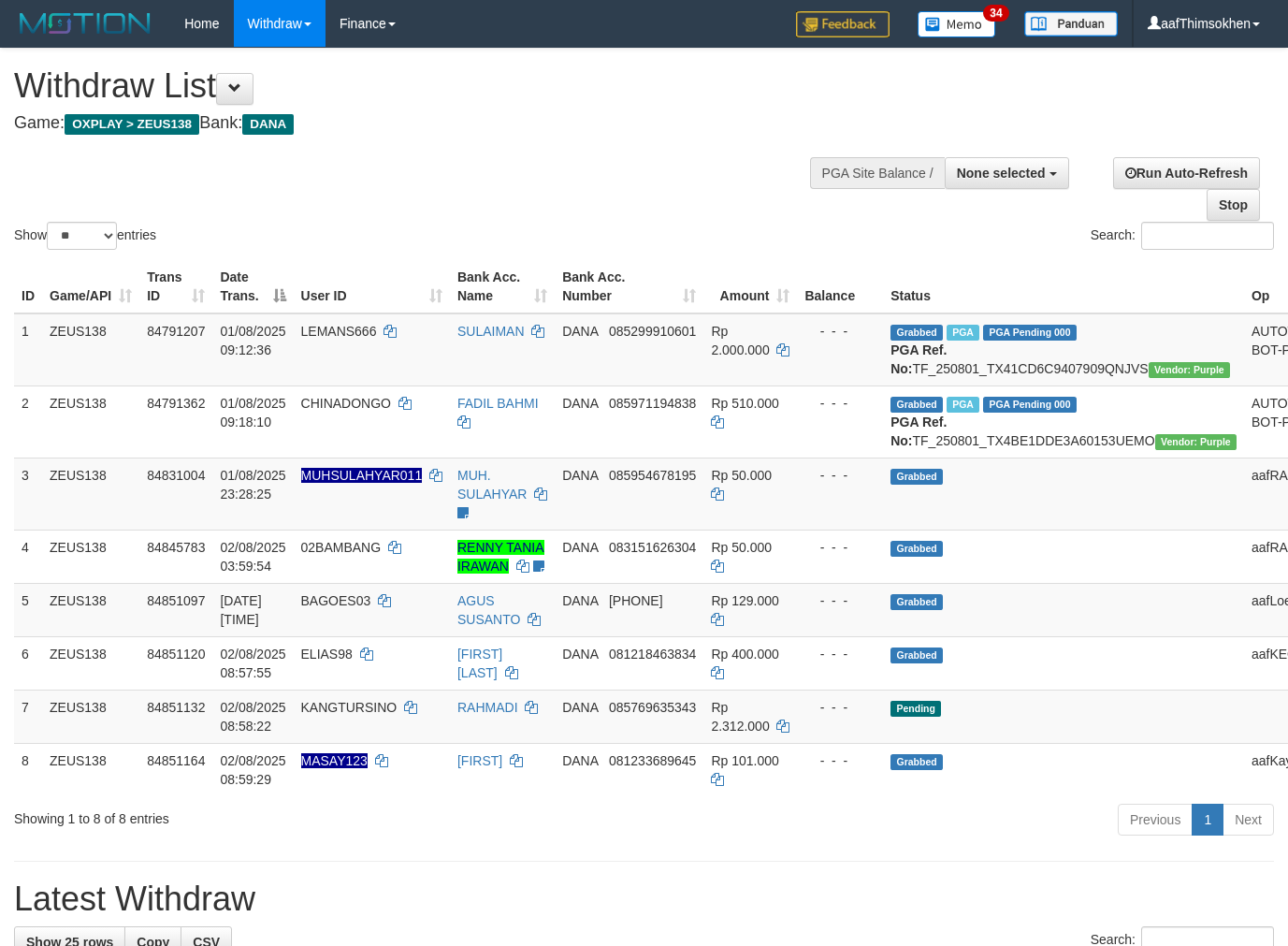 select 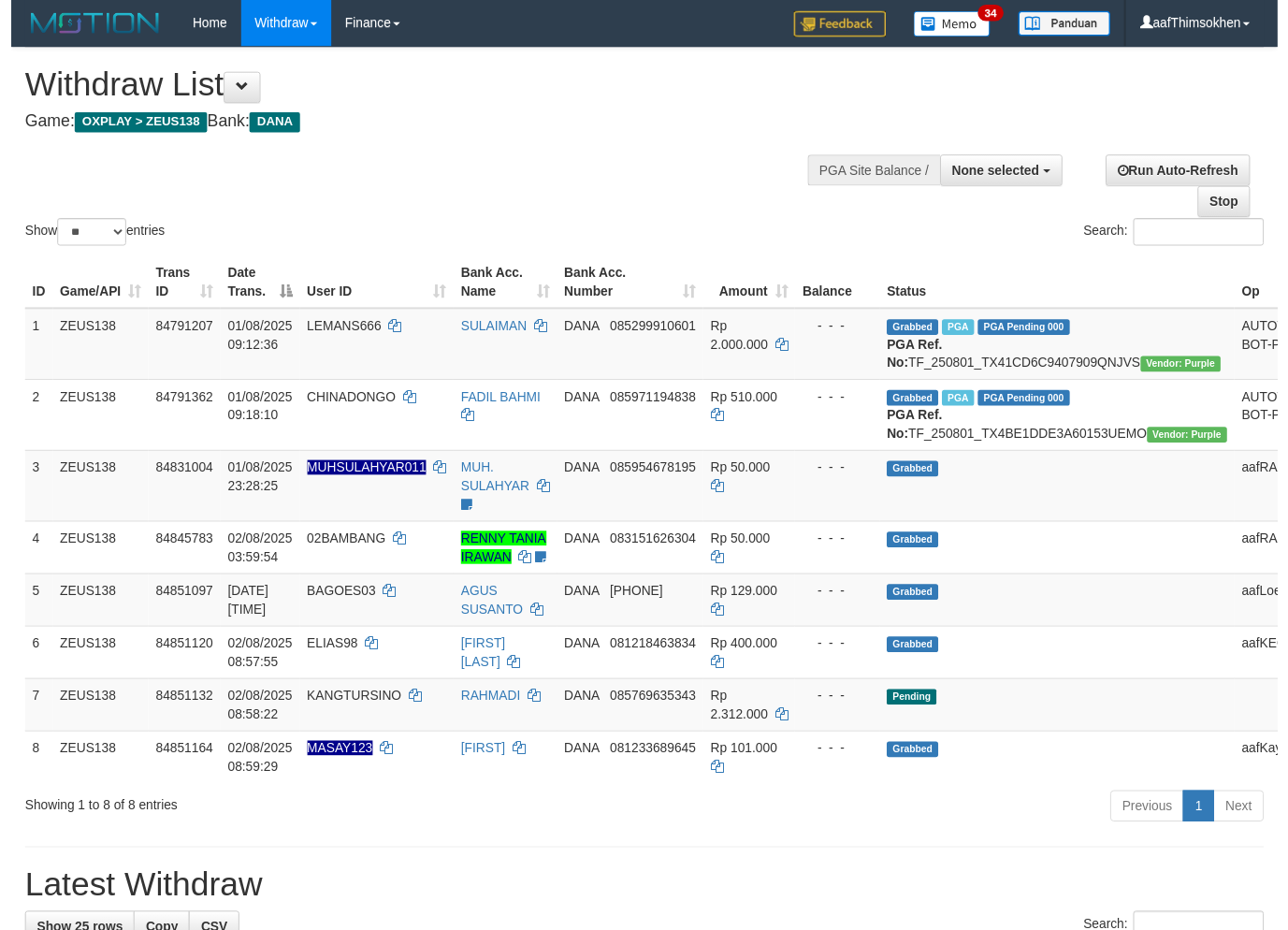 scroll, scrollTop: 0, scrollLeft: 0, axis: both 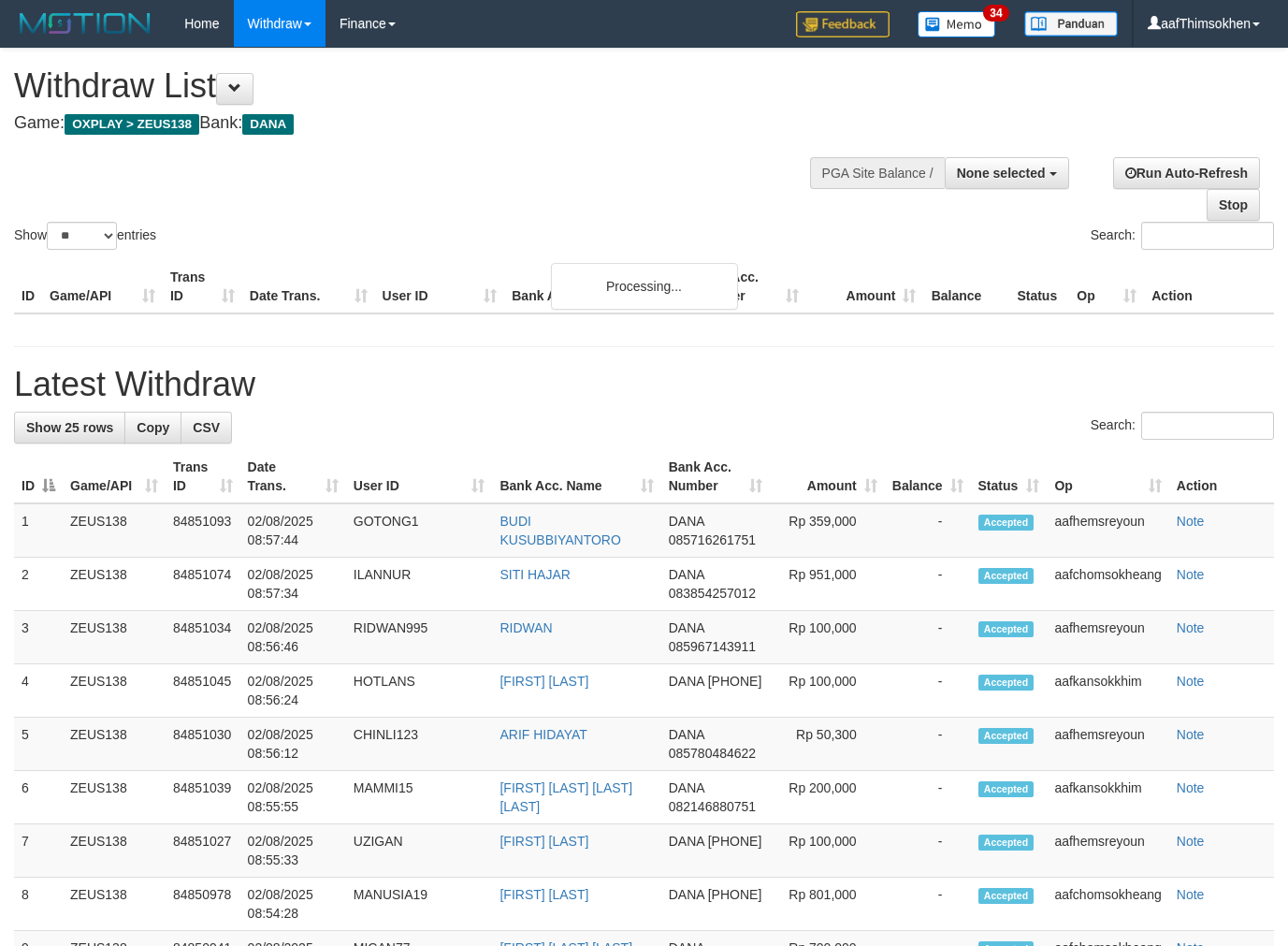 select 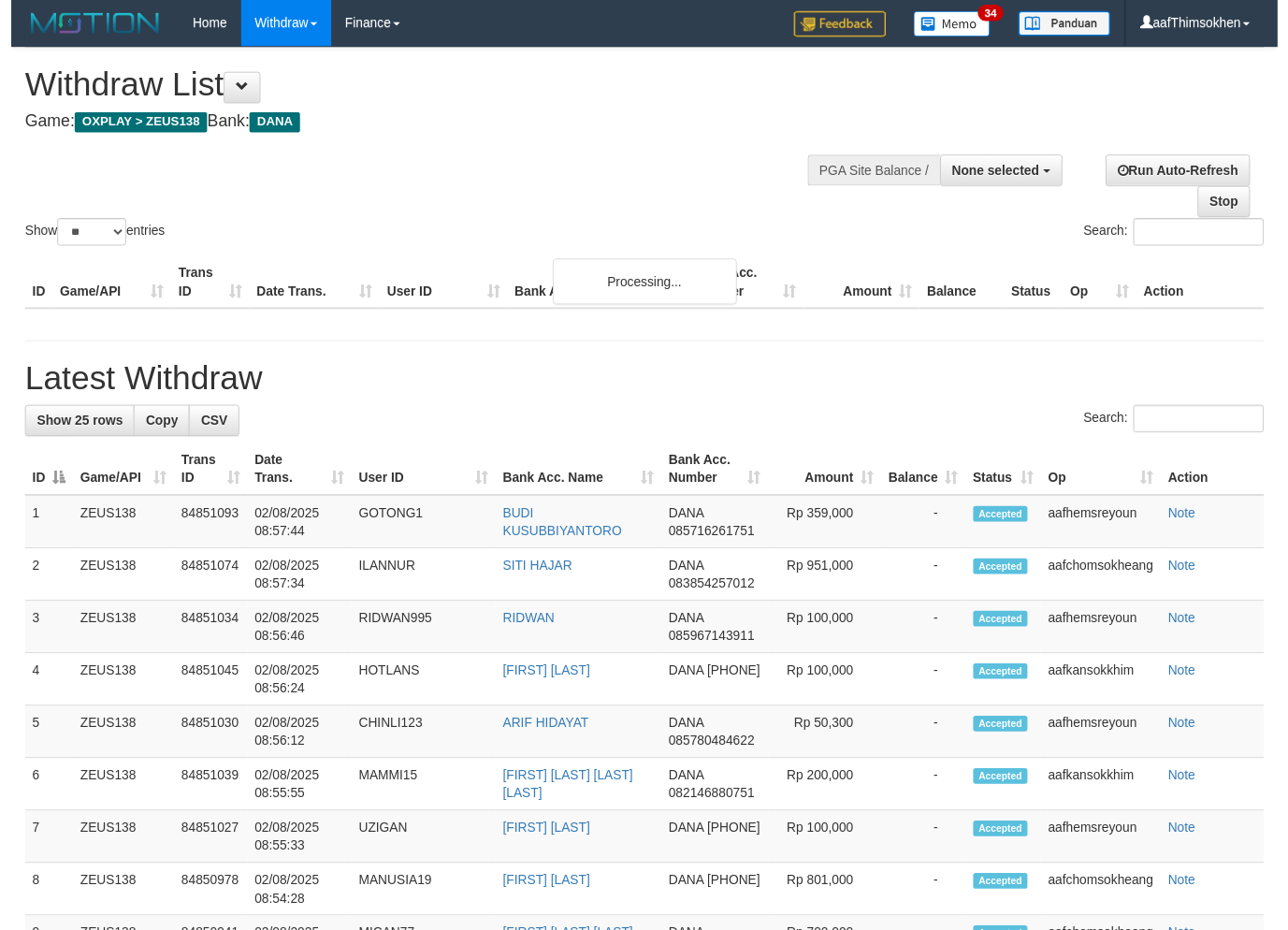scroll, scrollTop: 0, scrollLeft: 0, axis: both 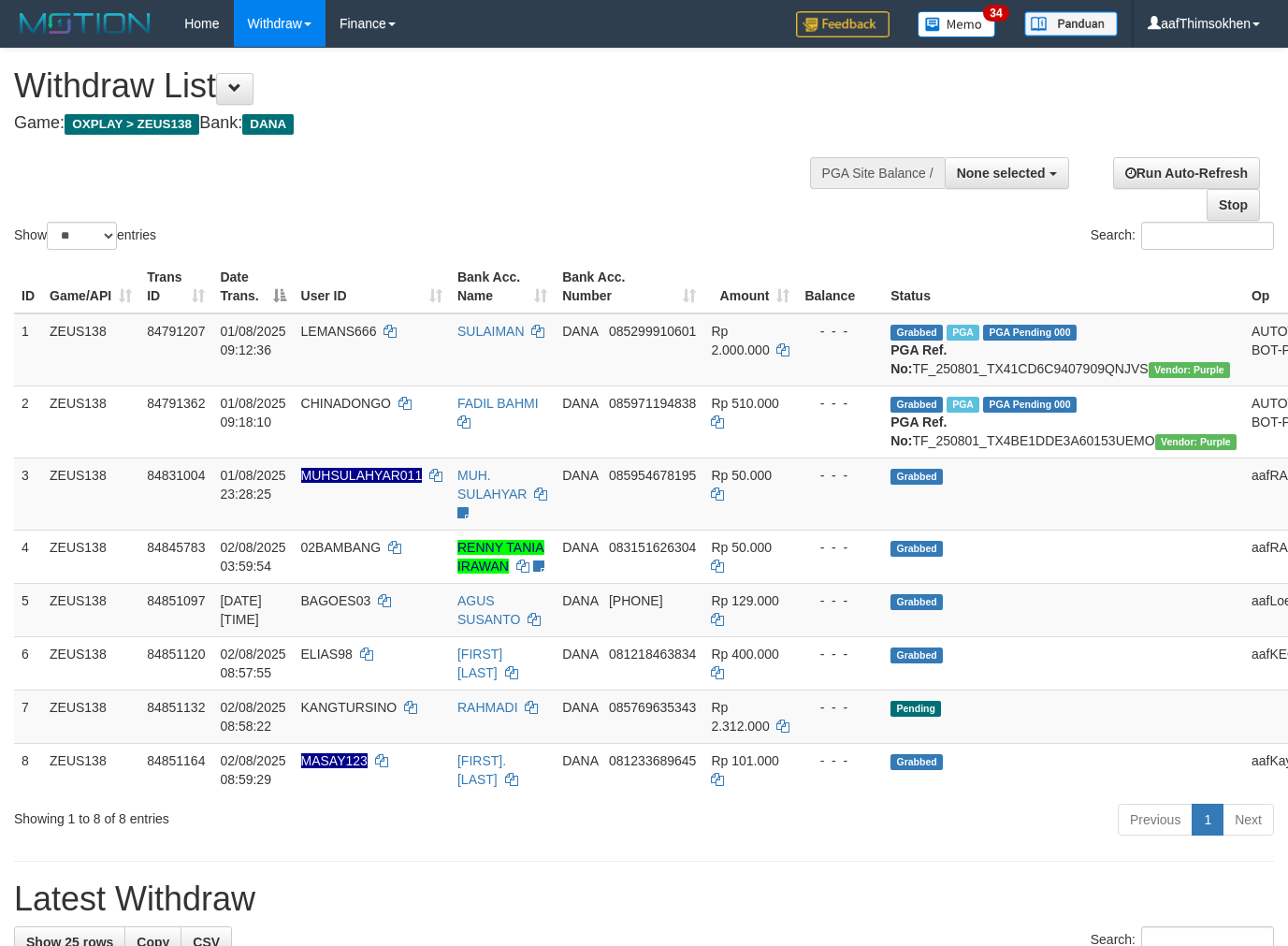 select 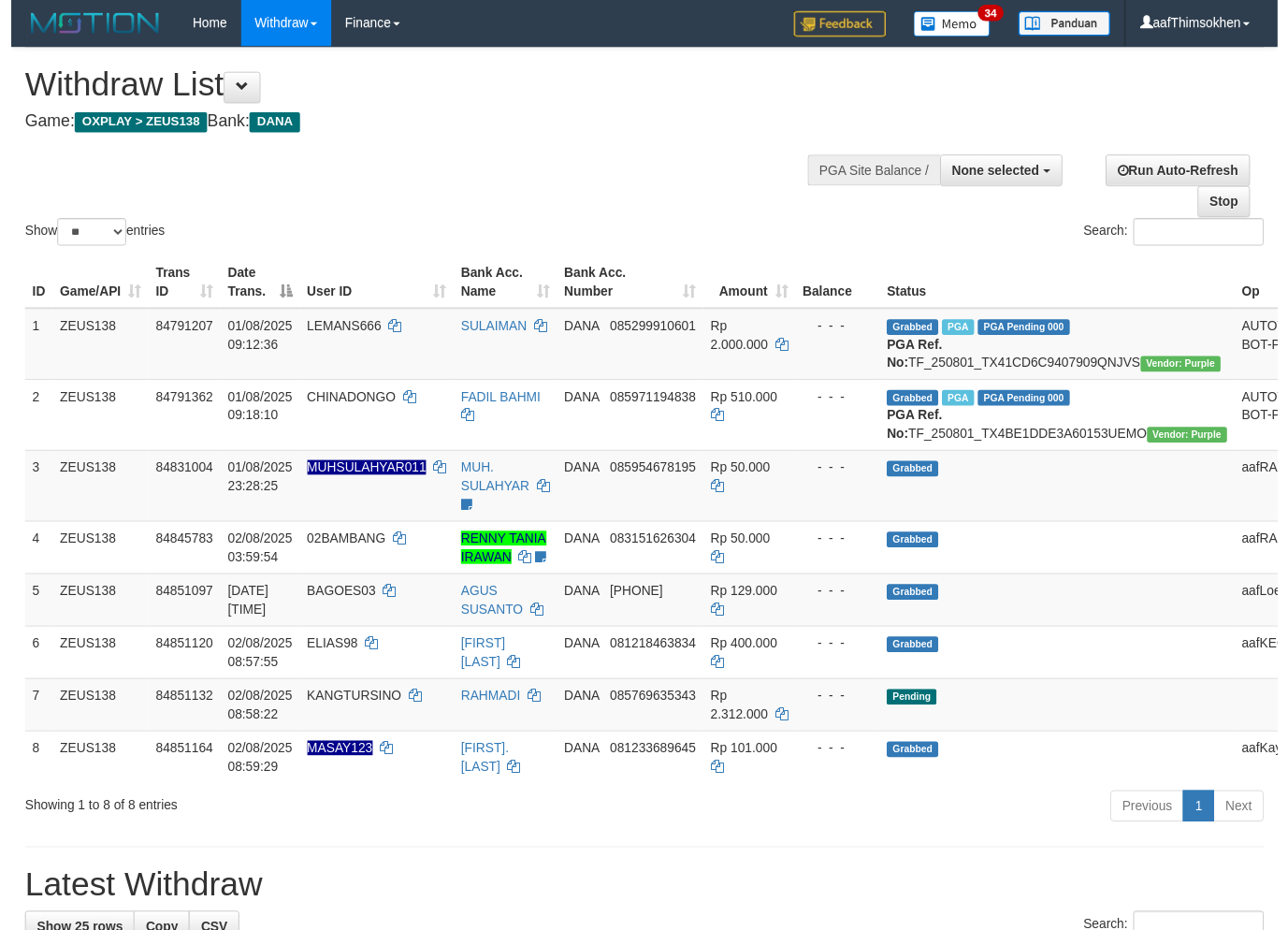 scroll, scrollTop: 0, scrollLeft: 0, axis: both 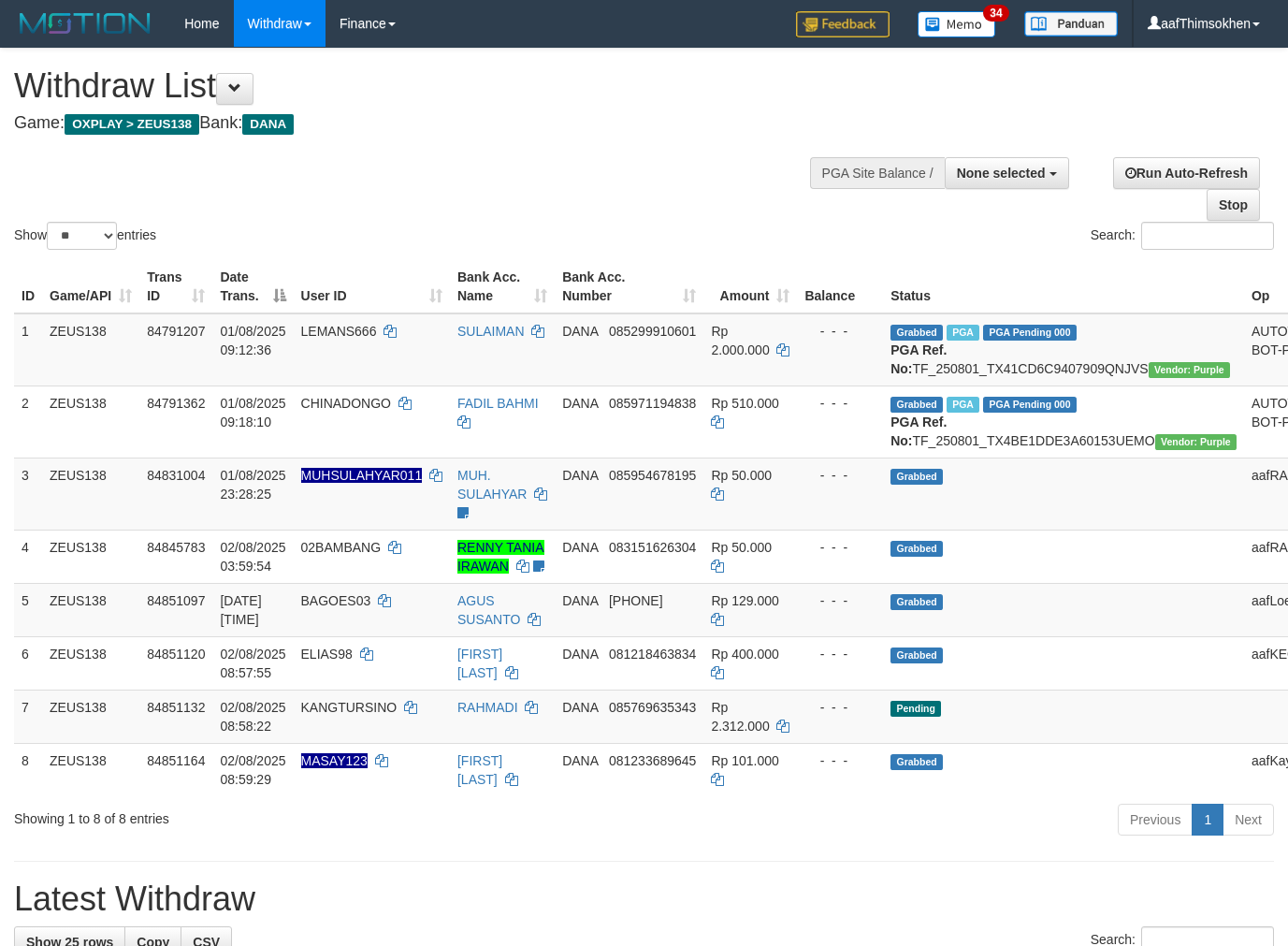 select 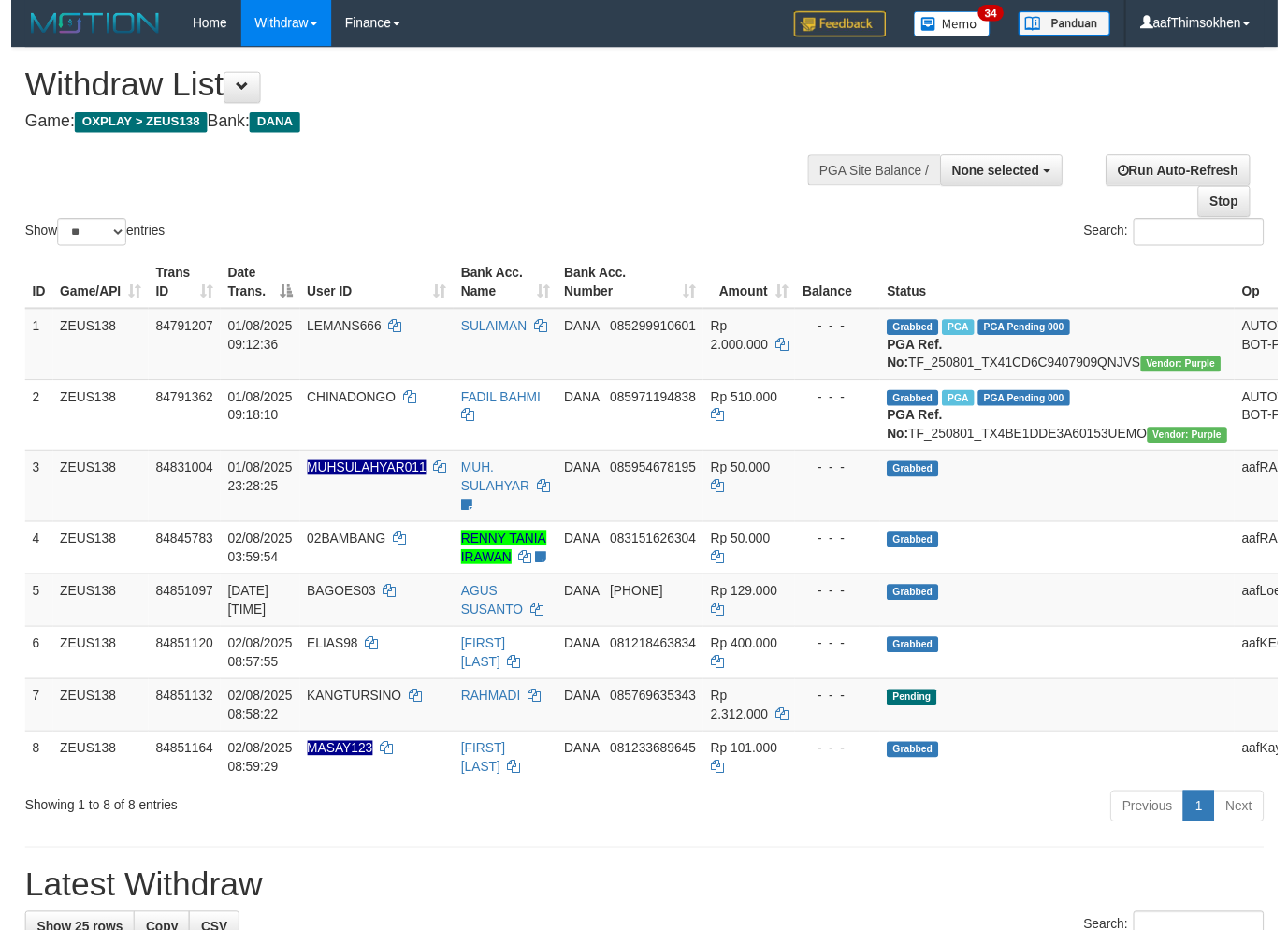 scroll, scrollTop: 0, scrollLeft: 0, axis: both 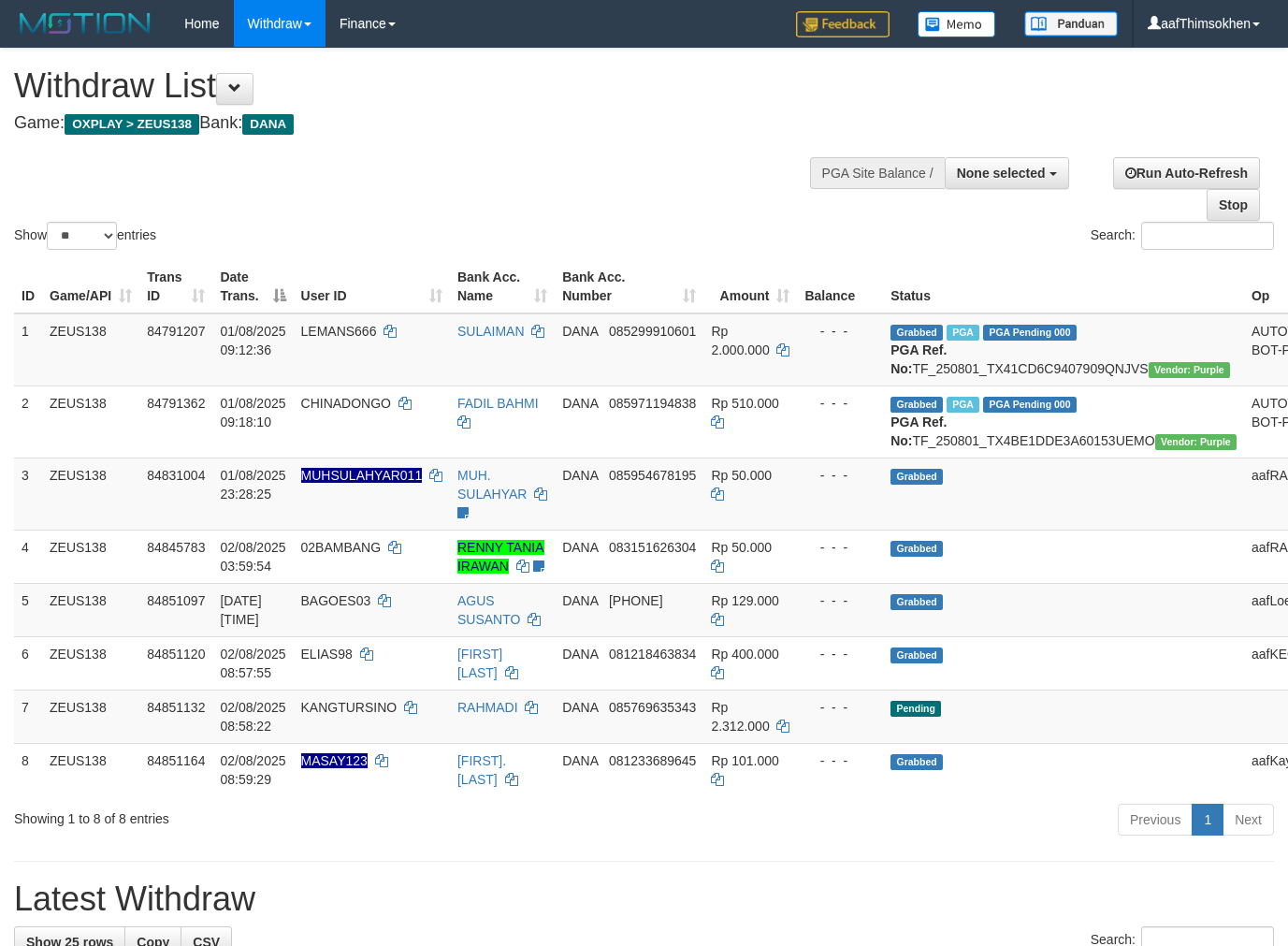 select 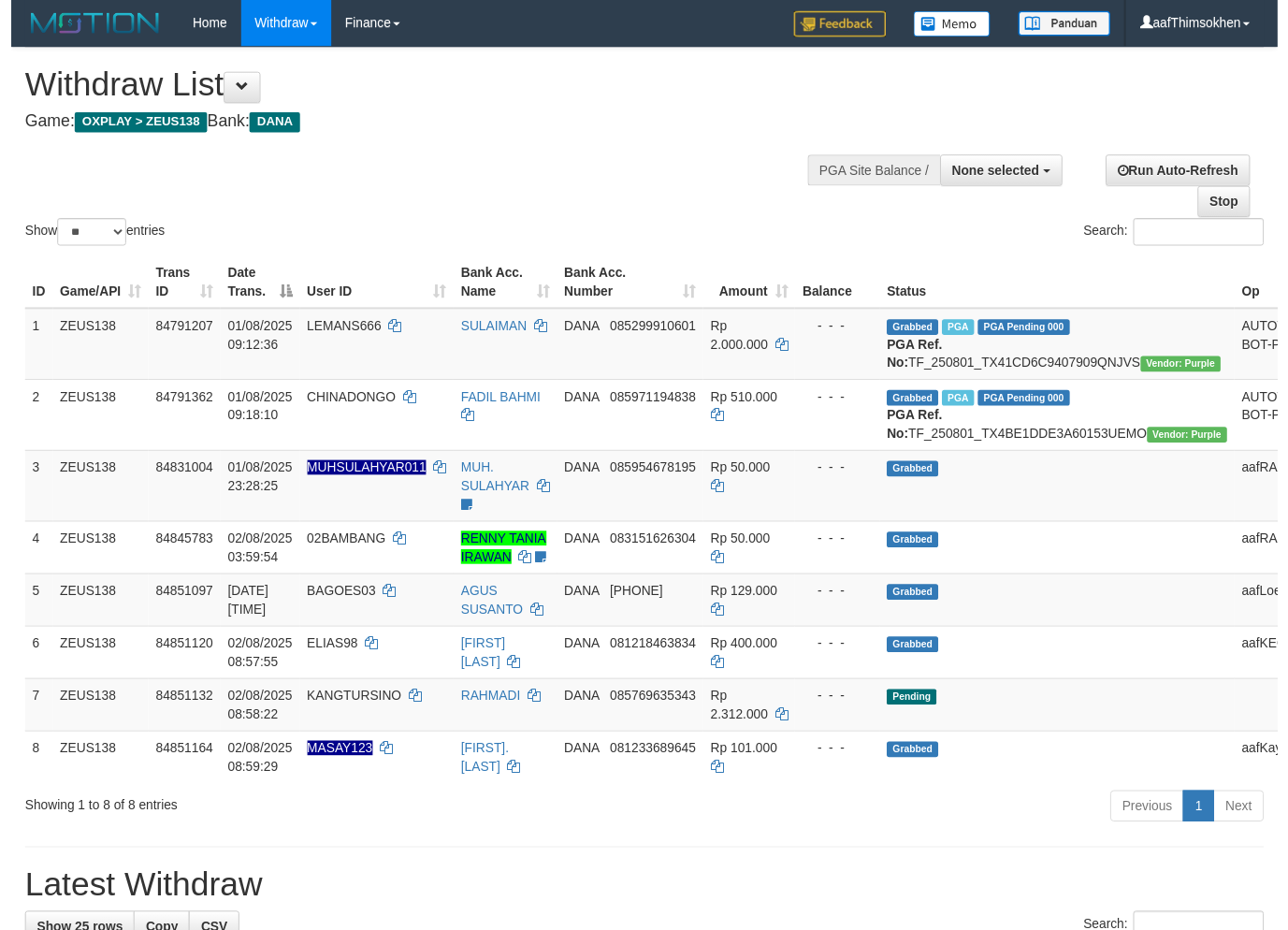 scroll, scrollTop: 0, scrollLeft: 0, axis: both 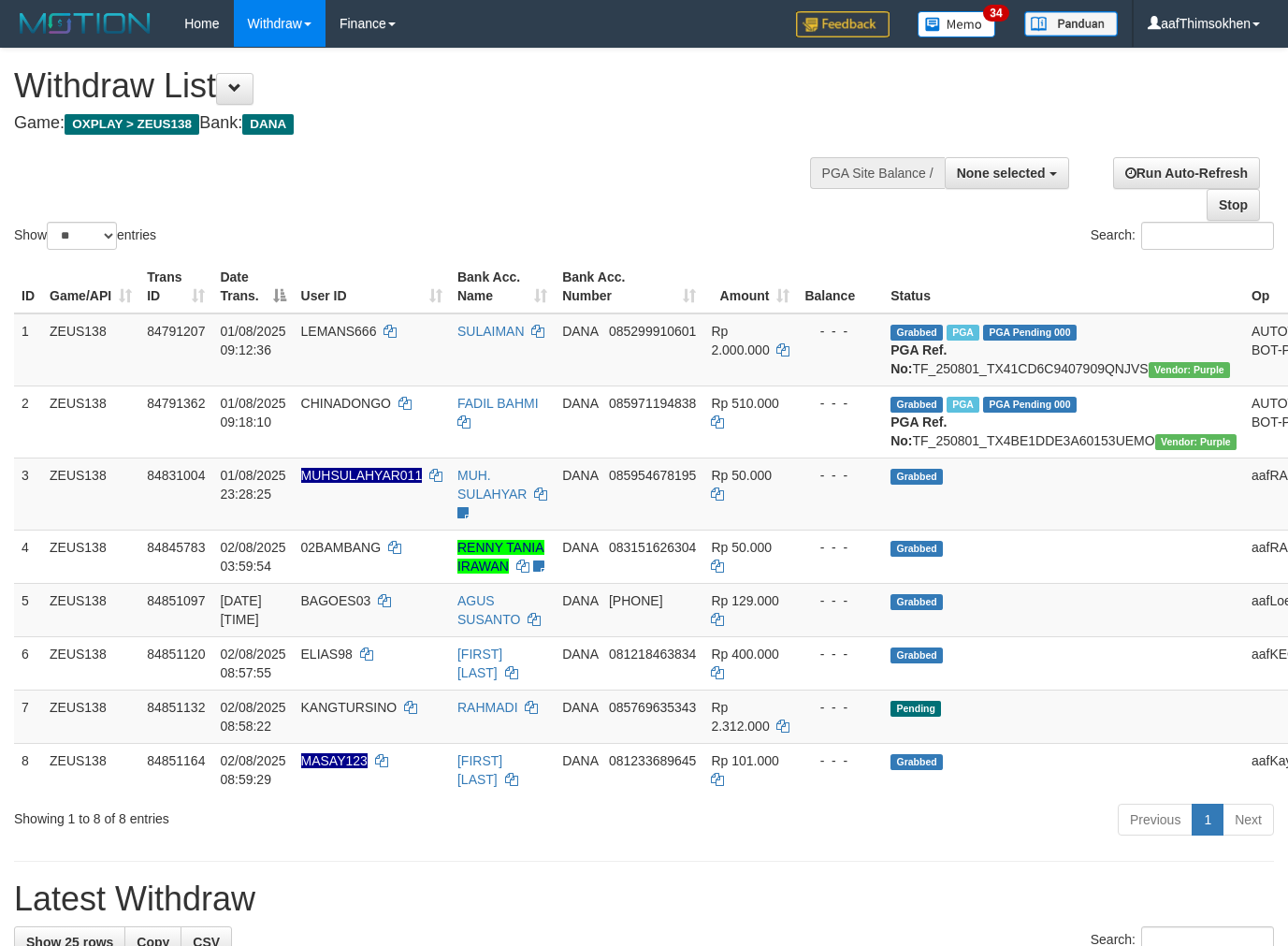 select 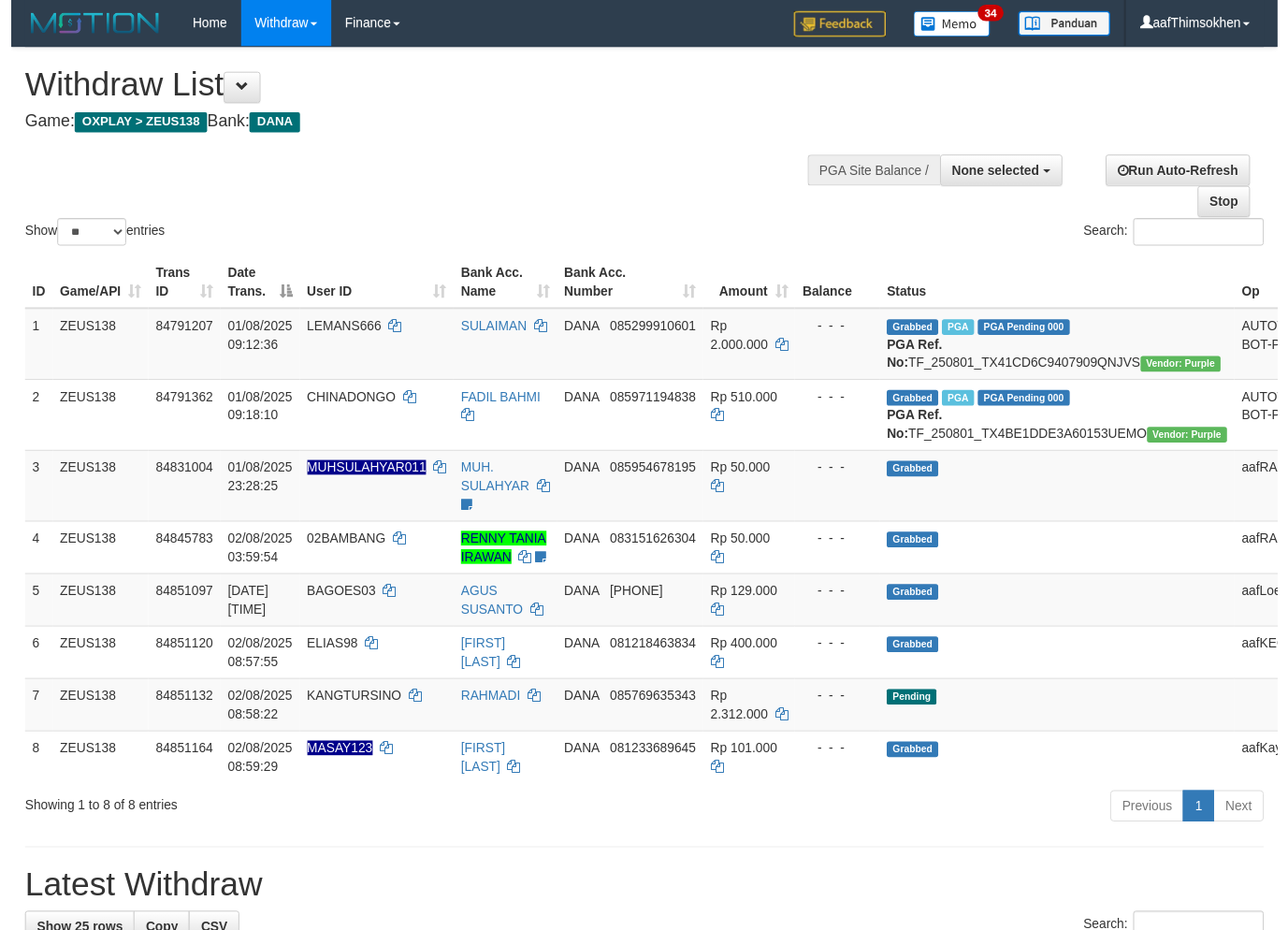 scroll, scrollTop: 0, scrollLeft: 0, axis: both 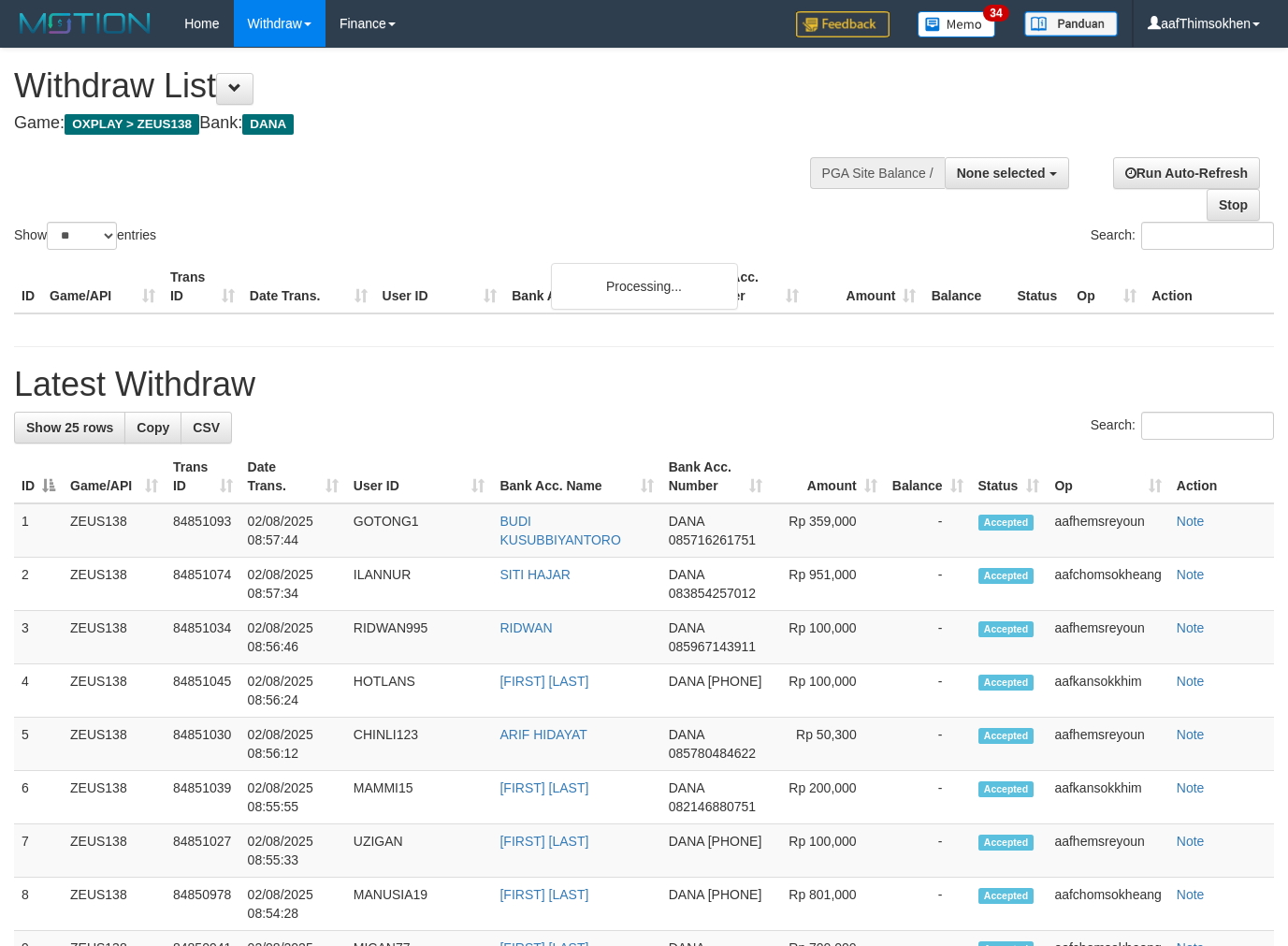 select 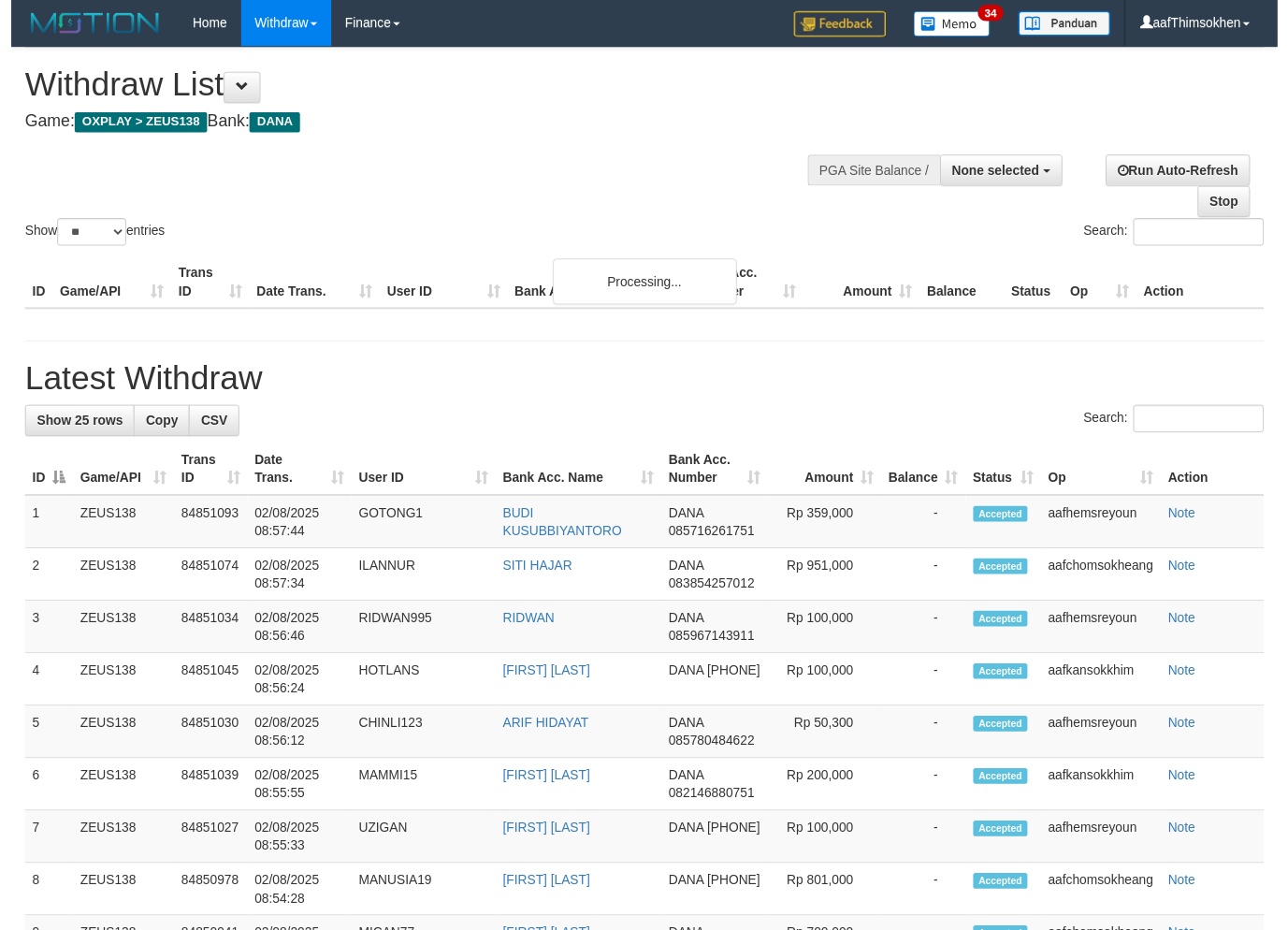 scroll, scrollTop: 0, scrollLeft: 0, axis: both 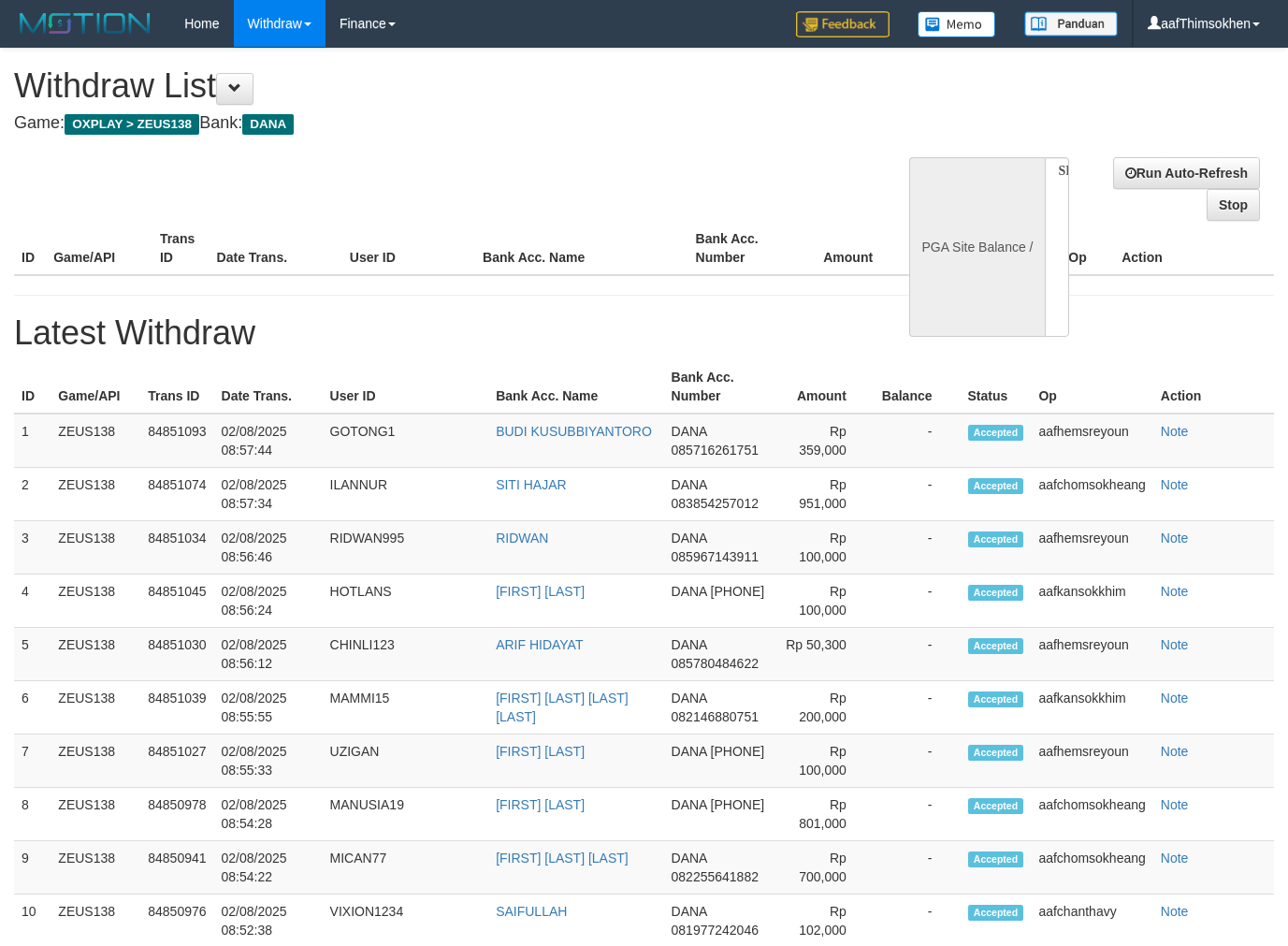 select 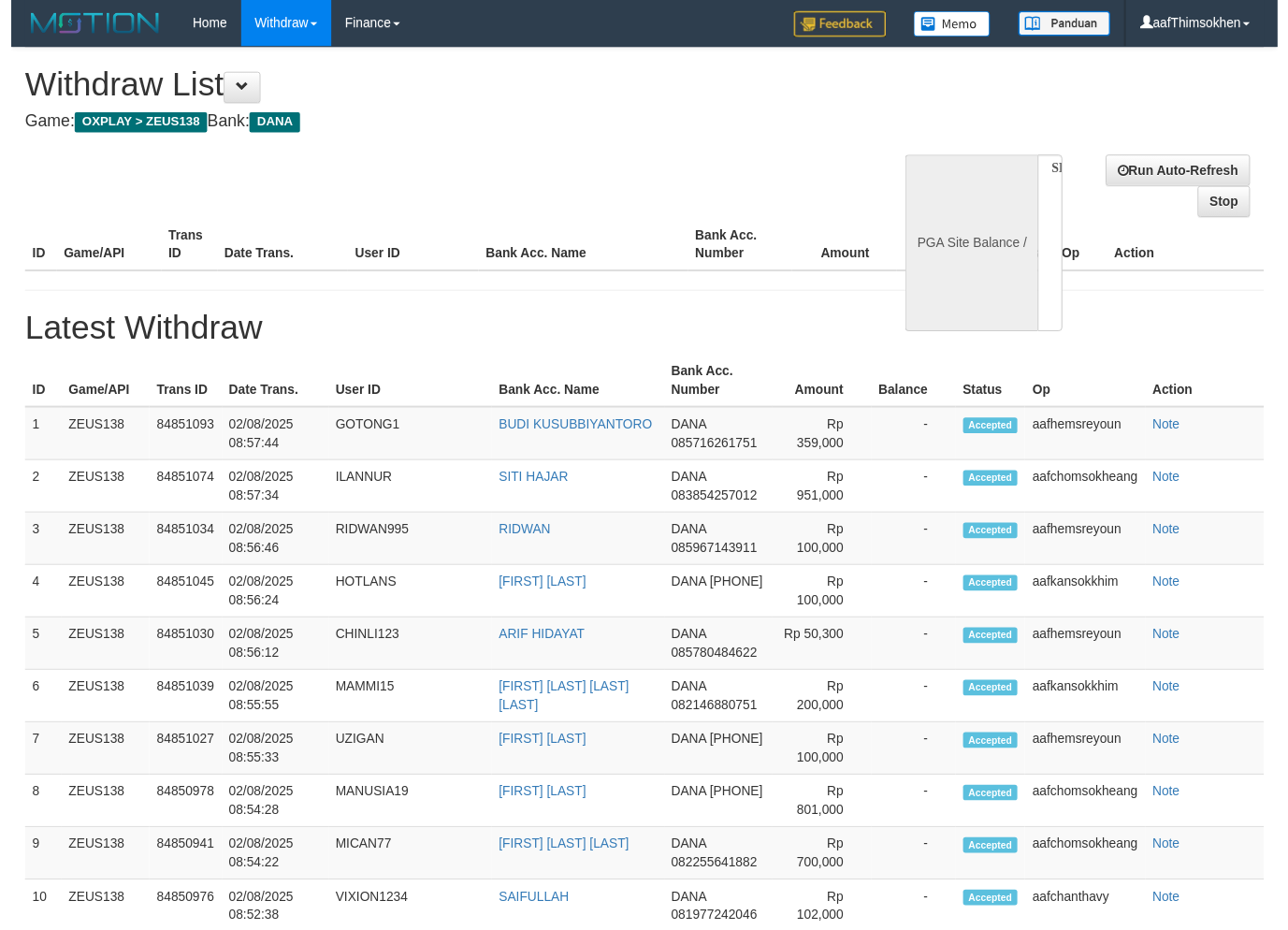 scroll, scrollTop: 0, scrollLeft: 0, axis: both 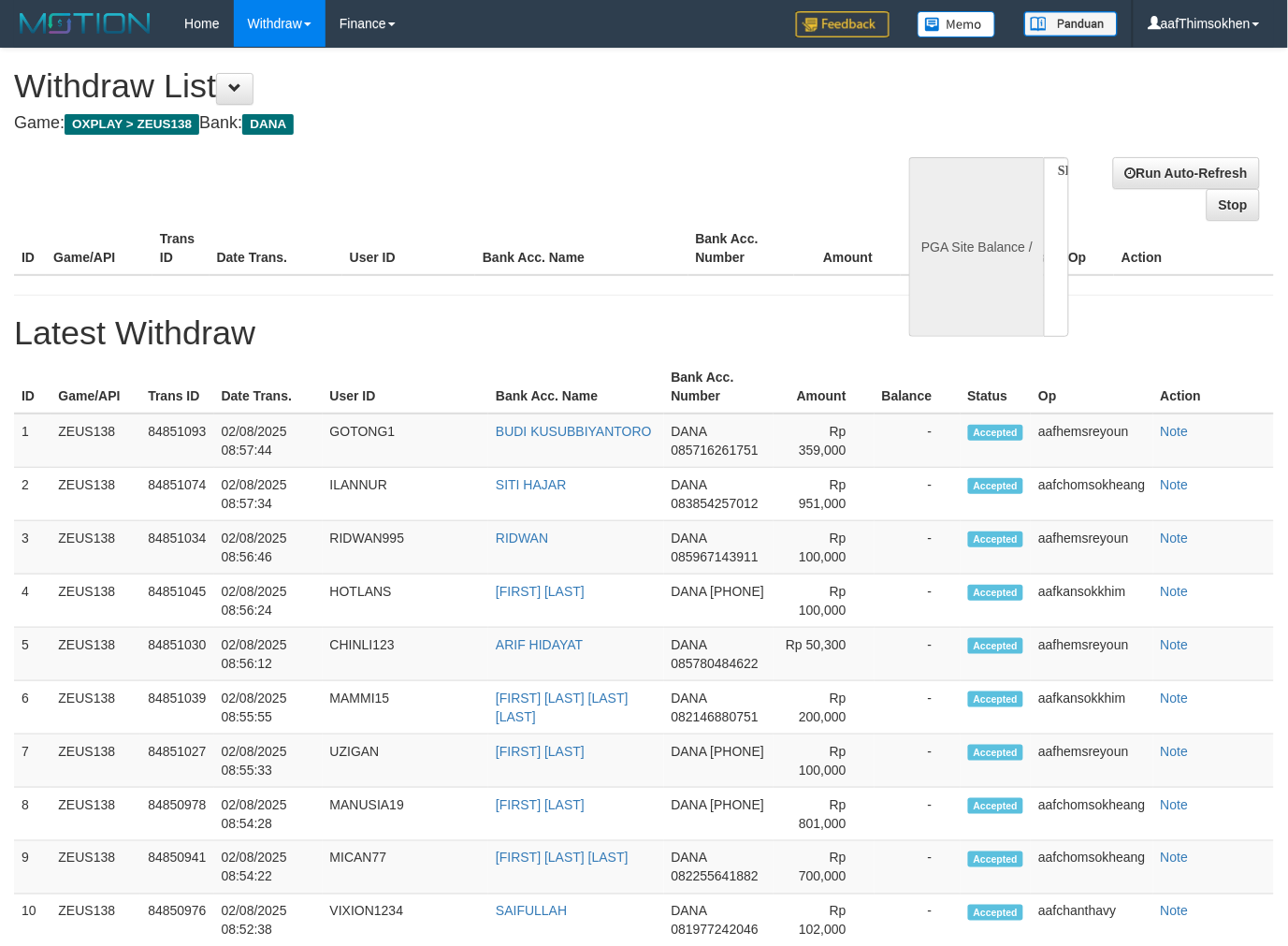 select on "**" 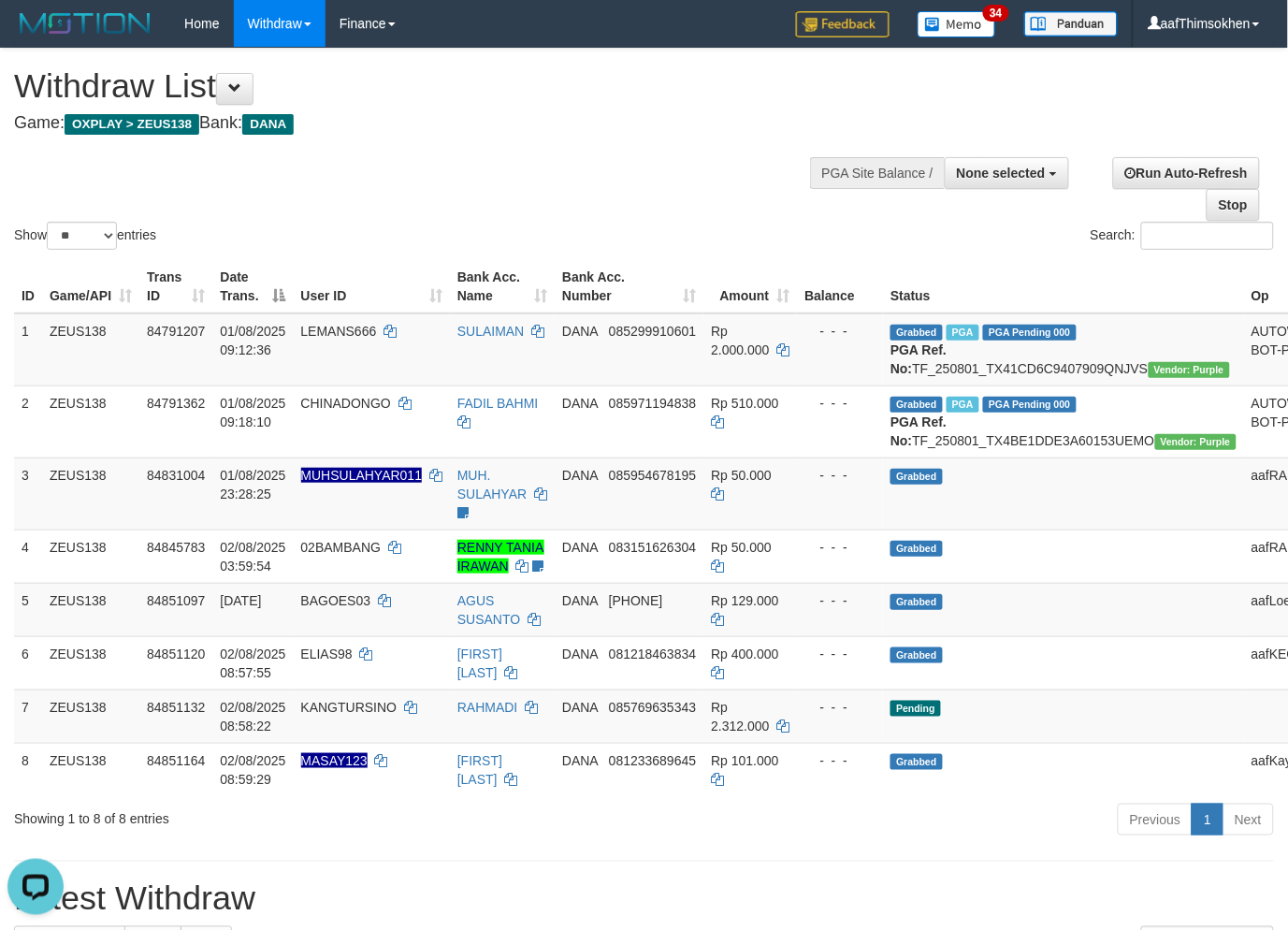 scroll, scrollTop: 0, scrollLeft: 0, axis: both 